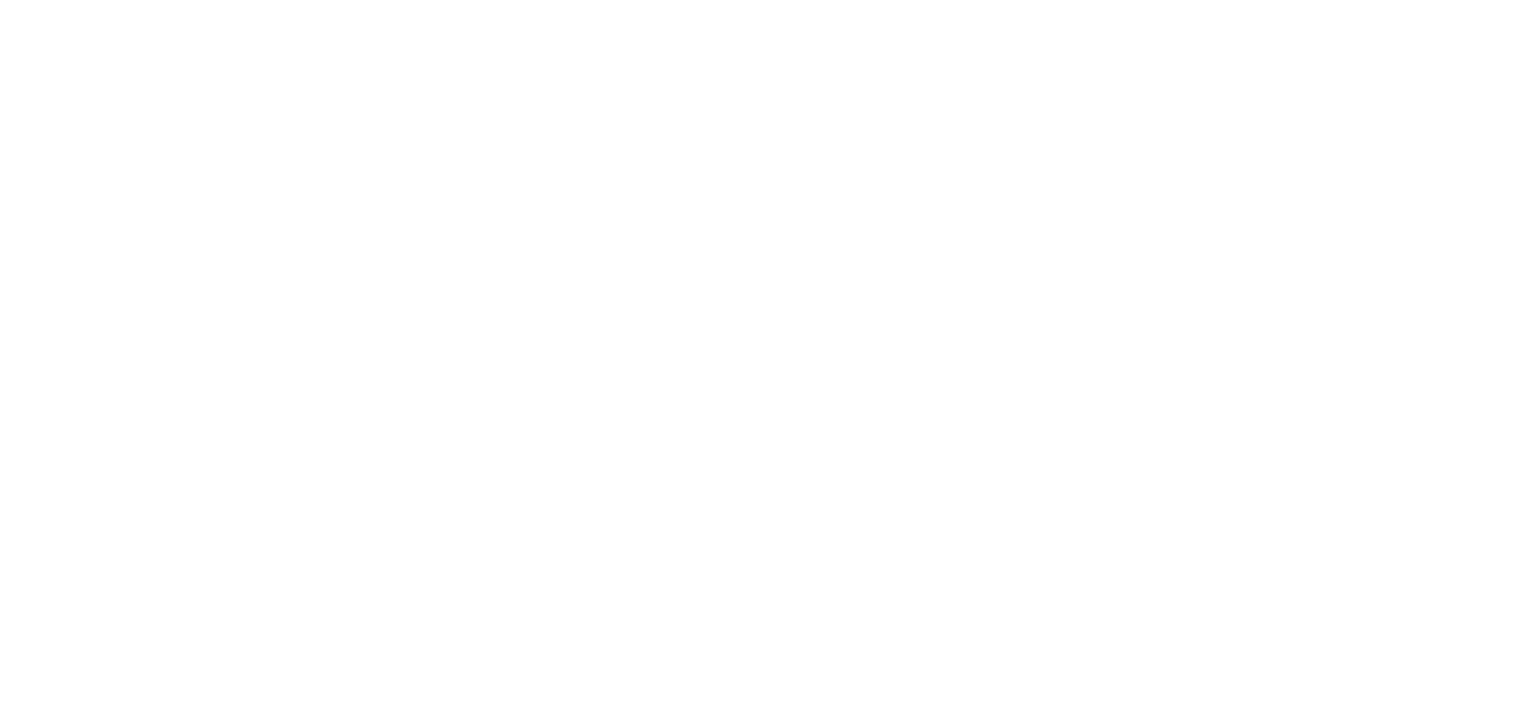 scroll, scrollTop: 0, scrollLeft: 0, axis: both 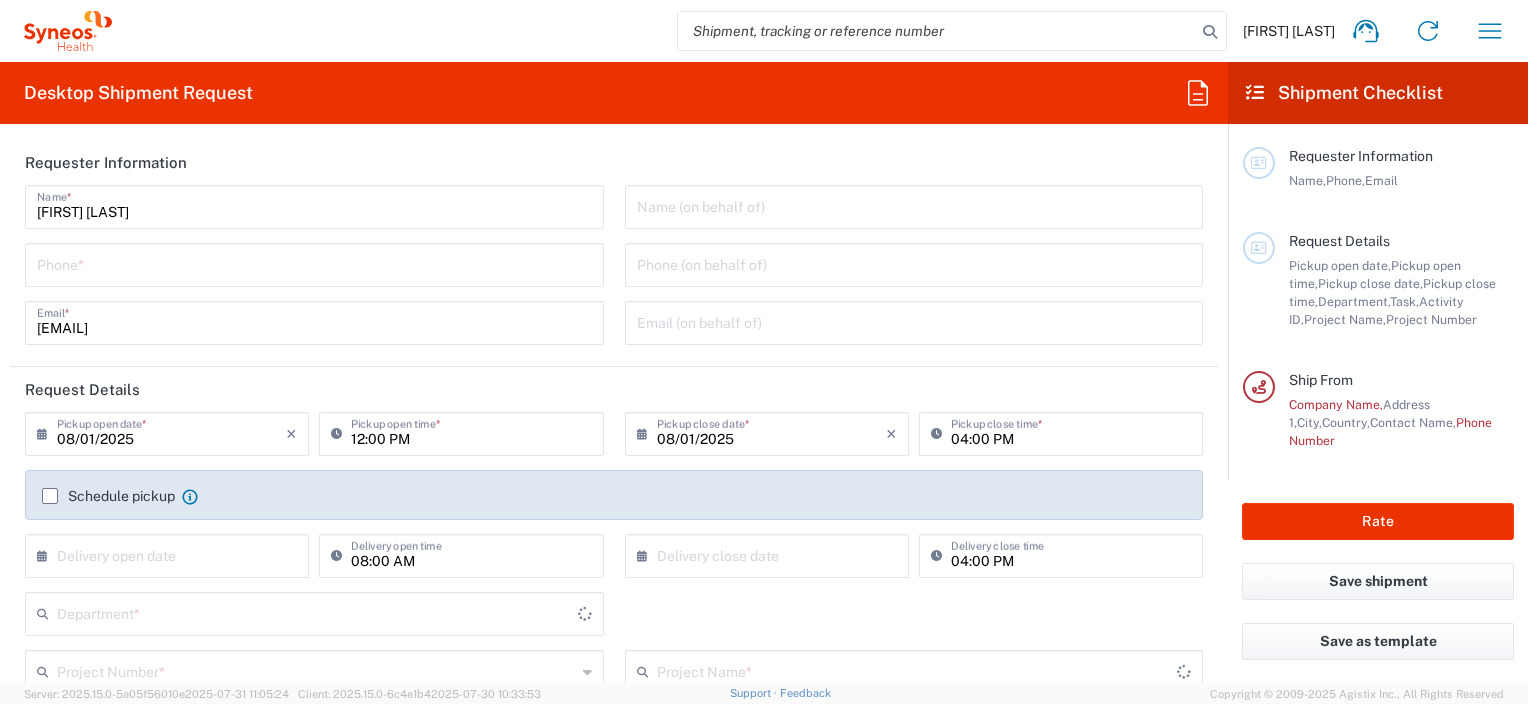 type on "8480" 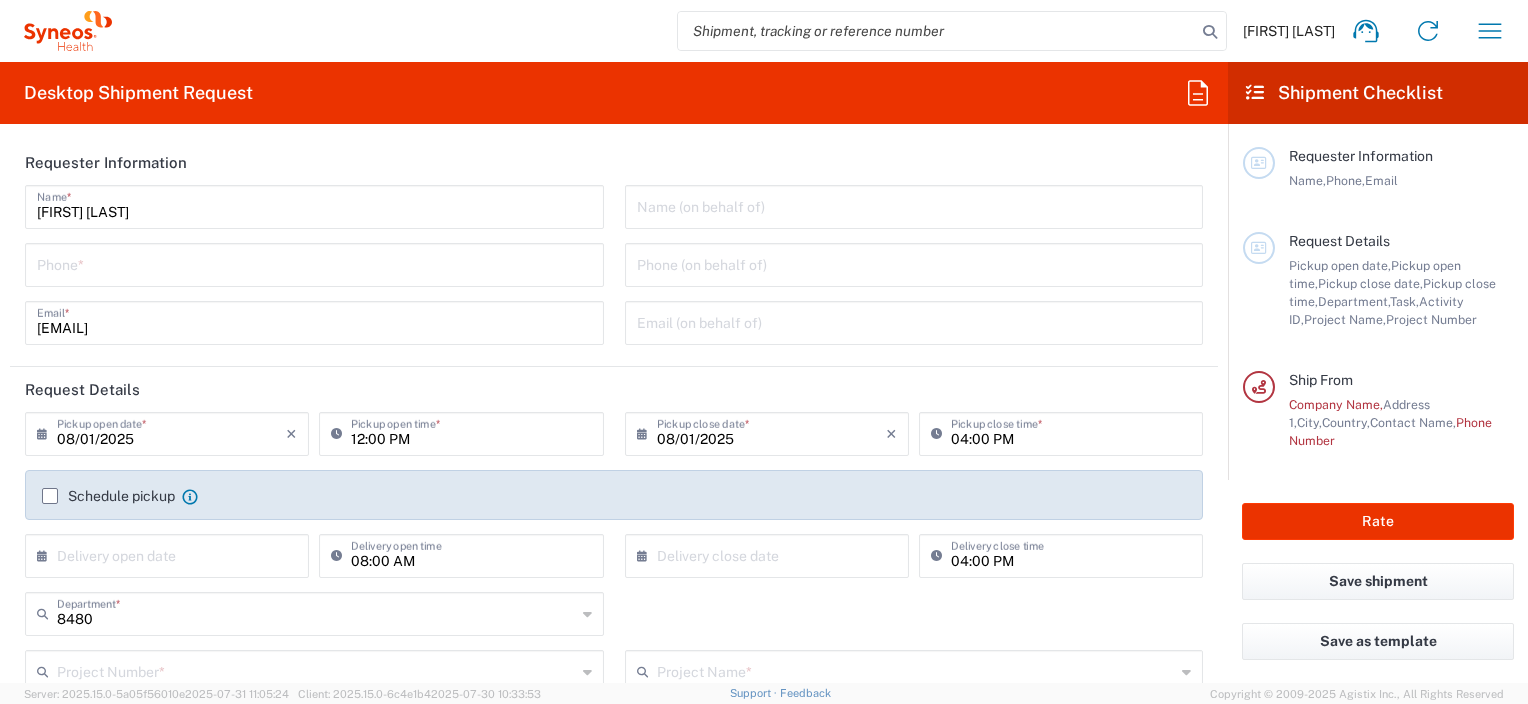 type on "Poland" 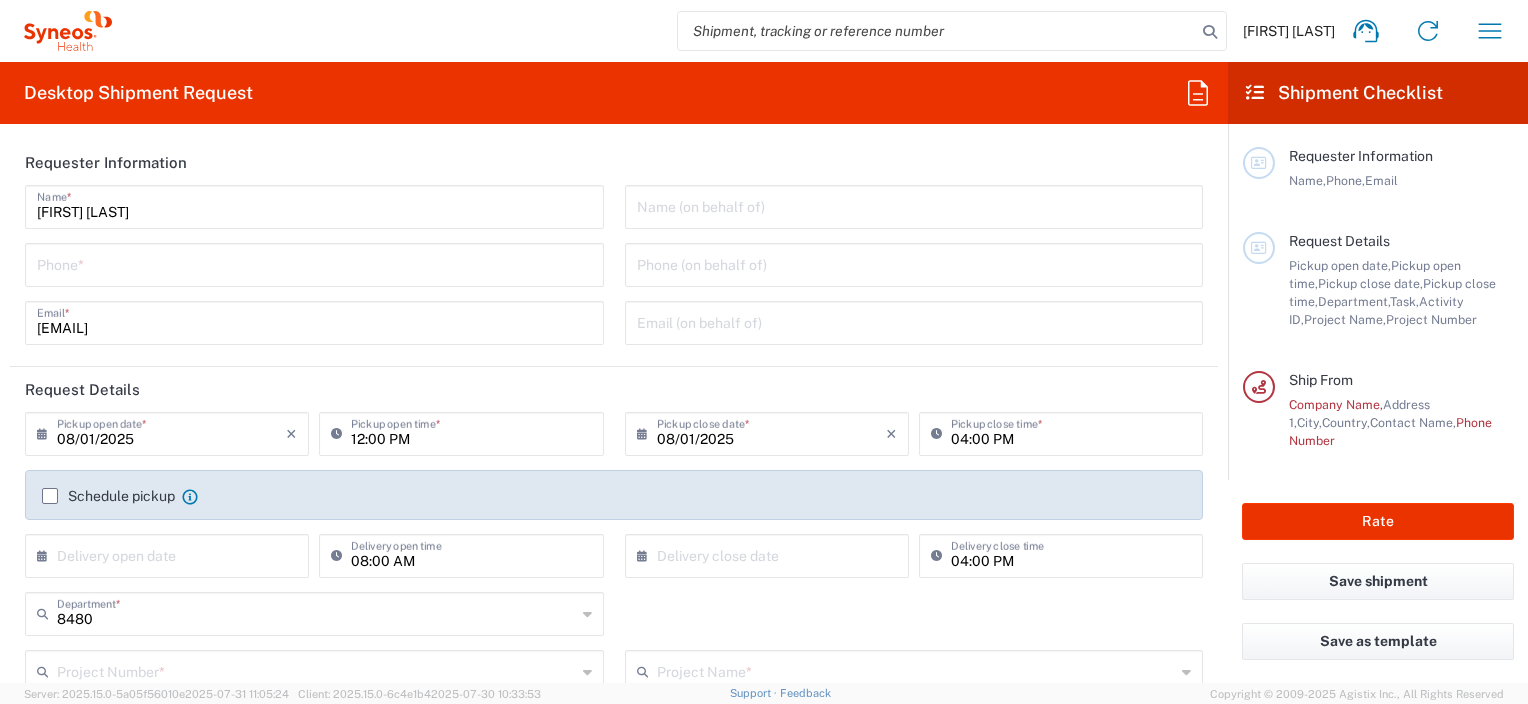 type on "Syneos Health Poland sp. z.o.o" 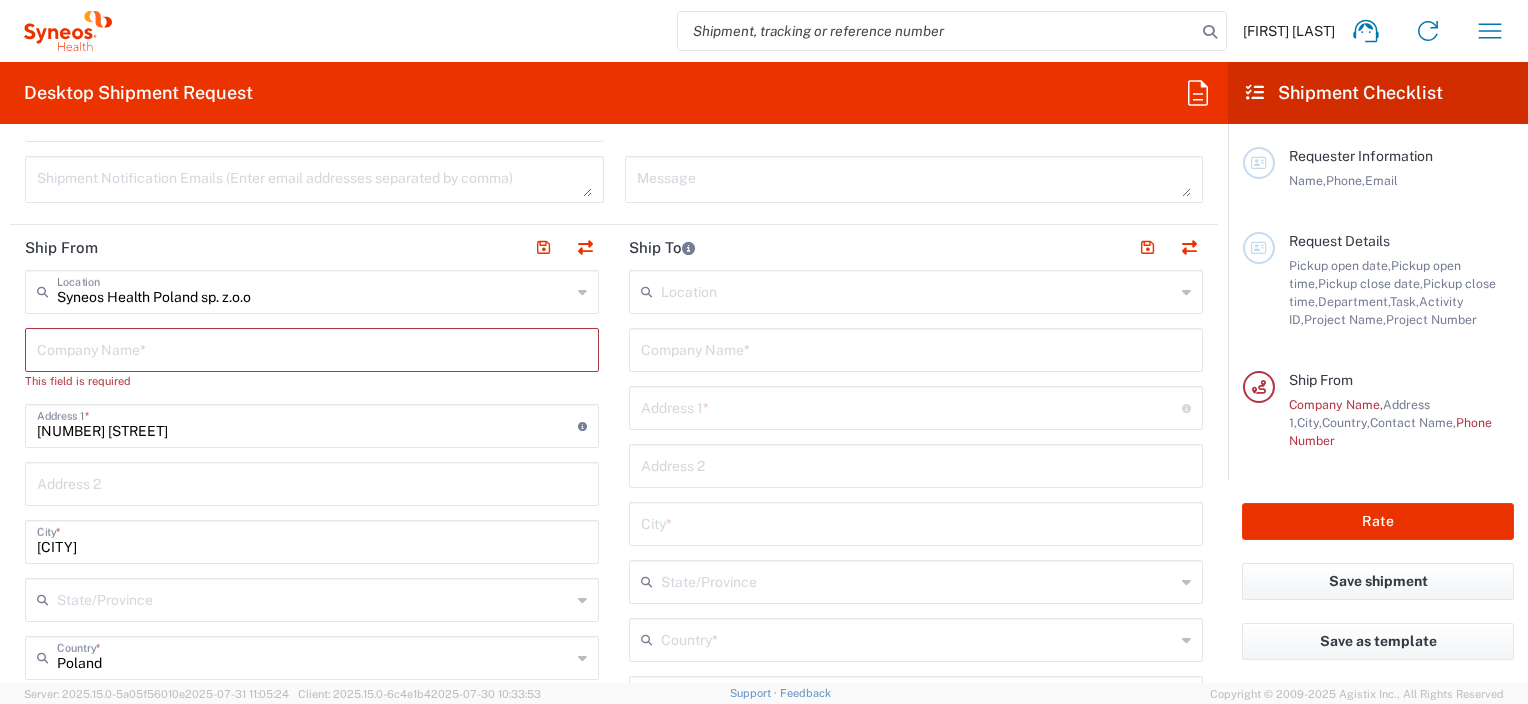 scroll, scrollTop: 700, scrollLeft: 0, axis: vertical 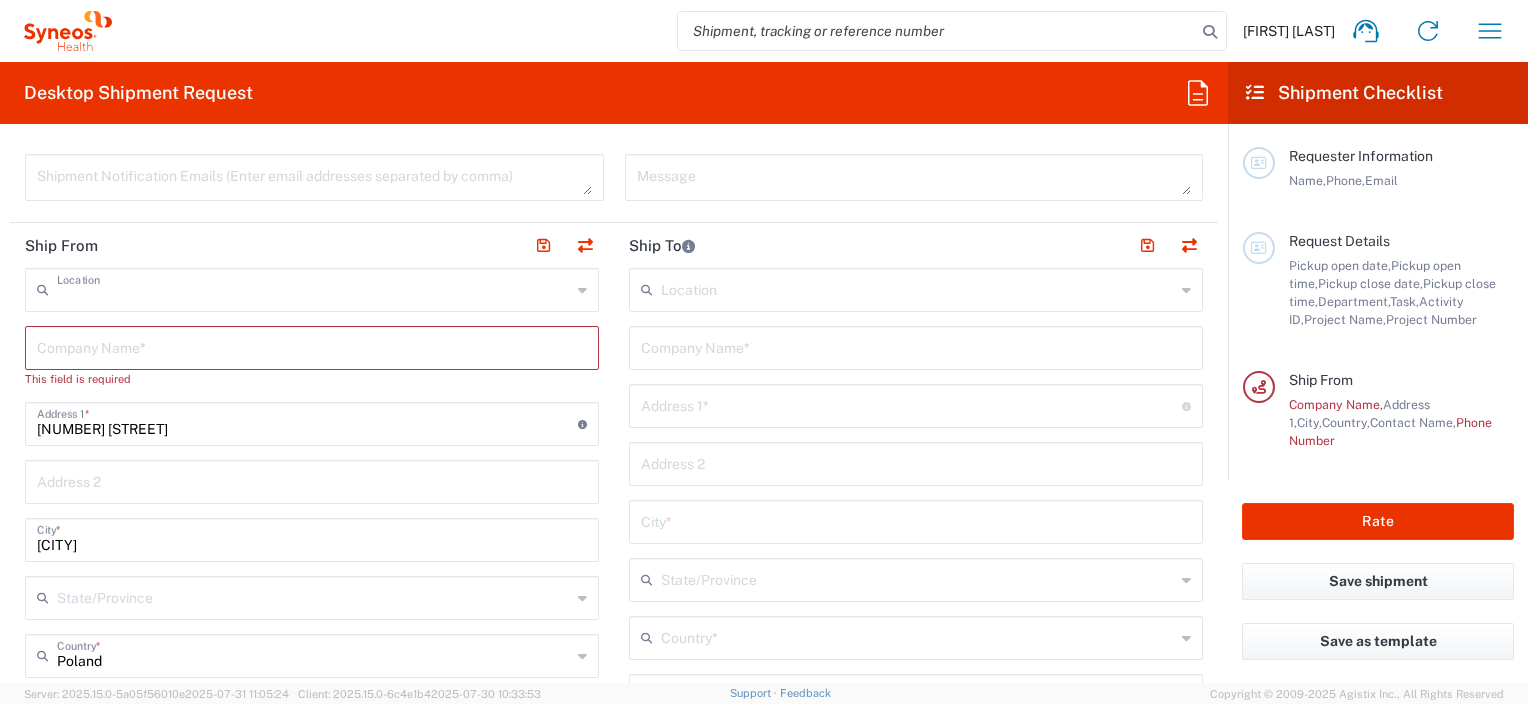 click at bounding box center [314, 288] 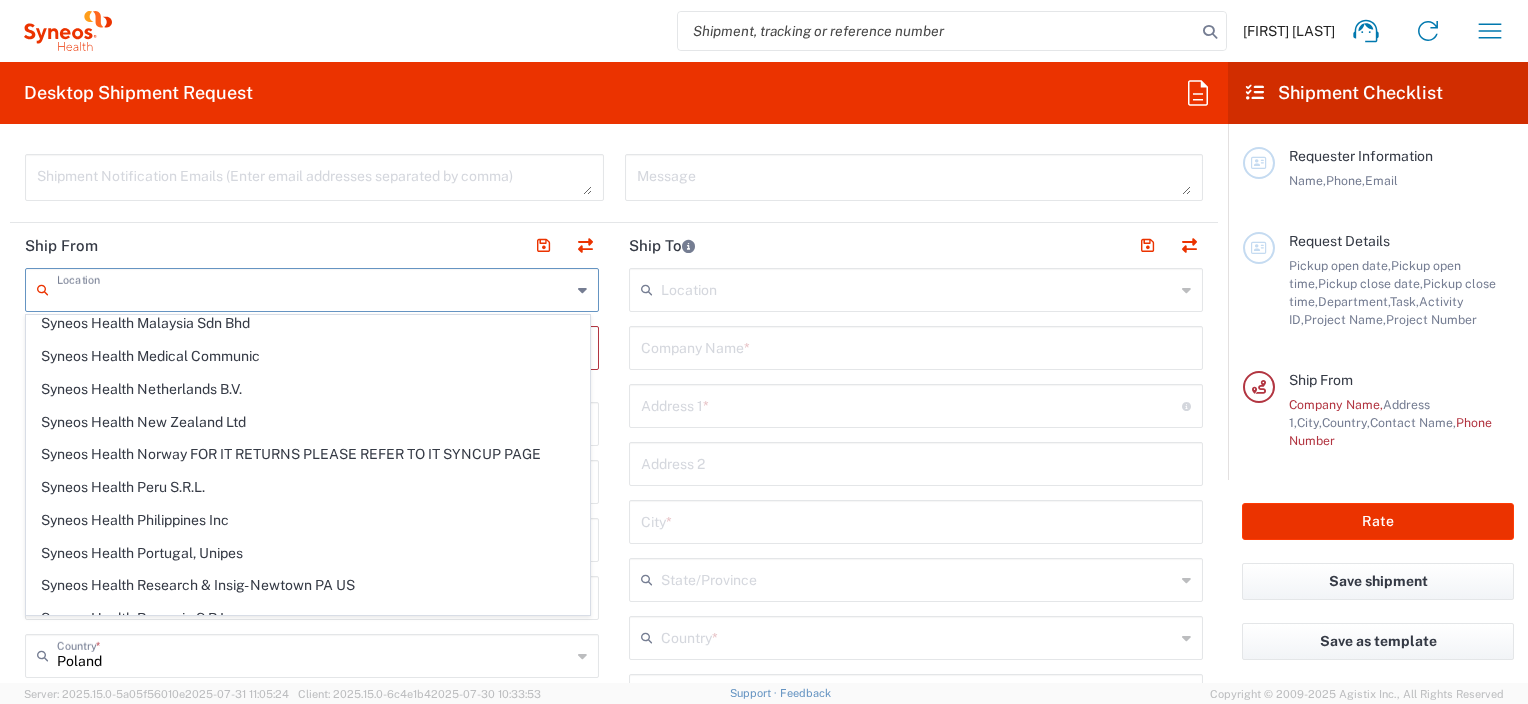 scroll, scrollTop: 3200, scrollLeft: 0, axis: vertical 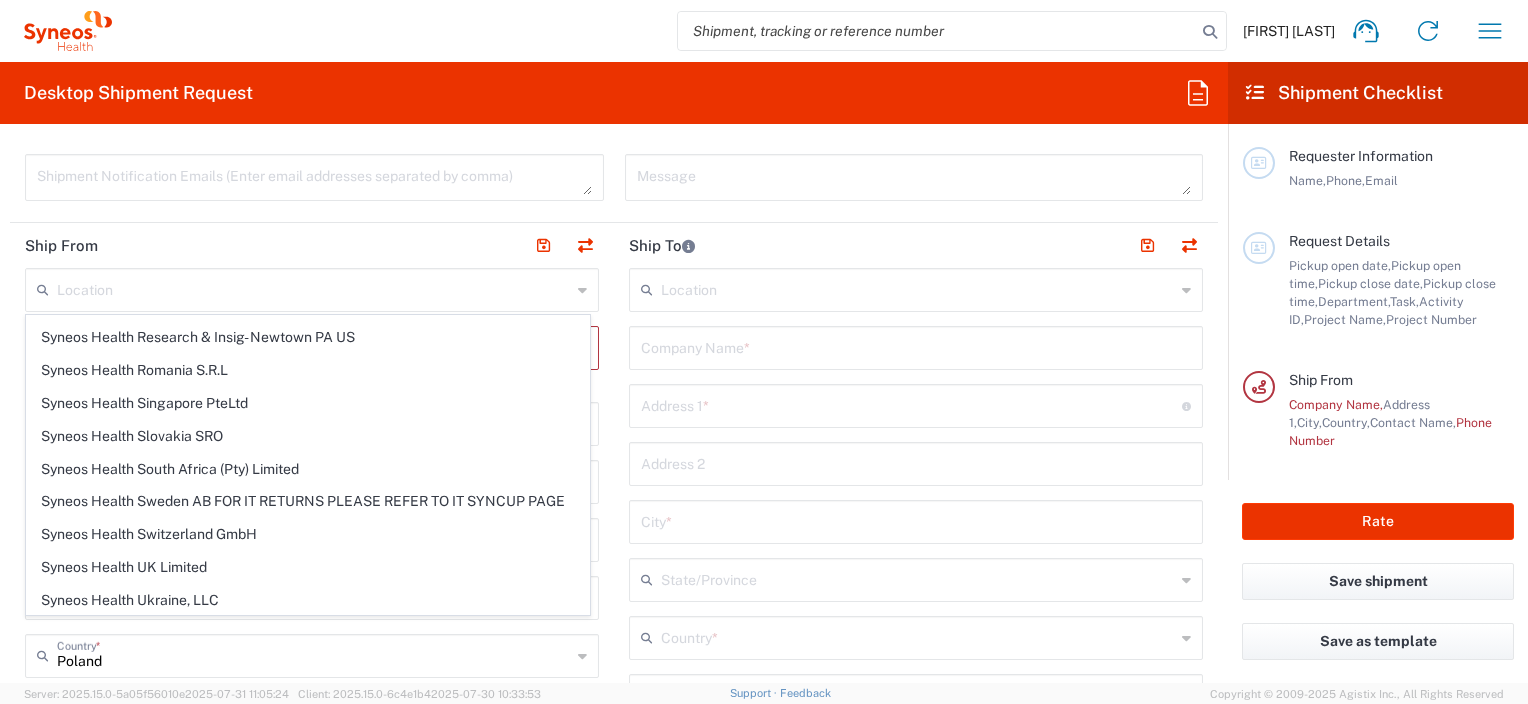 click on "Location  Syneos Health Poland sp. z.o.o Addison Whitney LLC-Morrisvile NC US Barcelona-Syneos Health BioSector 2 LLC- New York US Boco Digital Media Caerus Marketing Group LLC-Morrisville NC US Chamberlain Communications LLC-New York US Chandler Chicco Agency, LLC-New York US Genico, LLC Gerbig Snell/Weisheimer Advert- Westerville OH Haas & Health Partner Public Relations GmbH Illingworth Research Group Ltd-Macclesfield UK Illingworth Rsrch Grp (France) Illingworth Rsrch Grp (Italy) Illingworth Rsrch Grp (Spain) Illingworth Rsrch Grp (USA) In Illingworth Rsrch Grp(Australi INC Research Clin Svcs Mexico inVentiv Health Philippines, Inc. IRG - Morrisville Warehouse IVH IPS Pvt Ltd- India IVH Mexico SA de CV NAVICOR GROUP, LLC- New York US PALIO + IGNITE, LLC- Westerville OH US Pharmaceutical Institute LLC- Morrisville NC US PT Syneos Health Indonesia Rx dataScience Inc-Morrisville NC US RxDataScience India Private Lt Syneos Health (Beijing) Inc.Lt Syneos Health (Shanghai) Inc. Ltd. Syneos Health Argentina SA" 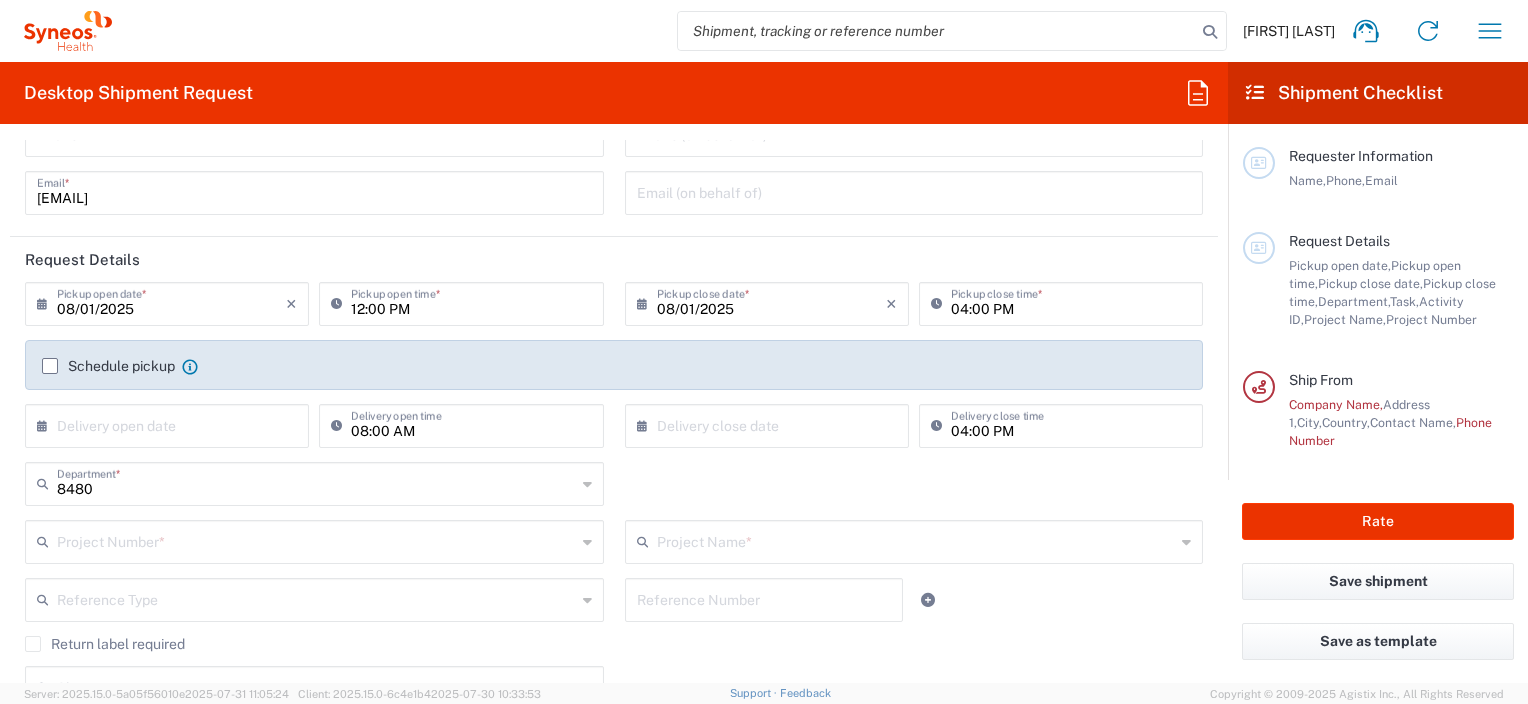 scroll, scrollTop: 100, scrollLeft: 0, axis: vertical 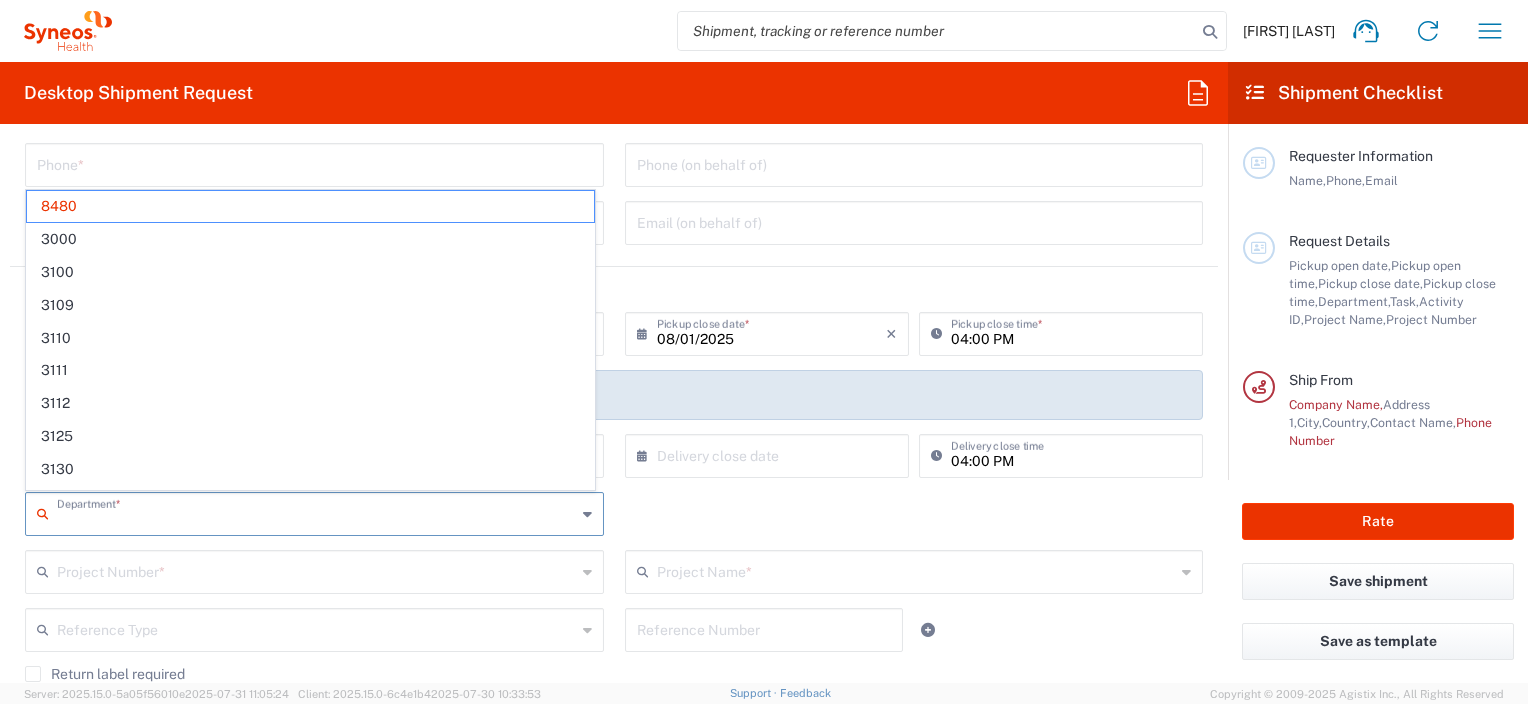 drag, startPoint x: 133, startPoint y: 524, endPoint x: 53, endPoint y: 517, distance: 80.305664 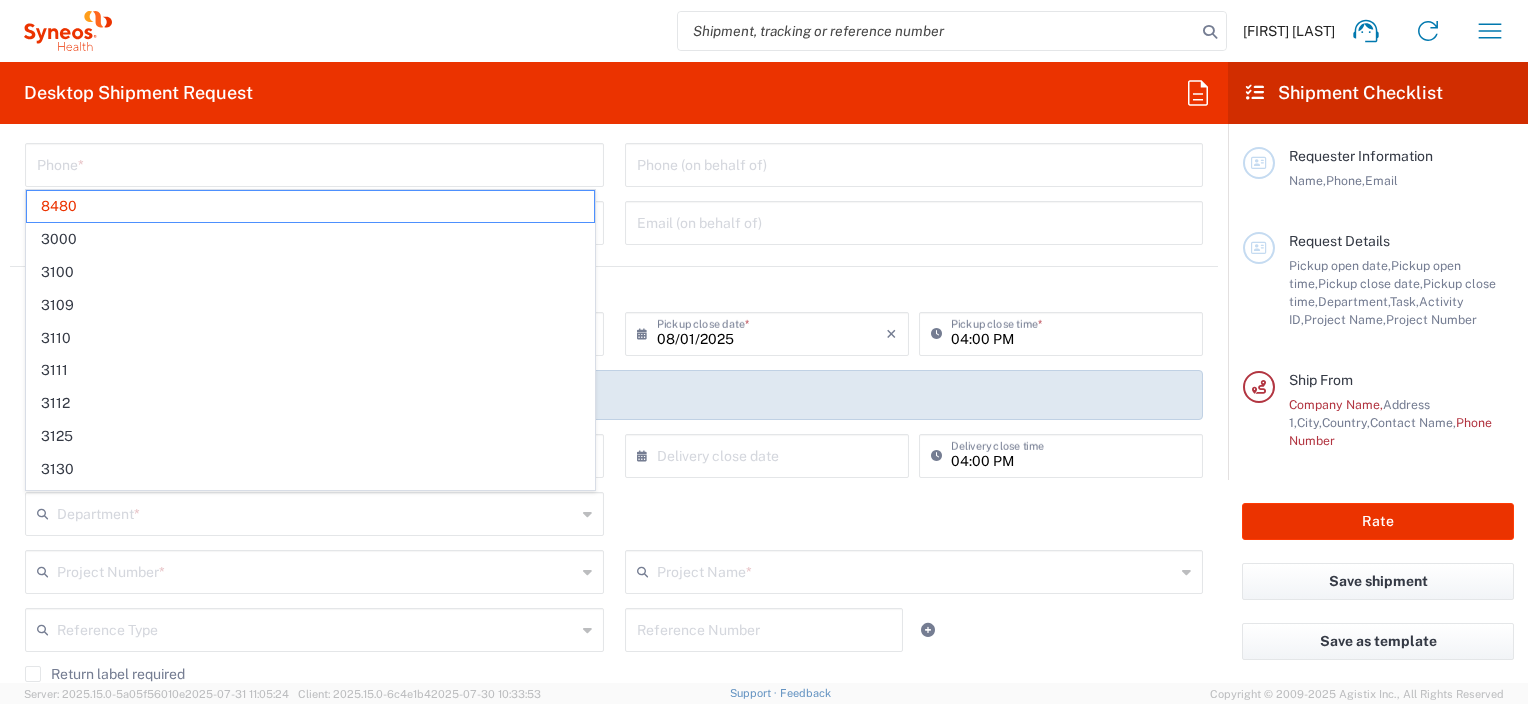 click on "Requester Information  Anna Smakowska  Name  *  Phone  * anna.smakowska@syneoshealth.com  Email  *  Name (on behalf of)   Phone (on behalf of)   Email (on behalf of)   Request Details  08/01/2025 ×  Pickup open date  * Cancel Apply 12:00 PM  Pickup open time  * 08/01/2025 ×  Pickup close date  * Cancel Apply 04:00 PM  Pickup close time  *  Schedule pickup  When scheduling a pickup please be sure to meet the following criteria:
1. Pickup window should start at least 2 hours after current time.
2.Pickup window needs to be at least 2 hours.
3.Pickup close time should not exceed business hours.
×  Delivery open date  Cancel Apply 08:00 AM  Delivery open time  ×  Delivery close date  Cancel Apply 04:00 PM  Delivery close time   Department  * 8480 3000 3100 3109 3110 3111 3112 3125 3130 3135 3136 3150 3155 3165 3171 3172 3190 3191 3192 3193 3194 3200 3201 3202 3210 3211 Dept 3212 3213 3214 3215 3216 3218 3220 3221 3222 3223 3225 3226 3227 3228 3229 3230 3231 3232 3233 3234 3235 3236 3237 3238 3240 * * ASN" 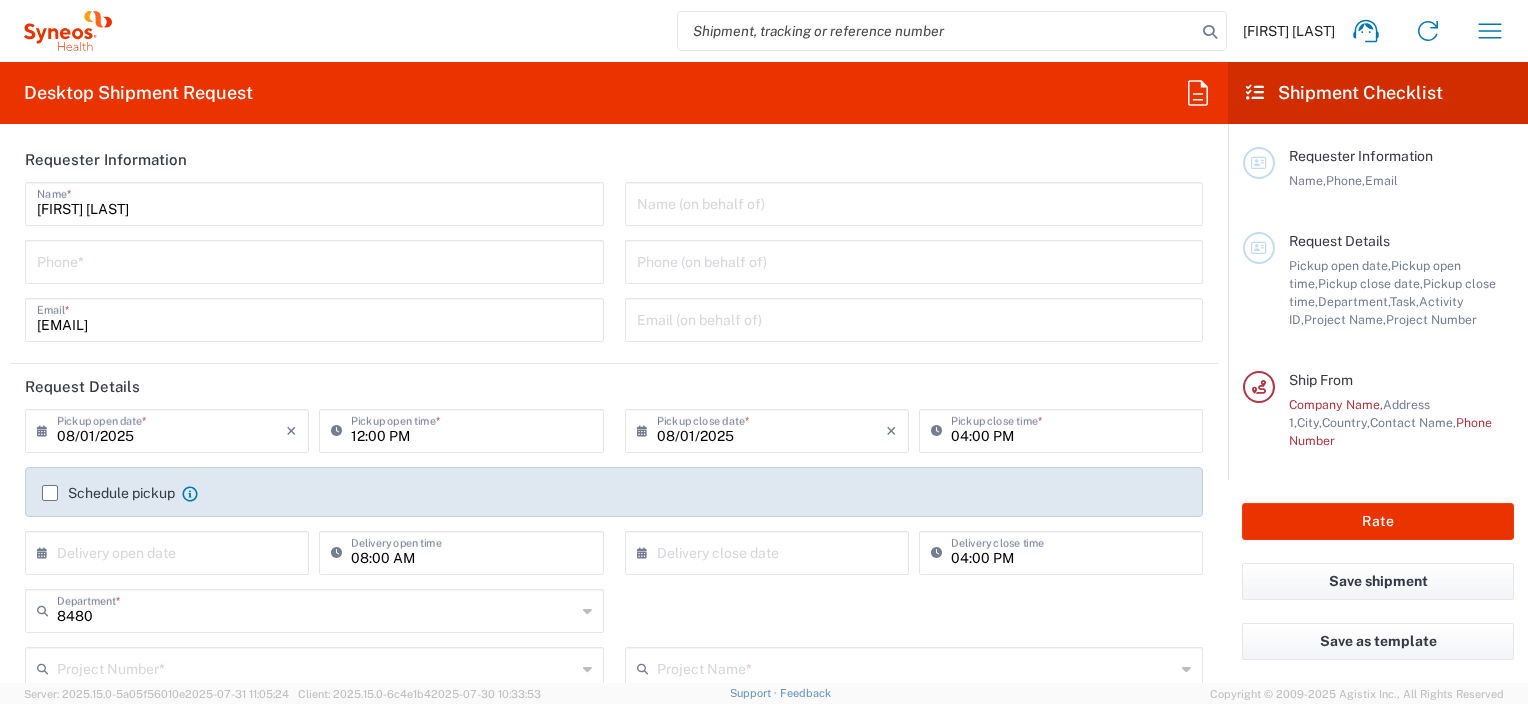 scroll, scrollTop: 0, scrollLeft: 0, axis: both 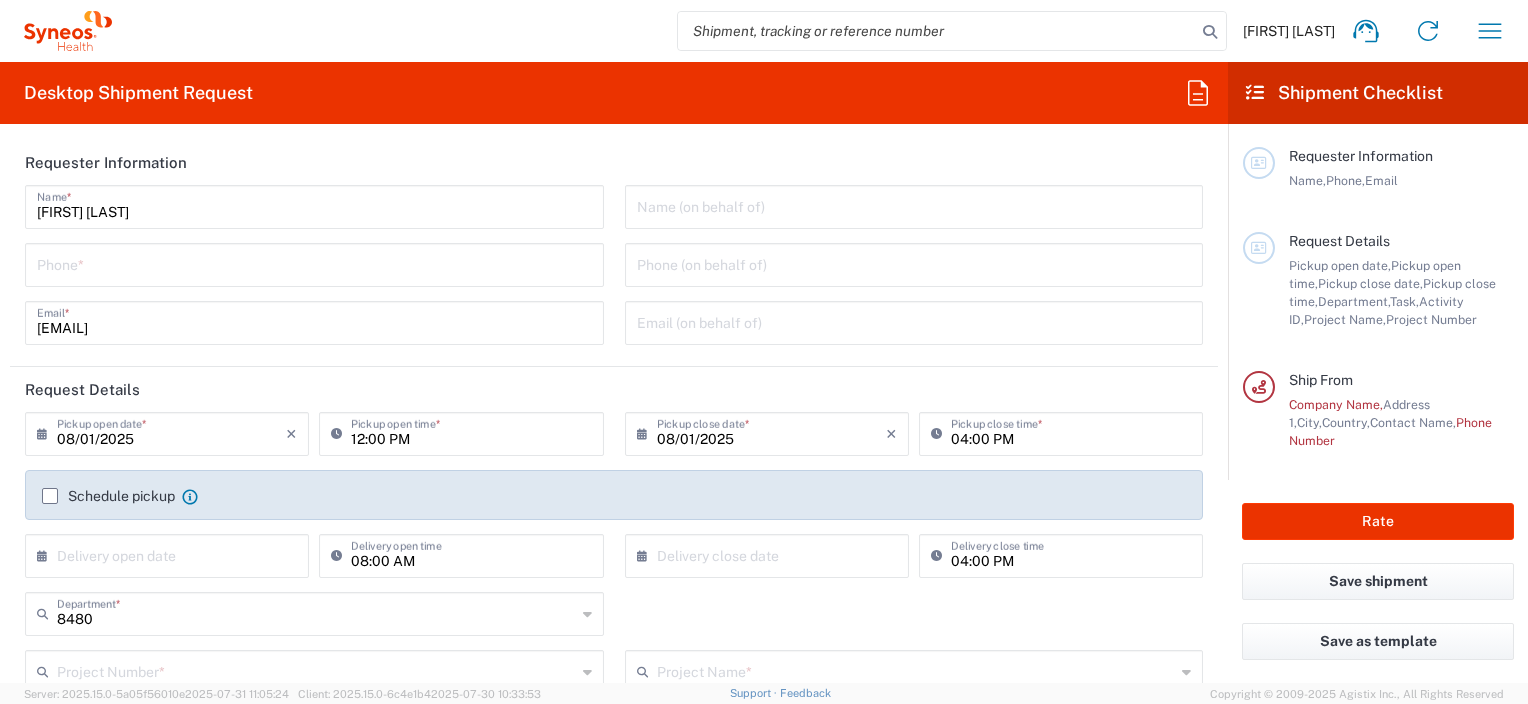 click on "Desktop Shipment Request" 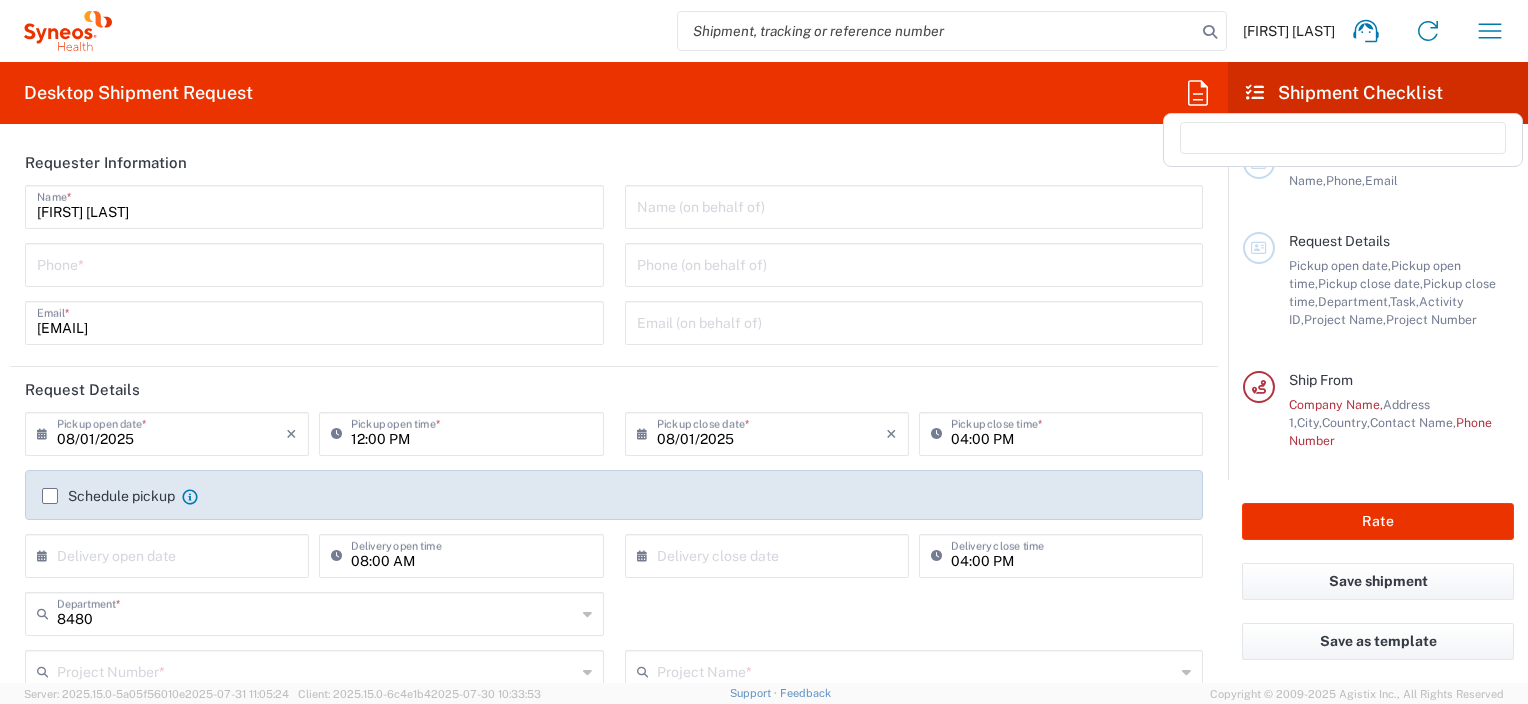 click 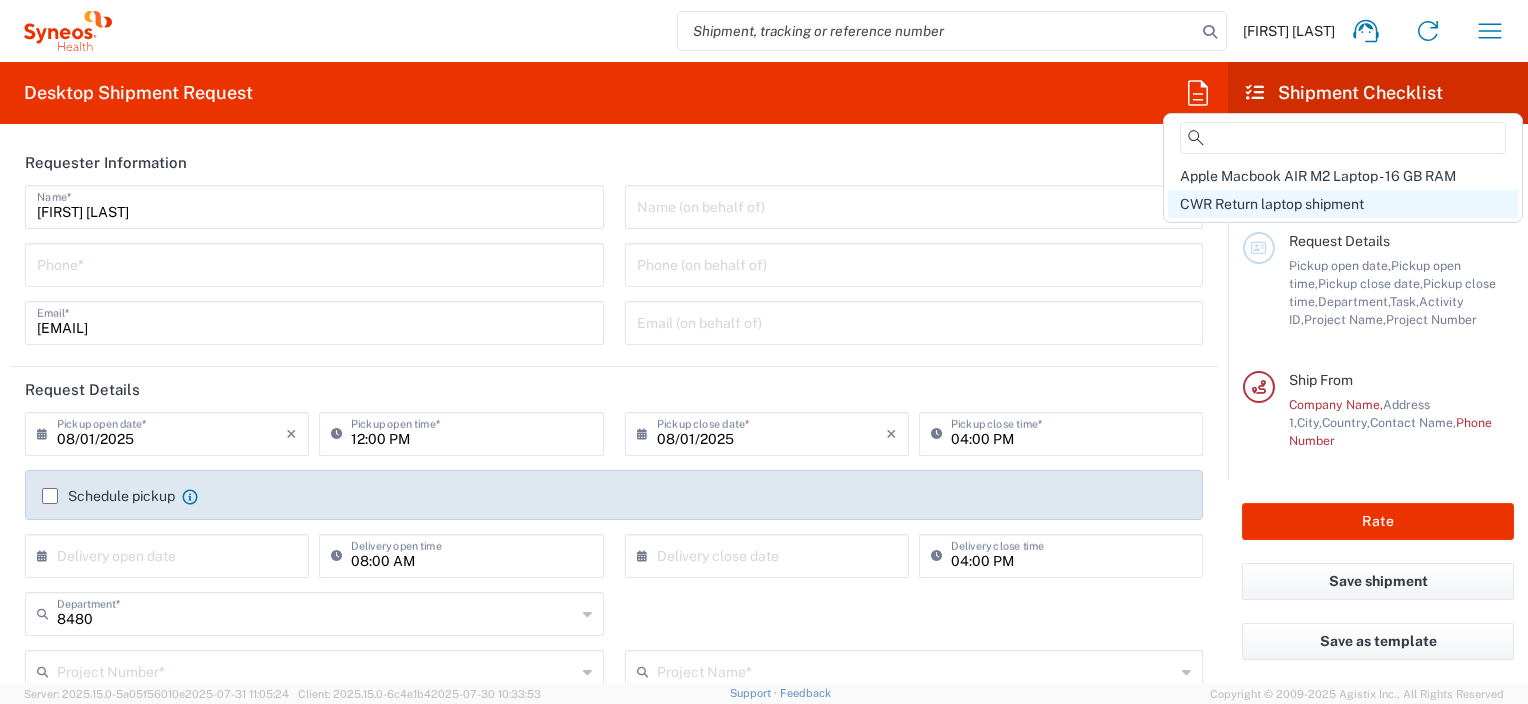 click on "CWR Return laptop shipment" 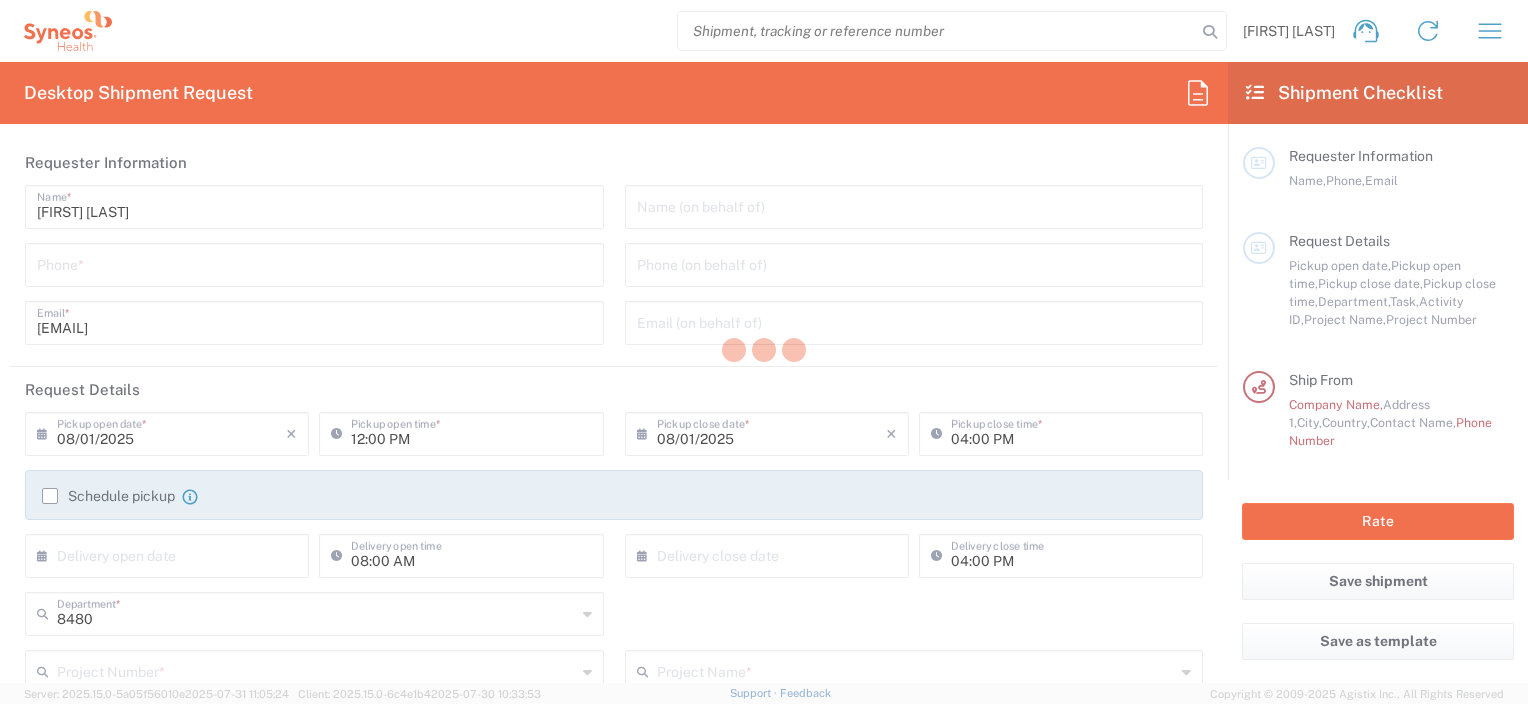 type on "[FIRST] [LAST]" 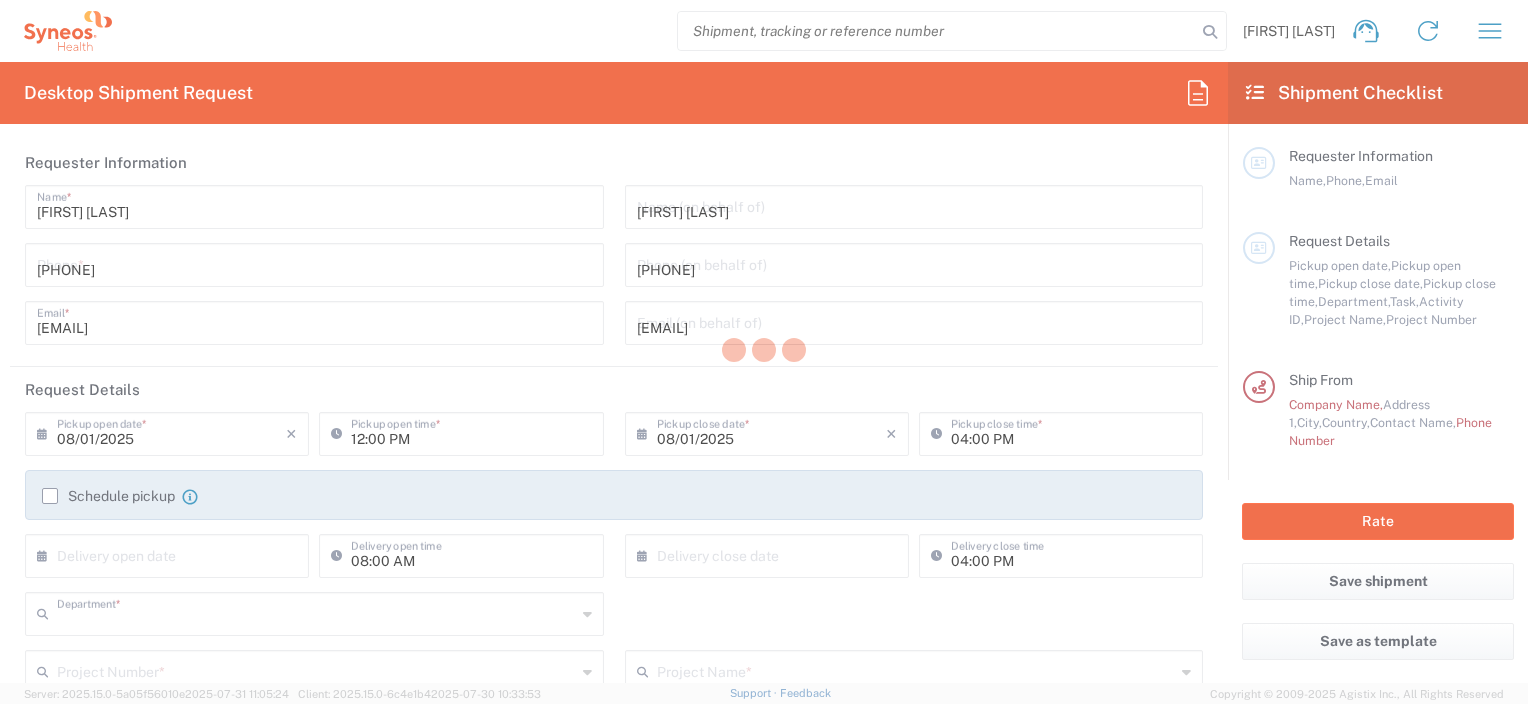 type on "05:20 PM" 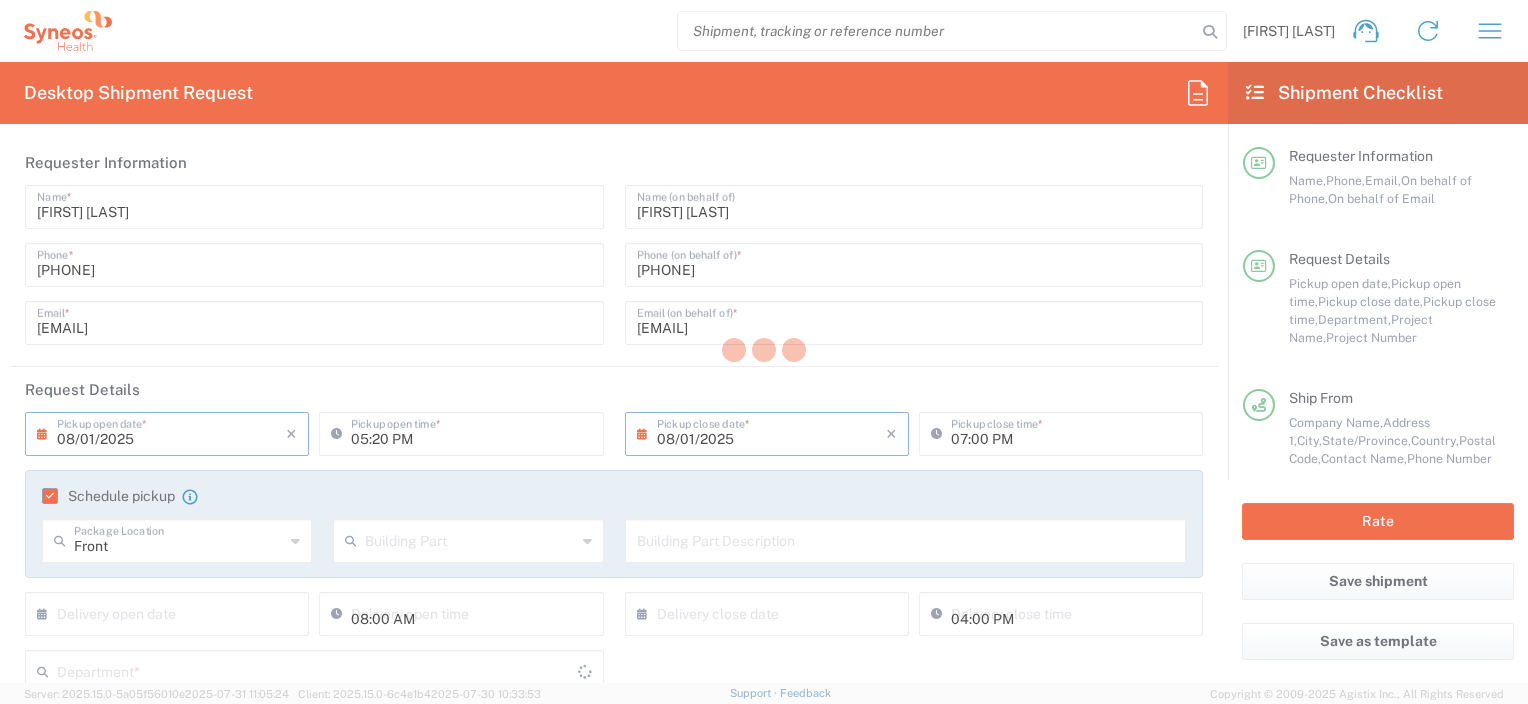 type on "6157" 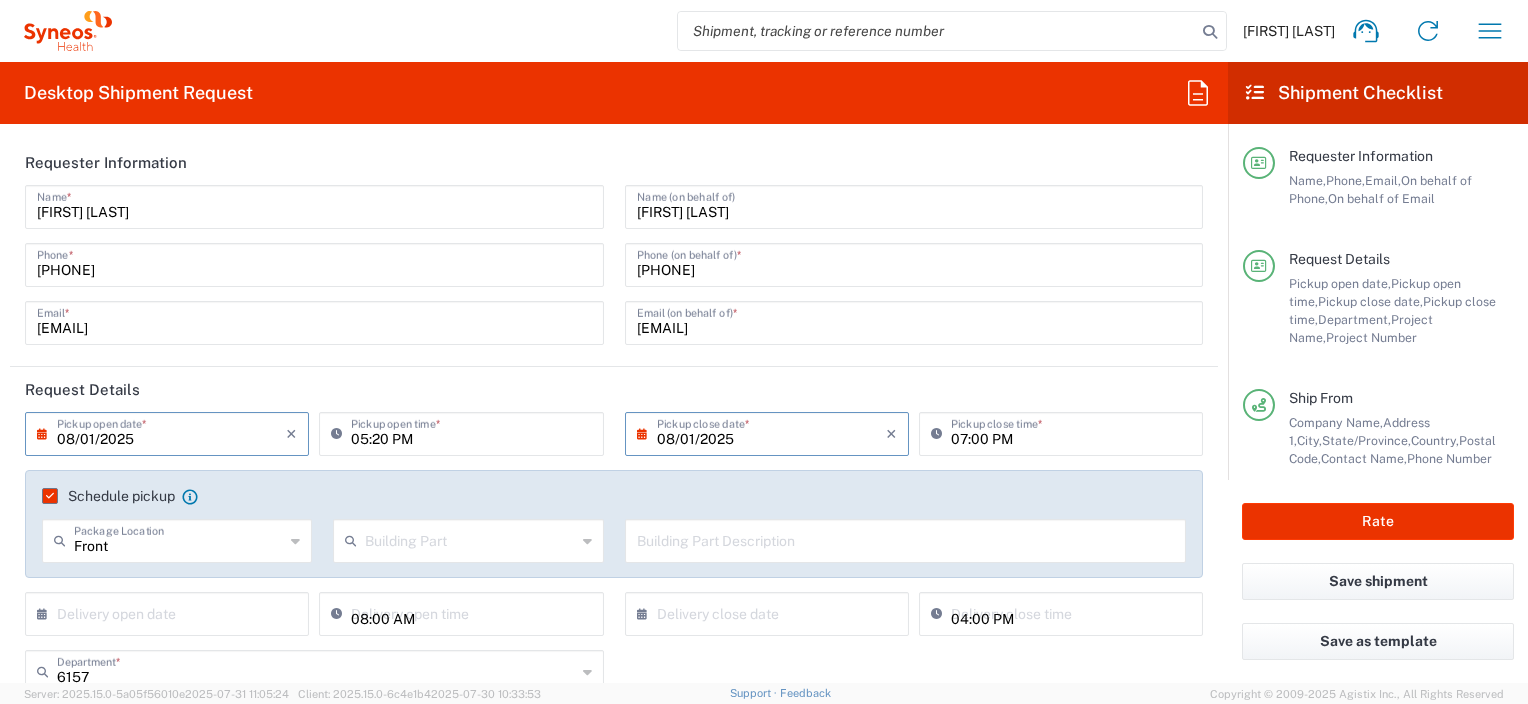 type on "North Carolina" 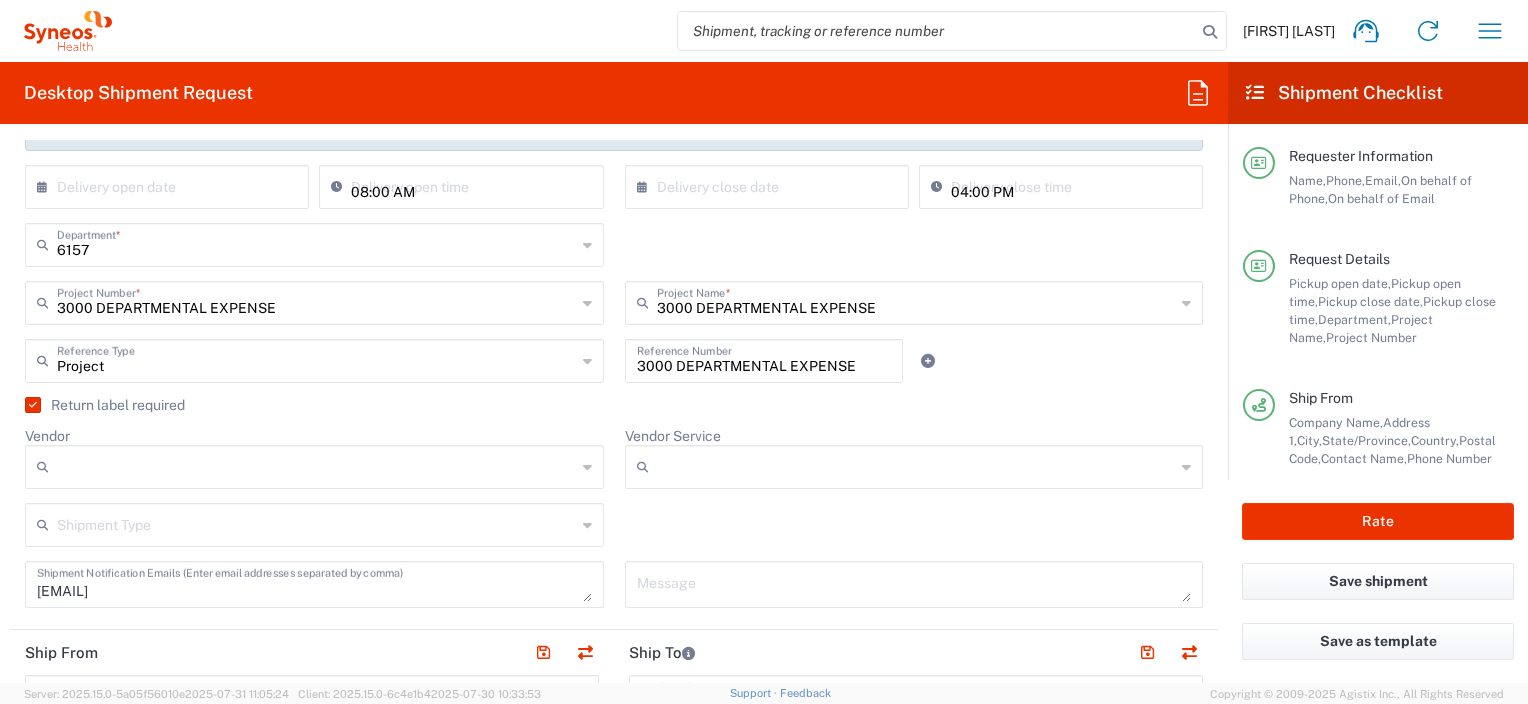 scroll, scrollTop: 700, scrollLeft: 0, axis: vertical 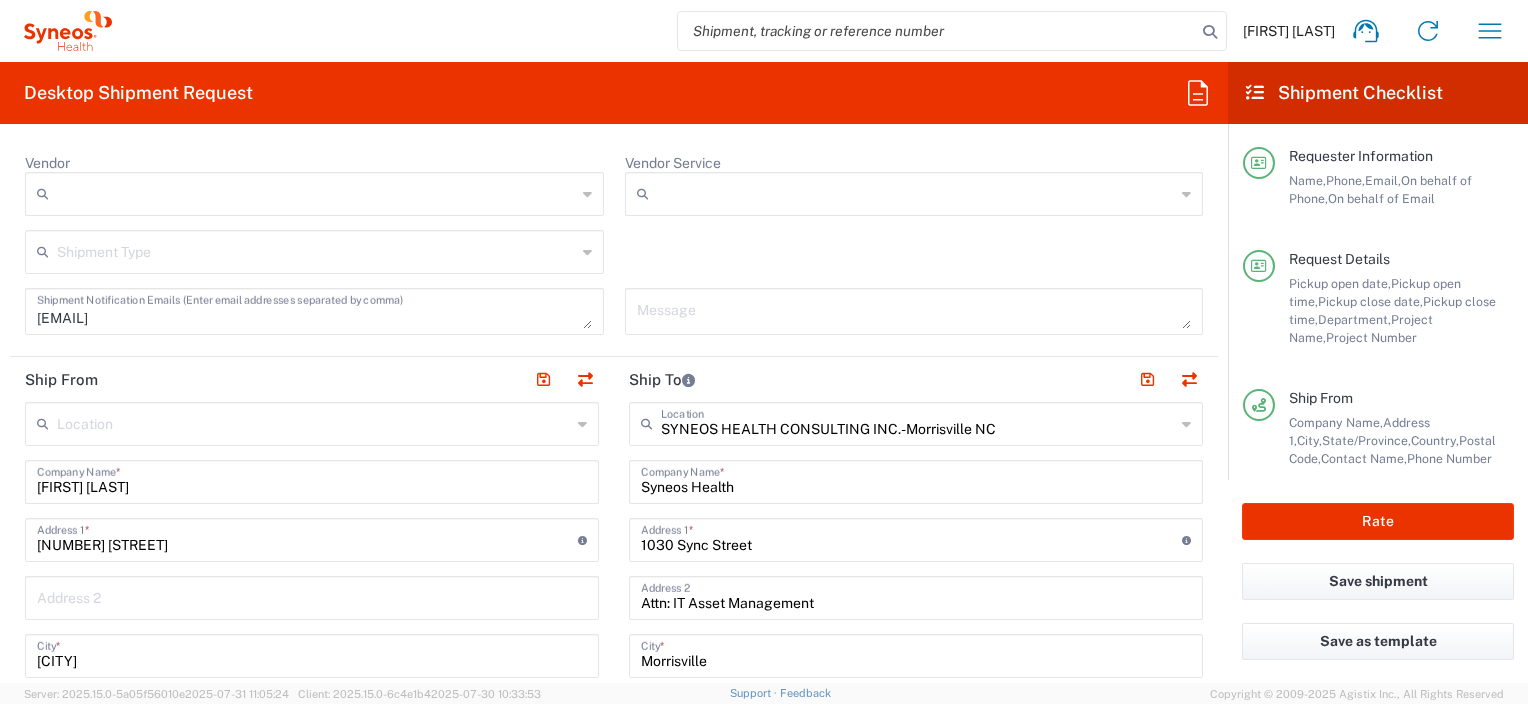 click 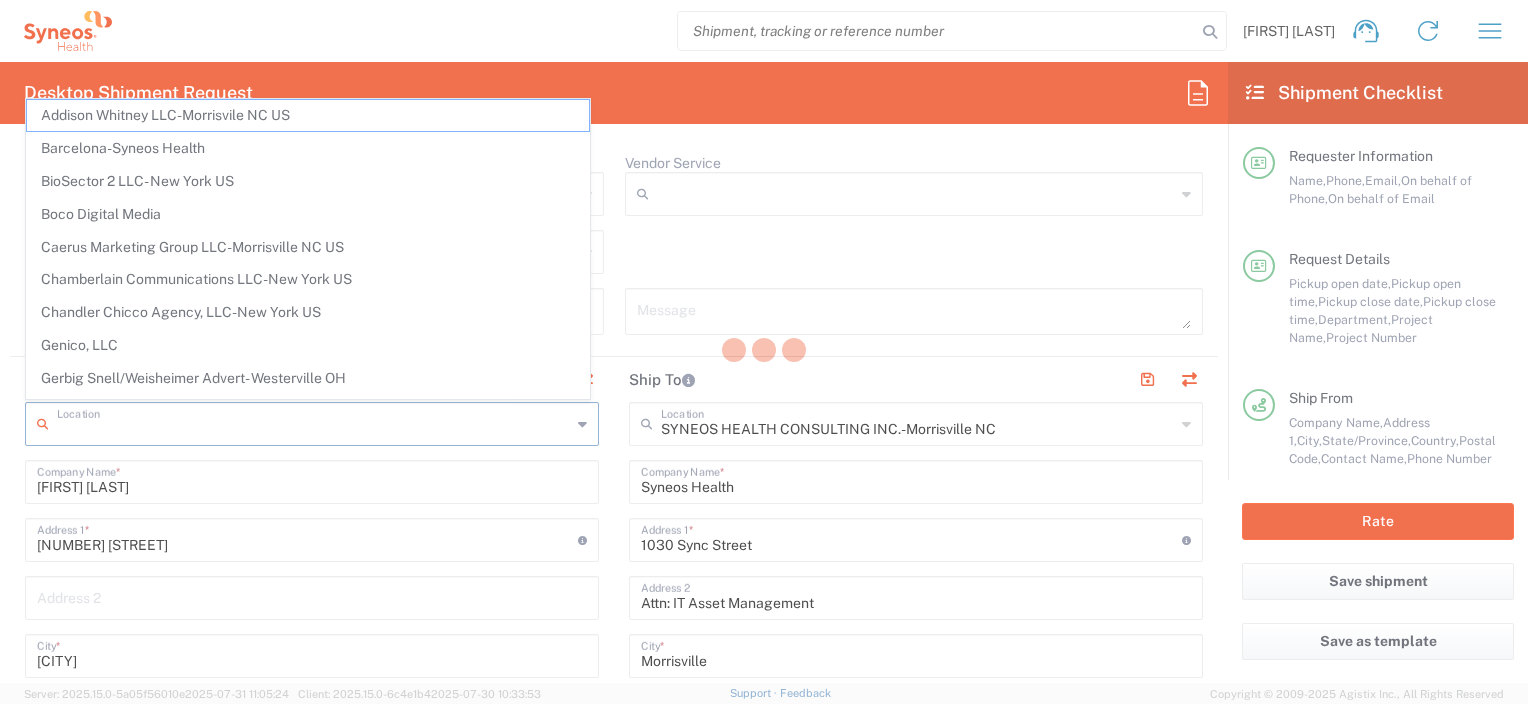 type on "8480" 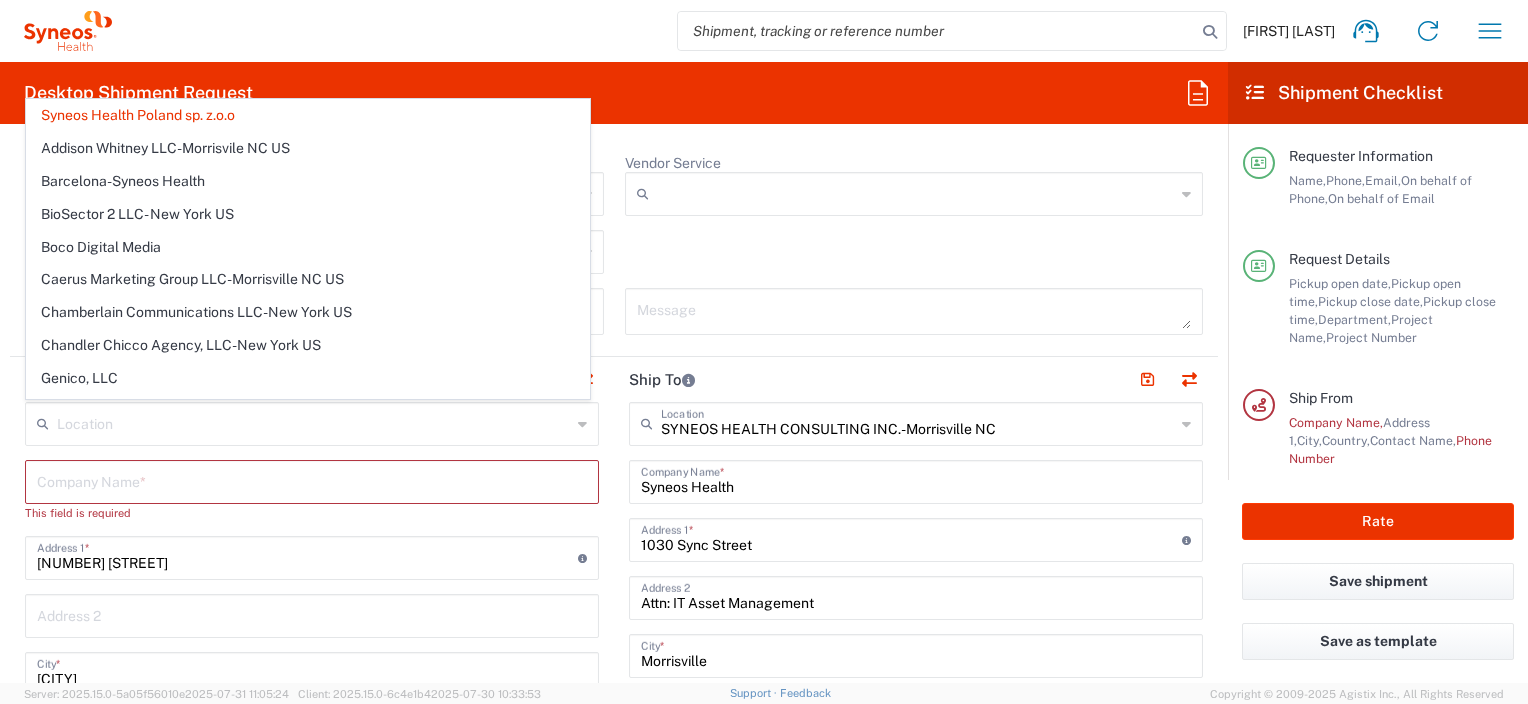 click on "Shipment Type  Batch Regular" 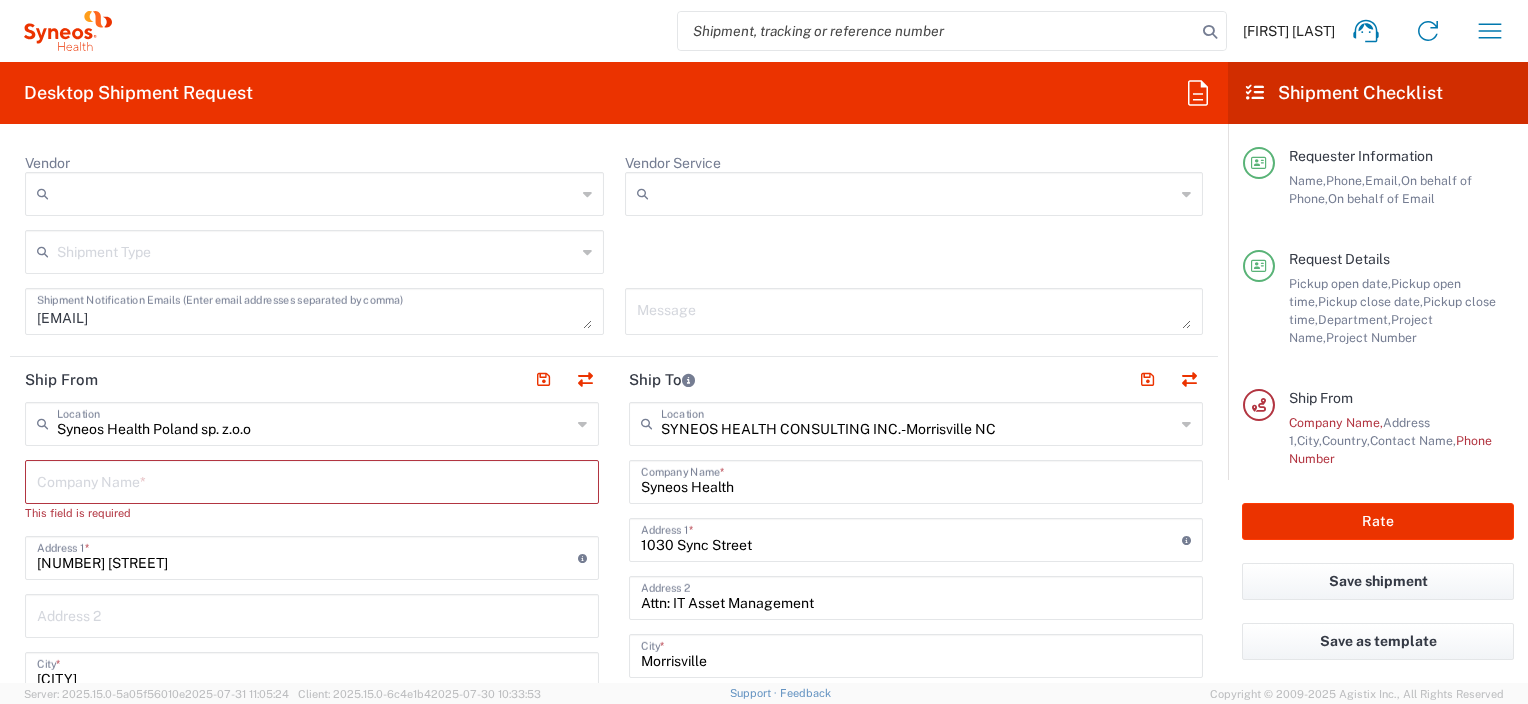 click on "Desktop Shipment Request" 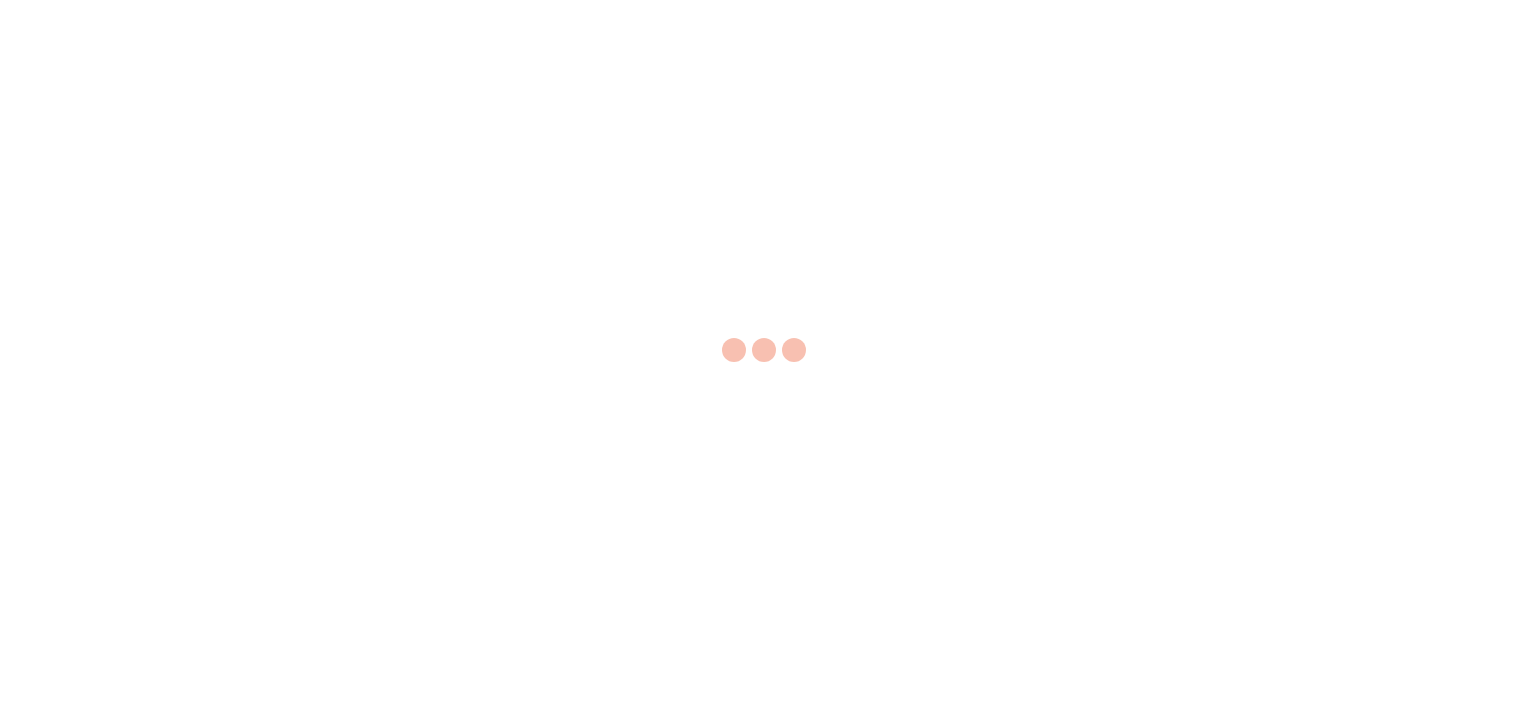 scroll, scrollTop: 0, scrollLeft: 0, axis: both 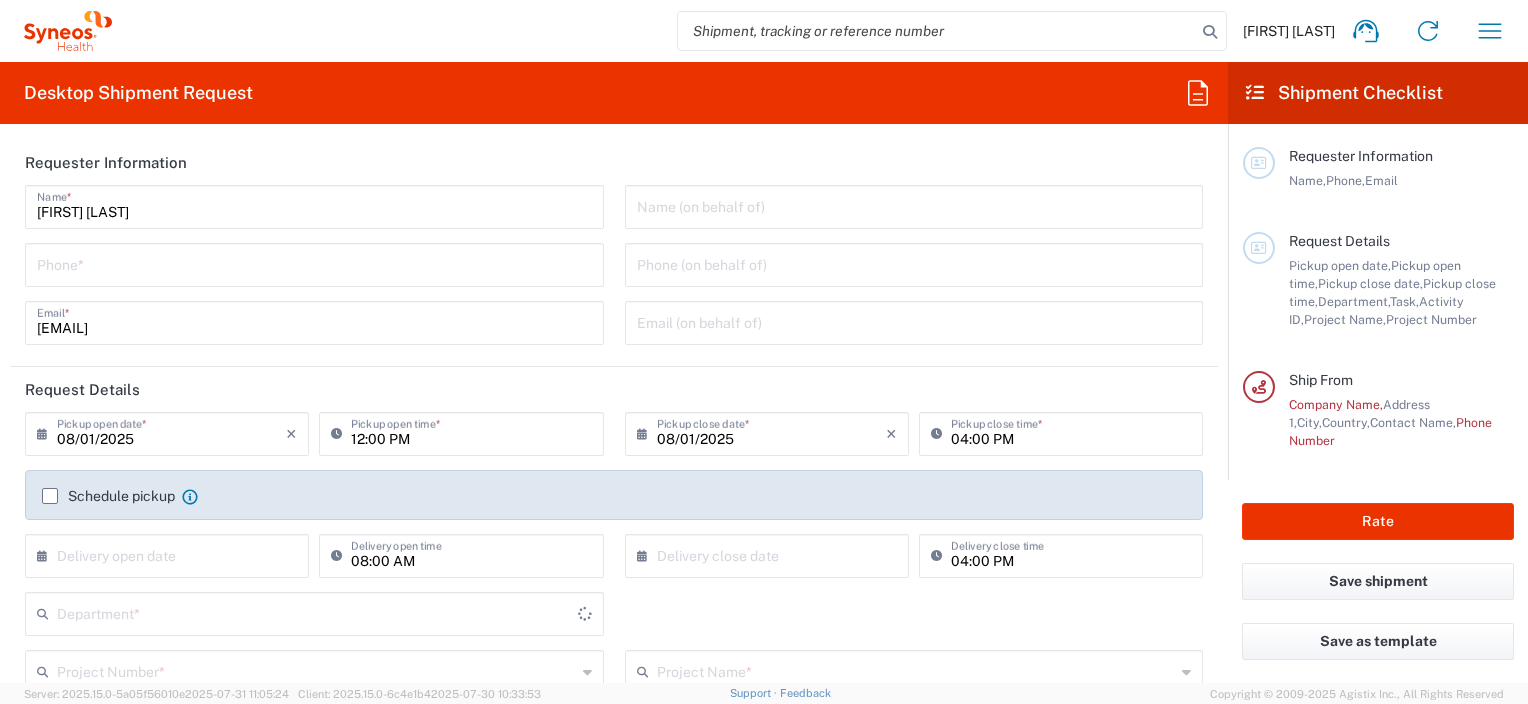 type on "Poland" 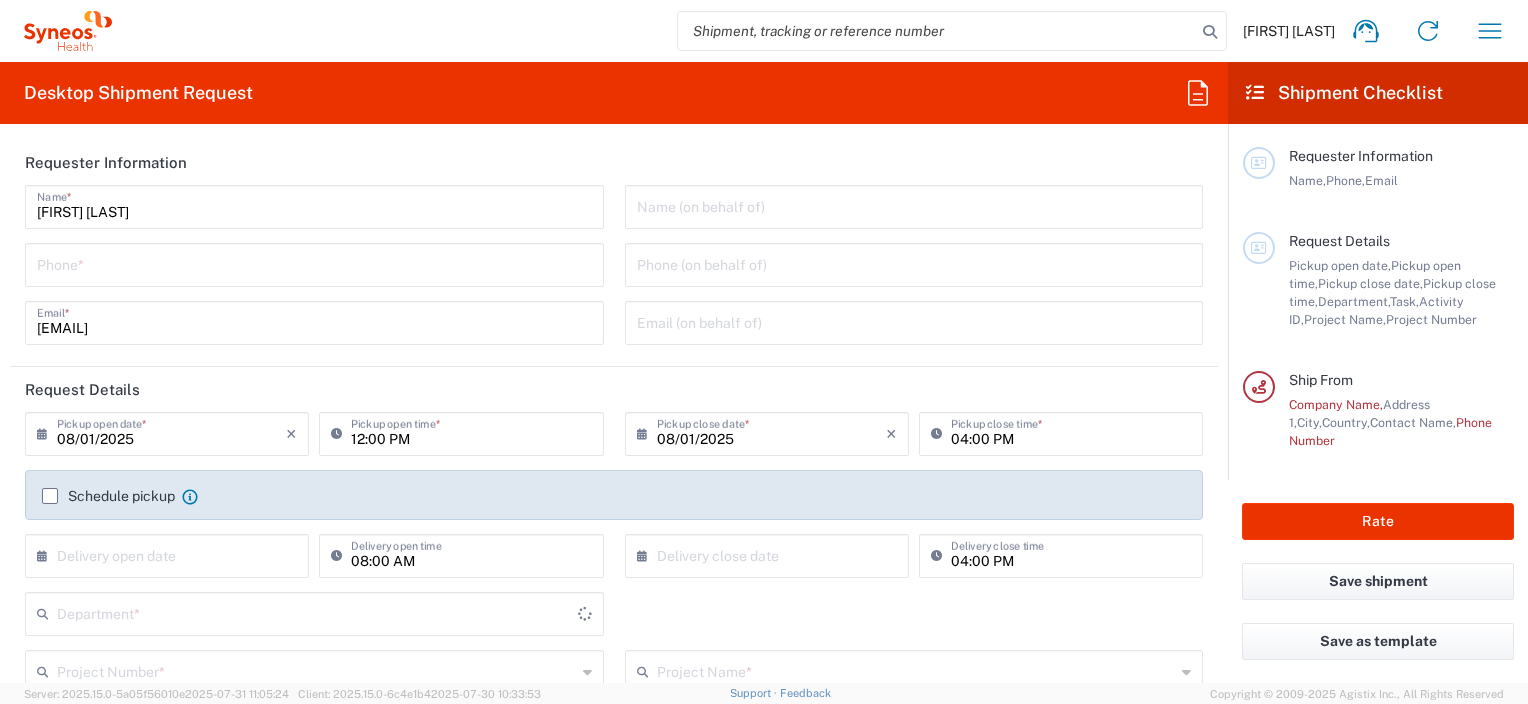 type on "8480" 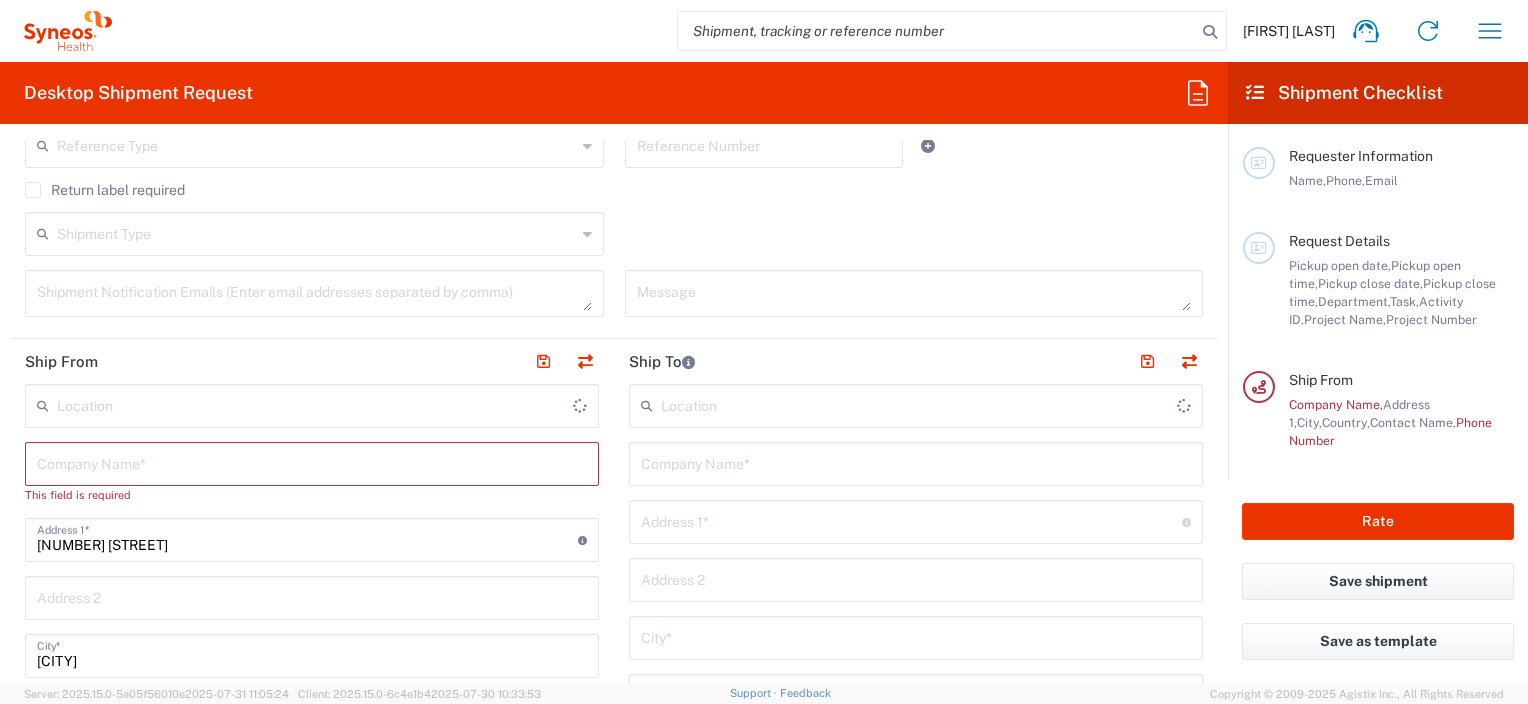 scroll, scrollTop: 700, scrollLeft: 0, axis: vertical 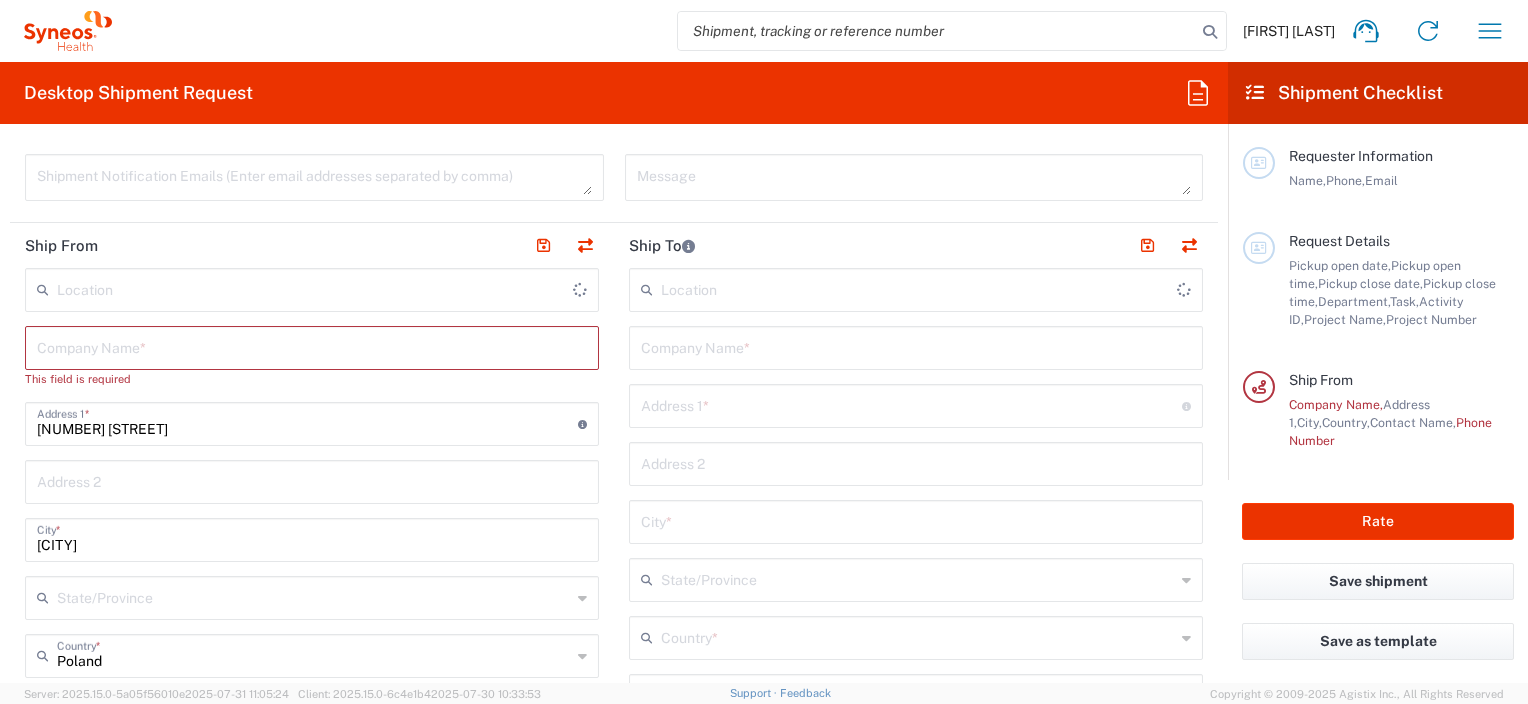 type on "Syneos Health Poland sp. z.o.o" 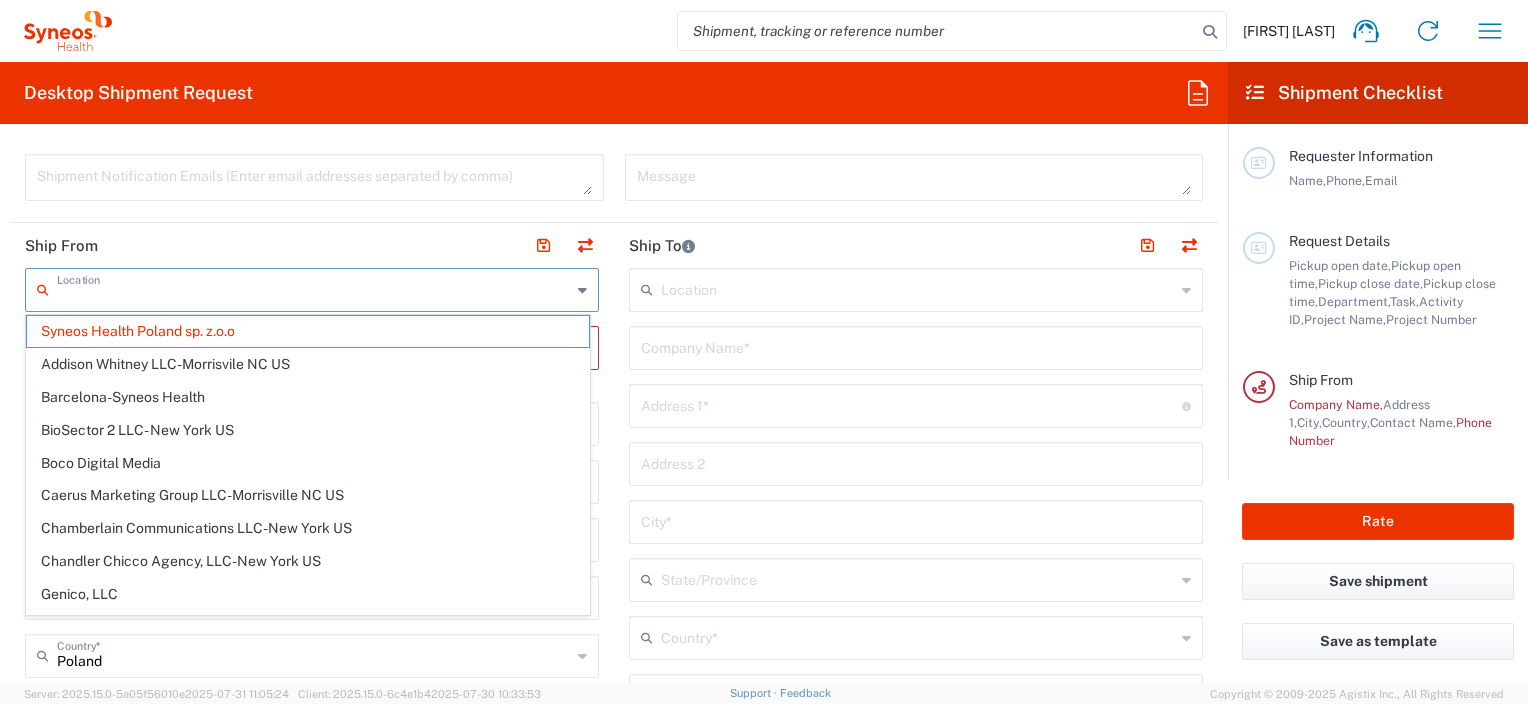 click at bounding box center (314, 288) 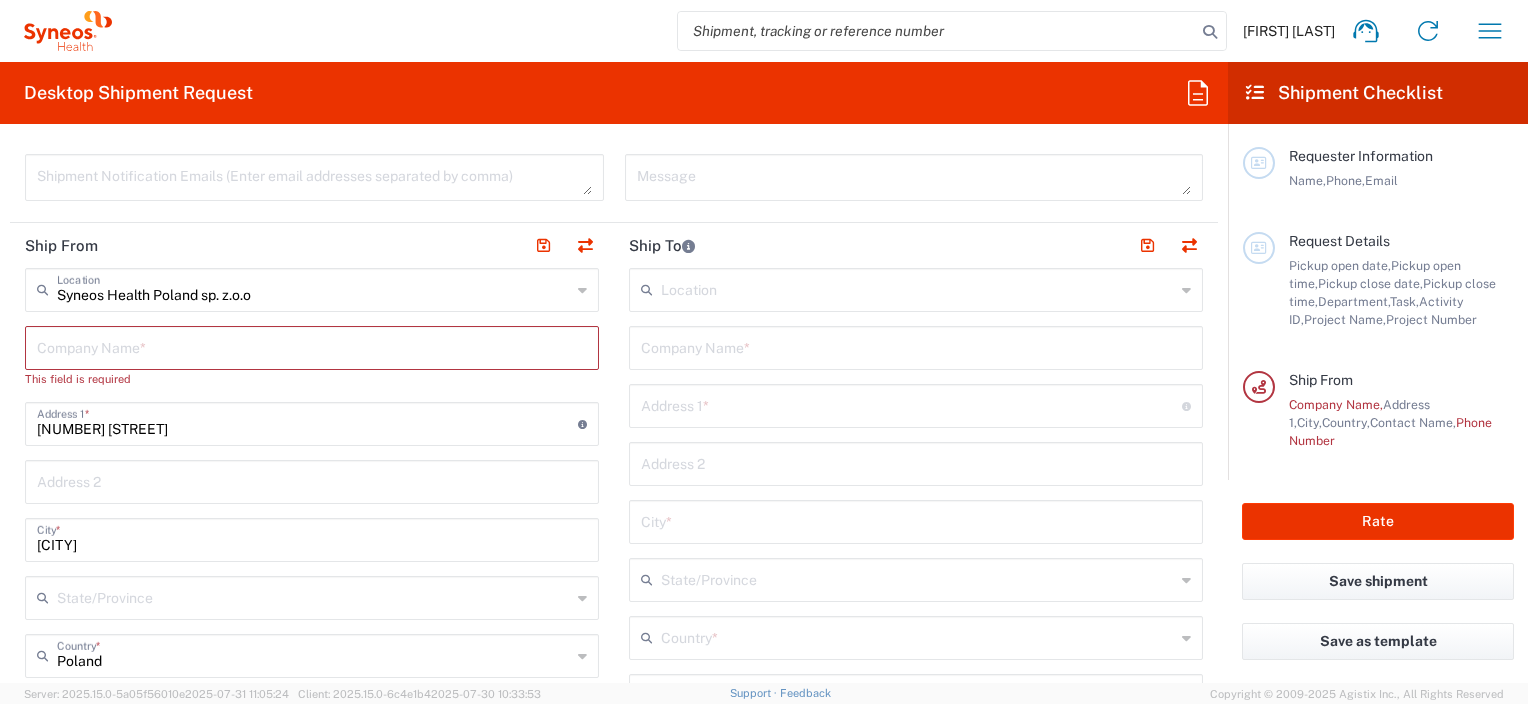 click on "Company Name  *" 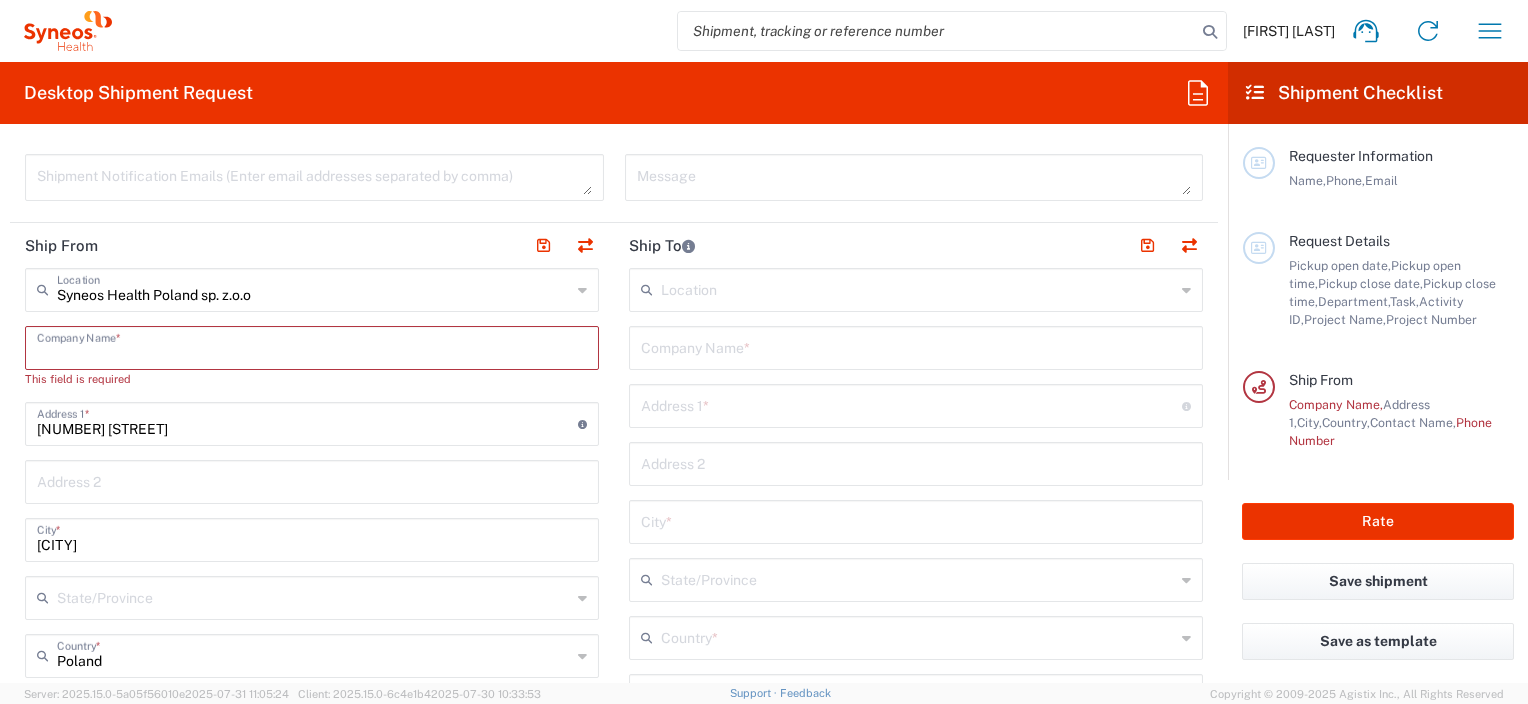 click 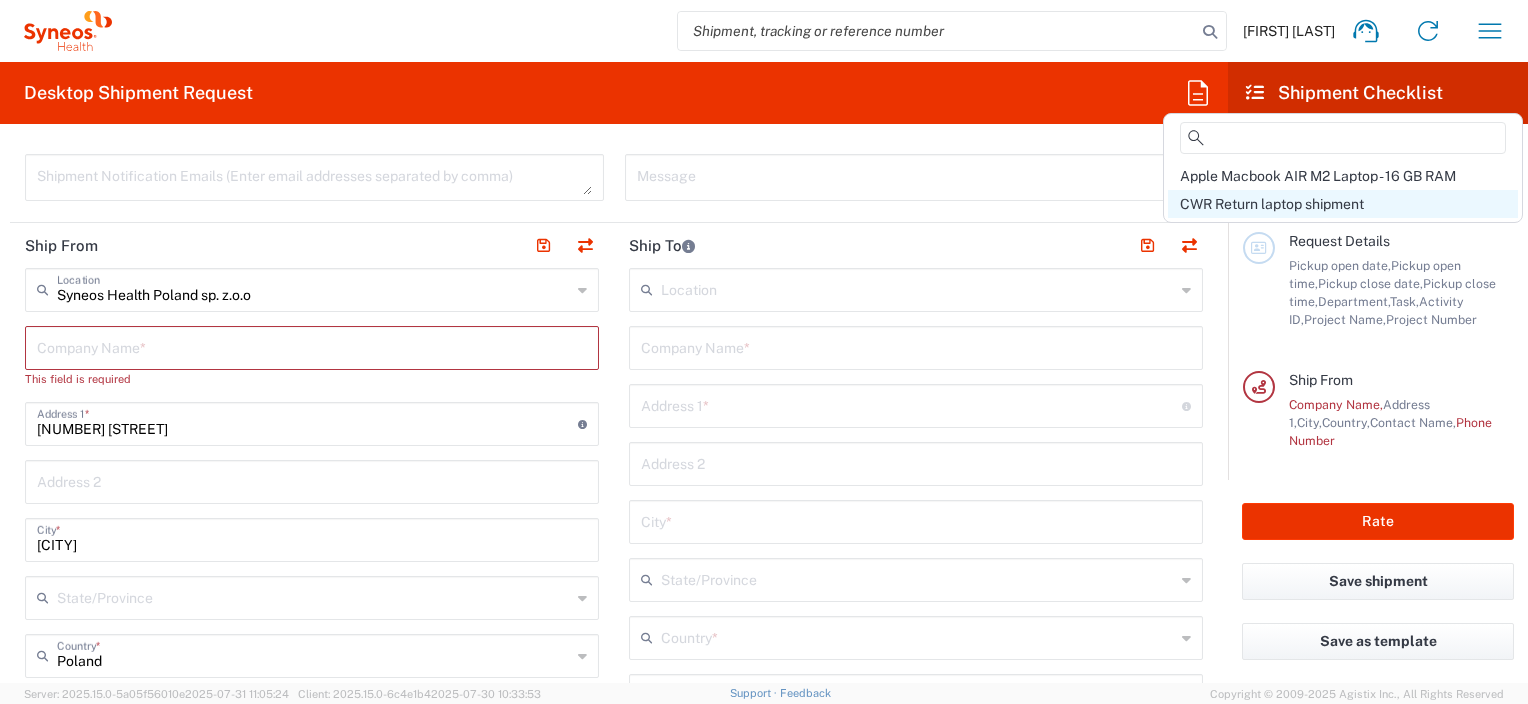 click on "CWR Return laptop shipment" 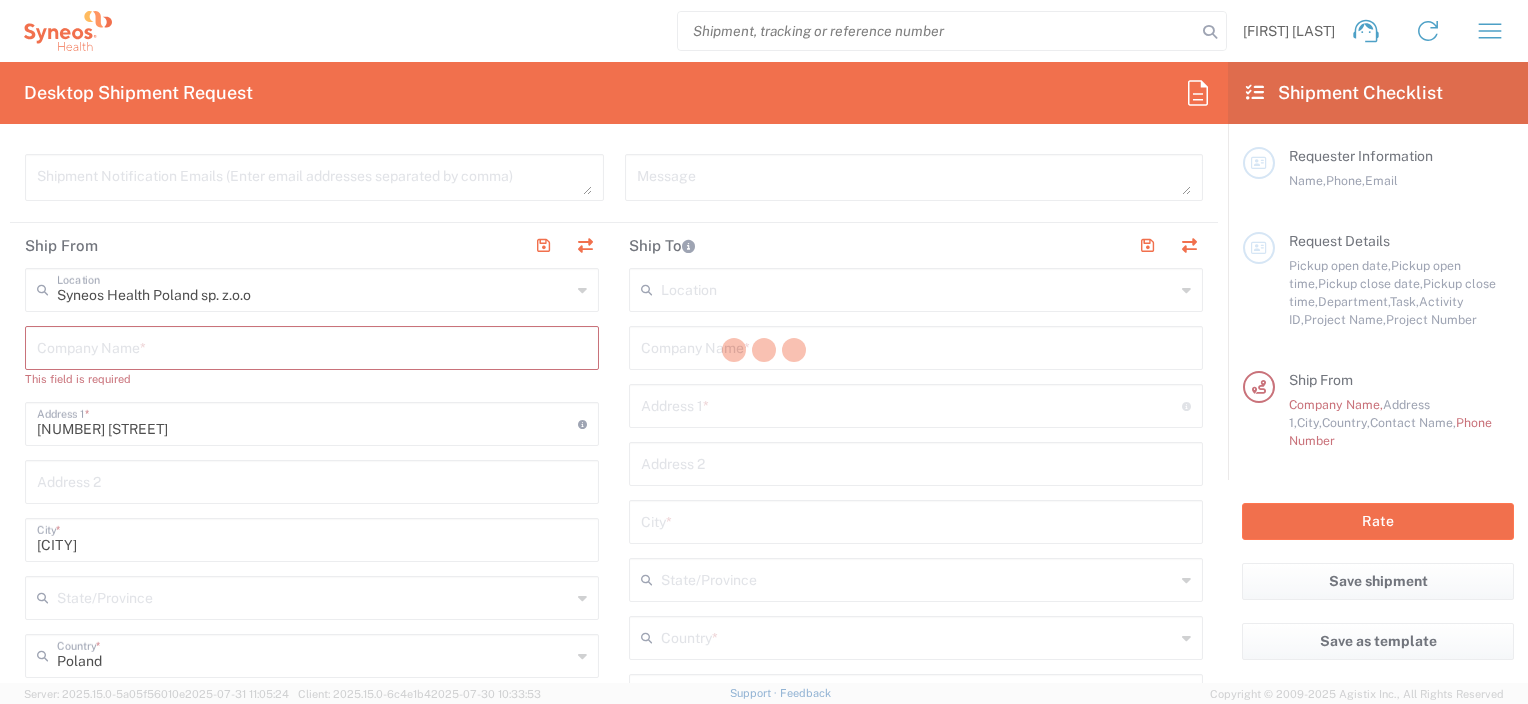 type on "[FIRST] [LAST]" 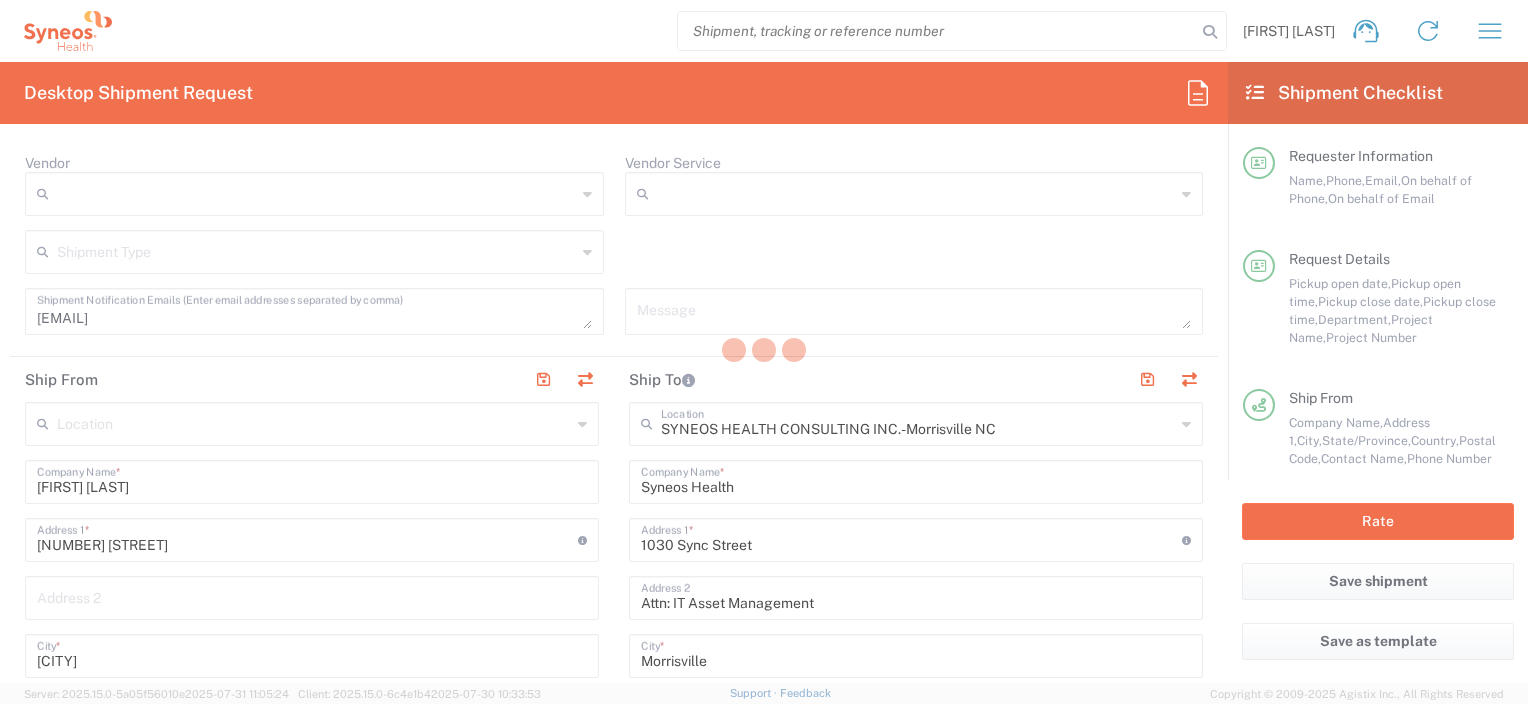 type on "6157" 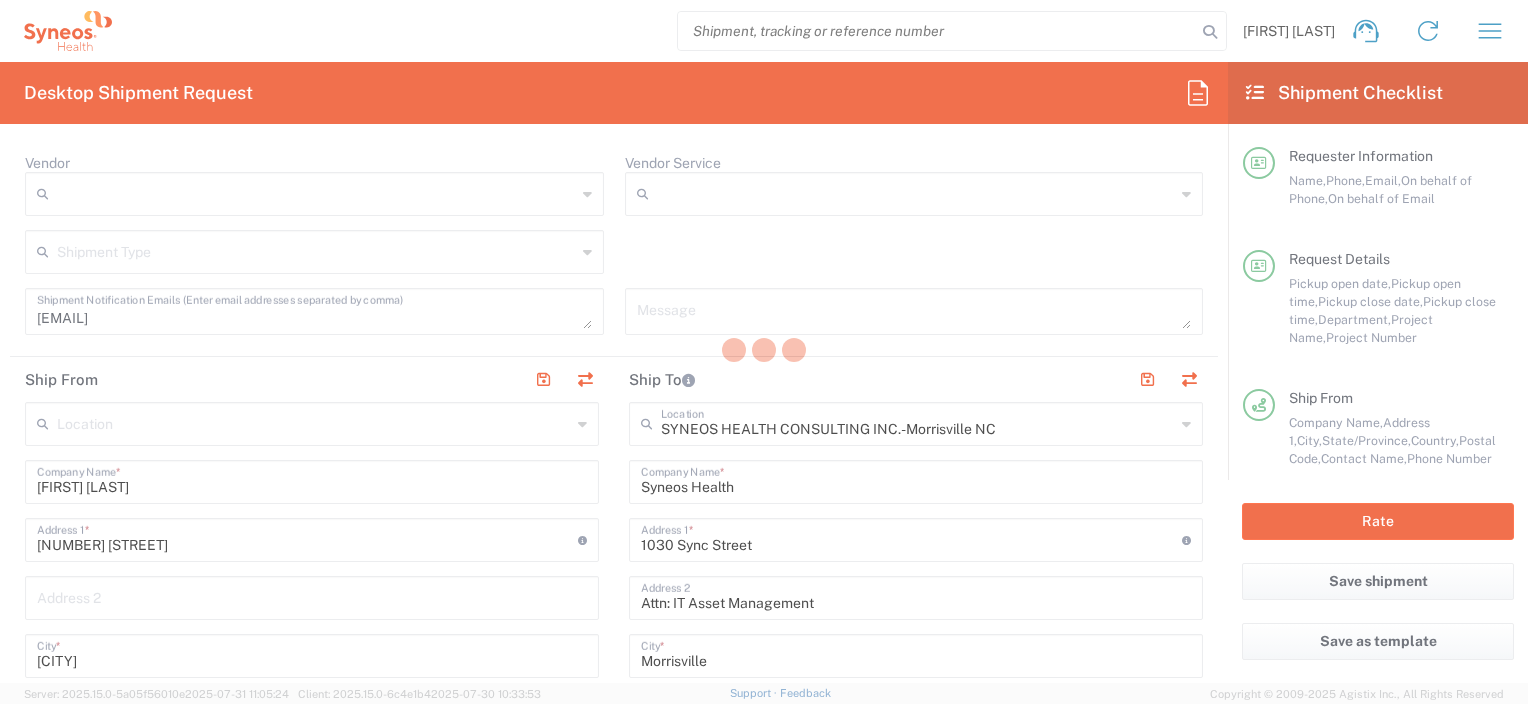 type on "Georgia" 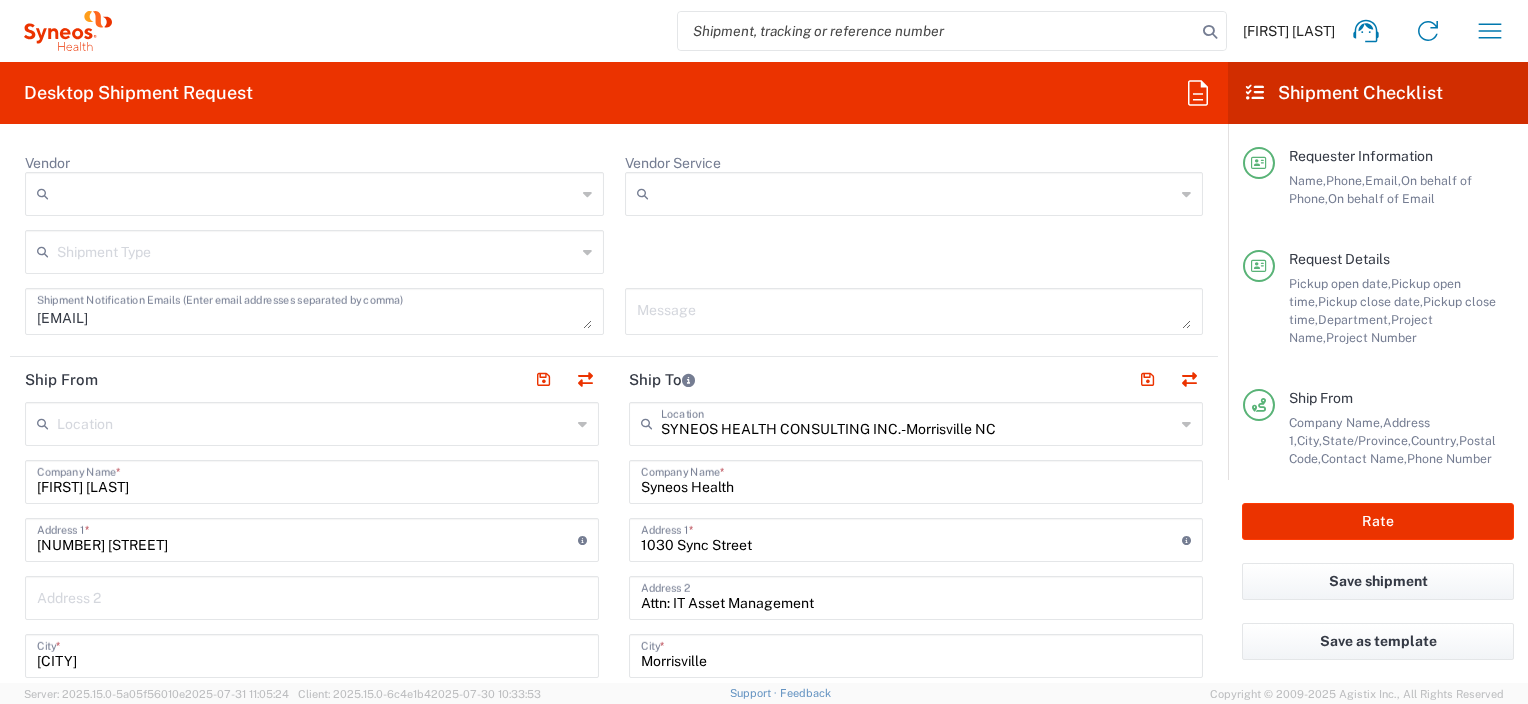 type on "3000 DEPARTMENTAL EXPENSE" 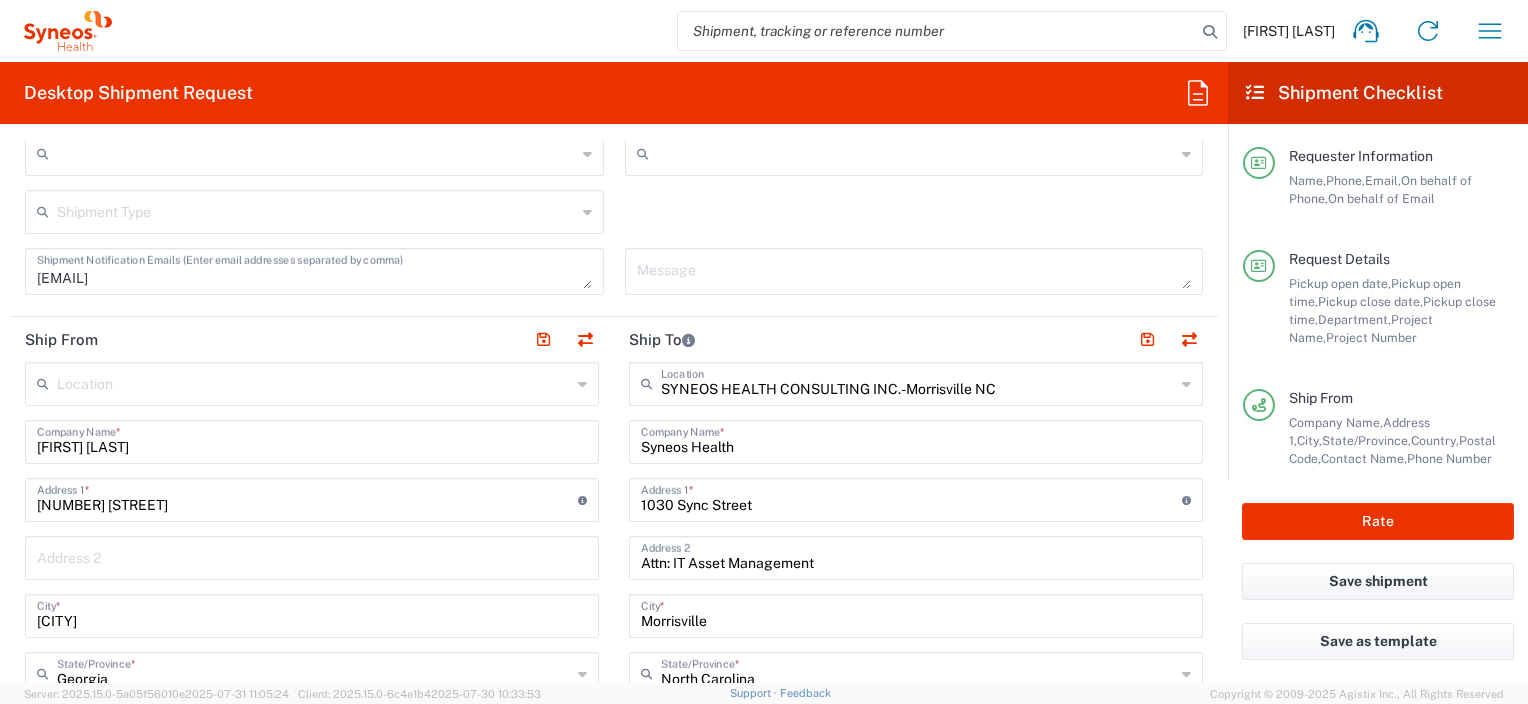 scroll, scrollTop: 534, scrollLeft: 0, axis: vertical 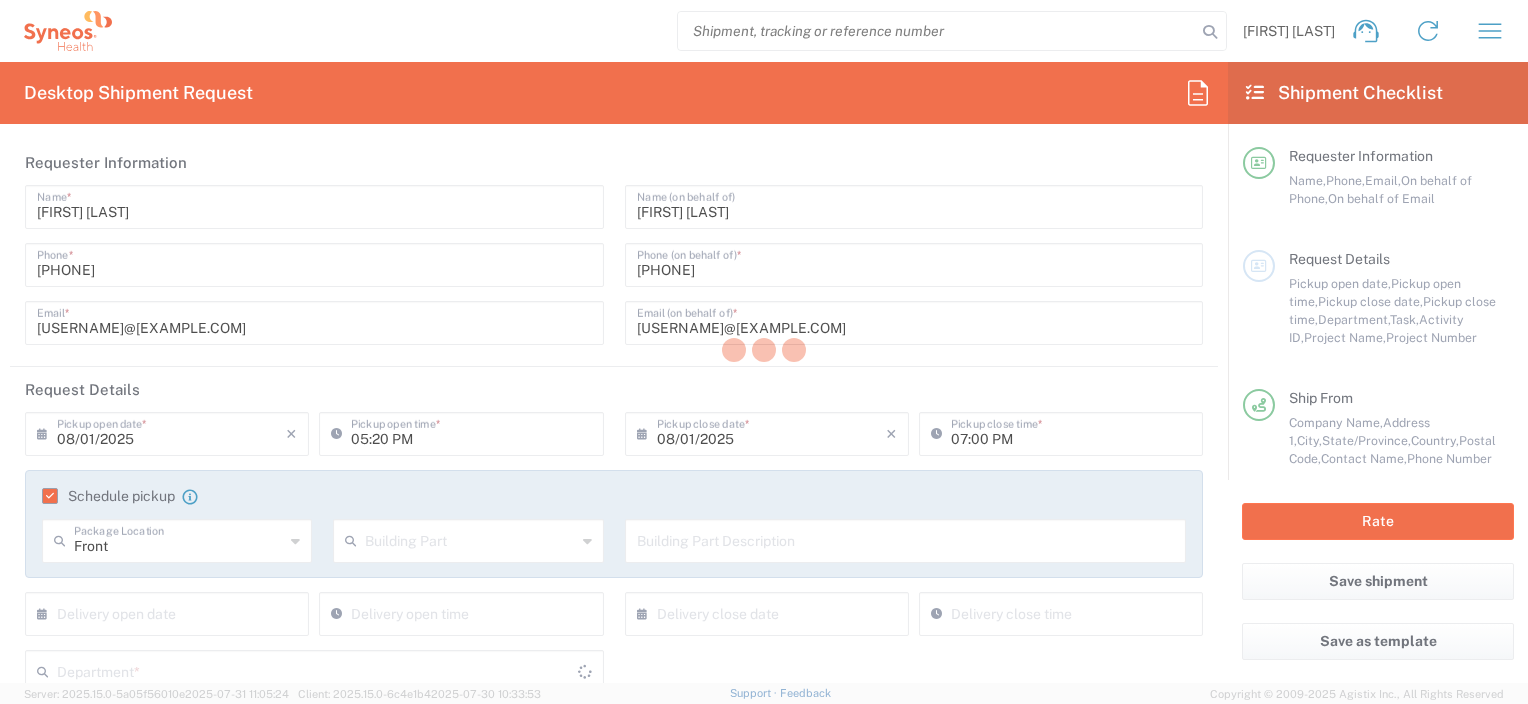 type on "North Carolina" 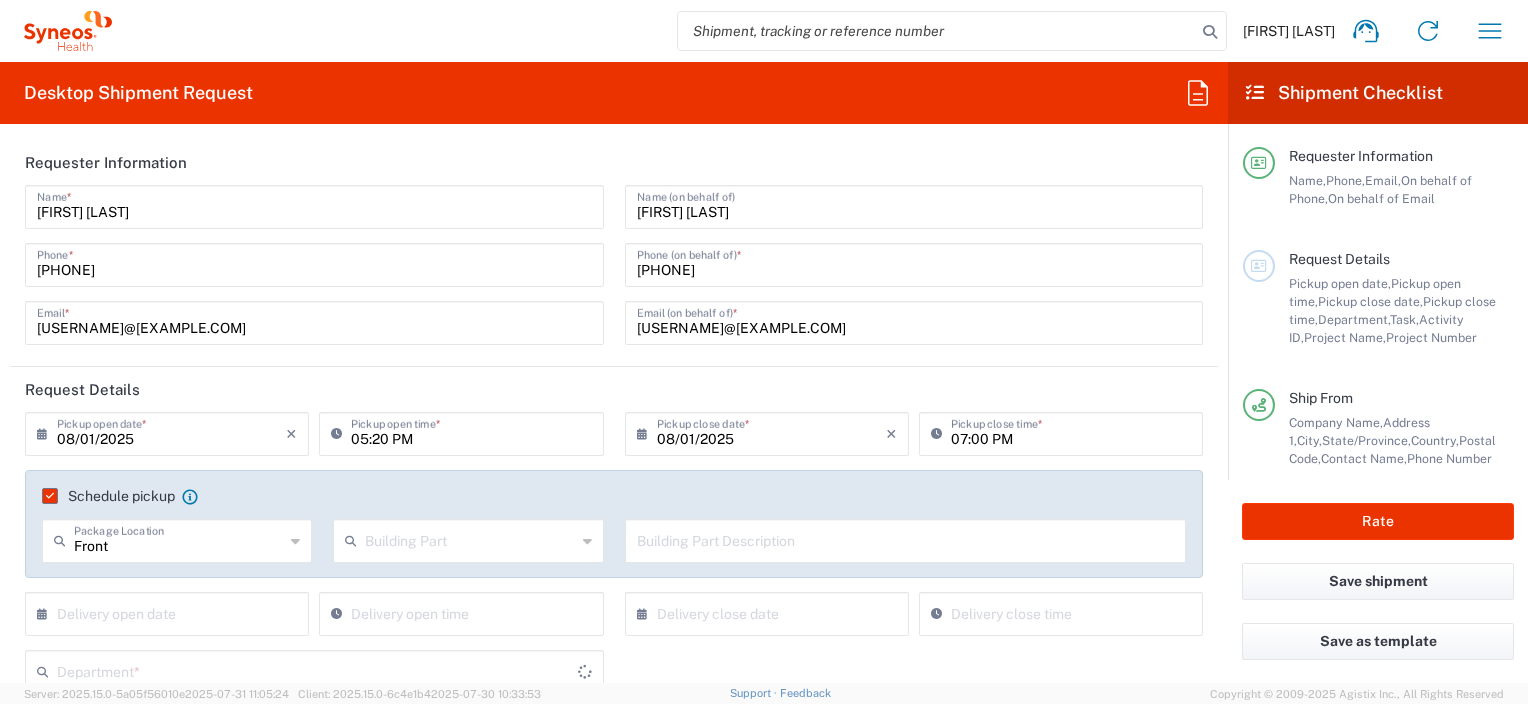 type on "Small Box" 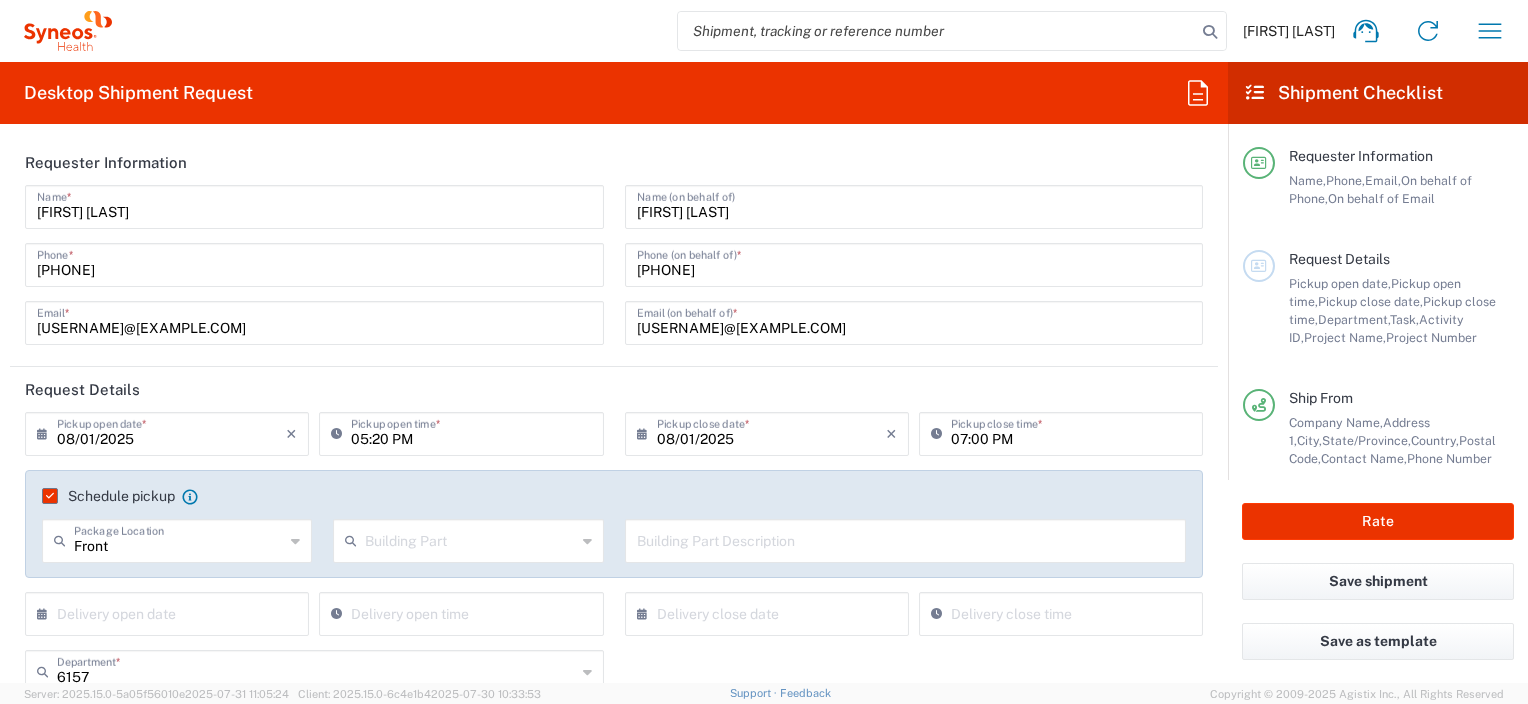 type on "SYNEOS HEALTH CONSULTING INC.-Morrisville NC" 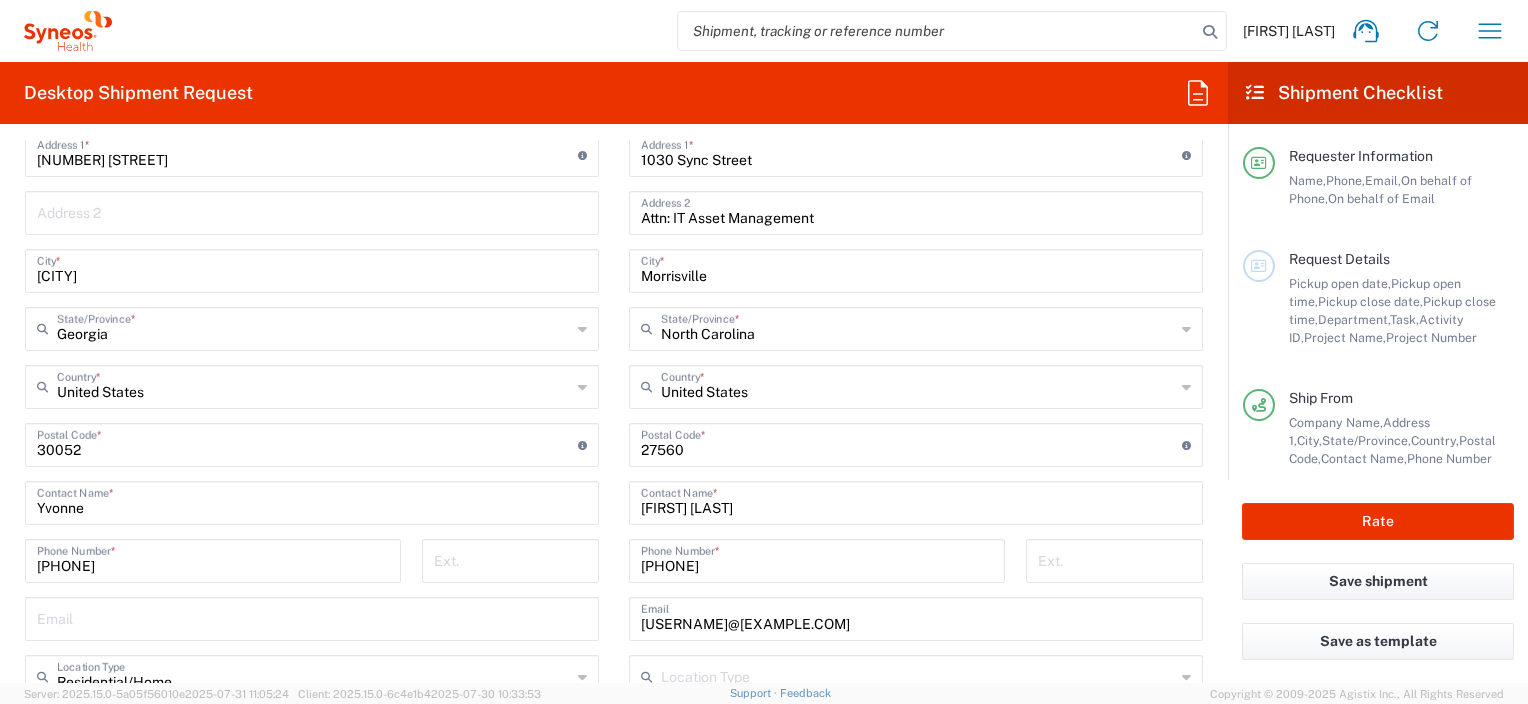 scroll, scrollTop: 1100, scrollLeft: 0, axis: vertical 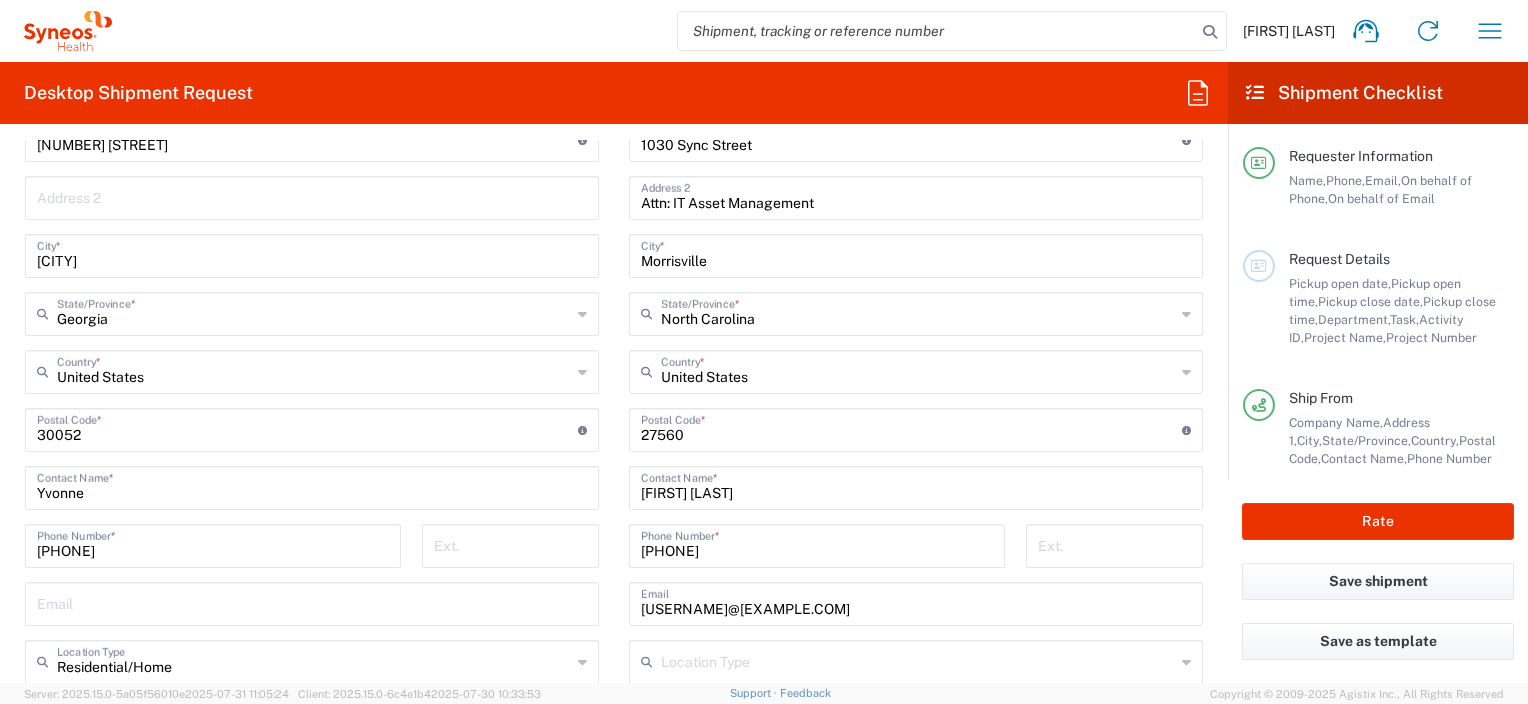drag, startPoint x: 74, startPoint y: 104, endPoint x: 72, endPoint y: 72, distance: 32.06244 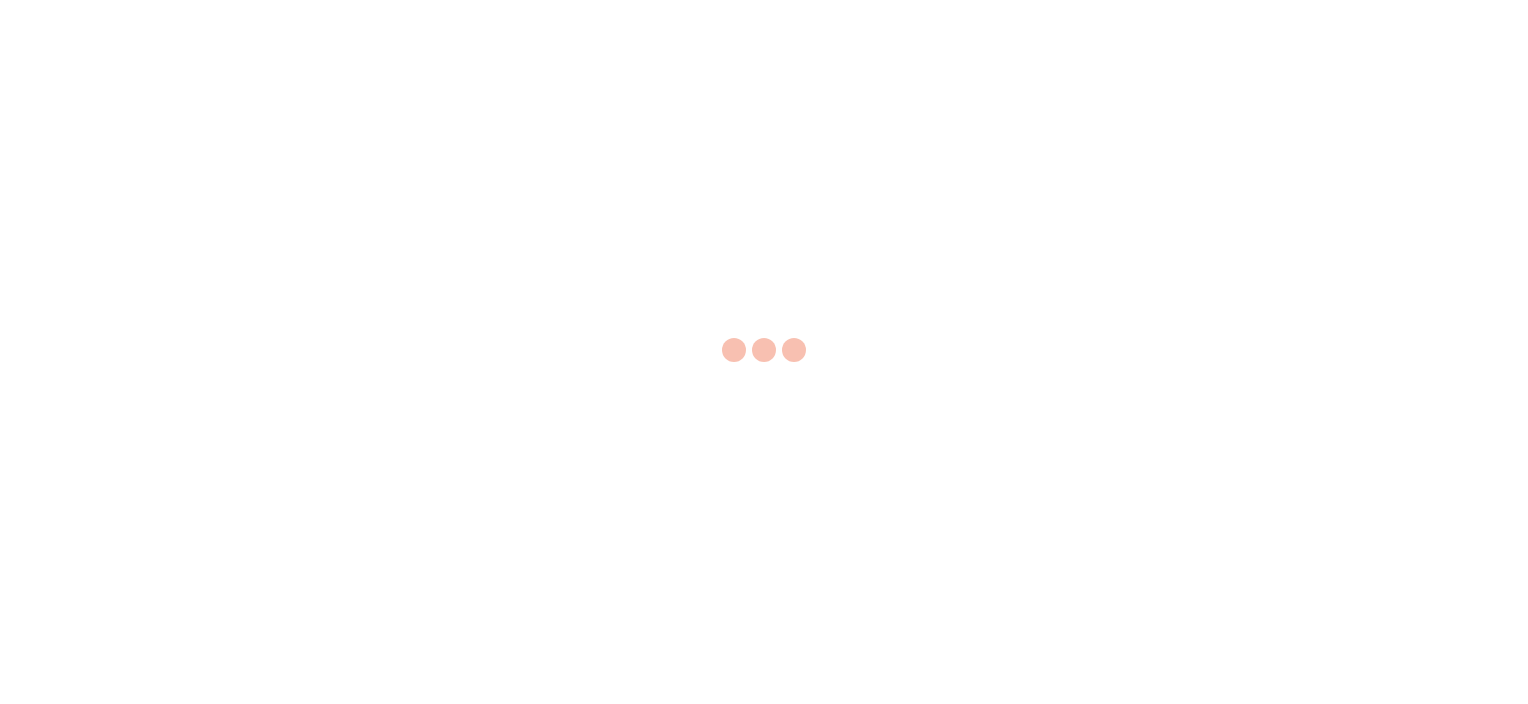 scroll, scrollTop: 0, scrollLeft: 0, axis: both 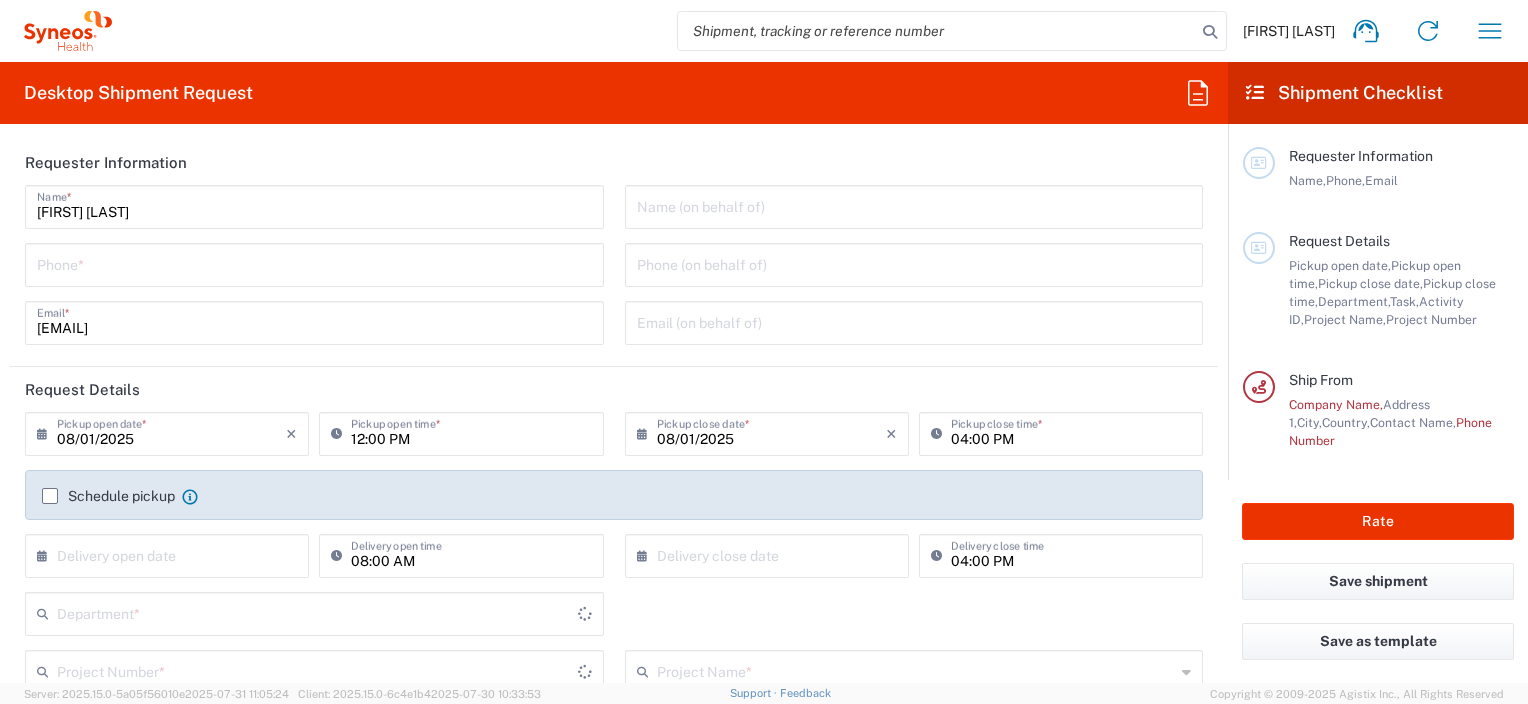 type on "8480" 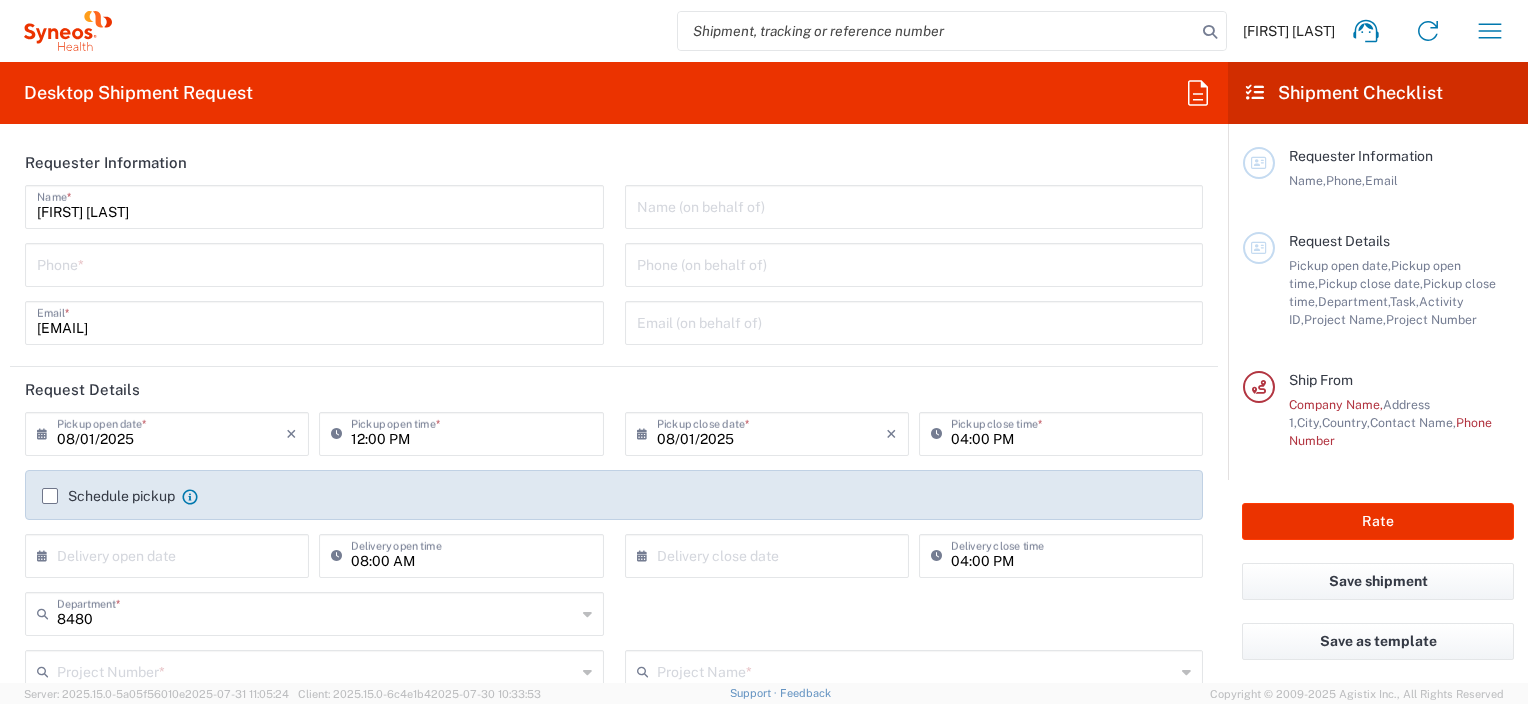 type on "Poland" 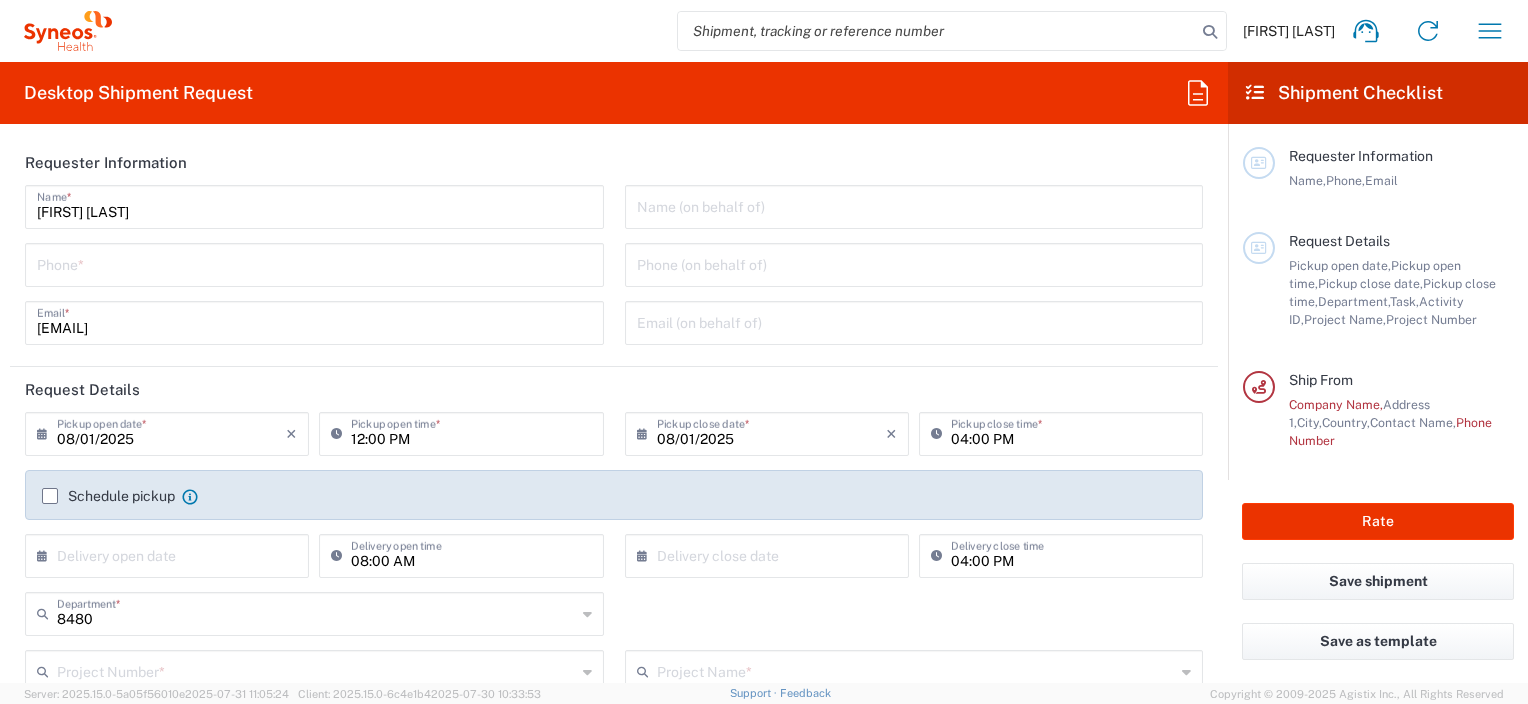 click at bounding box center (914, 205) 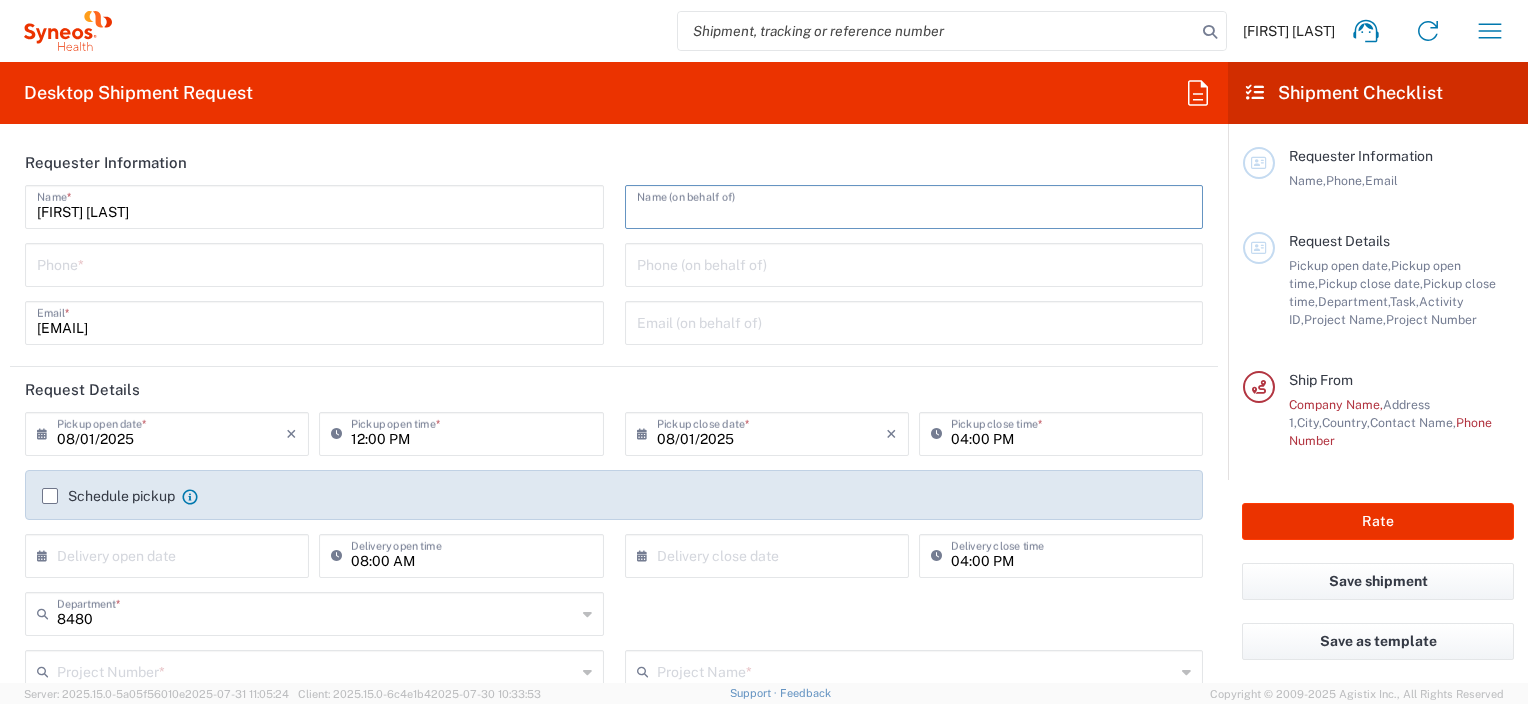 click at bounding box center [314, 263] 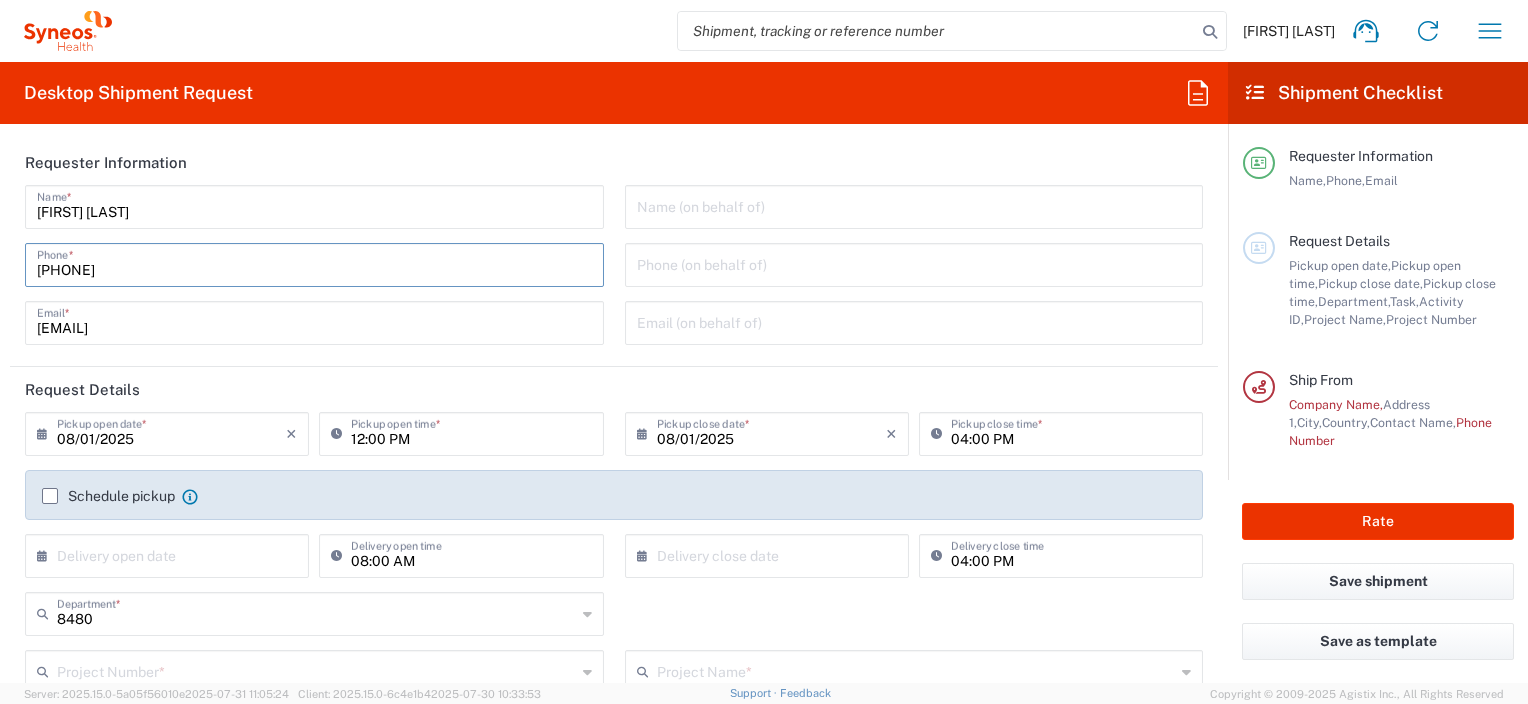 type on "[PHONE]" 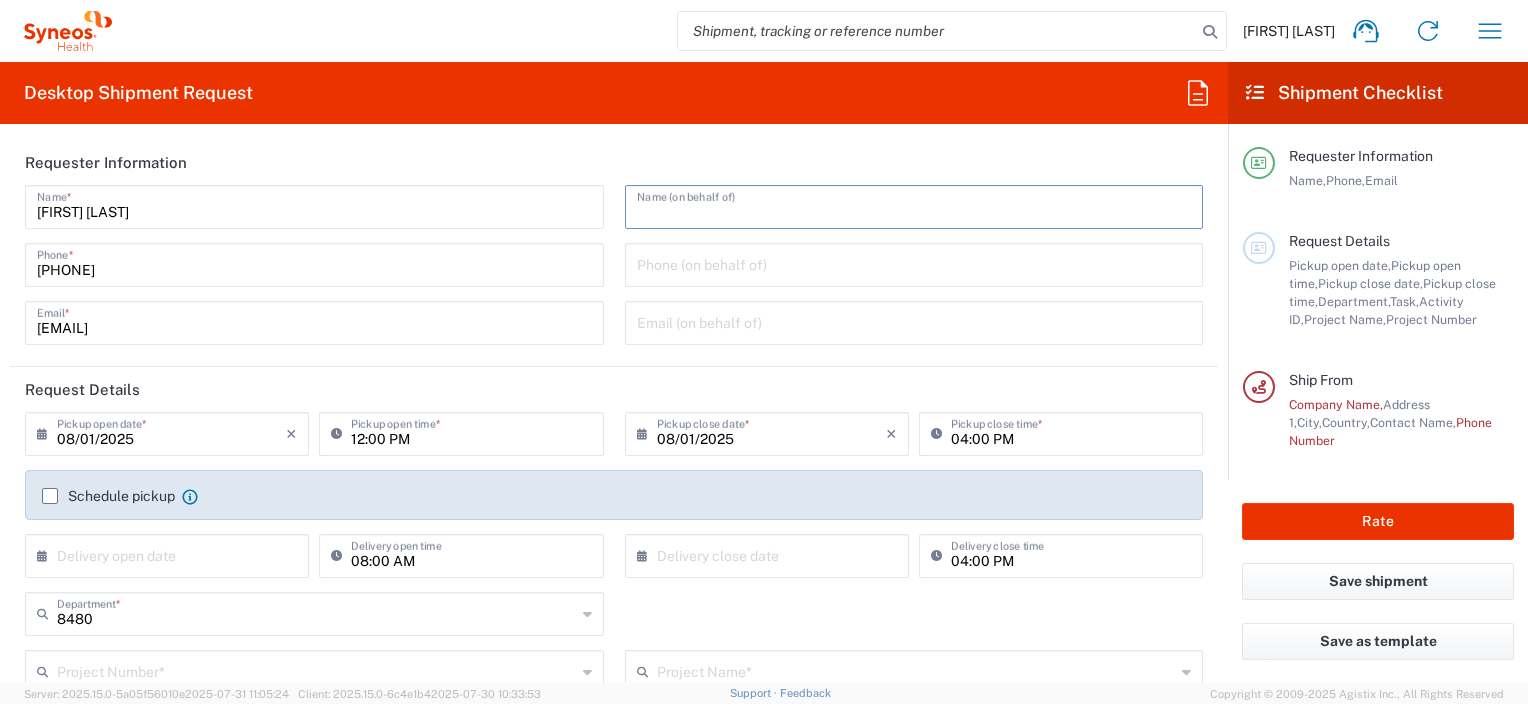 click at bounding box center [914, 205] 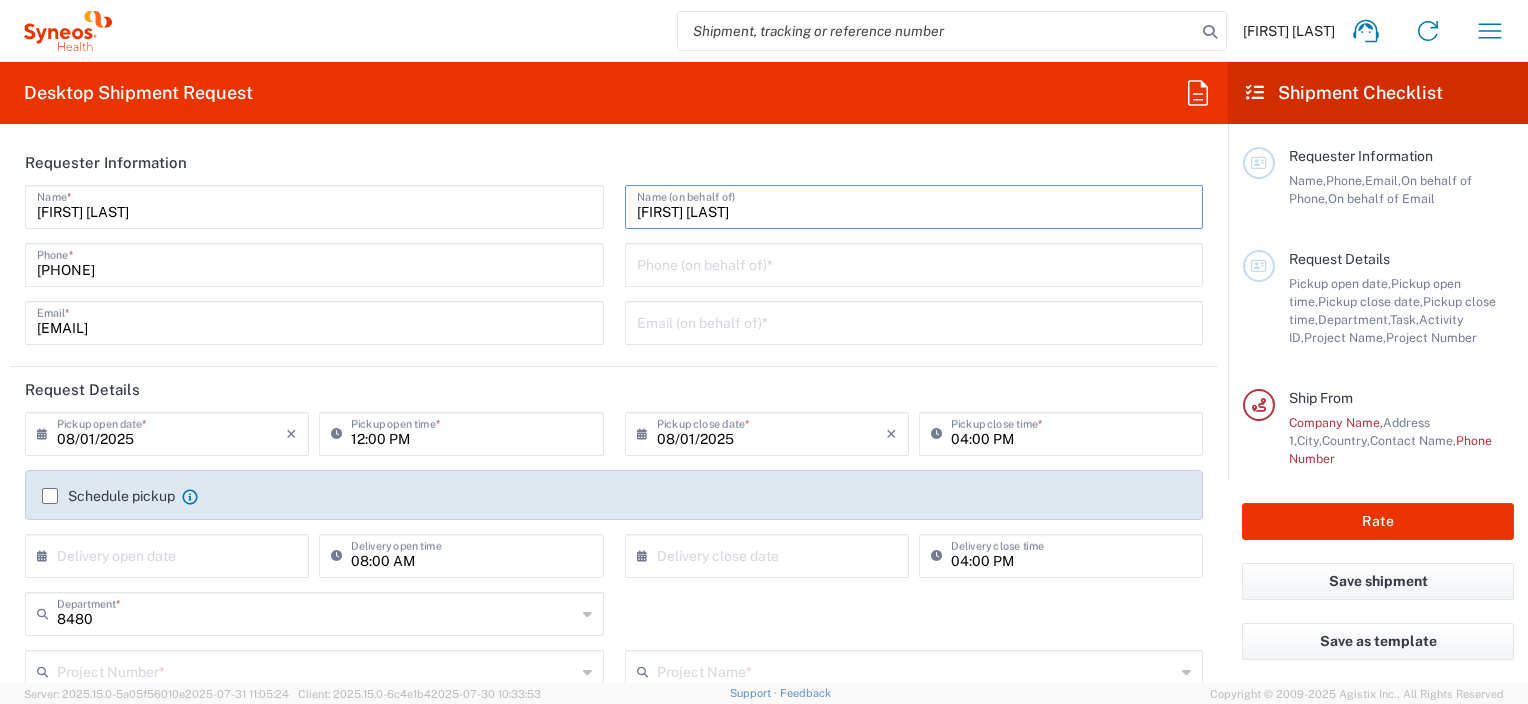 type on "[FIRST] [LAST]" 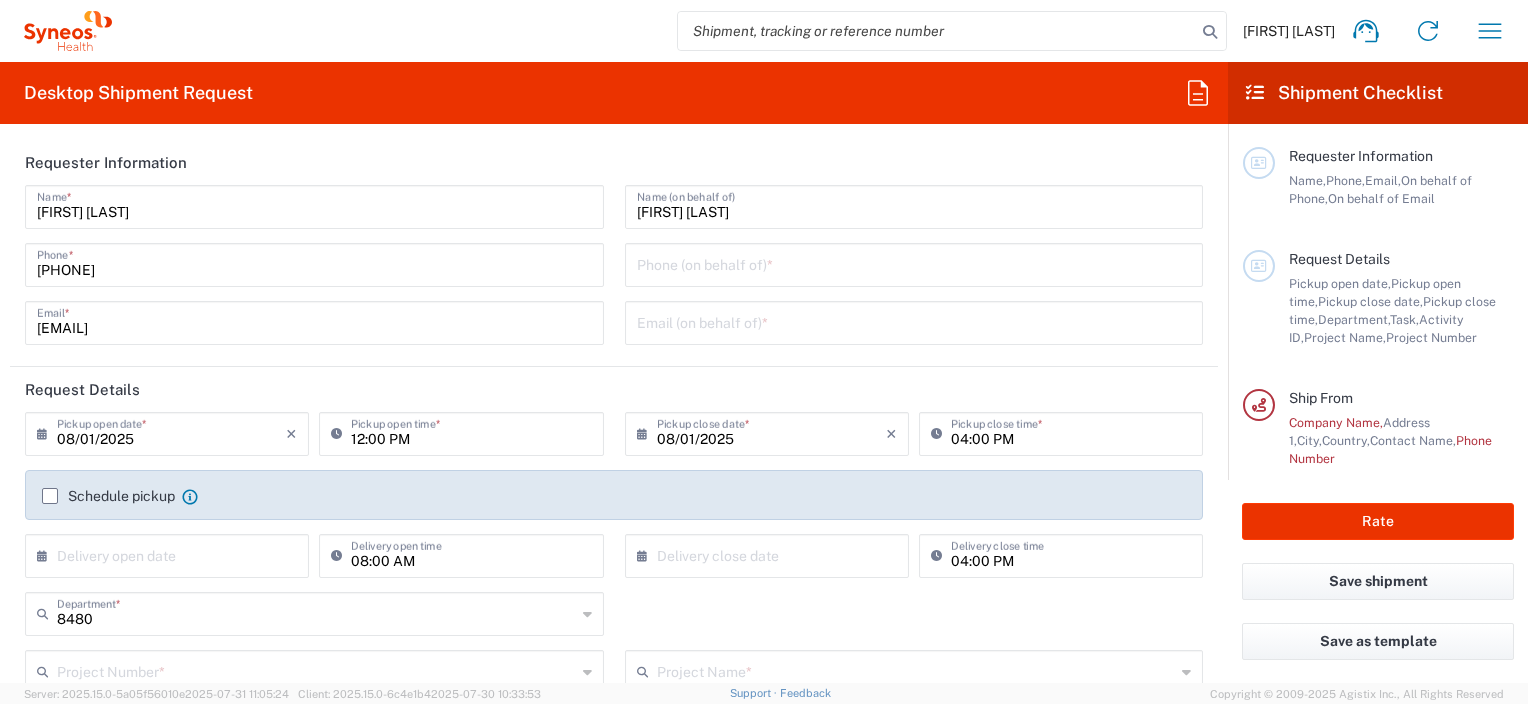 click on "Phone (on behalf of)  *" 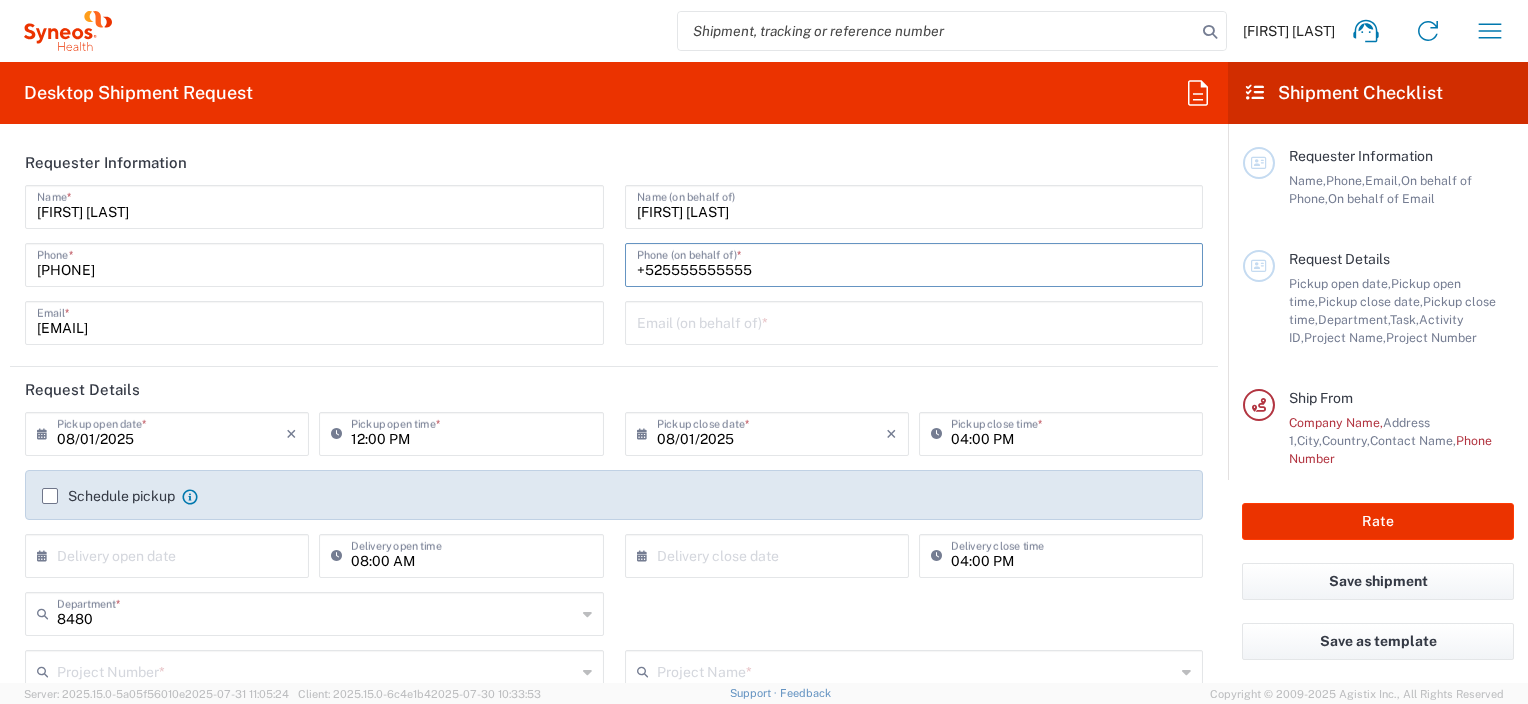 type on "[PHONE]" 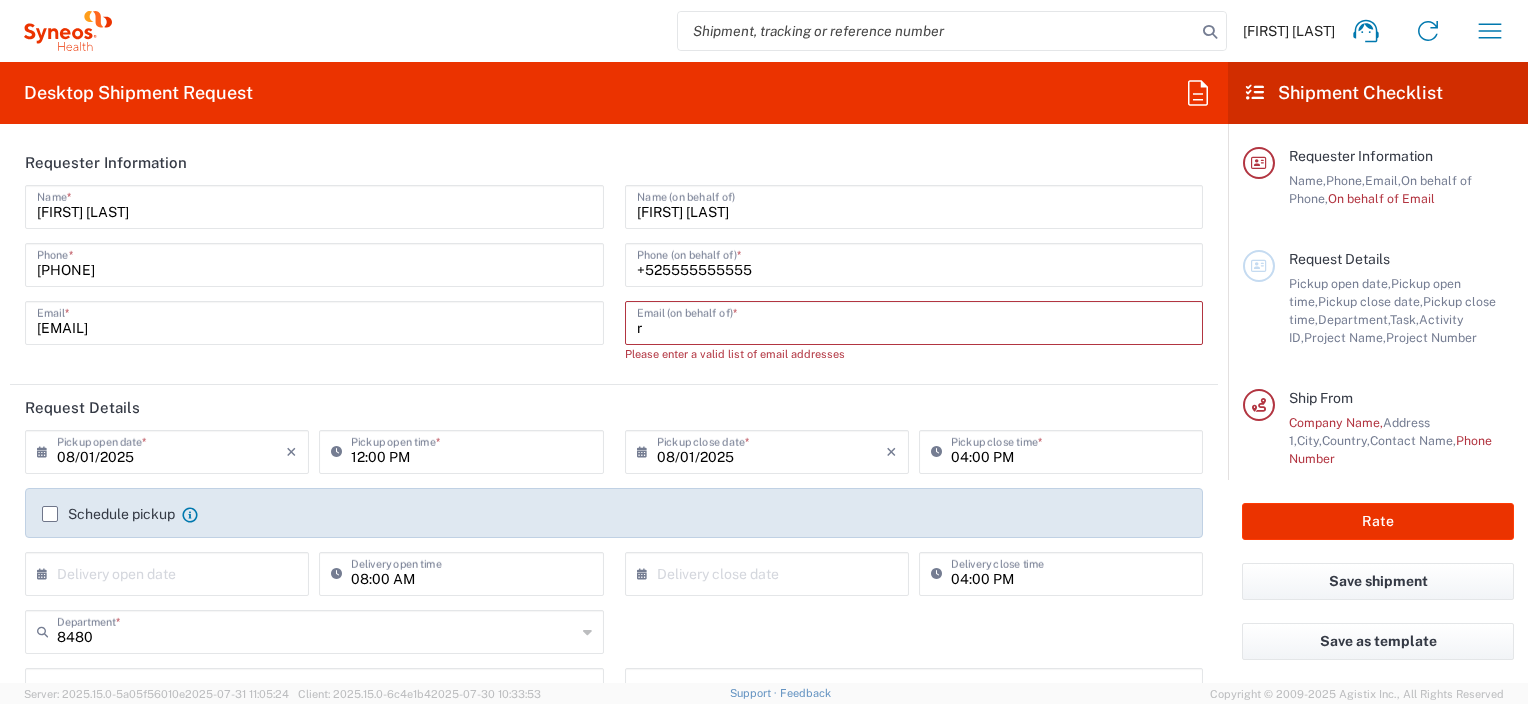 click on "r" at bounding box center (914, 321) 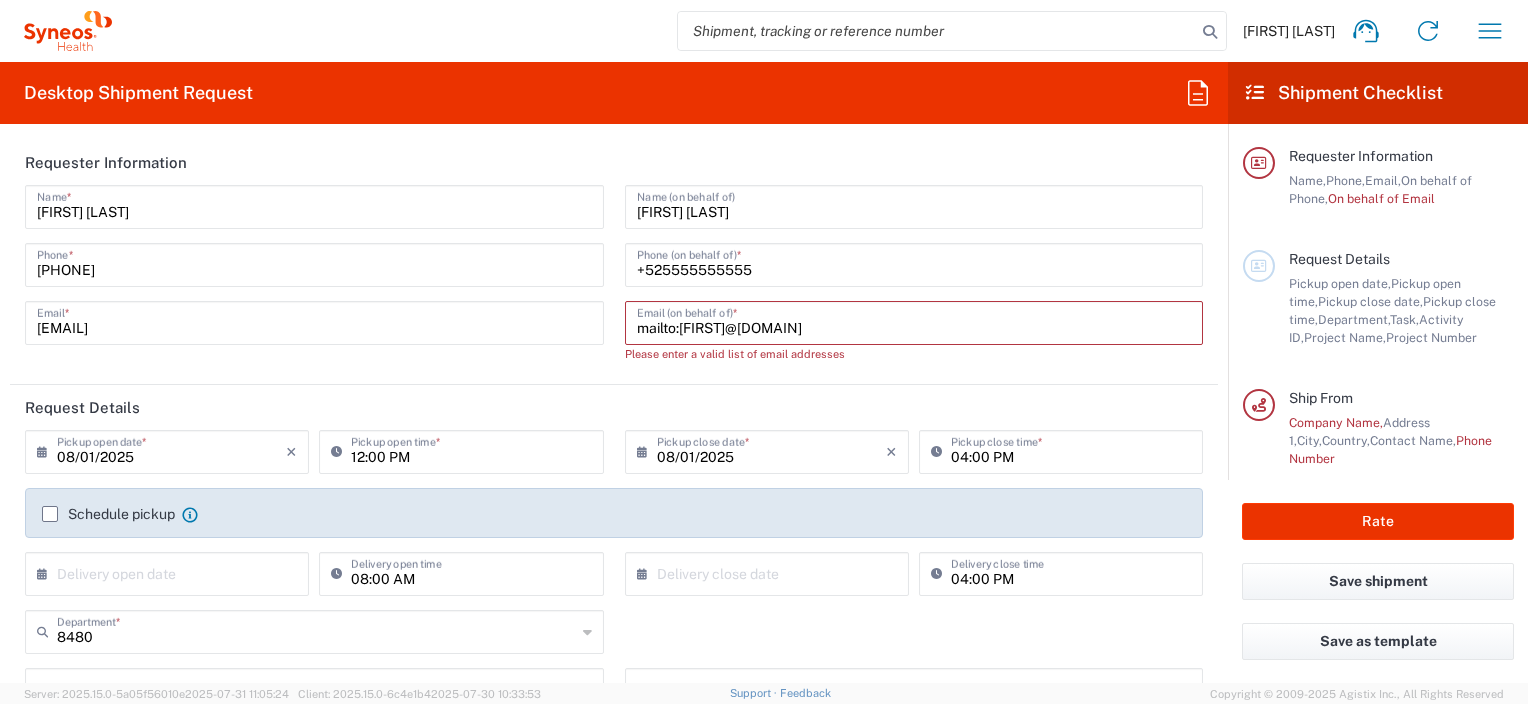 drag, startPoint x: 674, startPoint y: 325, endPoint x: 614, endPoint y: 335, distance: 60.827625 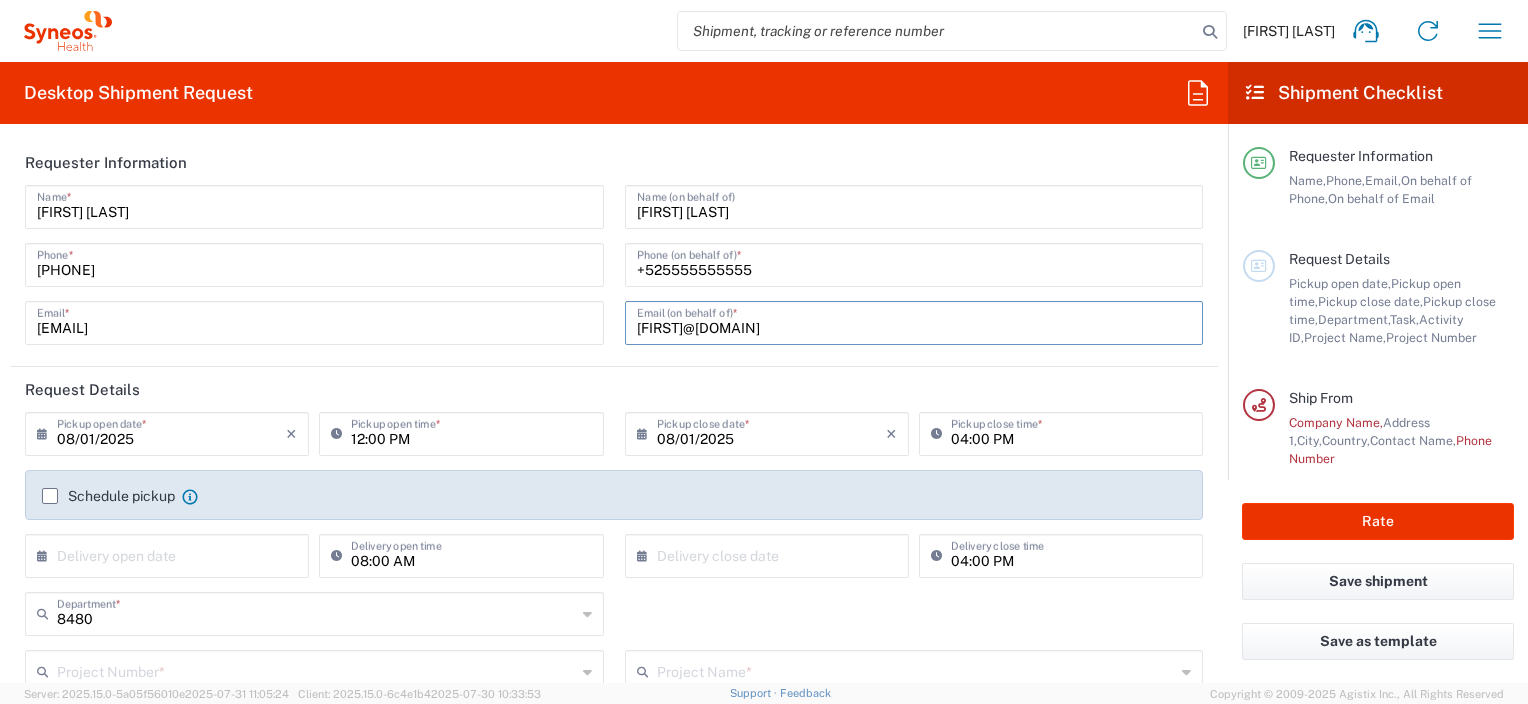 scroll, scrollTop: 100, scrollLeft: 0, axis: vertical 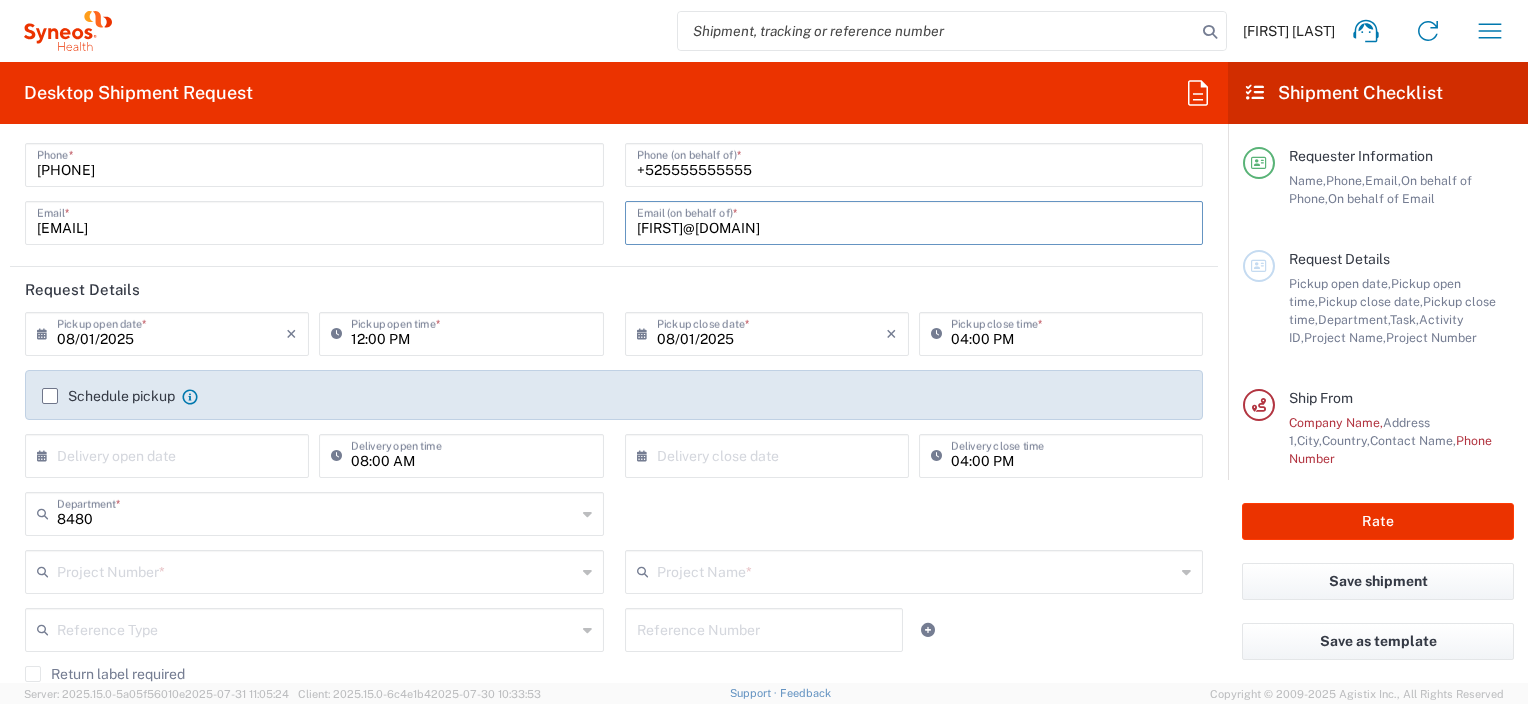 type on "renatajahel@hotmail.com" 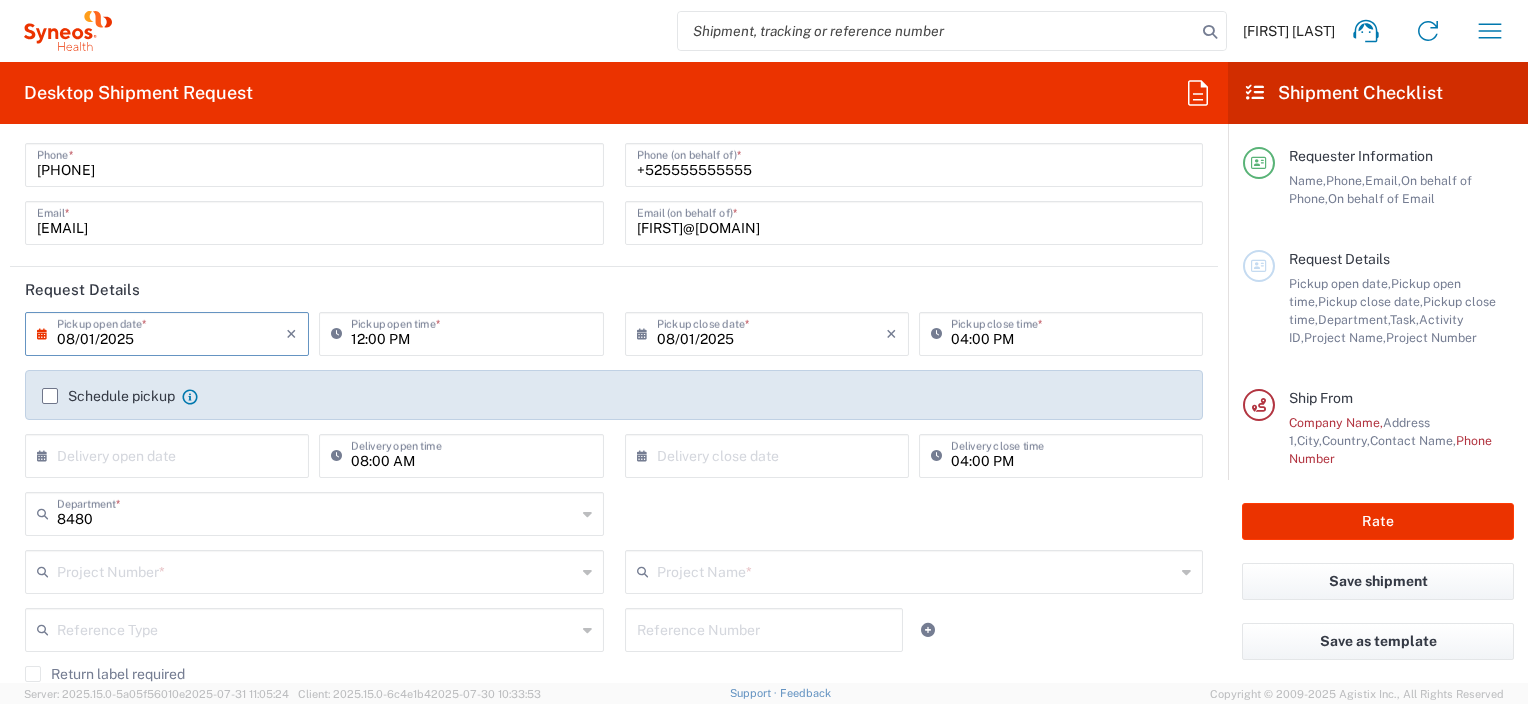 click on "08/01/2025" at bounding box center [171, 332] 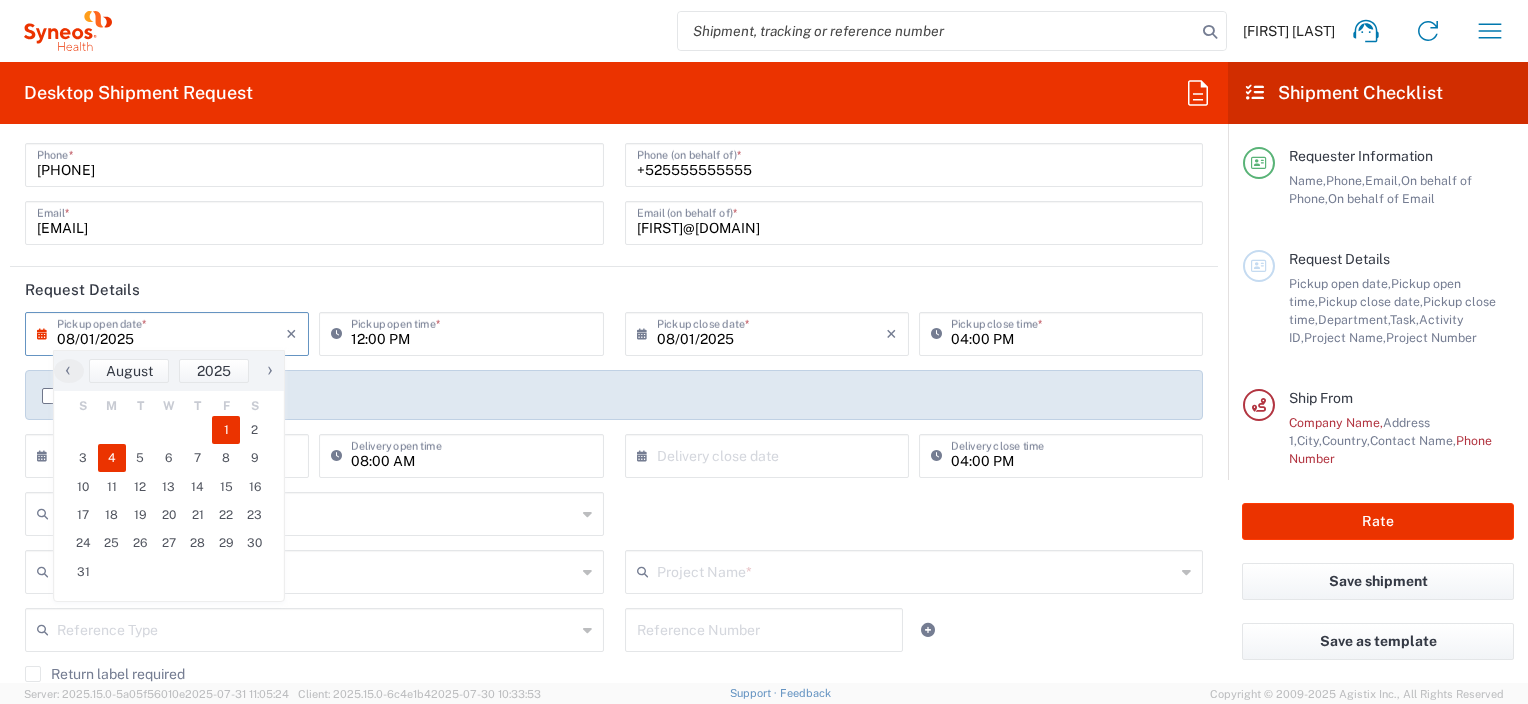 click on "4" 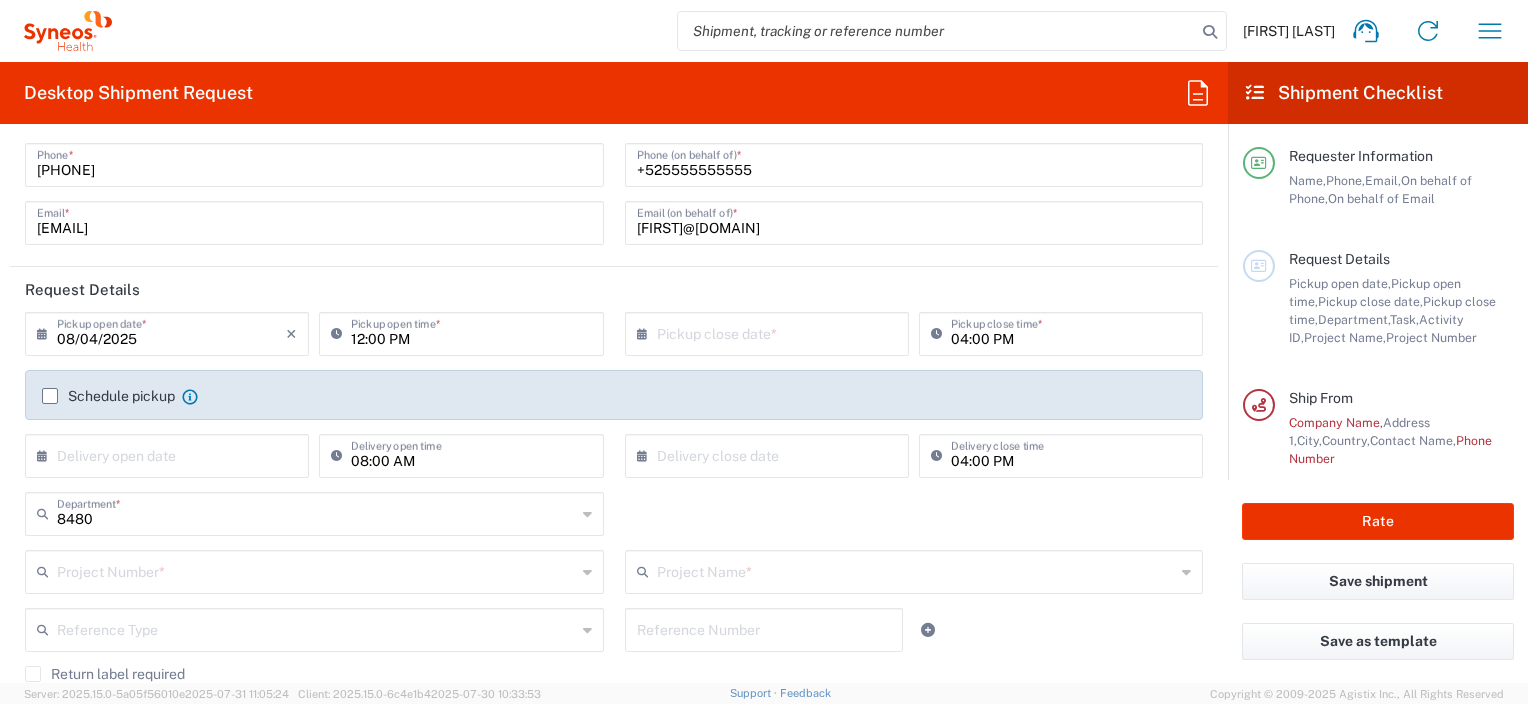 click at bounding box center [771, 332] 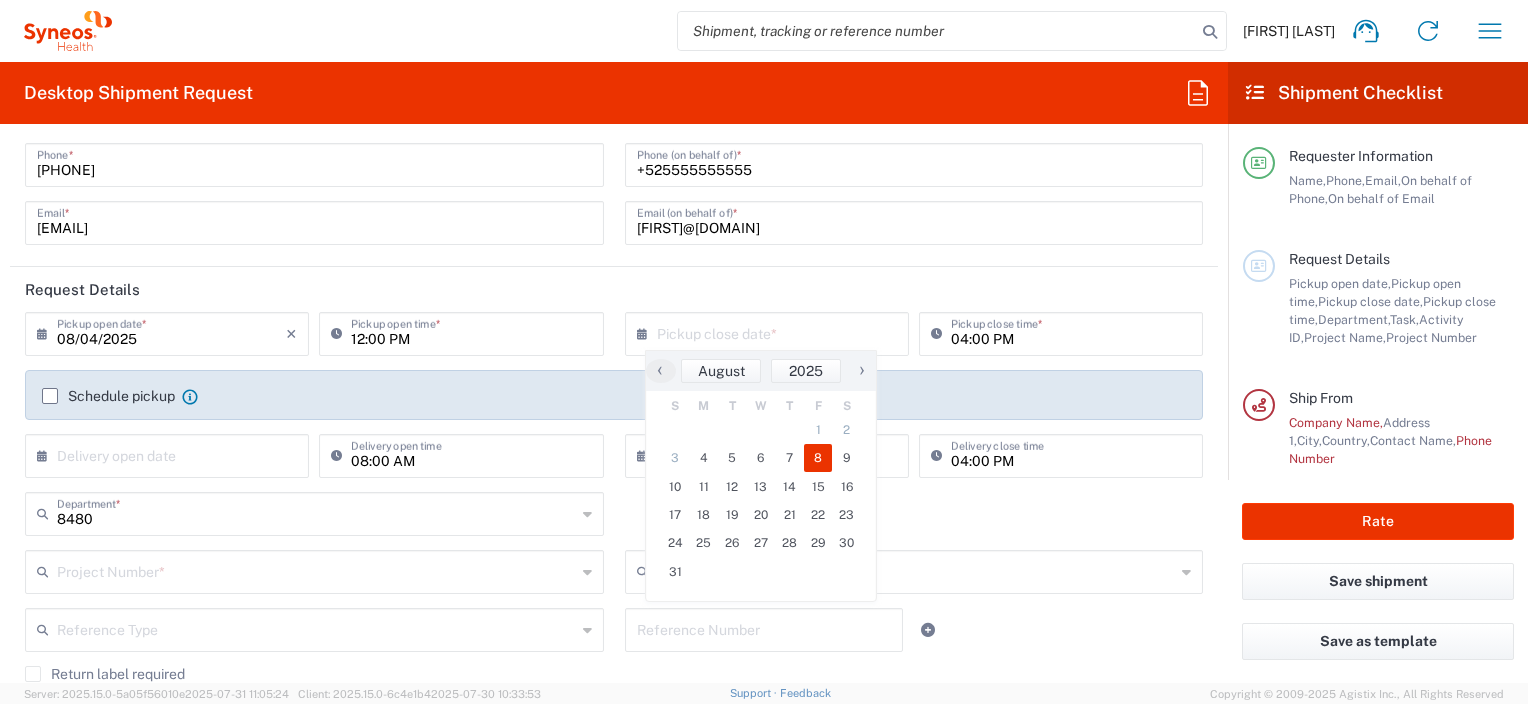 click on "8" 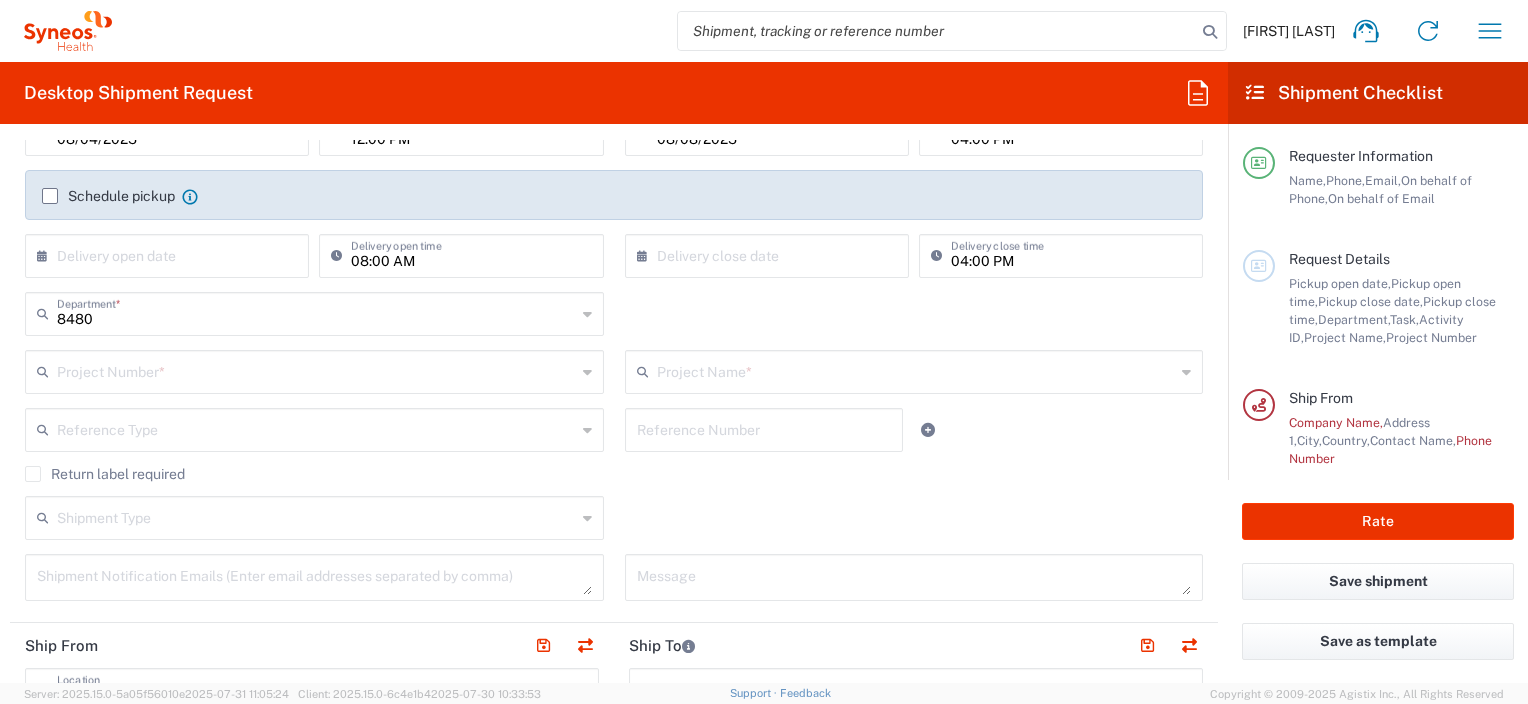 scroll, scrollTop: 400, scrollLeft: 0, axis: vertical 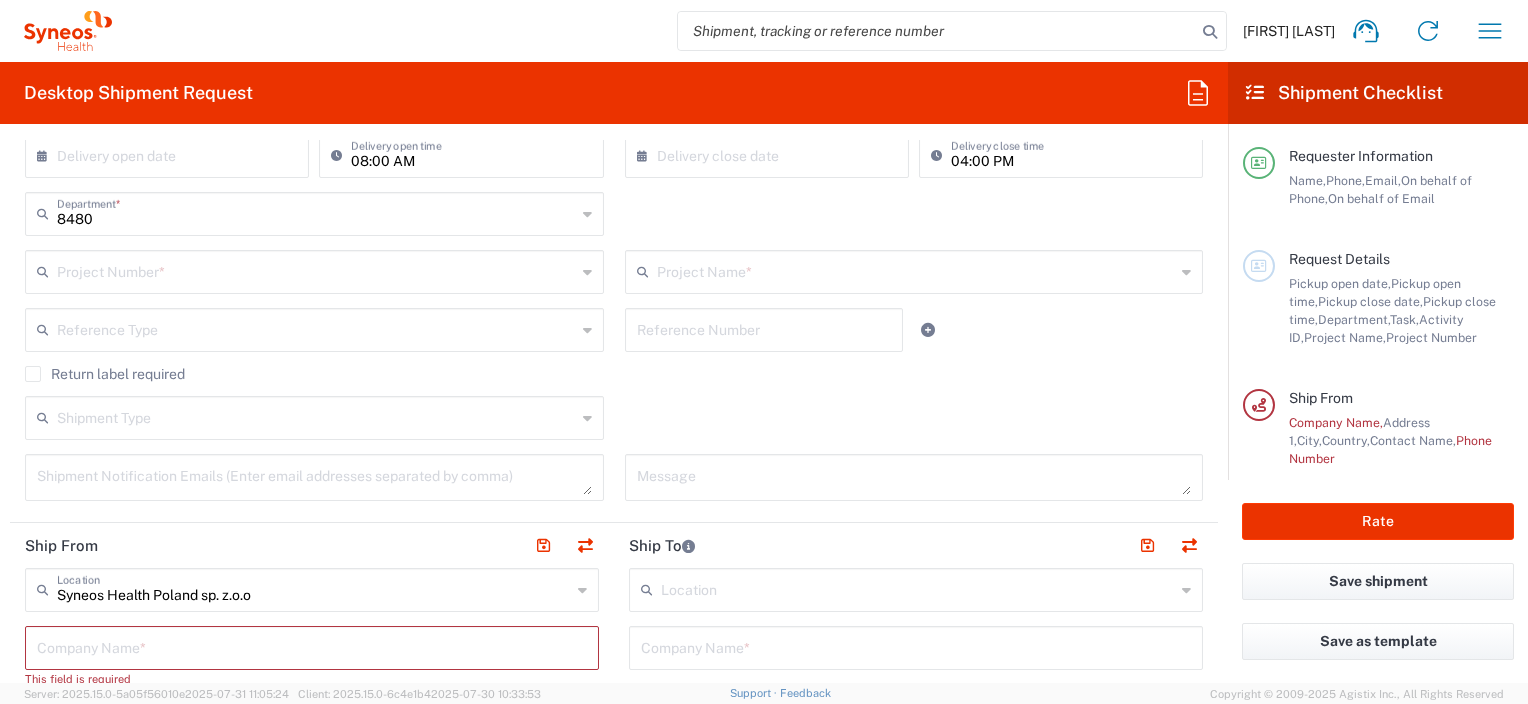 click 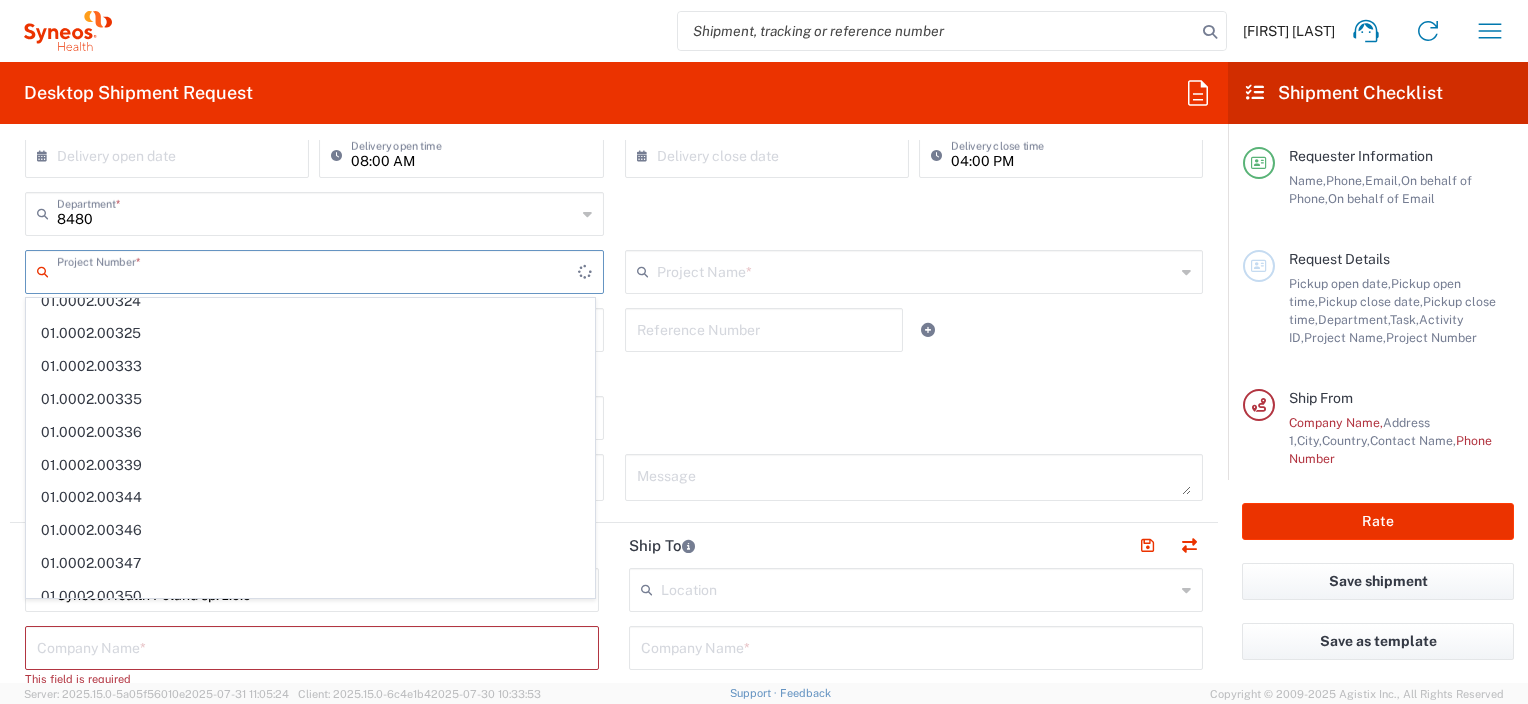 scroll, scrollTop: 1320, scrollLeft: 0, axis: vertical 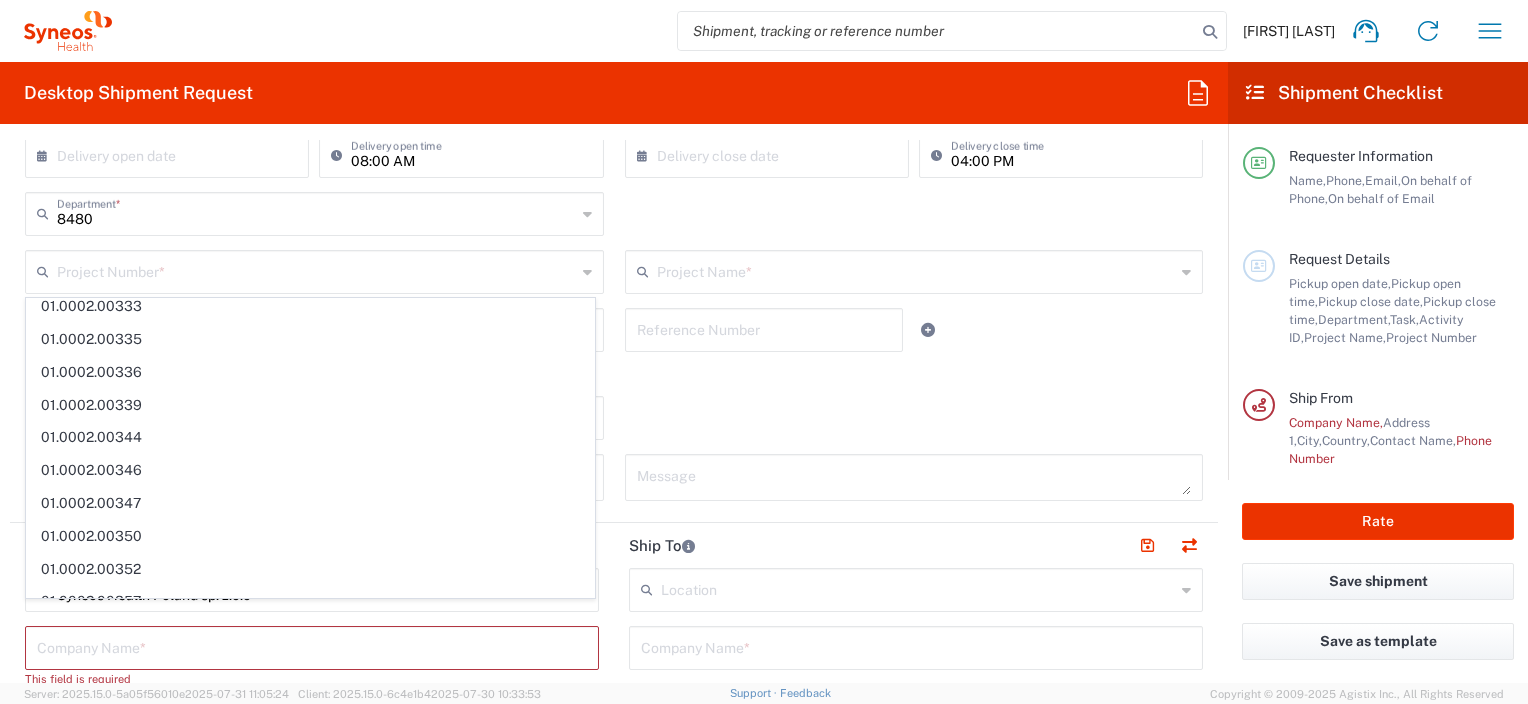 click on "8480  Department  * 8480 3000 3100 3109 3110 3111 3112 3125 3130 3135 3136 3150 3155 3165 3171 3172 3190 3191 3192 3193 3194 3200 3201 3202 3210 3211 Dept 3212 3213 3214 3215 3216 3218 3220 3221 3222 3223 3225 3226 3227 3228 3229 3230 3231 3232 3233 3234 3235 3236 3237 3238 3240" 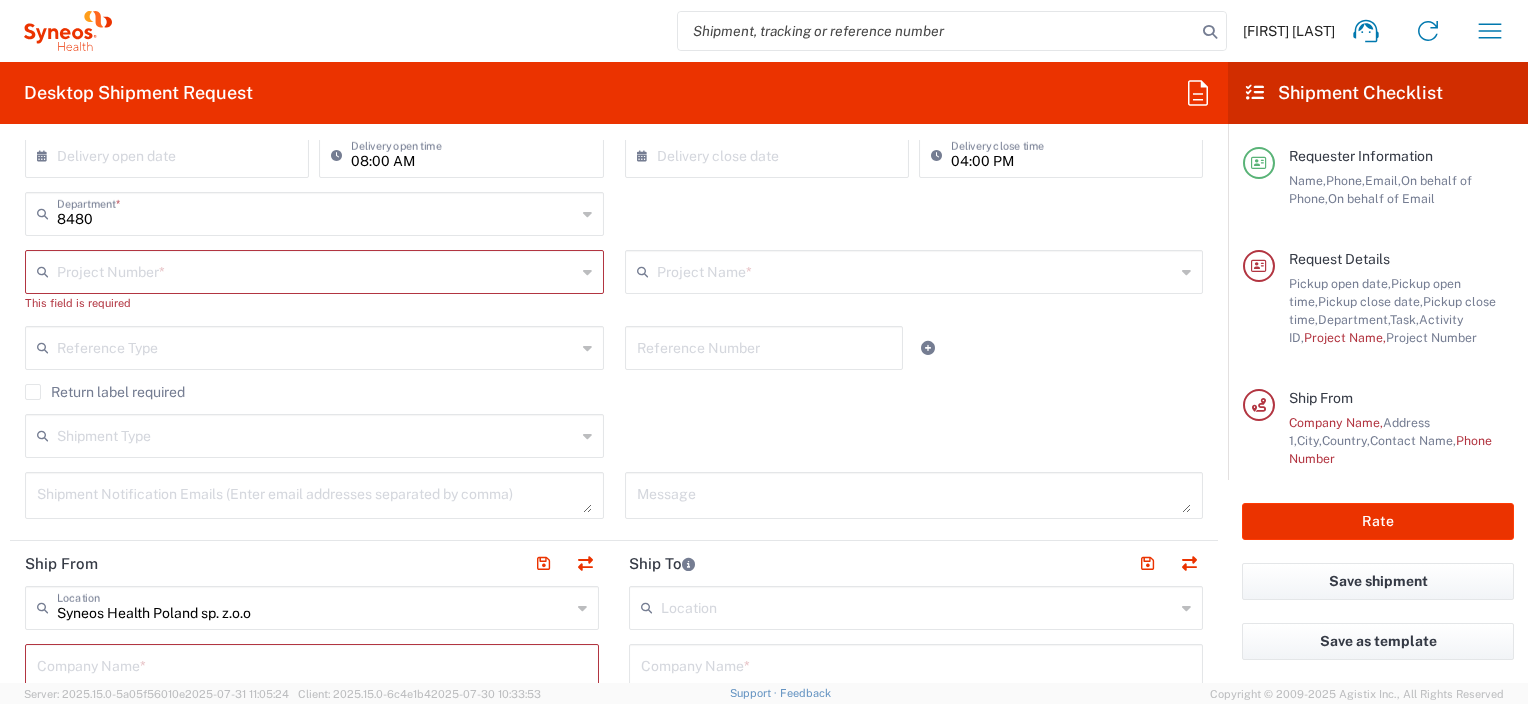 click on "Project Number" 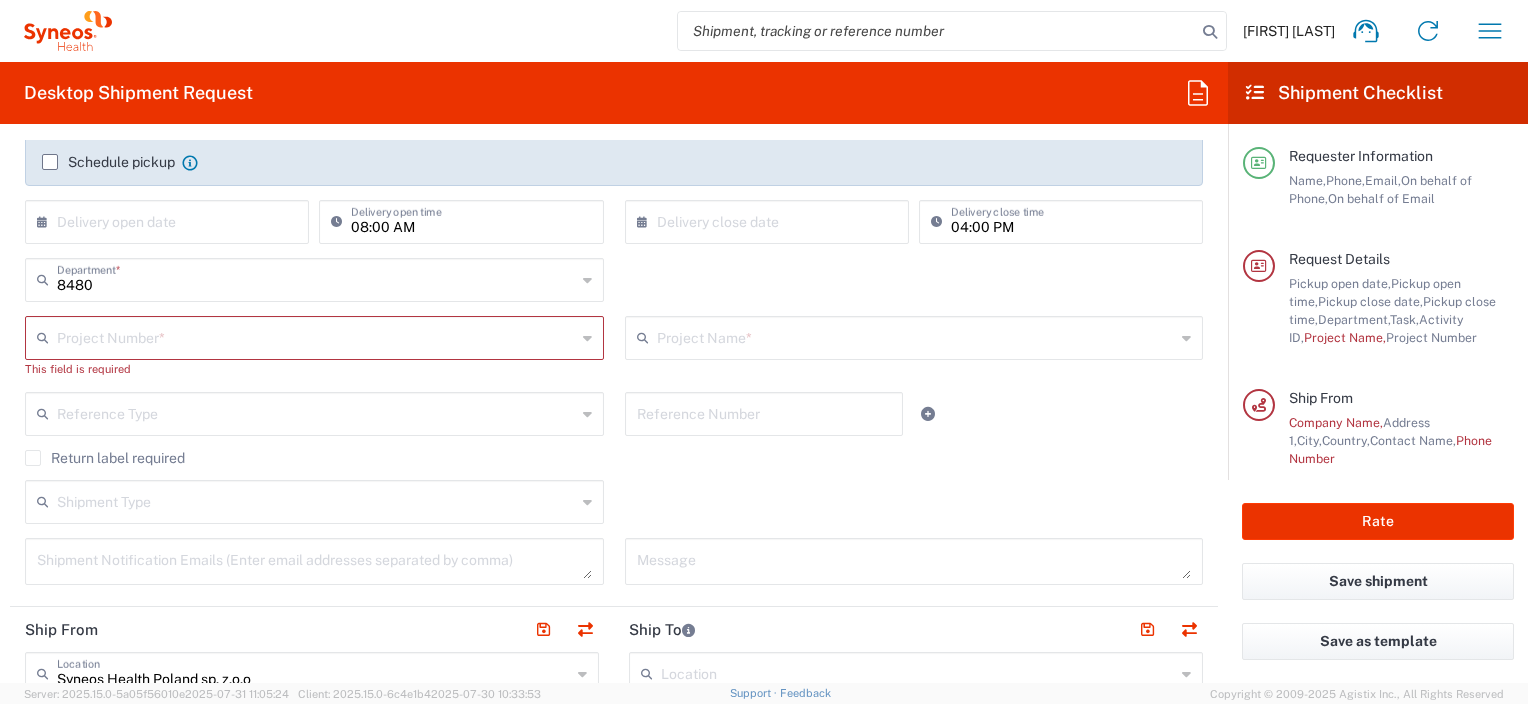 scroll, scrollTop: 300, scrollLeft: 0, axis: vertical 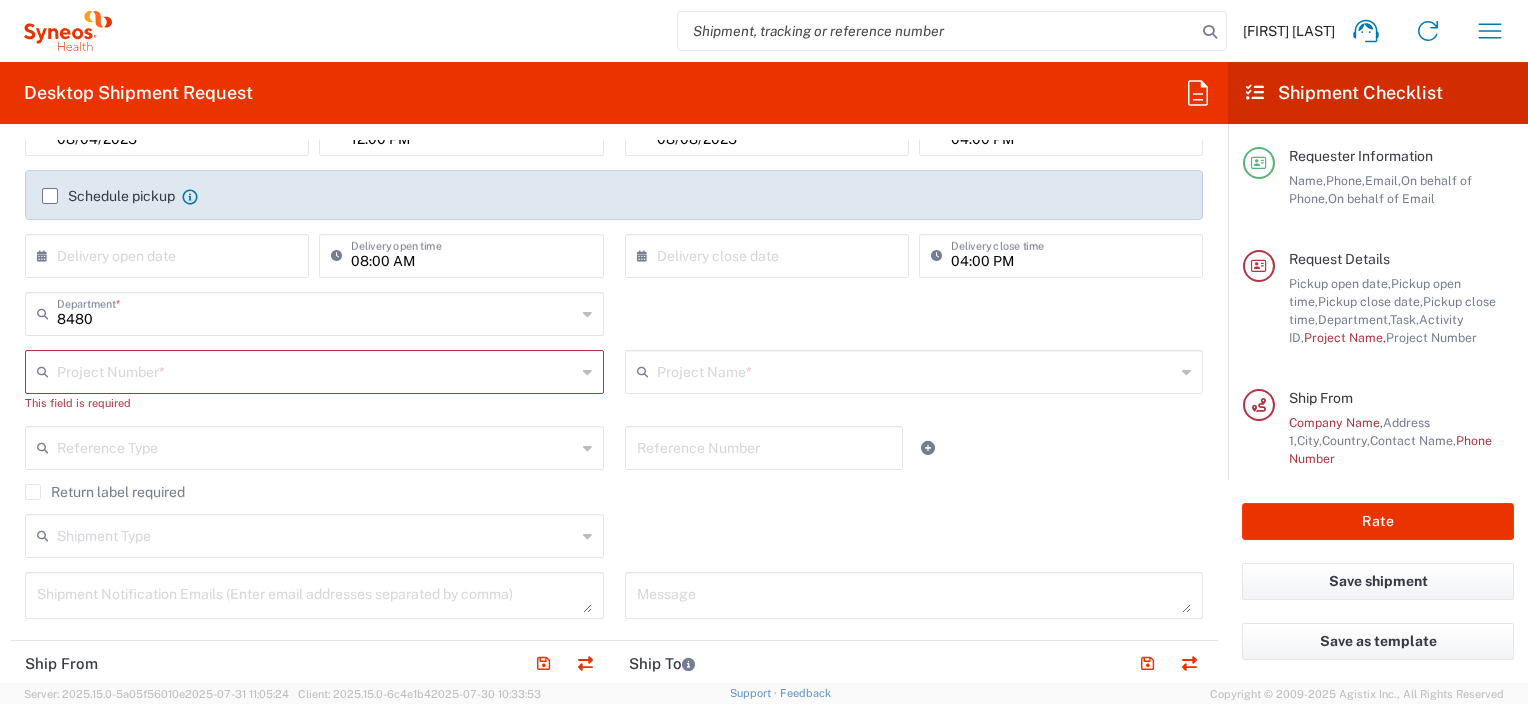 click at bounding box center (916, 370) 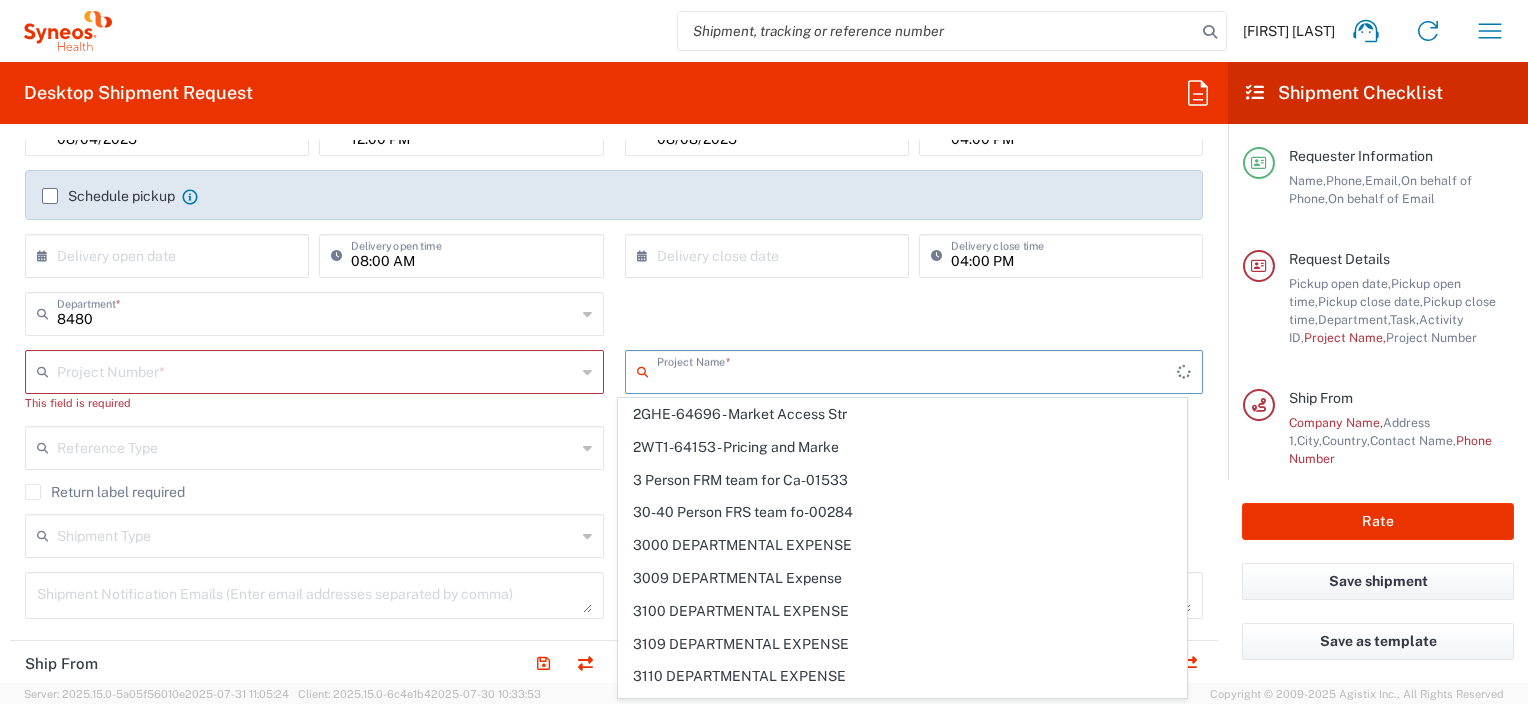 scroll, scrollTop: 4400, scrollLeft: 0, axis: vertical 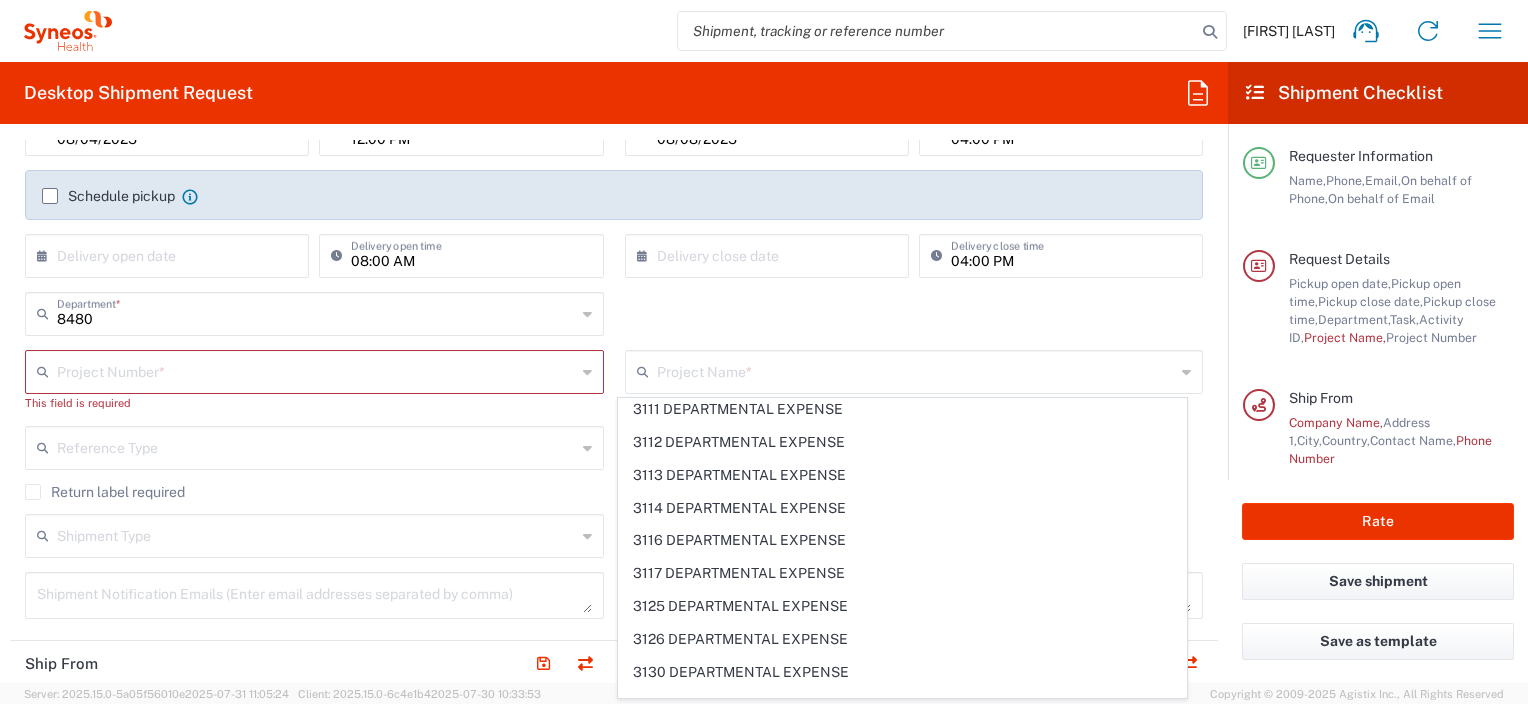 click on "8480  Department  * 8480 3000 3100 3109 3110 3111 3112 3125 3130 3135 3136 3150 3155 3165 3171 3172 3190 3191 3192 3193 3194 3200 3201 3202 3210 3211 Dept 3212 3213 3214 3215 3216 3218 3220 3221 3222 3223 3225 3226 3227 3228 3229 3230 3231 3232 3233 3234 3235 3236 3237 3238 3240" 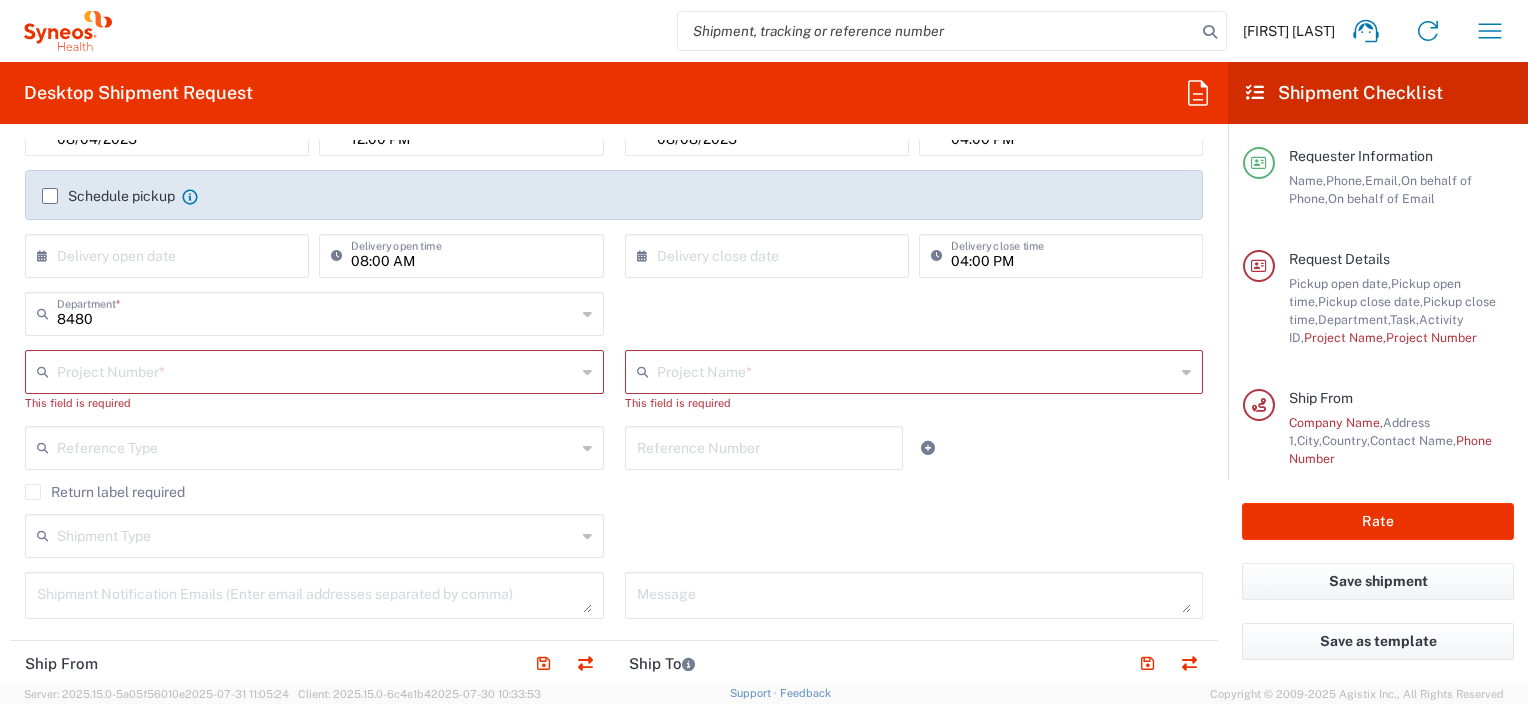 scroll, scrollTop: 100, scrollLeft: 0, axis: vertical 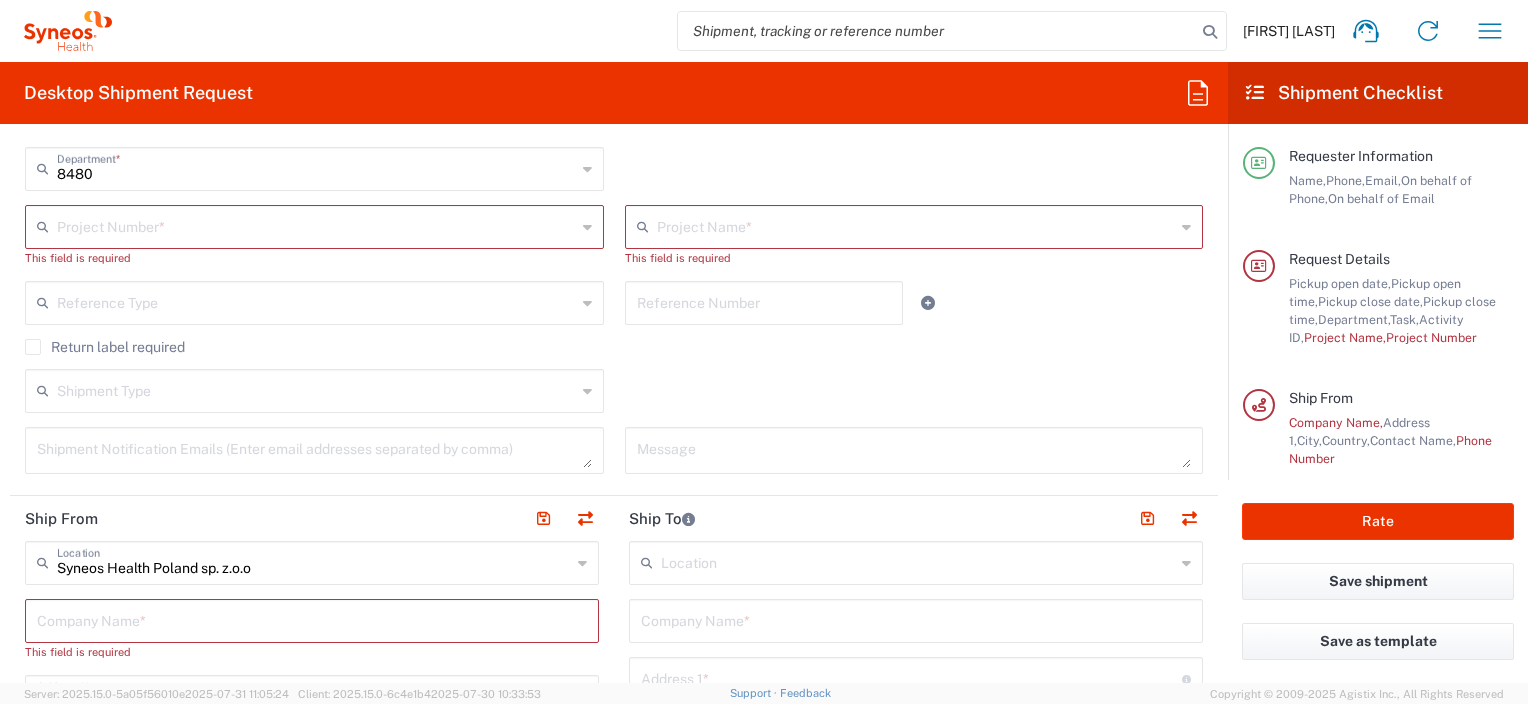 click on "Project Name  *" 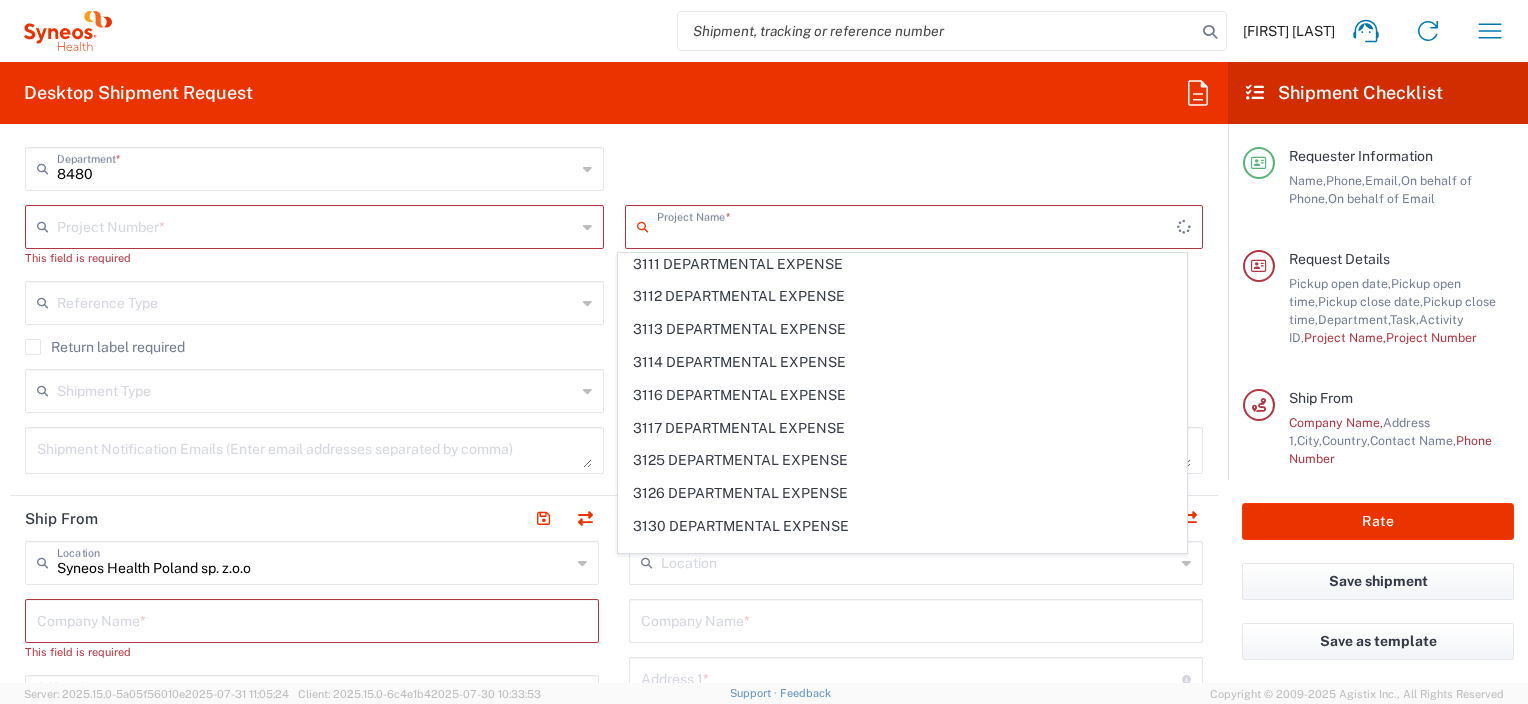 scroll, scrollTop: 0, scrollLeft: 0, axis: both 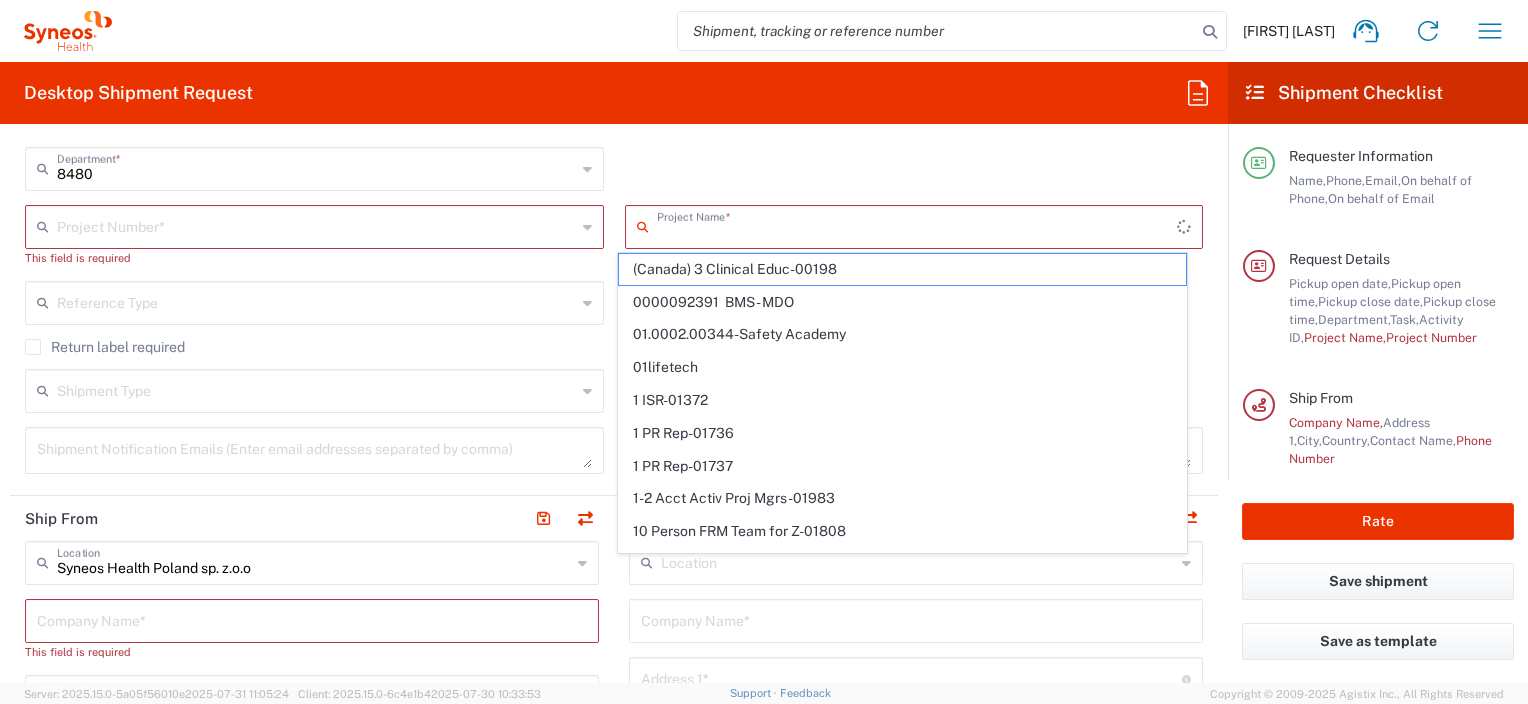 click at bounding box center [917, 225] 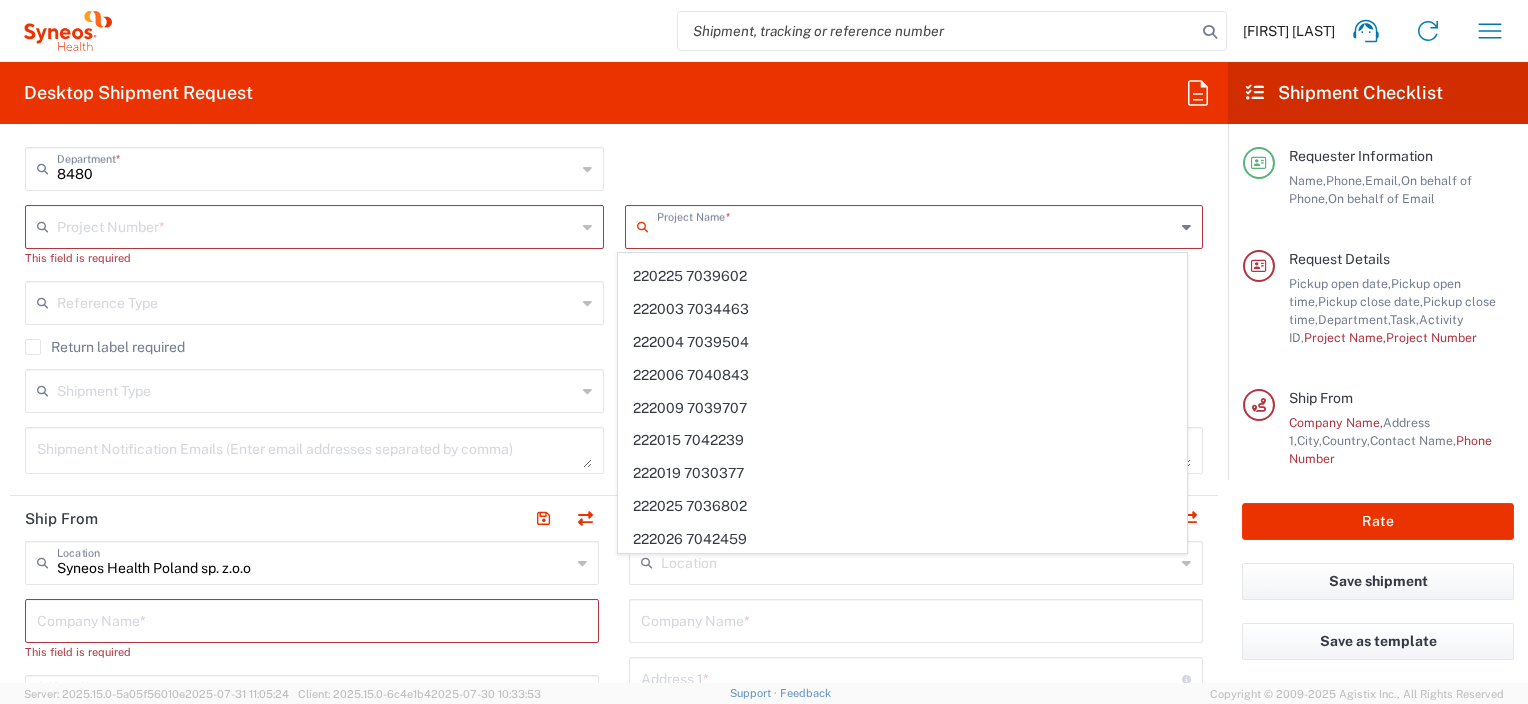 scroll, scrollTop: 4000, scrollLeft: 0, axis: vertical 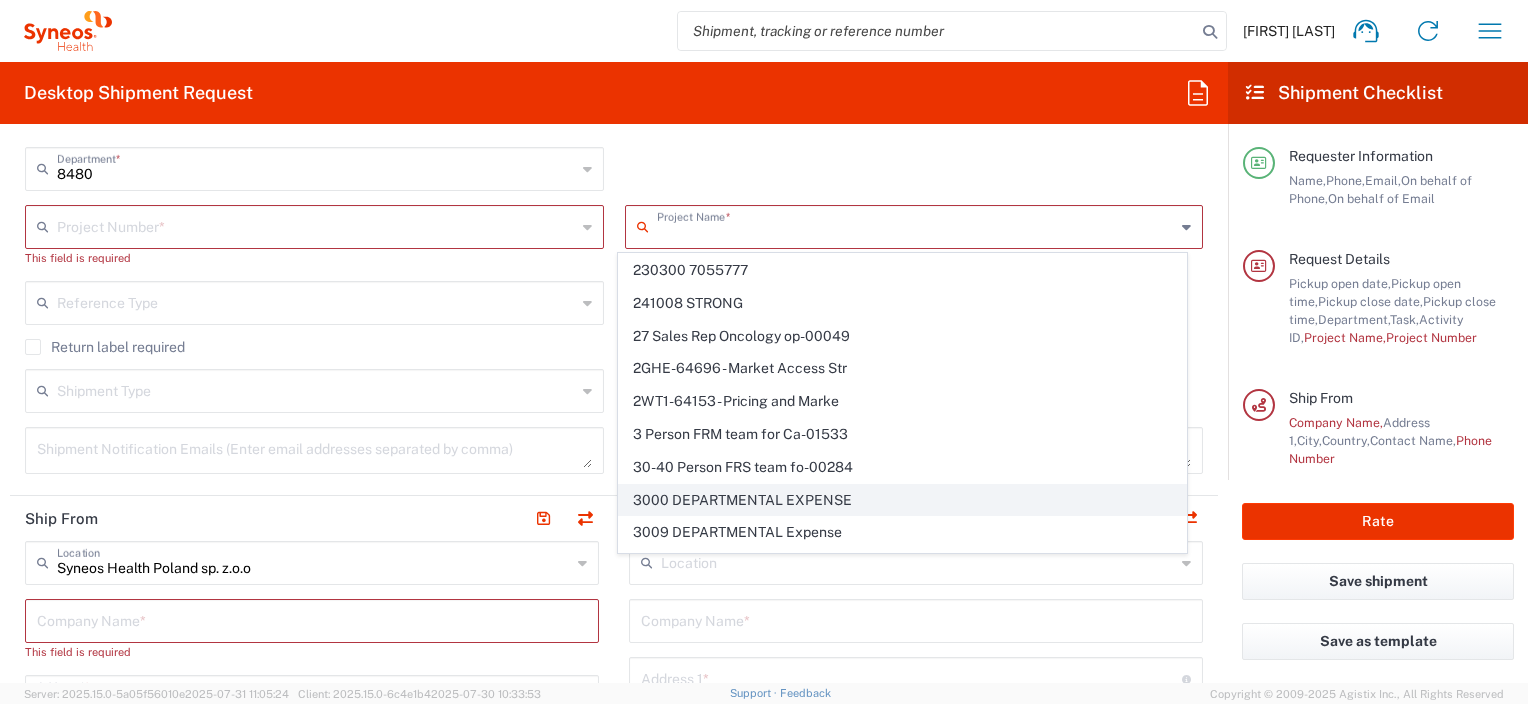 click on "3000 DEPARTMENTAL EXPENSE" 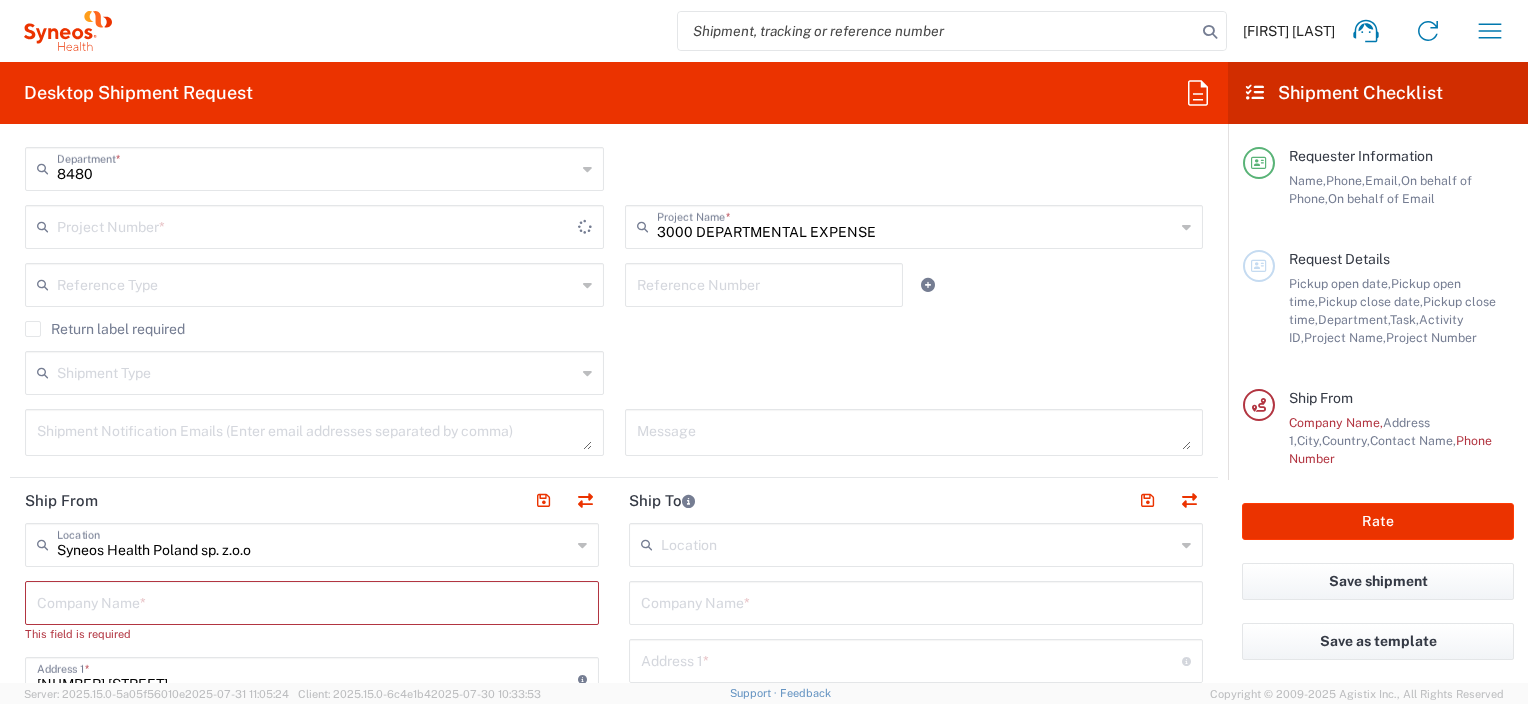 type on "3000 DEPARTMENTAL EXPENSE" 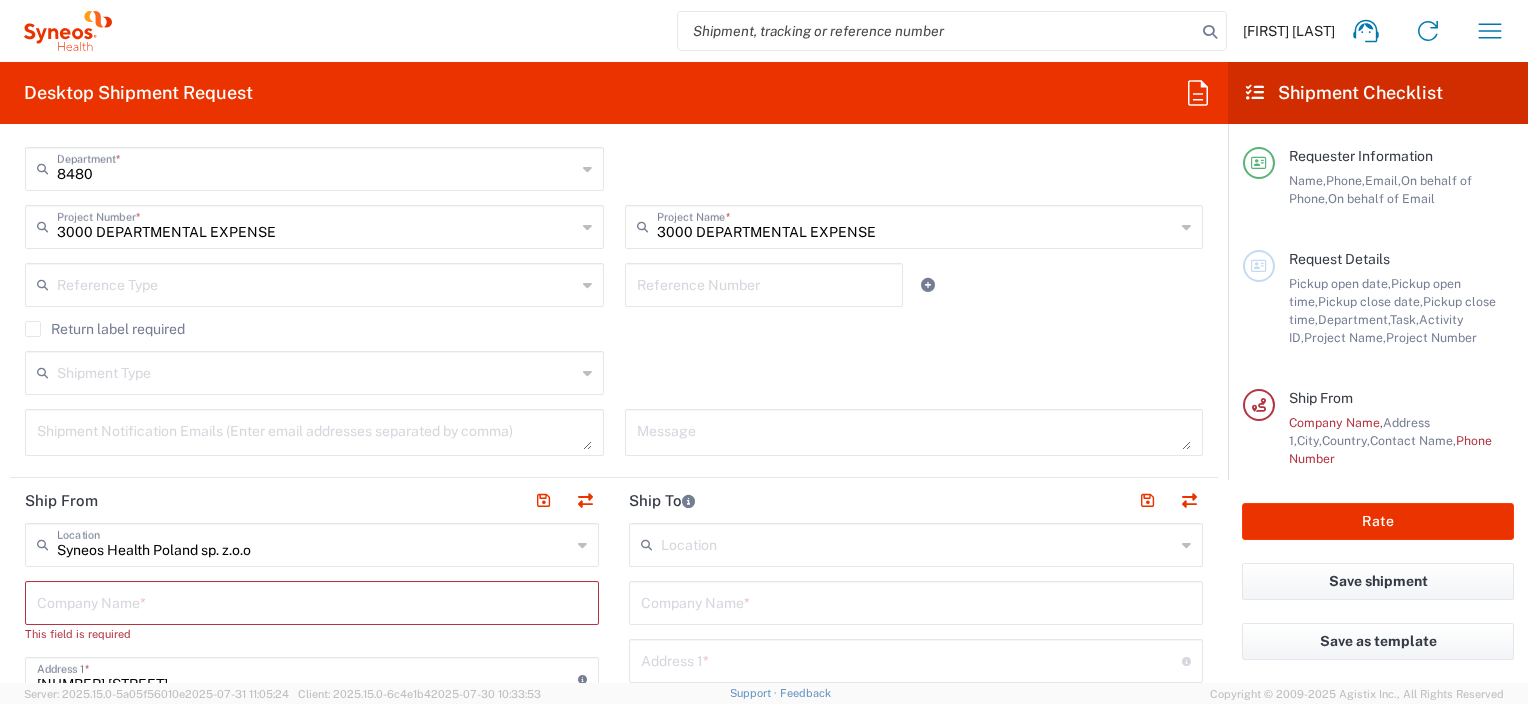 click 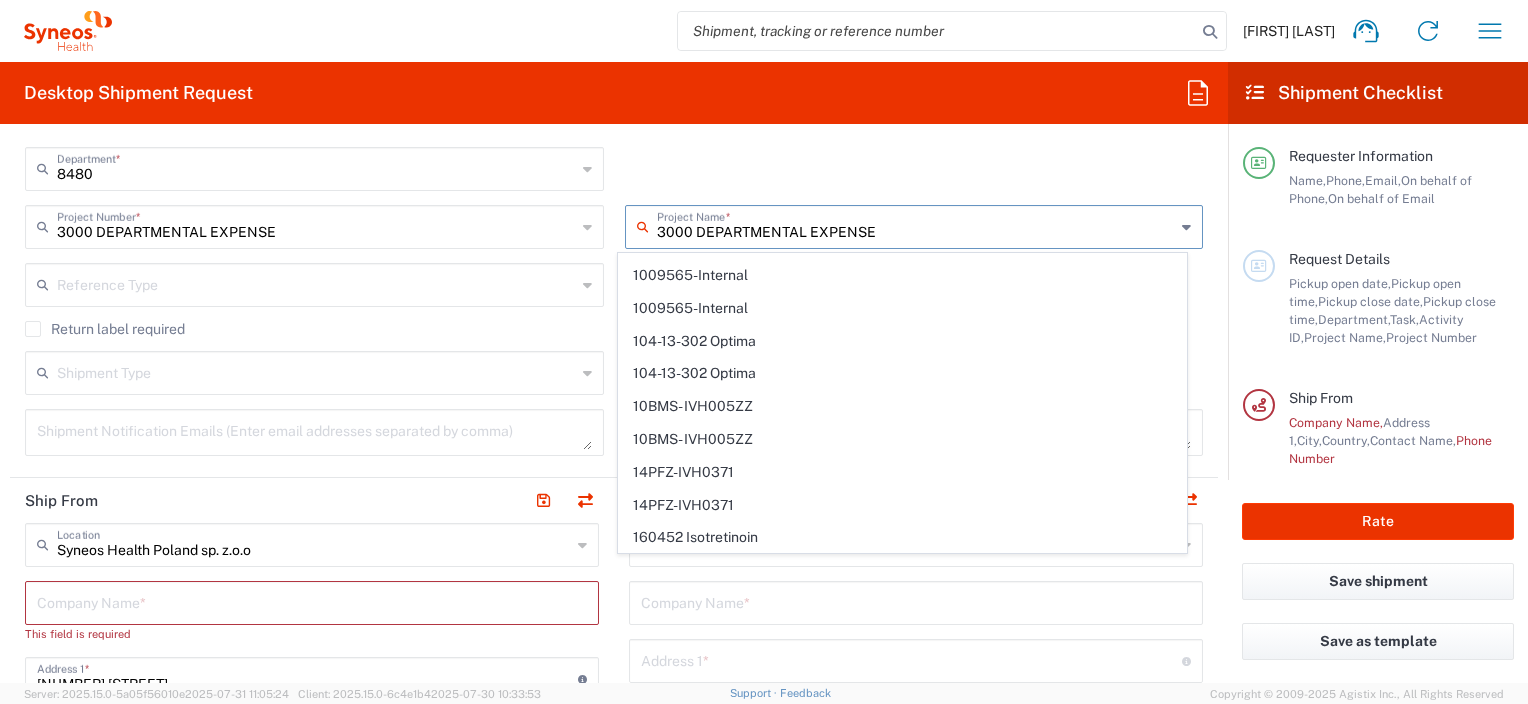 scroll, scrollTop: 1200, scrollLeft: 0, axis: vertical 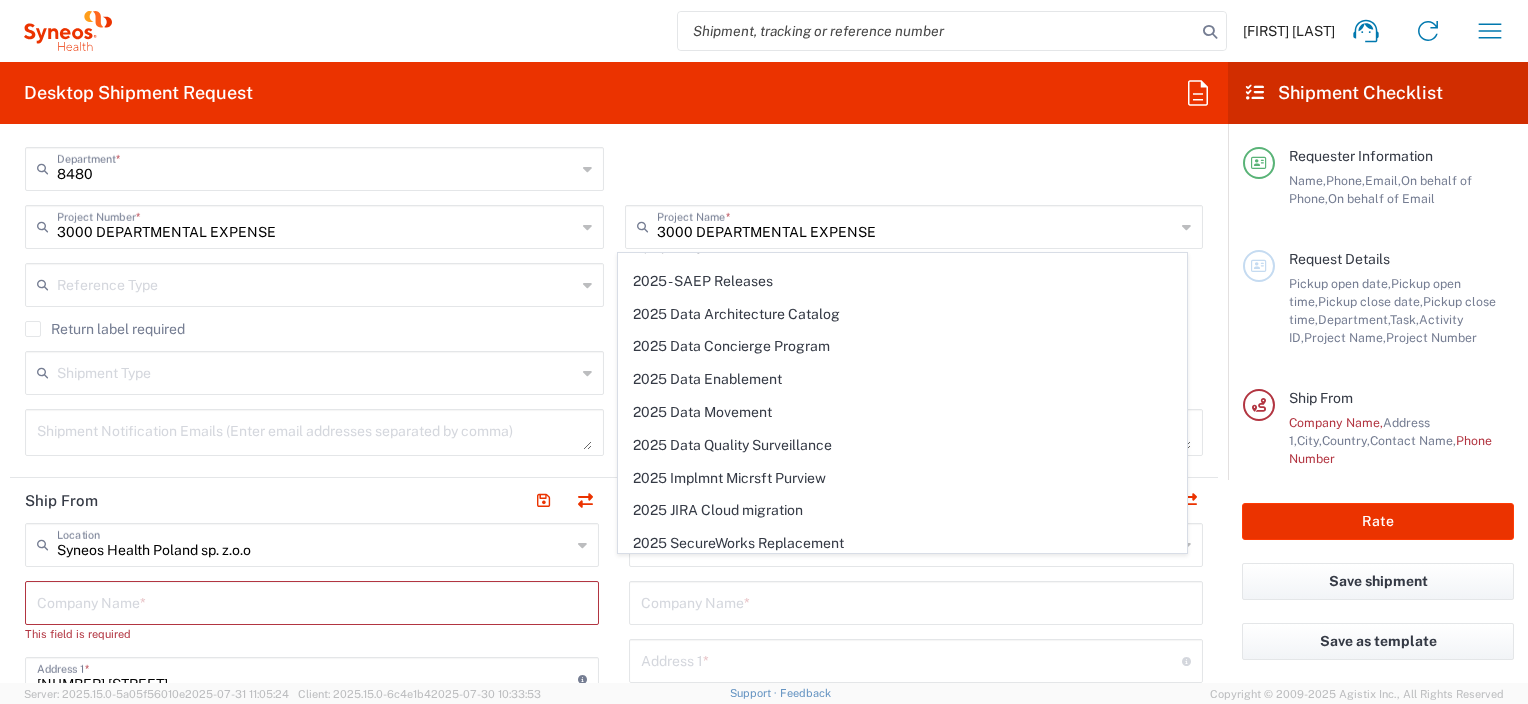 click on "8480  Department  * 8480 3000 3100 3109 3110 3111 3112 3125 3130 3135 3136 3150 3155 3165 3171 3172 3190 3191 3192 3193 3194 3200 3201 3202 3210 3211 Dept 3212 3213 3214 3215 3216 3218 3220 3221 3222 3223 3225 3226 3227 3228 3229 3230 3231 3232 3233 3234 3235 3236 3237 3238 3240" 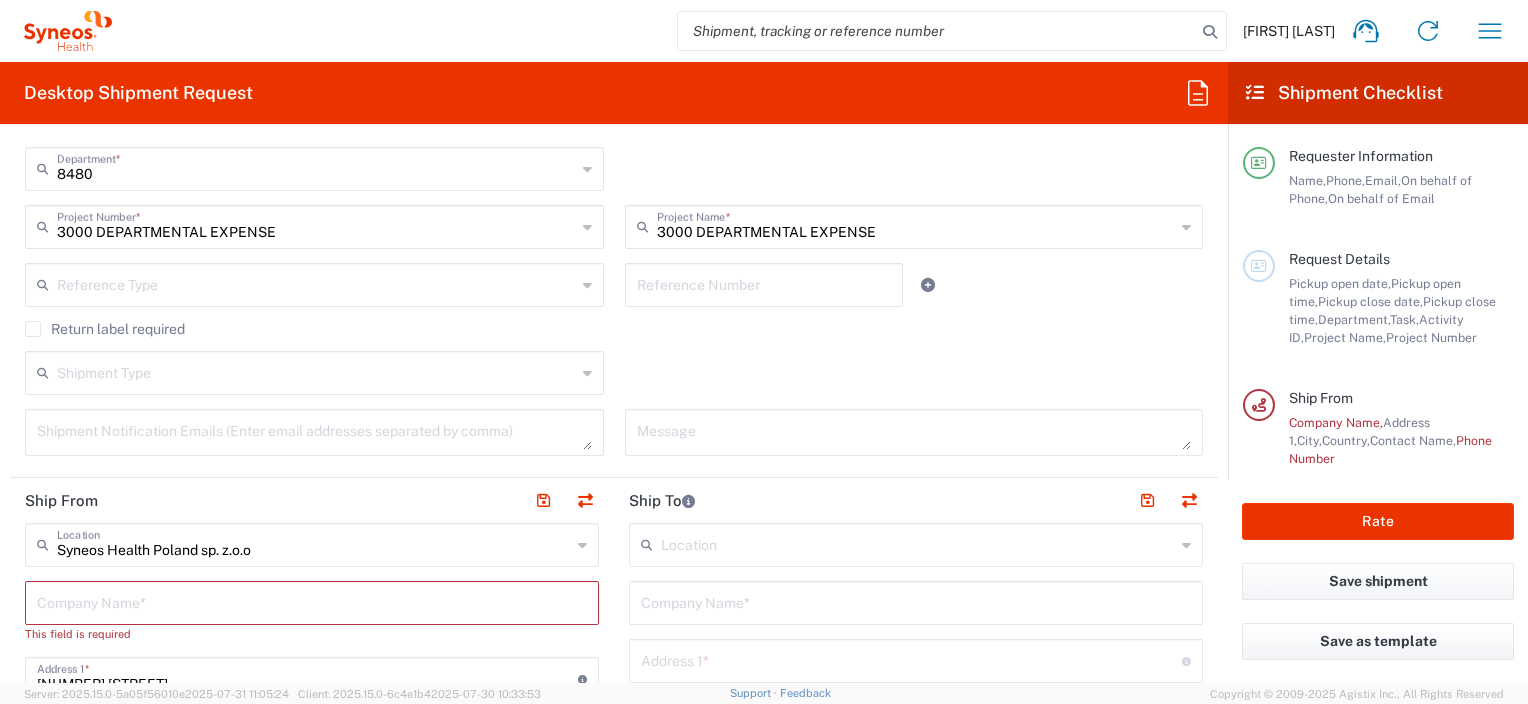 click on "Return label required" 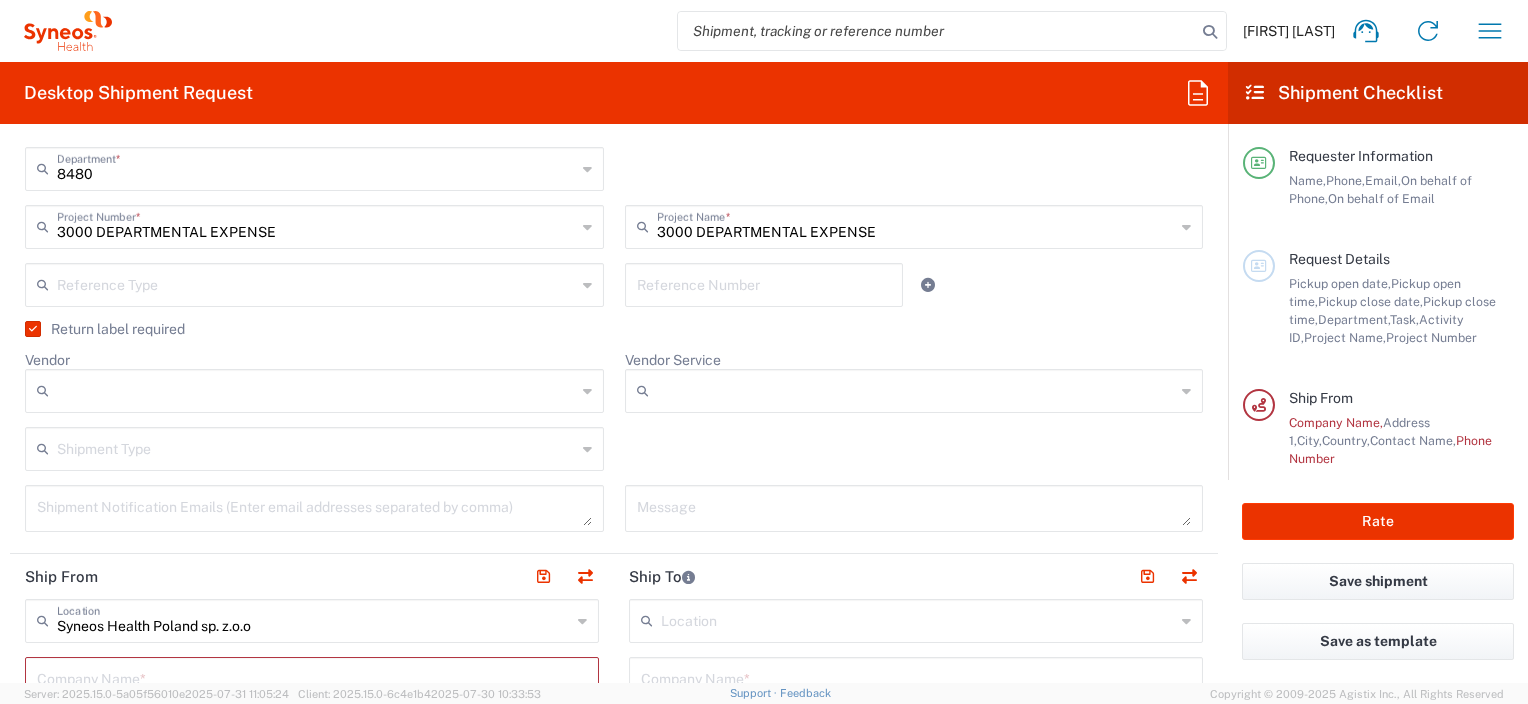 click on "Vendor" at bounding box center (316, 391) 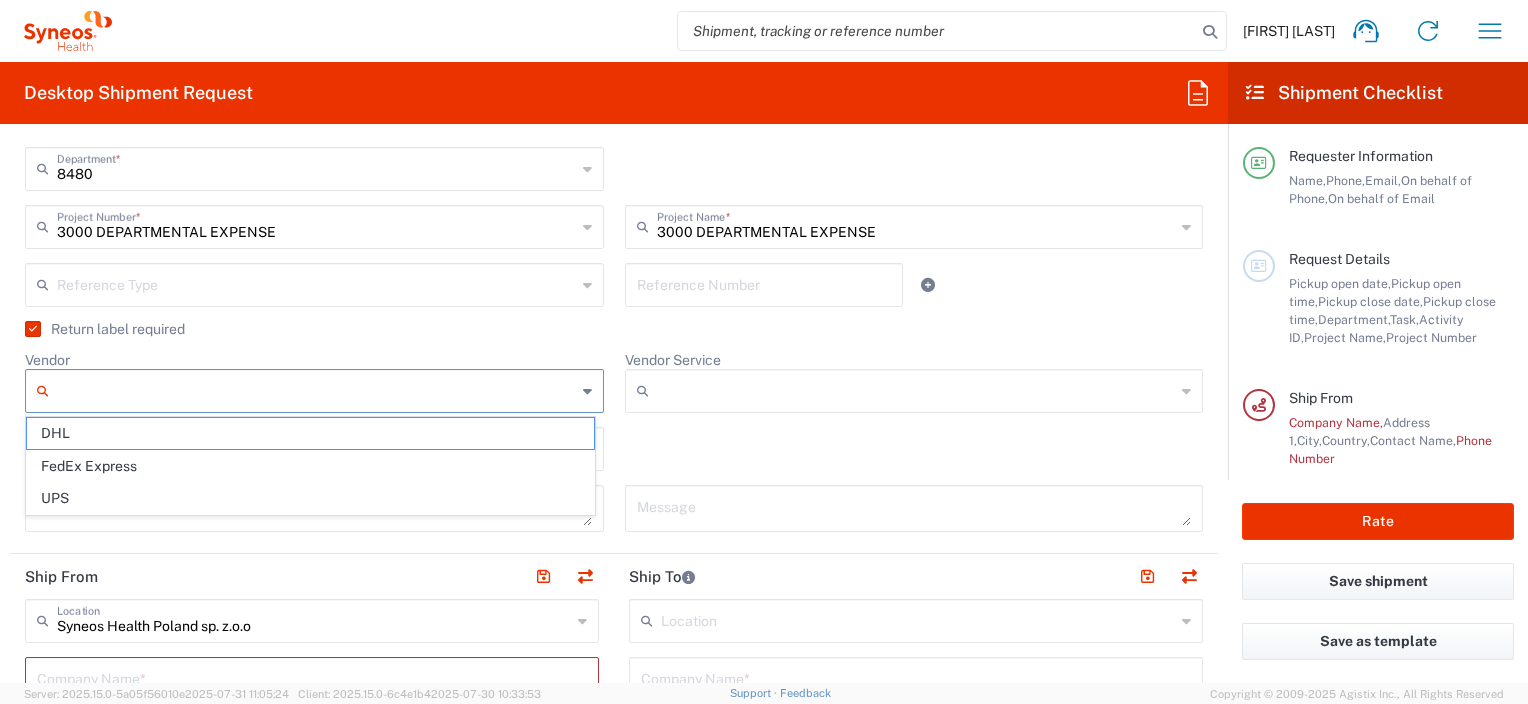 click on "Reference Type  Account Type Activity ID Airline Appointment Number ASN Batch Request # Bill Of Lading Bin Booking Number Booking Request ID Cancel Pickup Location CBP Entry No Claim Container Number Customer Ref Delivery Number Department Document No Expenditure Export Reference Flight Number General GL Code House Airway Bill Internal Requisition Invoice Number ITN No Job Number License Lloyd's Code Lot Number Master Airway Bill Master Tracking Number Material Requisition Order Number Organization Packing Slip Pickup Number Pickup Request PO Line Item No PRO # Problem File Number Project Project Number Protocol Number Purchase Order Quote Number Release Number RMA Route Sales Order Seal Number Serial No Shipment Id Number Shipment Line No Study Number Task Tender ID VAT Number Vessel Name VIN Voyage Number Waybill Number Work Order" 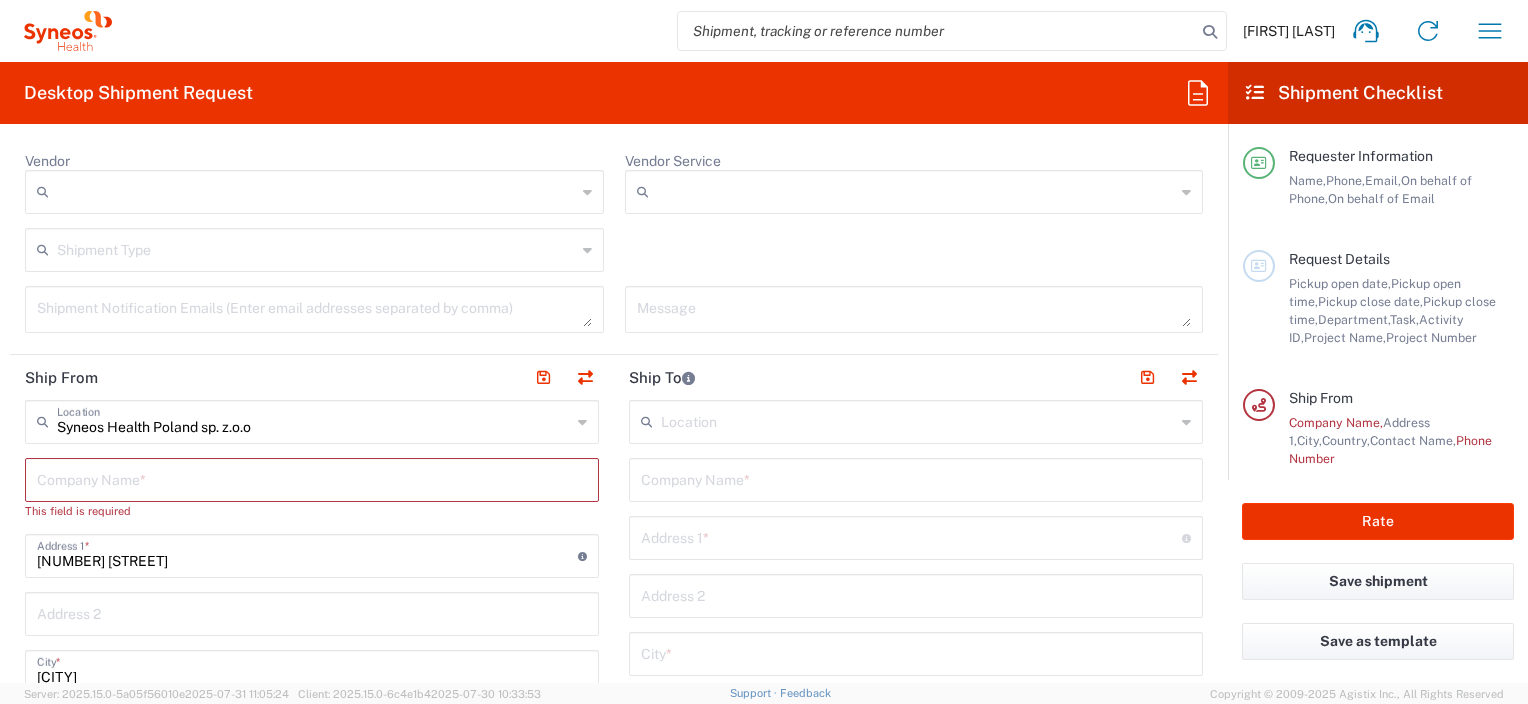 scroll, scrollTop: 645, scrollLeft: 0, axis: vertical 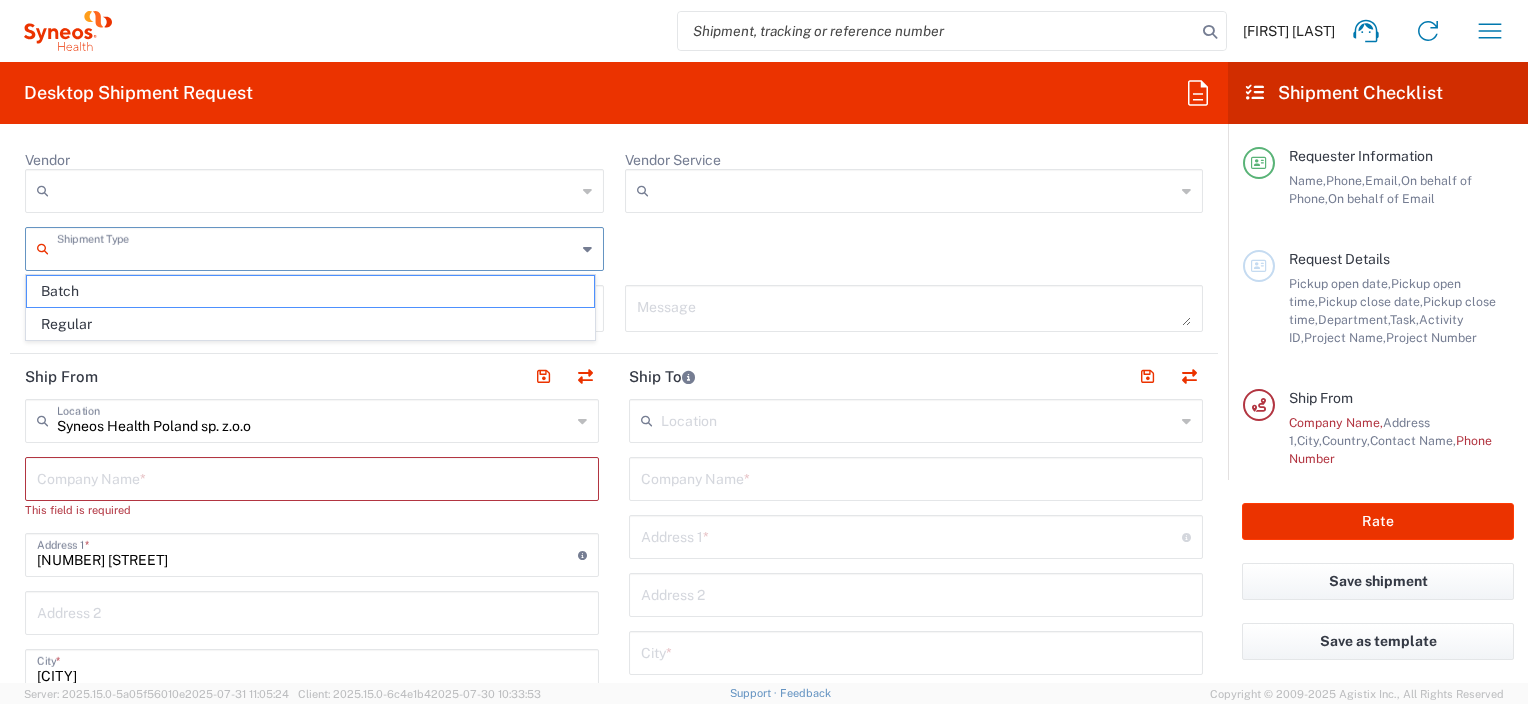 click at bounding box center (316, 247) 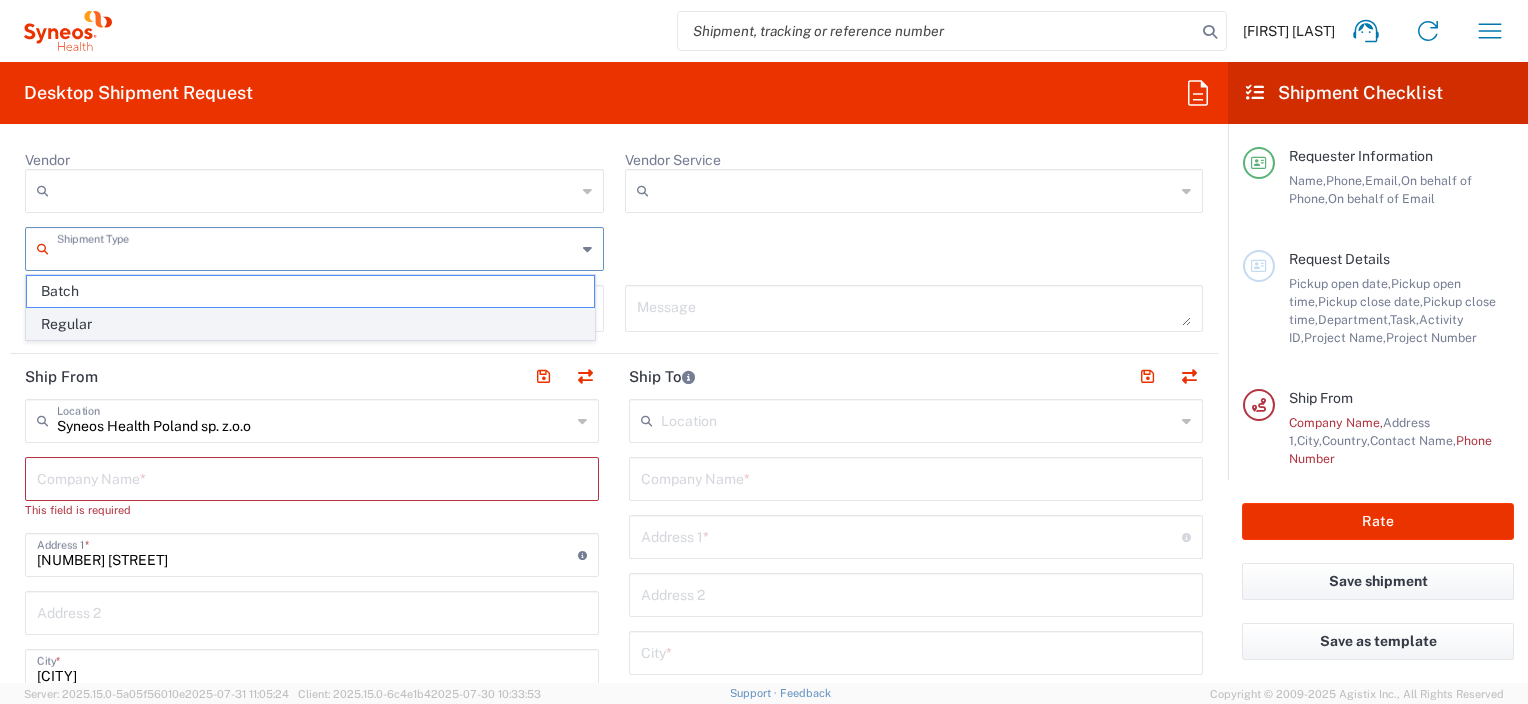 click on "Regular" 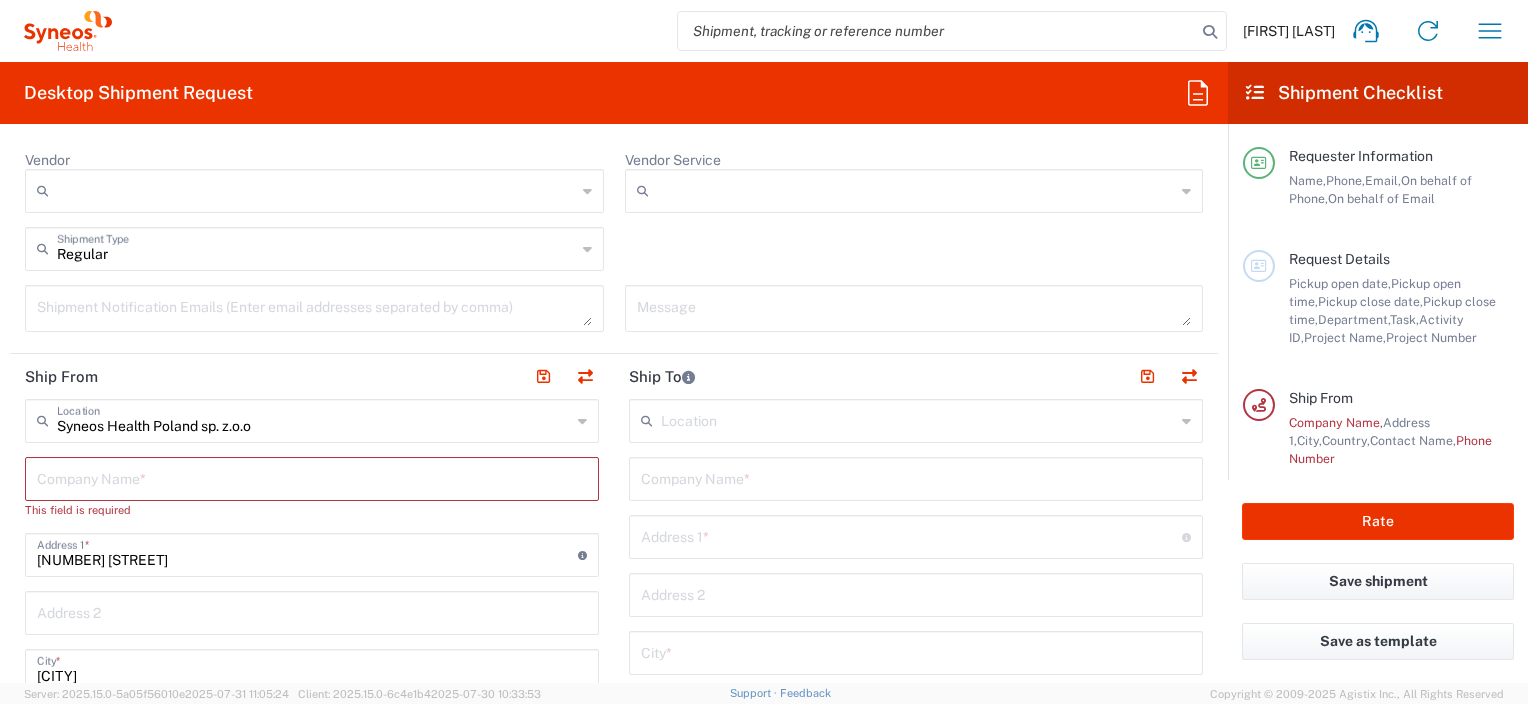 click on "Anna Smakowska
Home
Shipment estimator
Shipment tracking
Desktop shipment request
My shipments
Address book
Denied party screening
My profile
Logout  Desktop Shipment Request
Requester Information  Anna Smakowska  Name  * +48693207107  Phone  * anna.smakowska@syneoshealth.com  Email  * Renata Jahel Delgado  Name (on behalf of)  +525586161225  Phone (on behalf of)  * renatajahel@hotmail.com  Email (on behalf of)  *  Request Details  08/04/2025 ×  Pickup open date  * Cancel Apply 12:00 PM  Pickup open time  * 08/08/2025 ×  Pickup close date  * Cancel Apply 04:00 PM  Pickup close time  *  Schedule pickup  ×  Delivery open date  Cancel Apply 08:00 AM  Delivery open time  ×  Delivery close date  Cancel Apply 04:00 PM  Delivery close time  8480  Department  * 8480 3000 3100 3109 3110 3111 3112 3125 3130 3135 3136 3150 3155 3165 3171 *" at bounding box center [764, 352] 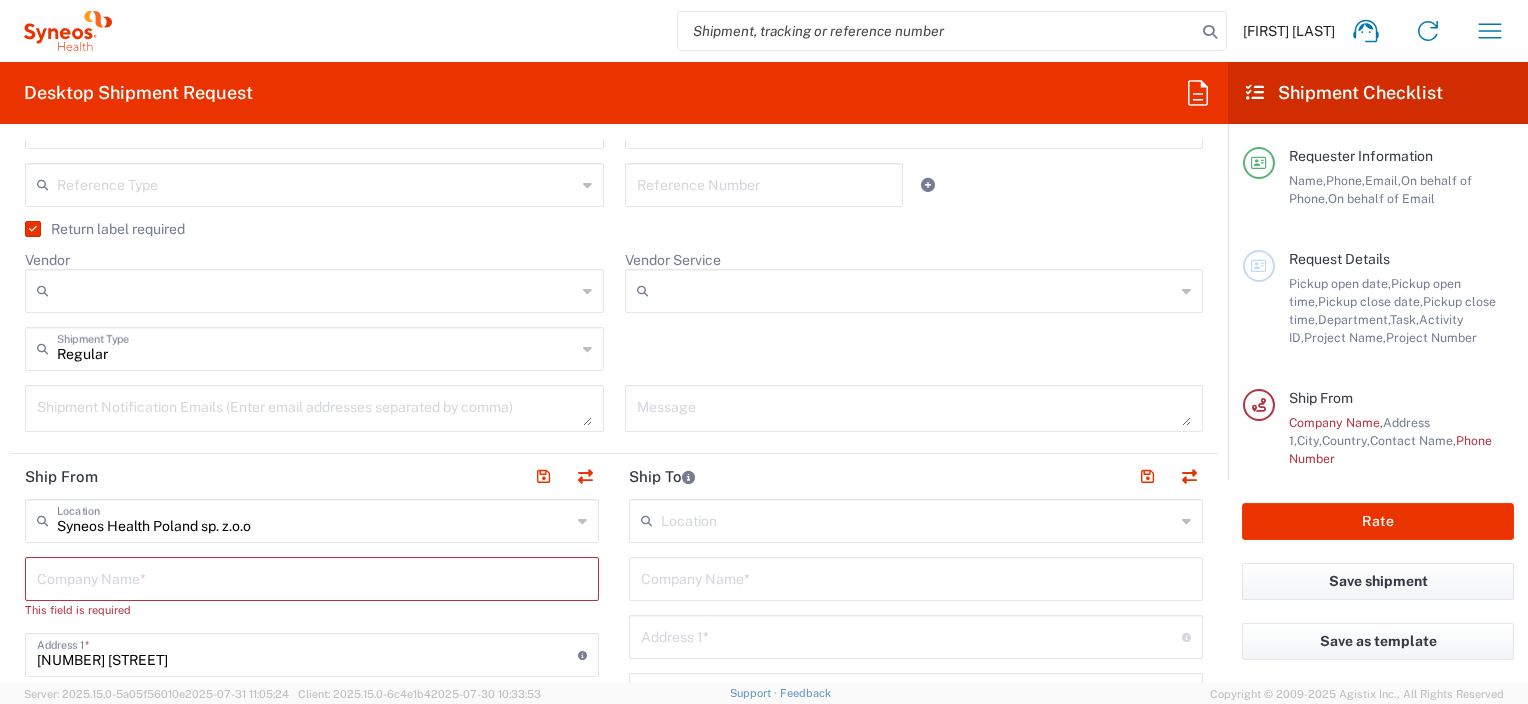 click on "Vendor Service" at bounding box center (916, 291) 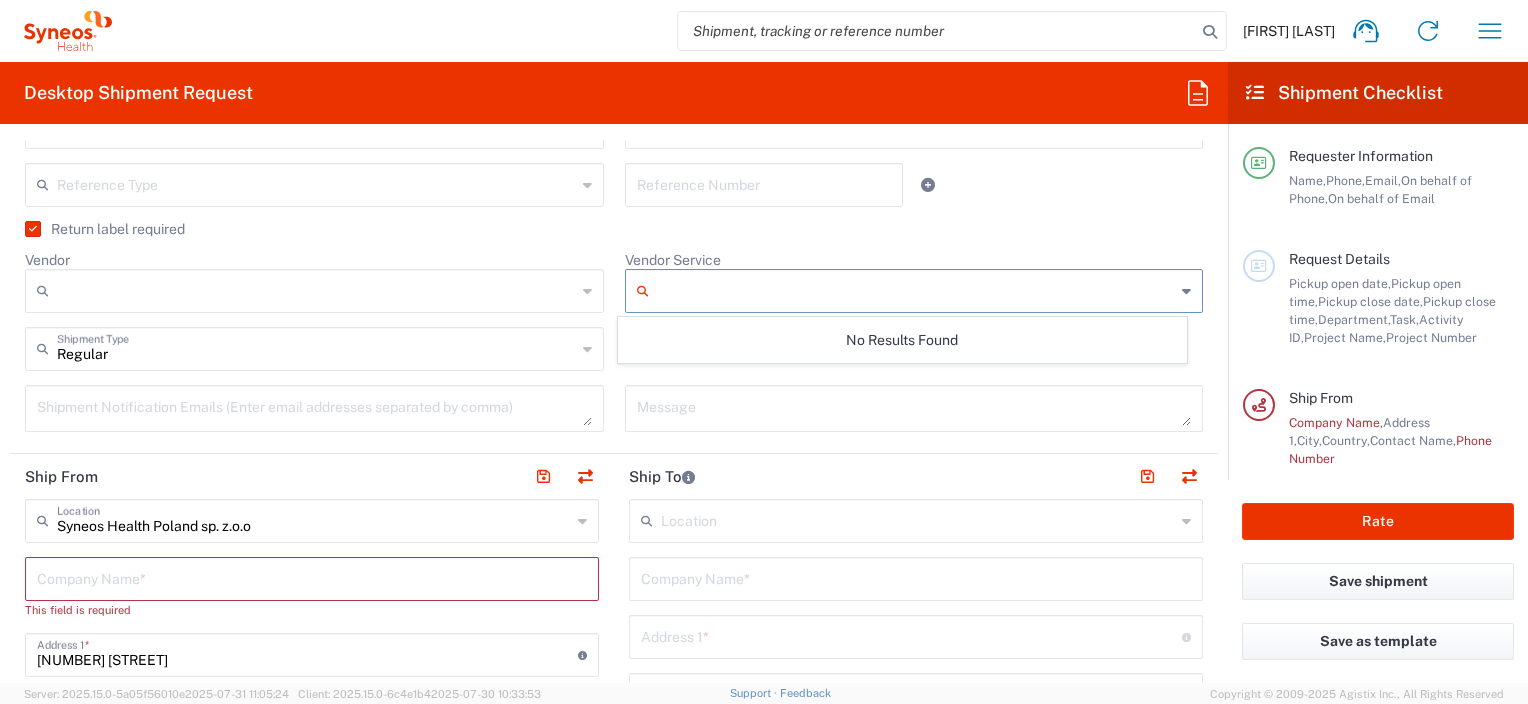click at bounding box center [312, 577] 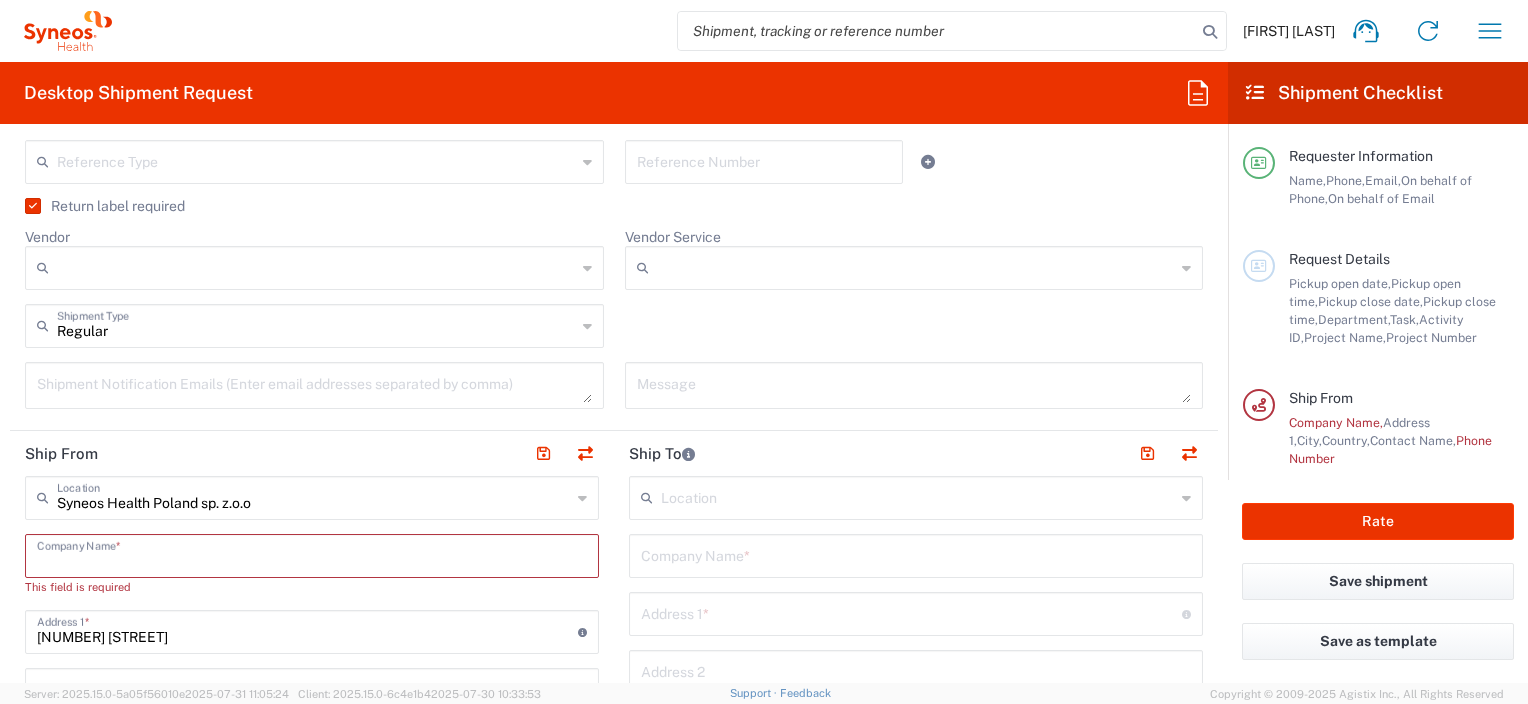scroll, scrollTop: 445, scrollLeft: 0, axis: vertical 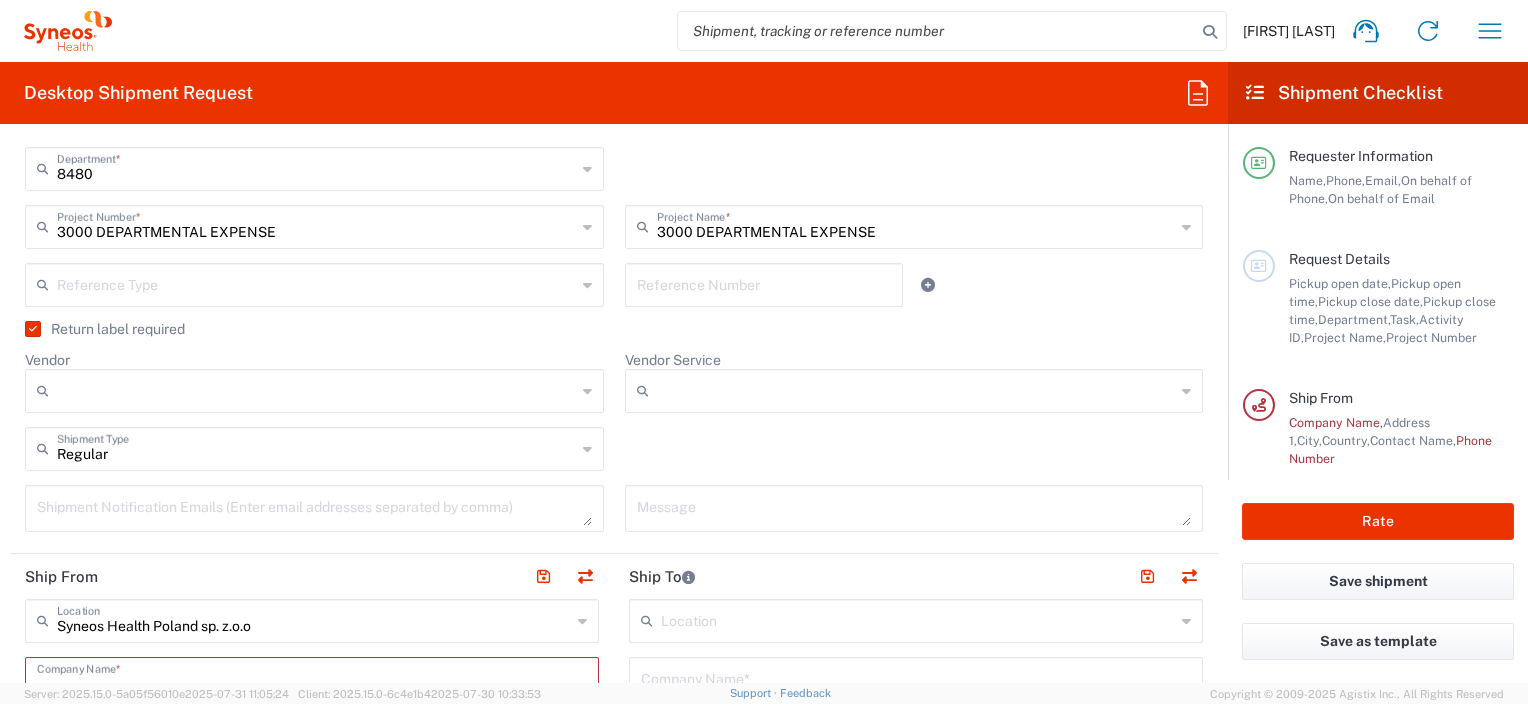 click on "Vendor" at bounding box center [316, 391] 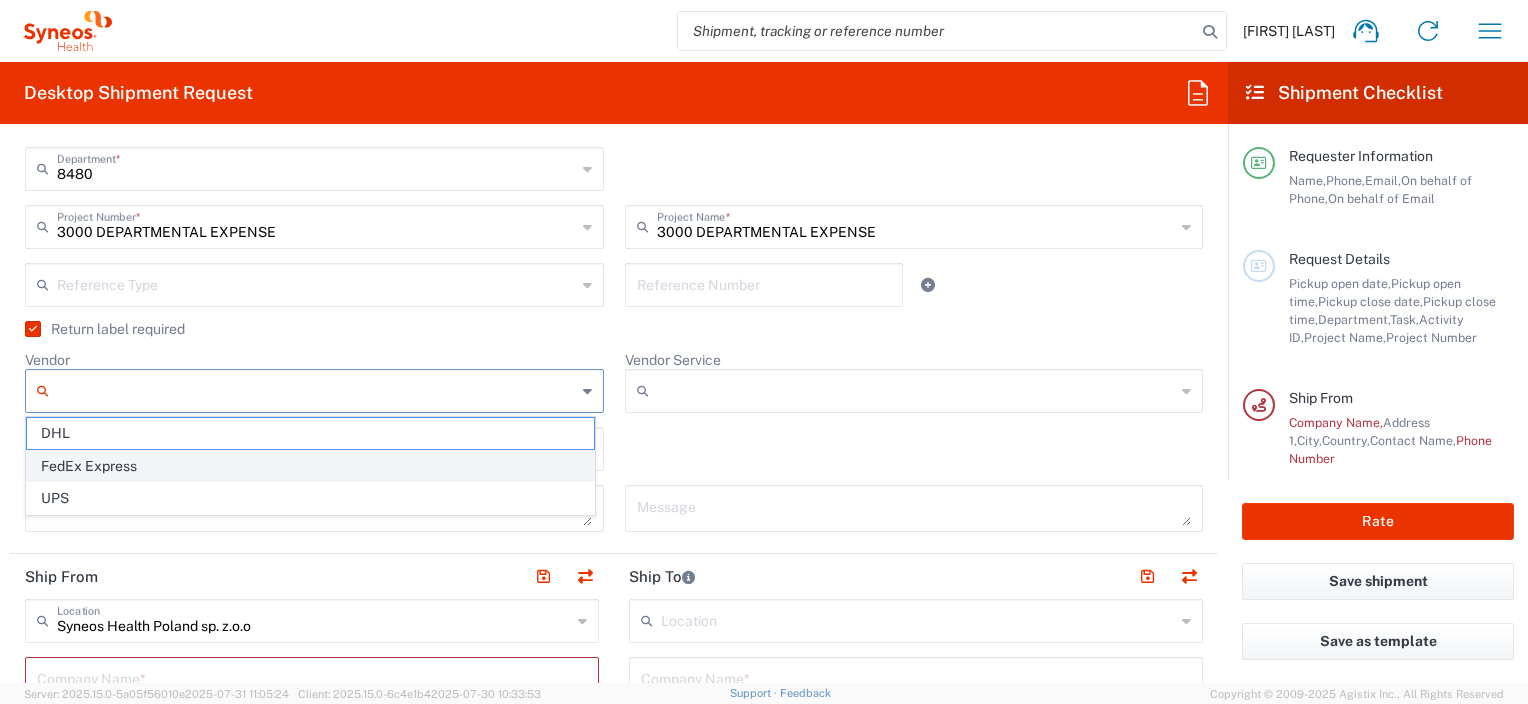 click on "FedEx Express" 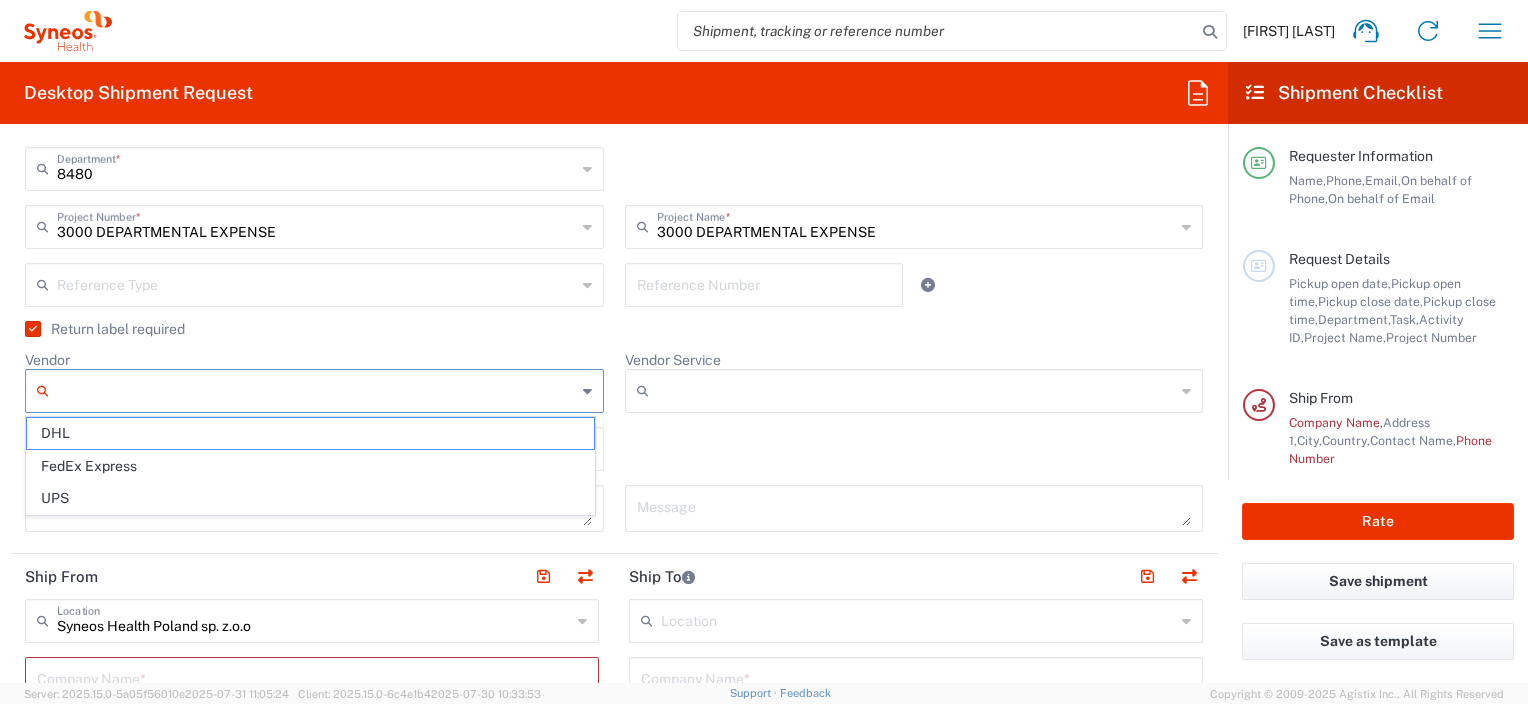 type on "FedEx Express" 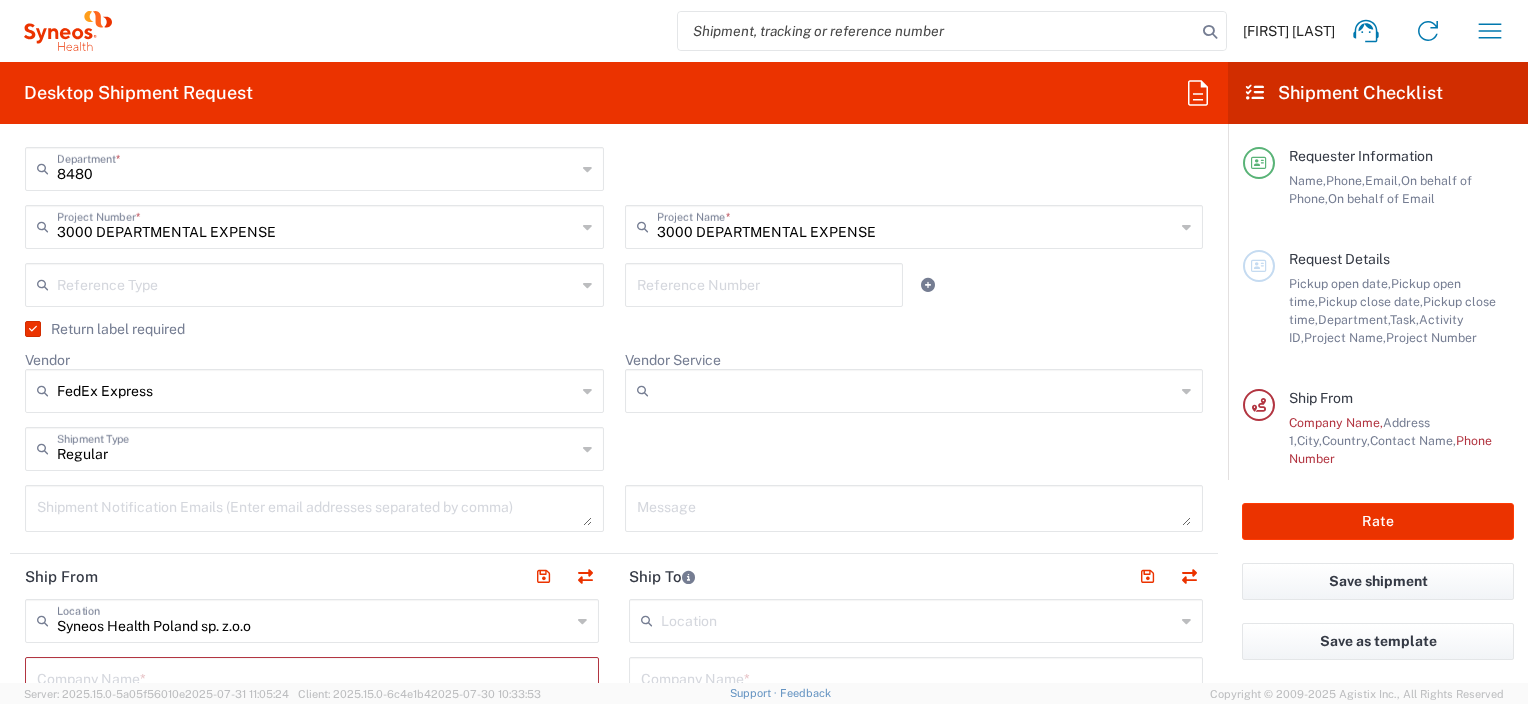 click on "Vendor Service" at bounding box center [916, 391] 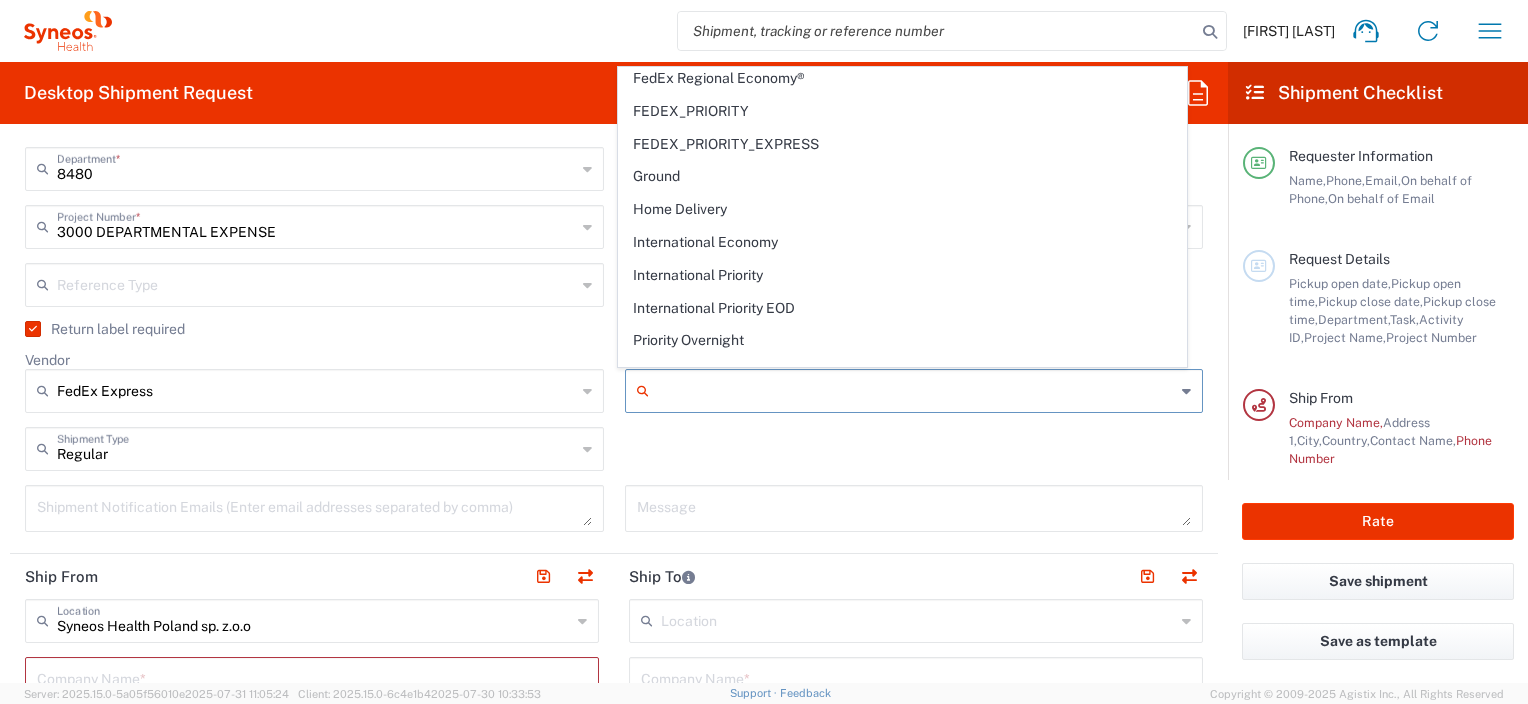 scroll, scrollTop: 153, scrollLeft: 0, axis: vertical 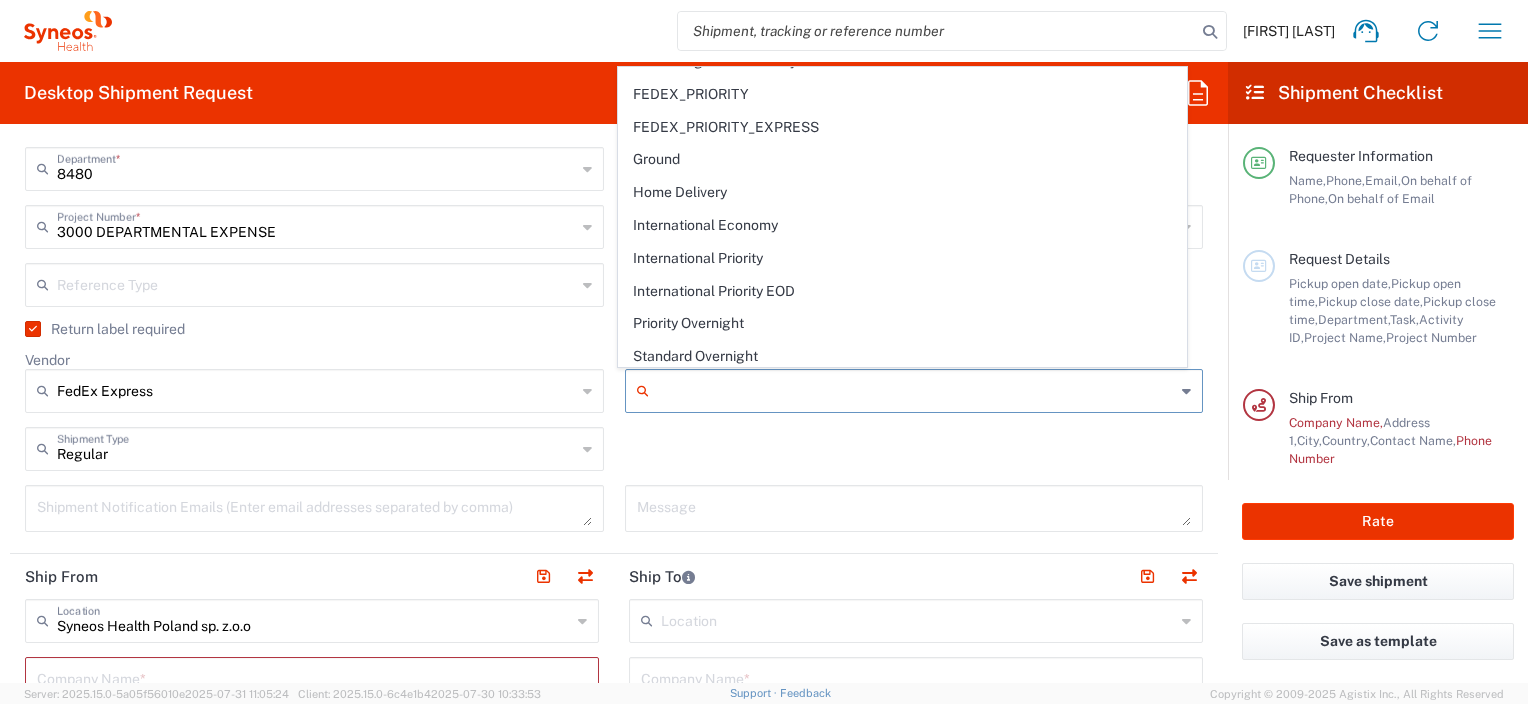 click on "Return label required" 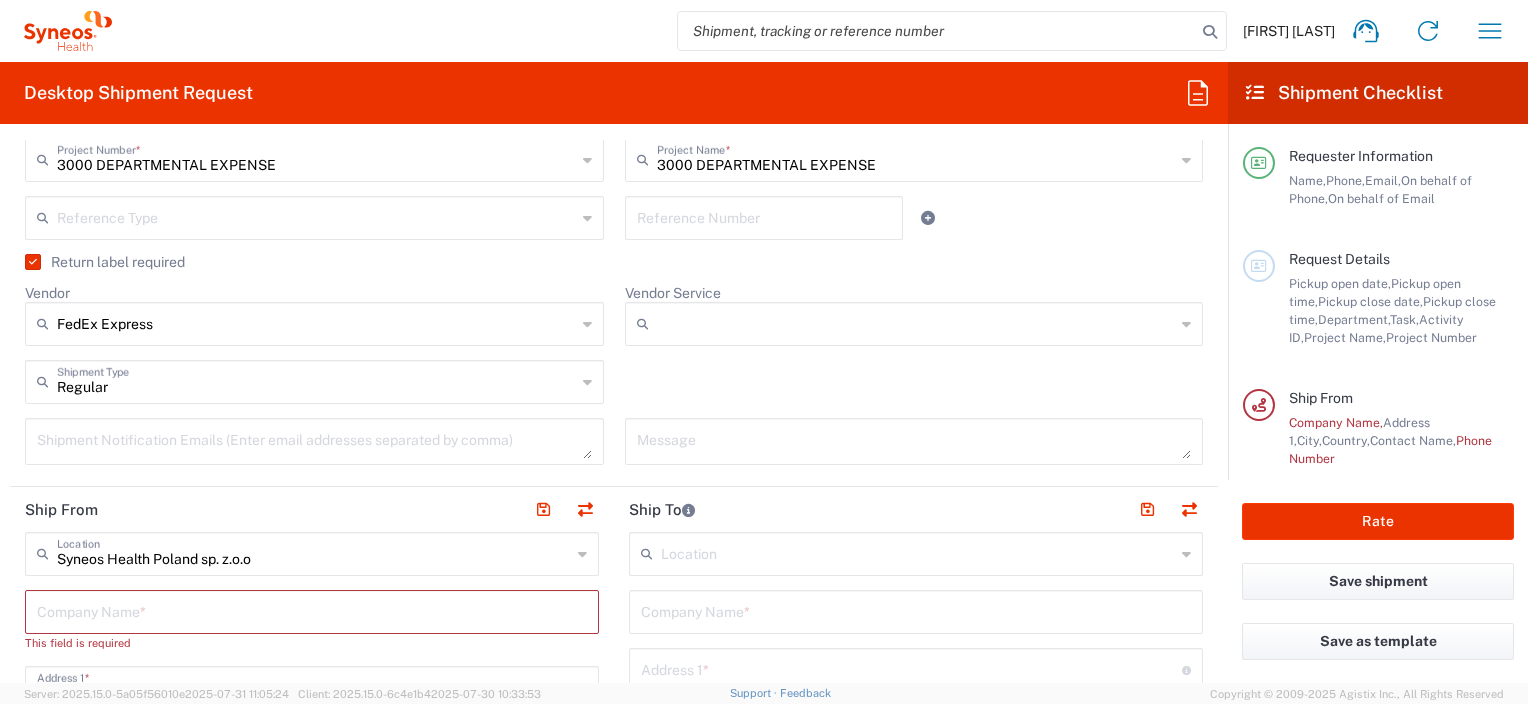 scroll, scrollTop: 645, scrollLeft: 0, axis: vertical 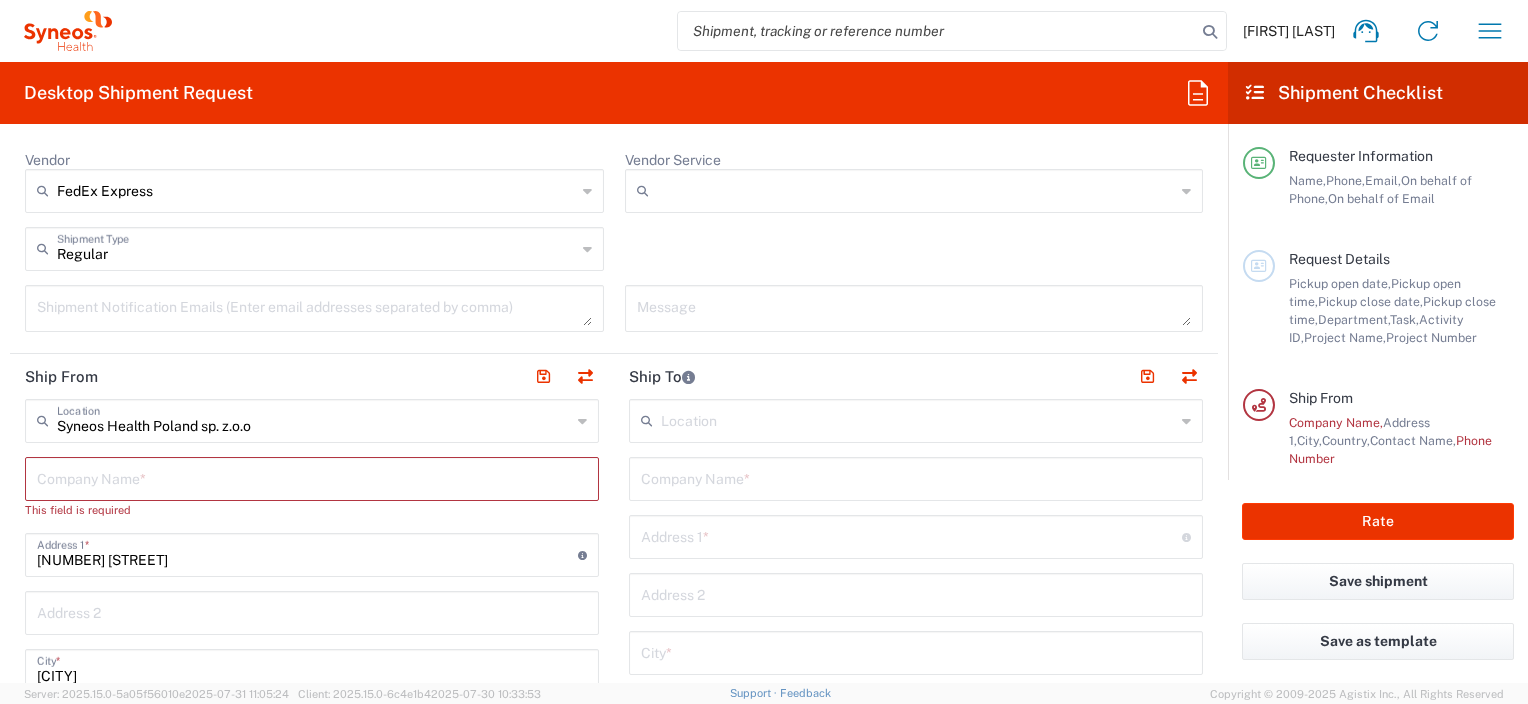 click at bounding box center [314, 308] 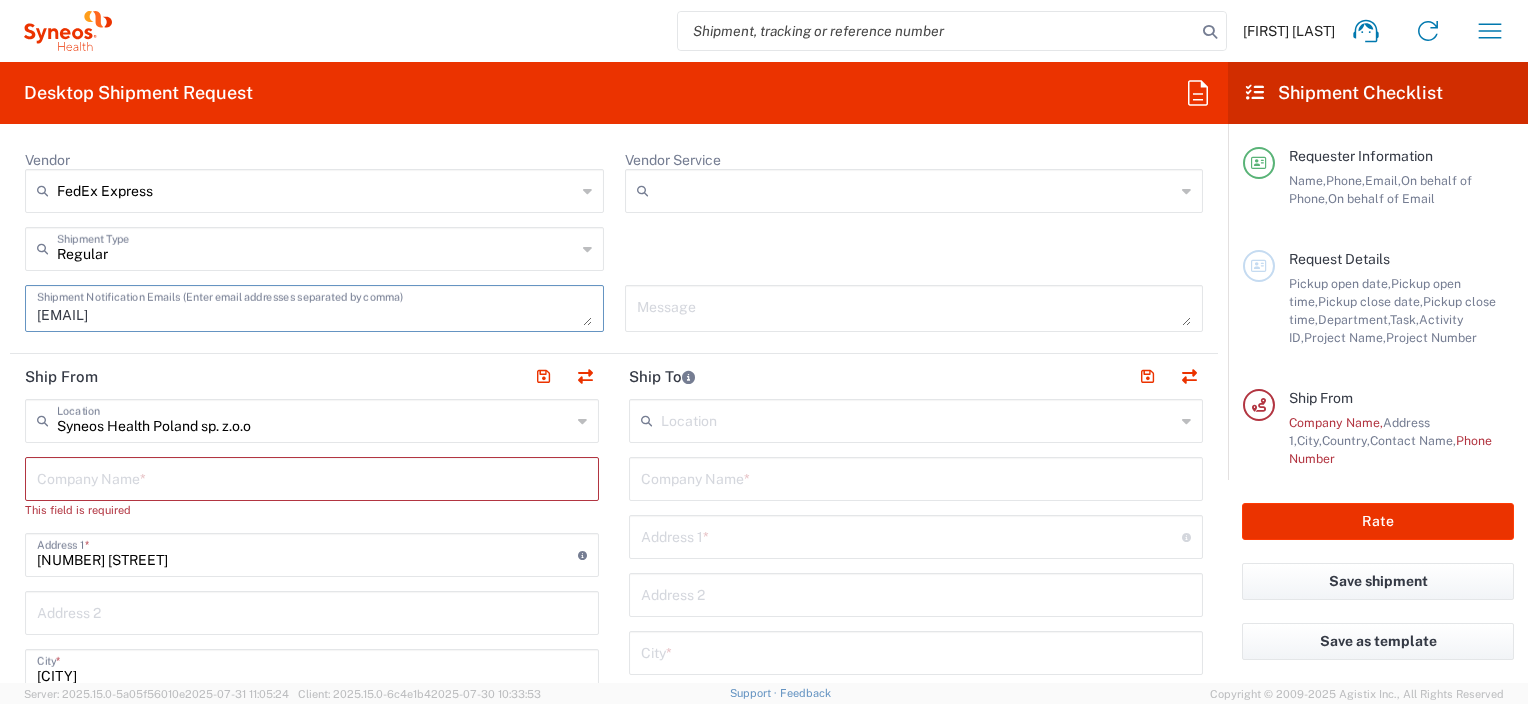click on "[EMAIL]" at bounding box center (314, 308) 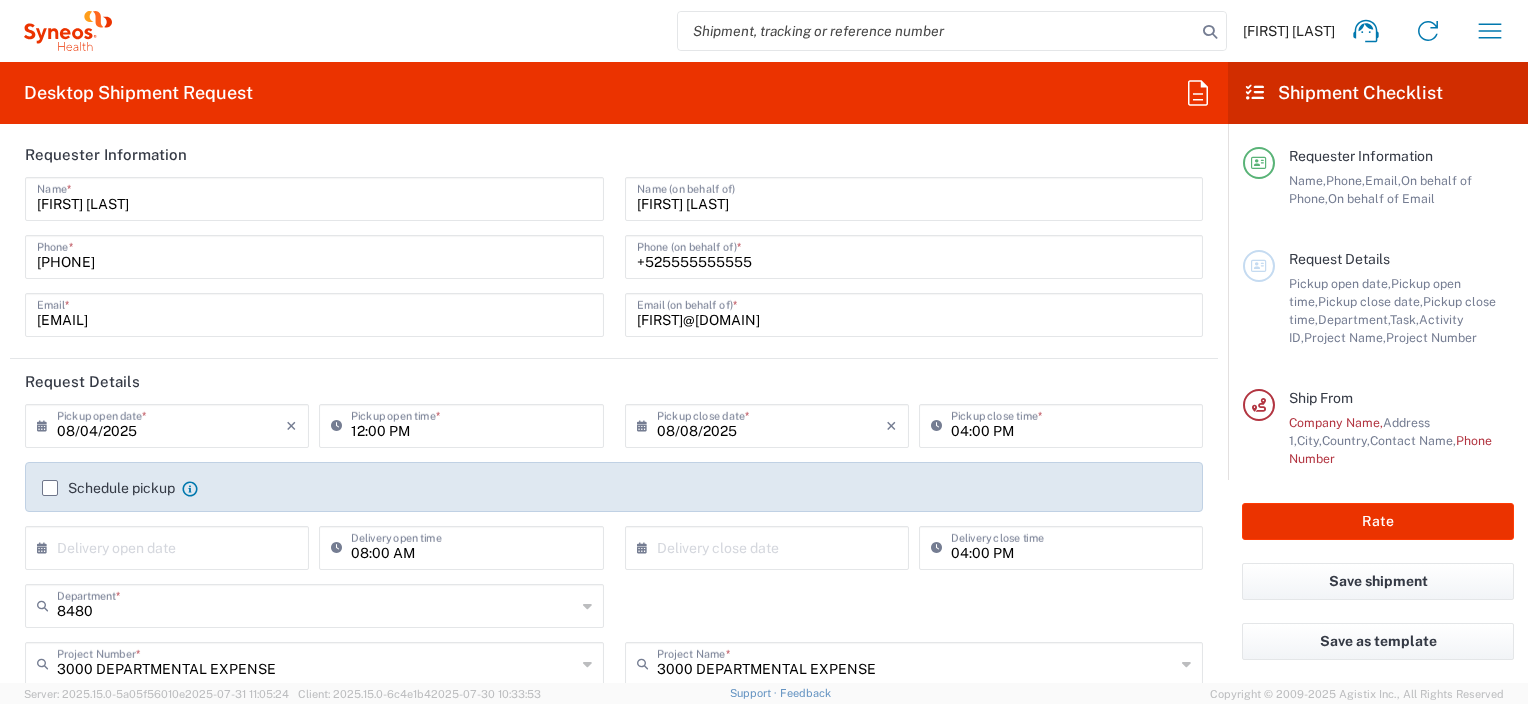 scroll, scrollTop: 0, scrollLeft: 0, axis: both 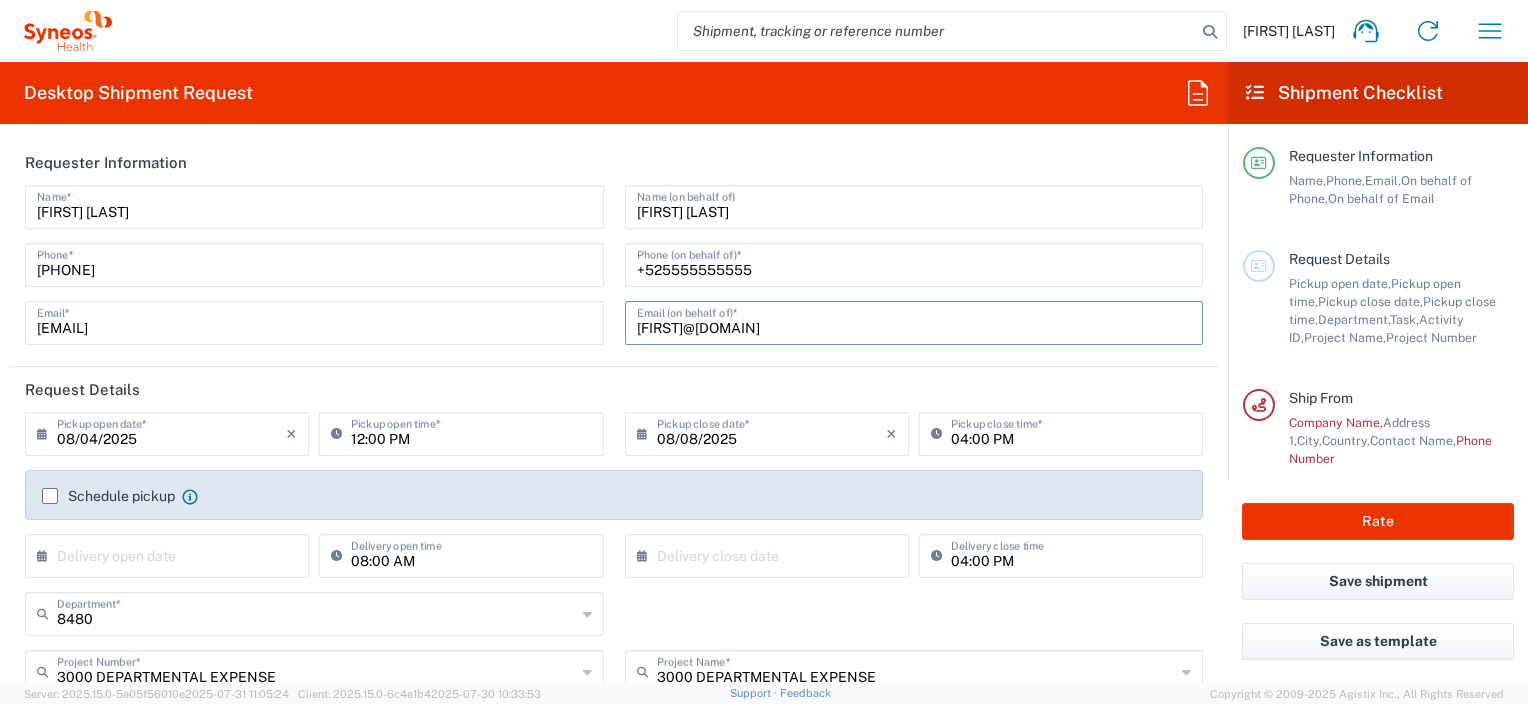 drag, startPoint x: 819, startPoint y: 324, endPoint x: 582, endPoint y: 316, distance: 237.13498 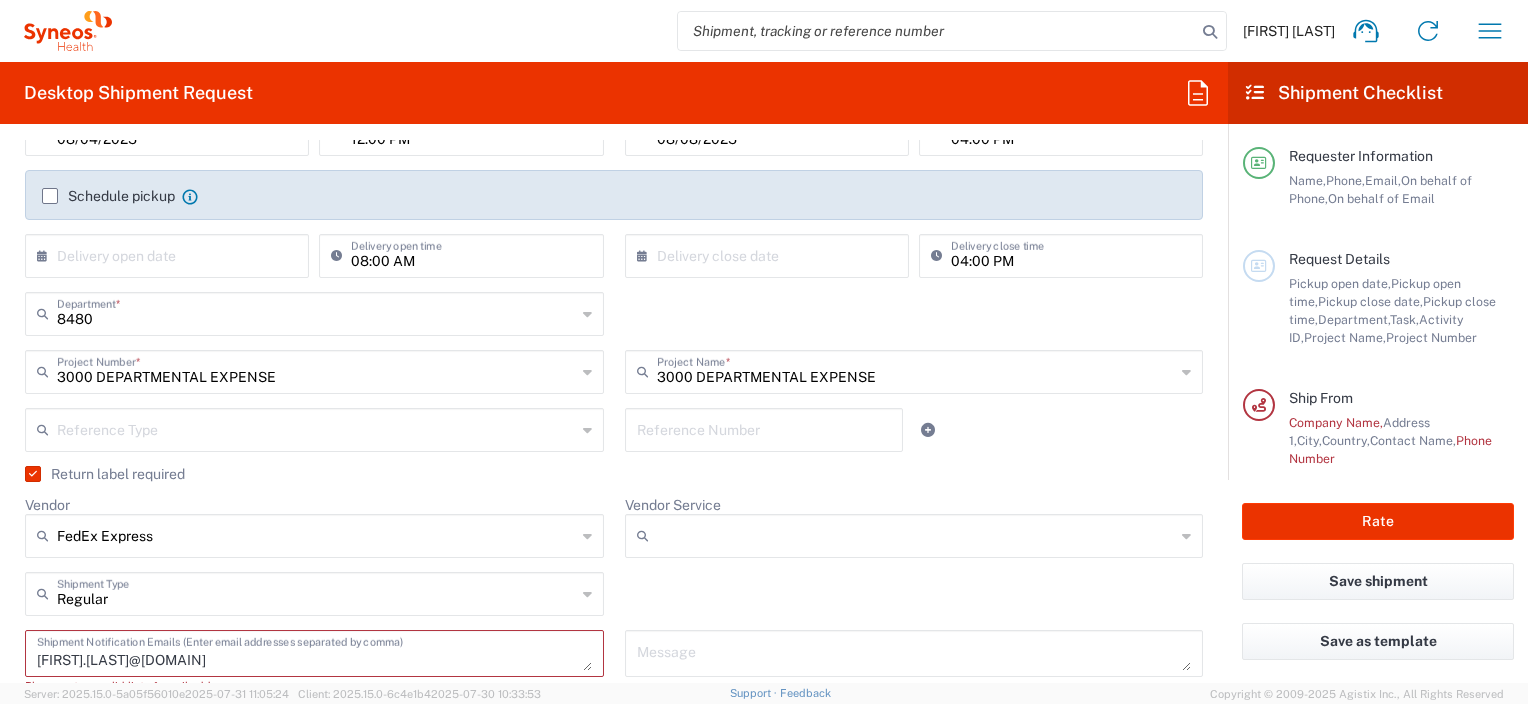 scroll, scrollTop: 500, scrollLeft: 0, axis: vertical 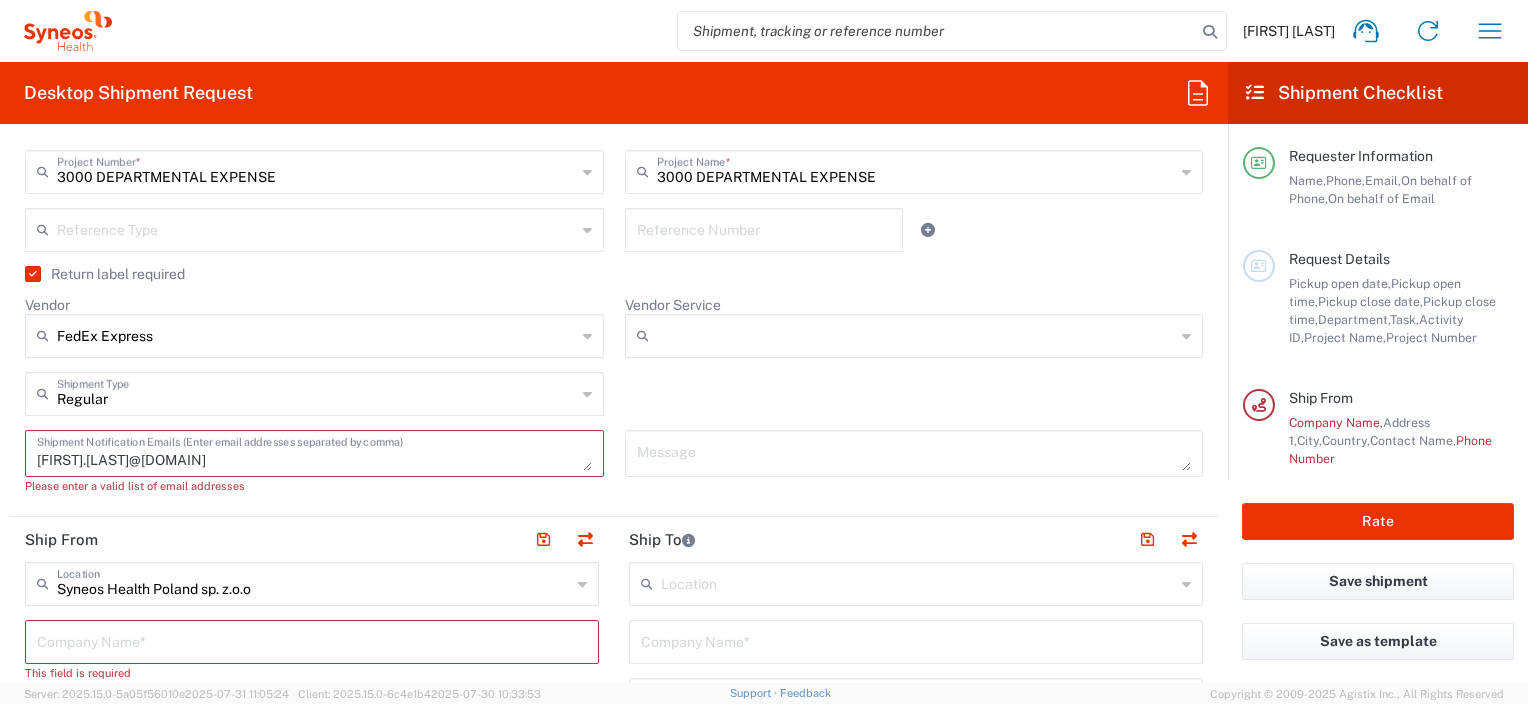 click on "anna.smakowska@syneoshealth.com," at bounding box center [314, 453] 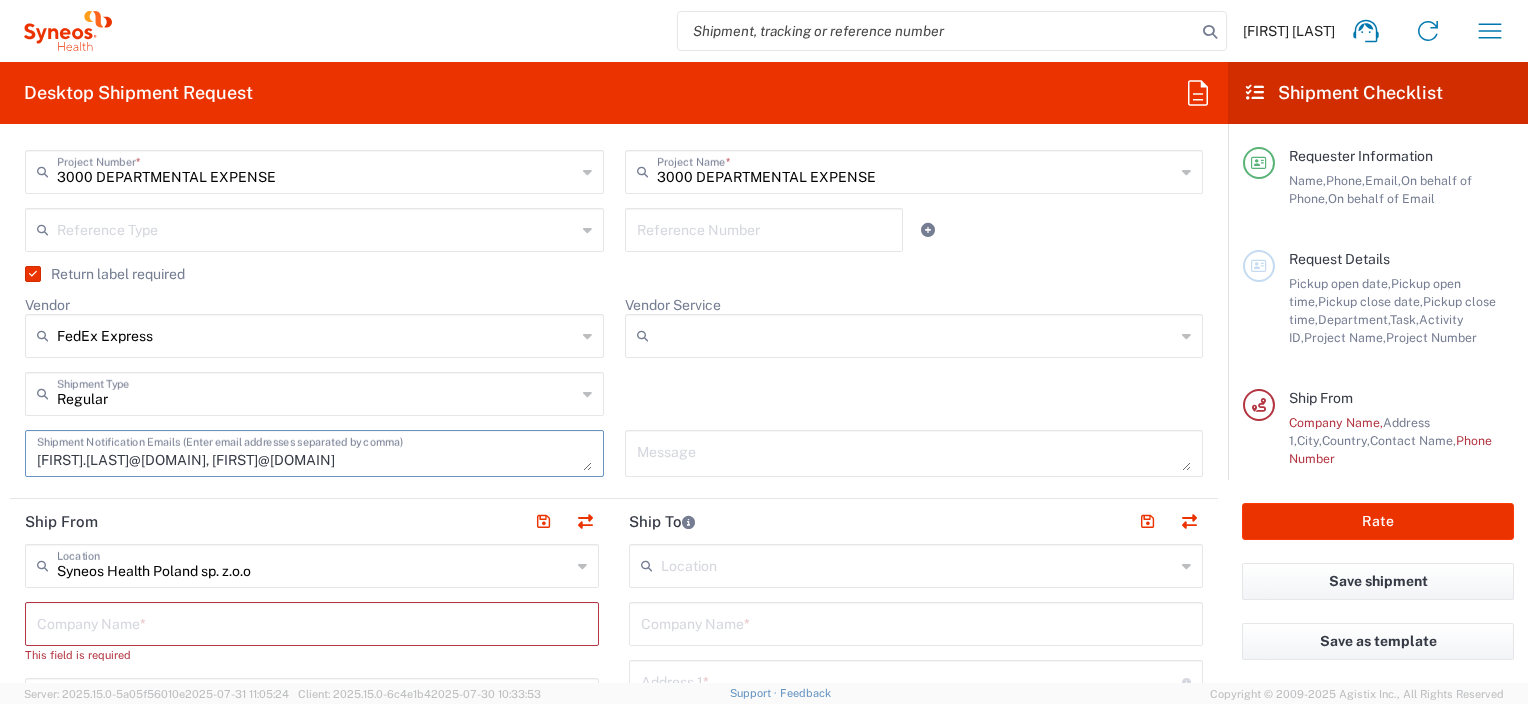 click on "anna.smakowska@syneoshealth.com,  renatajahel@hotmail.com" at bounding box center [314, 453] 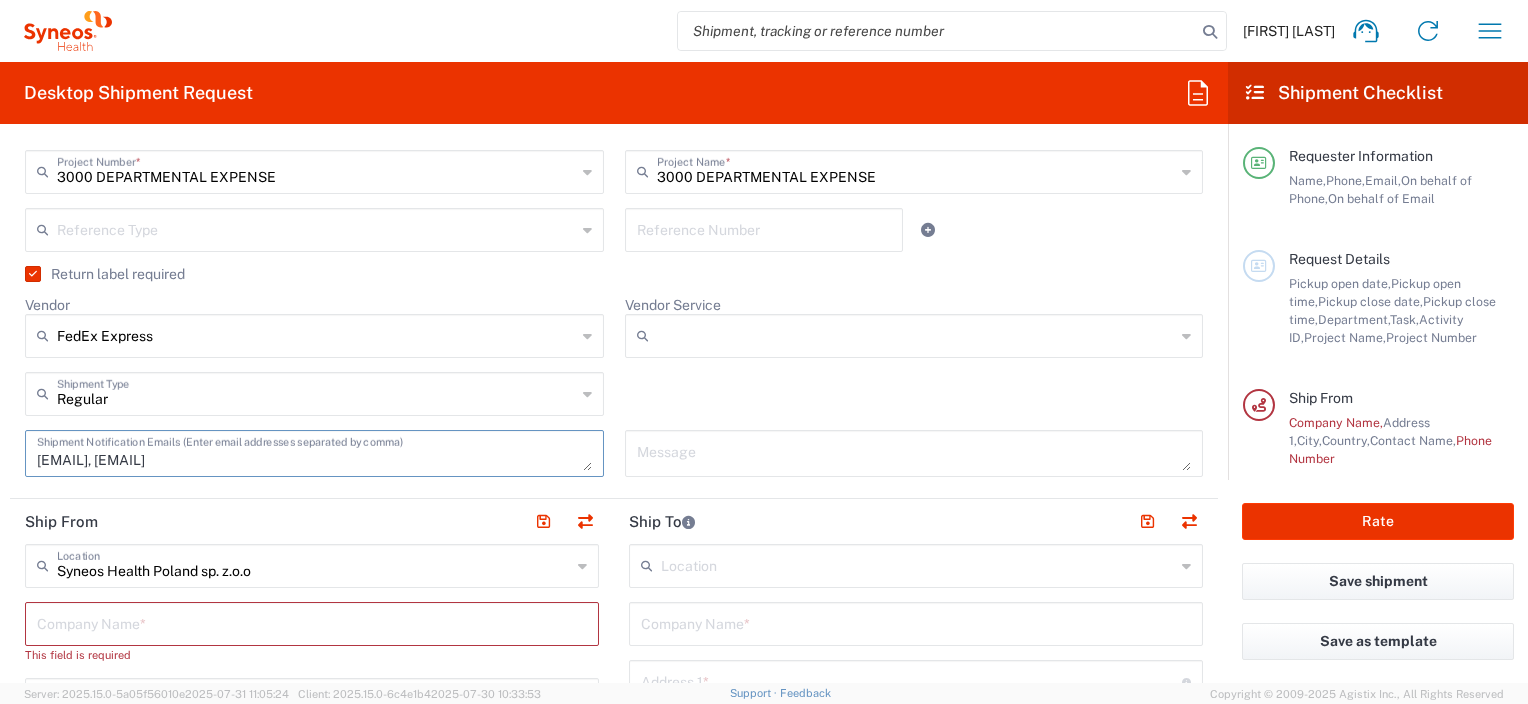 type on "anna.smakowska@syneoshealth.com ,  renatajahel@hotmail.com" 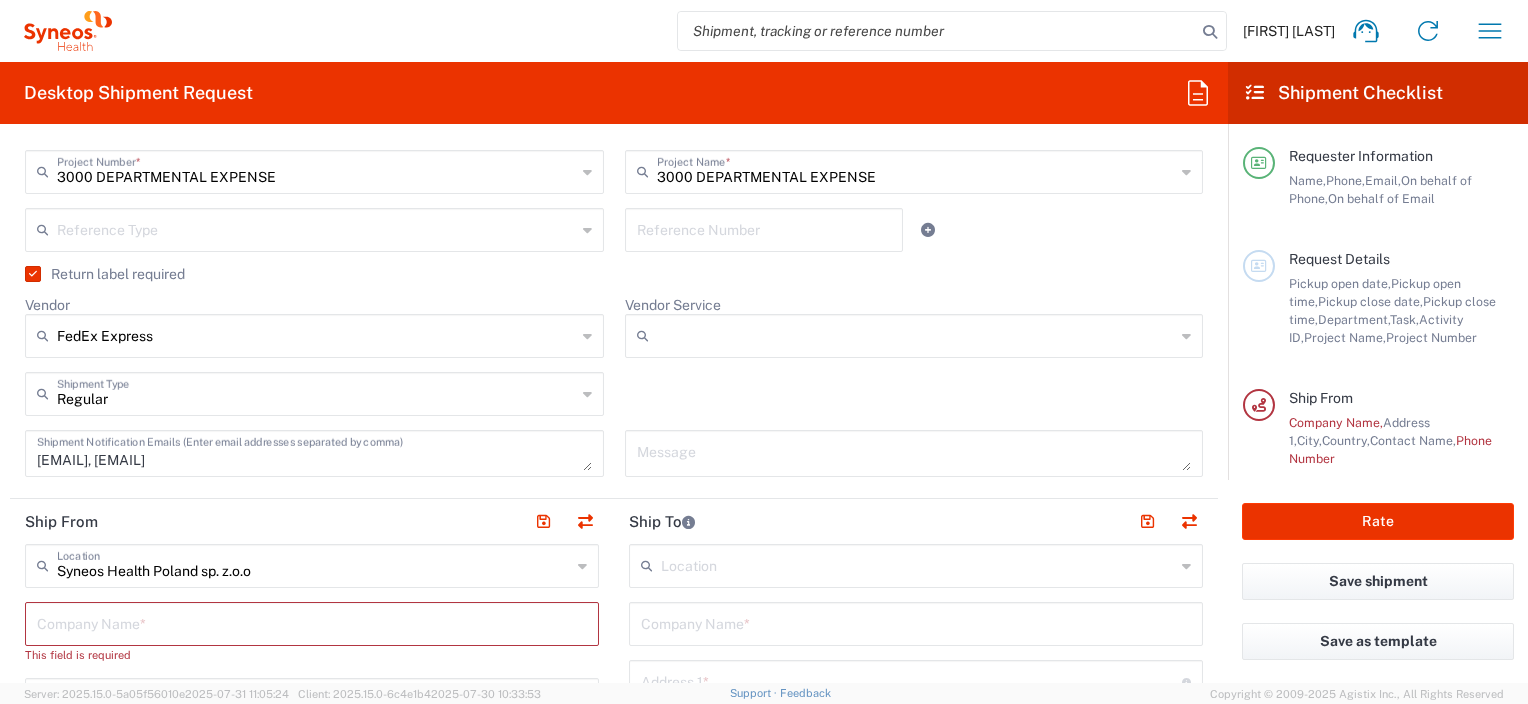 click at bounding box center [914, 453] 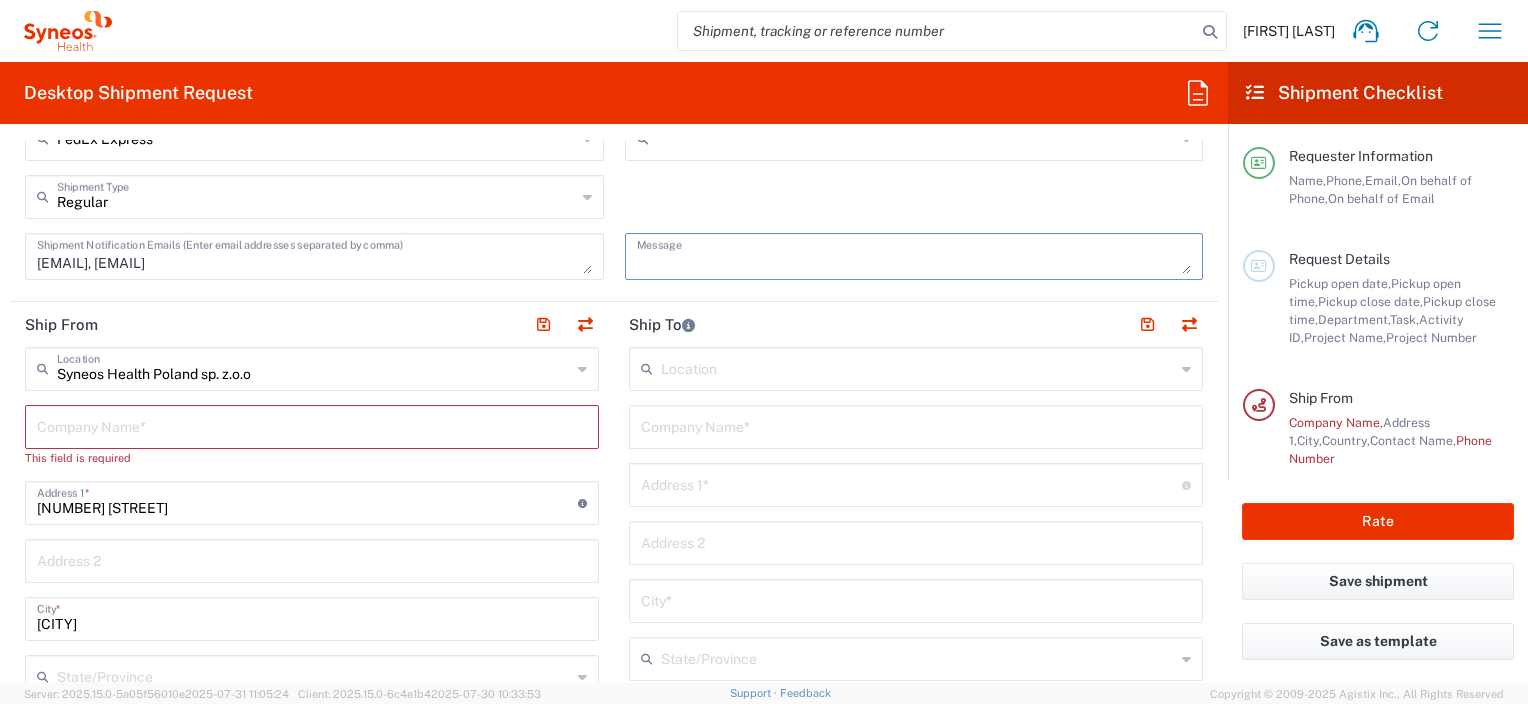 scroll, scrollTop: 700, scrollLeft: 0, axis: vertical 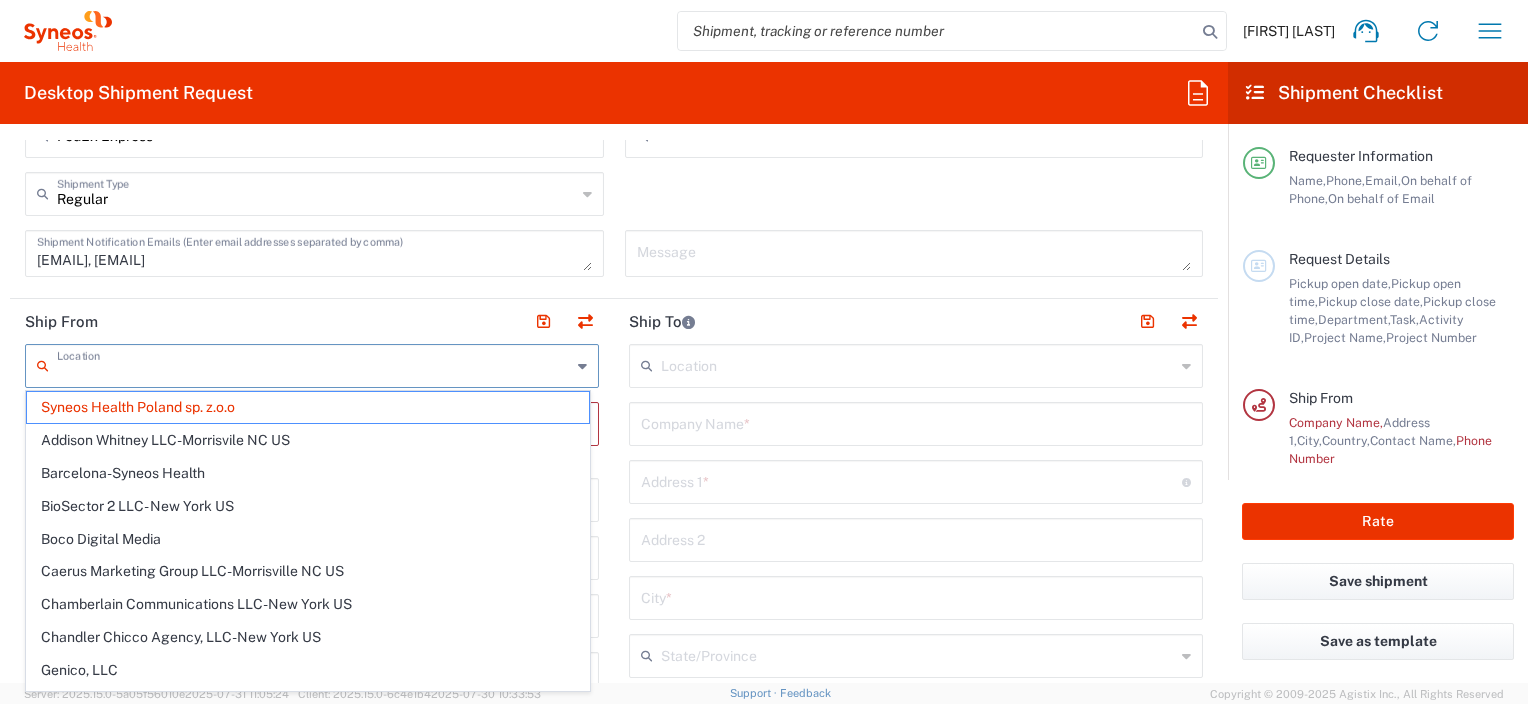 drag, startPoint x: 281, startPoint y: 380, endPoint x: 109, endPoint y: 370, distance: 172.29045 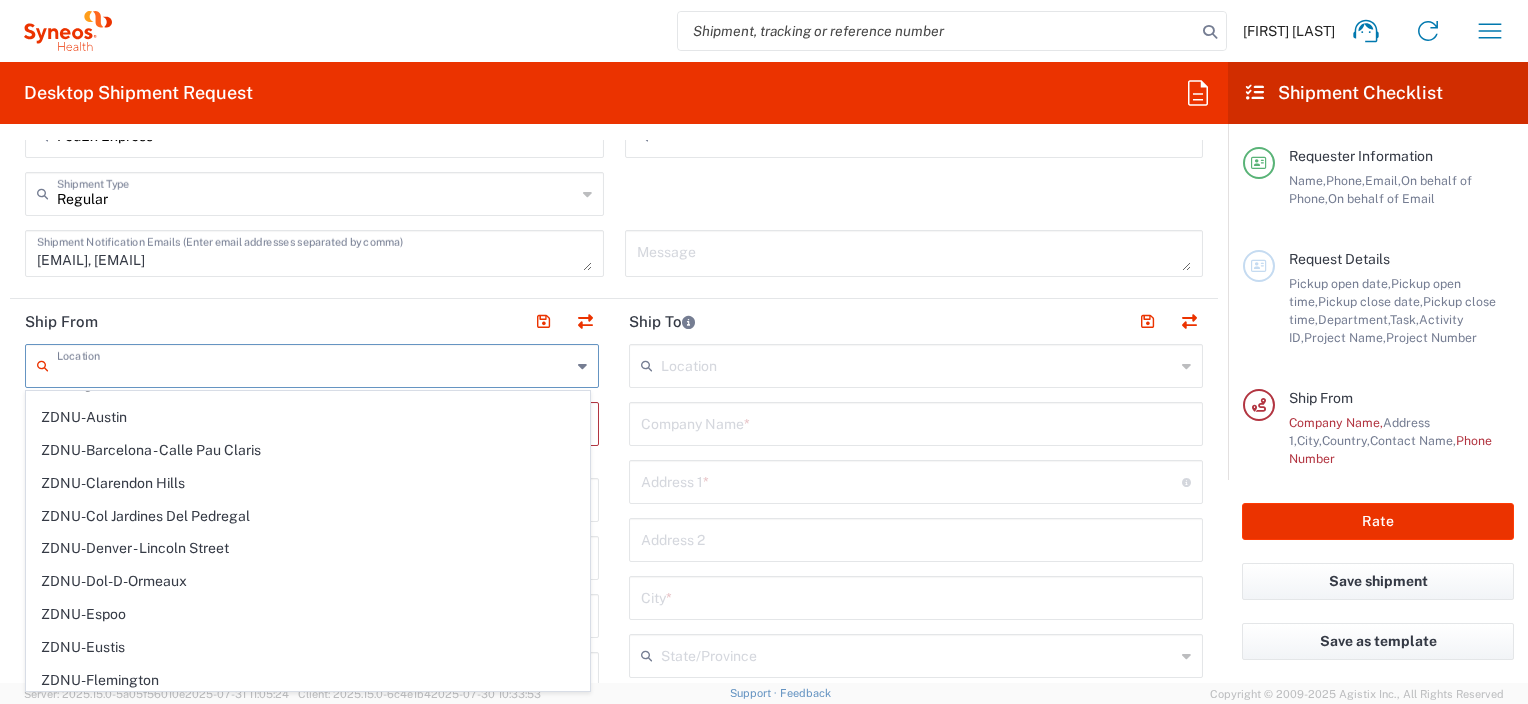 scroll, scrollTop: 3780, scrollLeft: 0, axis: vertical 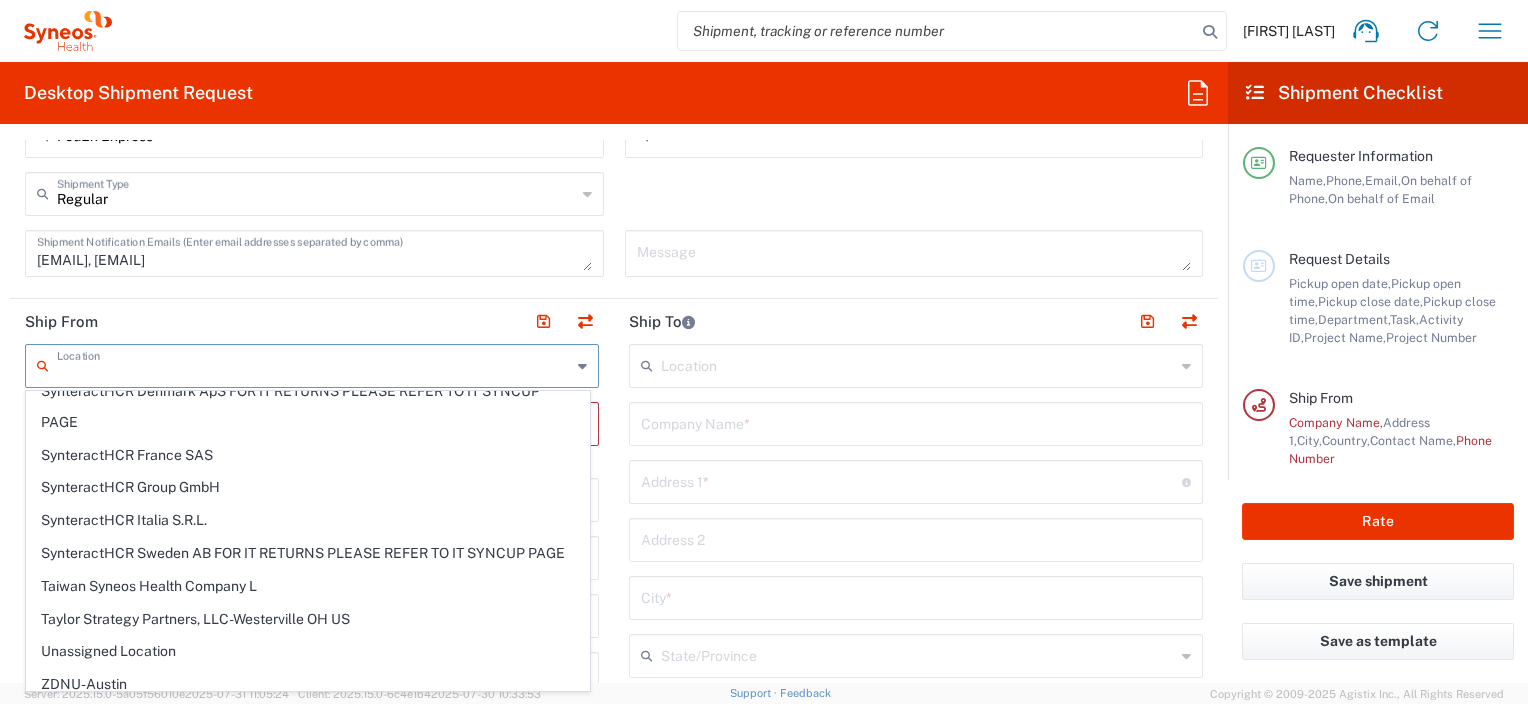 click on "Ship From" 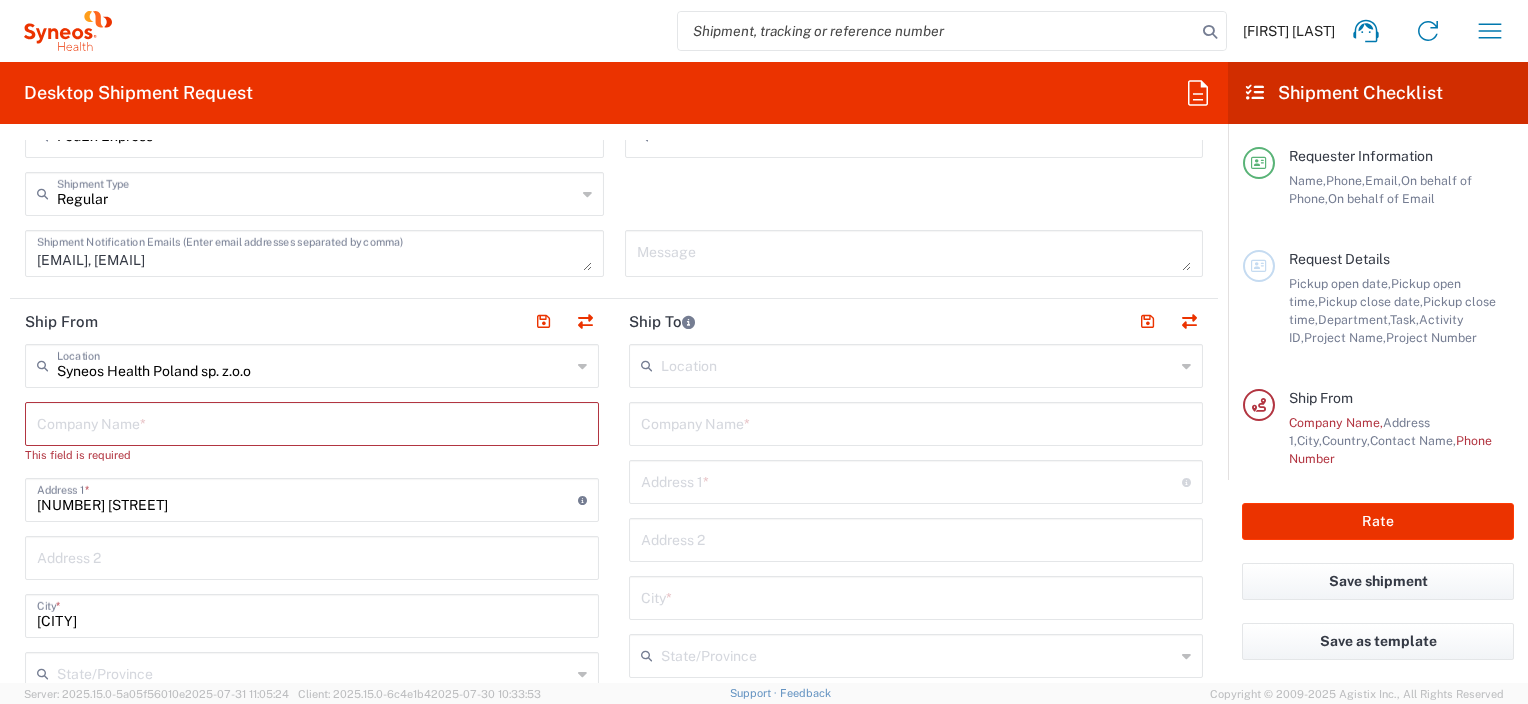 type 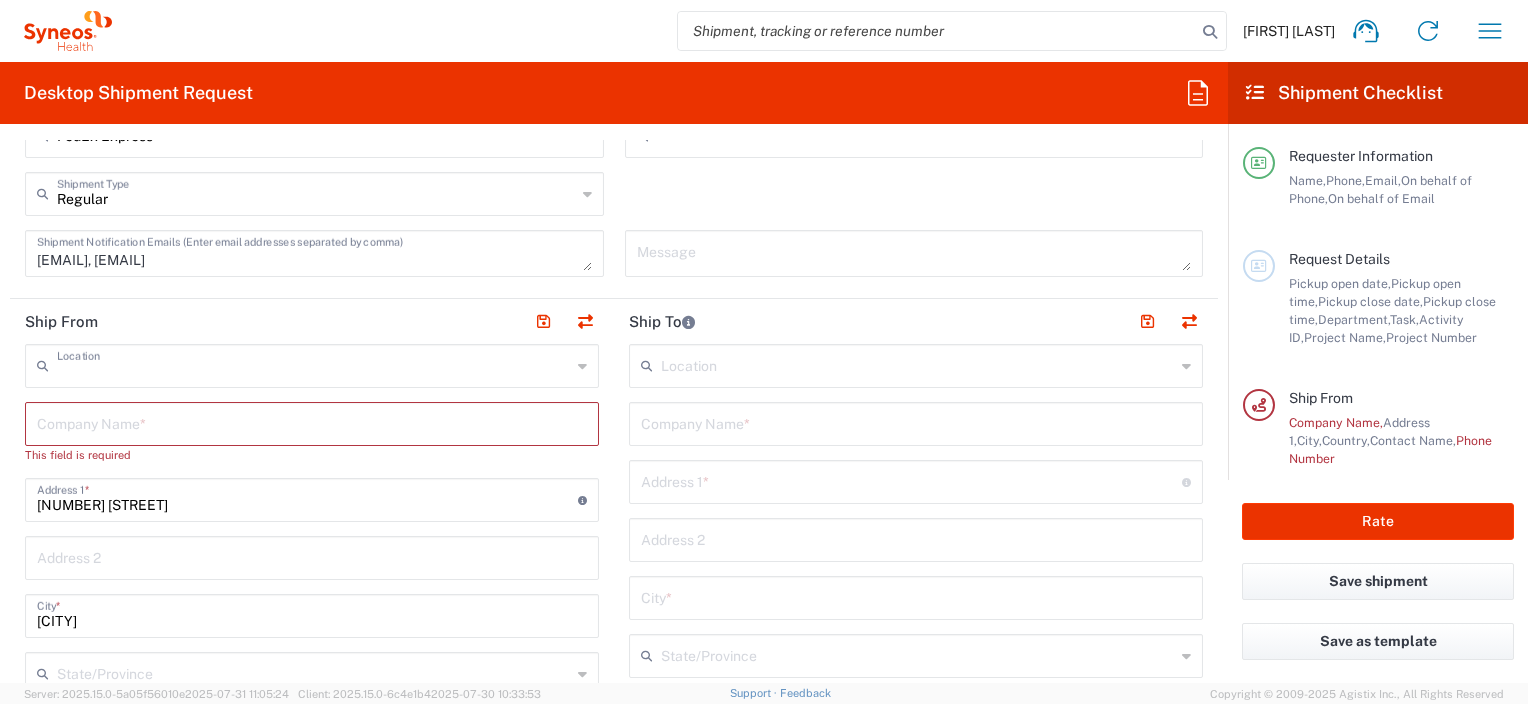 click at bounding box center (314, 364) 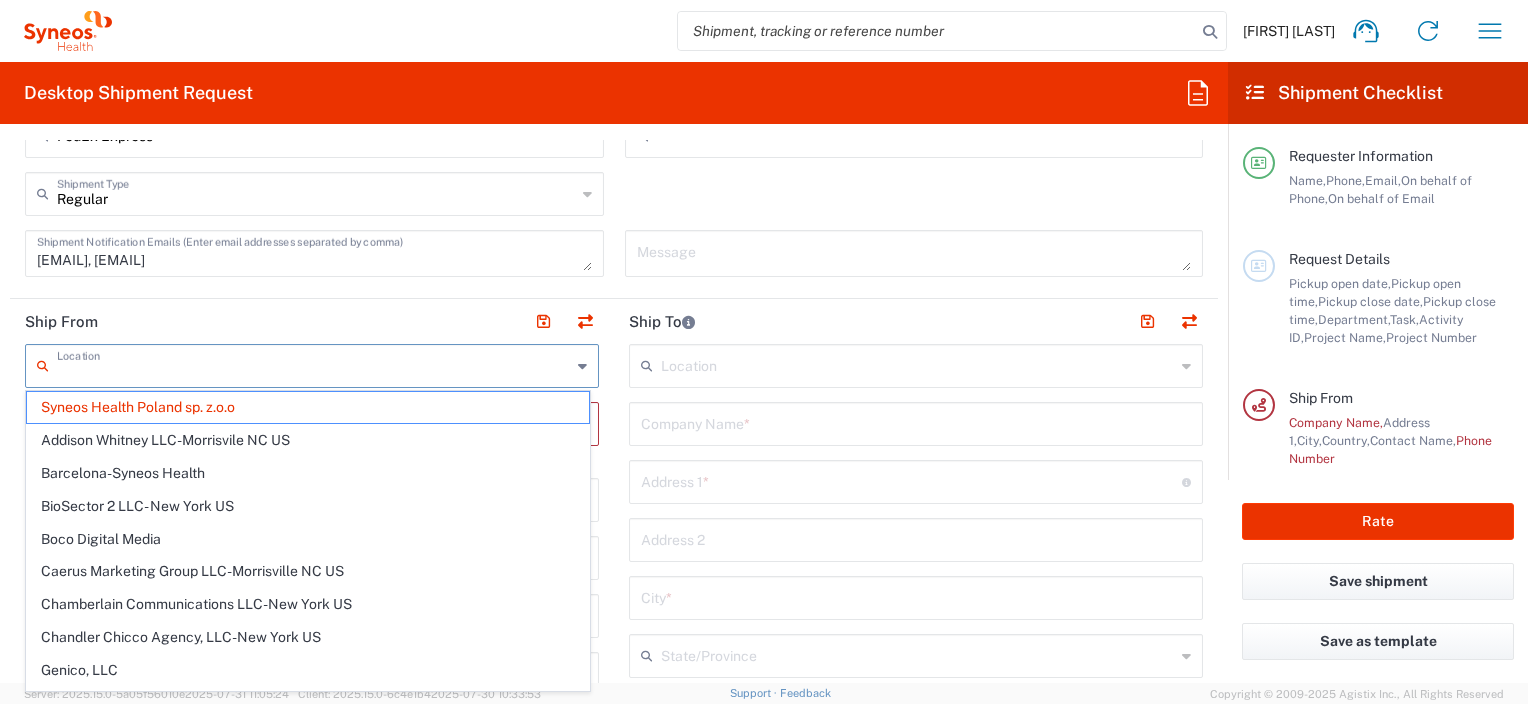 click at bounding box center (314, 364) 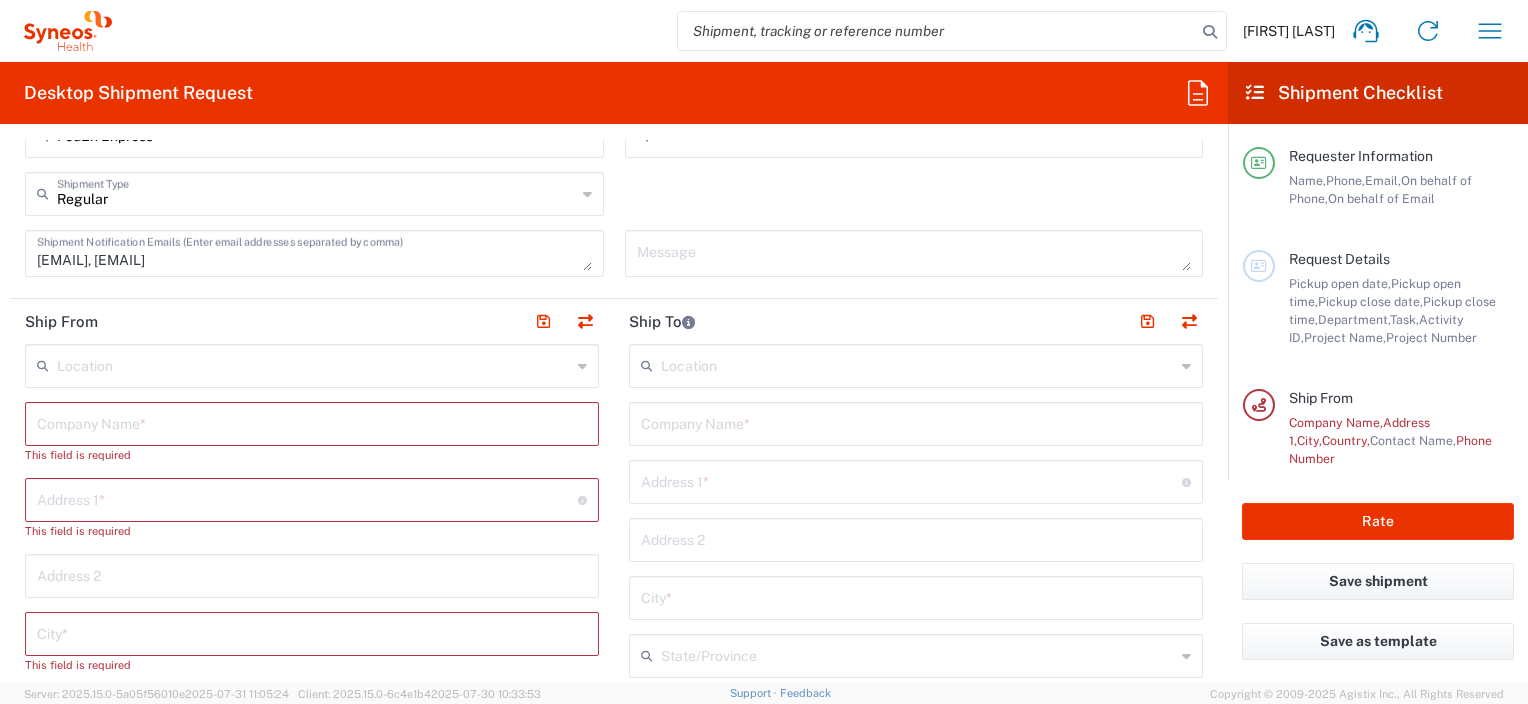 click at bounding box center [312, 422] 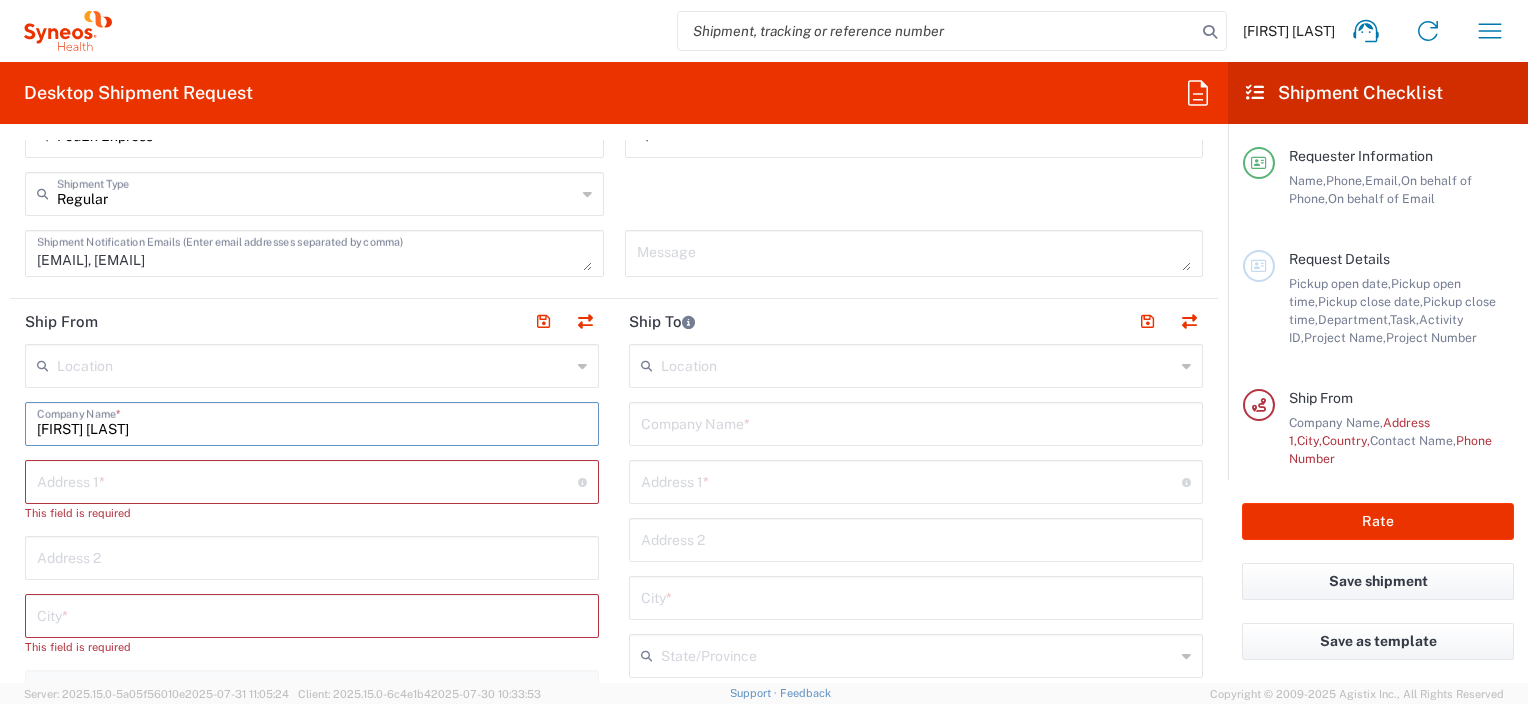 type on "[FIRST] [LAST]" 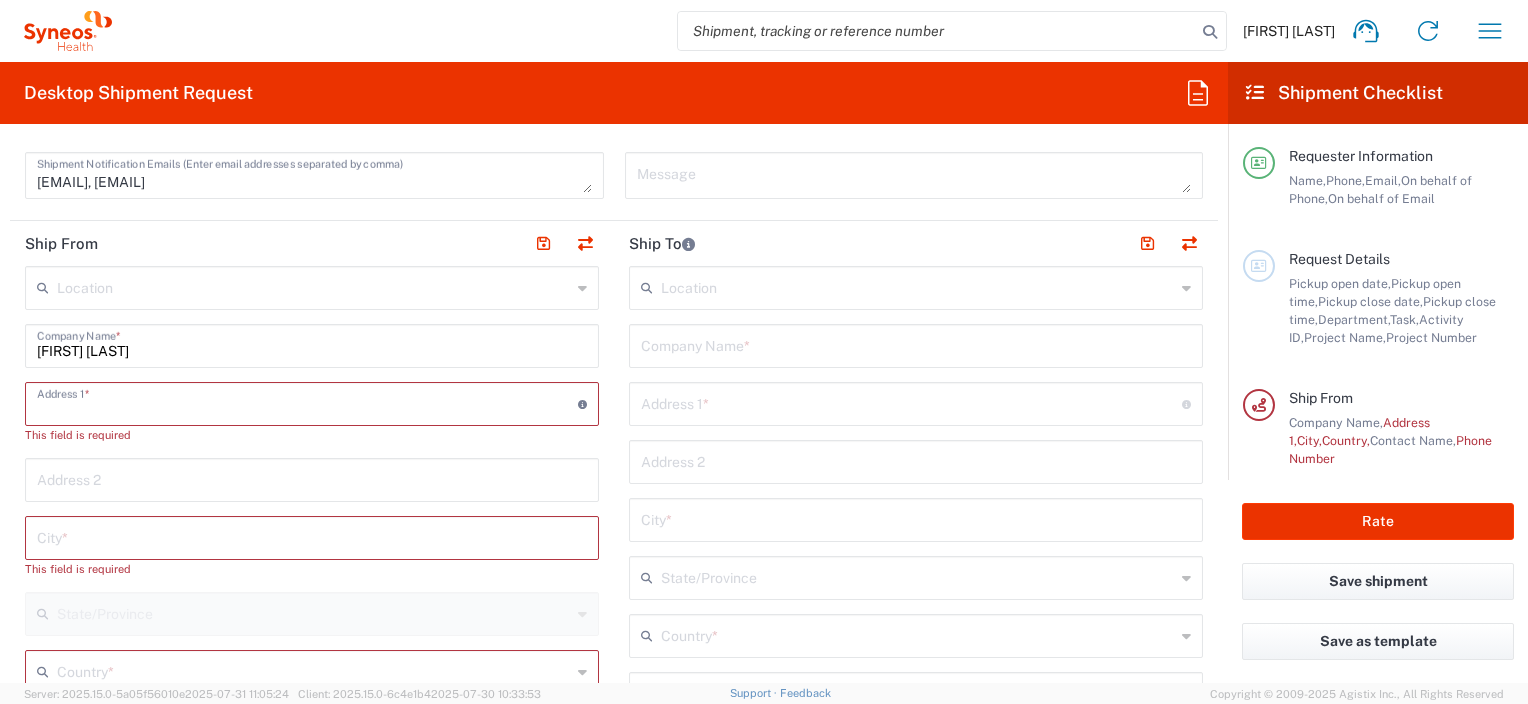 scroll, scrollTop: 900, scrollLeft: 0, axis: vertical 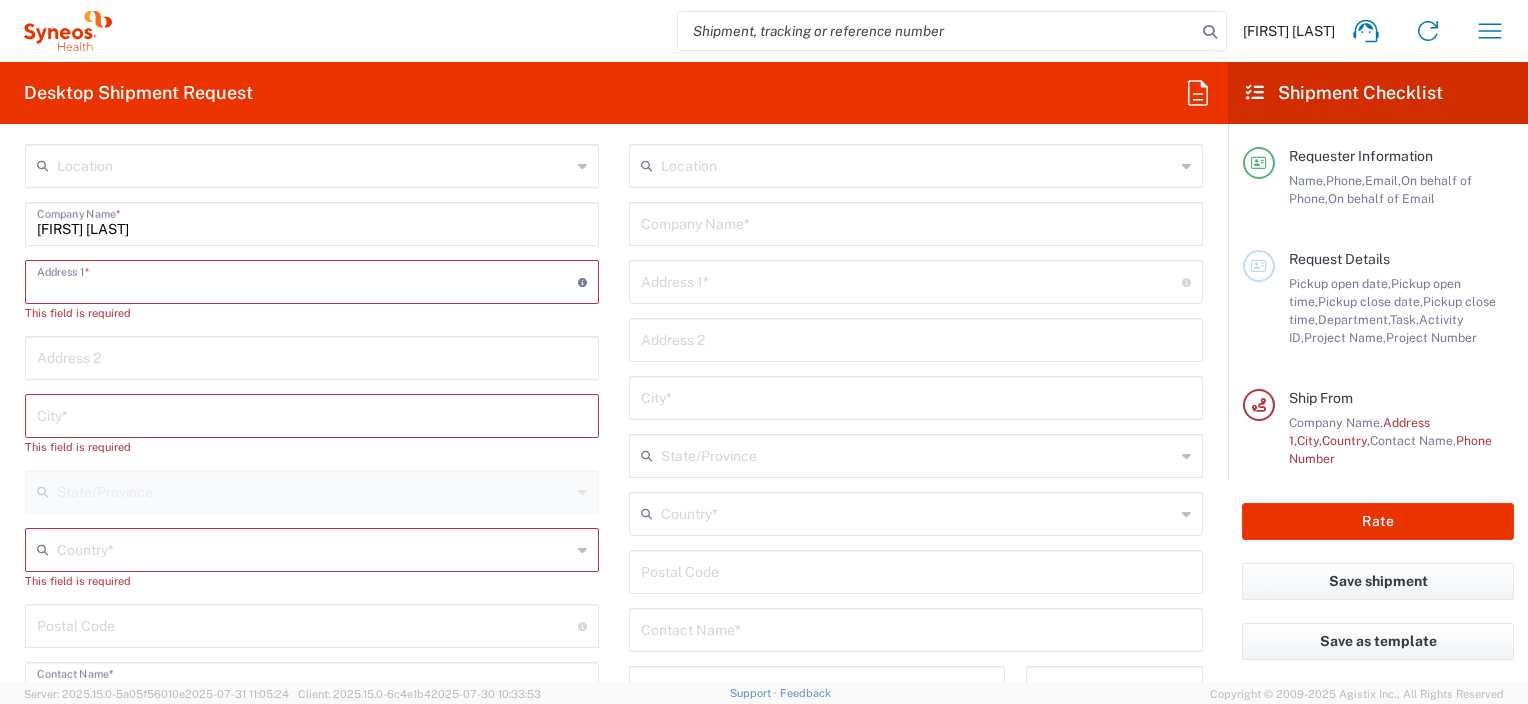 paste on "Circuito Nance 195A Fraccionamiento Verde Vallarta, Primera Sección Puerto Vallarta, Jalisco C.P. 48280 Mexico" 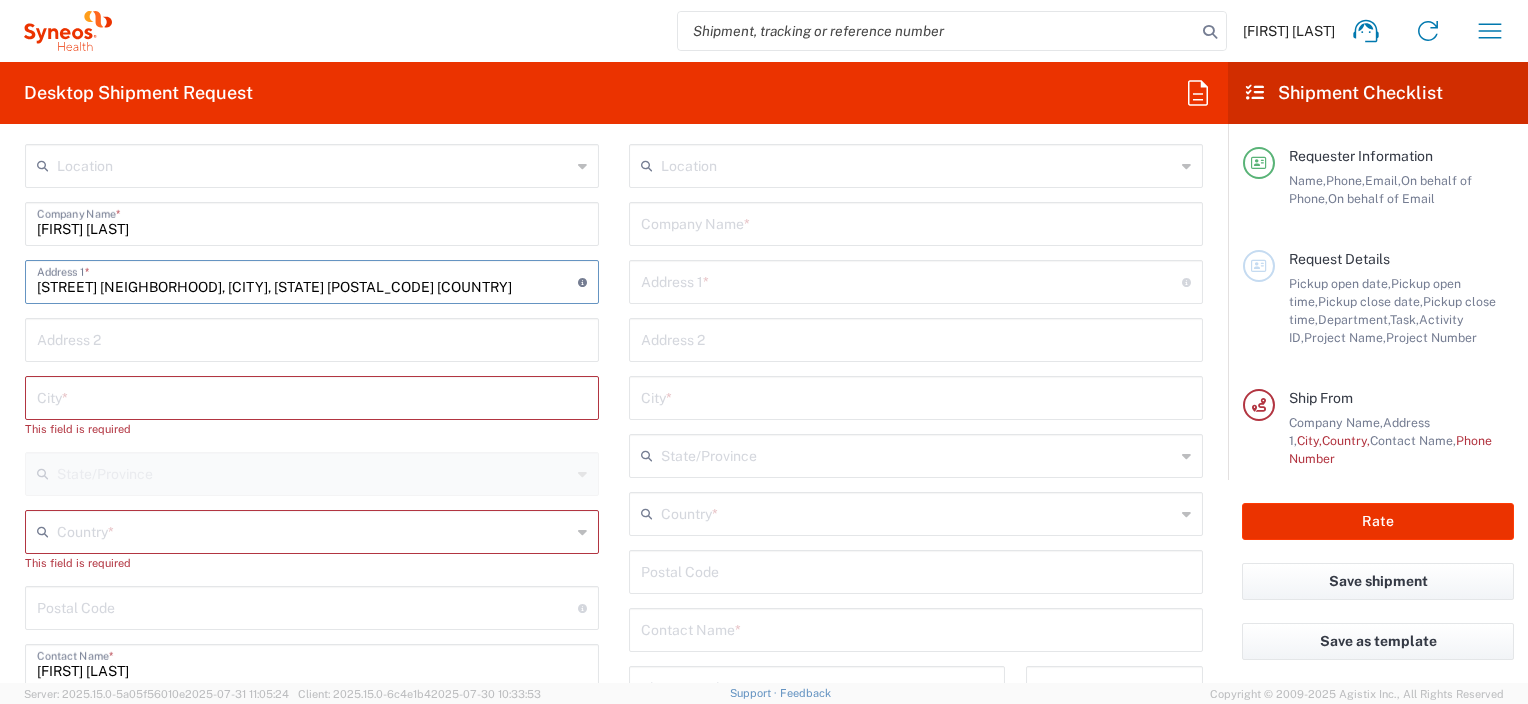 scroll, scrollTop: 0, scrollLeft: 192, axis: horizontal 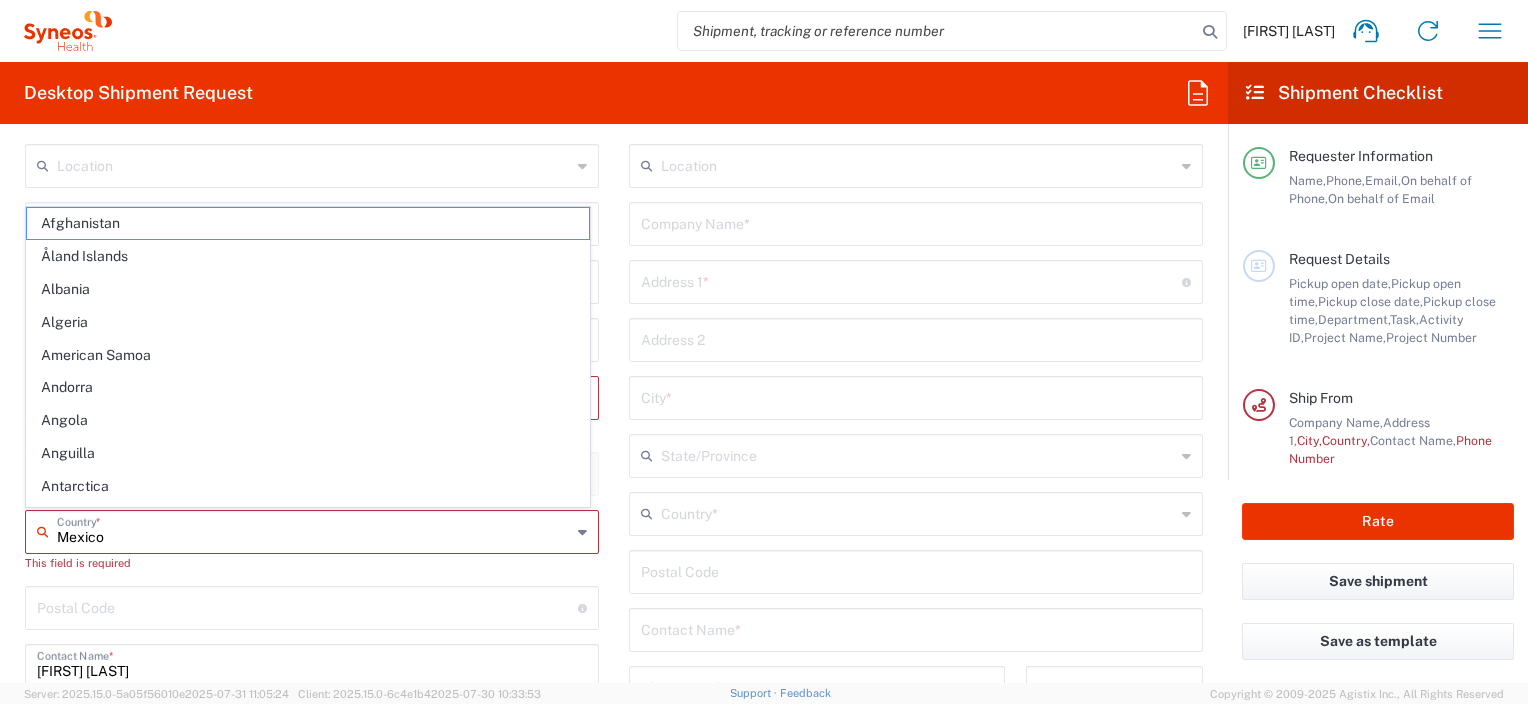type on "Poland" 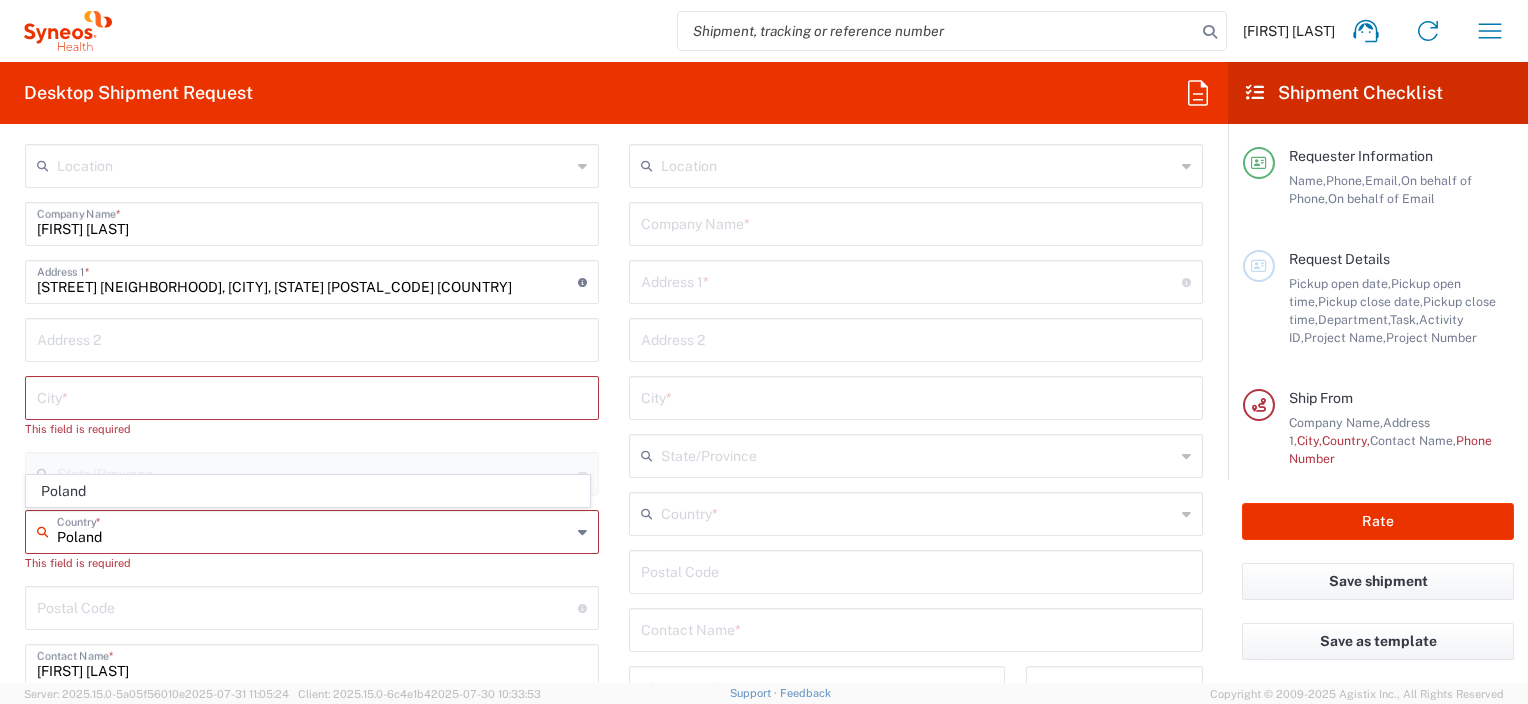 click on "Location  Addison Whitney LLC-Morrisvile NC US Barcelona-Syneos Health BioSector 2 LLC- New York US Boco Digital Media Caerus Marketing Group LLC-Morrisville NC US Chamberlain Communications LLC-New York US Chandler Chicco Agency, LLC-New York US Genico, LLC Gerbig Snell/Weisheimer Advert- Westerville OH Haas & Health Partner Public Relations GmbH Illingworth Research Group Ltd-Macclesfield UK Illingworth Rsrch Grp (France) Illingworth Rsrch Grp (Italy) Illingworth Rsrch Grp (Spain) Illingworth Rsrch Grp (USA) In Illingworth Rsrch Grp(Australi INC Research Clin Svcs Mexico inVentiv Health Philippines, Inc. IRG - Morrisville Warehouse IVH IPS Pvt Ltd- India IVH Mexico SA de CV NAVICOR GROUP, LLC- New York US PALIO + IGNITE, LLC- Westerville OH US Pharmaceutical Institute LLC- Morrisville NC US PT Syneos Health Indonesia Rx dataScience Inc-Morrisville NC US RxDataScience India Private Lt Syneos Health (Beijing) Inc.Lt Syneos Health (Shanghai) Inc. Ltd. Syneos Health (Thailand) Limit Syneos Health Argentina SA" 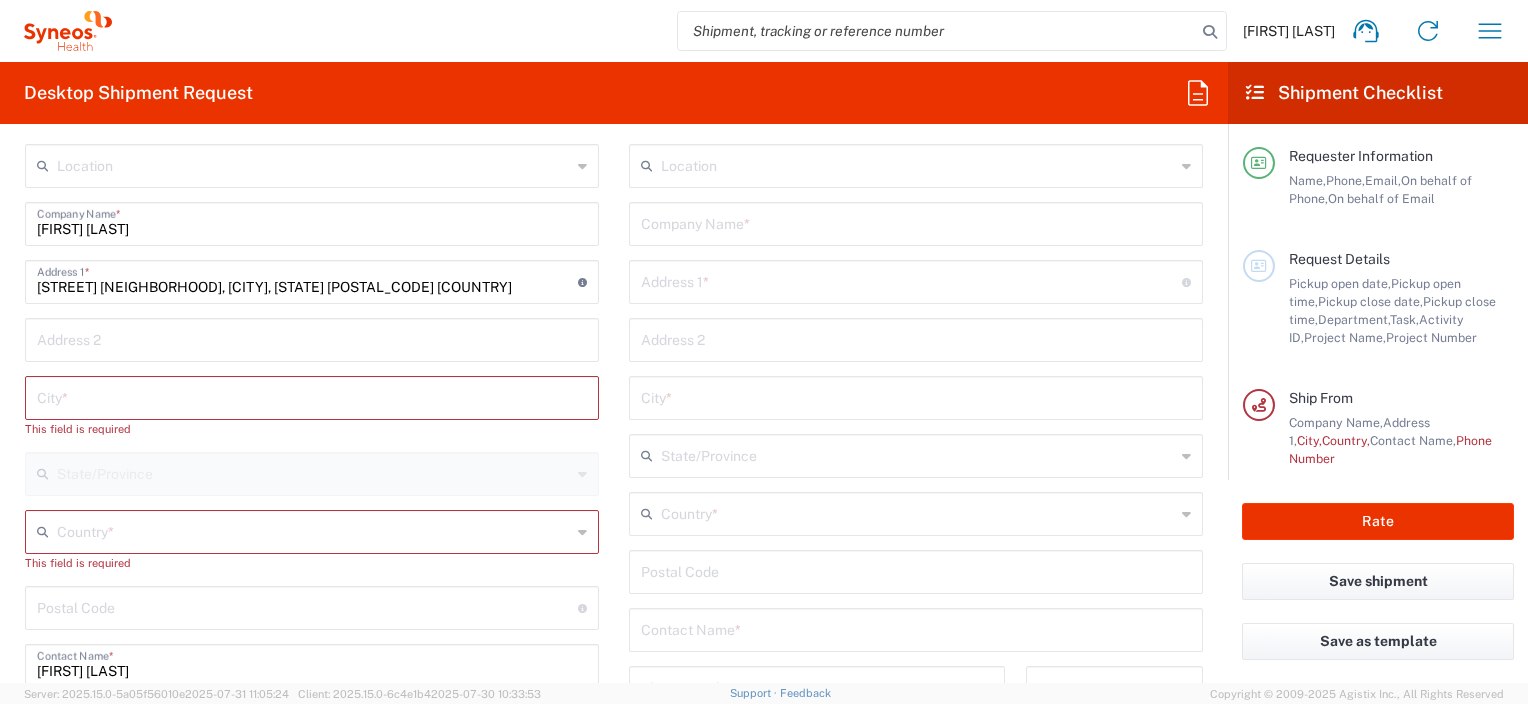 click at bounding box center (314, 530) 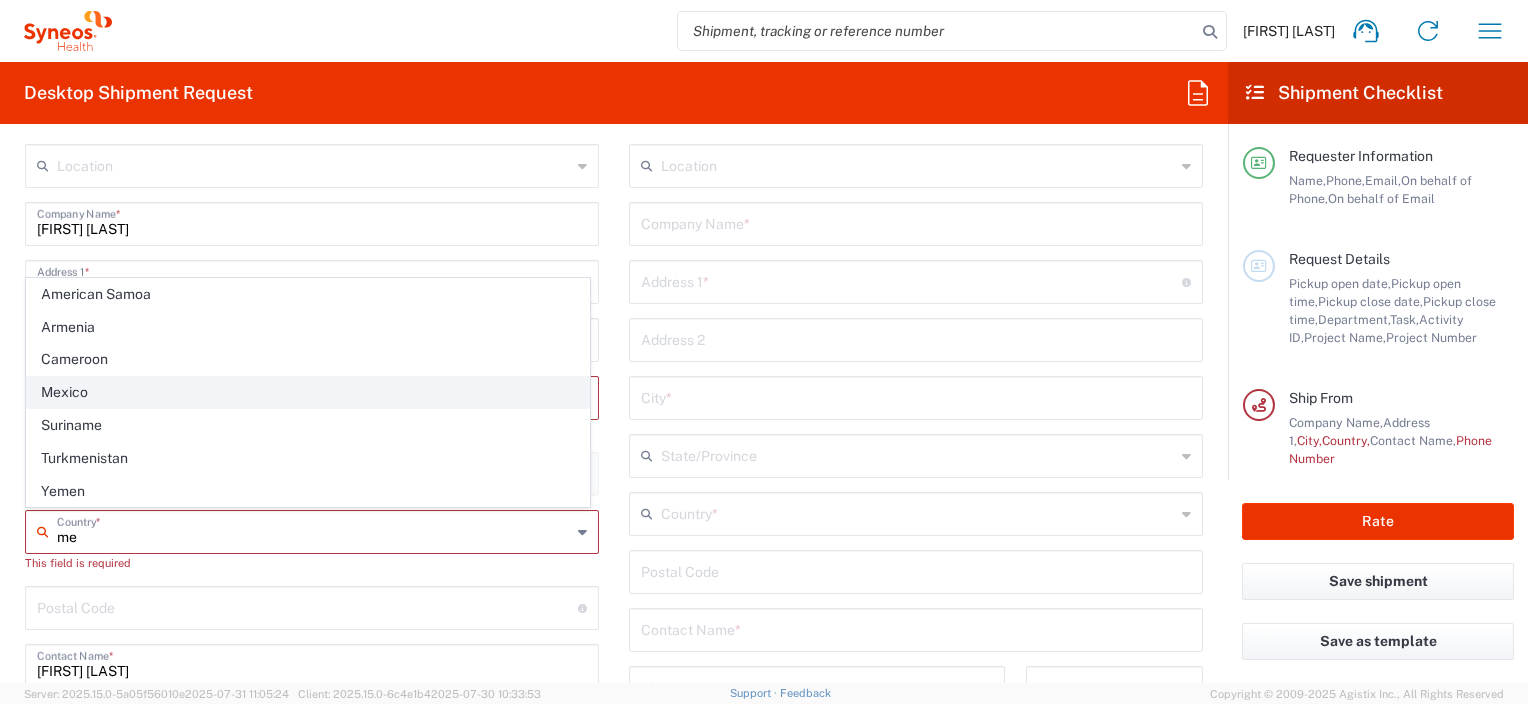click on "Mexico" 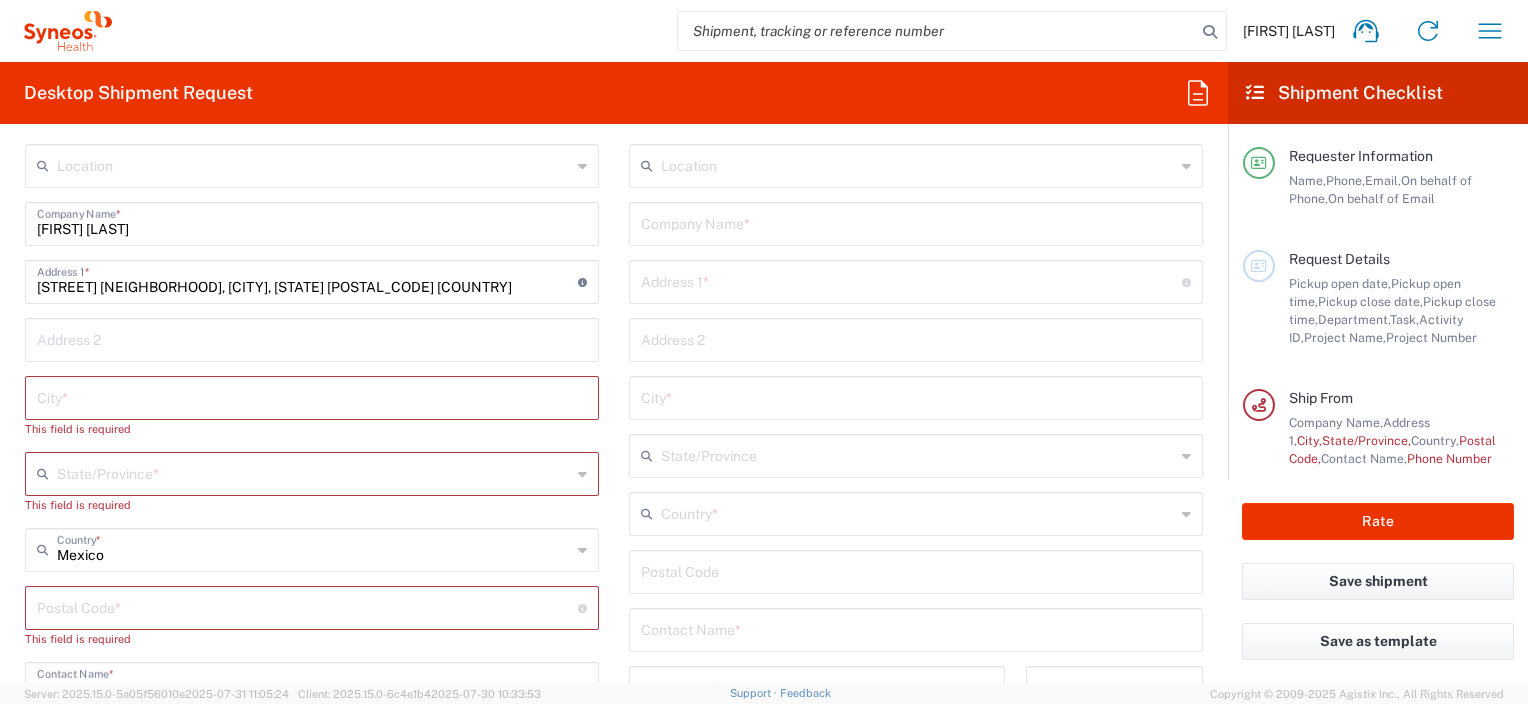 click at bounding box center (314, 472) 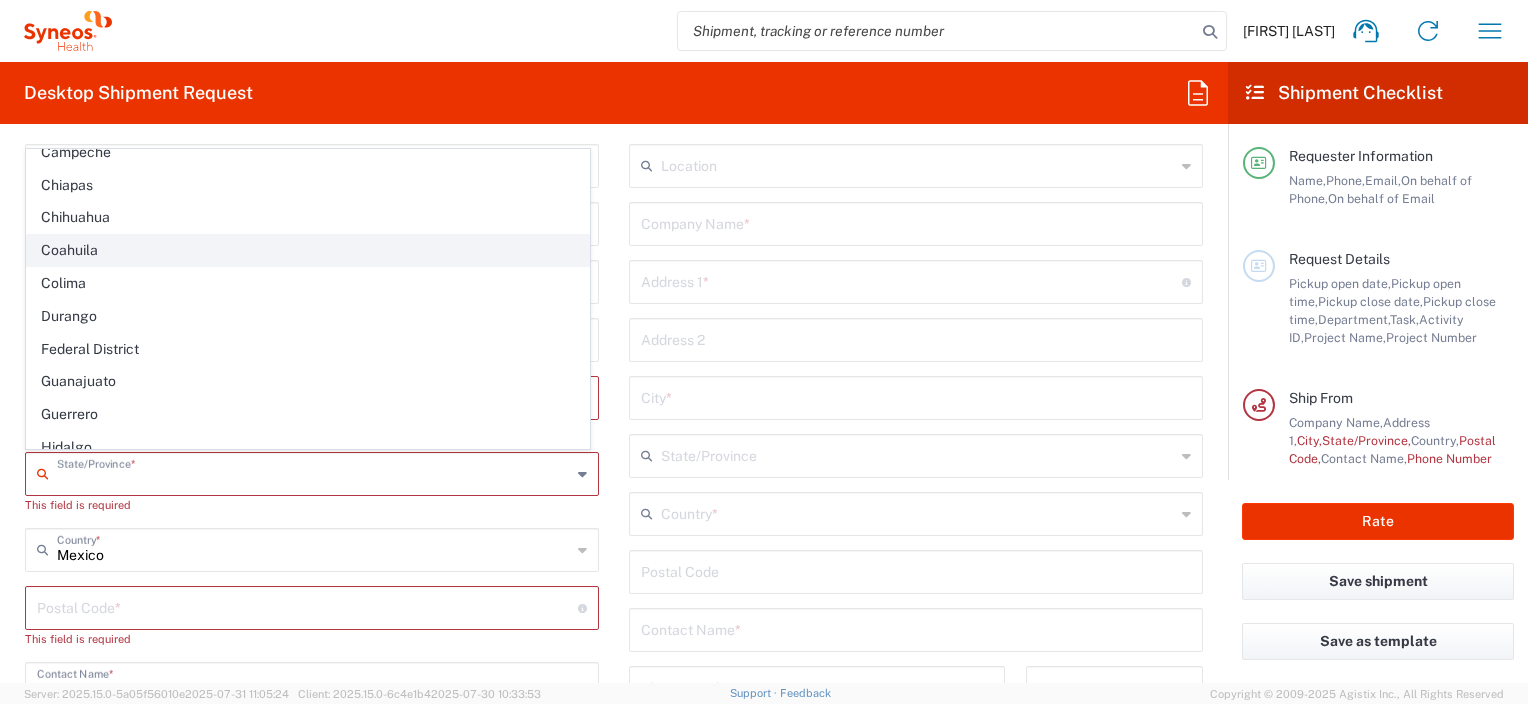 scroll, scrollTop: 100, scrollLeft: 0, axis: vertical 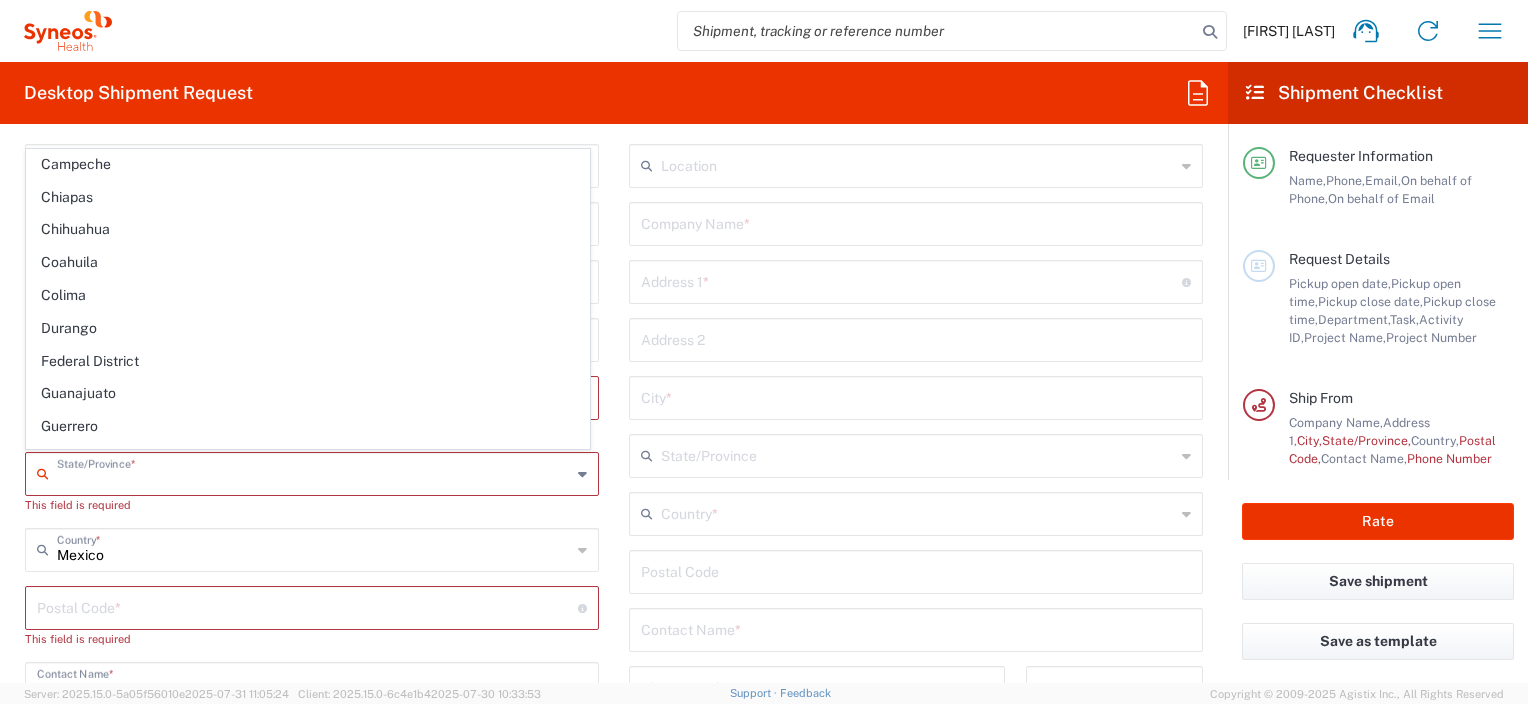 click on "Anna Smakowska
Home
Shipment estimator
Shipment tracking
Desktop shipment request
My shipments
Address book
Denied party screening
My profile
Logout  Desktop Shipment Request
Requester Information  Anna Smakowska  Name  * +48693207107  Phone  * anna.smakowska@syneoshealth.com  Email  * Renata Jahel Delgado  Name (on behalf of)  +525586161225  Phone (on behalf of)  * renatajahel@hotmail.com  Email (on behalf of)  *  Request Details  08/04/2025 ×  Pickup open date  * Cancel Apply 12:00 PM  Pickup open time  * 08/08/2025 ×  Pickup close date  * Cancel Apply 04:00 PM  Pickup close time  *  Schedule pickup  ×  Delivery open date  Cancel Apply 08:00 AM  Delivery open time  ×  Delivery close date  Cancel Apply 04:00 PM  Delivery close time  8480  Department  * 8480 3000 3100 3109 3110 3111 3112 3125 3130 3135 3136 3150 3155 3165 3171 *" at bounding box center (764, 352) 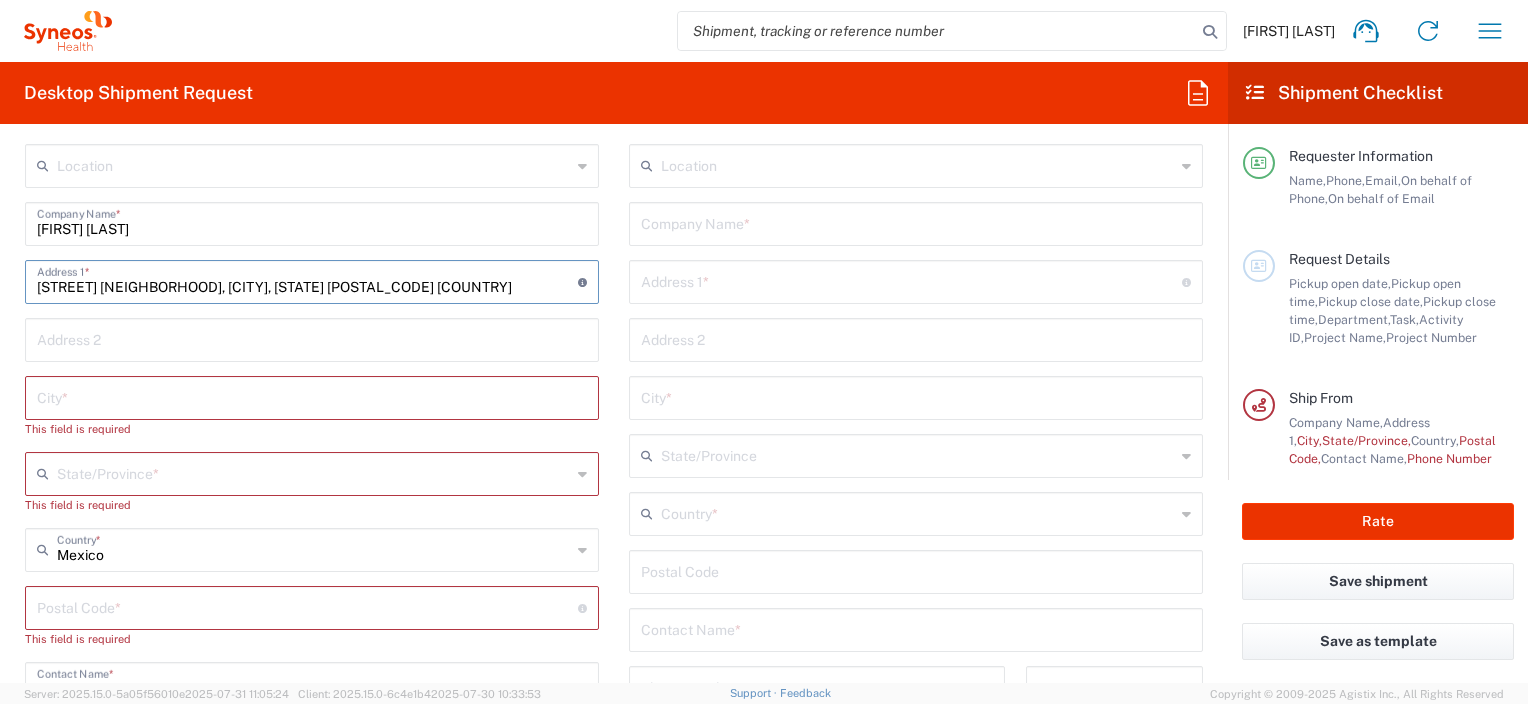scroll, scrollTop: 0, scrollLeft: 192, axis: horizontal 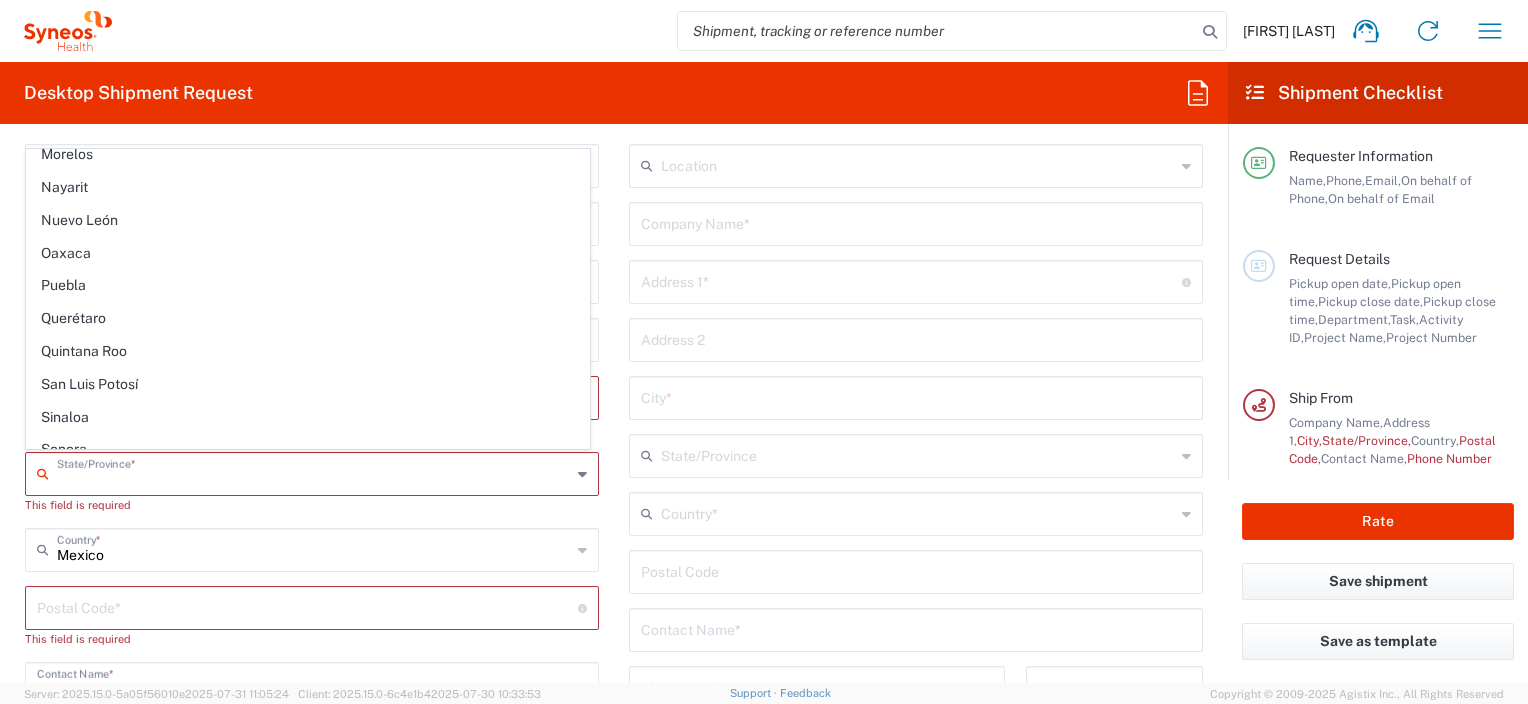 click on "Anna Smakowska
Home
Shipment estimator
Shipment tracking
Desktop shipment request
My shipments
Address book
Denied party screening
My profile
Logout  Desktop Shipment Request
Requester Information  Anna Smakowska  Name  * +48693207107  Phone  * anna.smakowska@syneoshealth.com  Email  * Renata Jahel Delgado  Name (on behalf of)  +525586161225  Phone (on behalf of)  * renatajahel@hotmail.com  Email (on behalf of)  *  Request Details  08/04/2025 ×  Pickup open date  * Cancel Apply 12:00 PM  Pickup open time  * 08/08/2025 ×  Pickup close date  * Cancel Apply 04:00 PM  Pickup close time  *  Schedule pickup  ×  Delivery open date  Cancel Apply 08:00 AM  Delivery open time  ×  Delivery close date  Cancel Apply 04:00 PM  Delivery close time  8480  Department  * 8480 3000 3100 3109 3110 3111 3112 3125 3130 3135 3136 3150 3155 3165 3171 *" at bounding box center (764, 352) 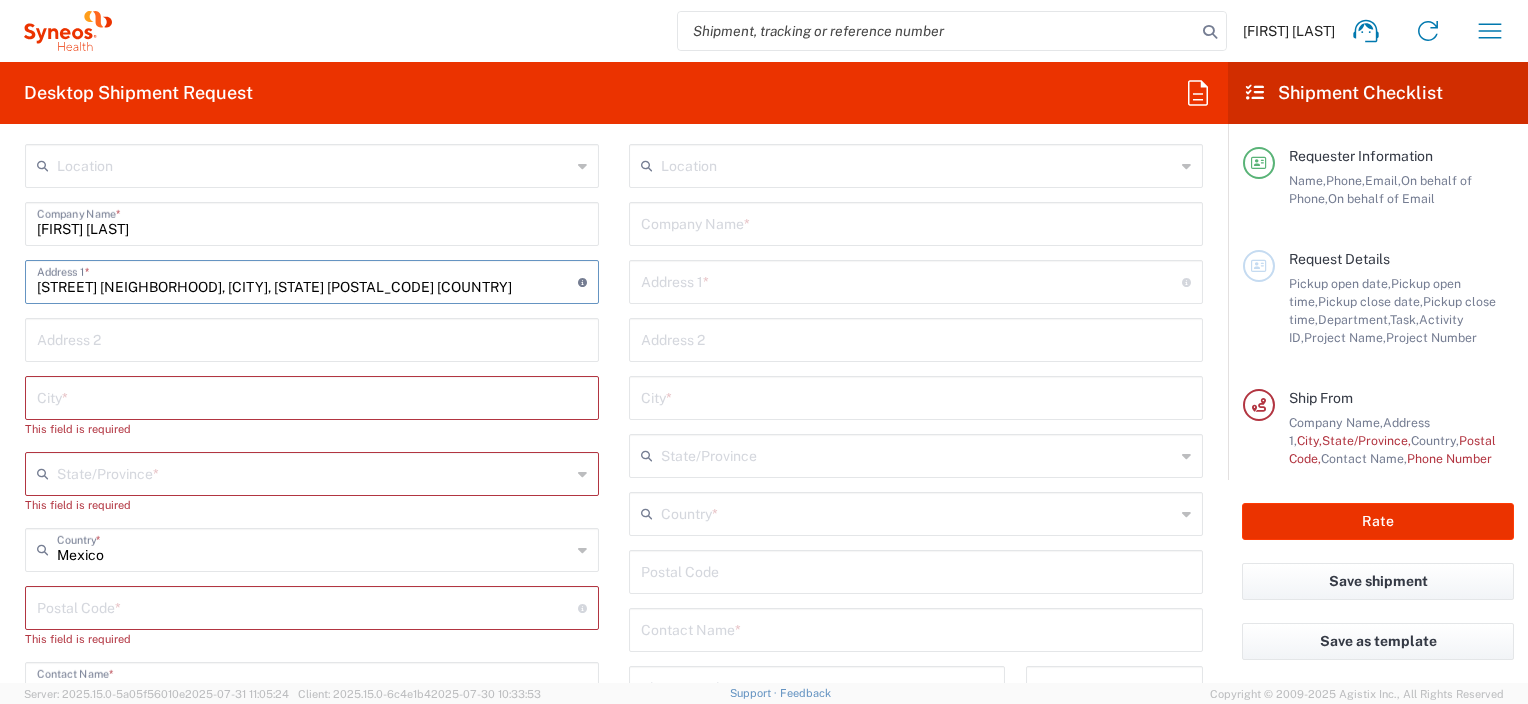 scroll, scrollTop: 0, scrollLeft: 192, axis: horizontal 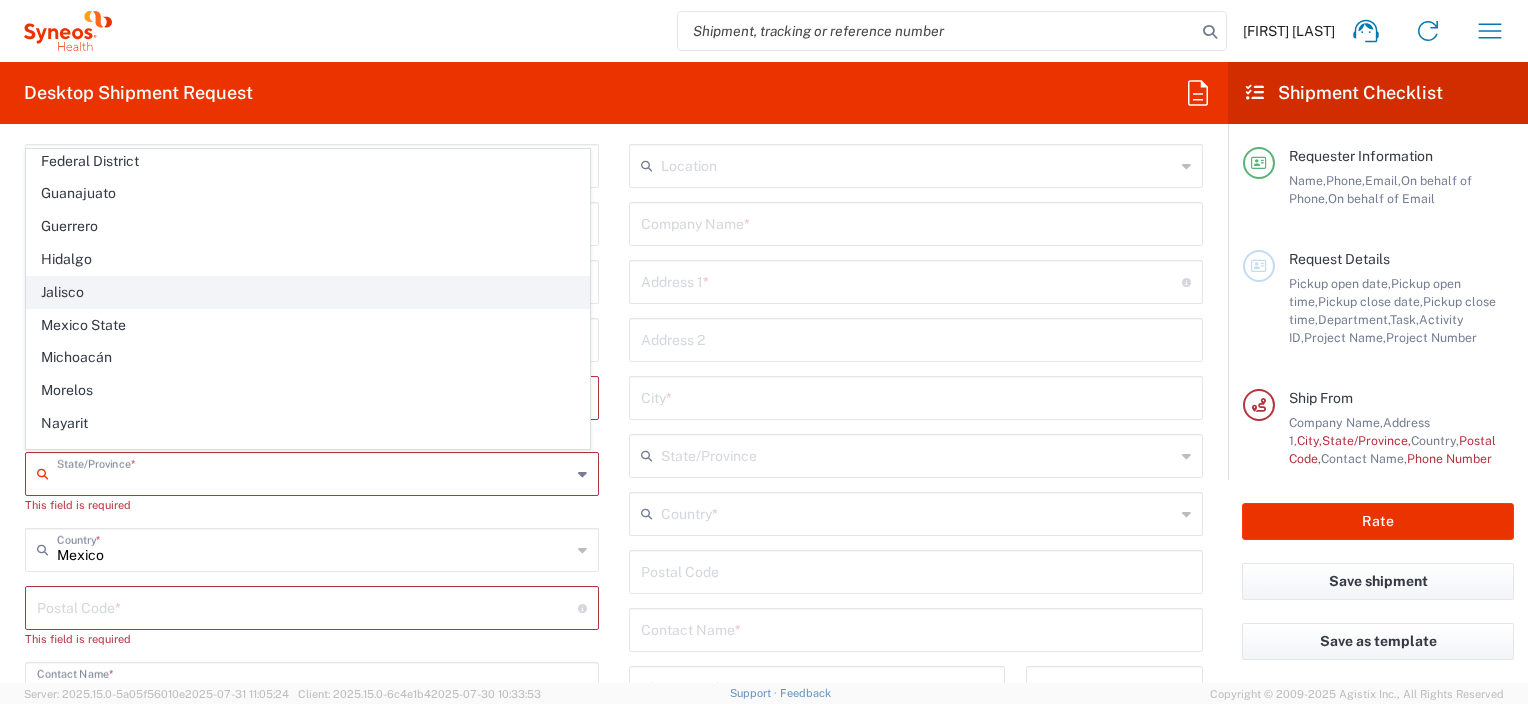 click on "Jalisco" 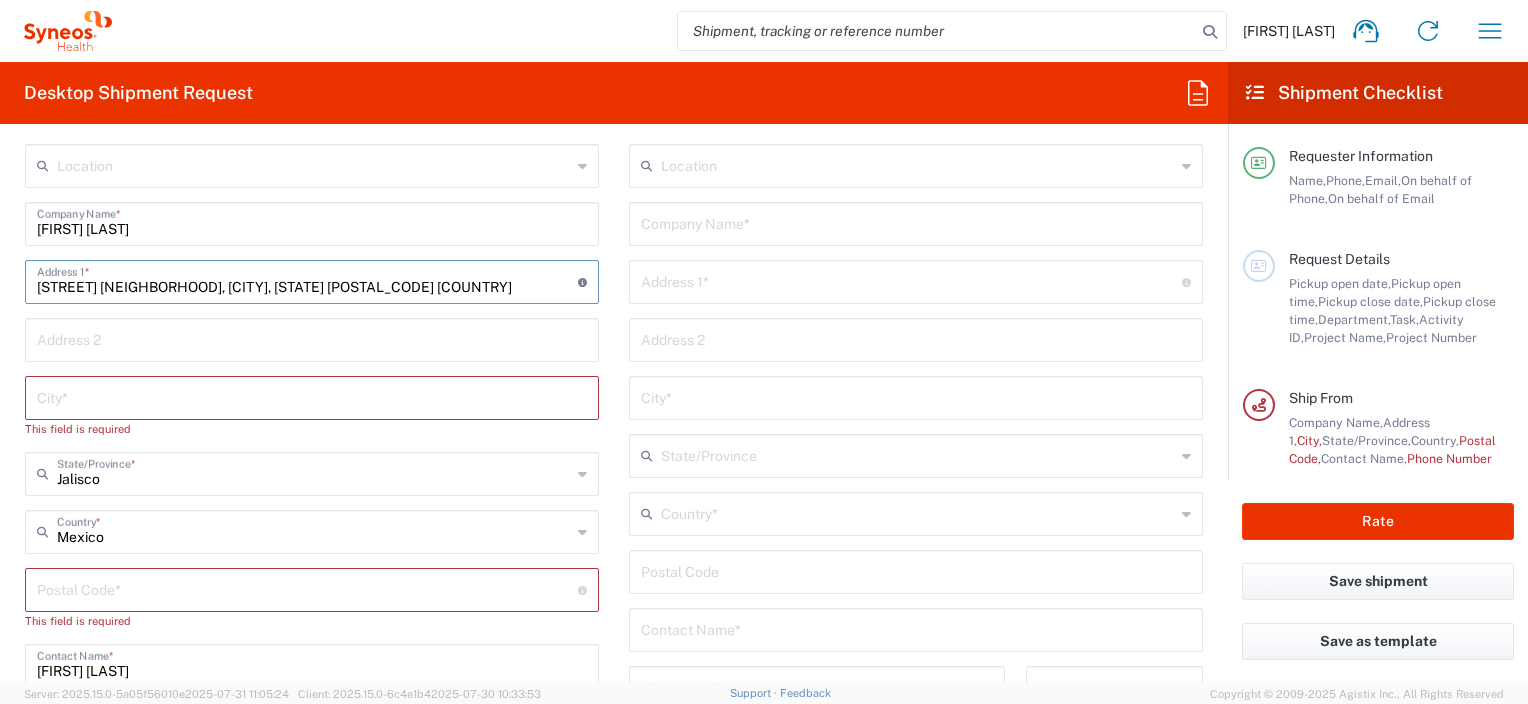 scroll, scrollTop: 0, scrollLeft: 192, axis: horizontal 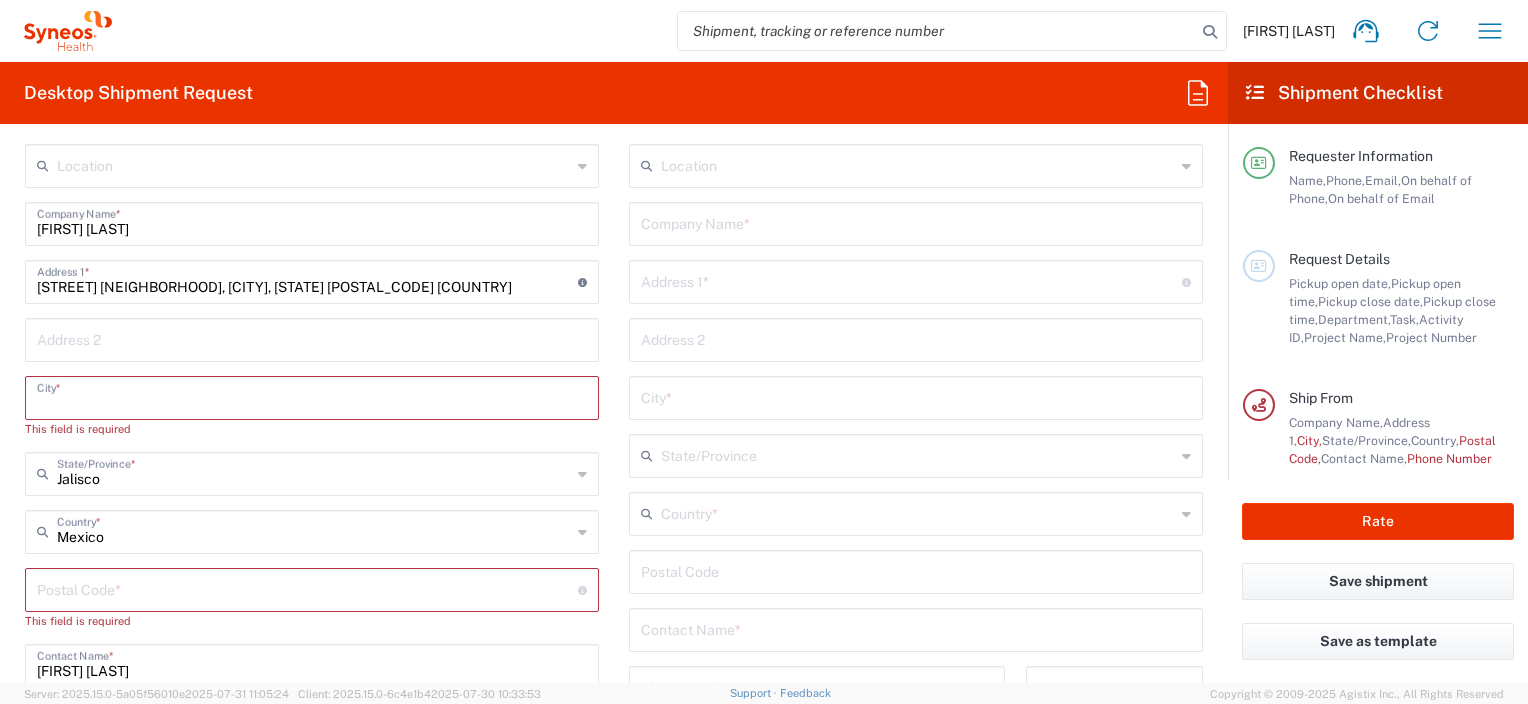type on "p" 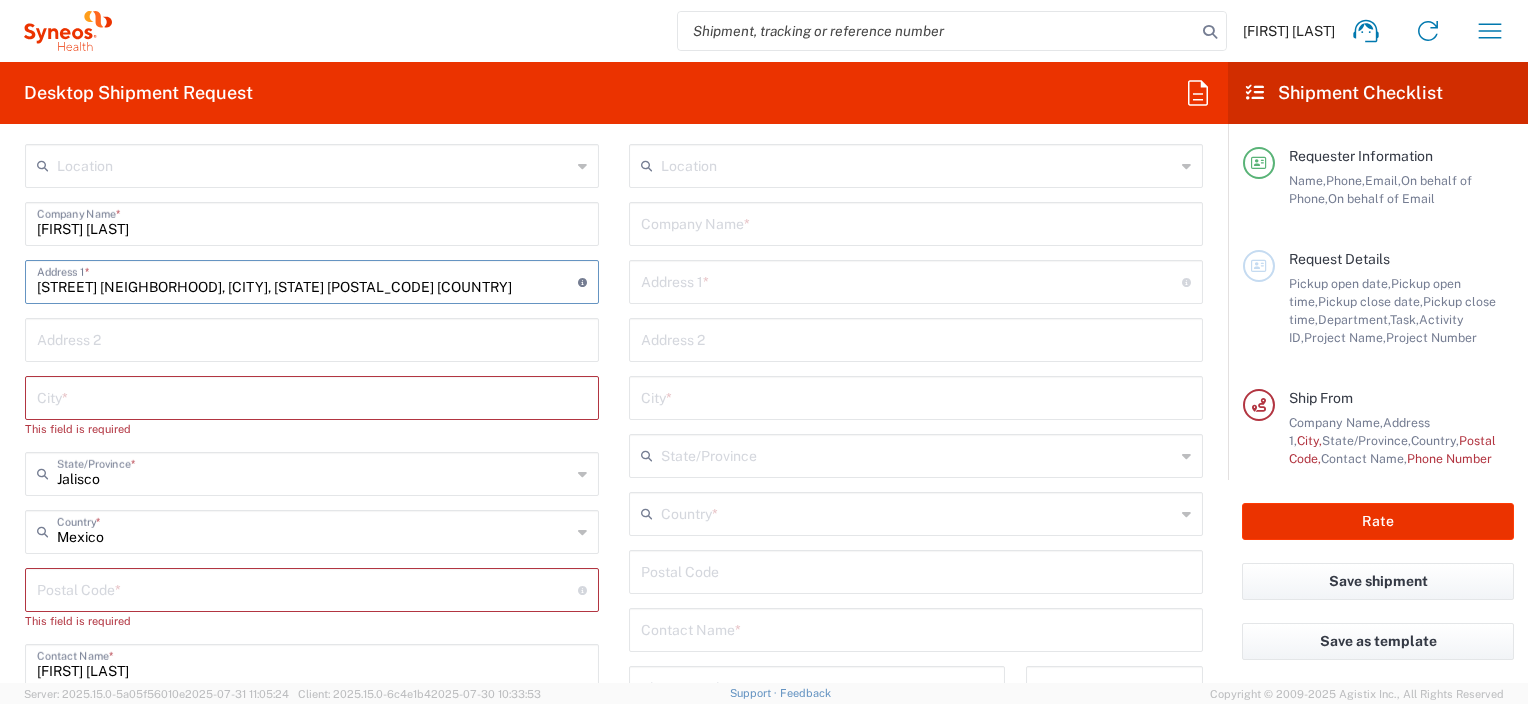 scroll, scrollTop: 0, scrollLeft: 192, axis: horizontal 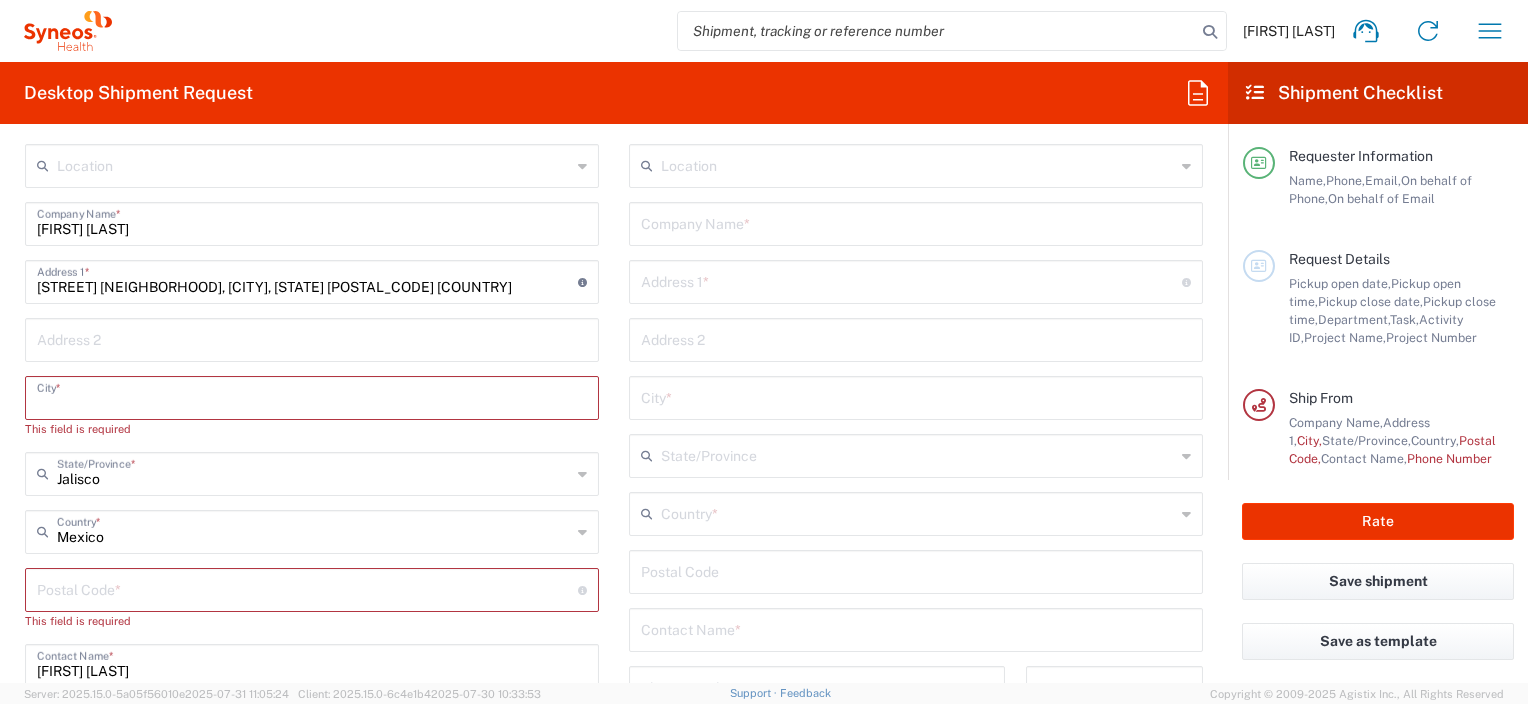 click at bounding box center (312, 396) 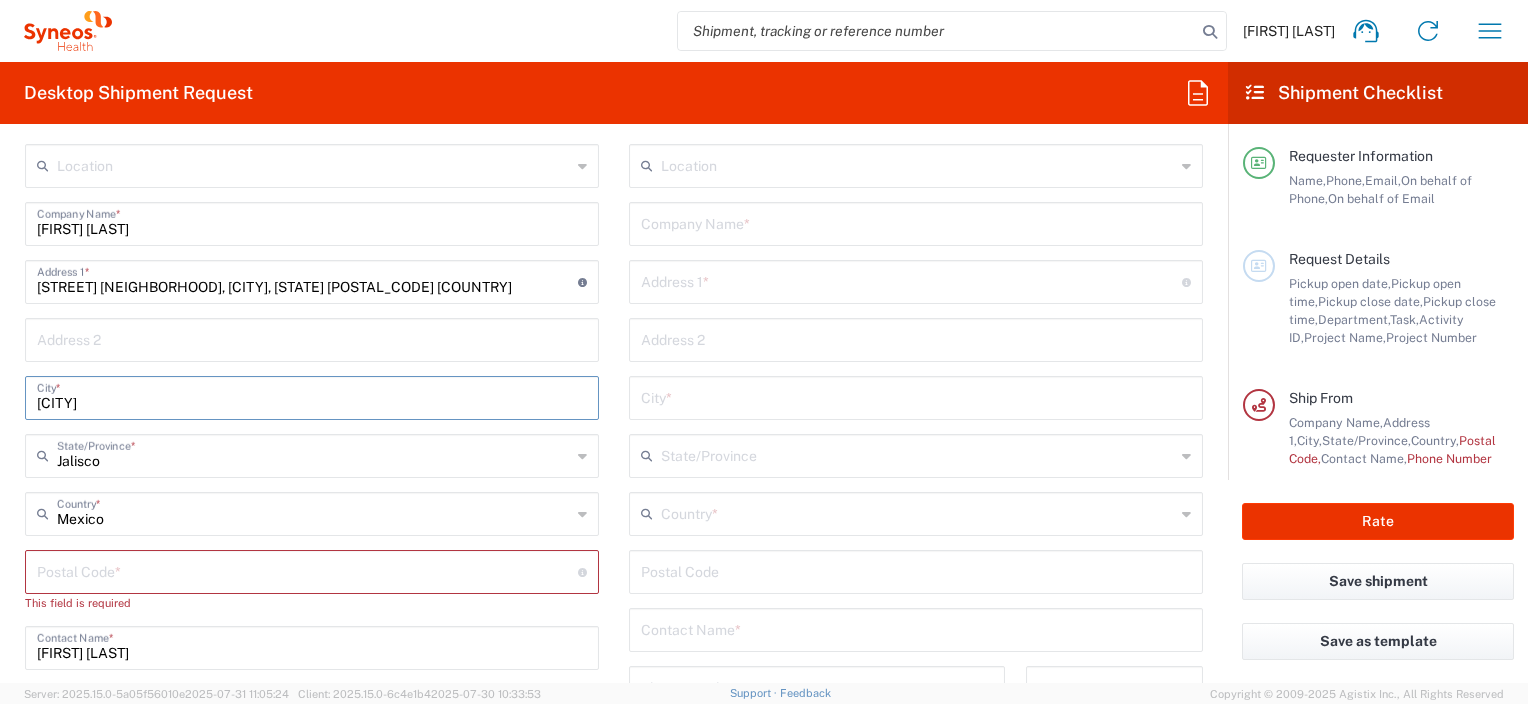type on "[CITY]" 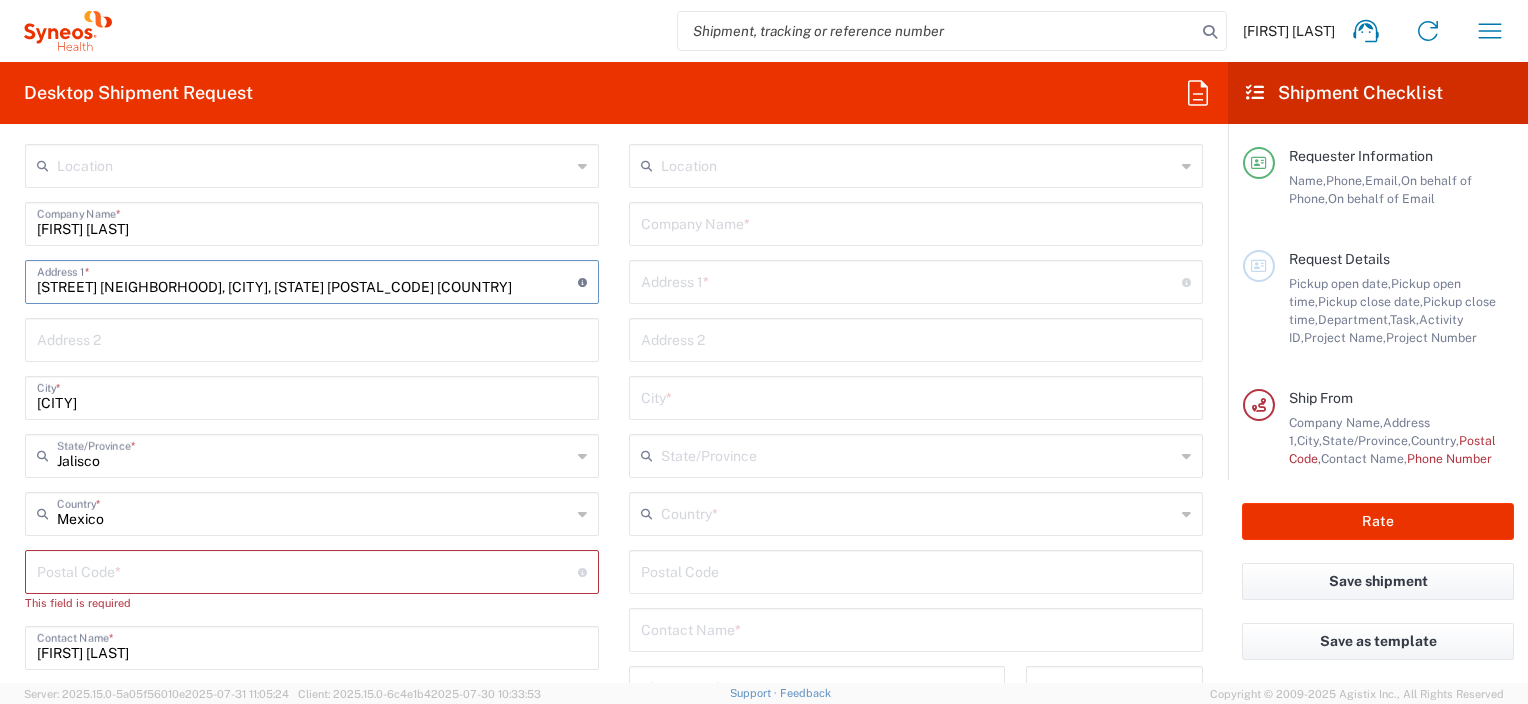 scroll, scrollTop: 0, scrollLeft: 192, axis: horizontal 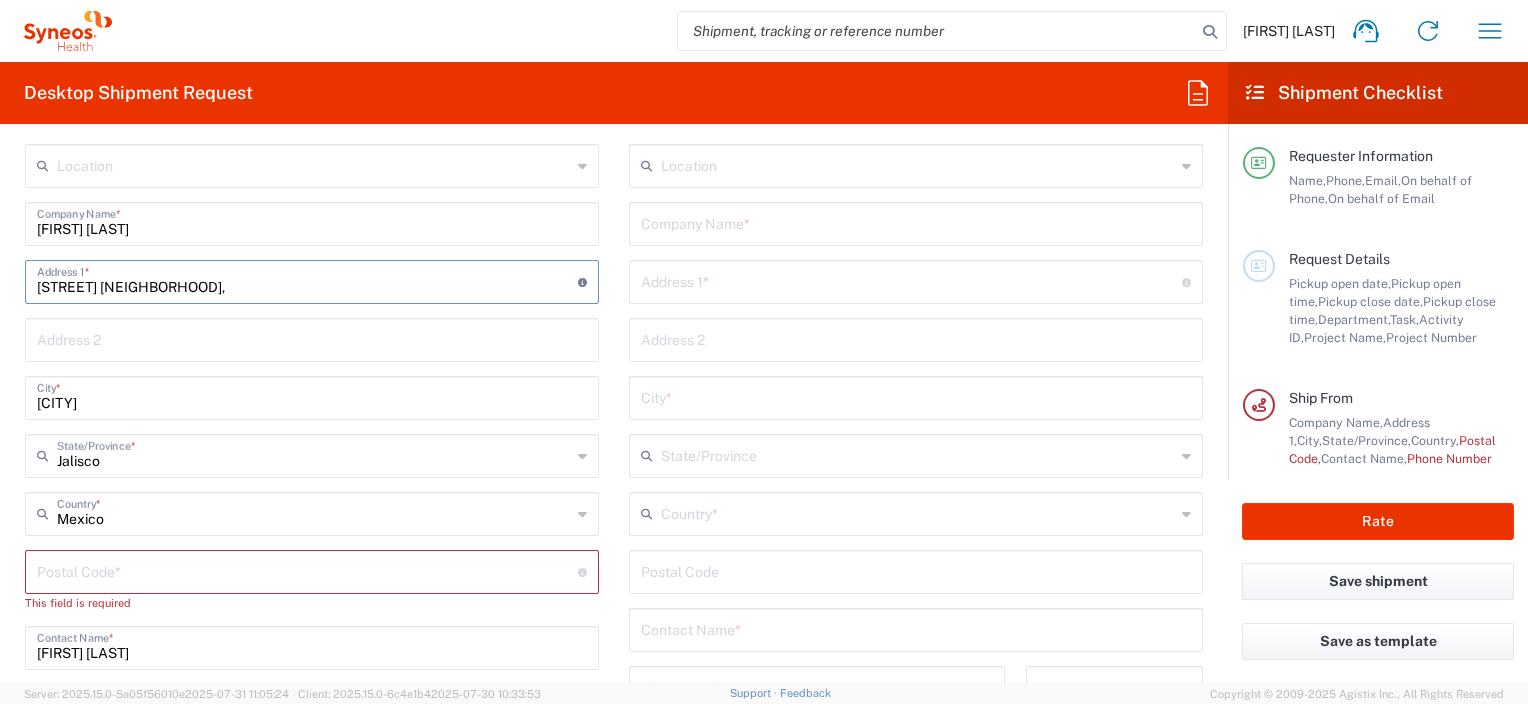 type on "[STREET] [NUMBER] [NEIGHBORHOOD]," 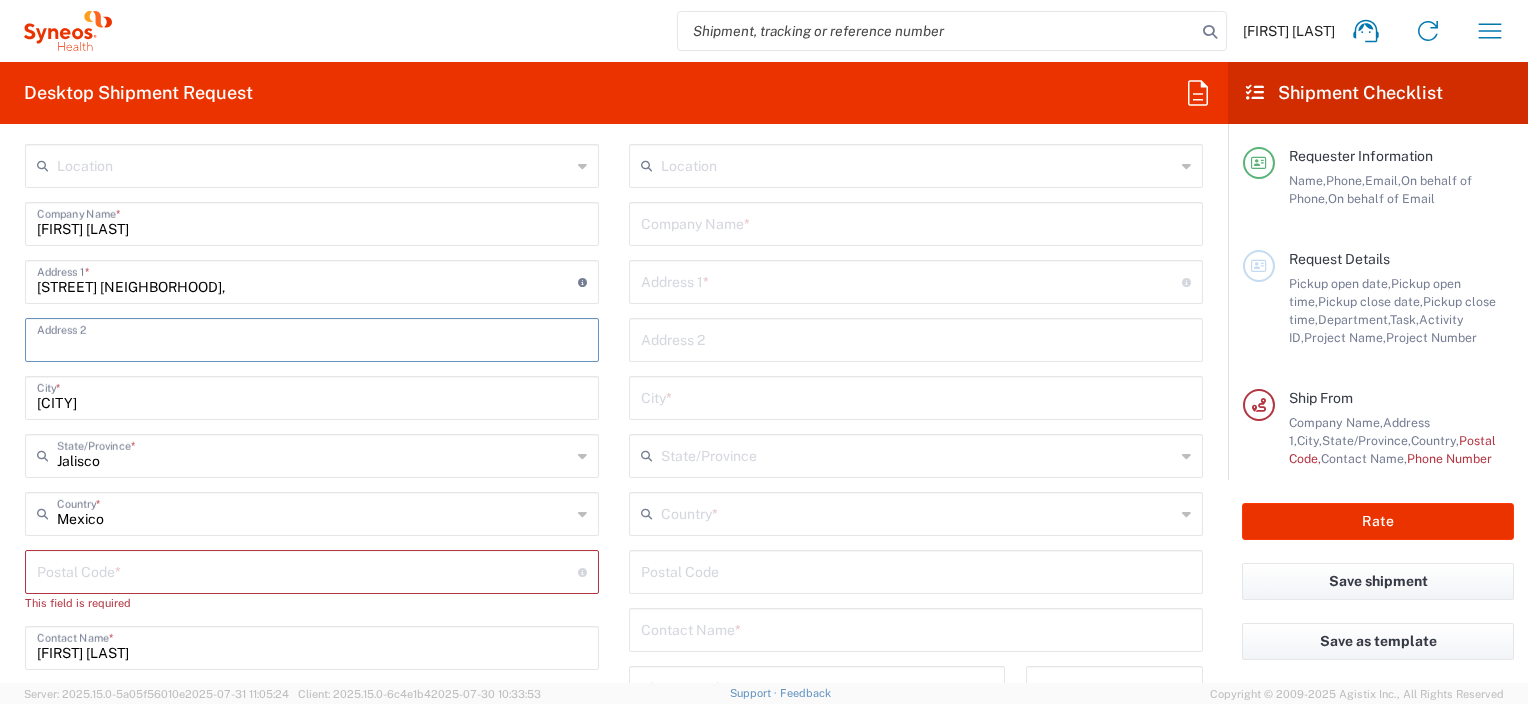 paste on "Primera Sección Puerto Vallarta, Jalisco C.P. 48280 Mexico" 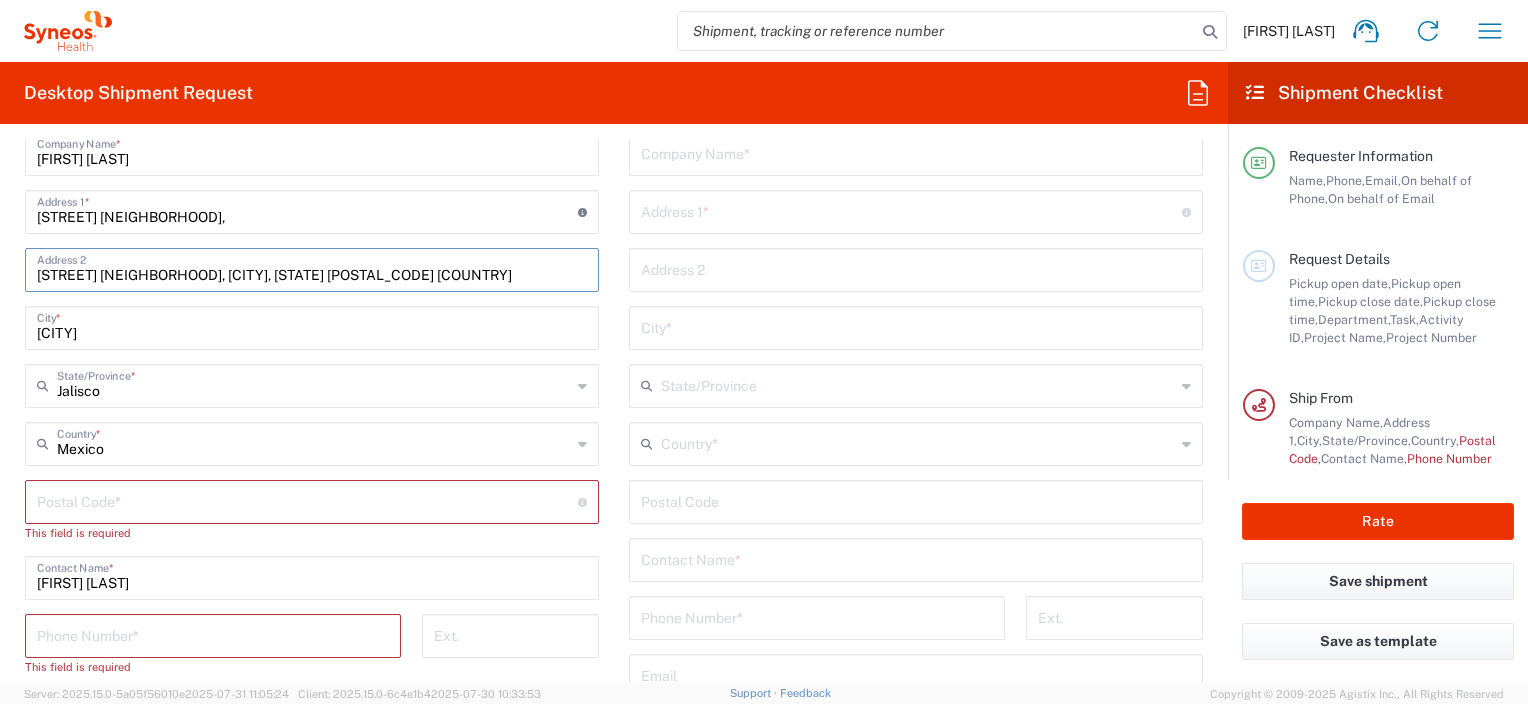 scroll, scrollTop: 1000, scrollLeft: 0, axis: vertical 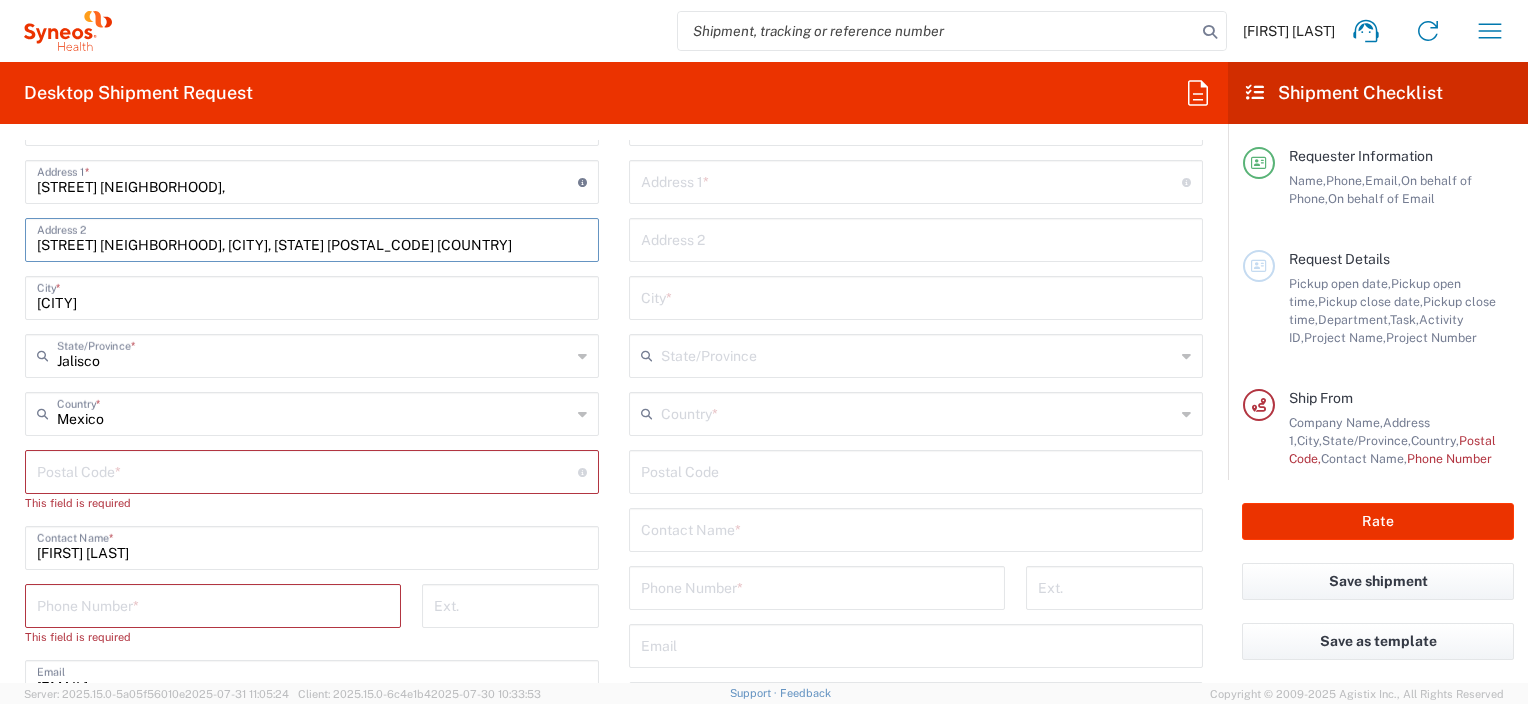 drag, startPoint x: 321, startPoint y: 244, endPoint x: 370, endPoint y: 249, distance: 49.25444 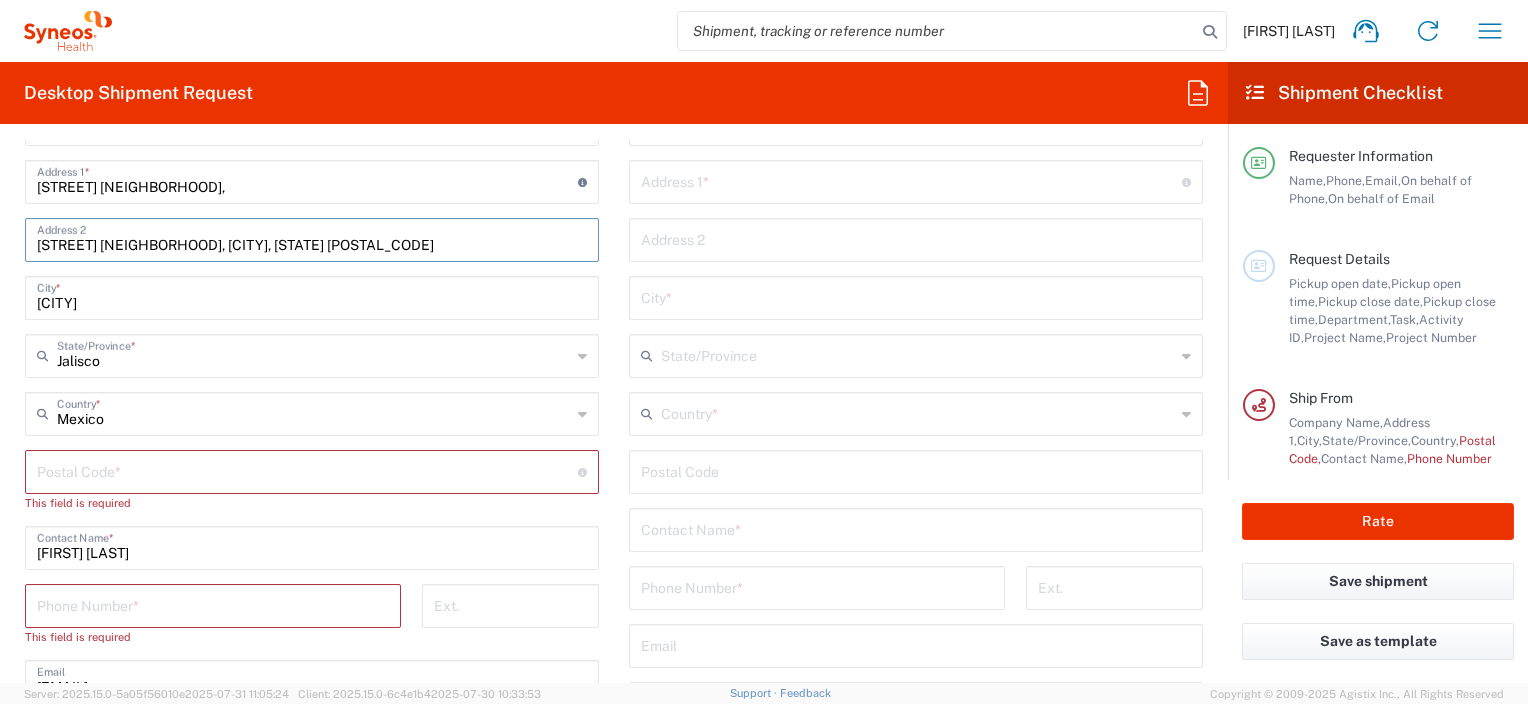 type on "[NEIGHBORHOOD] [CITY], [STATE] [POSTAL_CODE]" 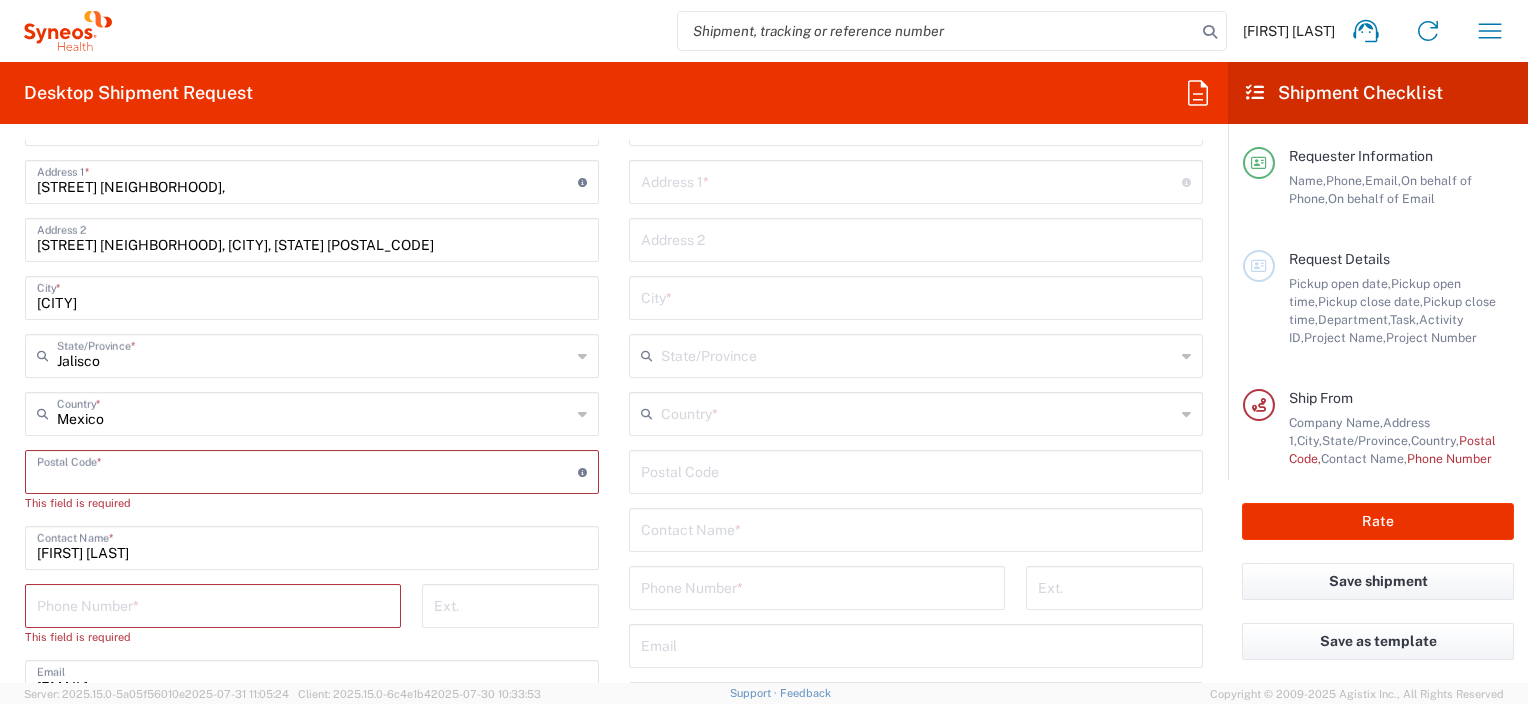 paste on "48280" 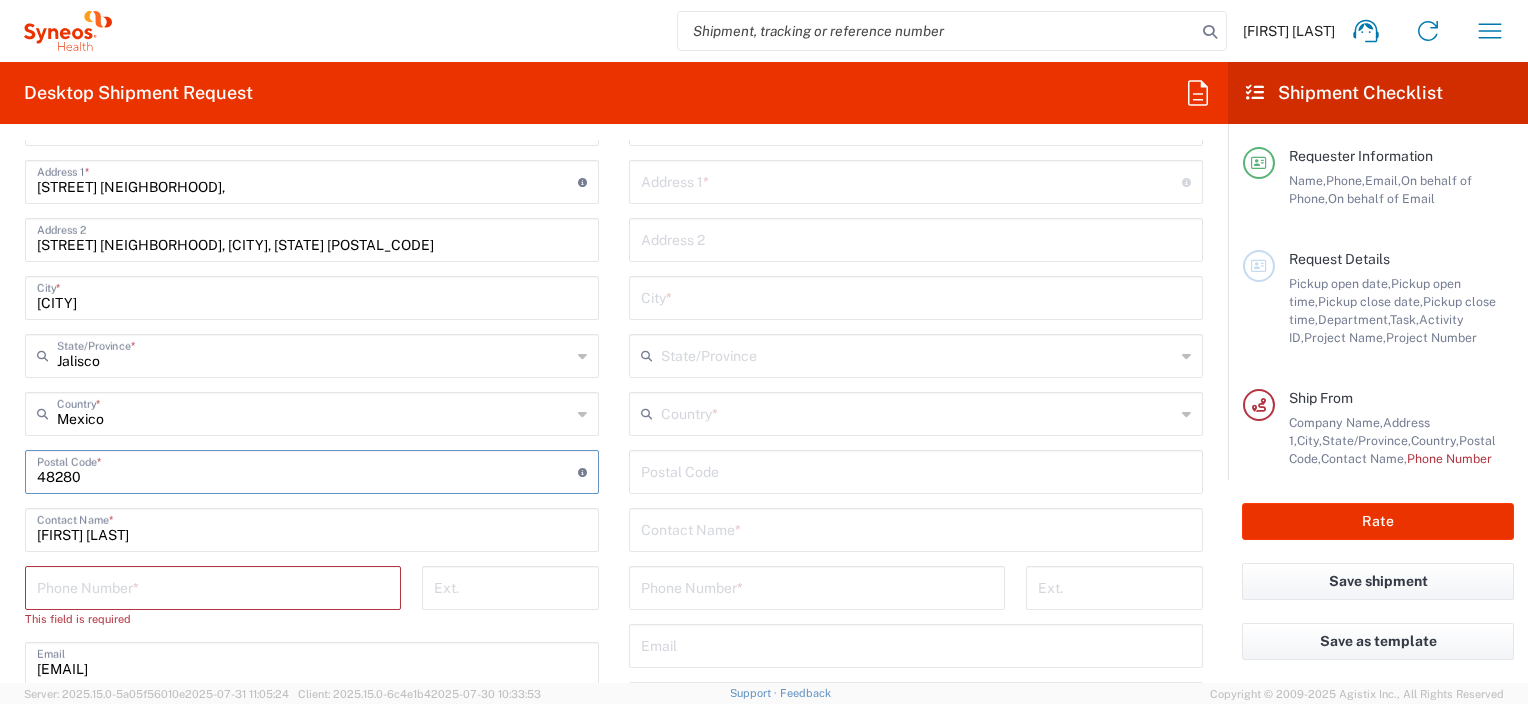 type on "48280" 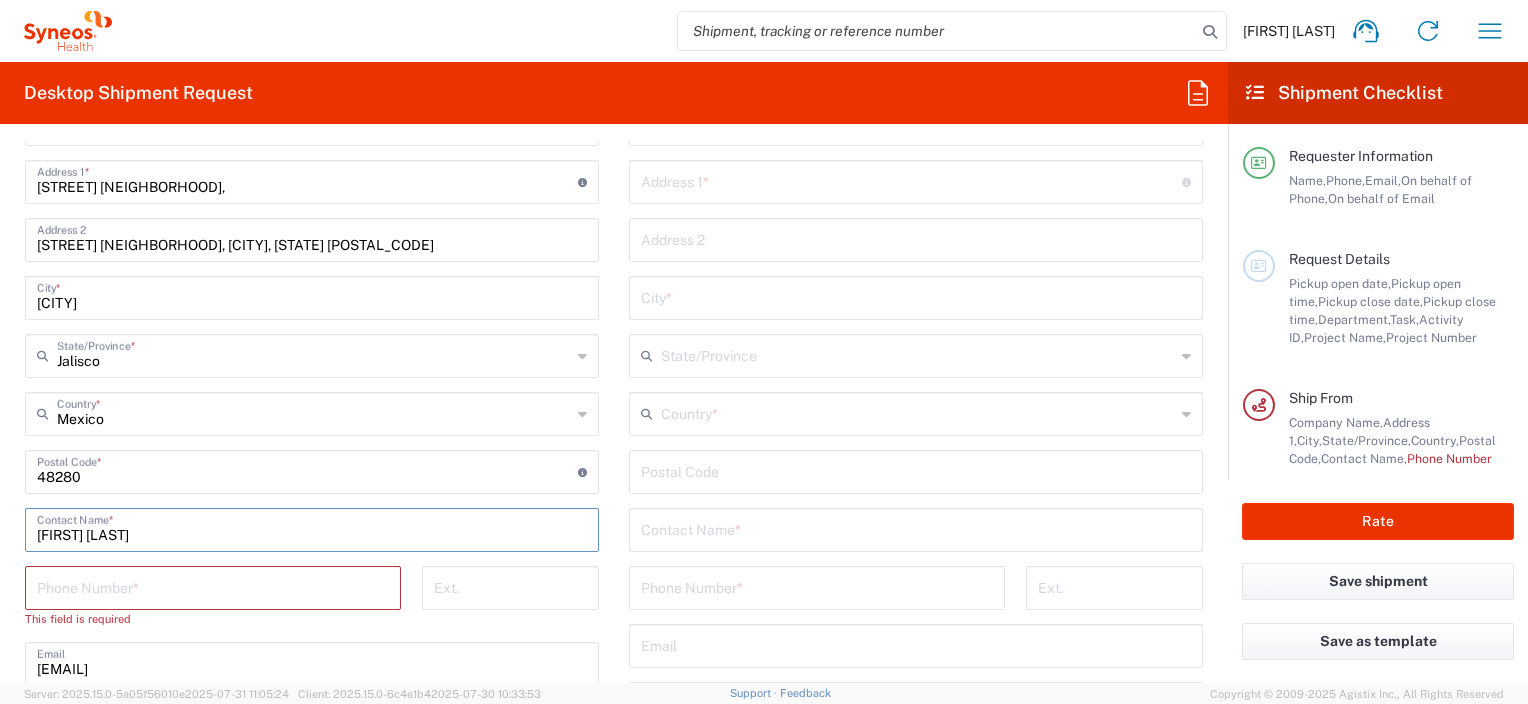 drag, startPoint x: 189, startPoint y: 532, endPoint x: -4, endPoint y: 516, distance: 193.66208 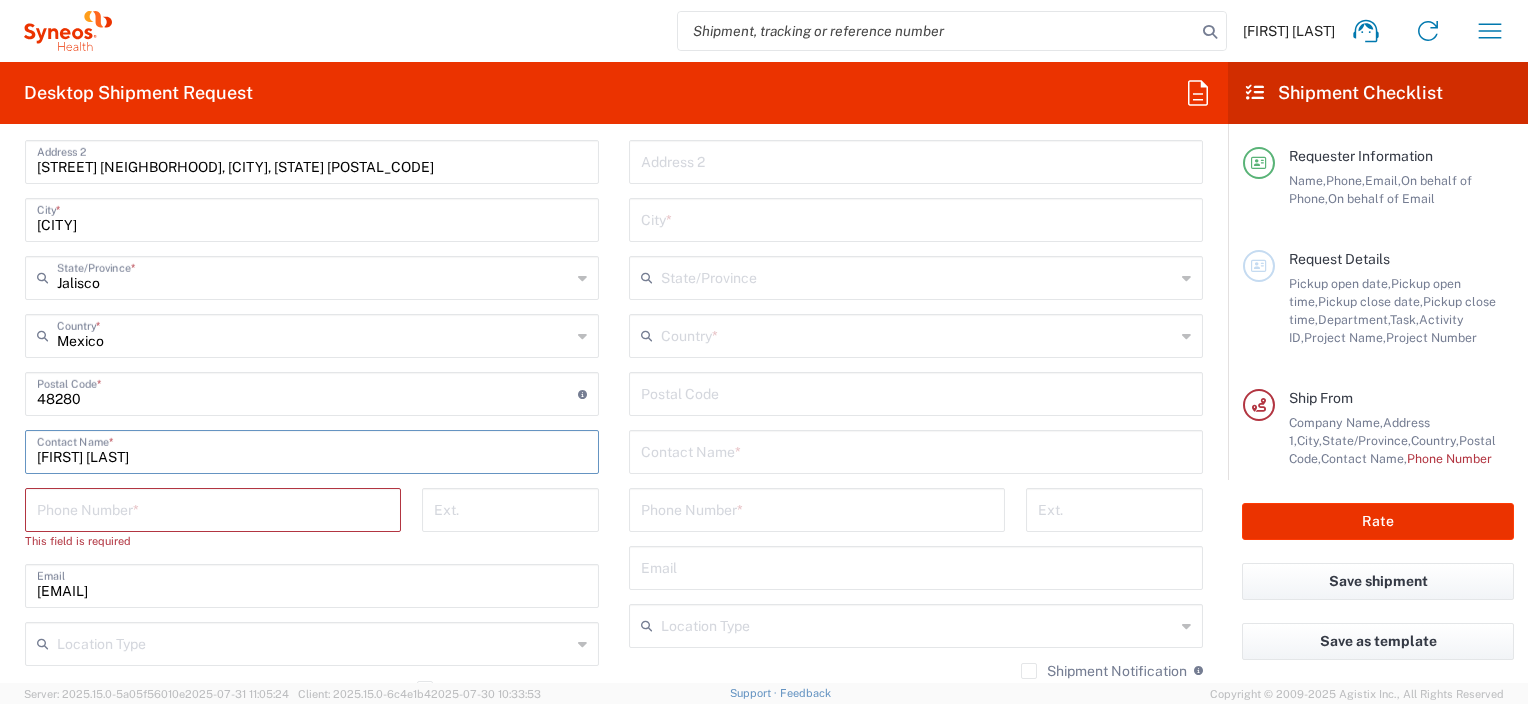 scroll, scrollTop: 1200, scrollLeft: 0, axis: vertical 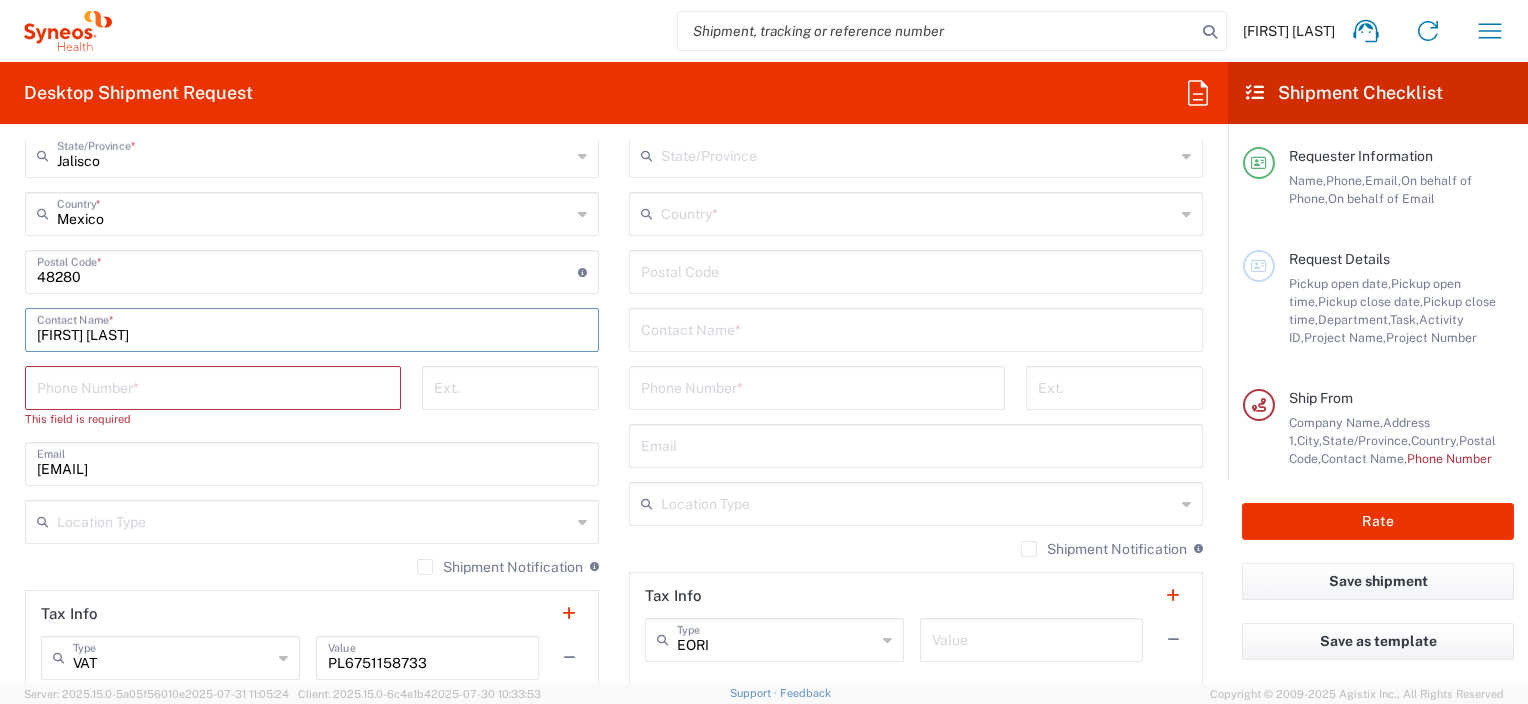 type on "[FIRST] [LAST]" 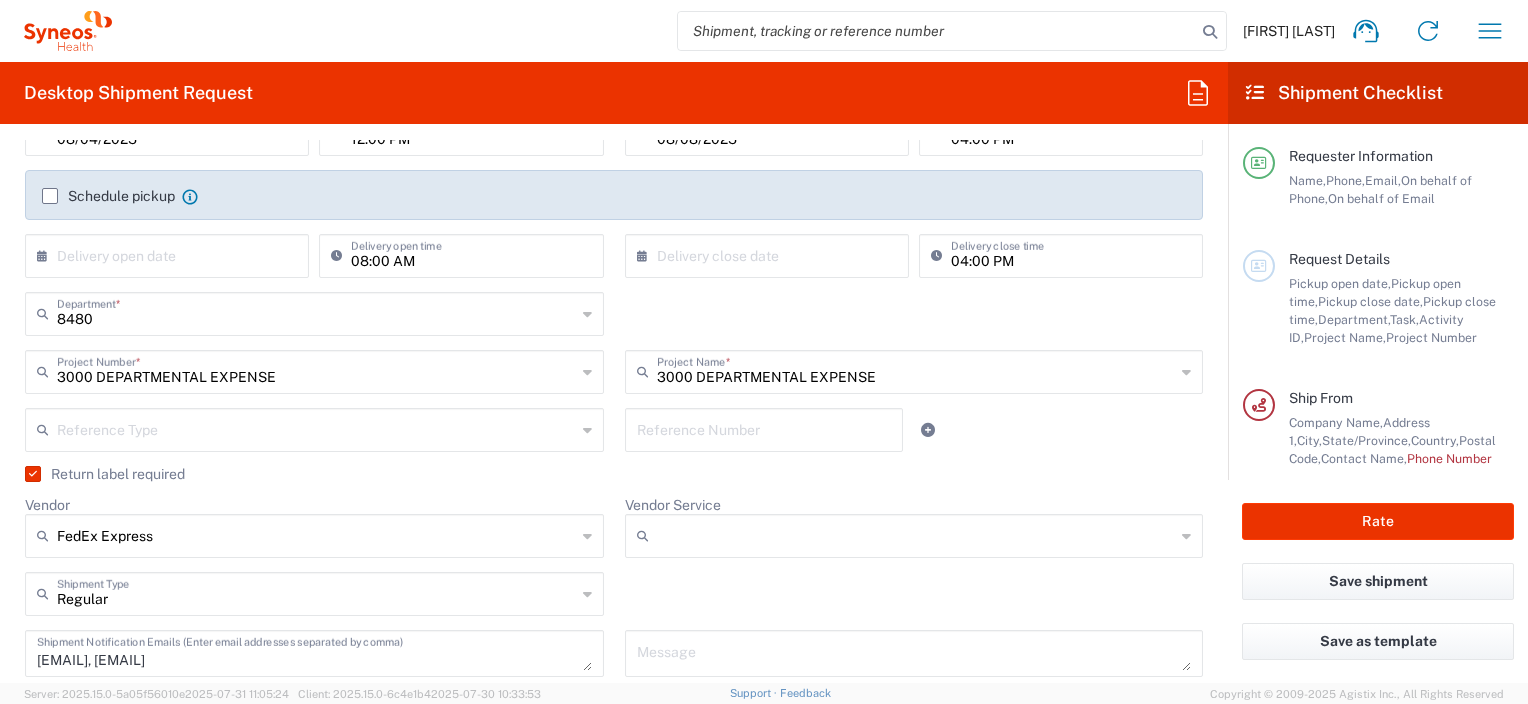 scroll, scrollTop: 0, scrollLeft: 0, axis: both 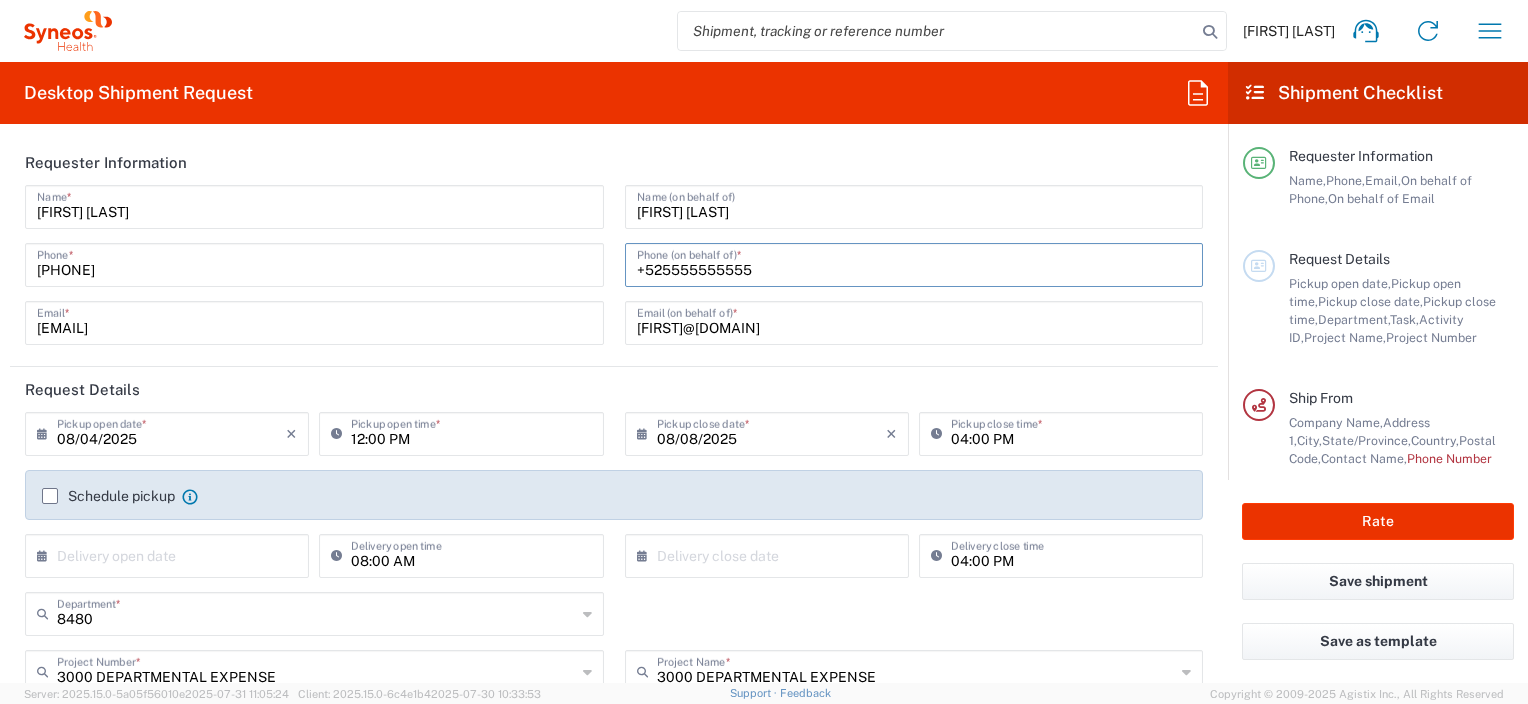 drag, startPoint x: 736, startPoint y: 268, endPoint x: 615, endPoint y: 262, distance: 121.14867 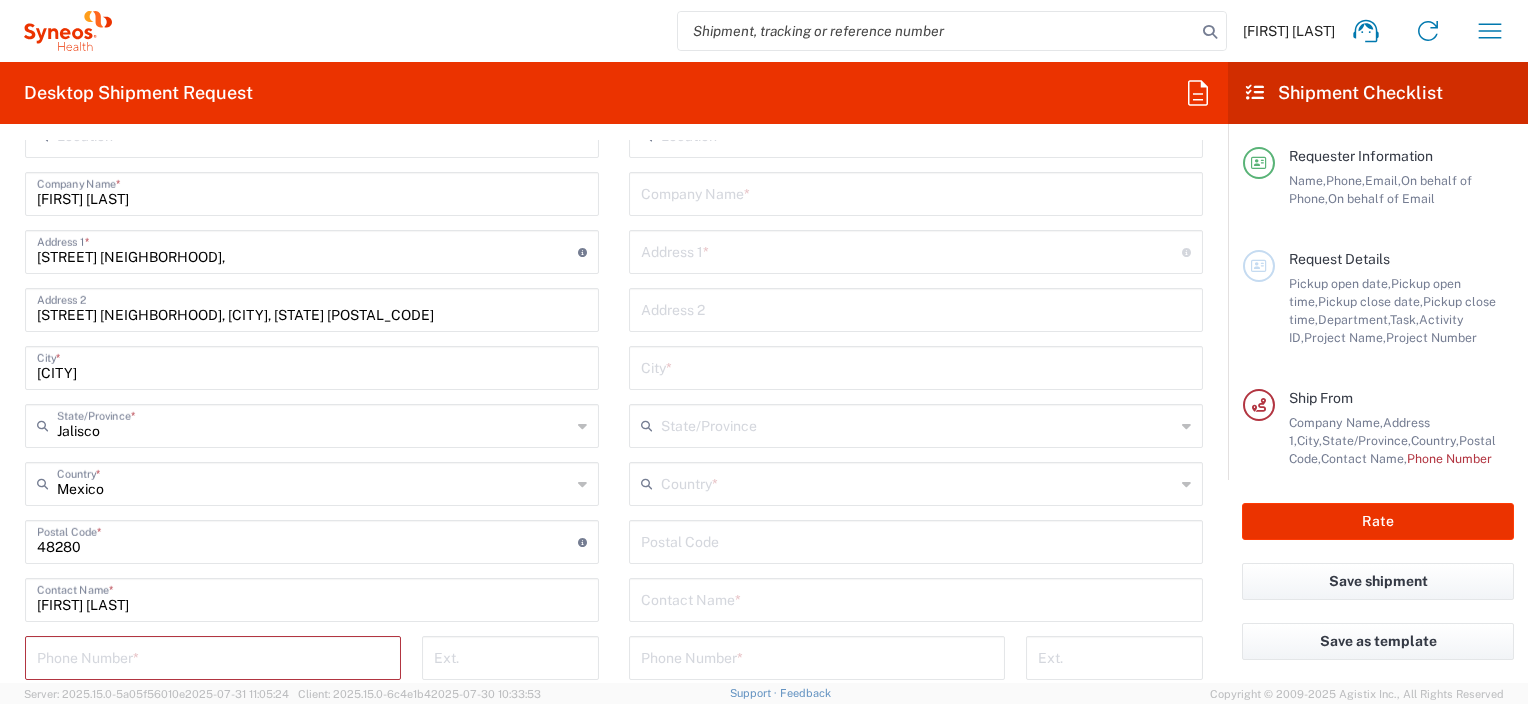 scroll, scrollTop: 1100, scrollLeft: 0, axis: vertical 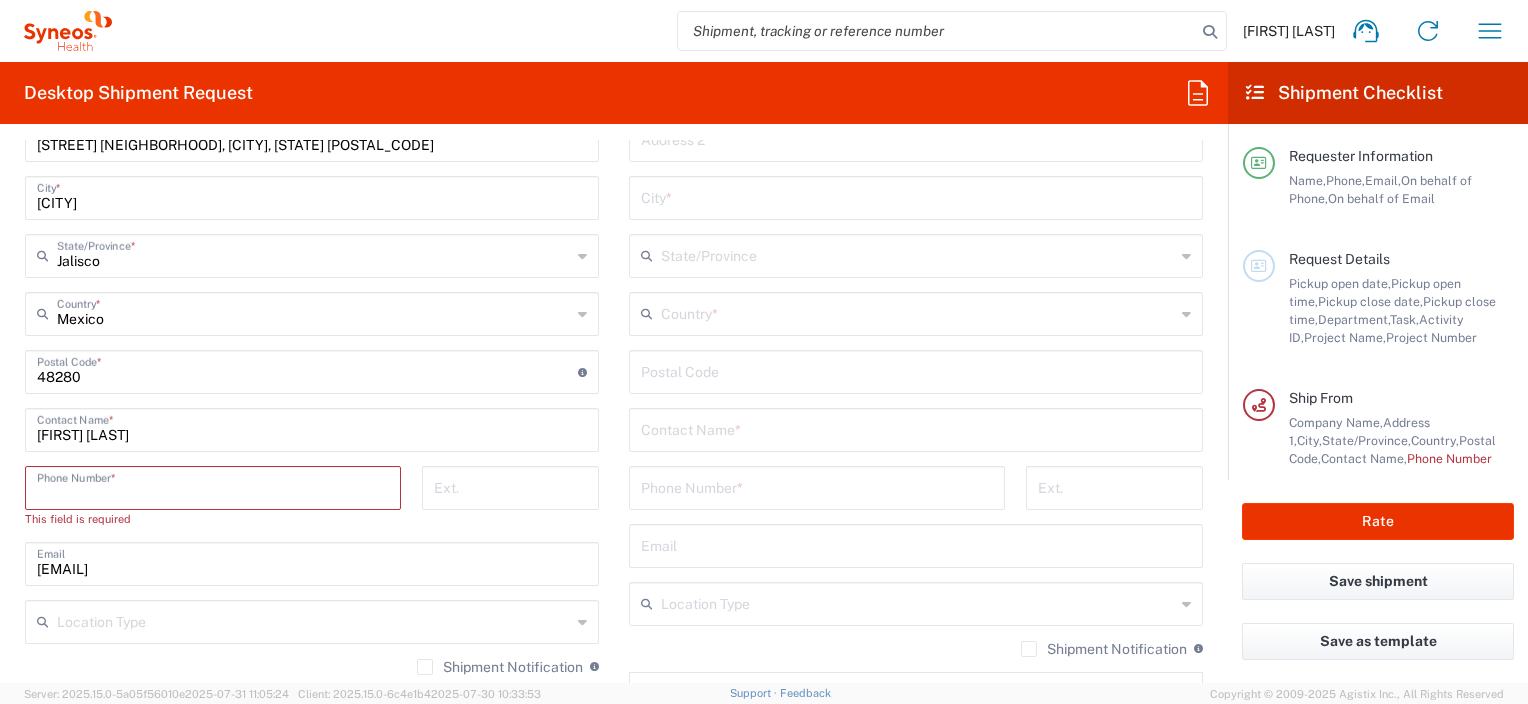 paste on "[PHONE]" 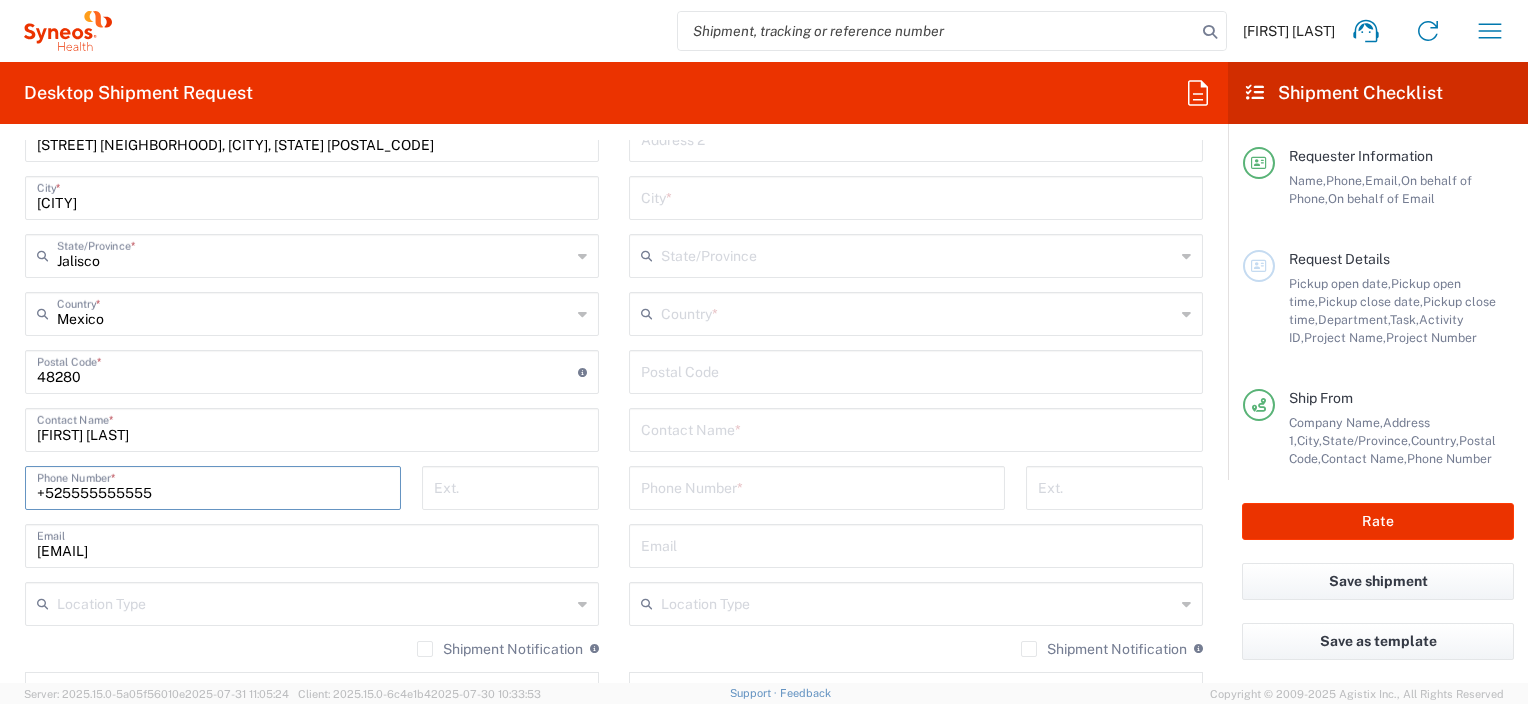 type on "[PHONE]" 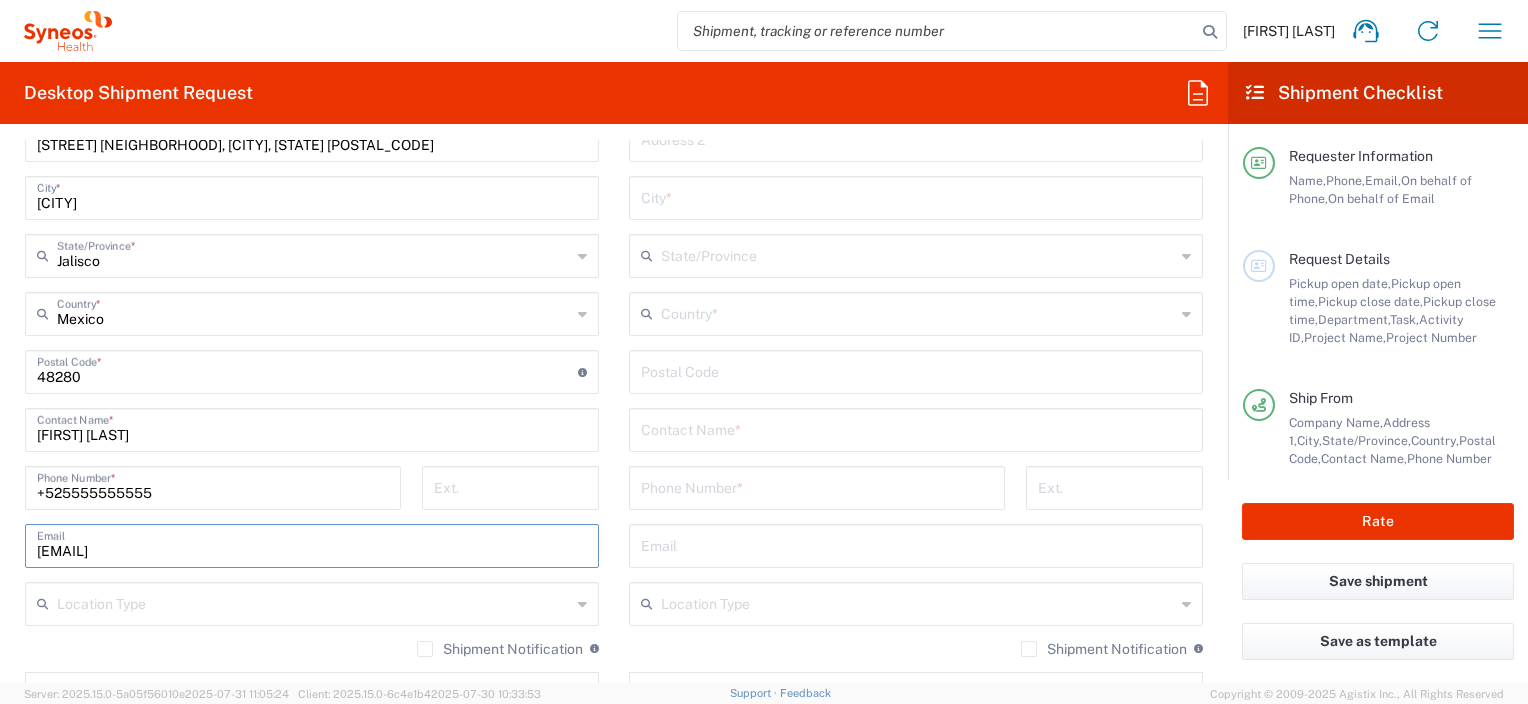 drag, startPoint x: 294, startPoint y: 538, endPoint x: 320, endPoint y: 538, distance: 26 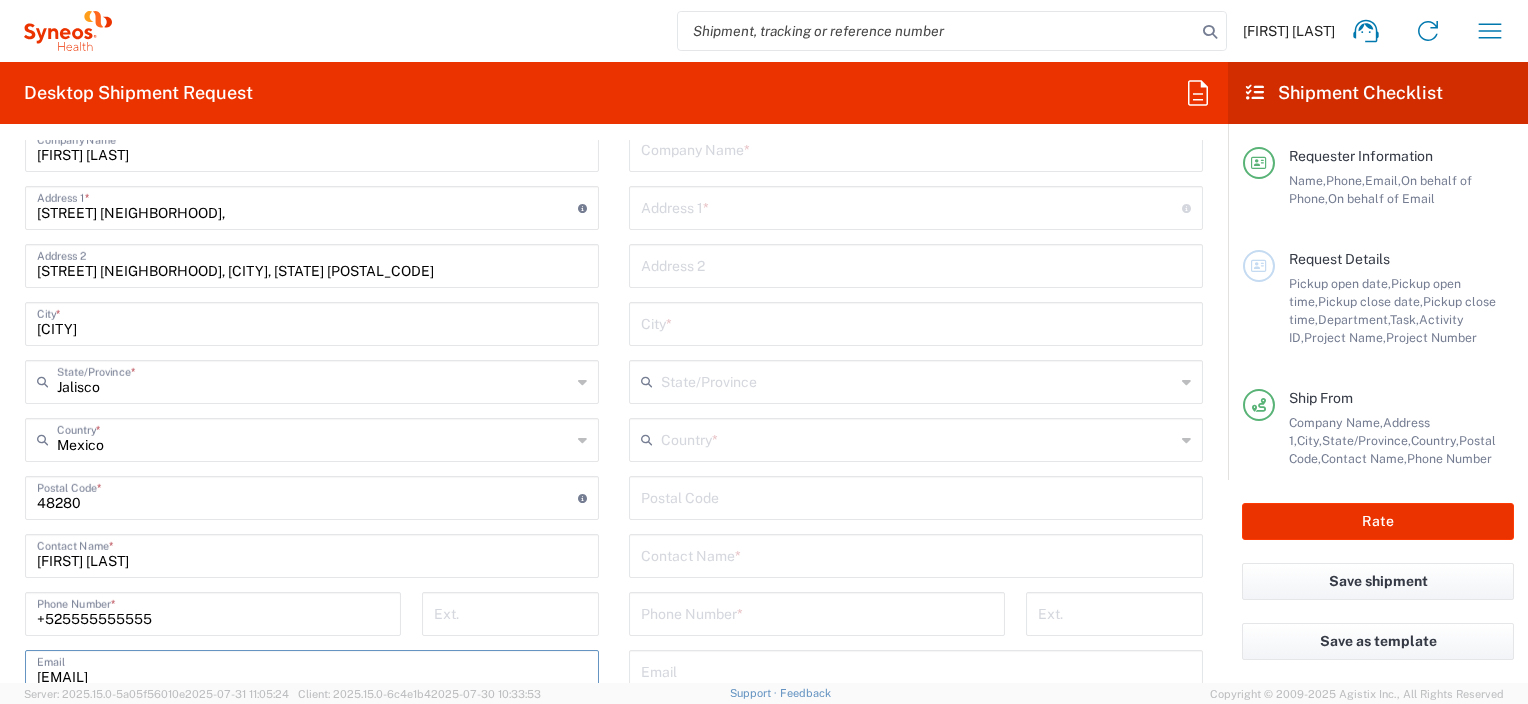 scroll, scrollTop: 1000, scrollLeft: 0, axis: vertical 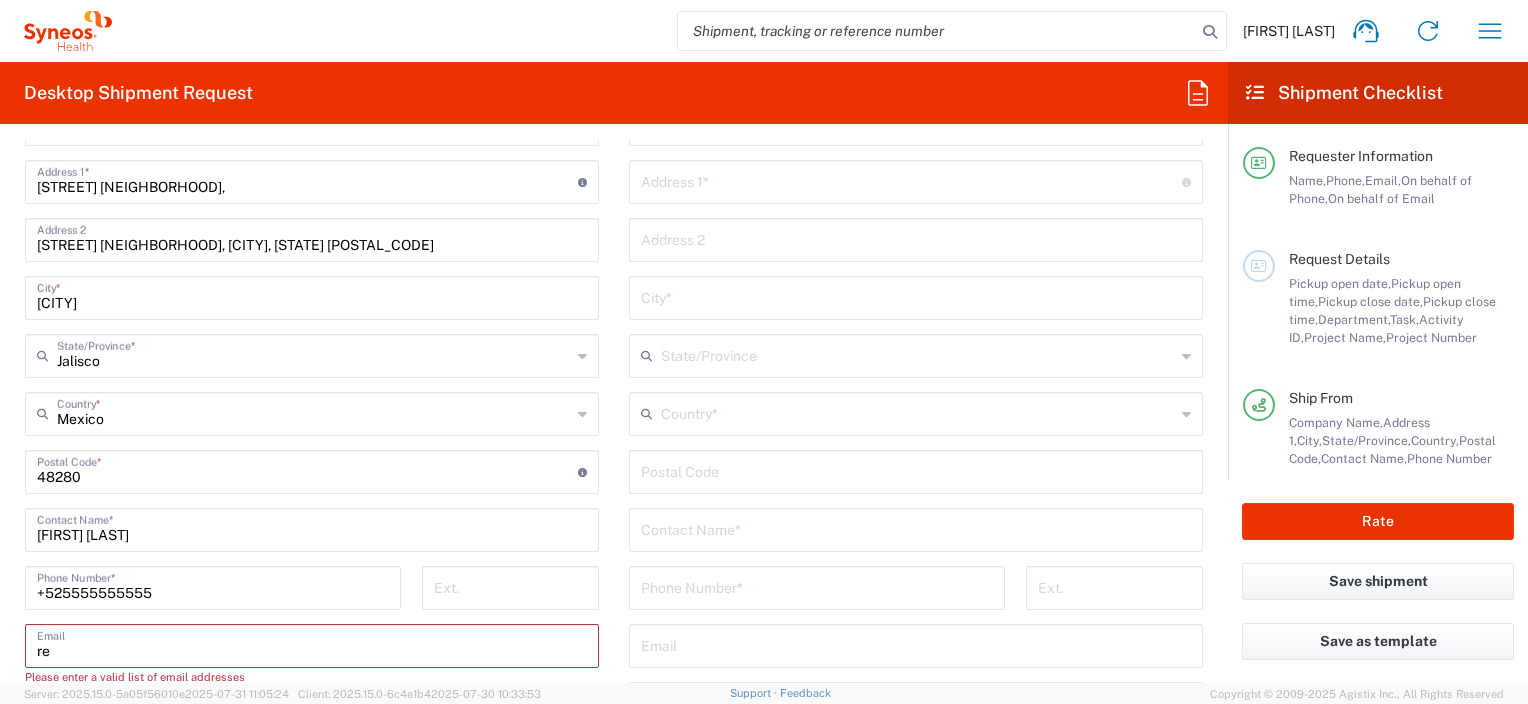 type on "r" 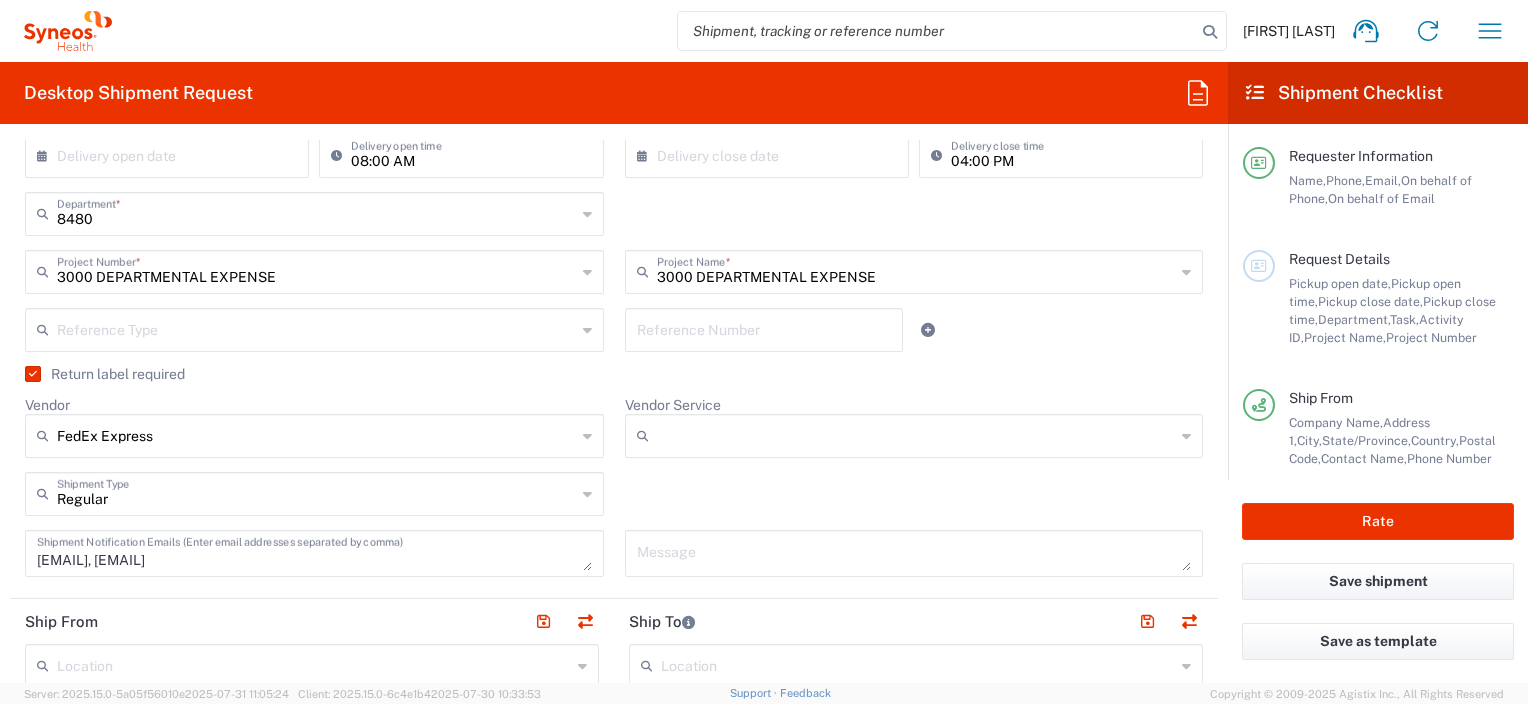 scroll, scrollTop: 100, scrollLeft: 0, axis: vertical 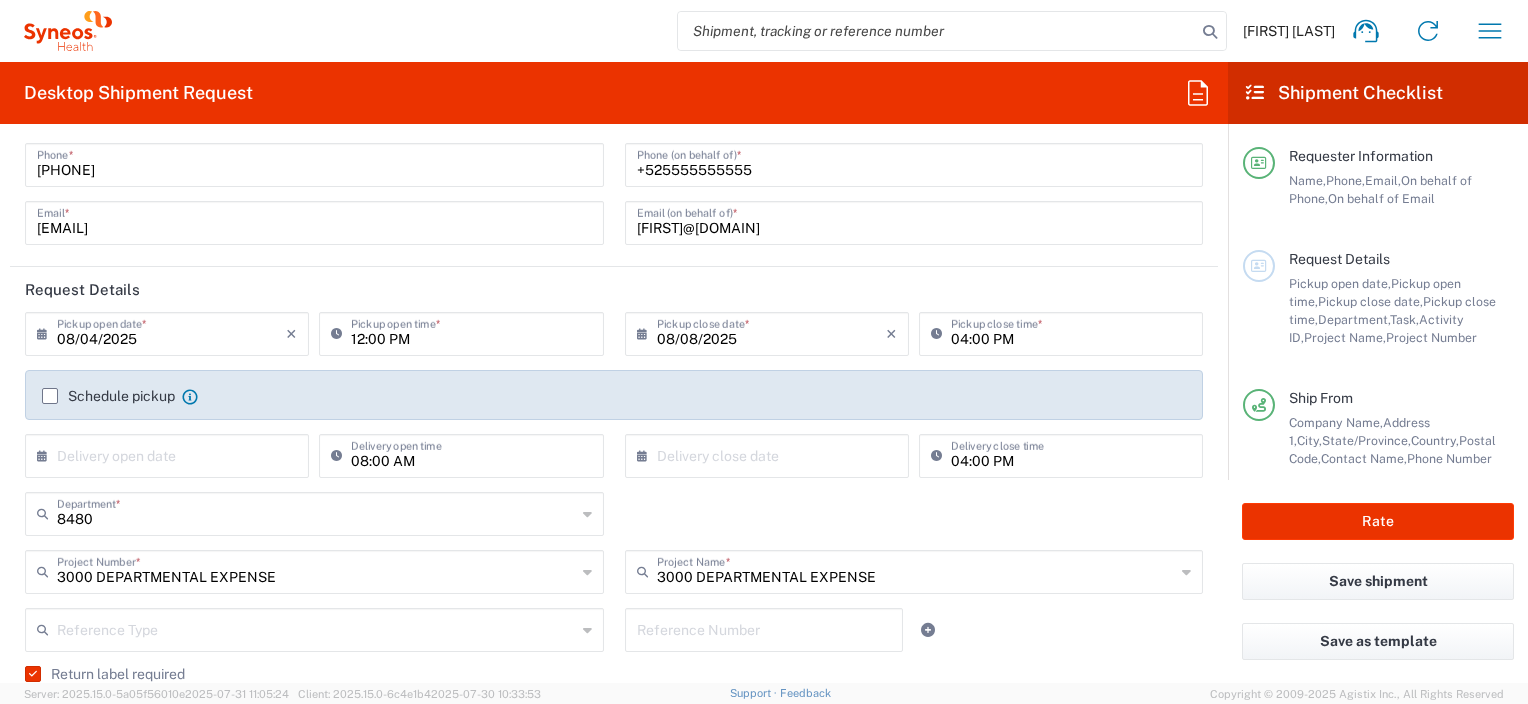 click on "renatajahel@hotmail.com" at bounding box center (914, 221) 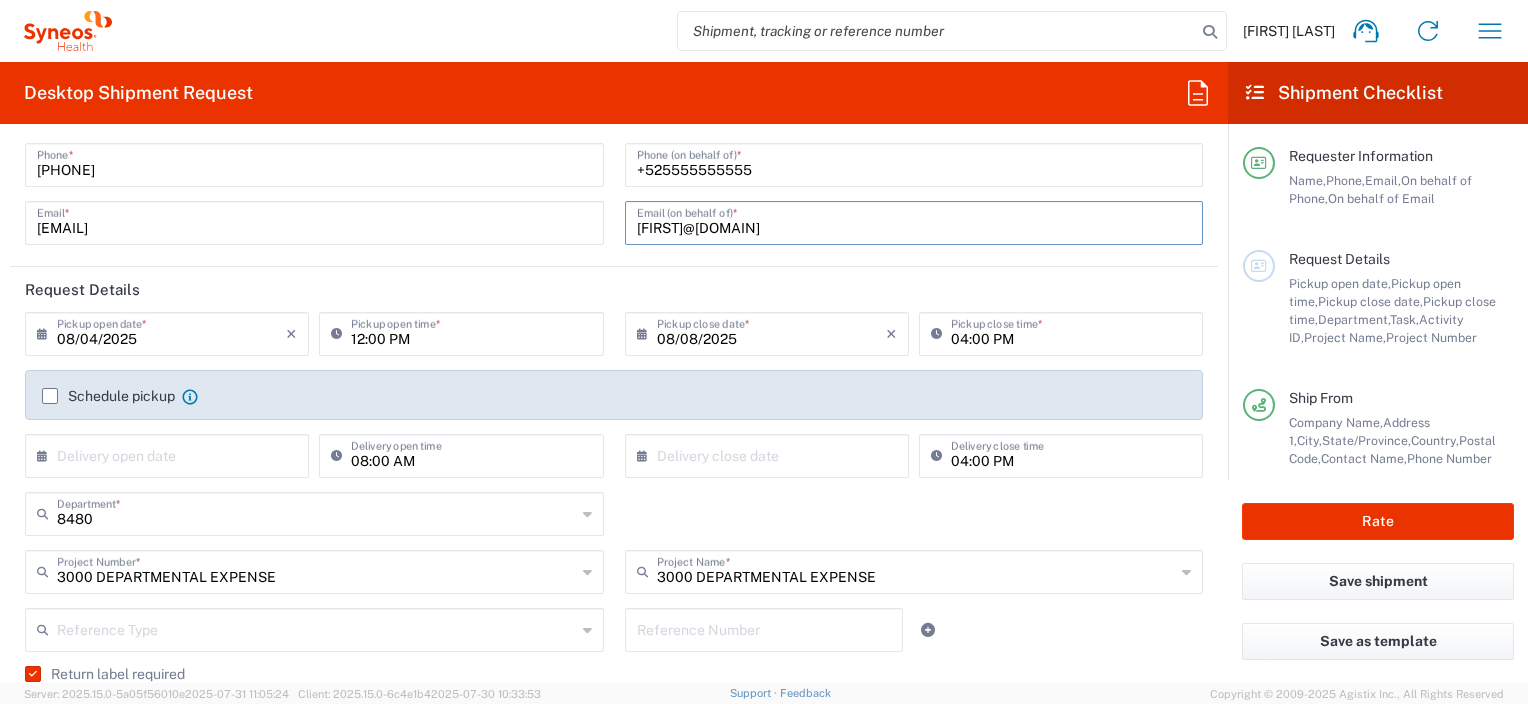 click on "renatajahel@hotmail.com" at bounding box center [914, 221] 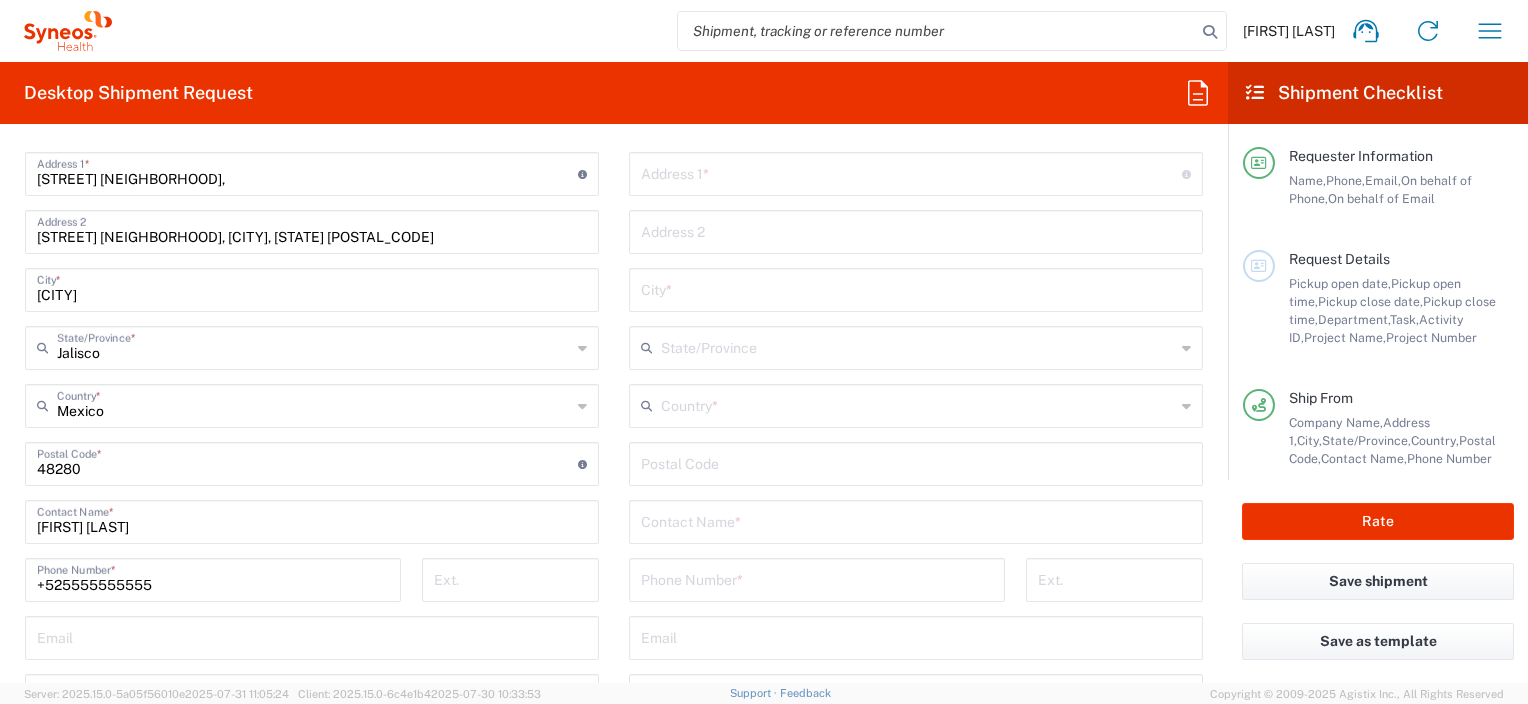 scroll, scrollTop: 1200, scrollLeft: 0, axis: vertical 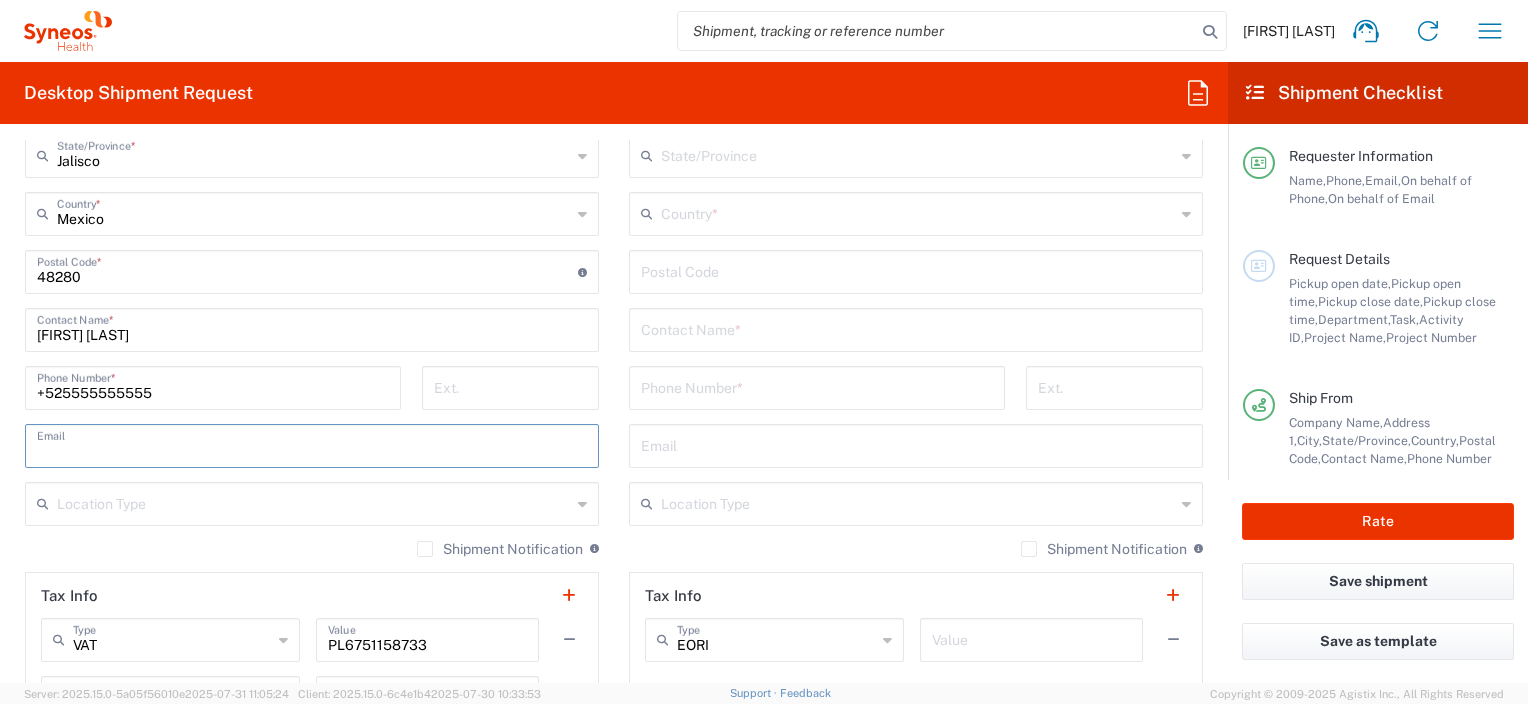 click at bounding box center (312, 444) 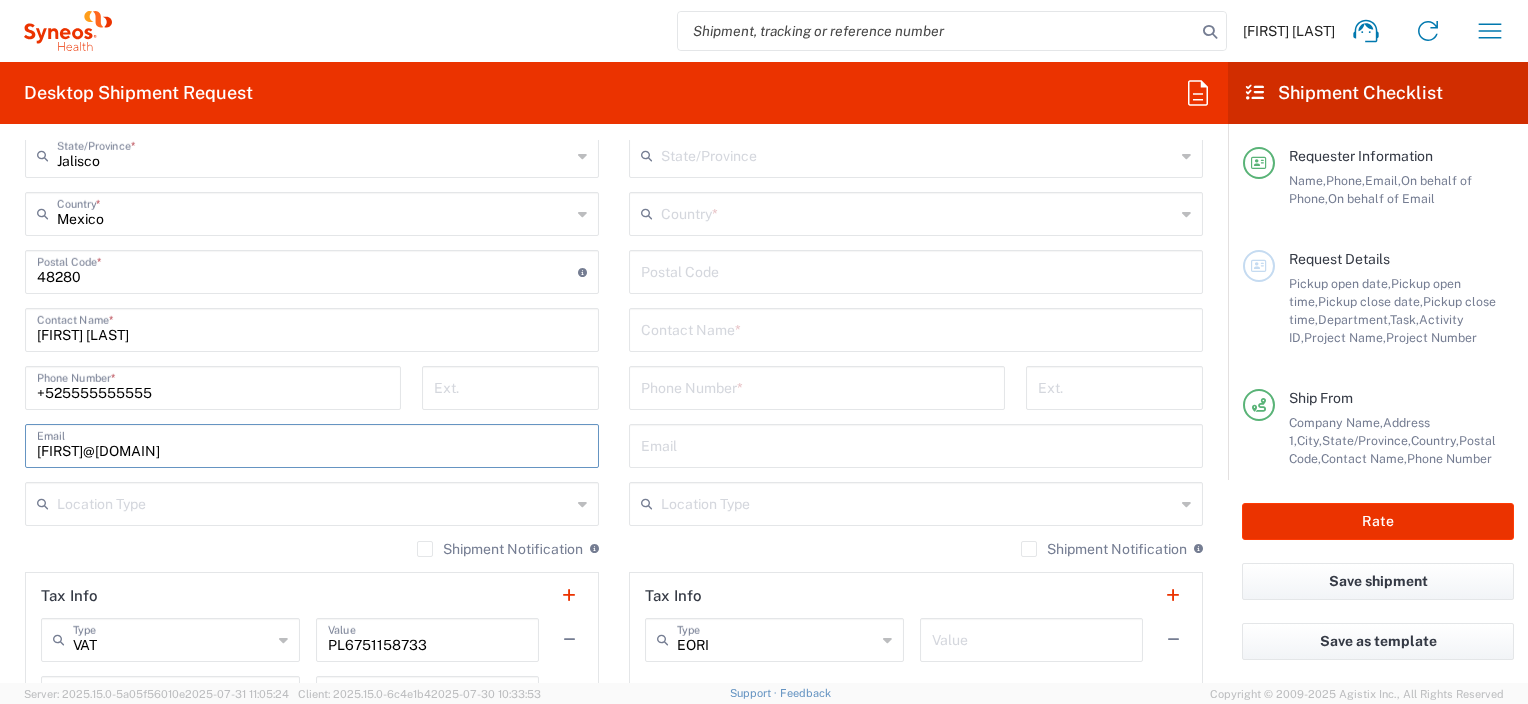type on "renatajahel@hotmail.com" 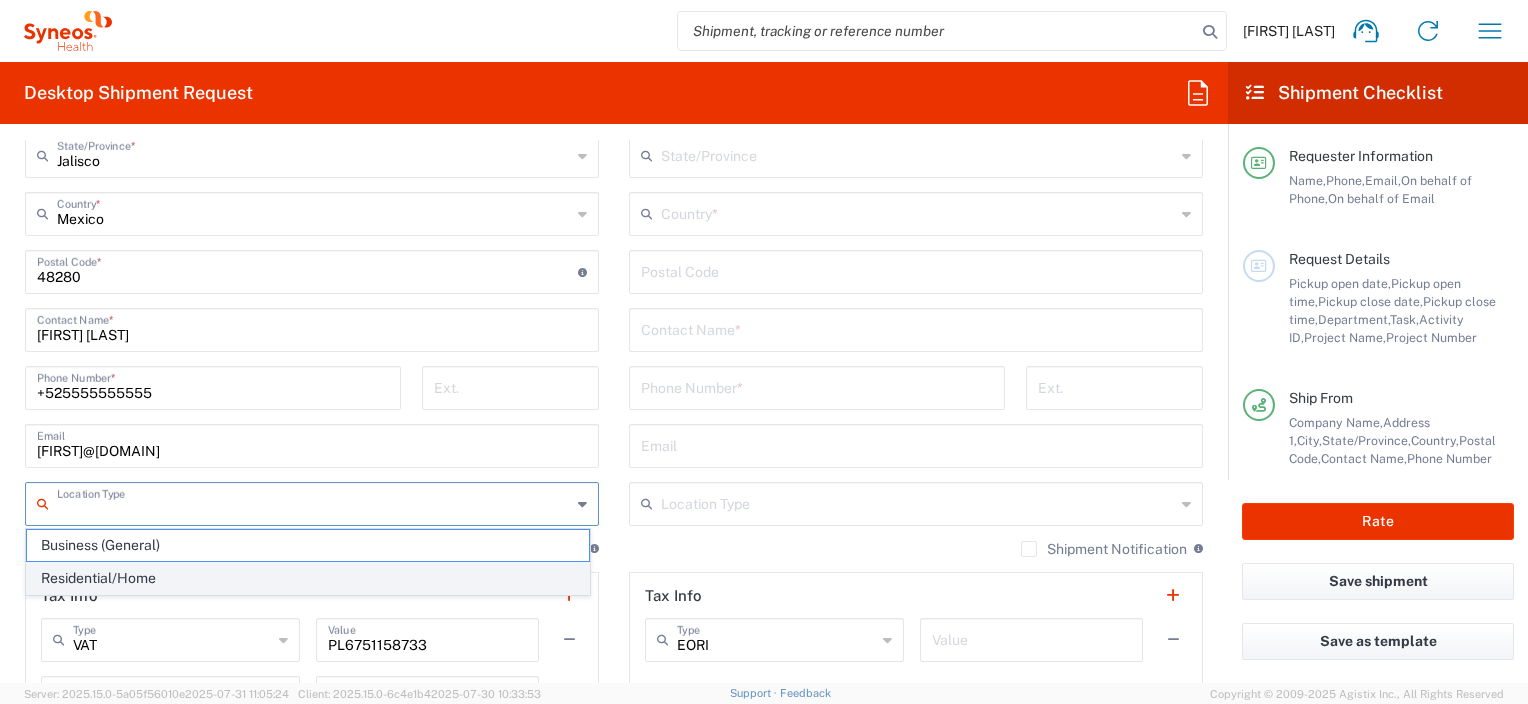 click on "Residential/Home" 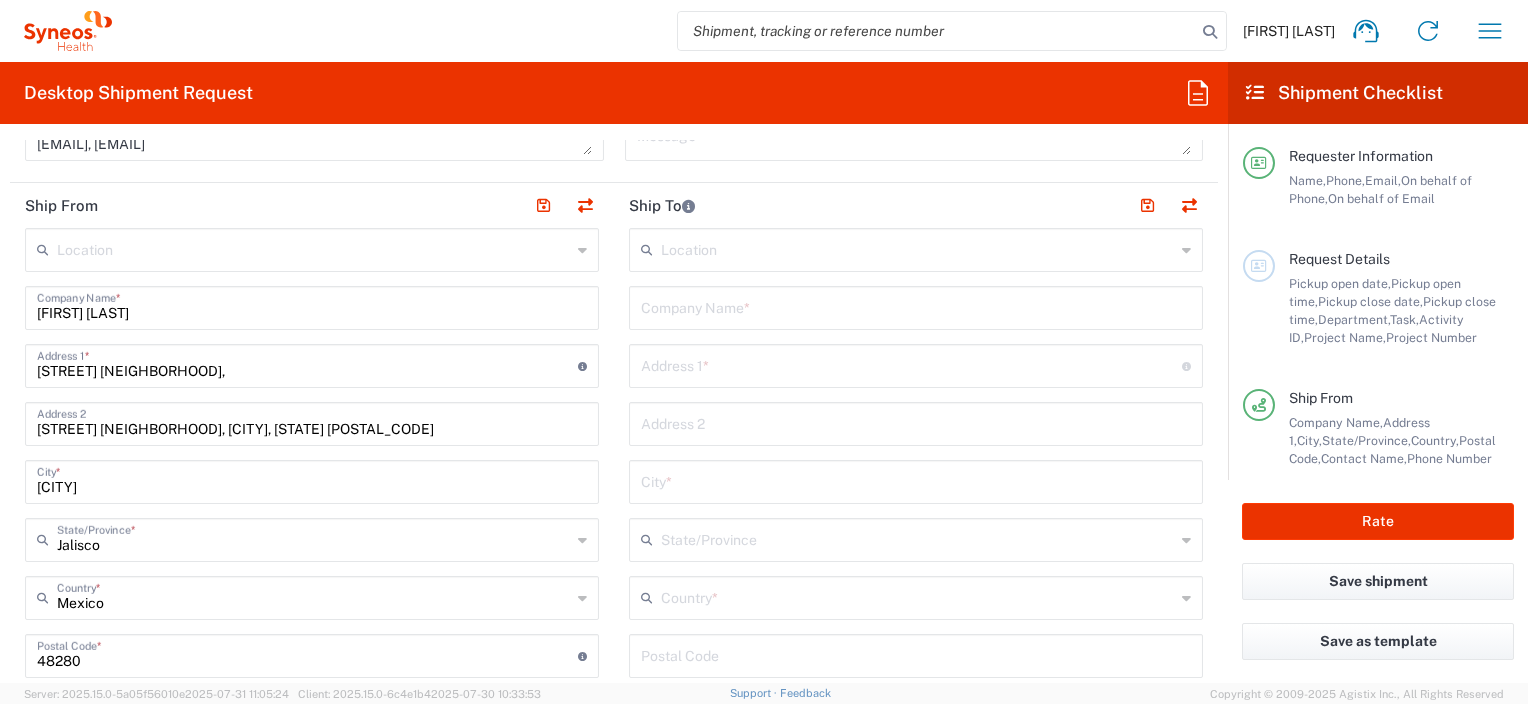 scroll, scrollTop: 700, scrollLeft: 0, axis: vertical 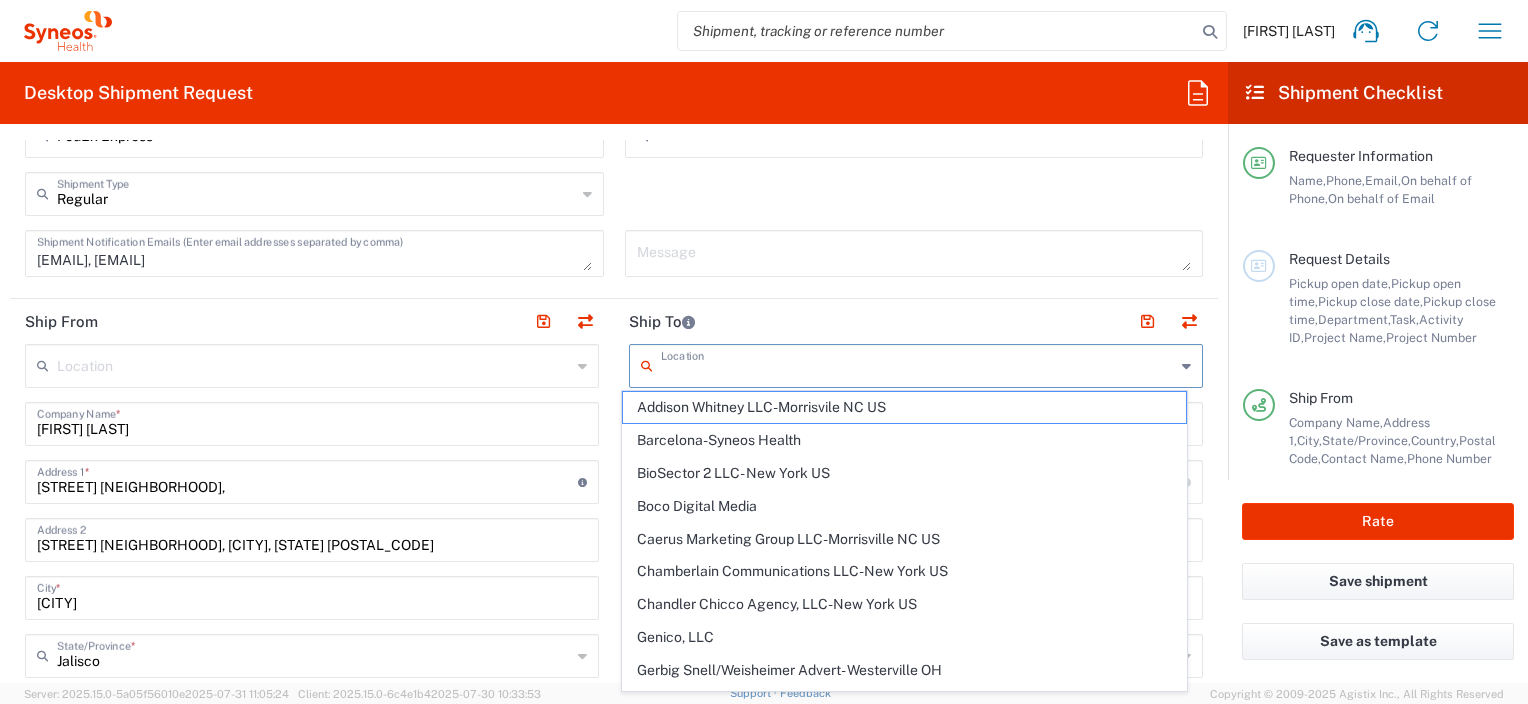 click at bounding box center [918, 364] 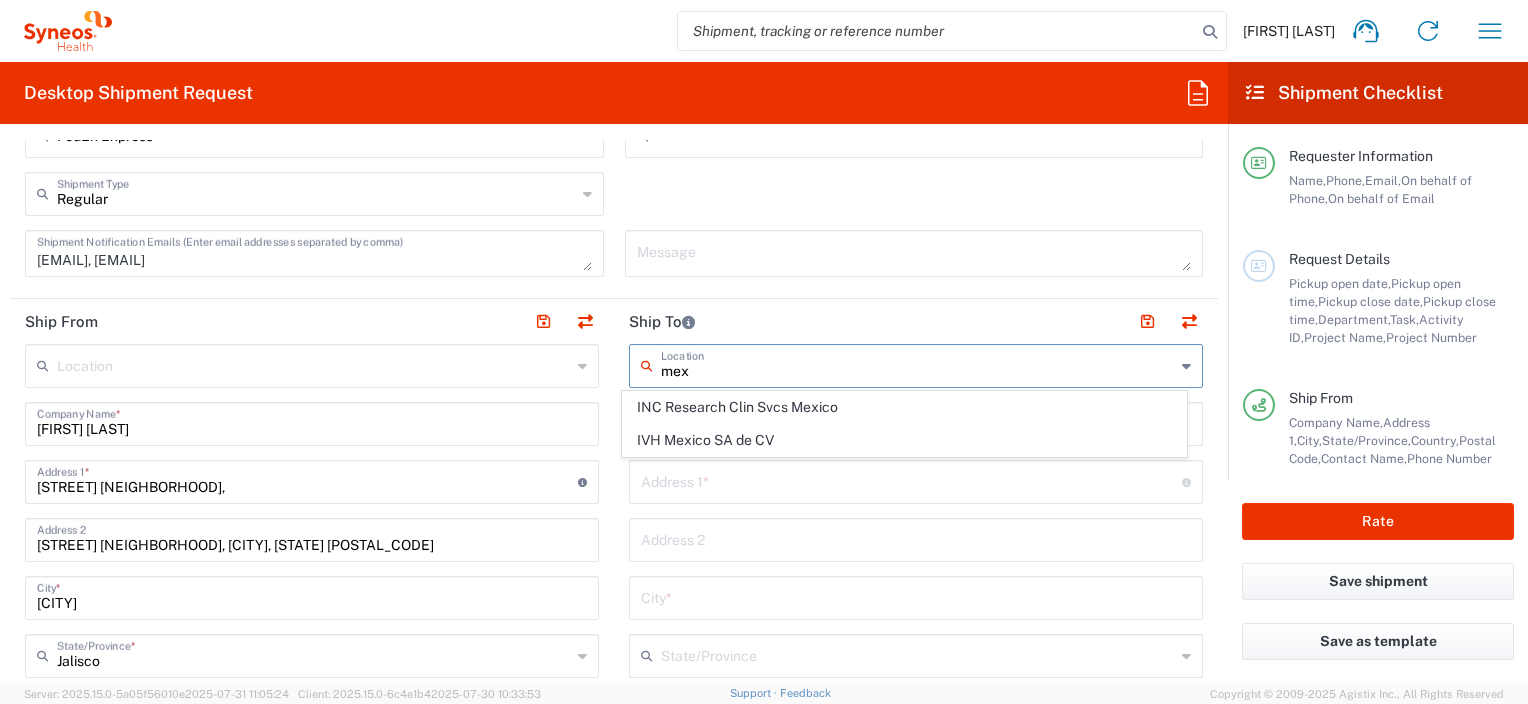 type on "mex" 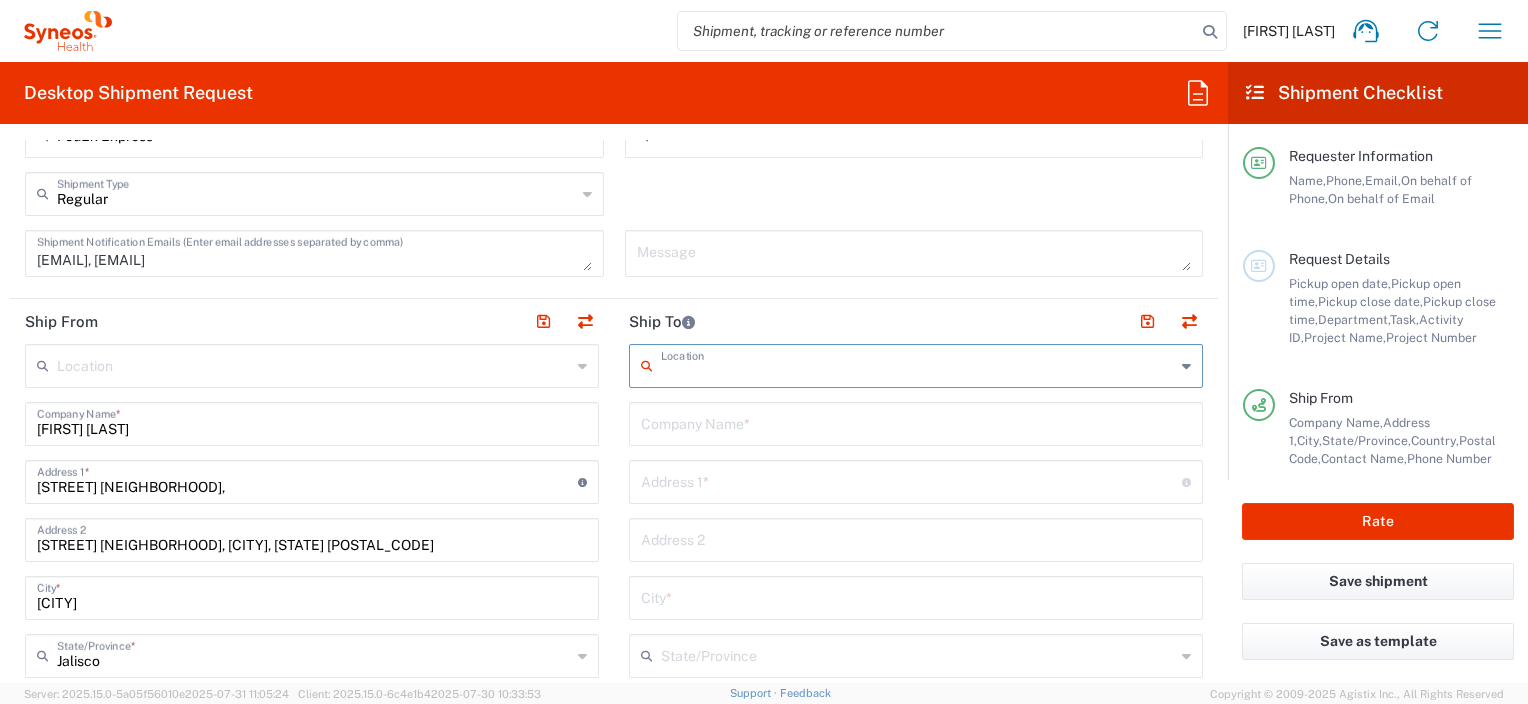 click on "Company Name  *" 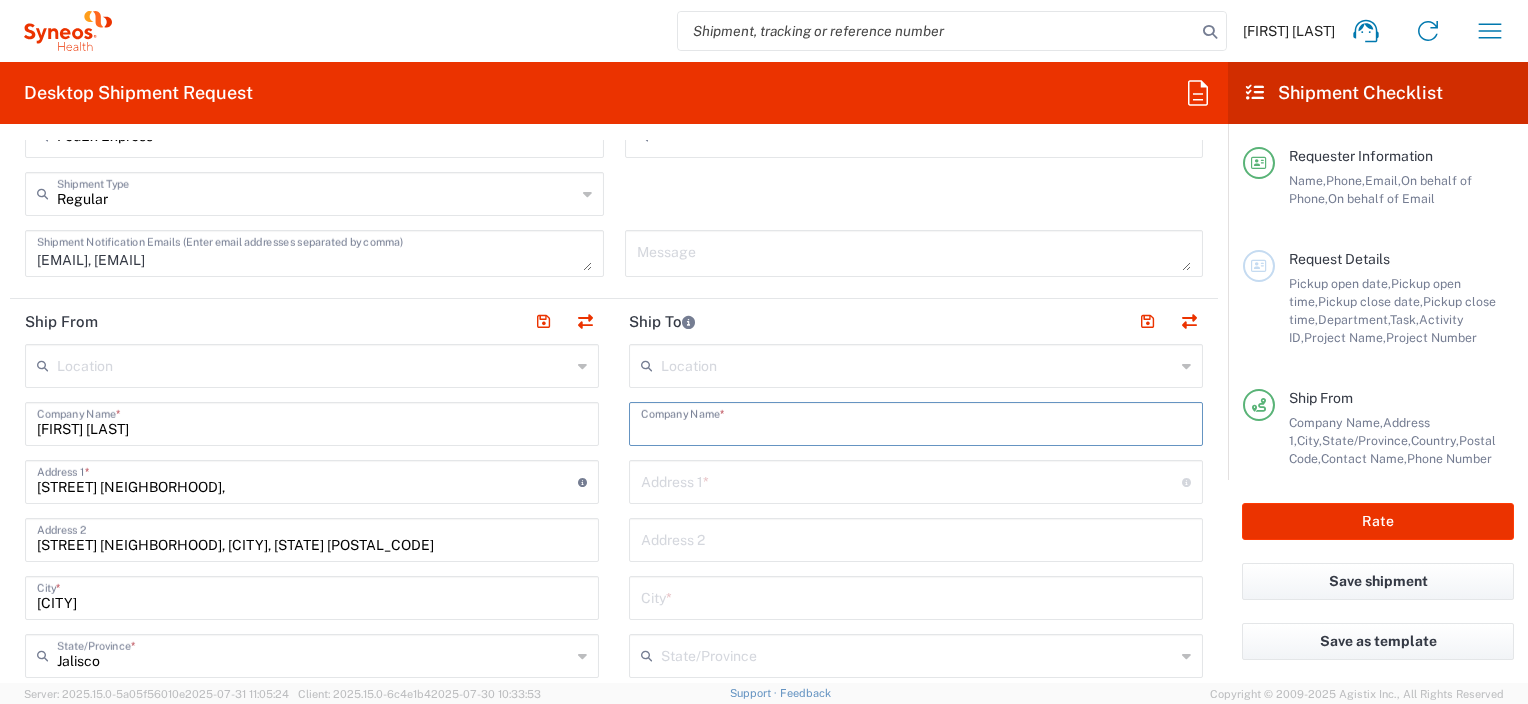 click at bounding box center (916, 422) 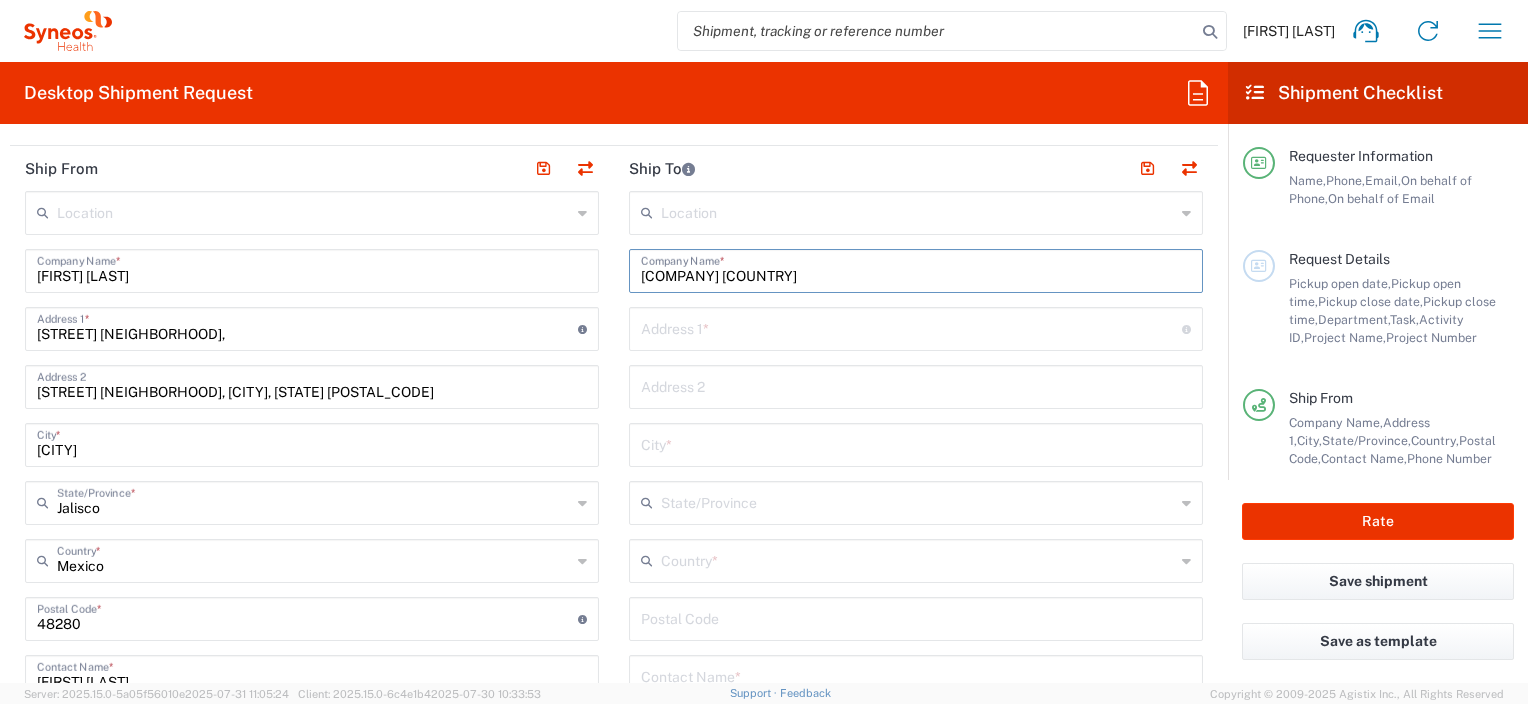 scroll, scrollTop: 900, scrollLeft: 0, axis: vertical 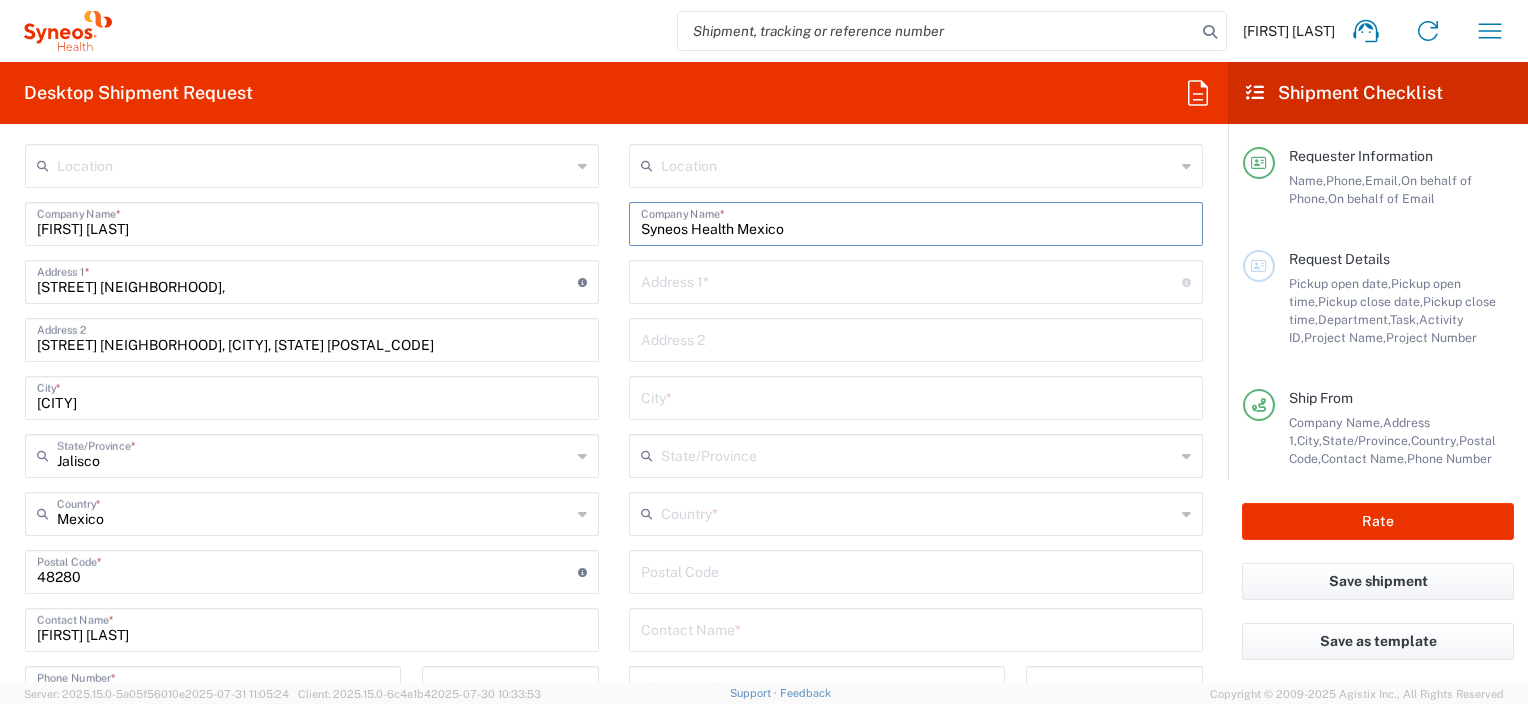 type on "Syneos Health Mexico" 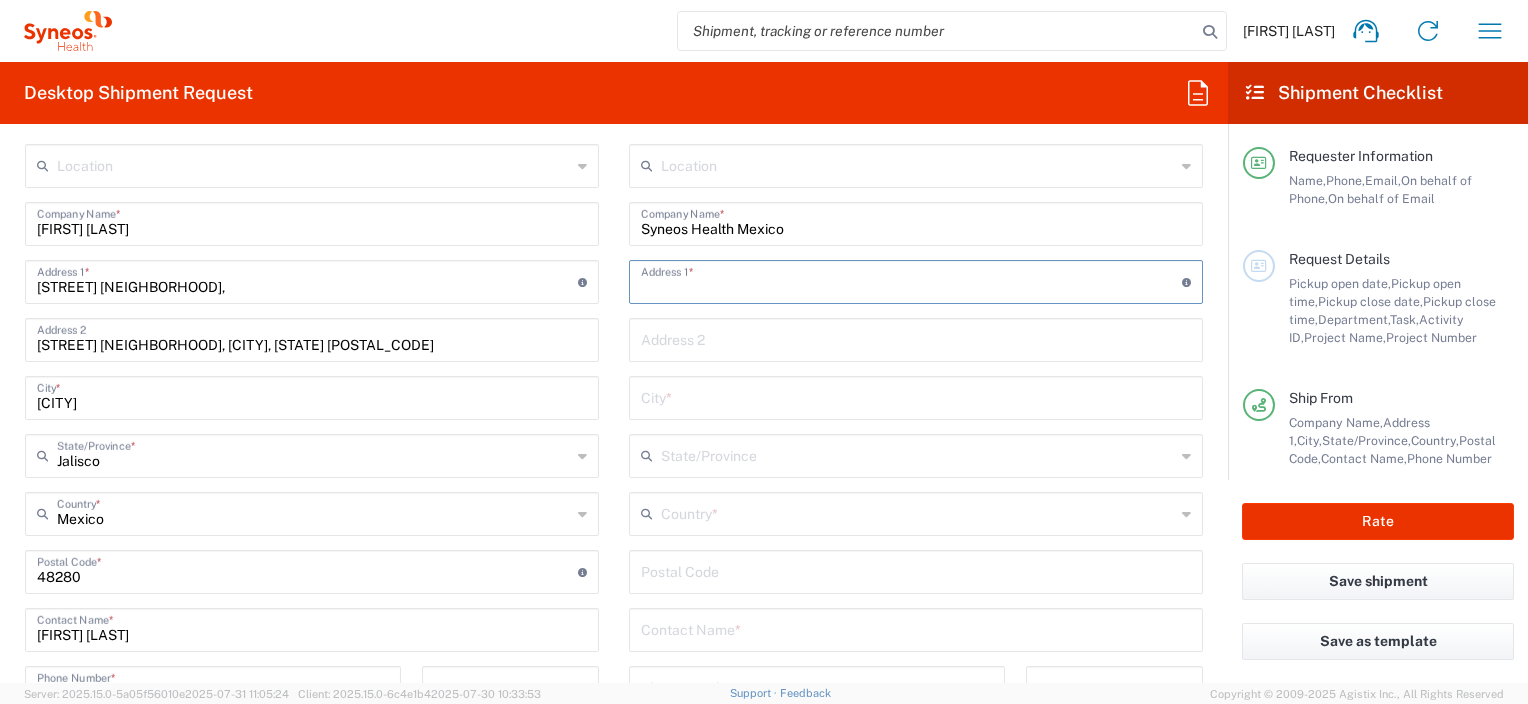 paste on "Attn: Information Technology Gustavo Baz #309 Edificio A-1 Piso 1 Fraccionamiento Industrial La Loma Tlalnepantla, Edo Mex México City, México C.P. 54060" 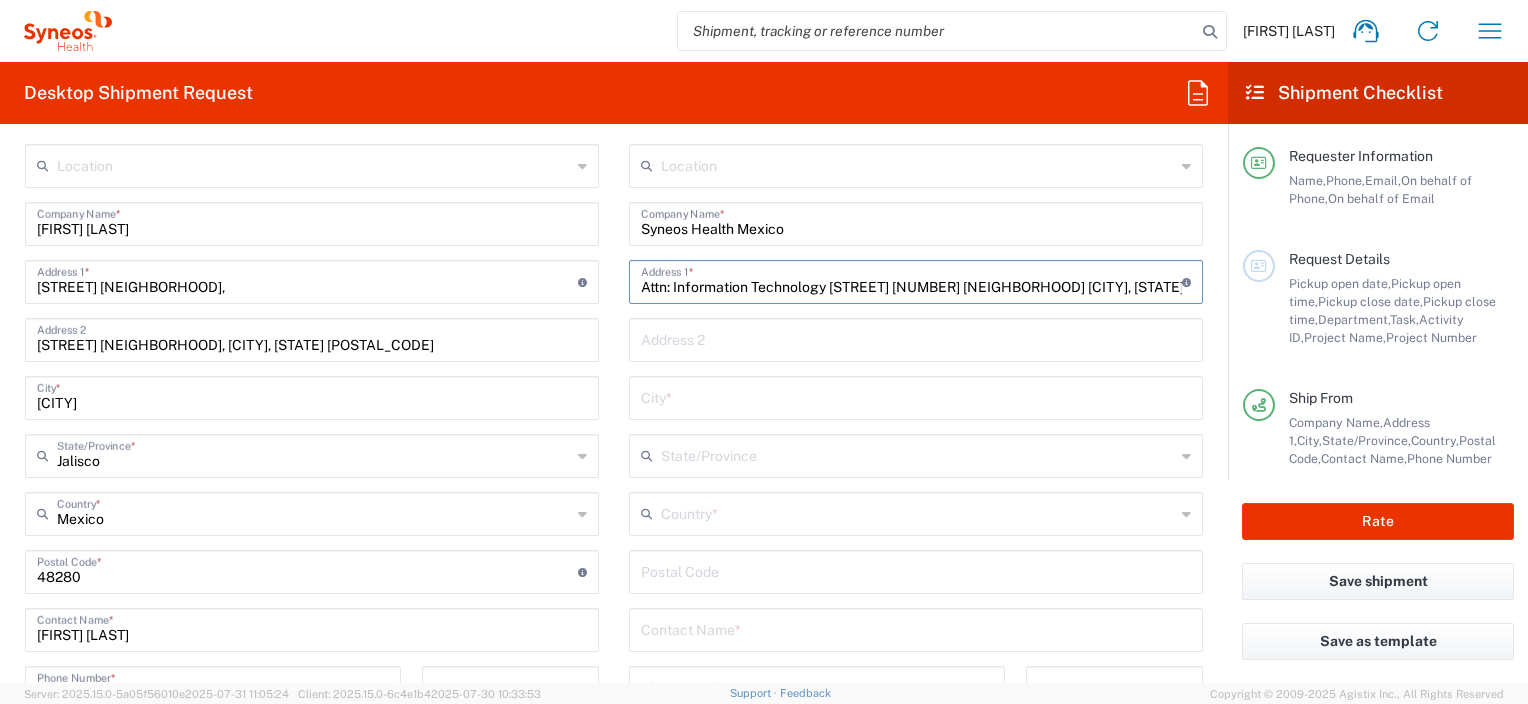 scroll, scrollTop: 0, scrollLeft: 476, axis: horizontal 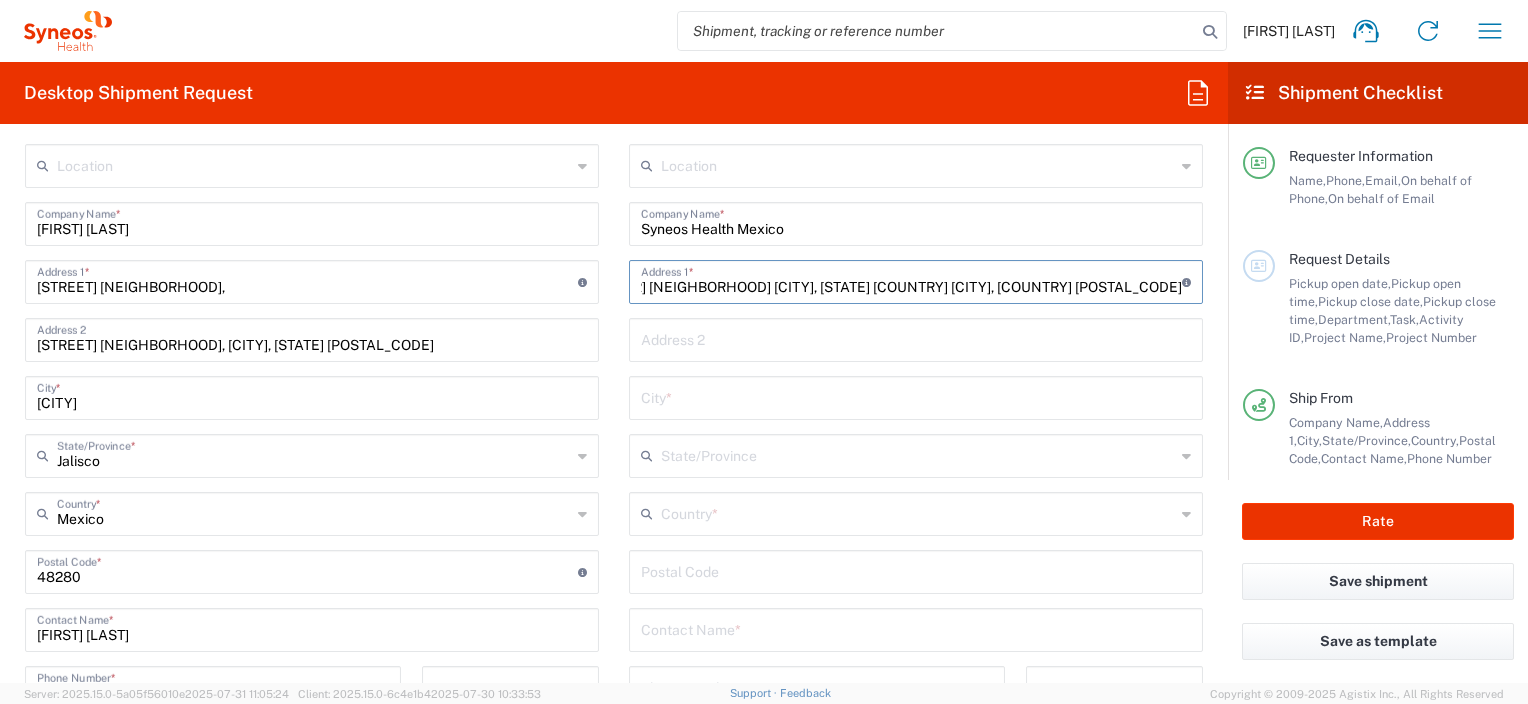 type on "Attn: Information Technology Gustavo Baz #309 Edificio A-1 Piso 1 Fraccionamiento Industrial La Loma Tlalnepantla, Edo Mex México City, México C.P. 54060" 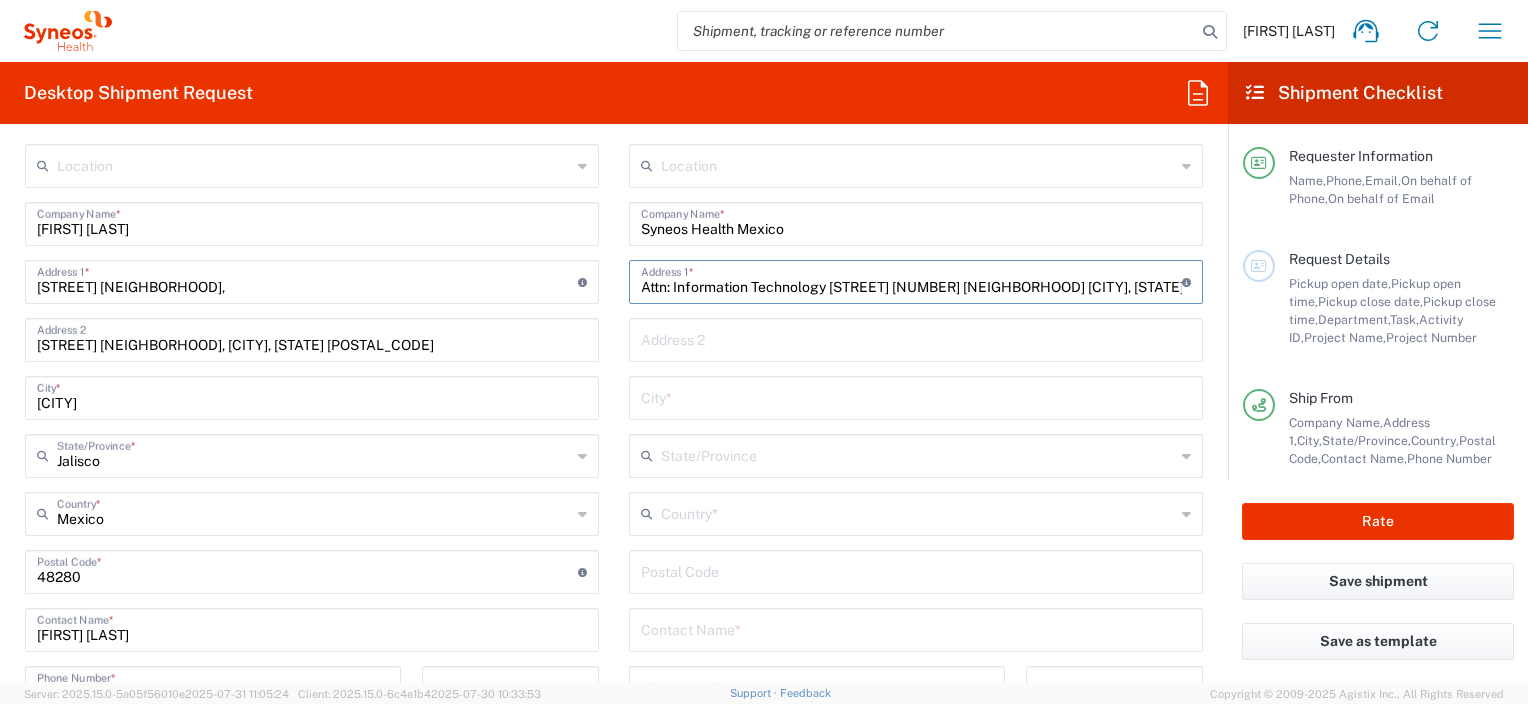 click at bounding box center (918, 512) 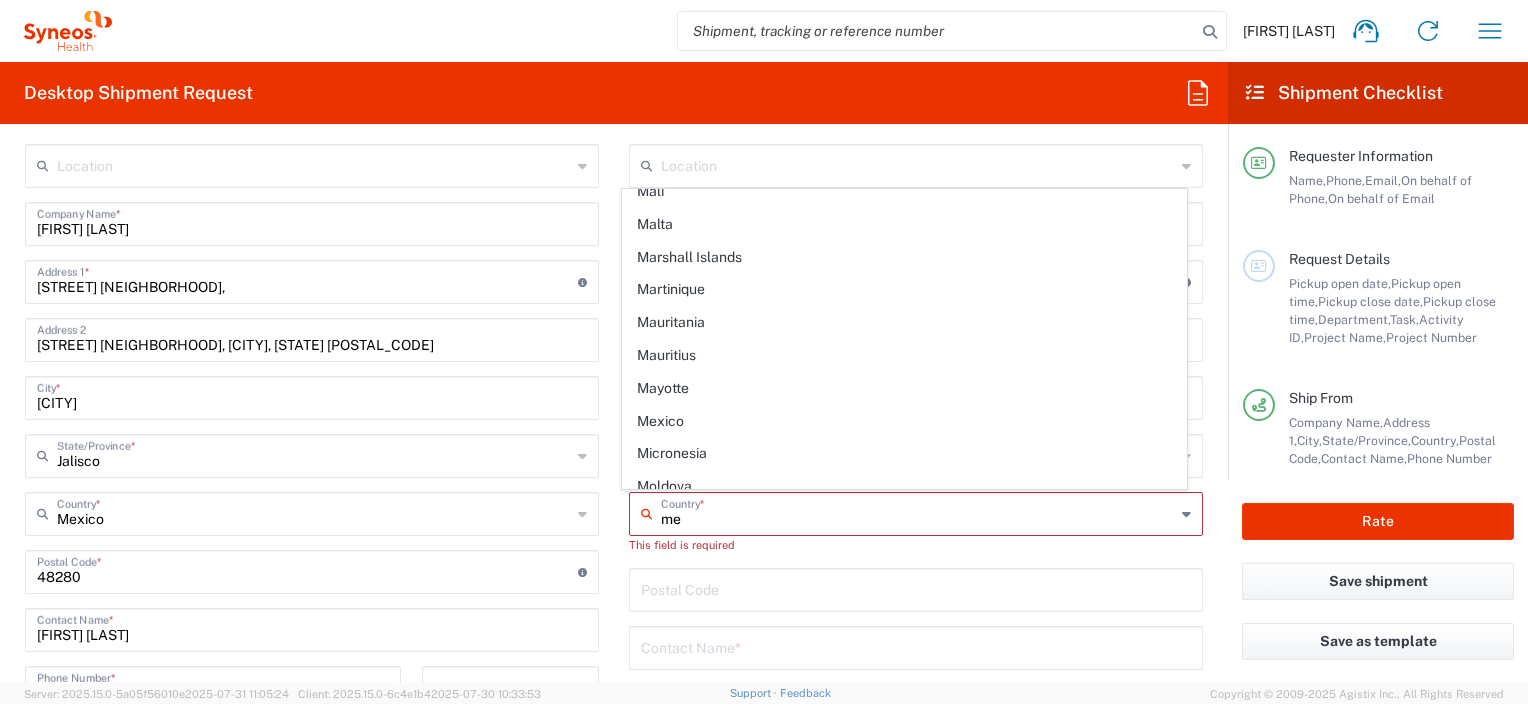 scroll, scrollTop: 0, scrollLeft: 0, axis: both 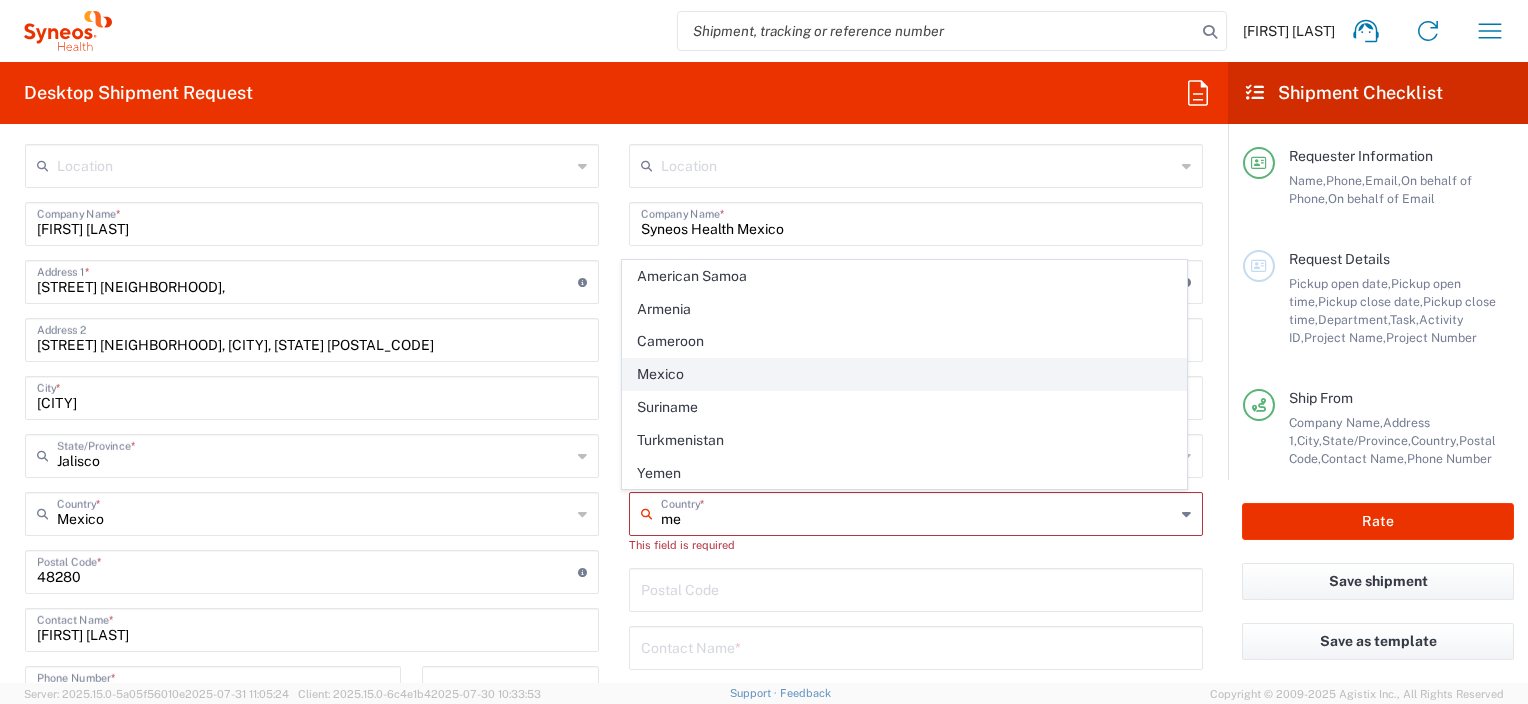 click on "Mexico" 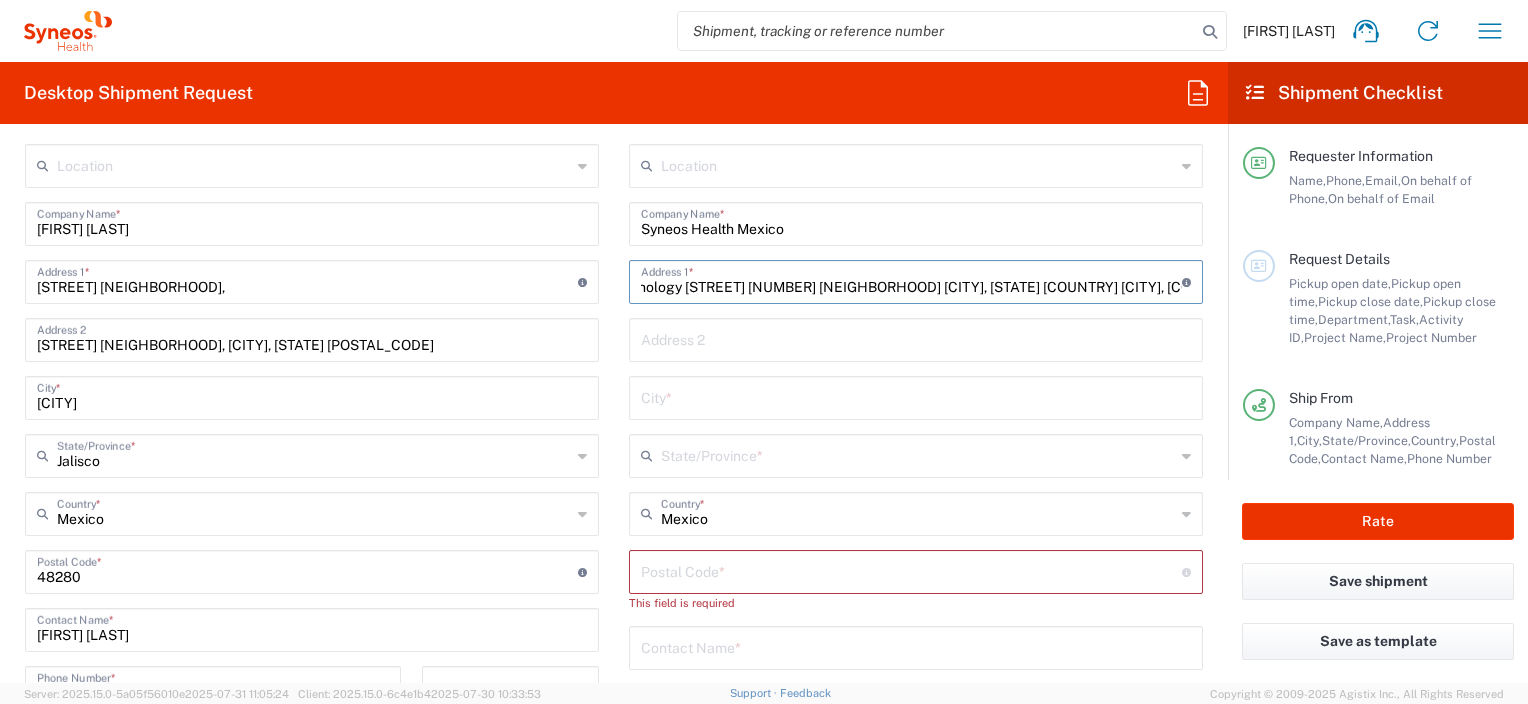 scroll, scrollTop: 0, scrollLeft: 476, axis: horizontal 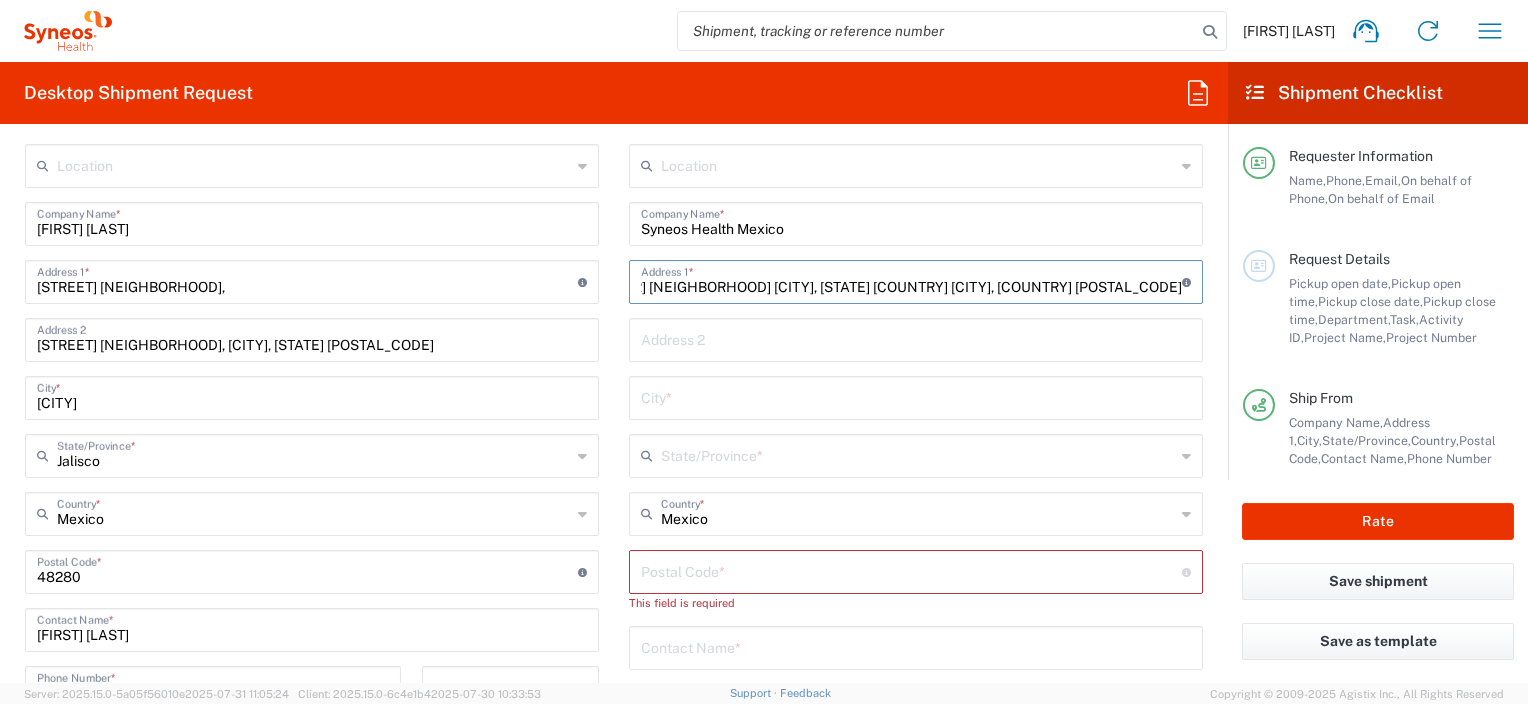 drag, startPoint x: 901, startPoint y: 283, endPoint x: 1236, endPoint y: 267, distance: 335.38187 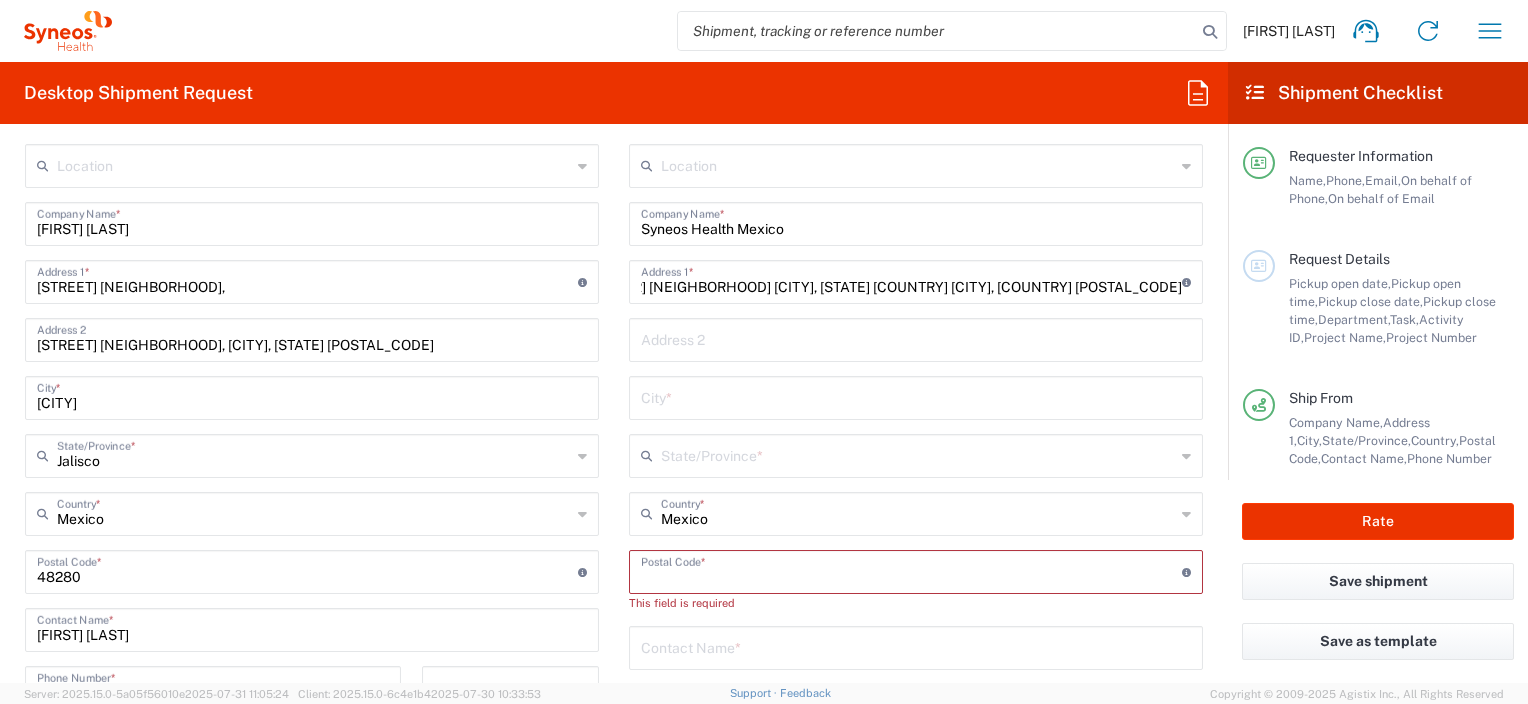 scroll, scrollTop: 0, scrollLeft: 0, axis: both 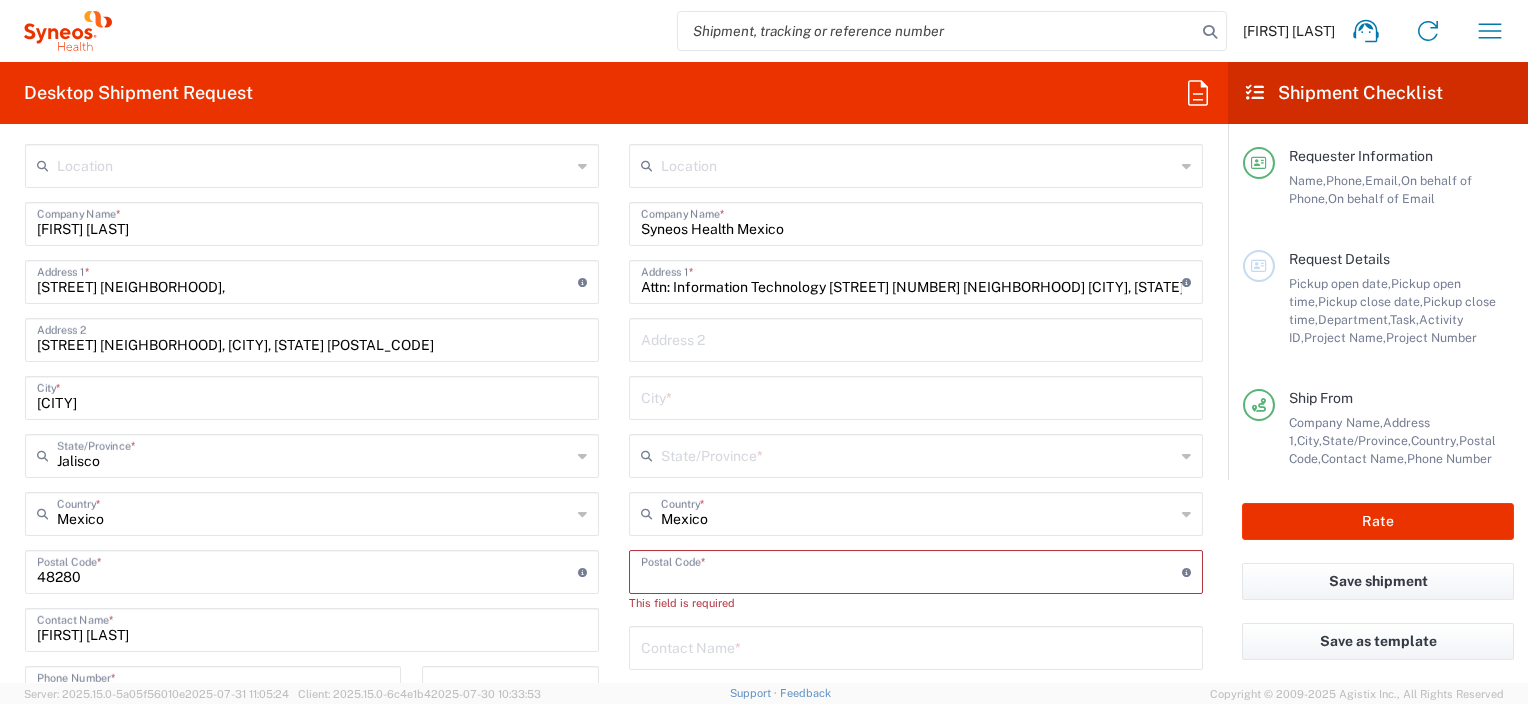 paste on "54060" 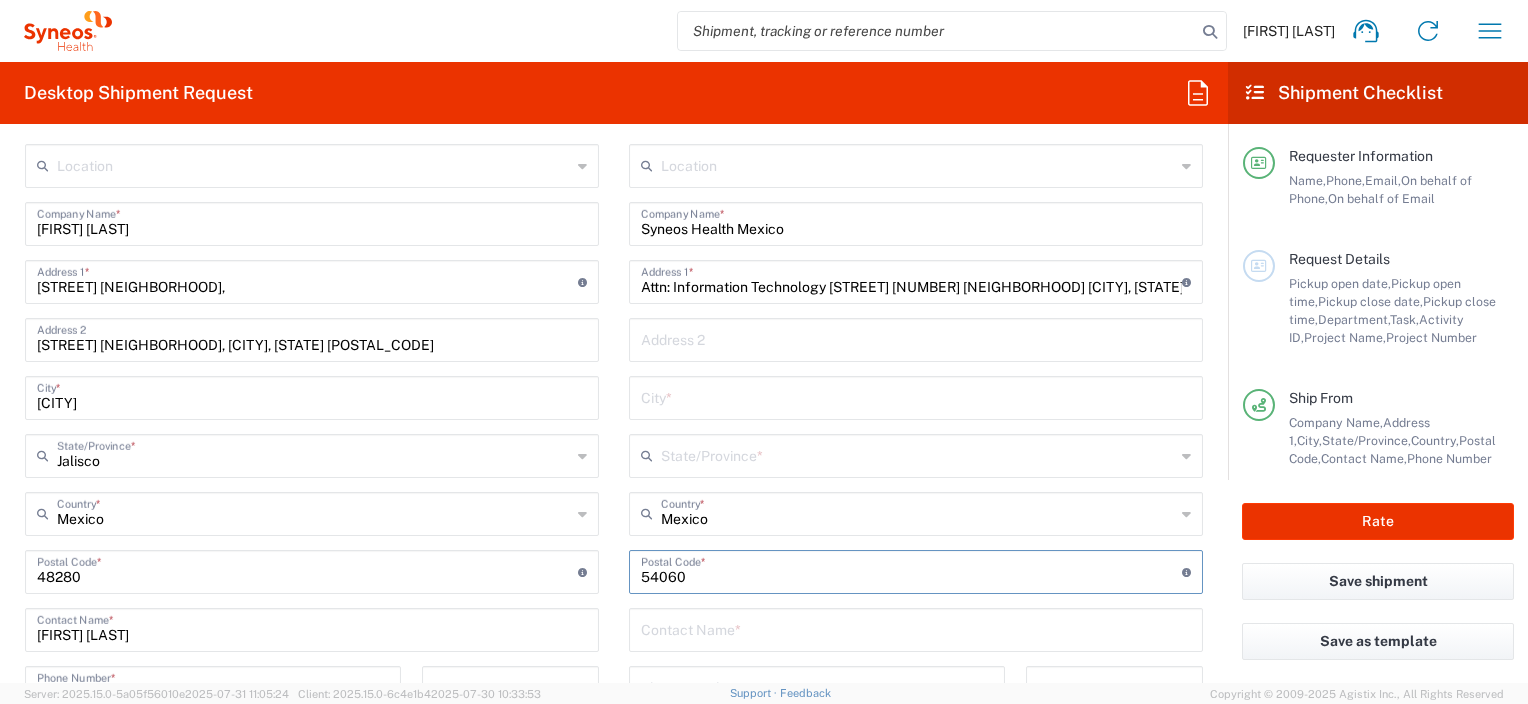 type on "54060" 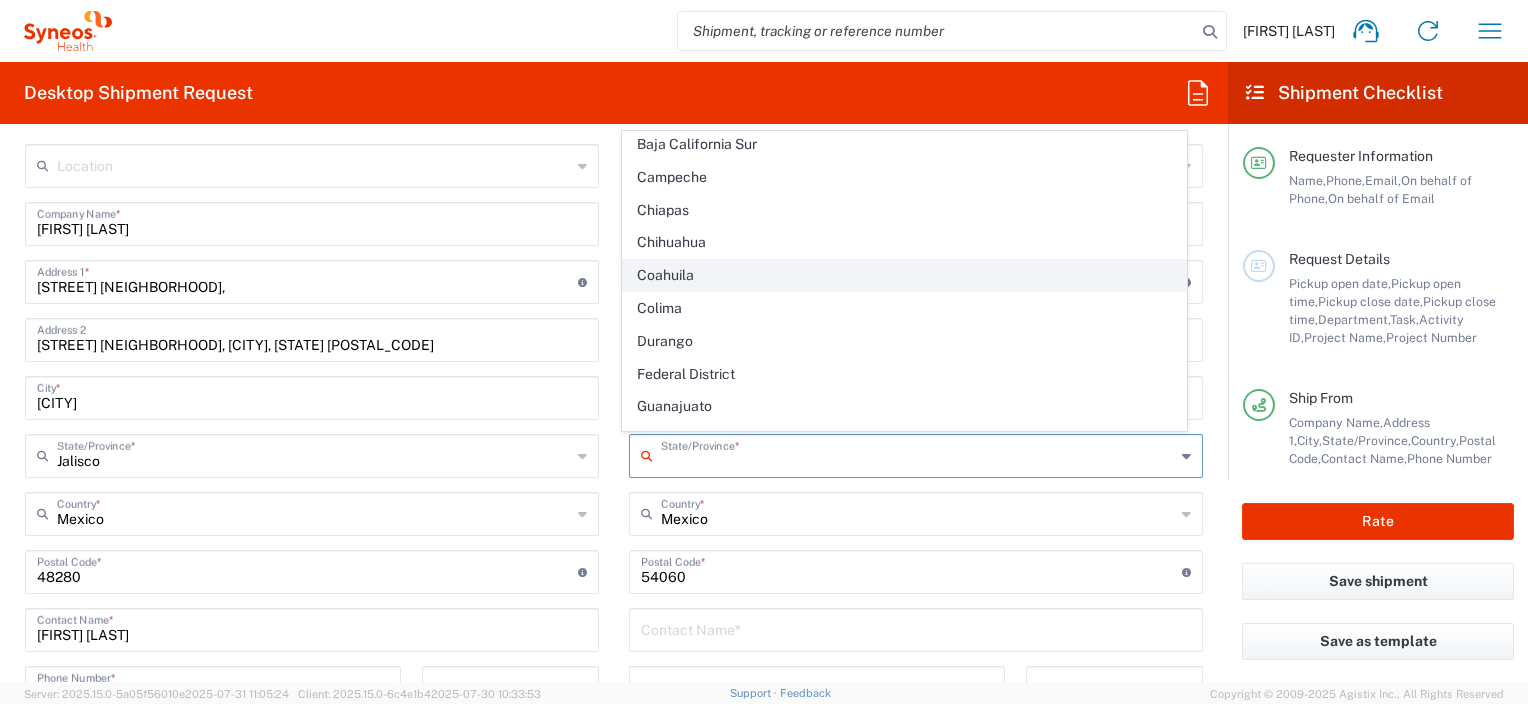 scroll, scrollTop: 300, scrollLeft: 0, axis: vertical 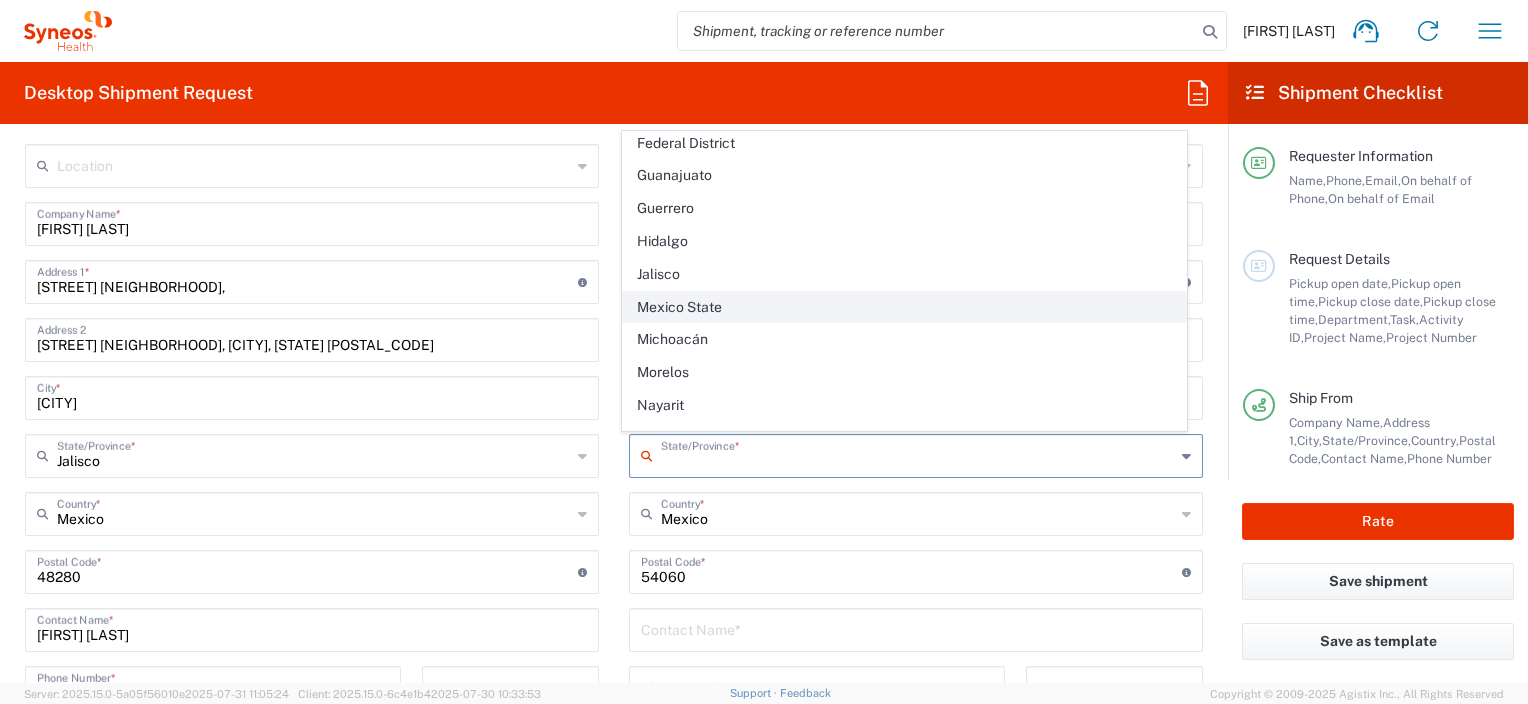 click on "Mexico State" 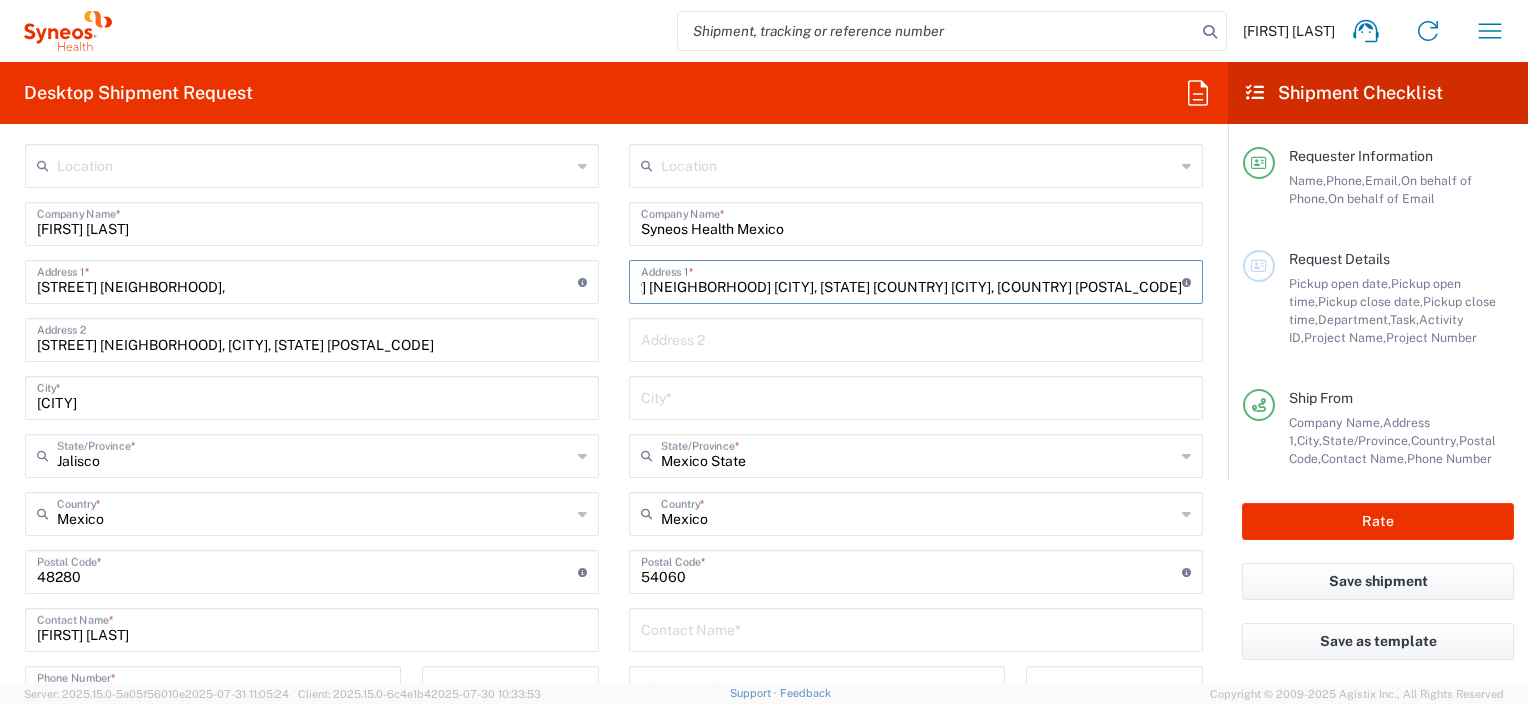 scroll, scrollTop: 0, scrollLeft: 432, axis: horizontal 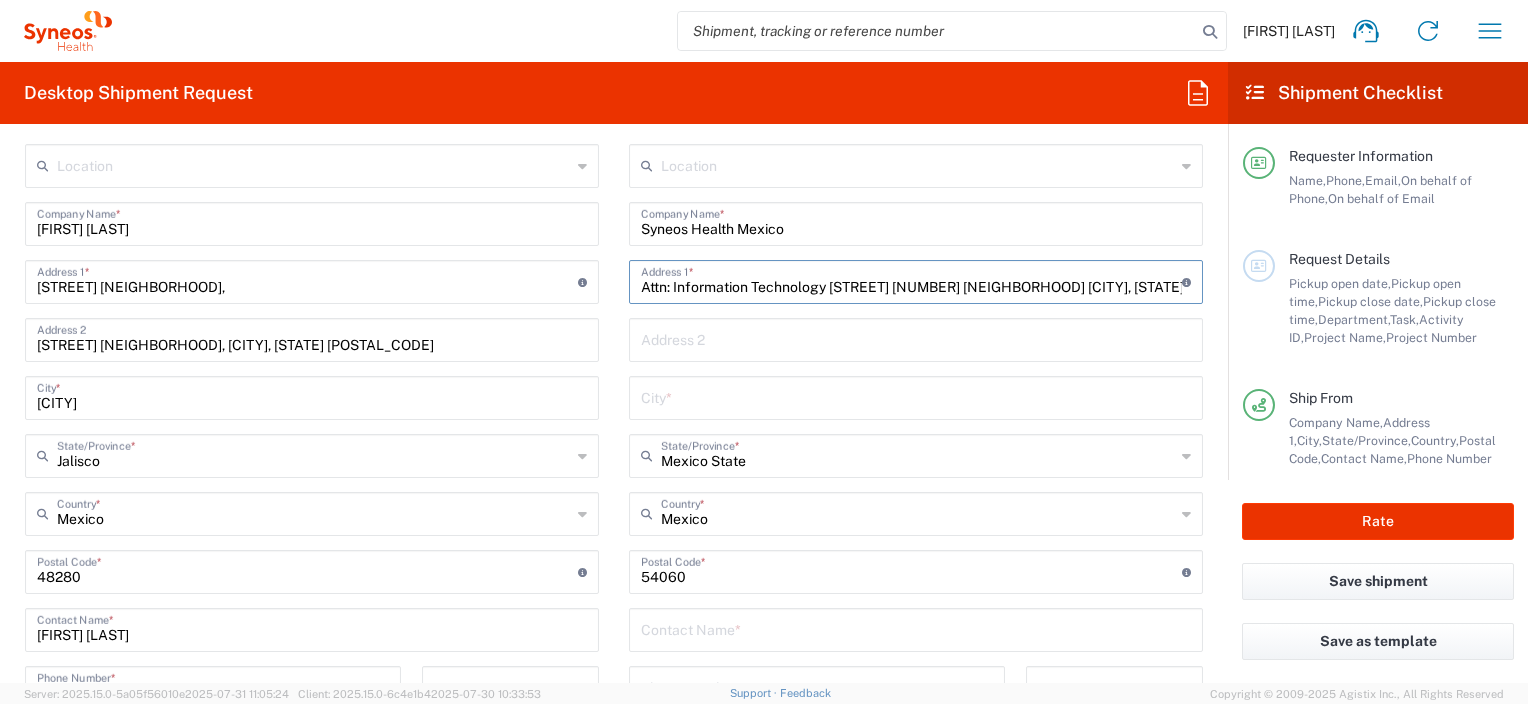 drag, startPoint x: 1162, startPoint y: 281, endPoint x: 541, endPoint y: 292, distance: 621.0974 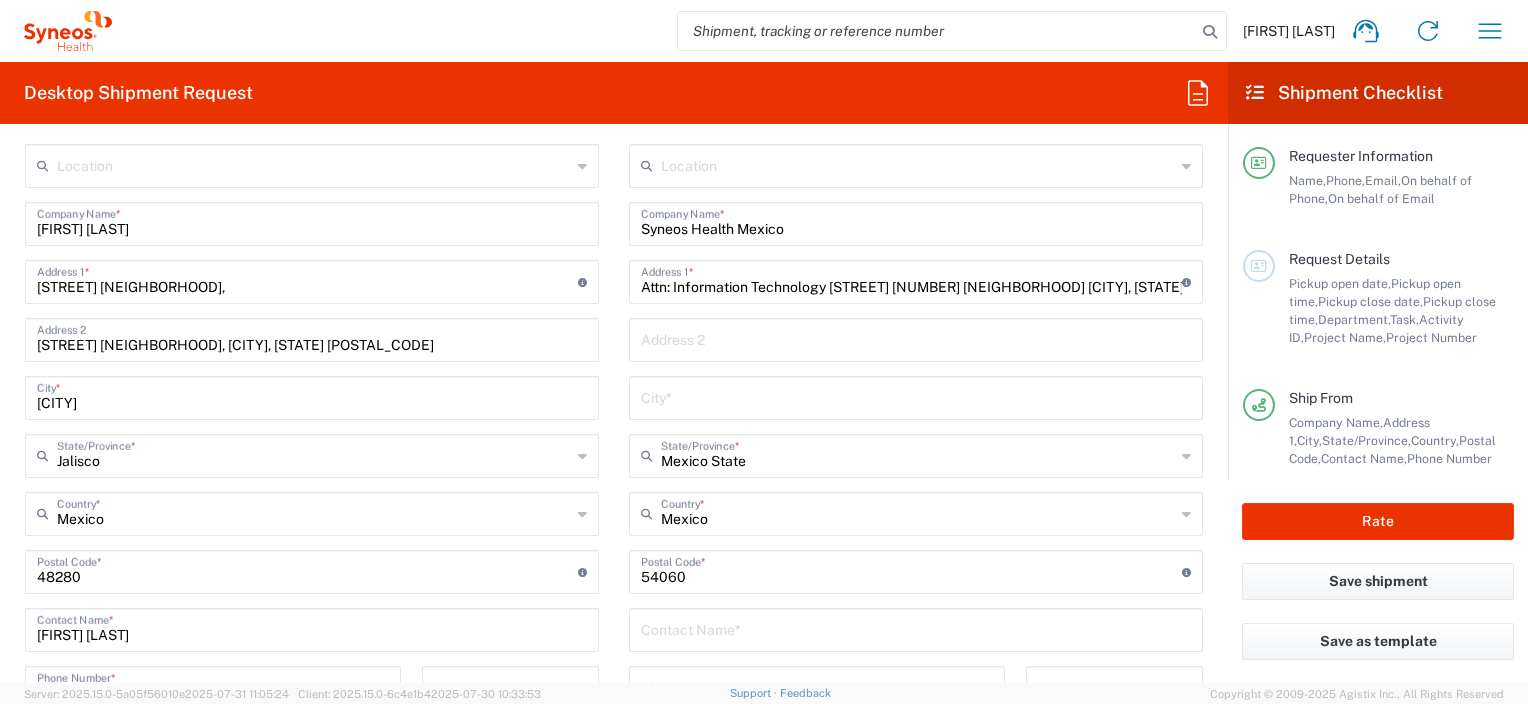 click 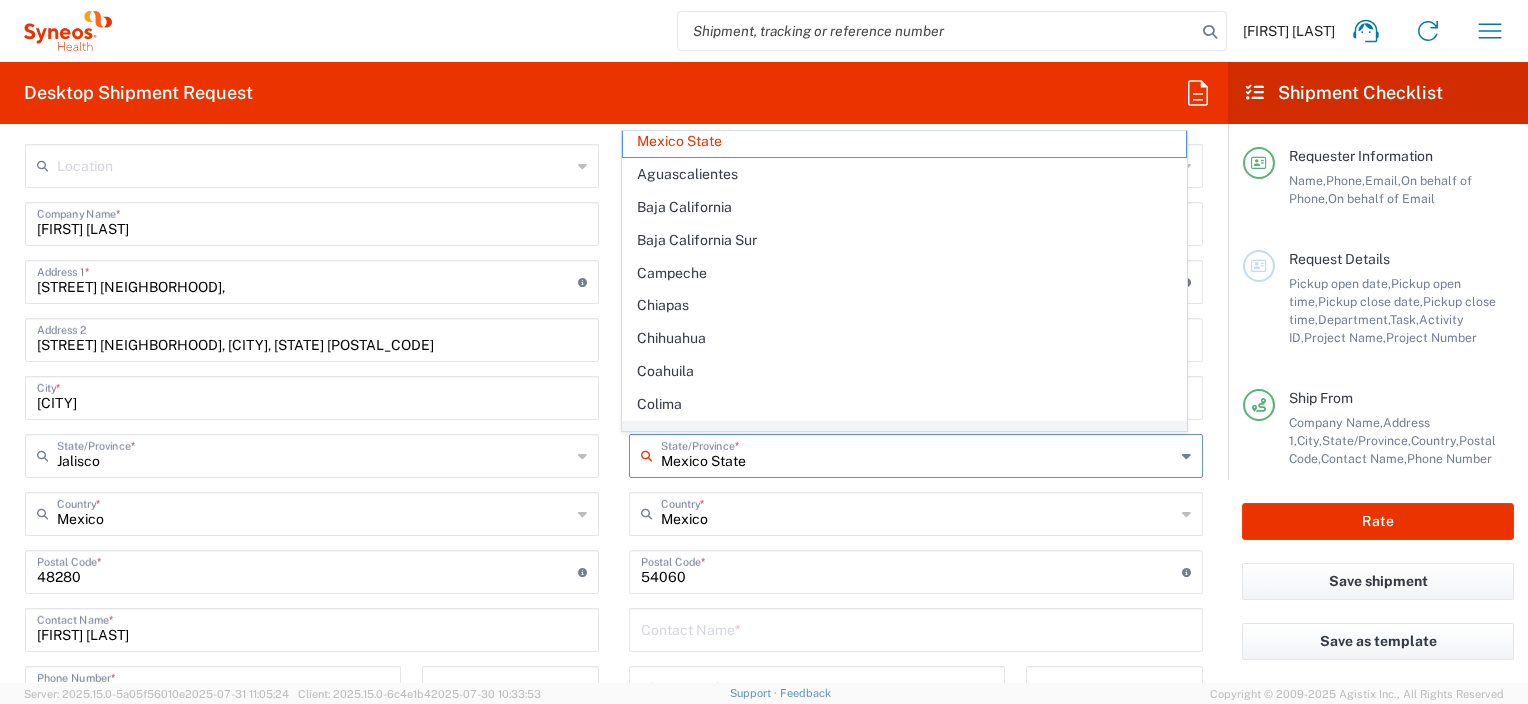 scroll, scrollTop: 0, scrollLeft: 0, axis: both 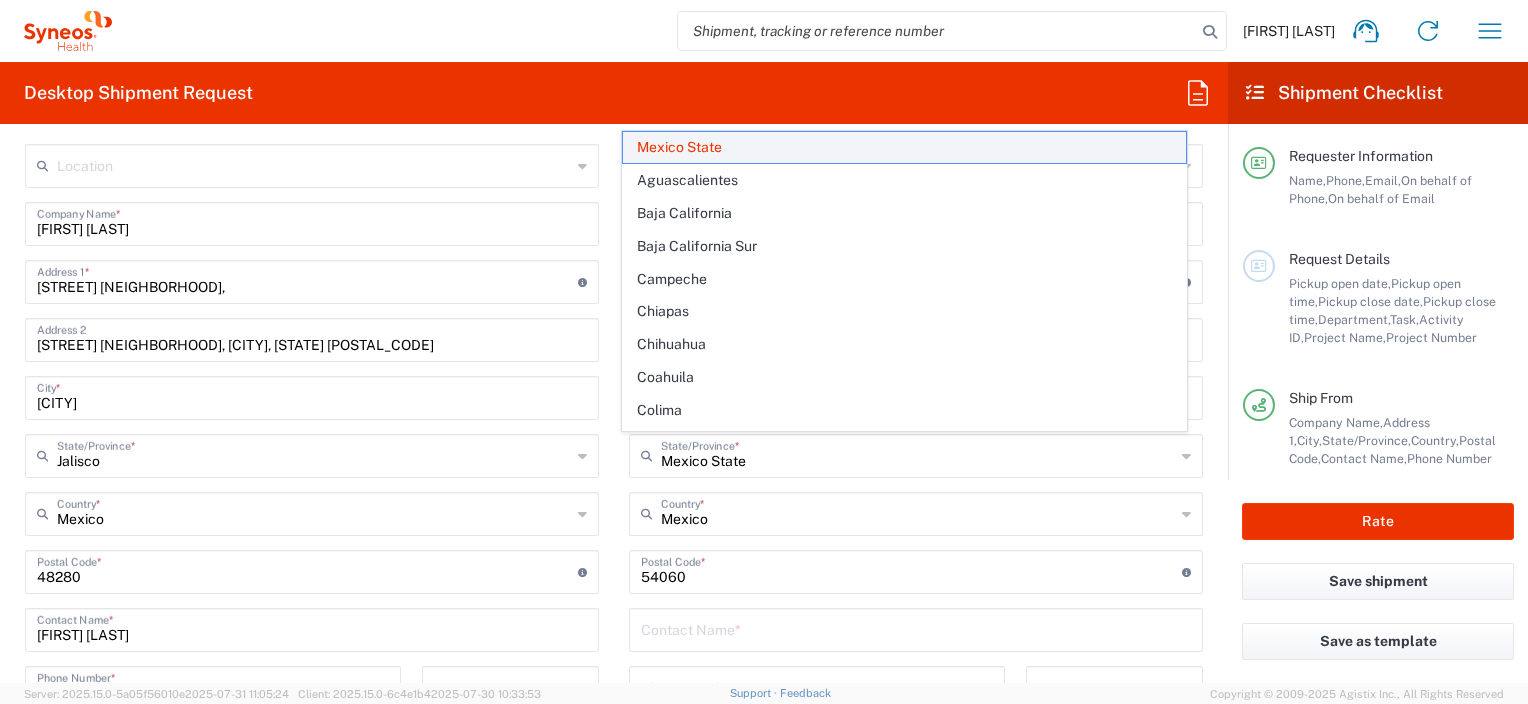 click on "Mexico State" 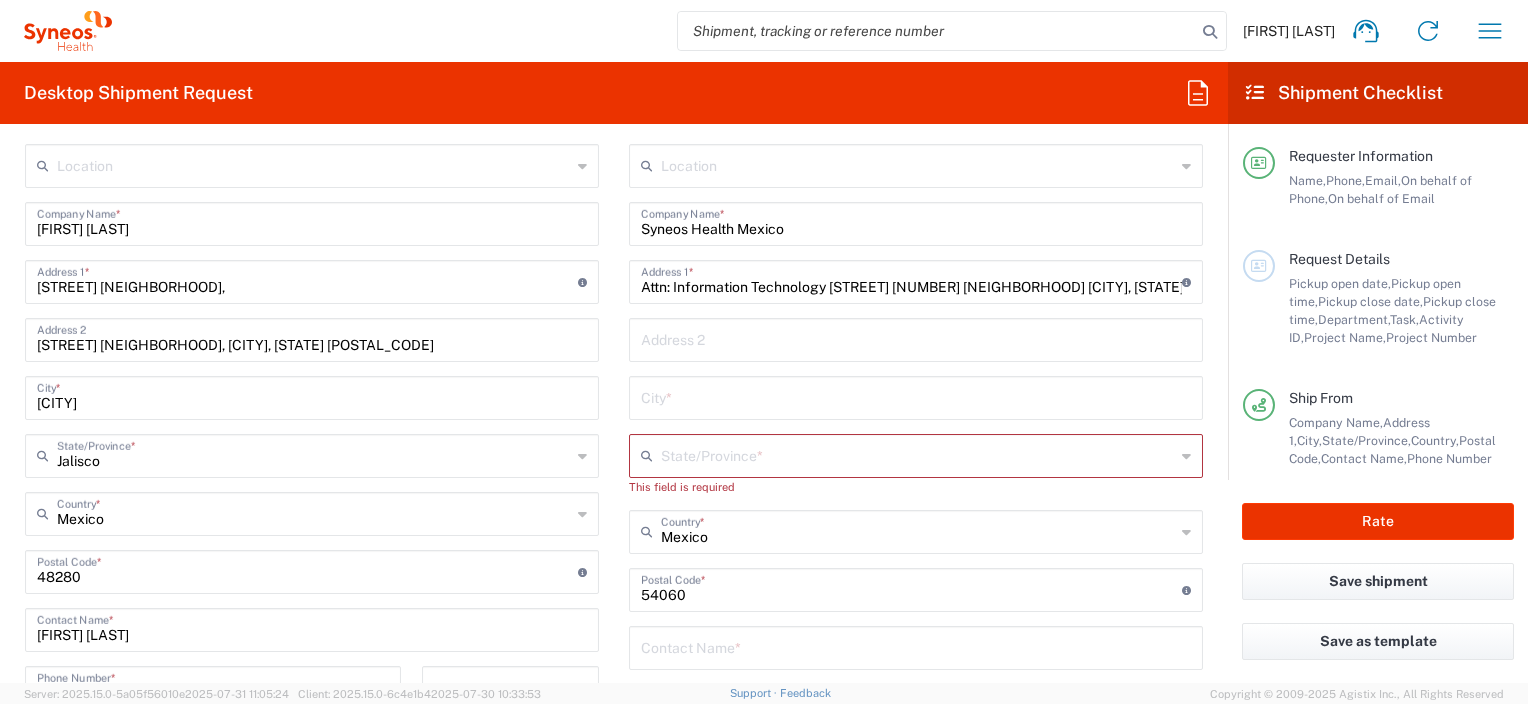 click at bounding box center [918, 454] 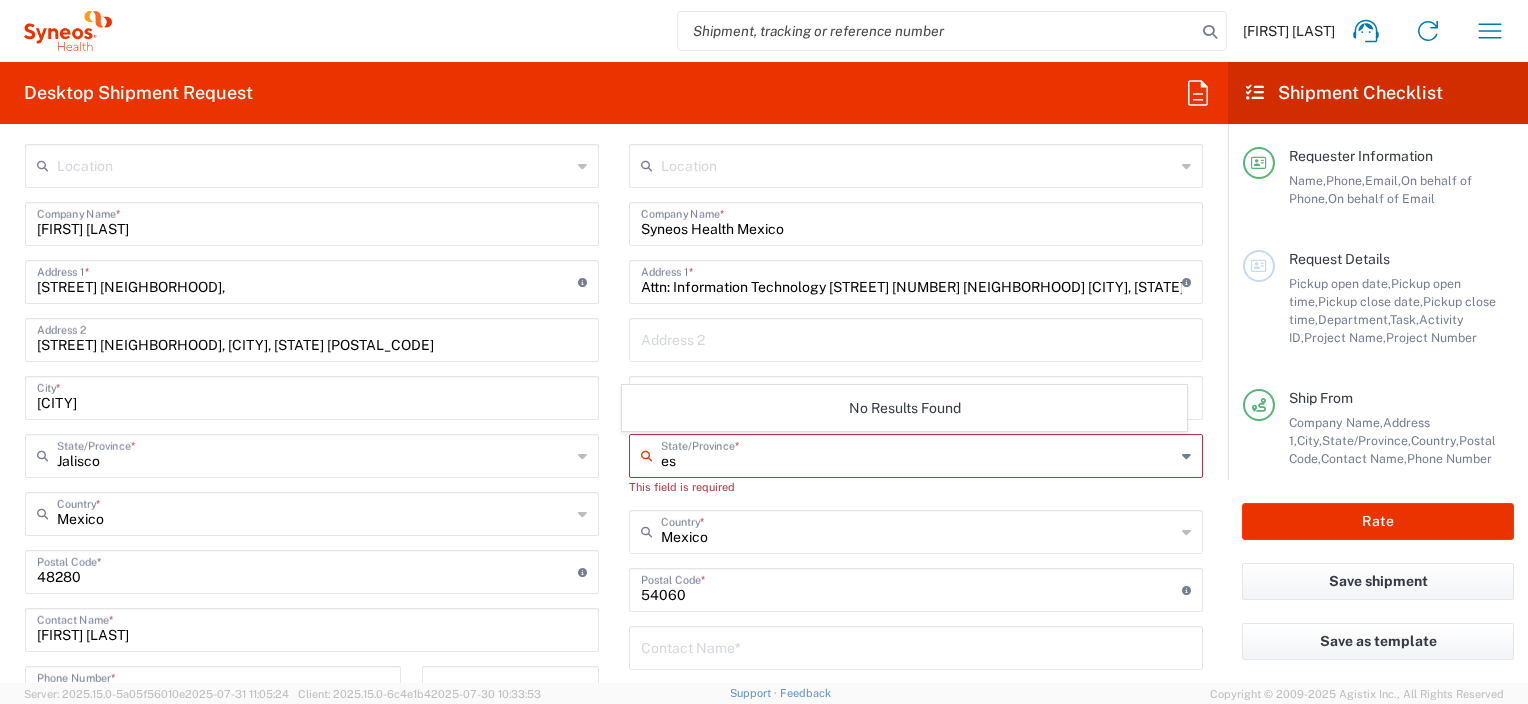 type on "e" 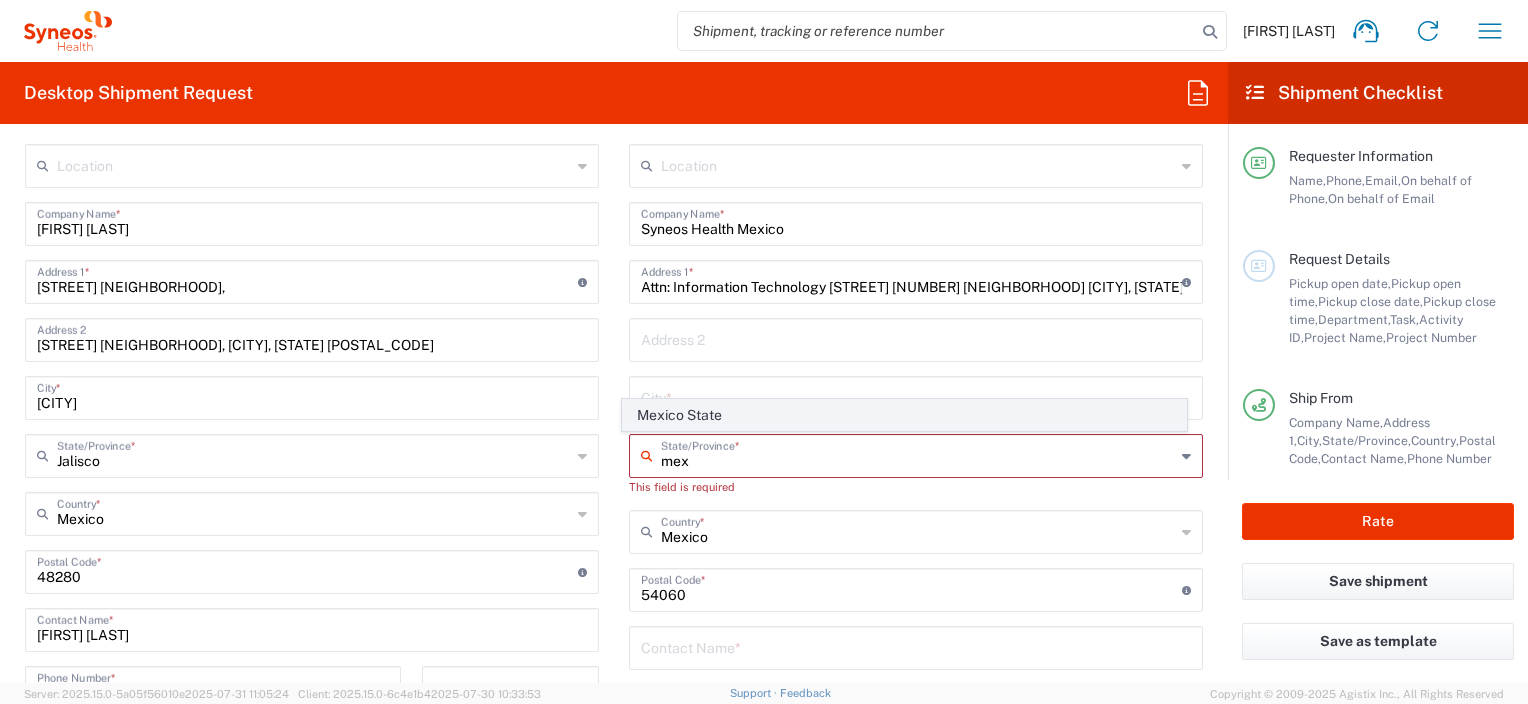 click on "Mexico State" 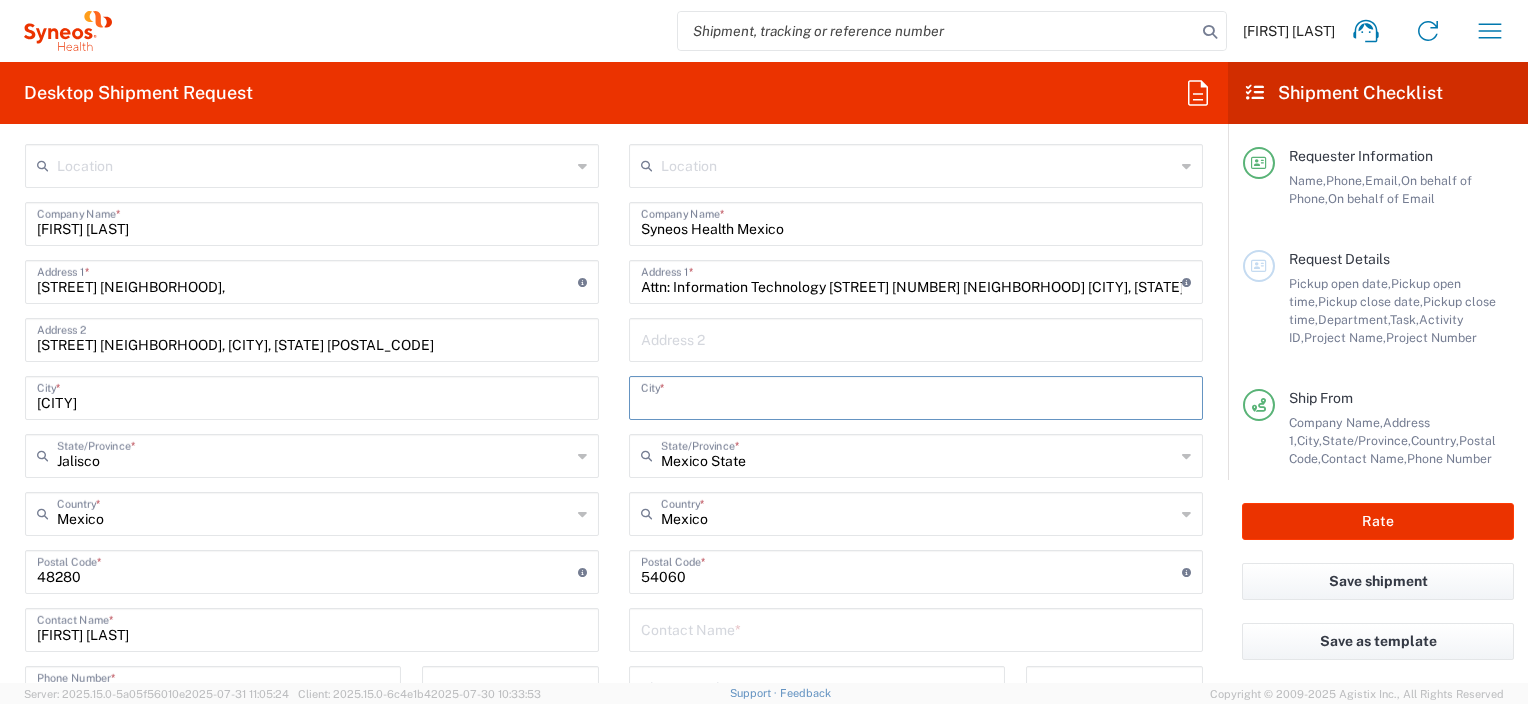 paste on "Tlalnepantla de Baz" 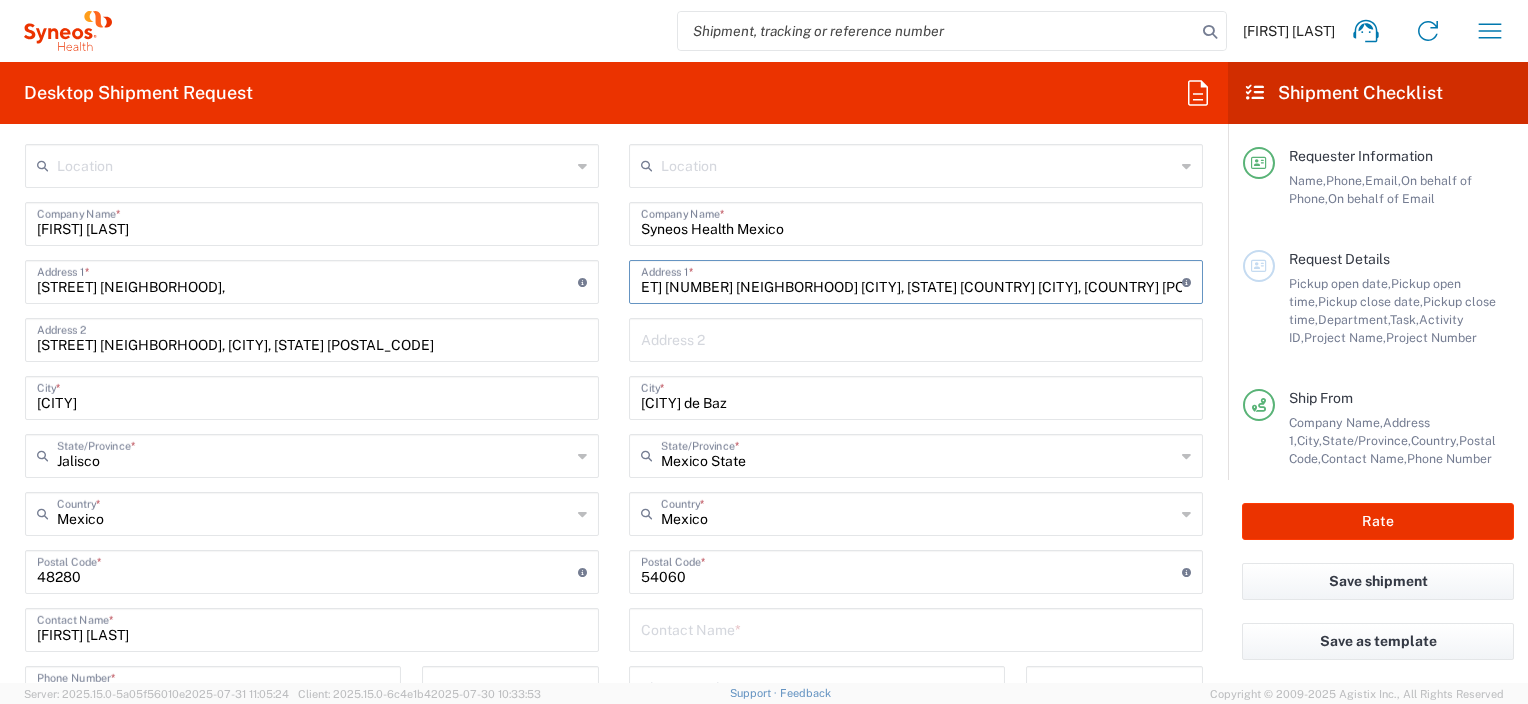 scroll, scrollTop: 0, scrollLeft: 432, axis: horizontal 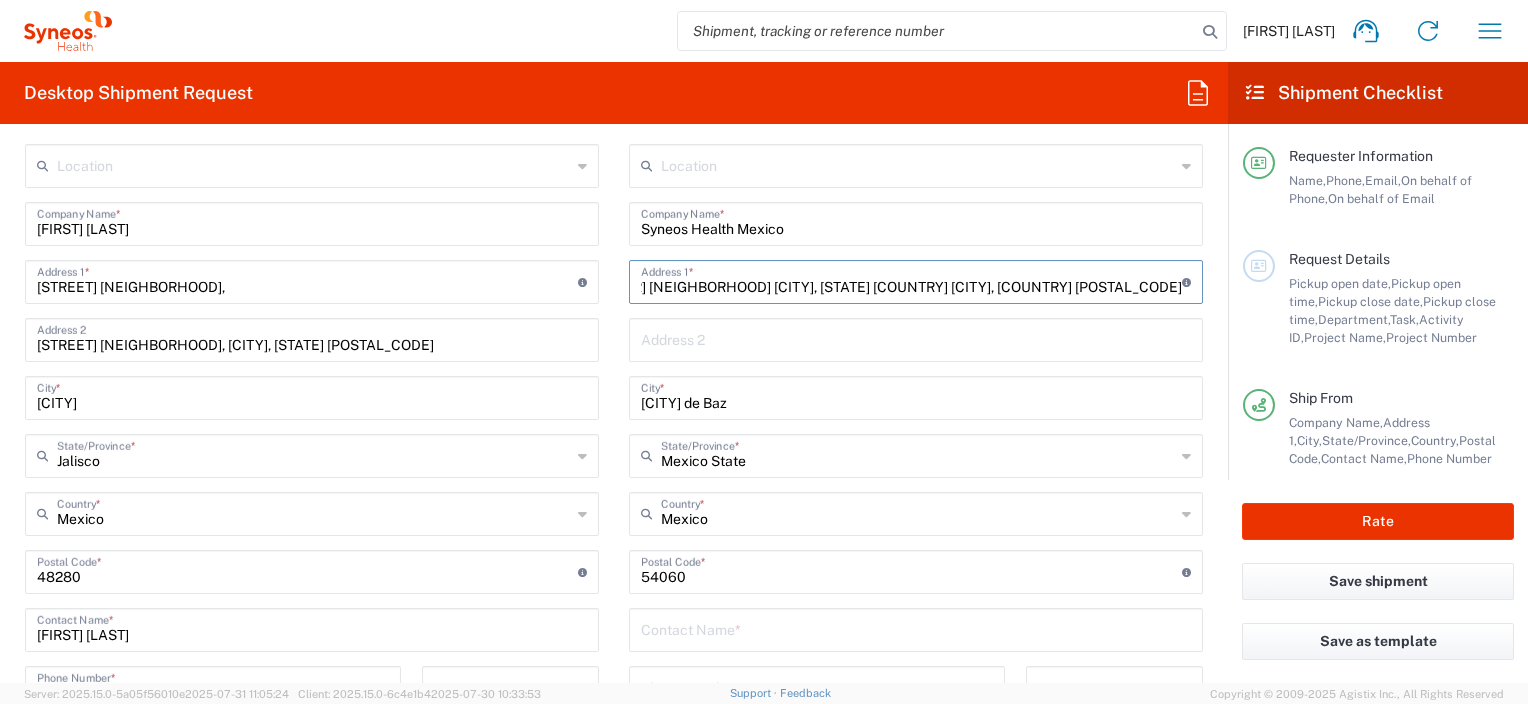 drag, startPoint x: 924, startPoint y: 283, endPoint x: 1241, endPoint y: 287, distance: 317.02524 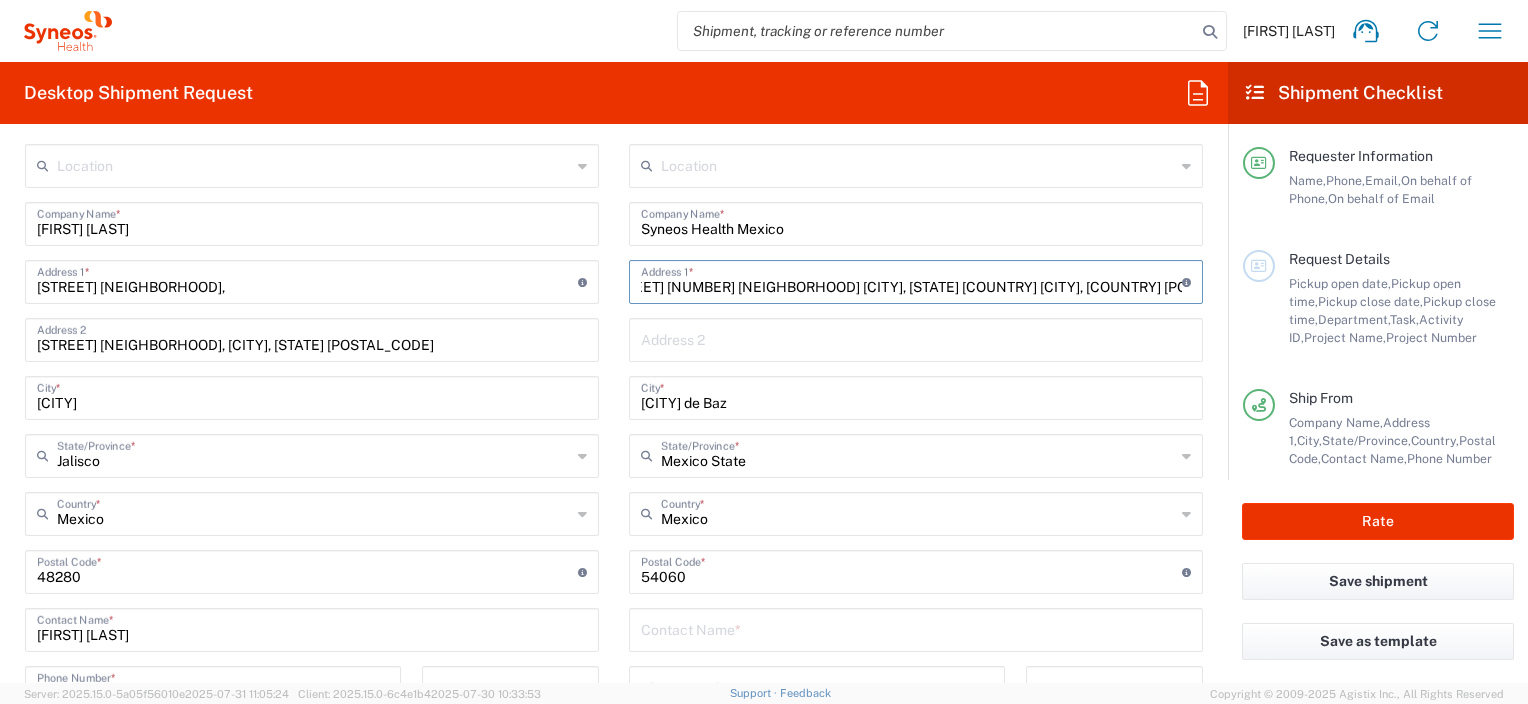 scroll, scrollTop: 0, scrollLeft: 0, axis: both 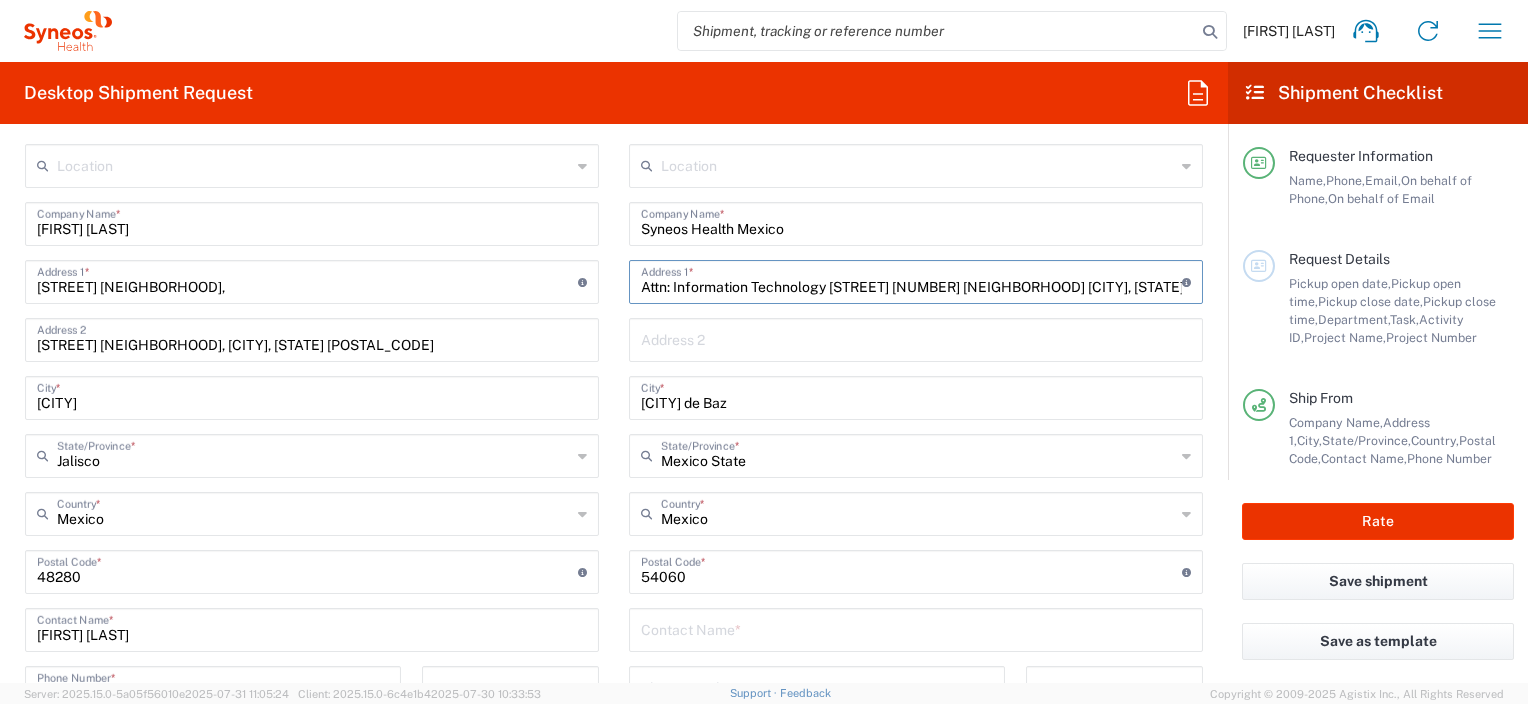 drag, startPoint x: 663, startPoint y: 289, endPoint x: 637, endPoint y: 269, distance: 32.80244 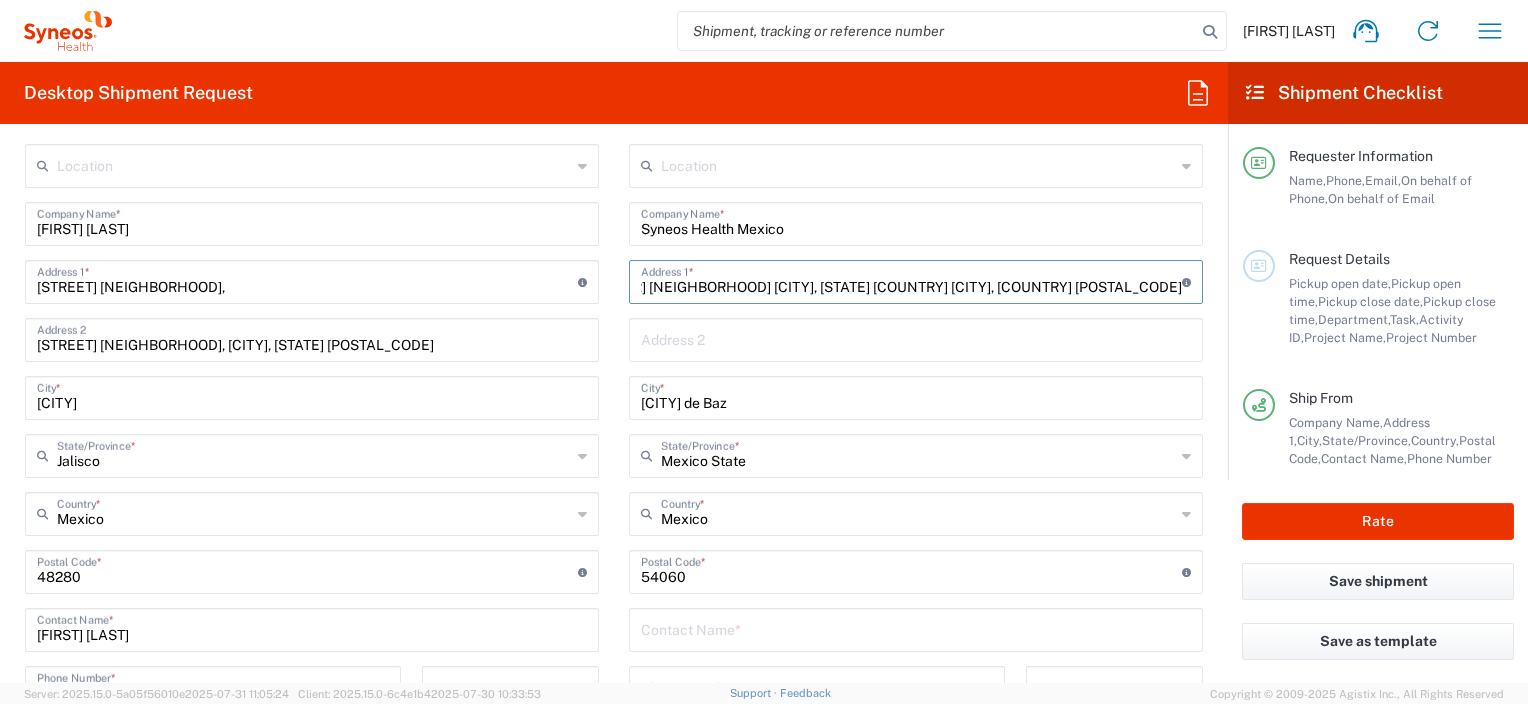 drag, startPoint x: 1069, startPoint y: 286, endPoint x: 1172, endPoint y: 310, distance: 105.75916 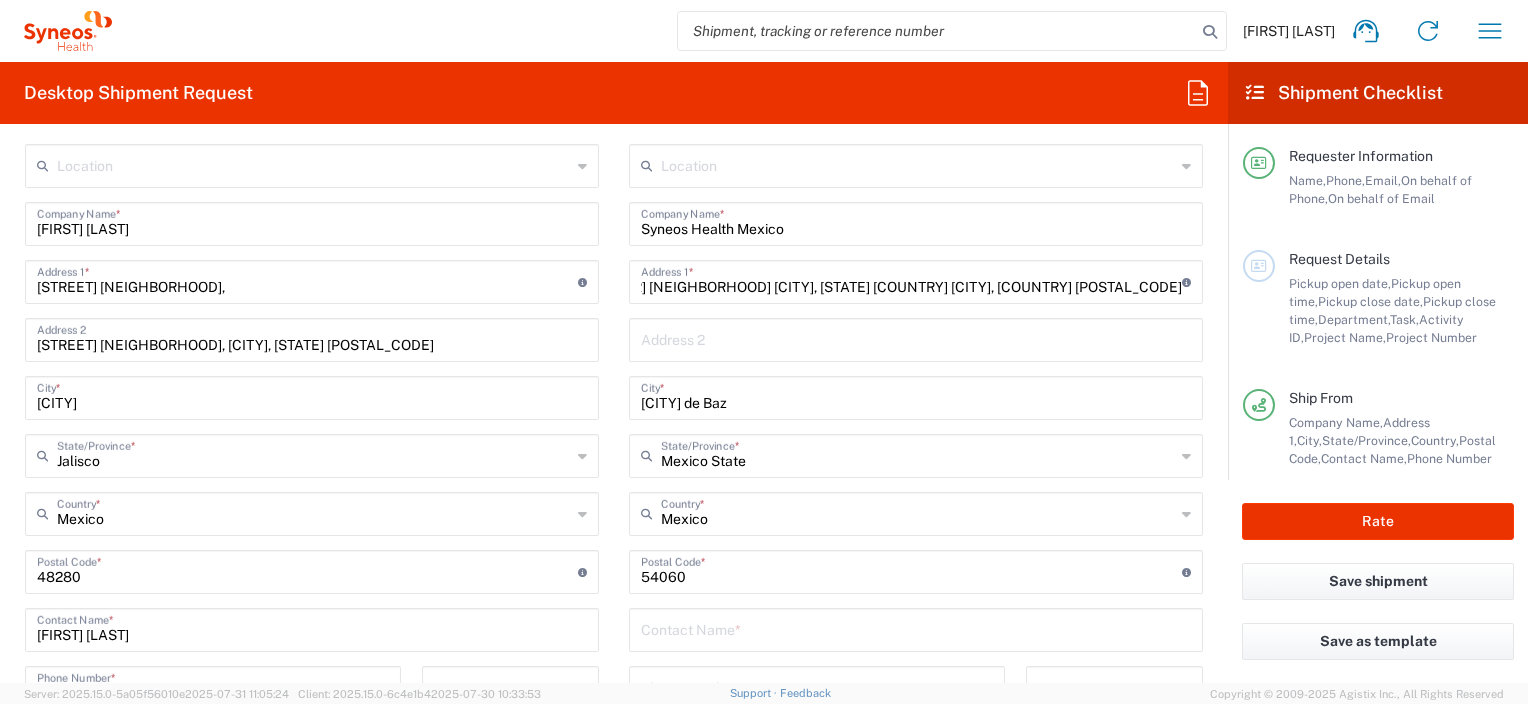 scroll, scrollTop: 0, scrollLeft: 0, axis: both 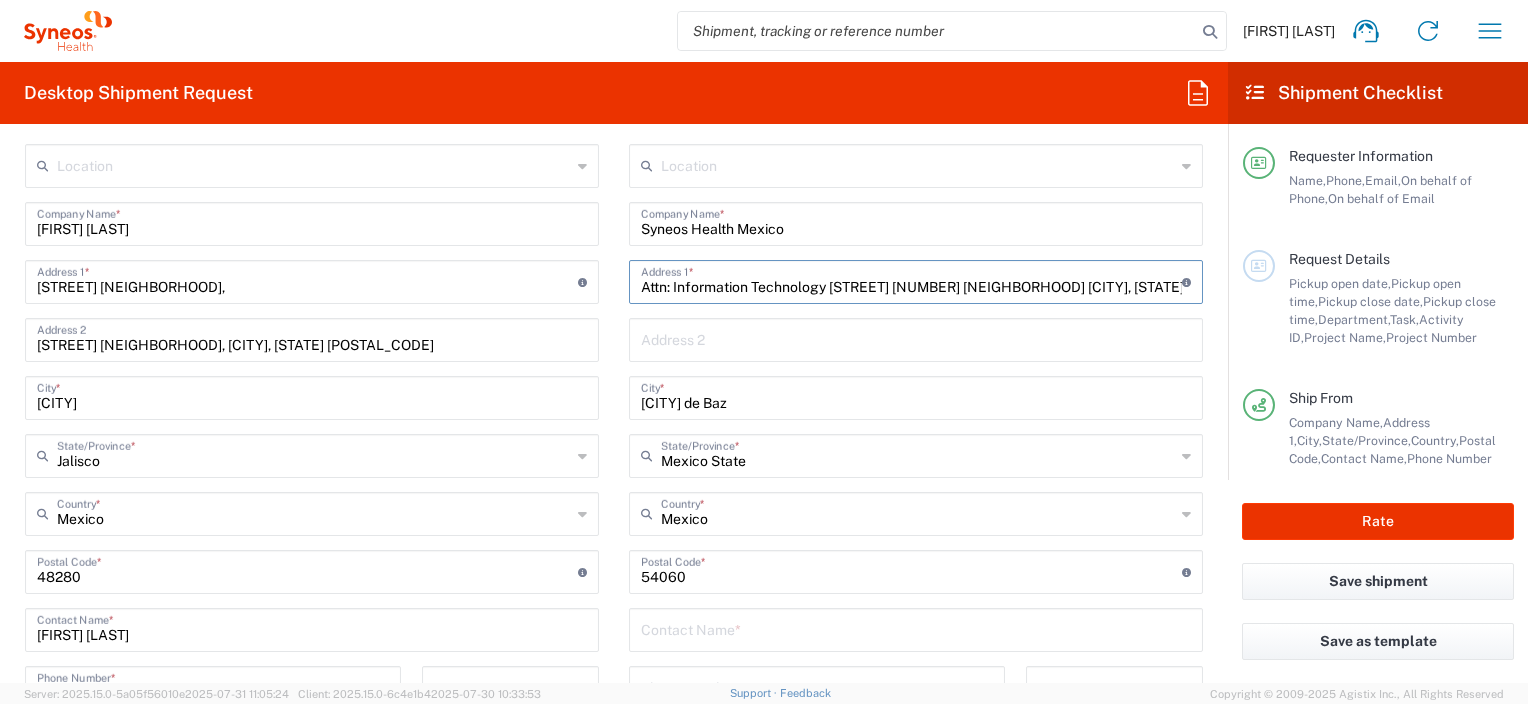 click on "Tlalnepantla de Baz" at bounding box center [916, 396] 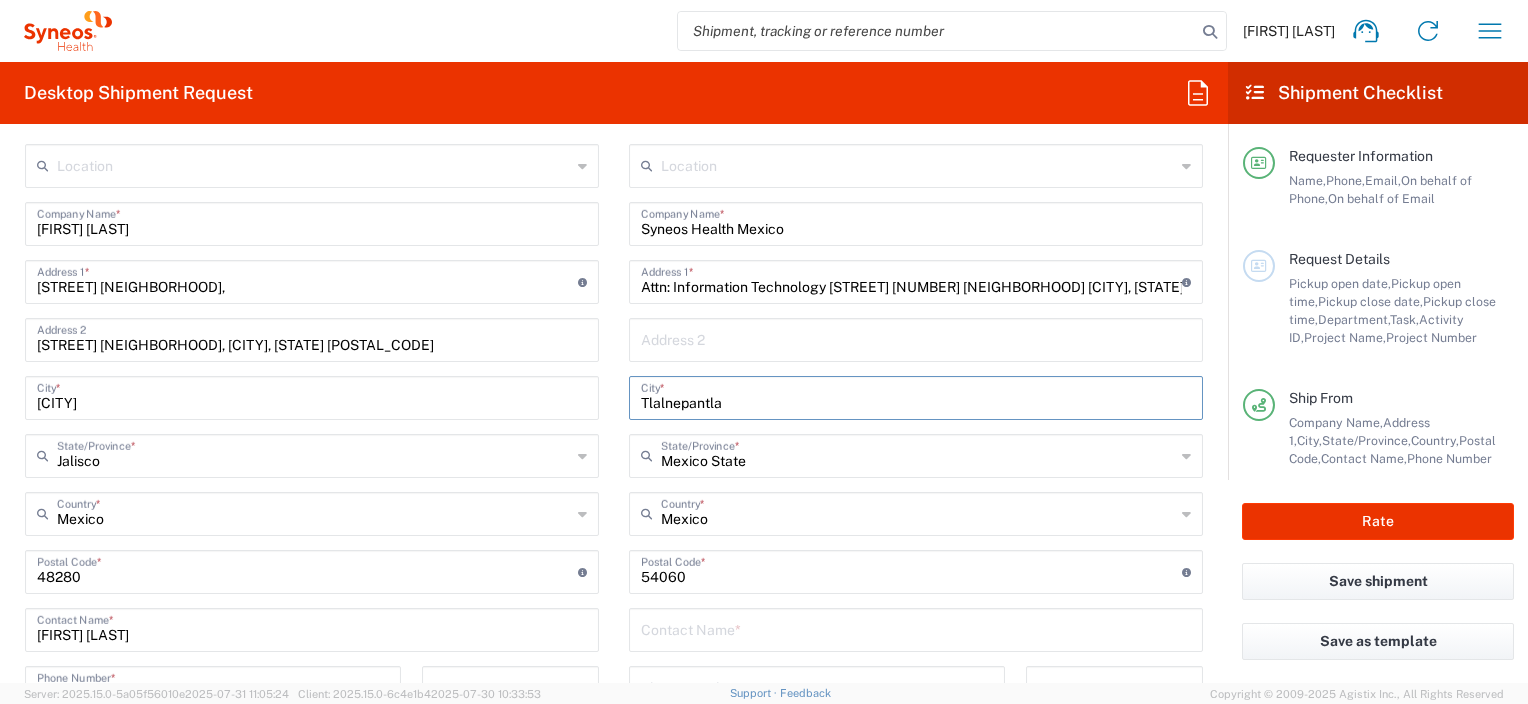 type on "Tlalnepantla" 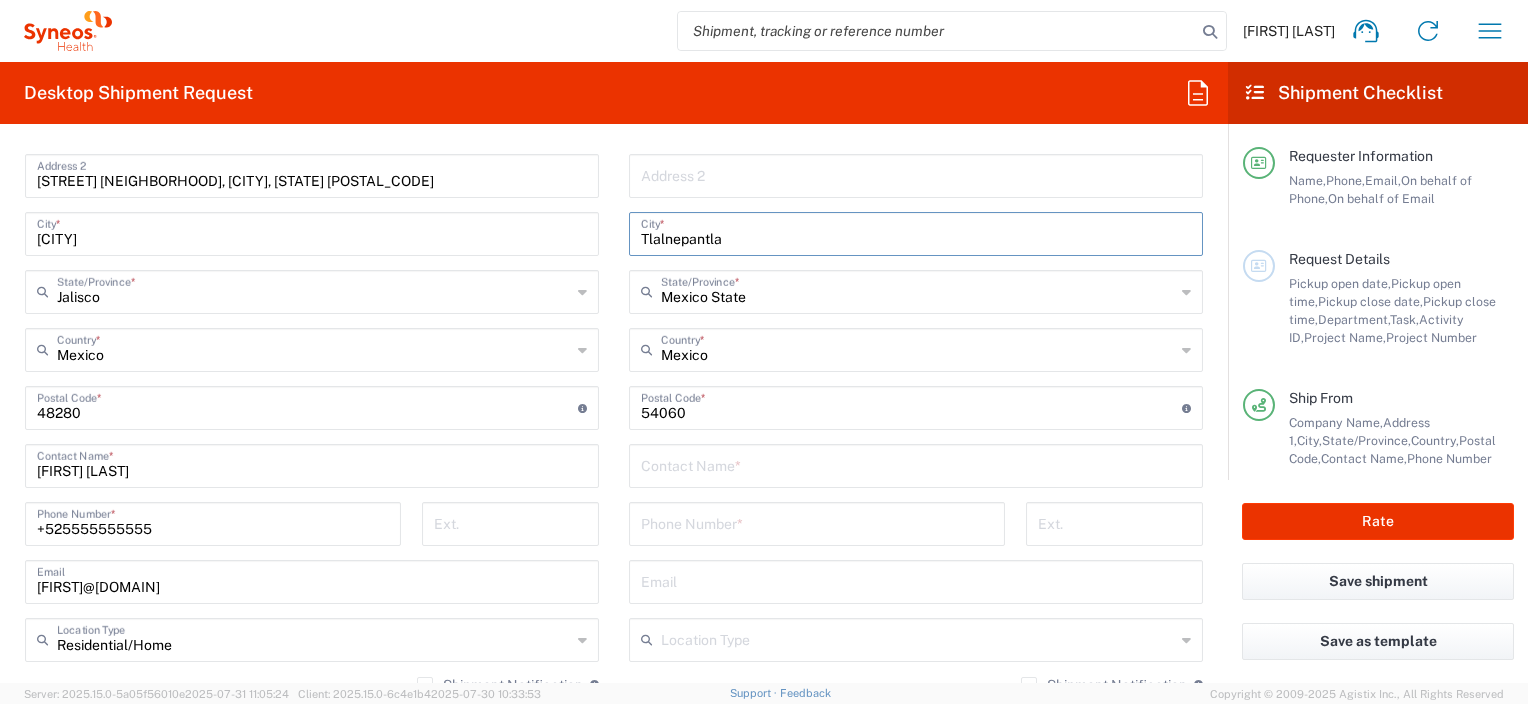scroll, scrollTop: 1100, scrollLeft: 0, axis: vertical 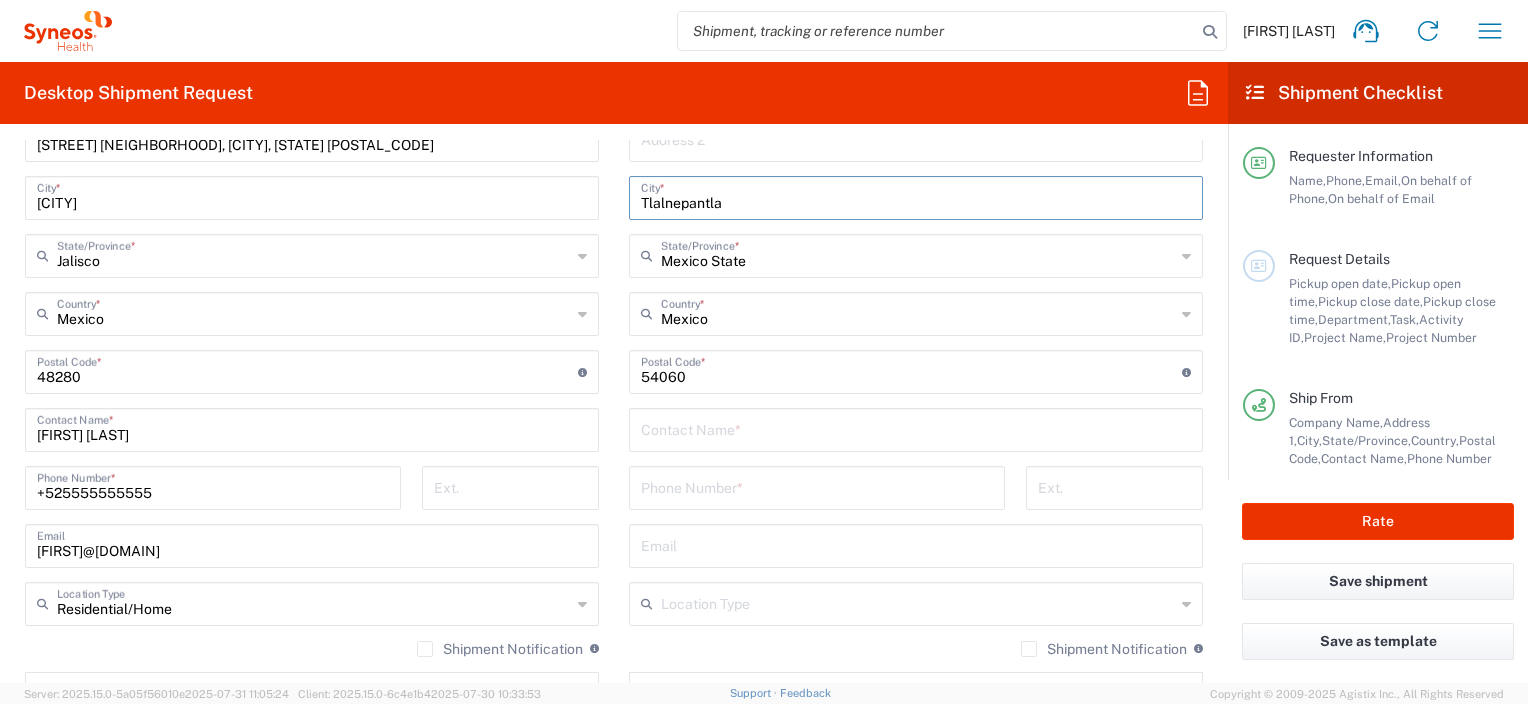 click at bounding box center (916, 428) 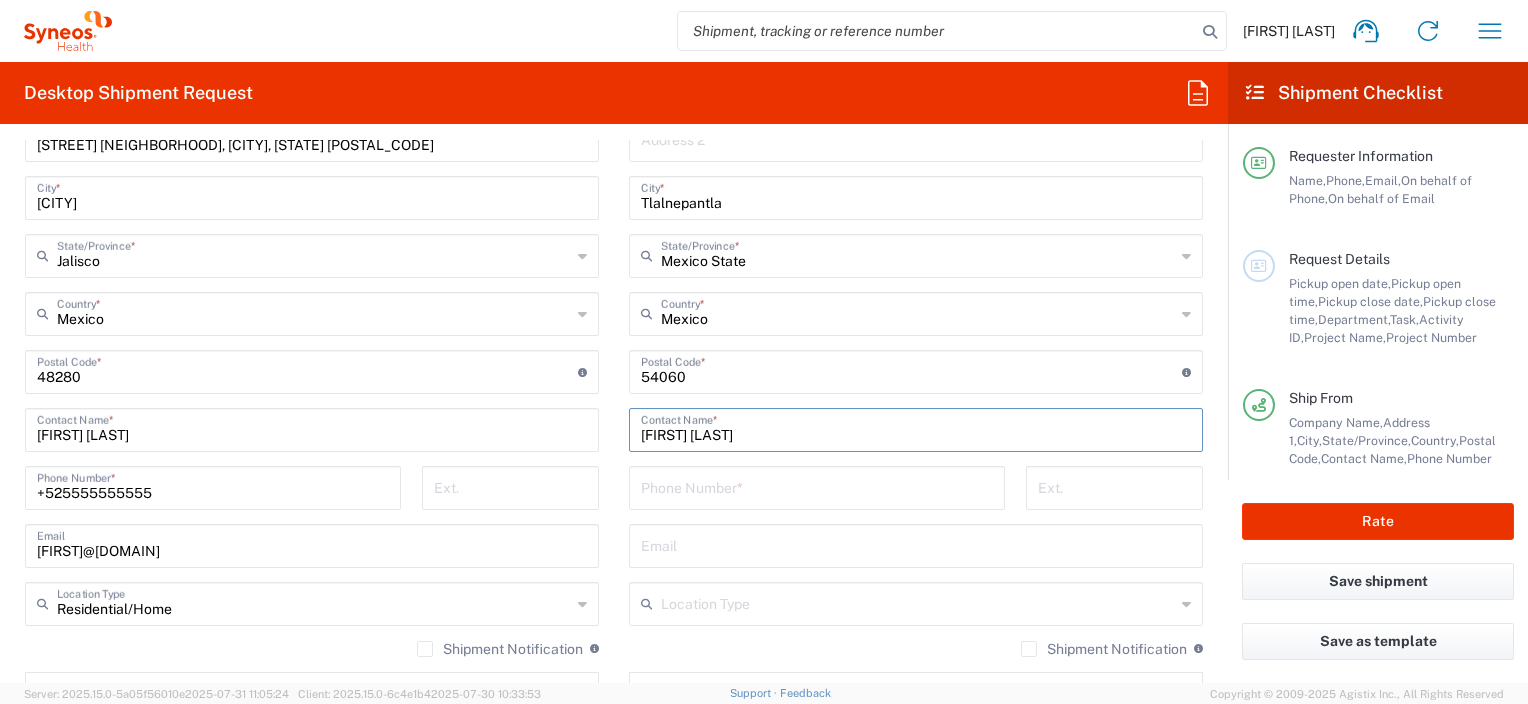type on "[FIRST] [LAST]" 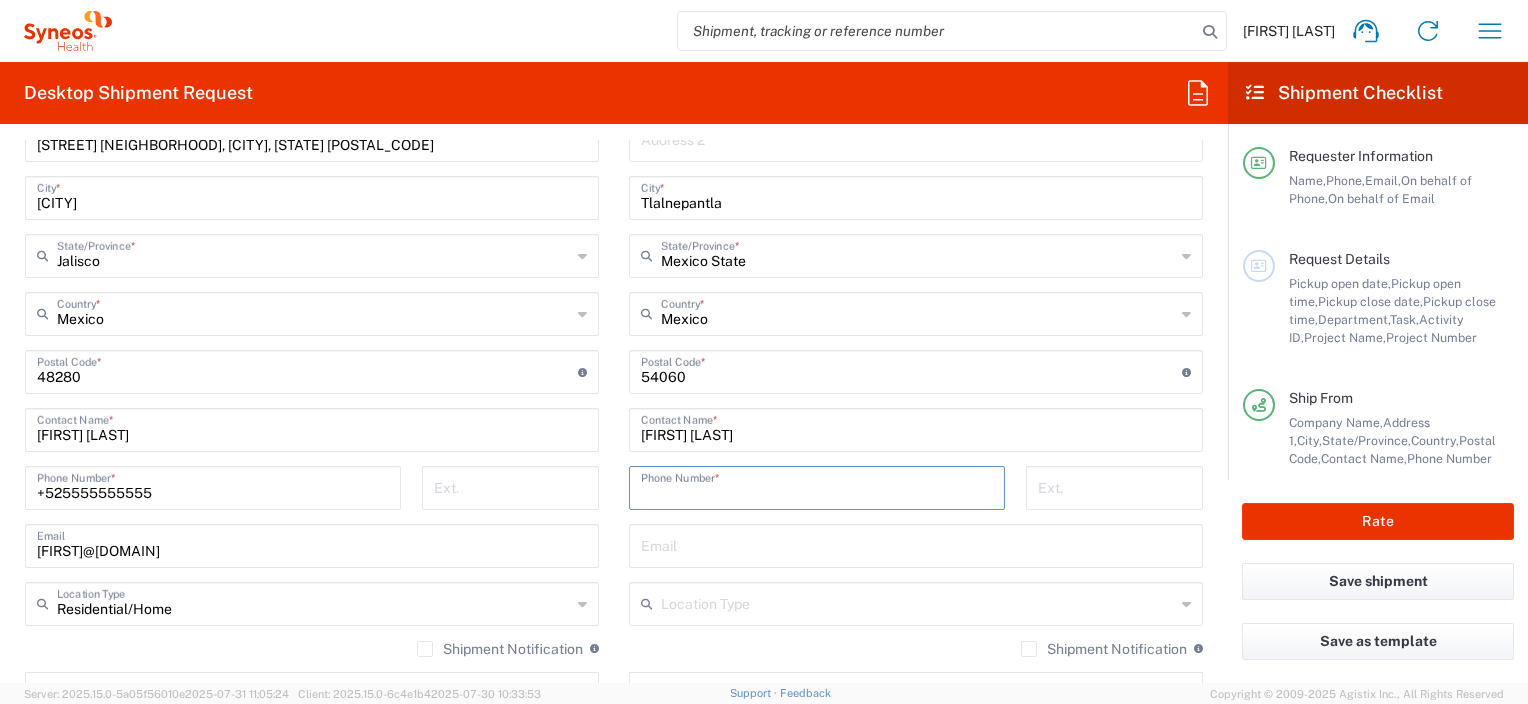 click at bounding box center (817, 486) 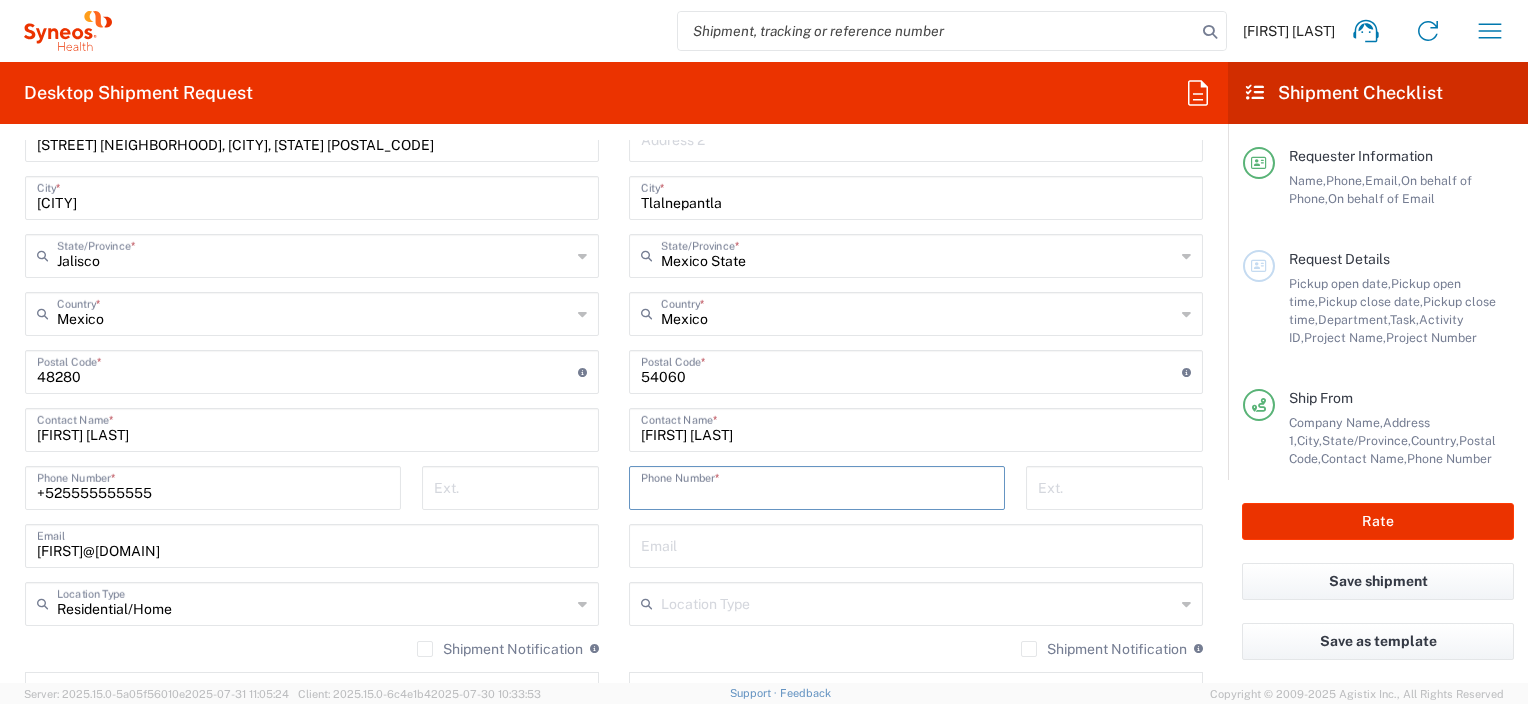 paste on "[PHONE]" 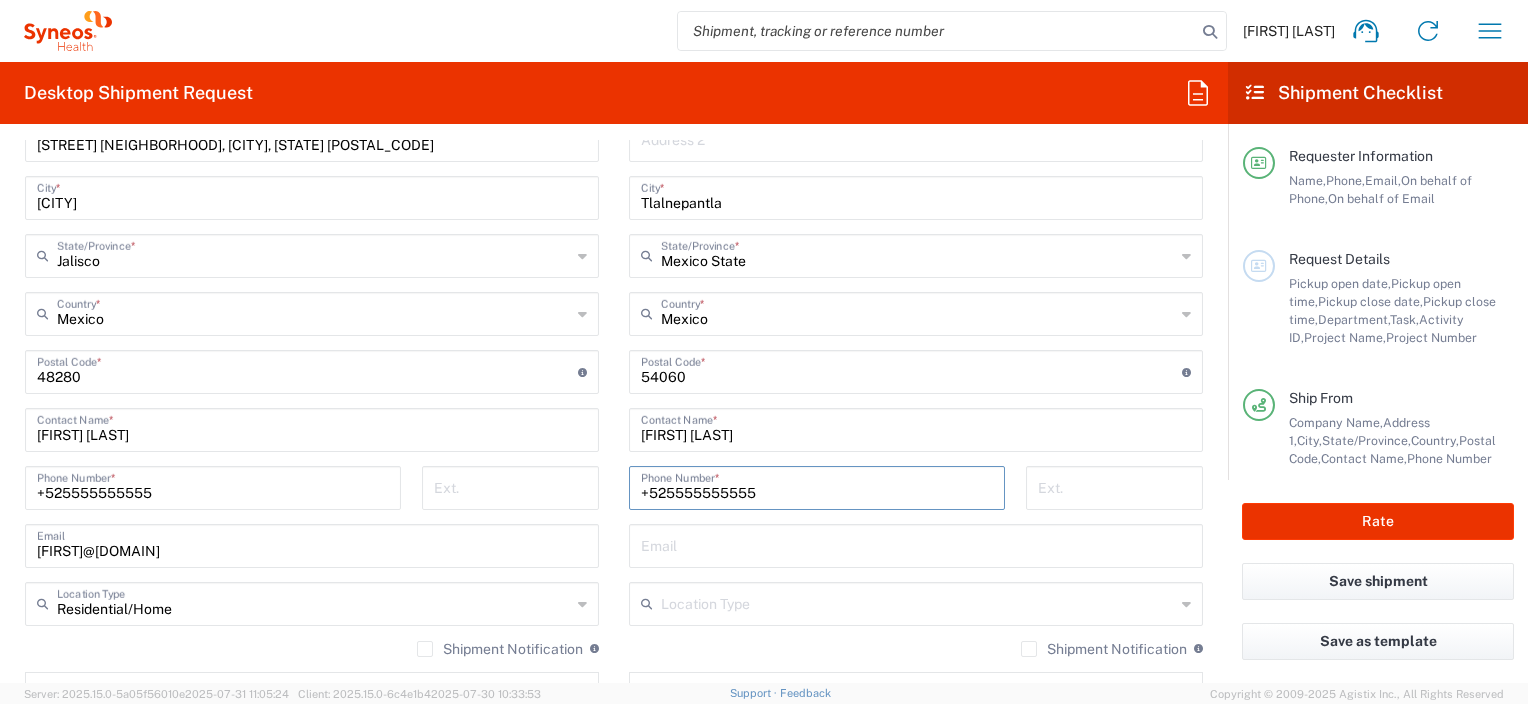 type on "[PHONE]" 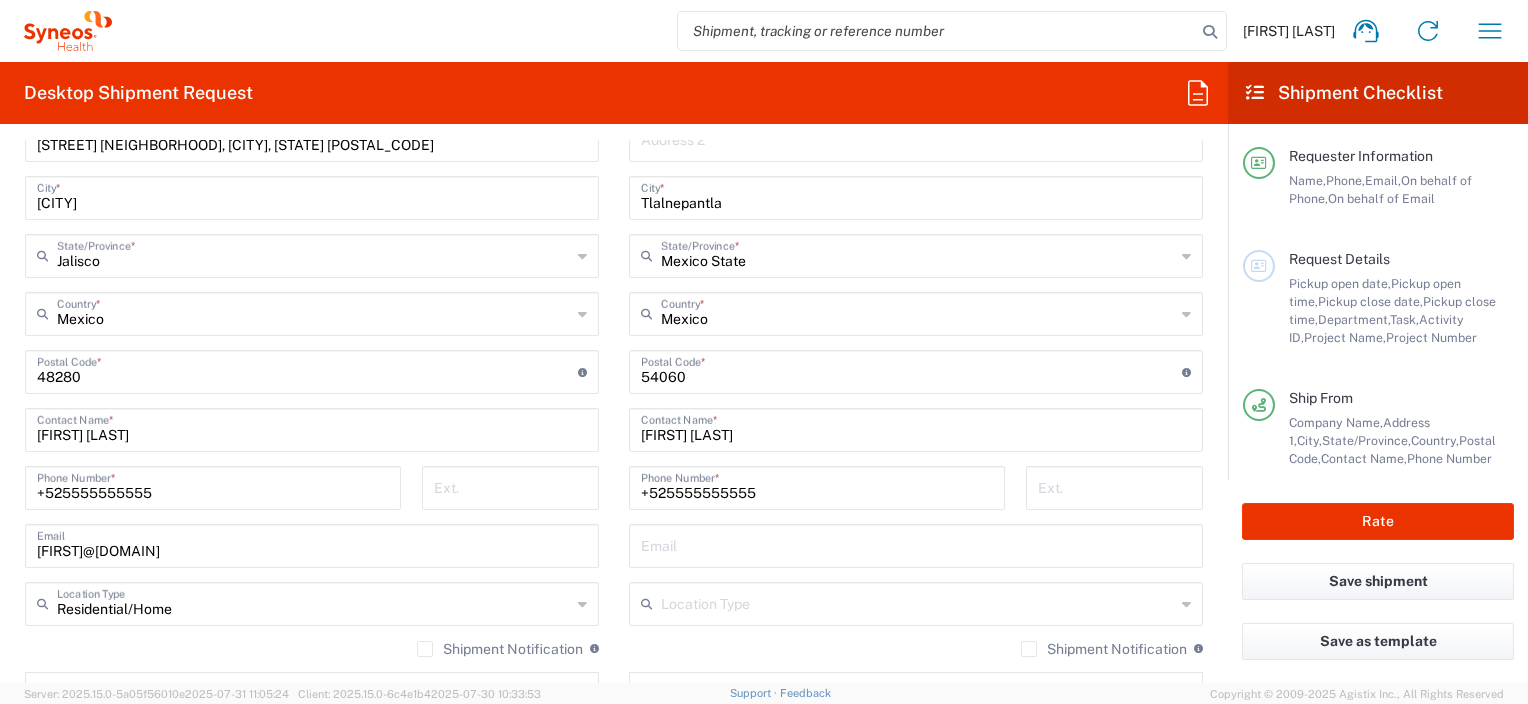 click on "Location  Addison Whitney LLC-Morrisvile NC US Barcelona-Syneos Health BioSector 2 LLC- New York US Boco Digital Media Caerus Marketing Group LLC-Morrisville NC US Chamberlain Communications LLC-New York US Chandler Chicco Agency, LLC-New York US Genico, LLC Gerbig Snell/Weisheimer Advert- Westerville OH Haas & Health Partner Public Relations GmbH Illingworth Research Group Ltd-Macclesfield UK Illingworth Rsrch Grp (France) Illingworth Rsrch Grp (Italy) Illingworth Rsrch Grp (Spain) Illingworth Rsrch Grp (USA) In Illingworth Rsrch Grp(Australi INC Research Clin Svcs Mexico inVentiv Health Philippines, Inc. IRG - Morrisville Warehouse IVH IPS Pvt Ltd- India IVH Mexico SA de CV NAVICOR GROUP, LLC- New York US PALIO + IGNITE, LLC- Westerville OH US Pharmaceutical Institute LLC- Morrisville NC US PT Syneos Health Indonesia Rx dataScience Inc-Morrisville NC US RxDataScience India Private Lt Syneos Health (Beijing) Inc.Lt Syneos Health (Shanghai) Inc. Ltd. Syneos Health (Thailand) Limit Syneos Health Argentina SA" 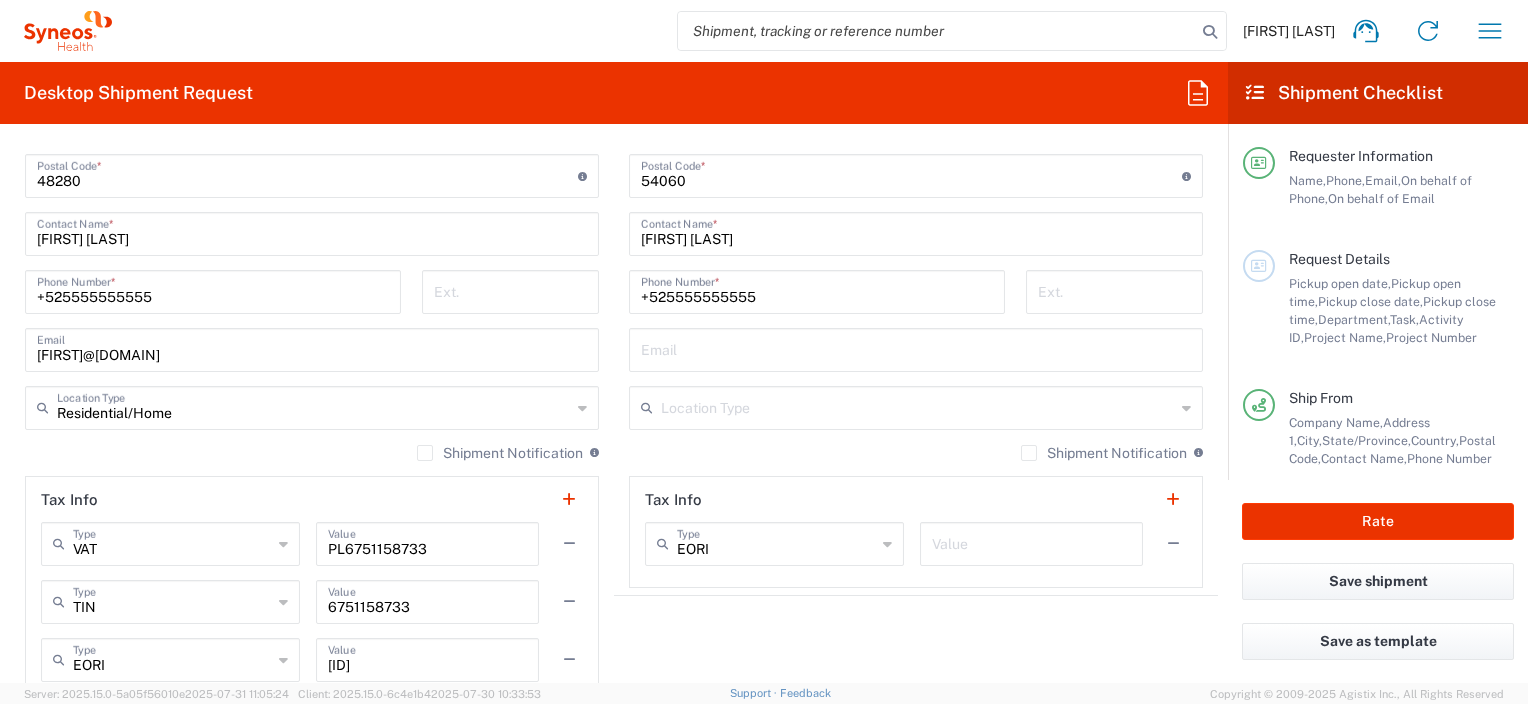 scroll, scrollTop: 1300, scrollLeft: 0, axis: vertical 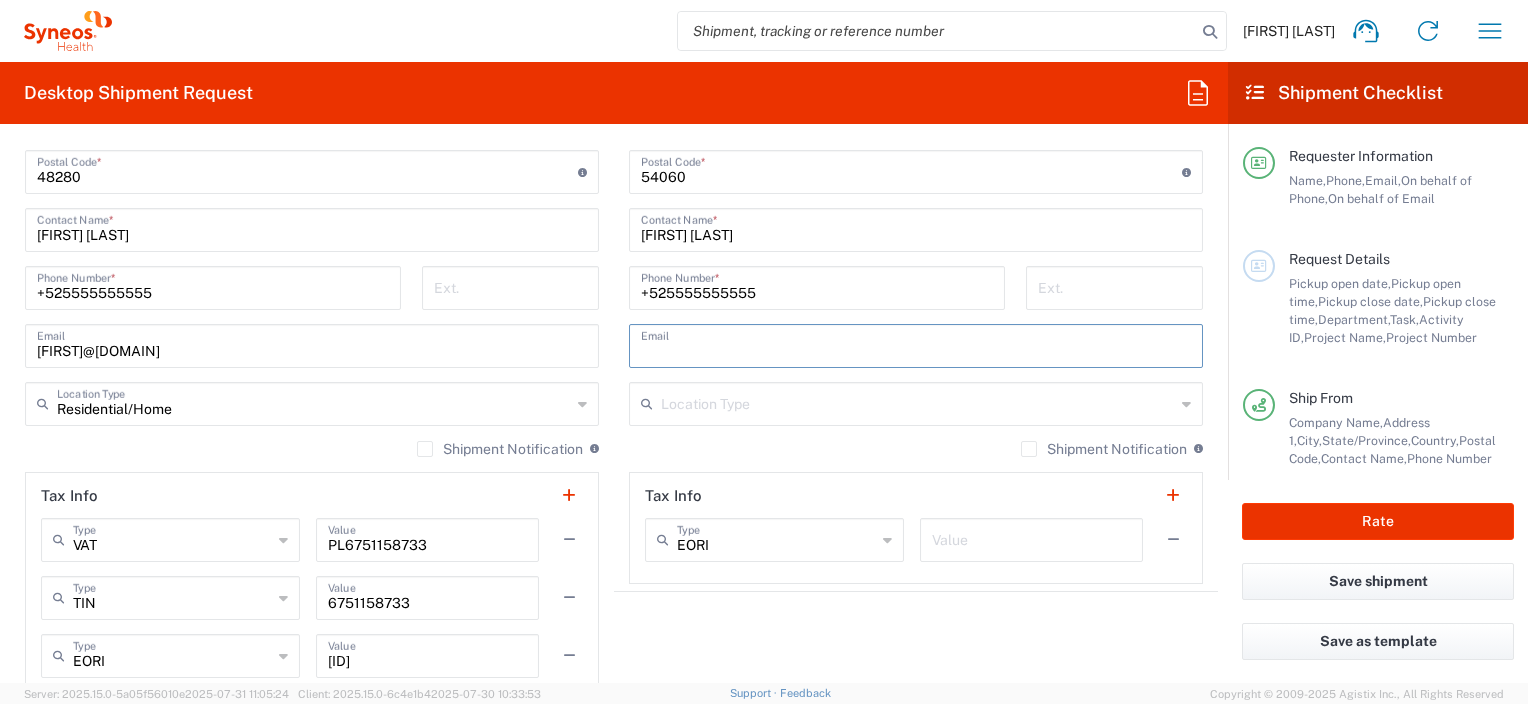 paste on "alberto.reyes@syneoshealth.com" 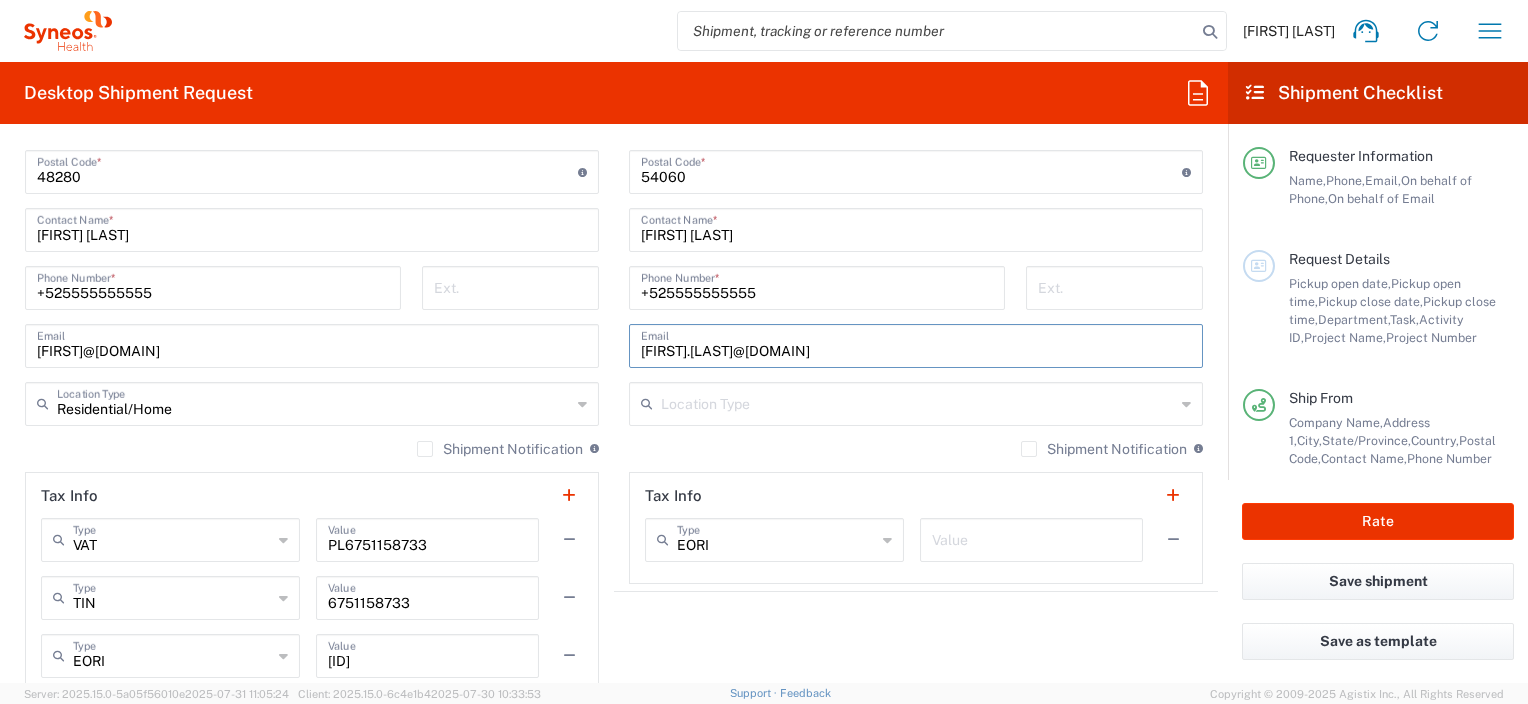 type on "alberto.reyes@syneoshealth.com" 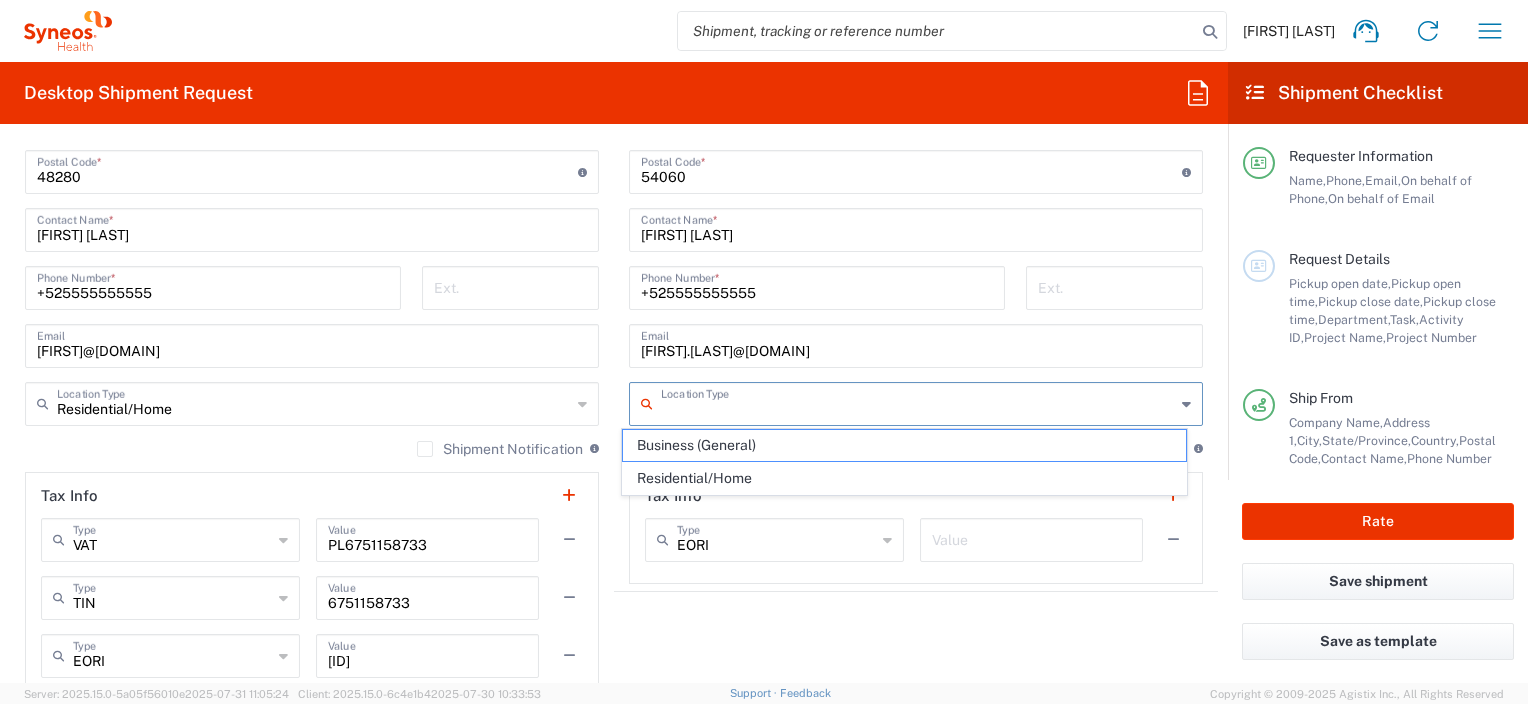 click at bounding box center [918, 402] 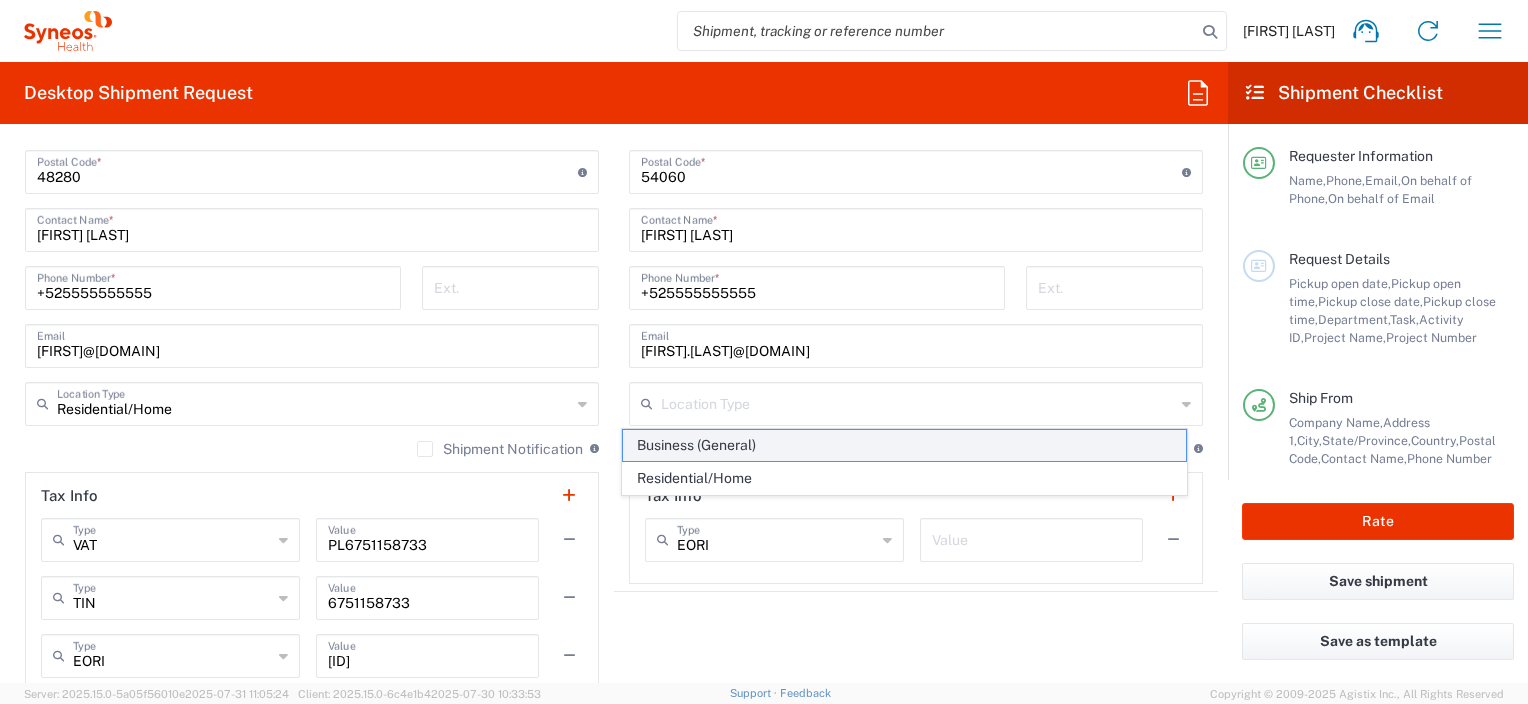 click on "Business (General)" 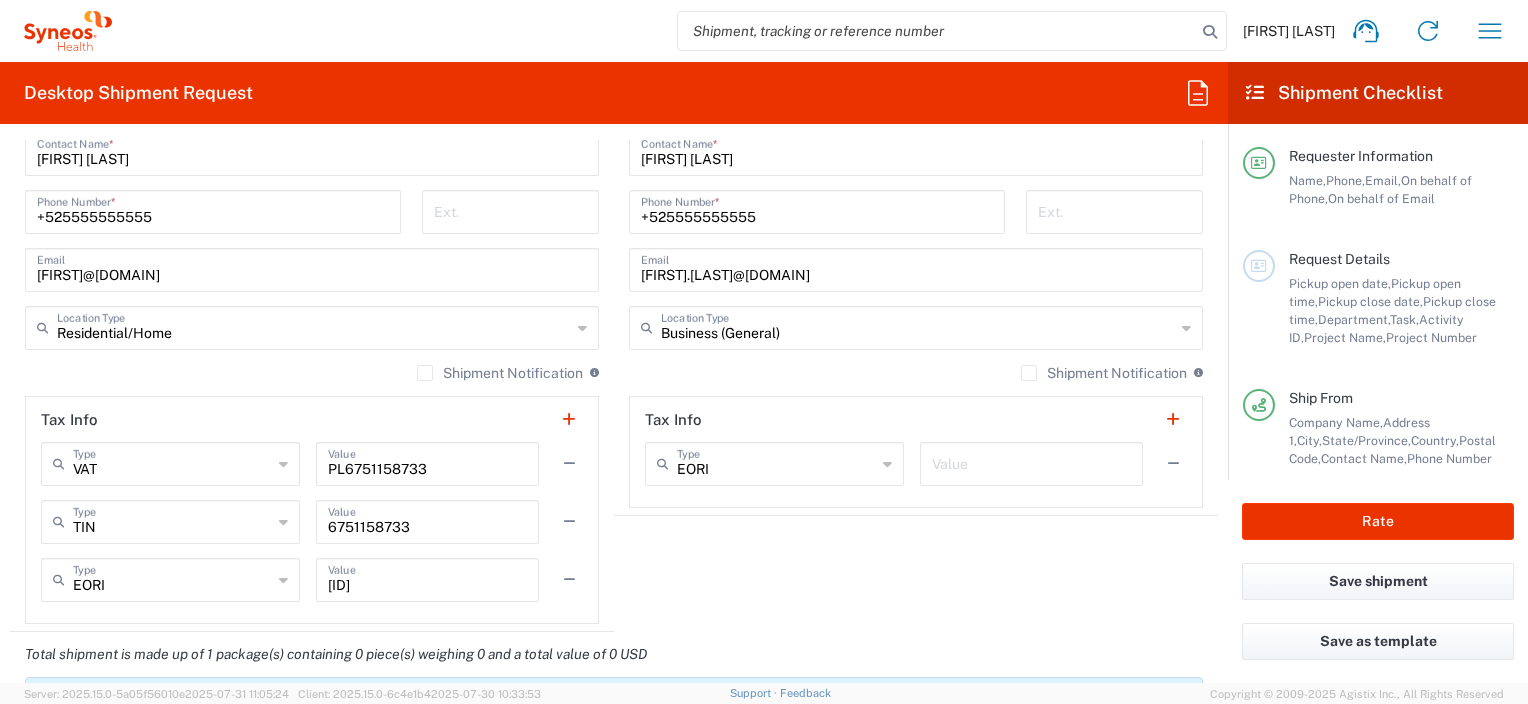 scroll, scrollTop: 1400, scrollLeft: 0, axis: vertical 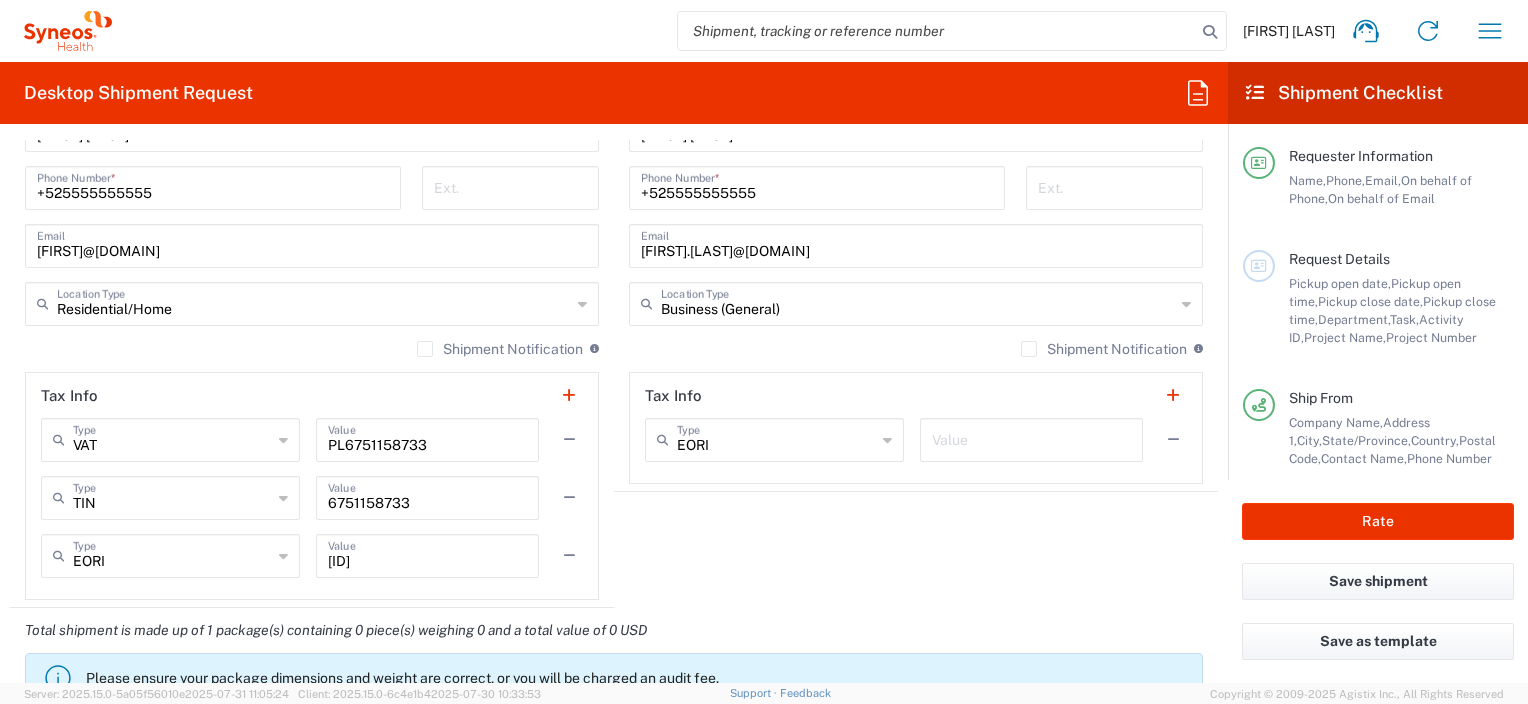 click on "Shipment Notification" 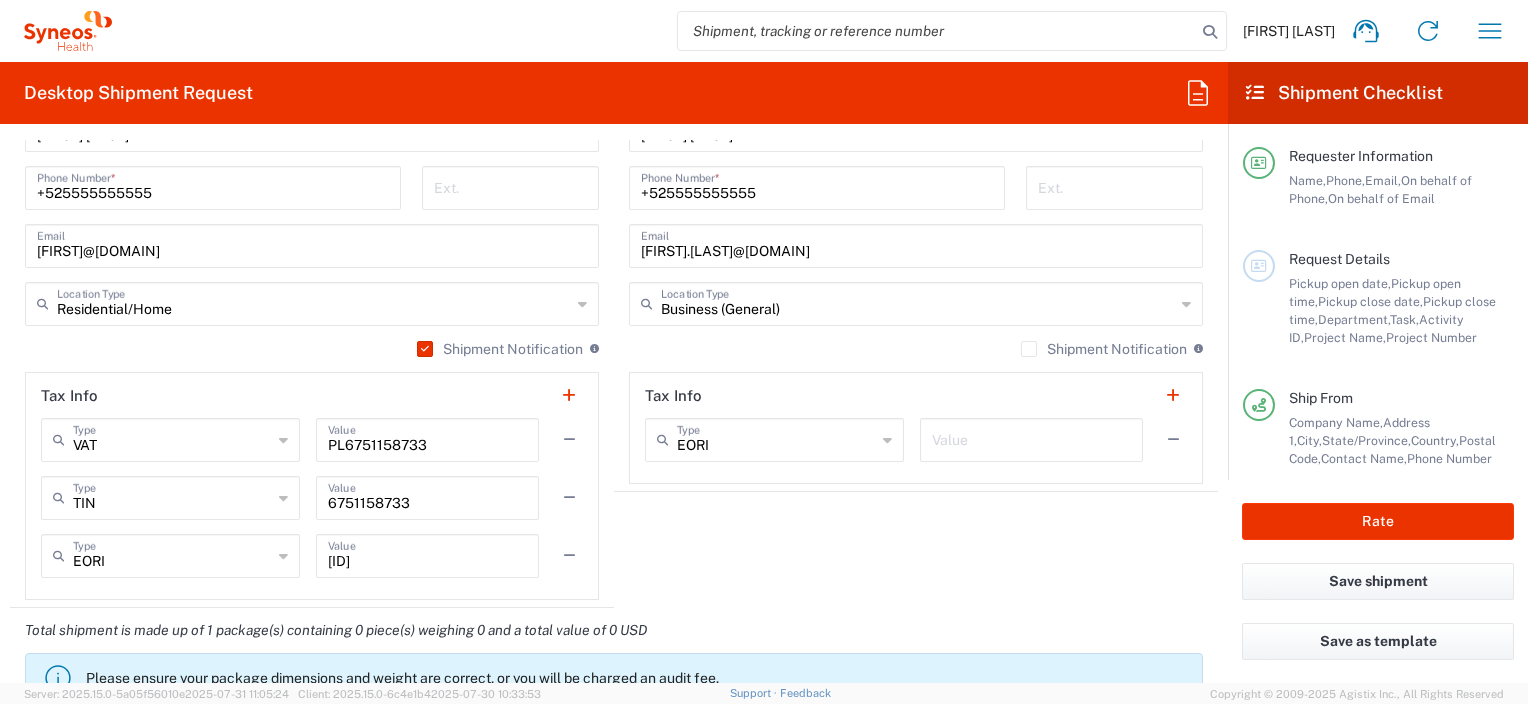 click on "Shipment Notification" 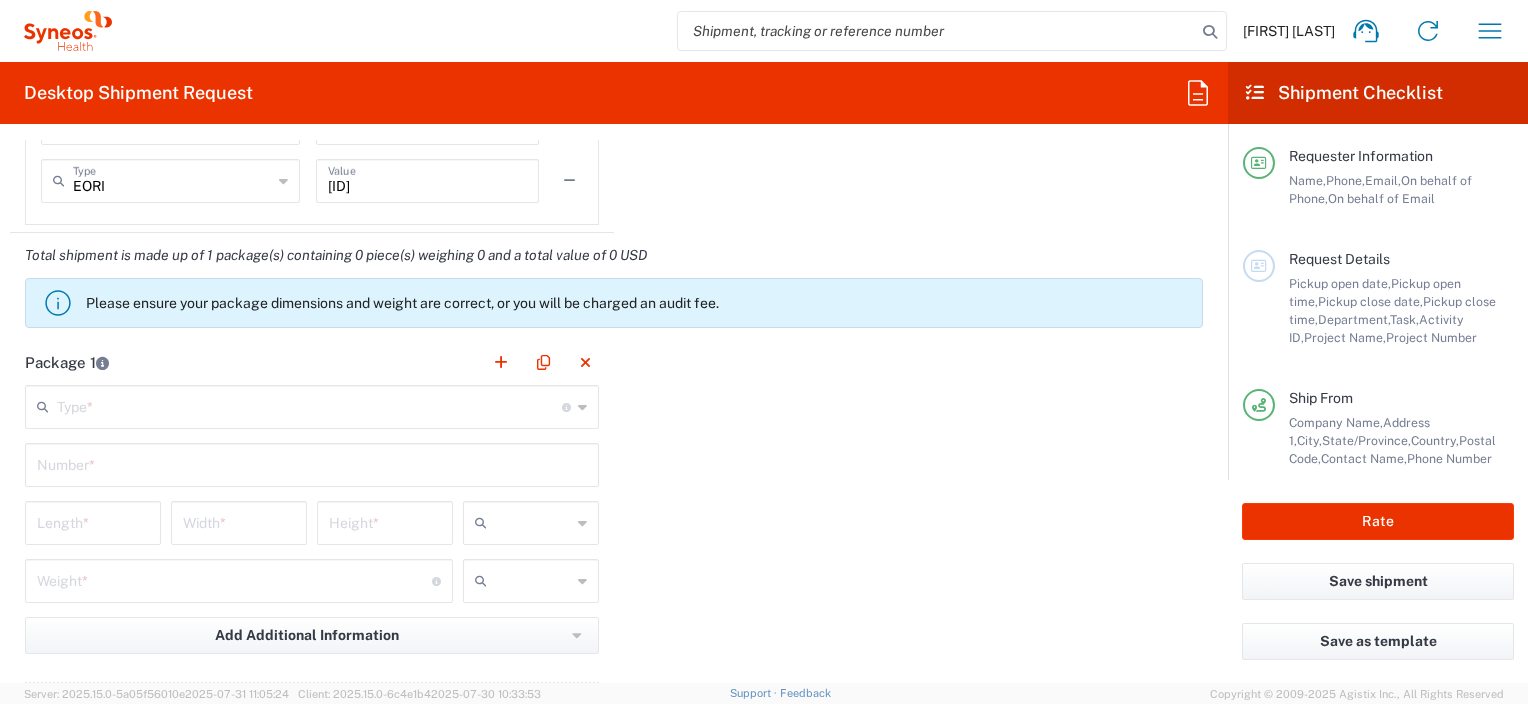 scroll, scrollTop: 1800, scrollLeft: 0, axis: vertical 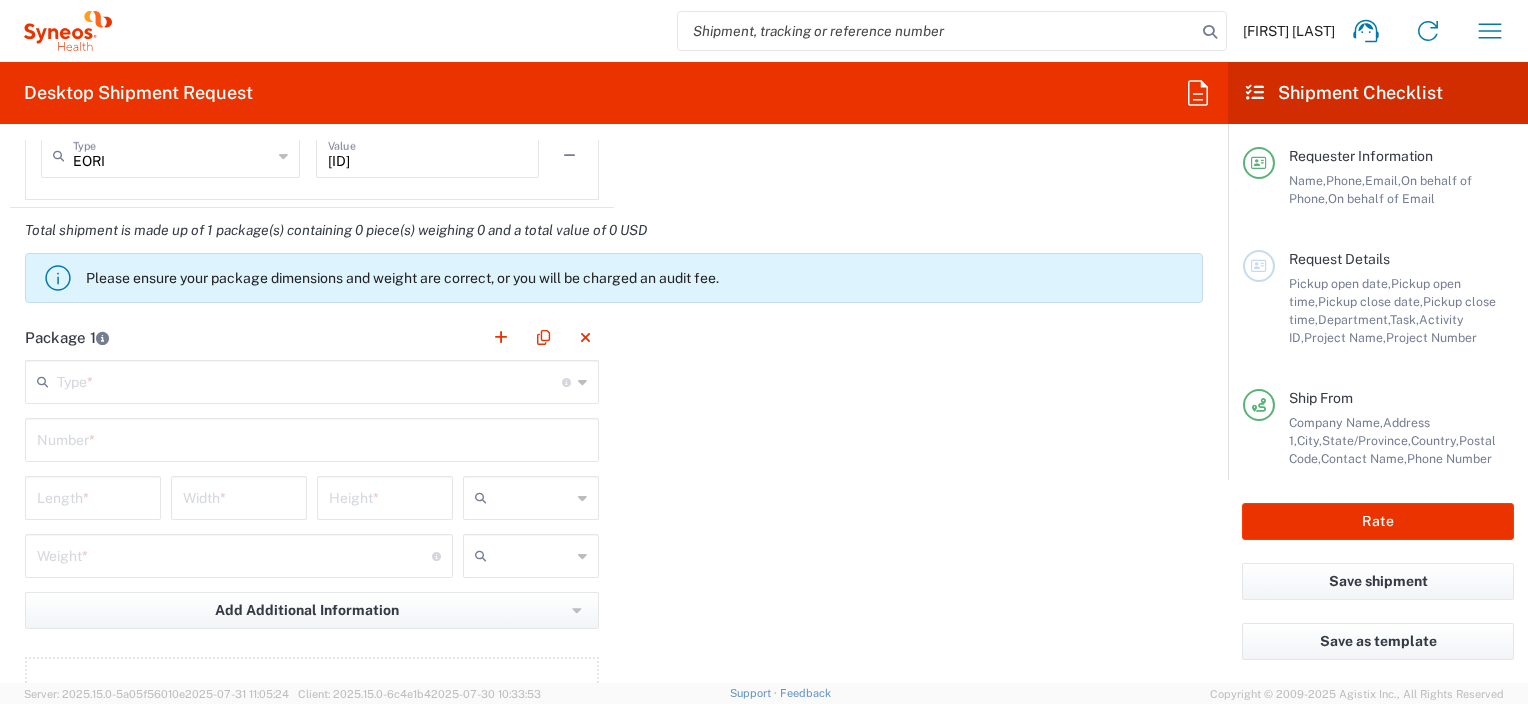 click 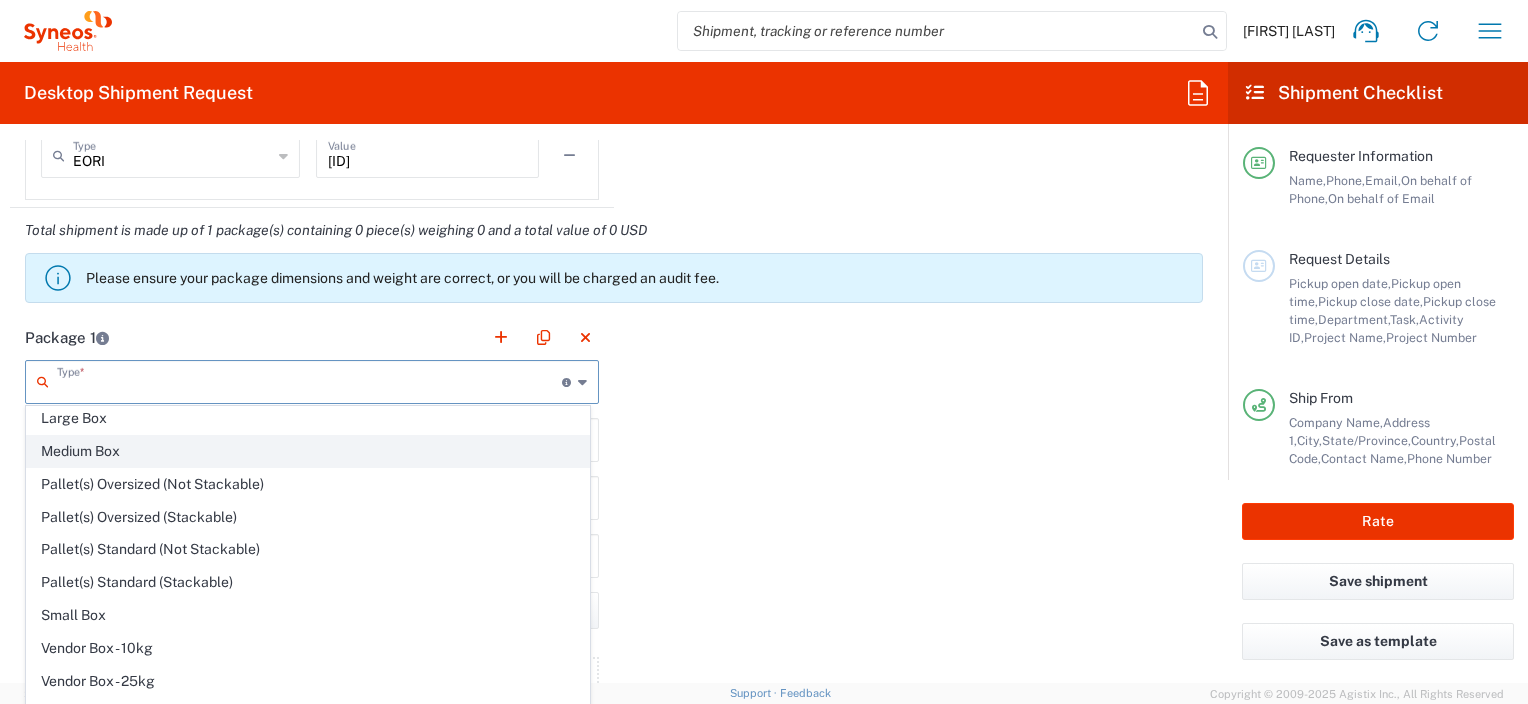 scroll, scrollTop: 56, scrollLeft: 0, axis: vertical 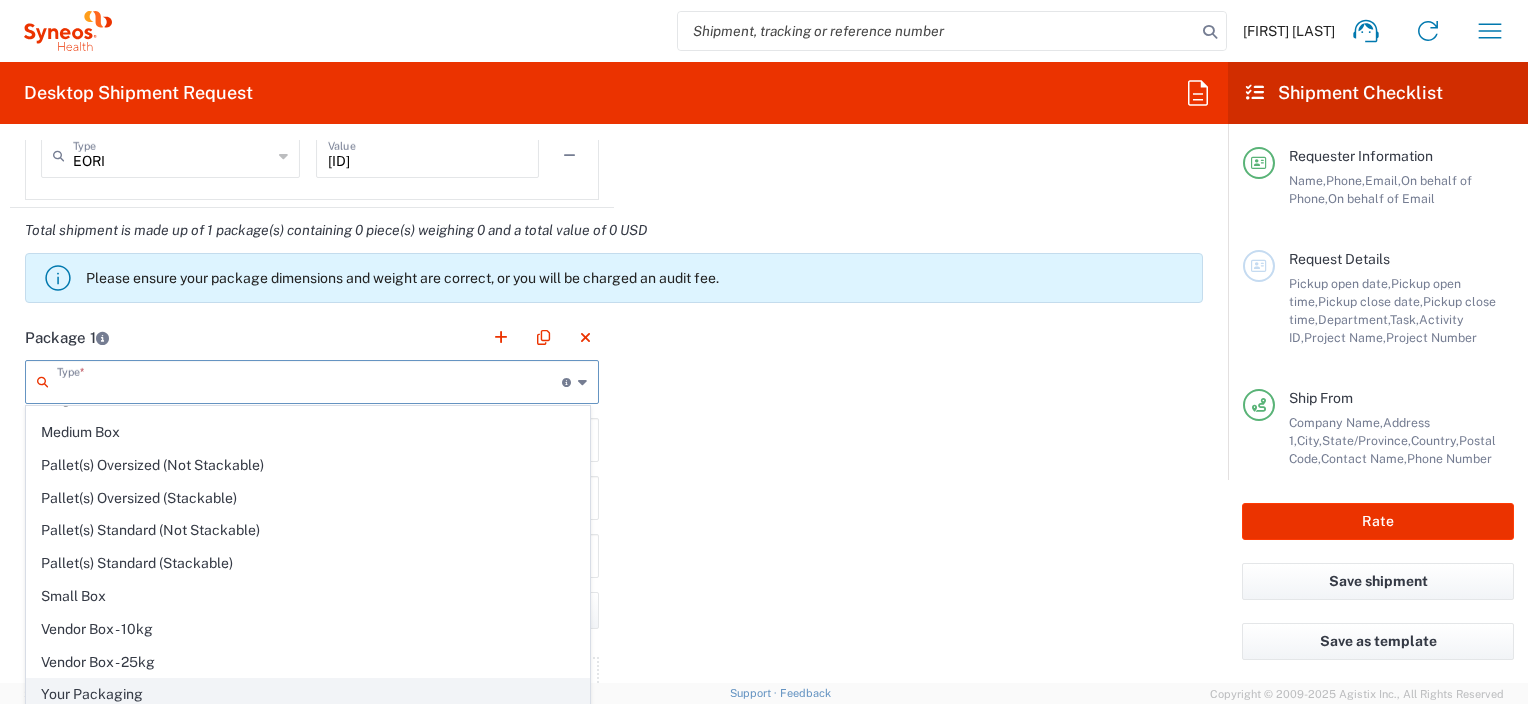 click on "Your Packaging" 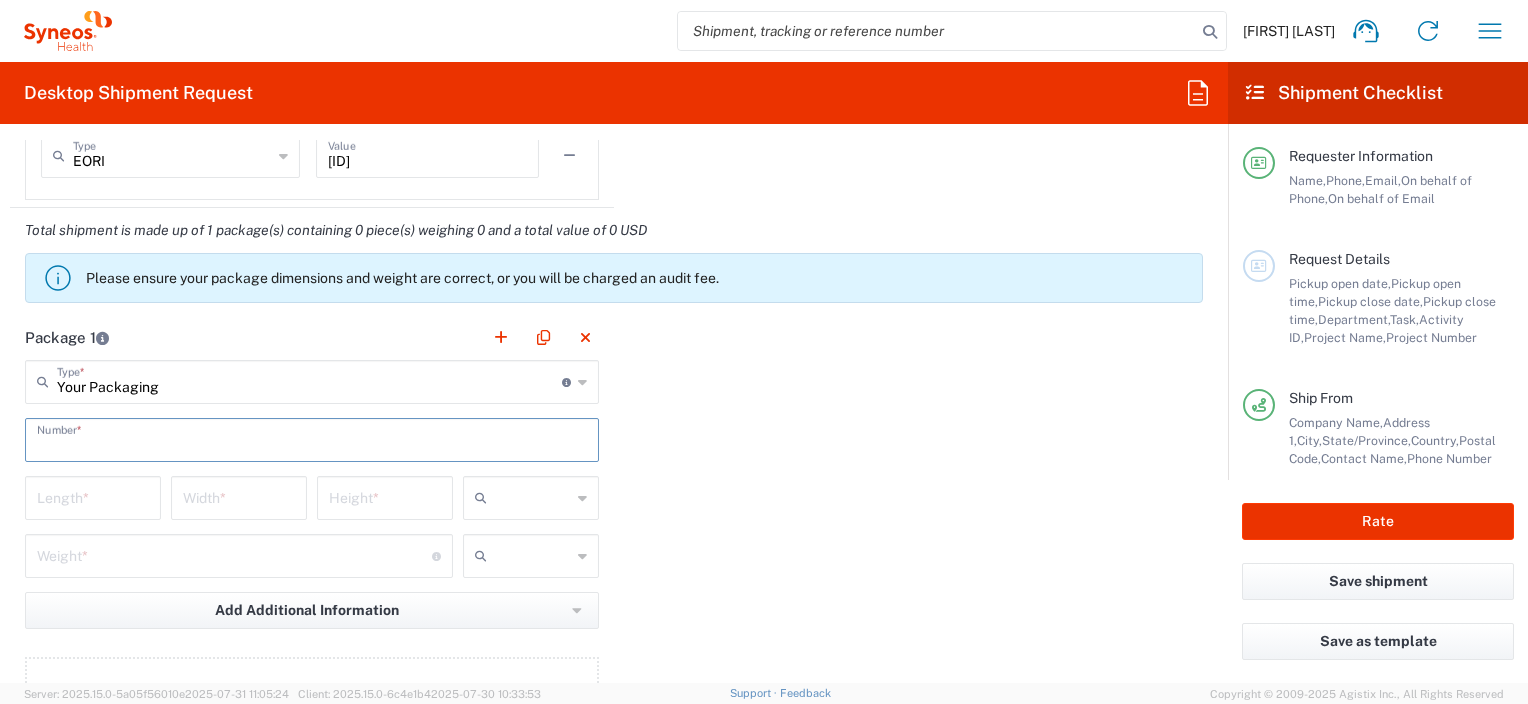click at bounding box center [312, 438] 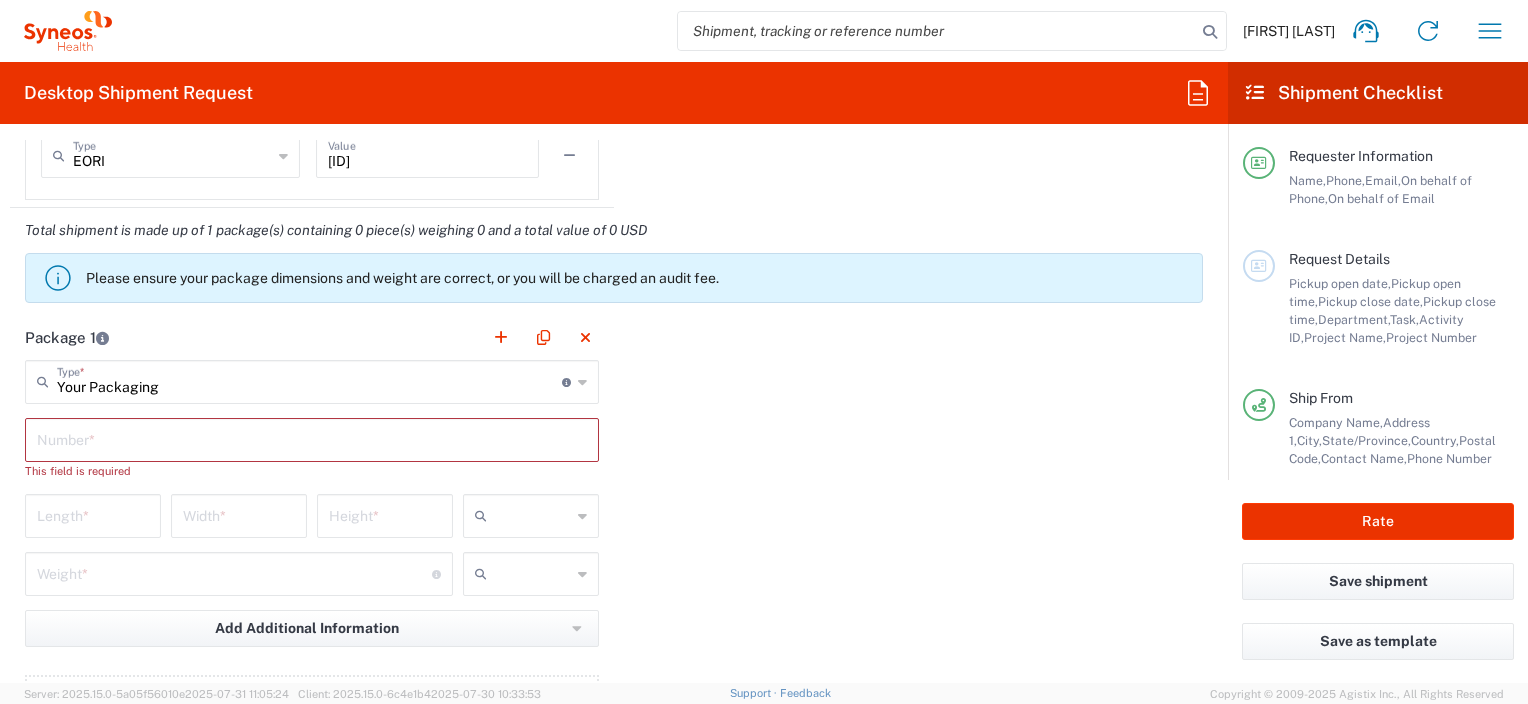 click 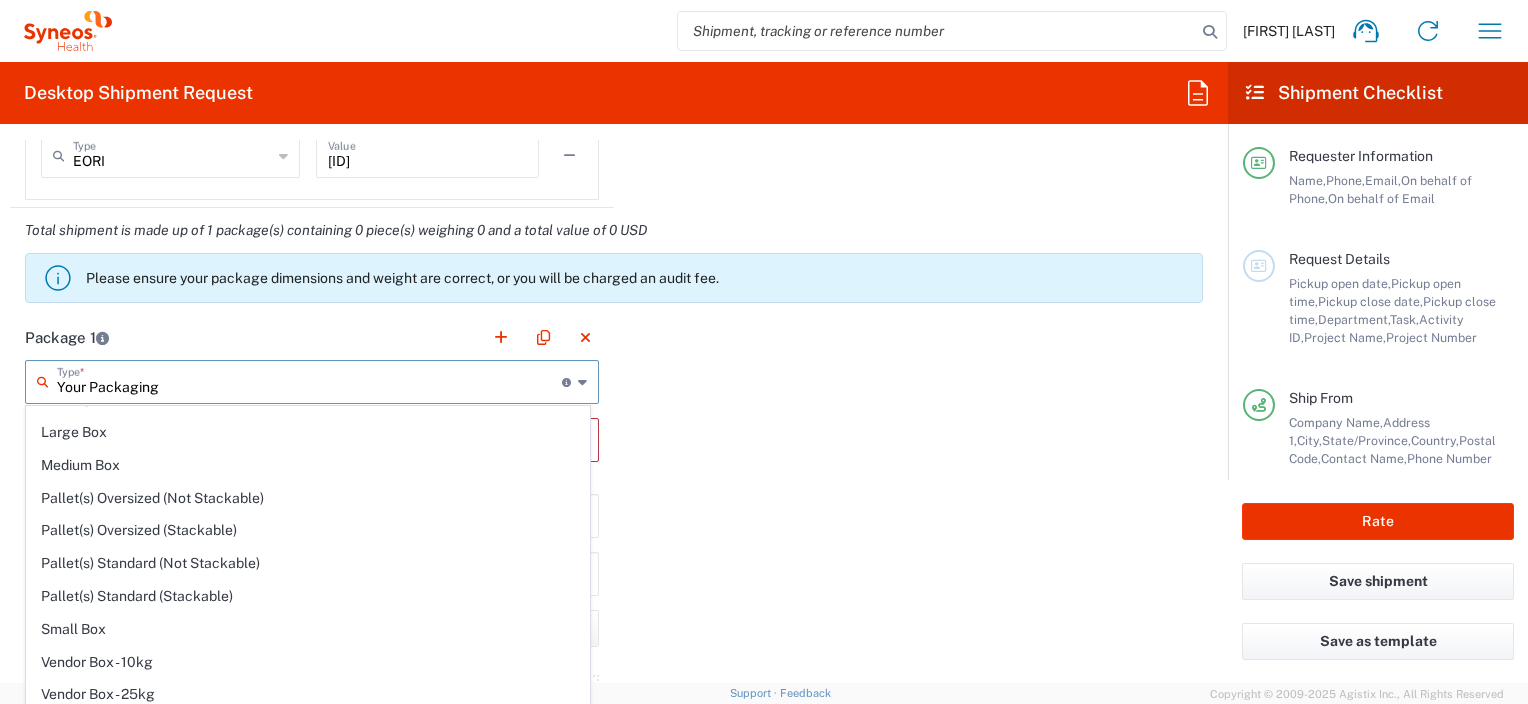 scroll, scrollTop: 0, scrollLeft: 0, axis: both 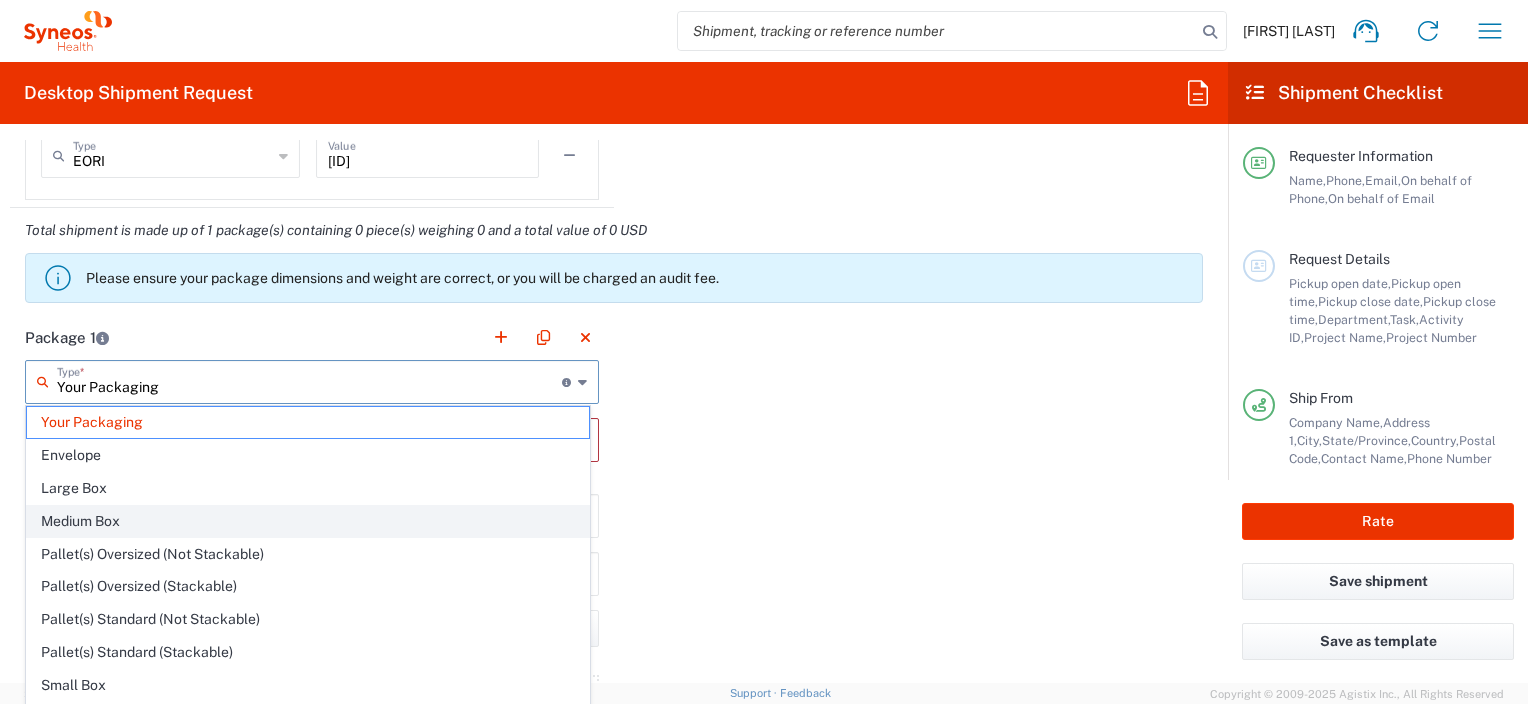 click on "Medium Box" 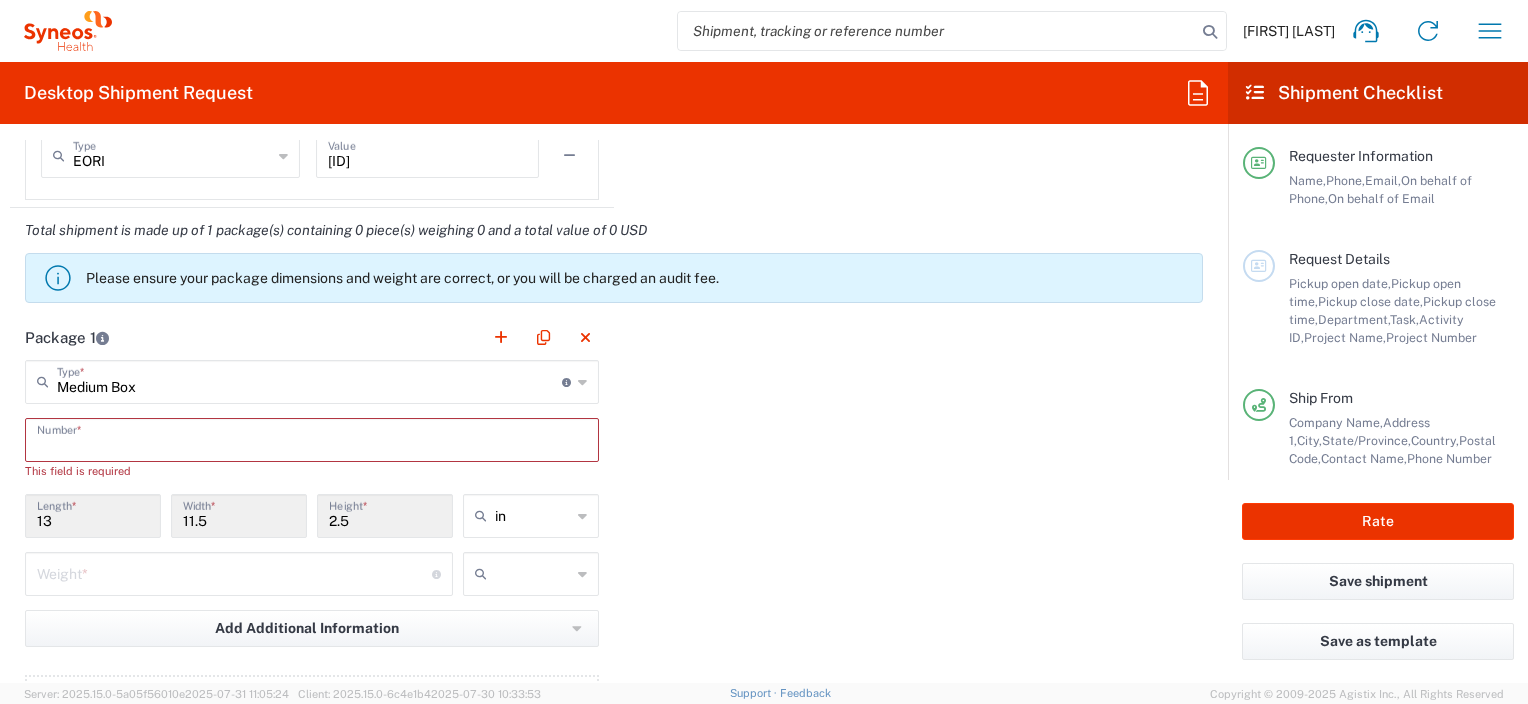 click at bounding box center (312, 438) 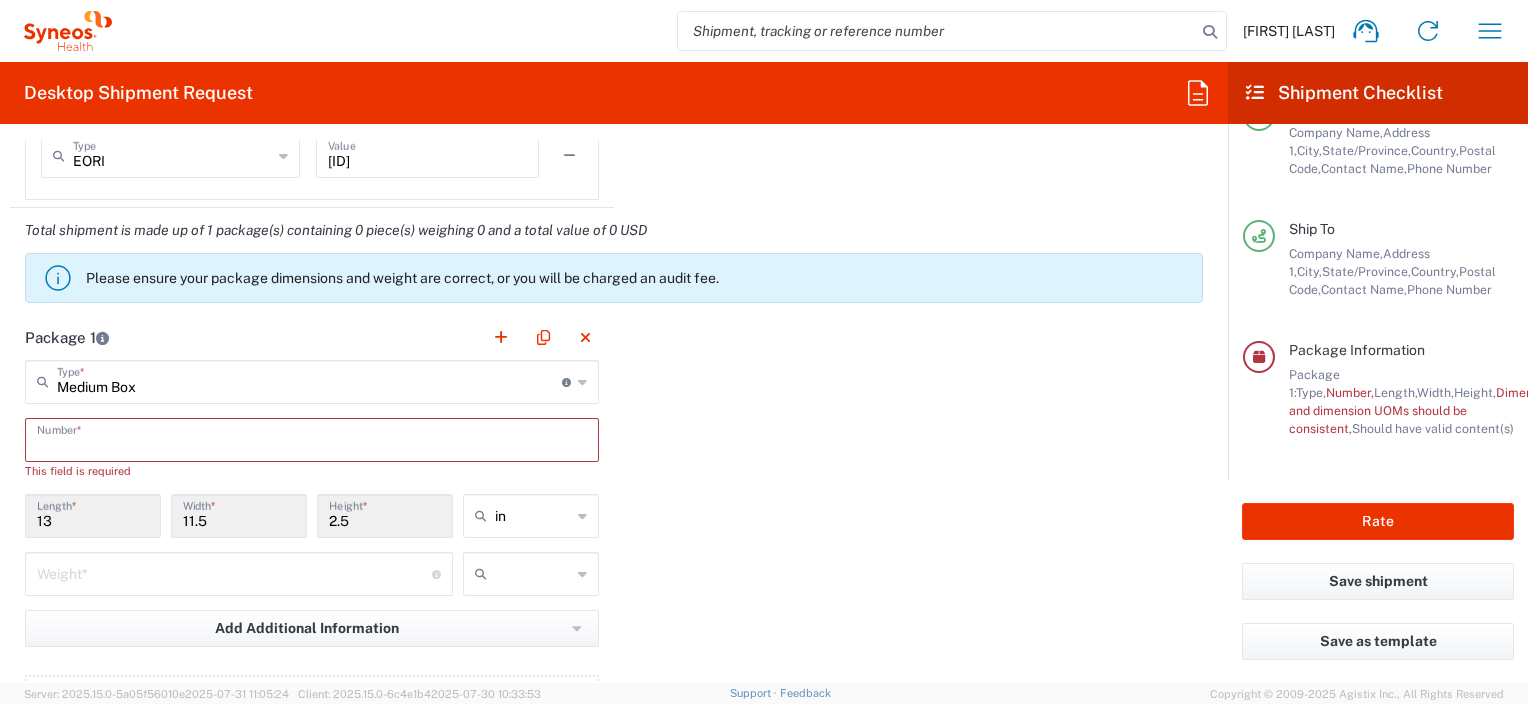 scroll, scrollTop: 306, scrollLeft: 0, axis: vertical 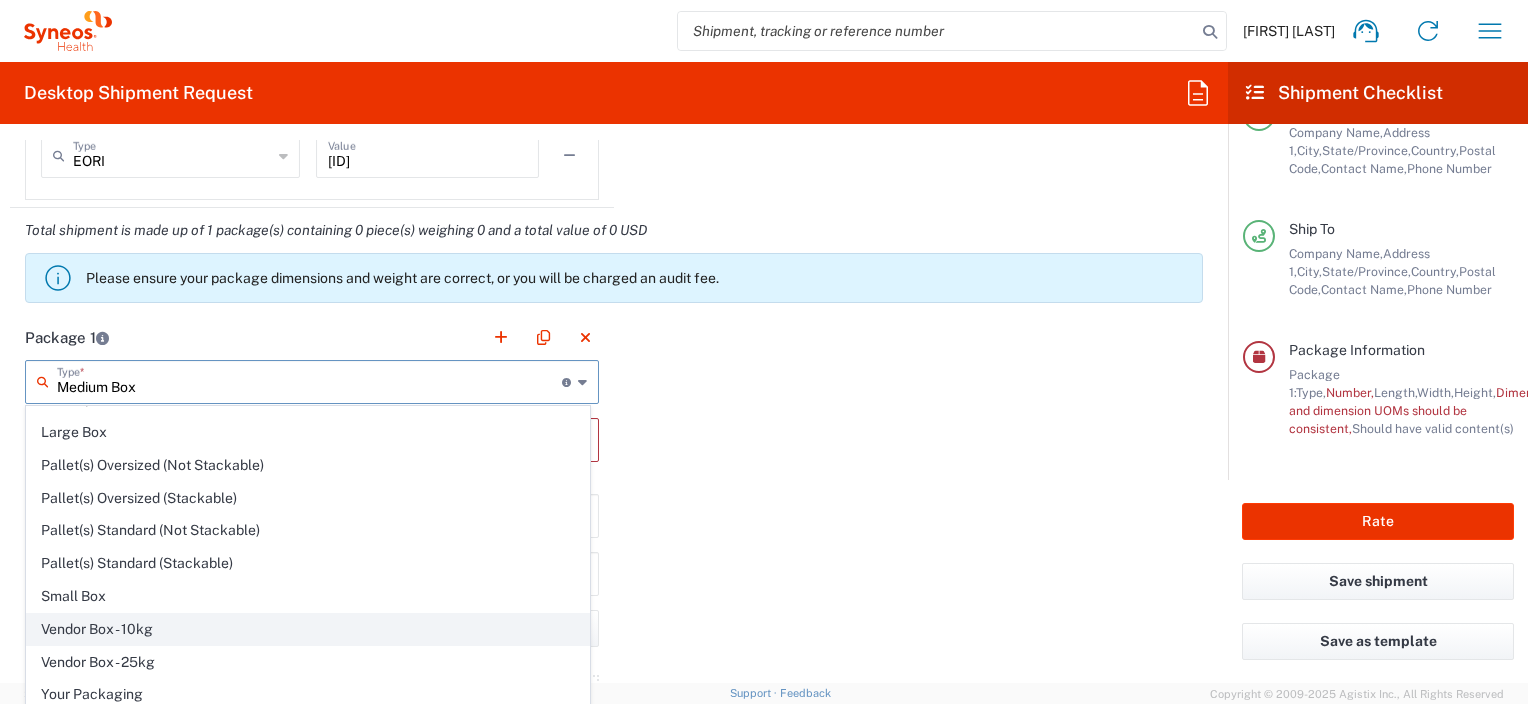 click on "Vendor Box - 10kg" 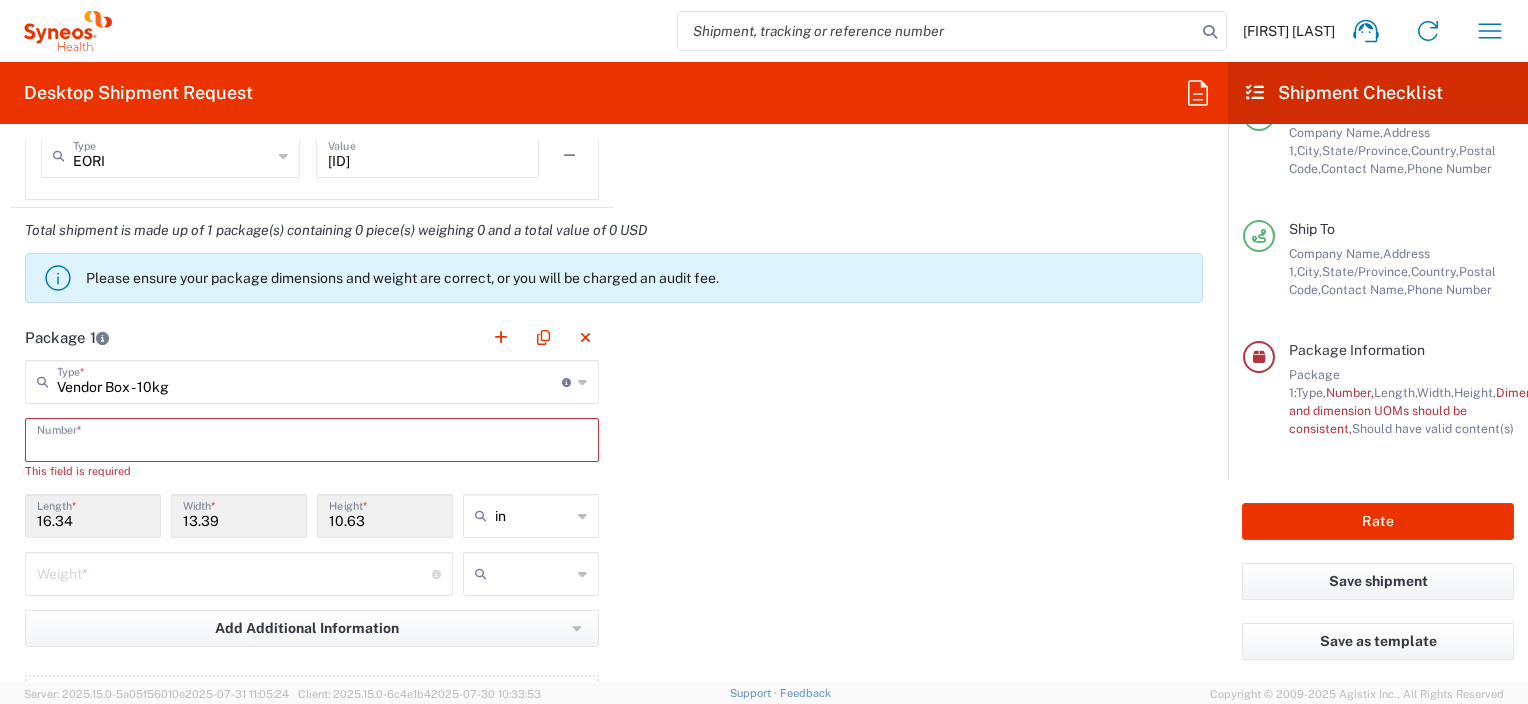 click at bounding box center [312, 438] 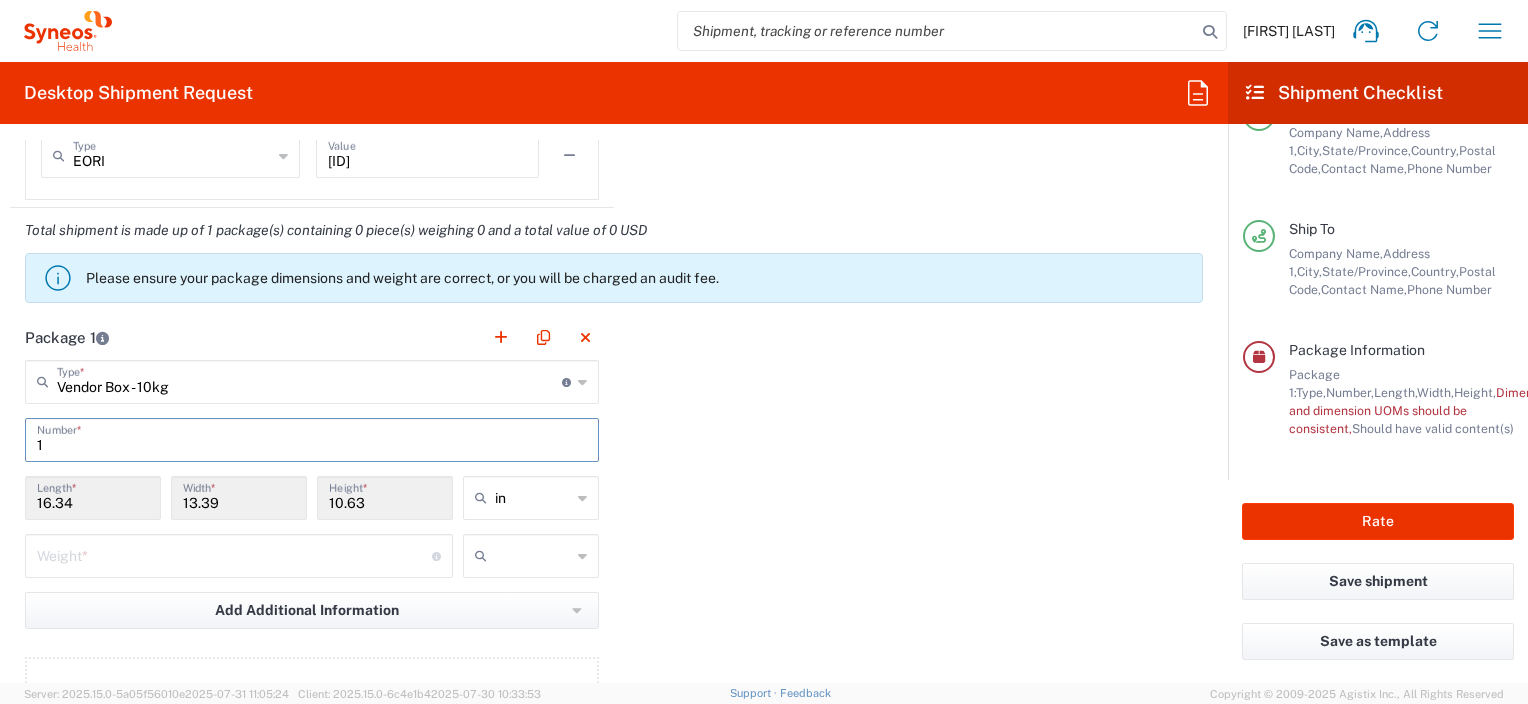 type on "1" 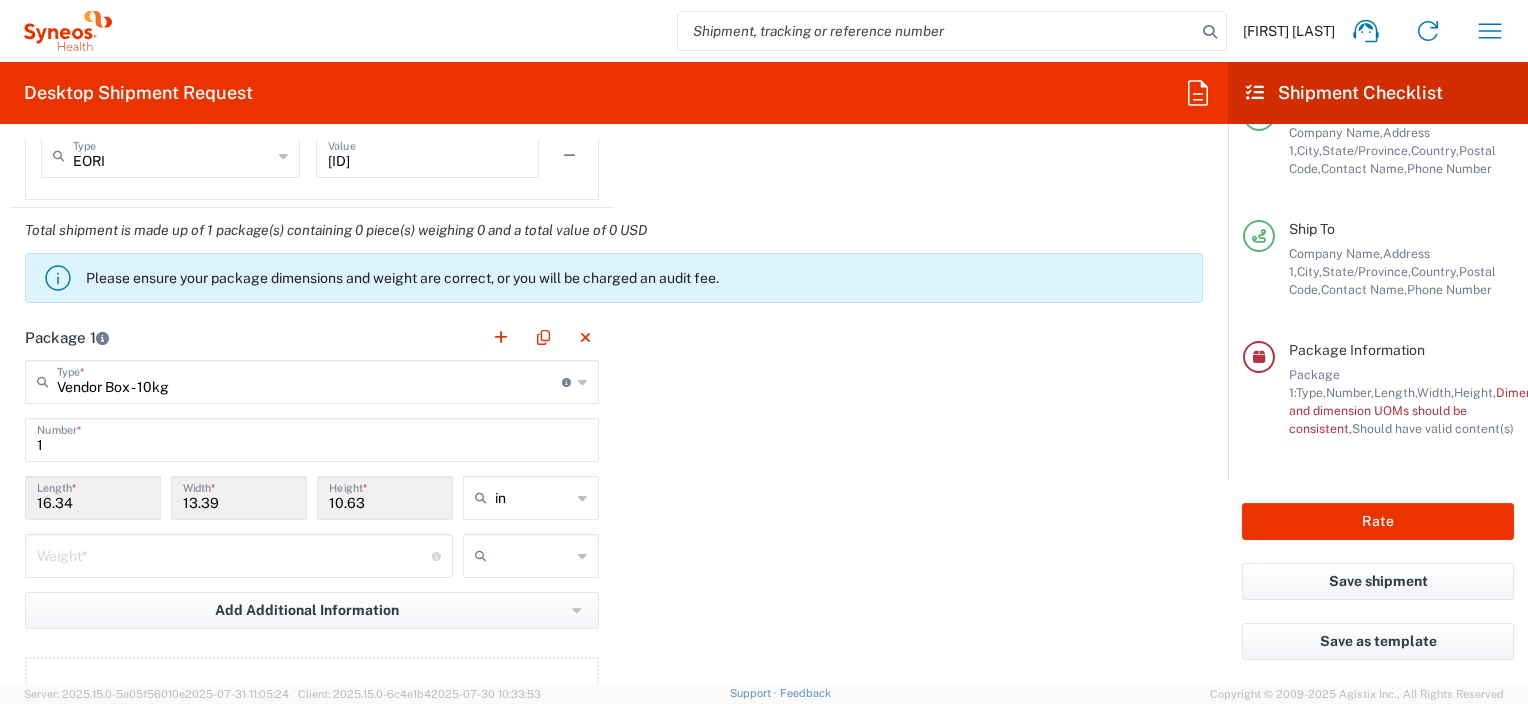click on "Package 1  Vendor Box - 10kg  Type  * Material used to package goods Medium Box Envelope Large Box Pallet(s) Oversized (Not Stackable) Pallet(s) Oversized (Stackable) Pallet(s) Standard (Not Stackable) Pallet(s) Standard (Stackable) Small Box Vendor Box - 10kg Vendor Box - 25kg Your Packaging 1  Number  * 16.34  Length  * 13.39  Width  * 10.63  Height  * in in cm ft  Weight  * Total weight of package(s) in pounds or kilograms kgs lbs Add Additional Information  Package material   Package temperature   Temperature device  Add Content *" 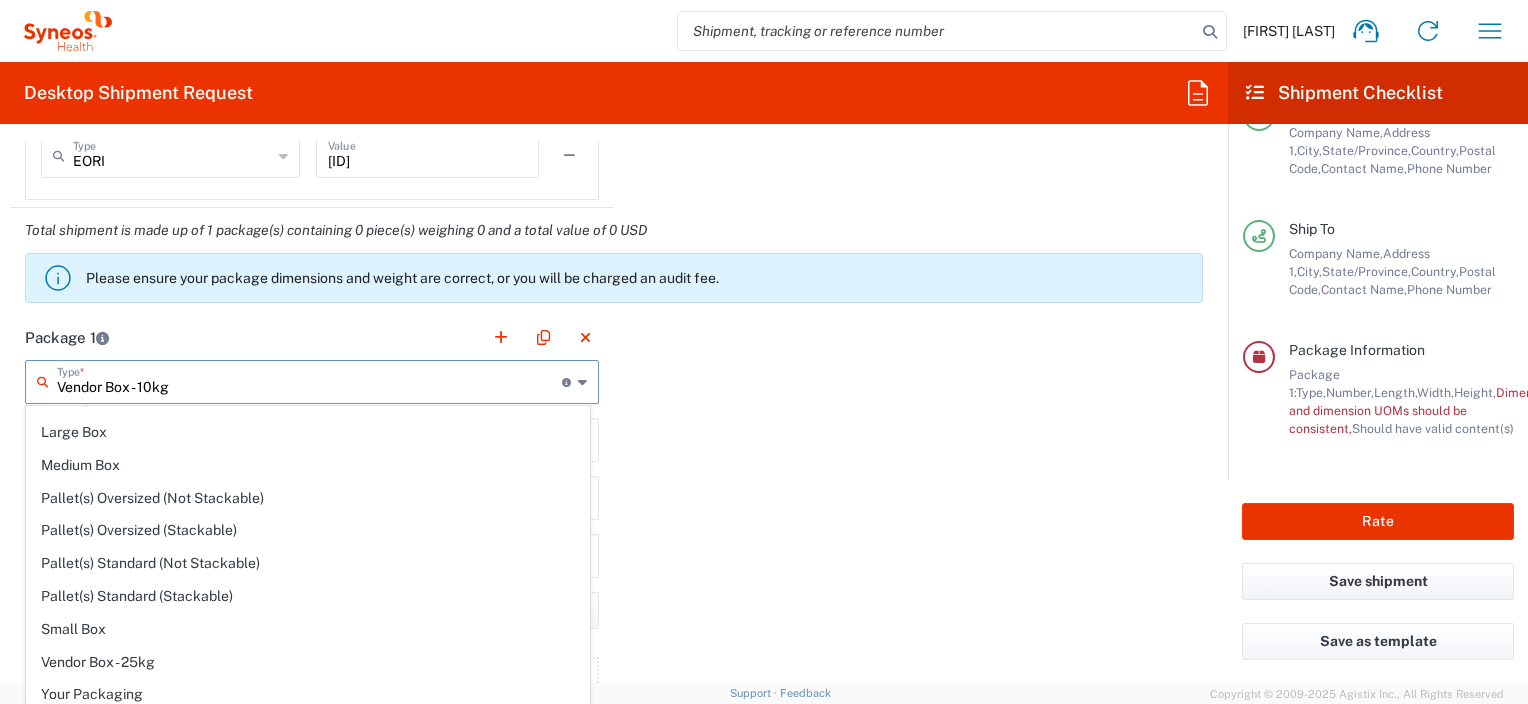 click on "Vendor Box - 10kg" at bounding box center (309, 380) 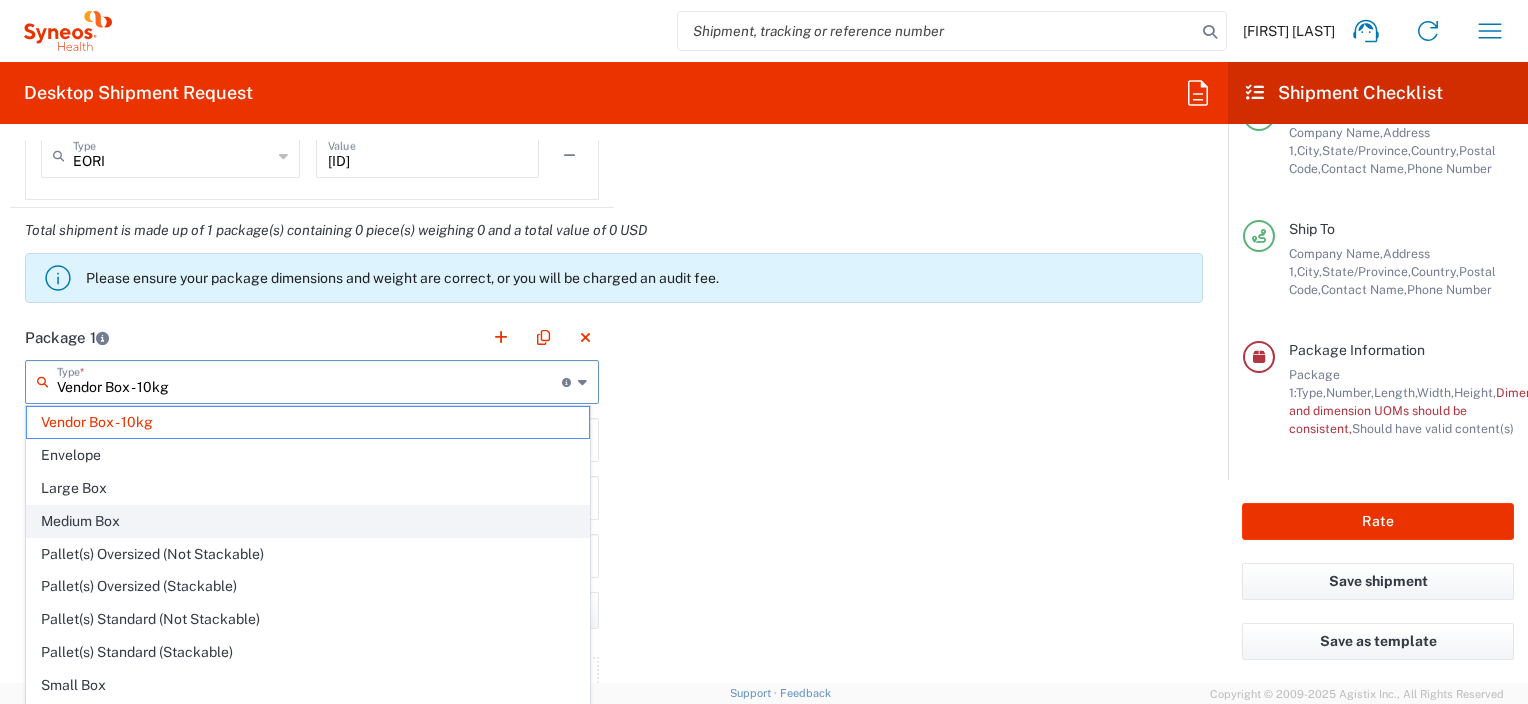 click on "Medium Box" 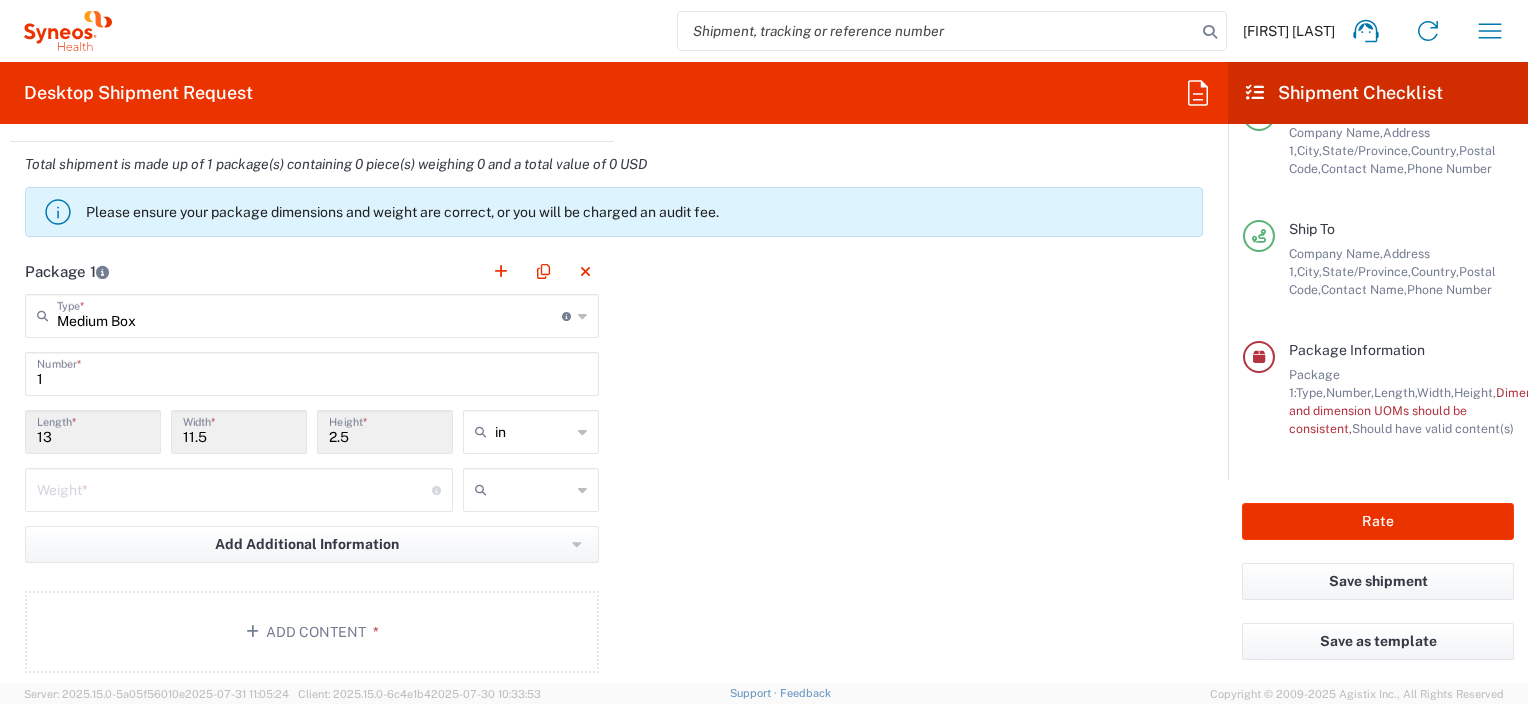 scroll, scrollTop: 2000, scrollLeft: 0, axis: vertical 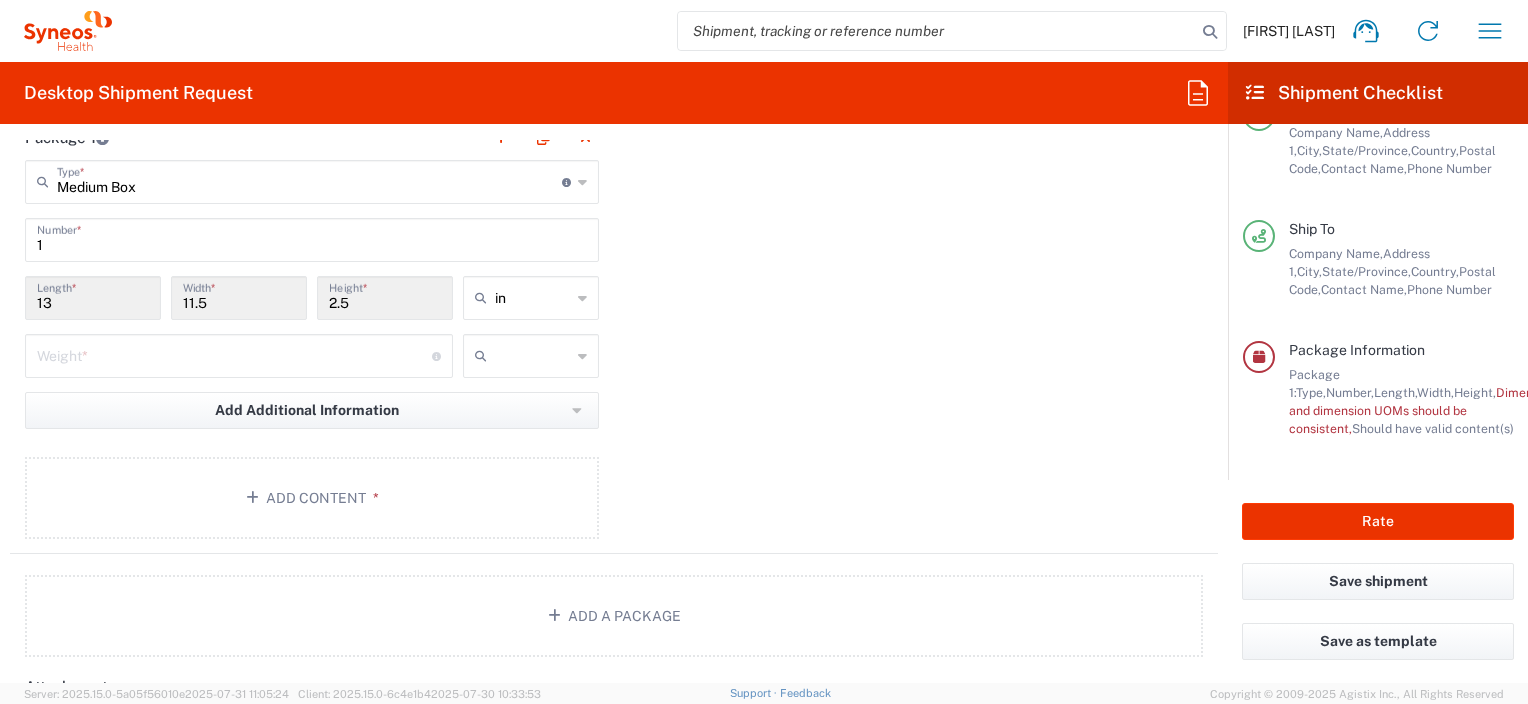 click 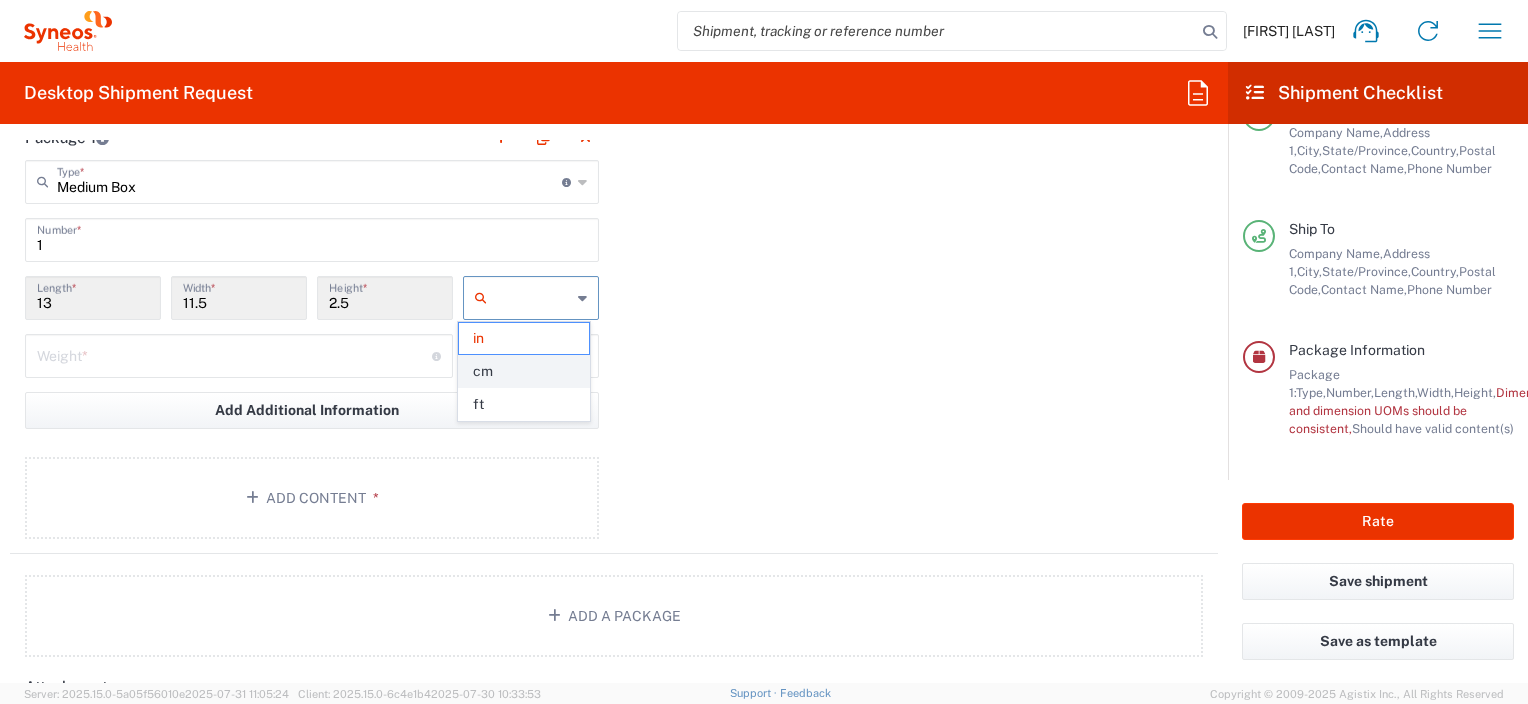 click on "cm" 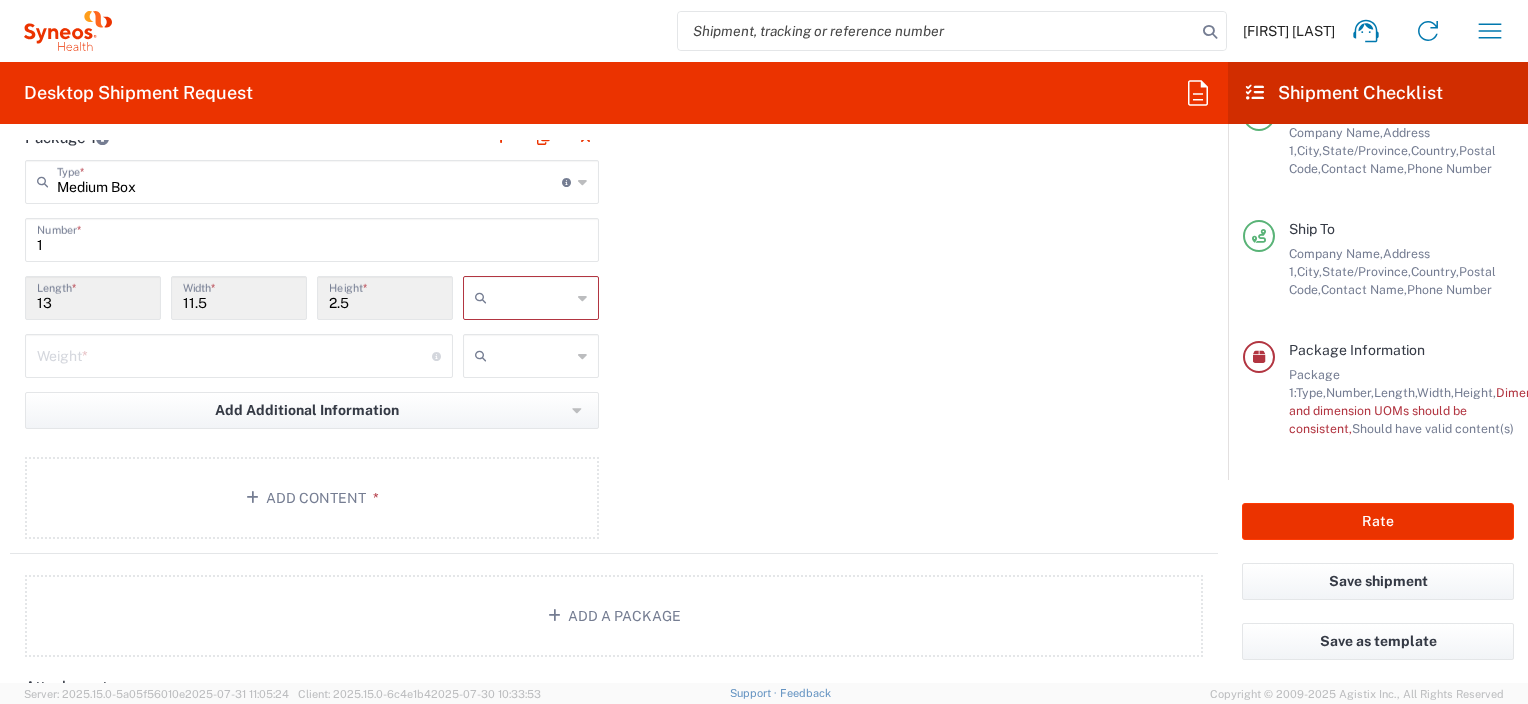 type on "33.02" 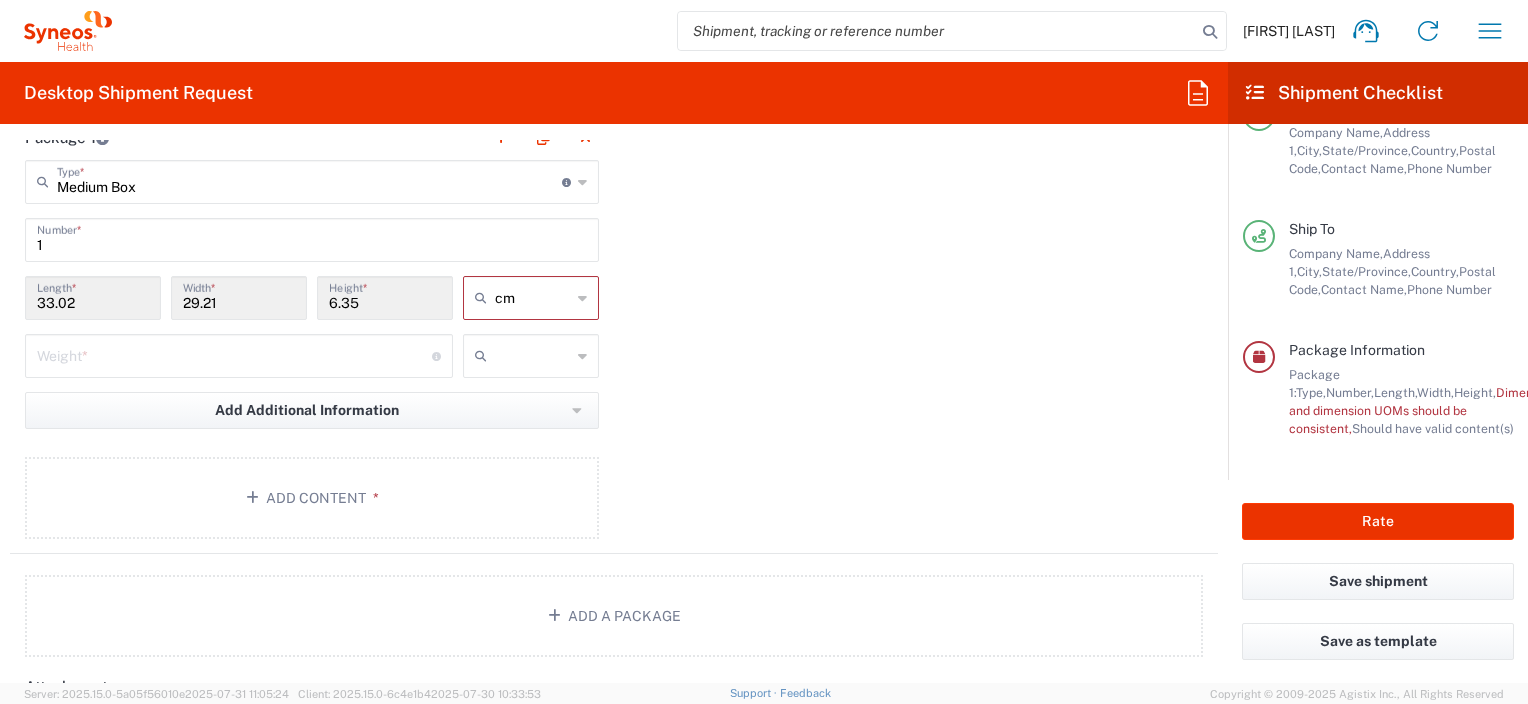 click on "Requester Information  Anna Smakowska  Name  * +48693207107  Phone  * anna.smakowska@syneoshealth.com  Email  * Renata Jahel Delgado  Name (on behalf of)  +525586161225  Phone (on behalf of)  * renatajahel@hotmail.com  Email (on behalf of)  *  Request Details  08/04/2025 ×  Pickup open date  * Cancel Apply 12:00 PM  Pickup open time  * 08/08/2025 ×  Pickup close date  * Cancel Apply 04:00 PM  Pickup close time  *  Schedule pickup  When scheduling a pickup please be sure to meet the following criteria:
1. Pickup window should start at least 2 hours after current time.
2.Pickup window needs to be at least 2 hours.
3.Pickup close time should not exceed business hours.
×  Delivery open date  Cancel Apply 08:00 AM  Delivery open time  ×  Delivery close date  Cancel Apply 04:00 PM  Delivery close time  8480  Department  * 8480 3000 3100 3109 3110 3111 3112 3125 3130 3135 3136 3150 3155 3165 3171 3172 3190 3191 3192 3193 3194 3200 3201 3202 3210 3211 Dept 3212 3213 3214 3215 3216 3218 3220 3221 3222 3223 *" 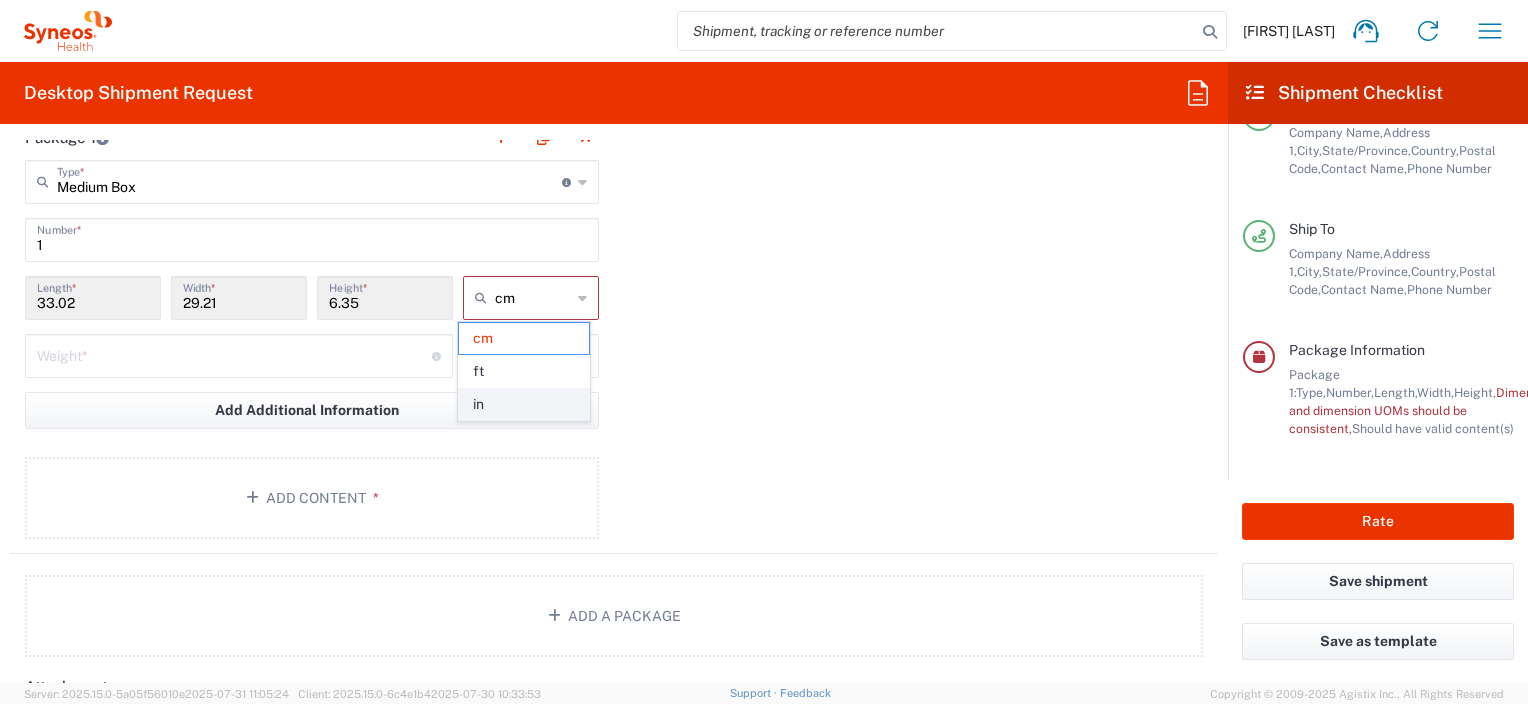 click on "in" 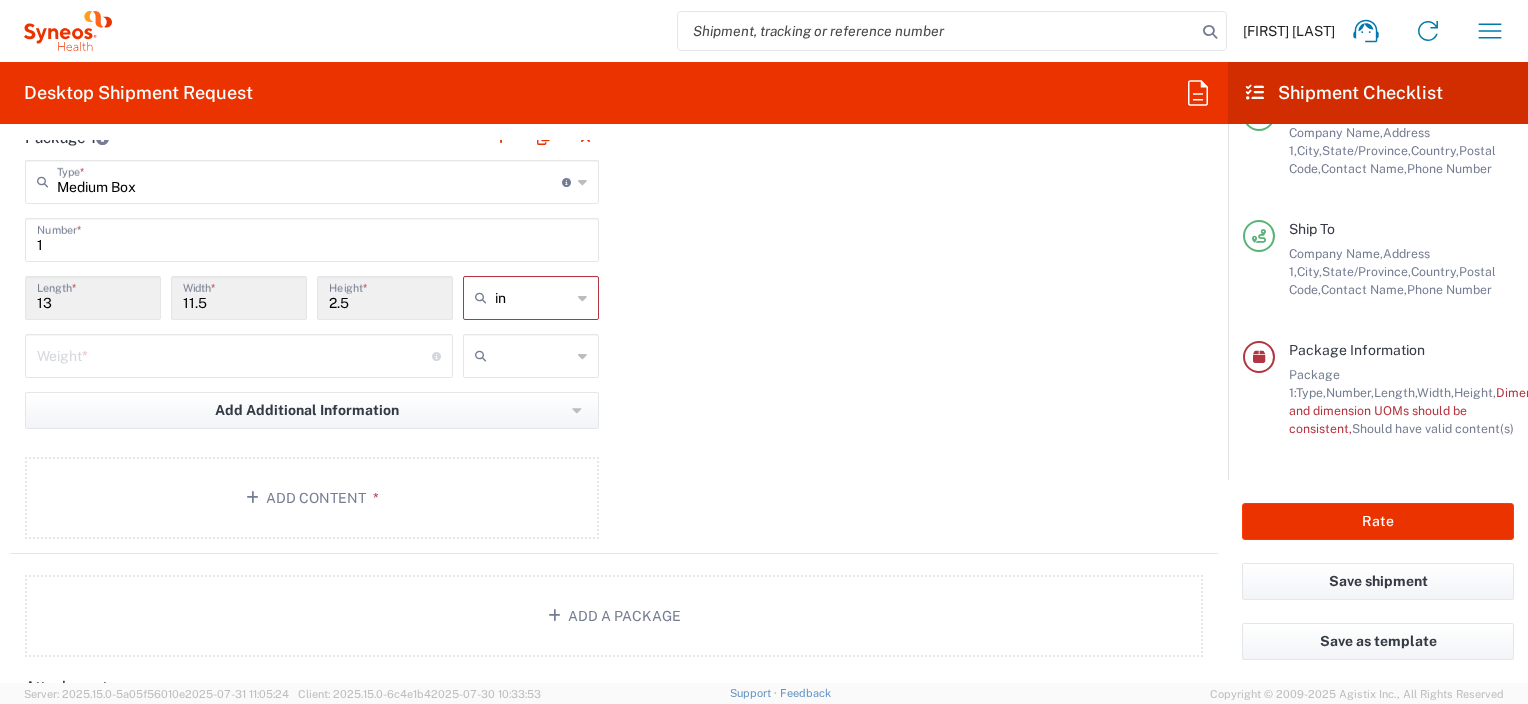 click at bounding box center (234, 354) 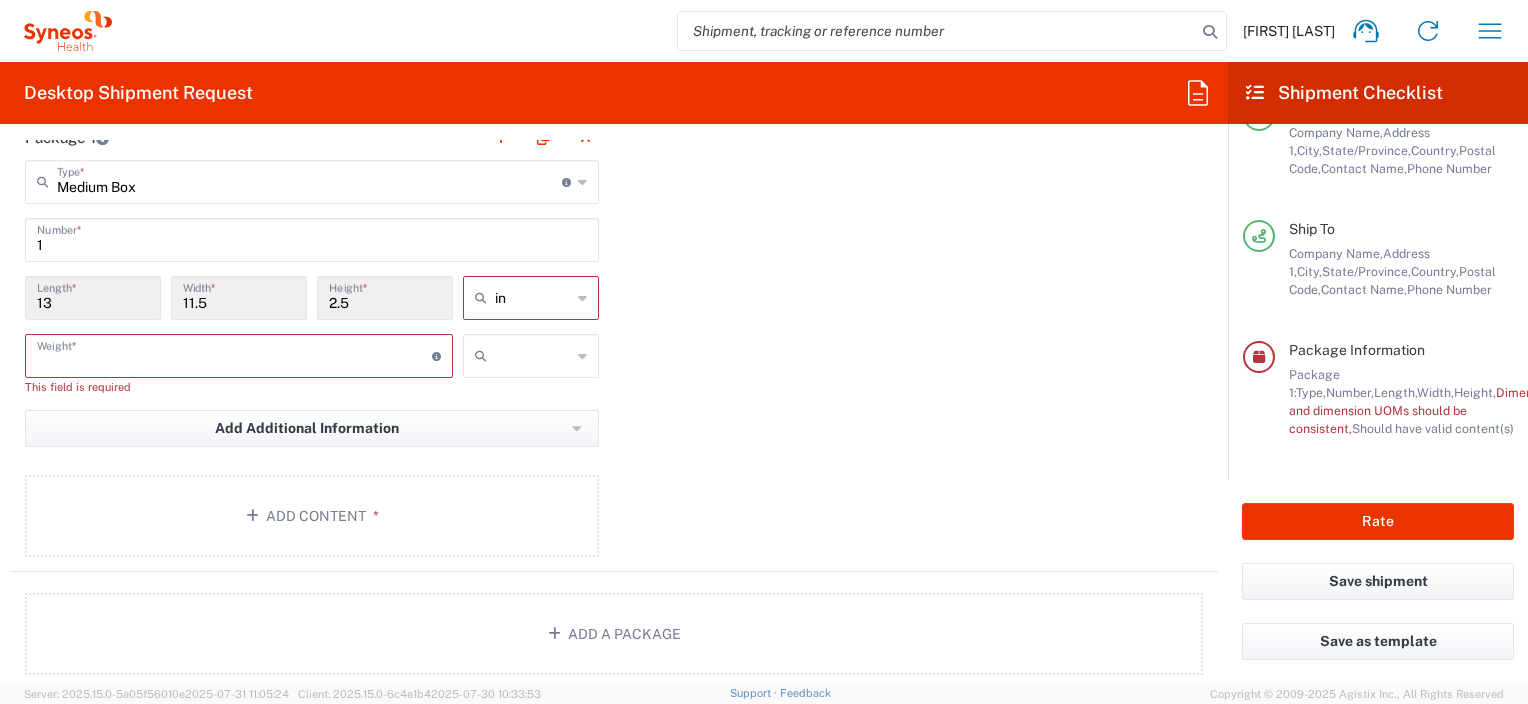 click on "Medium Box" at bounding box center [309, 180] 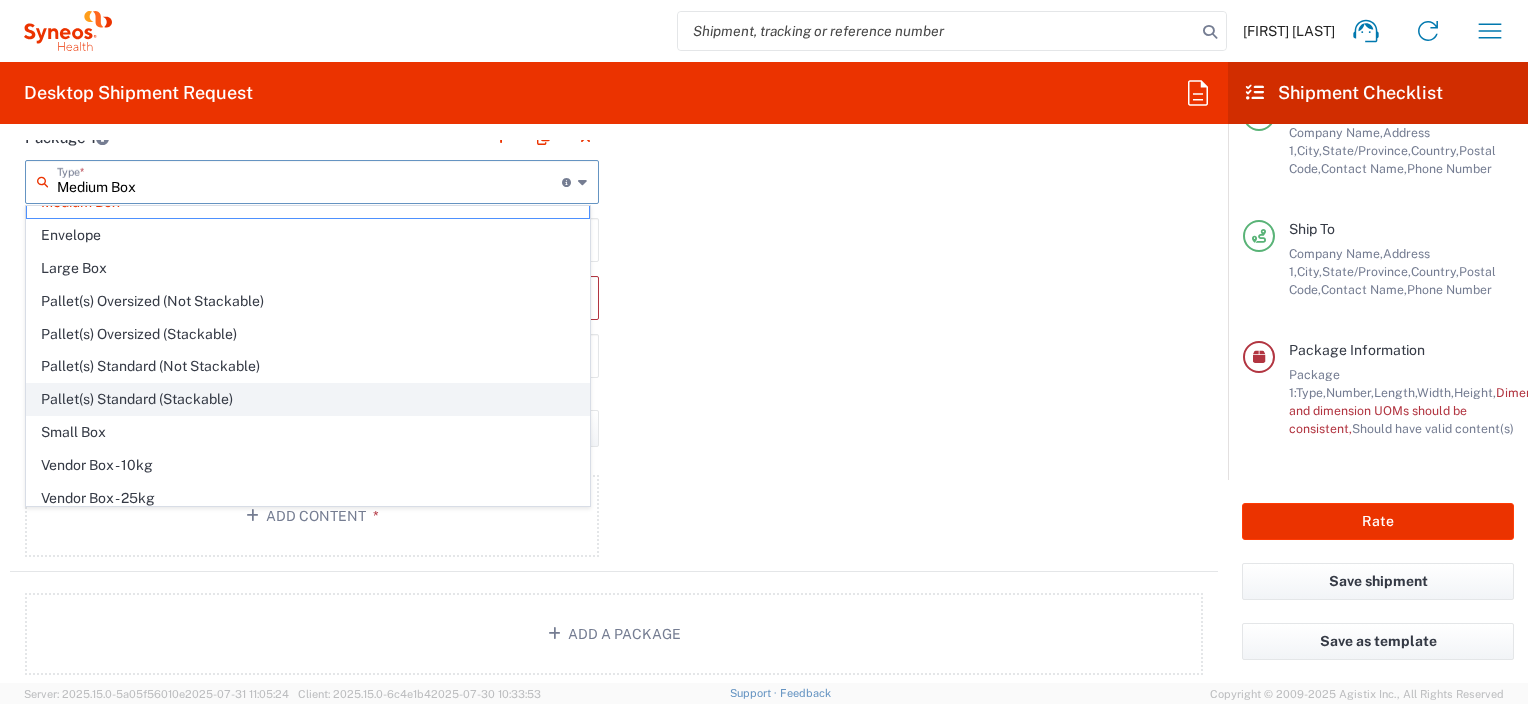scroll, scrollTop: 56, scrollLeft: 0, axis: vertical 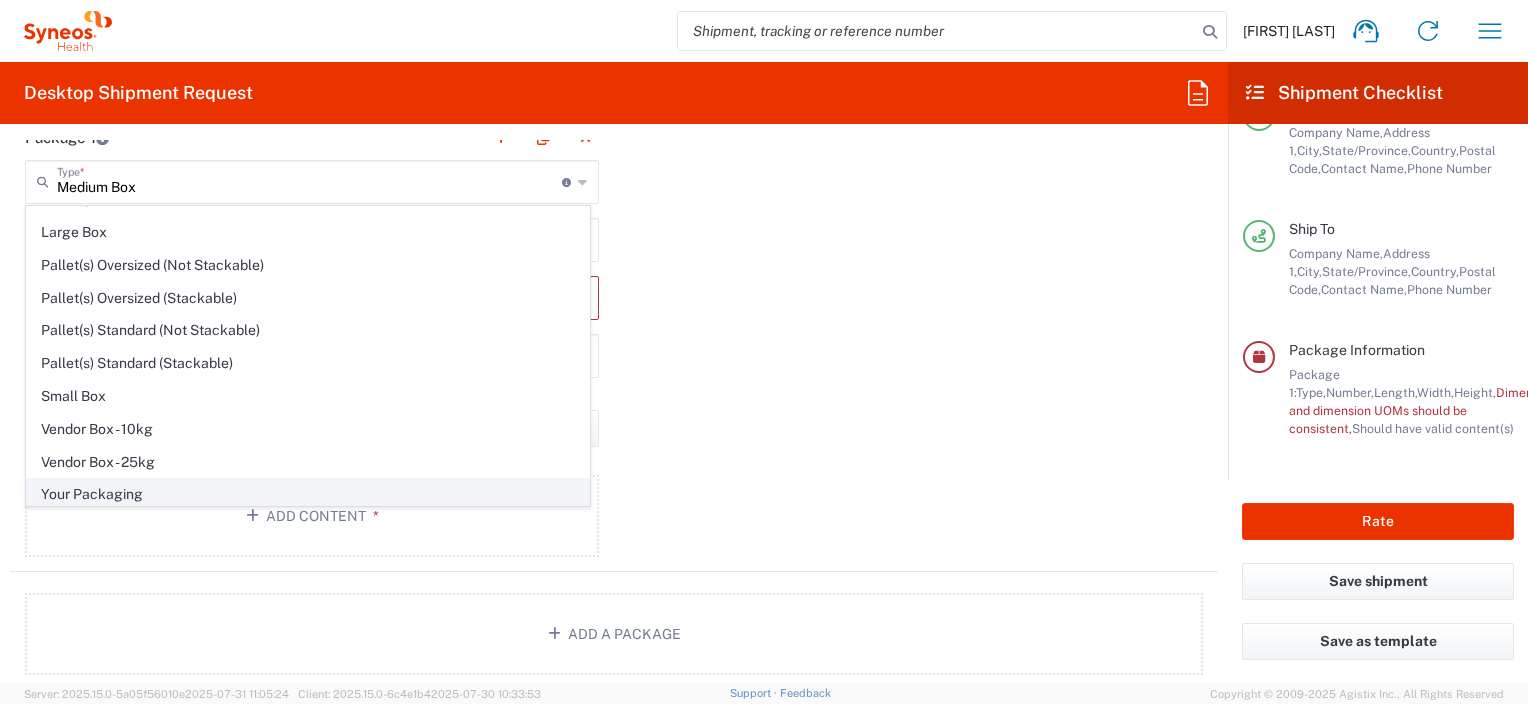 click on "Your Packaging" 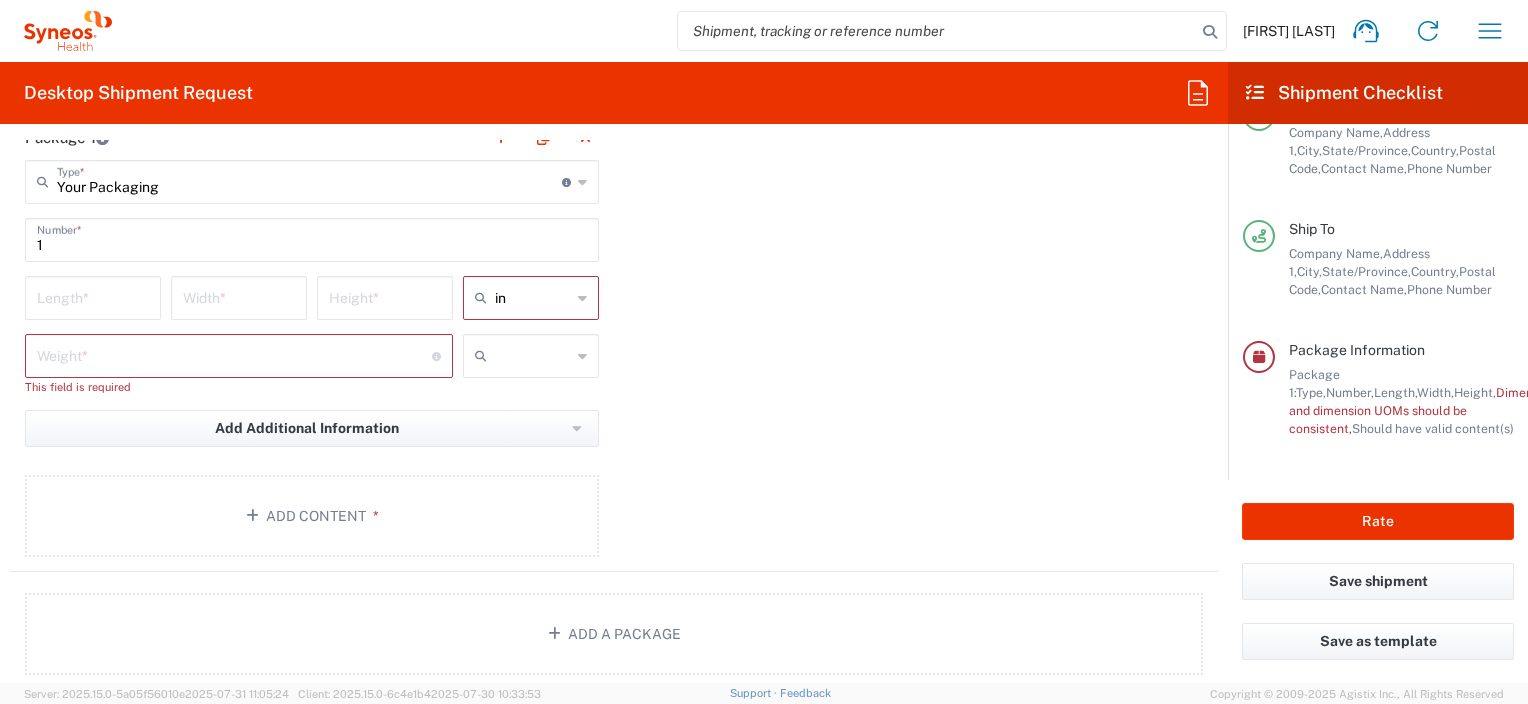 click at bounding box center [93, 296] 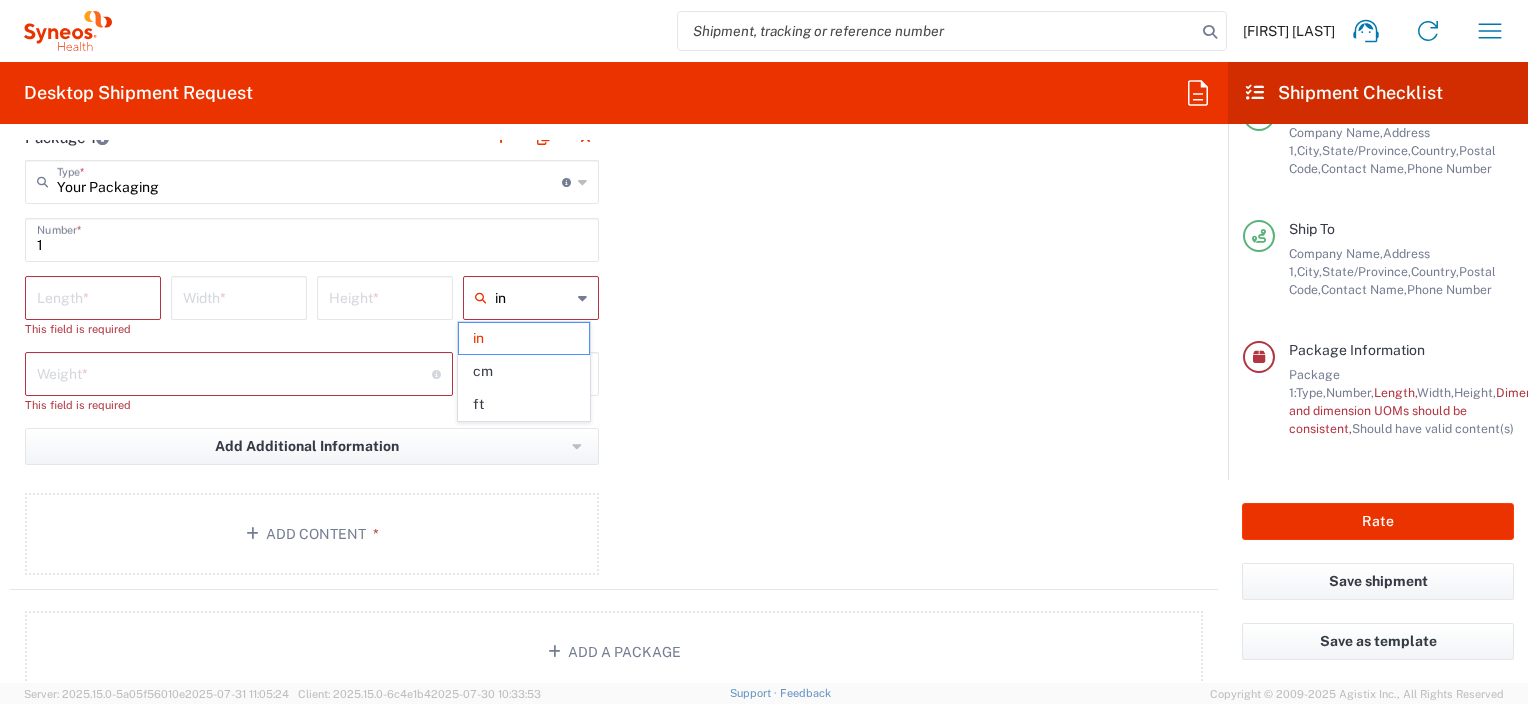 click on "in" at bounding box center [533, 298] 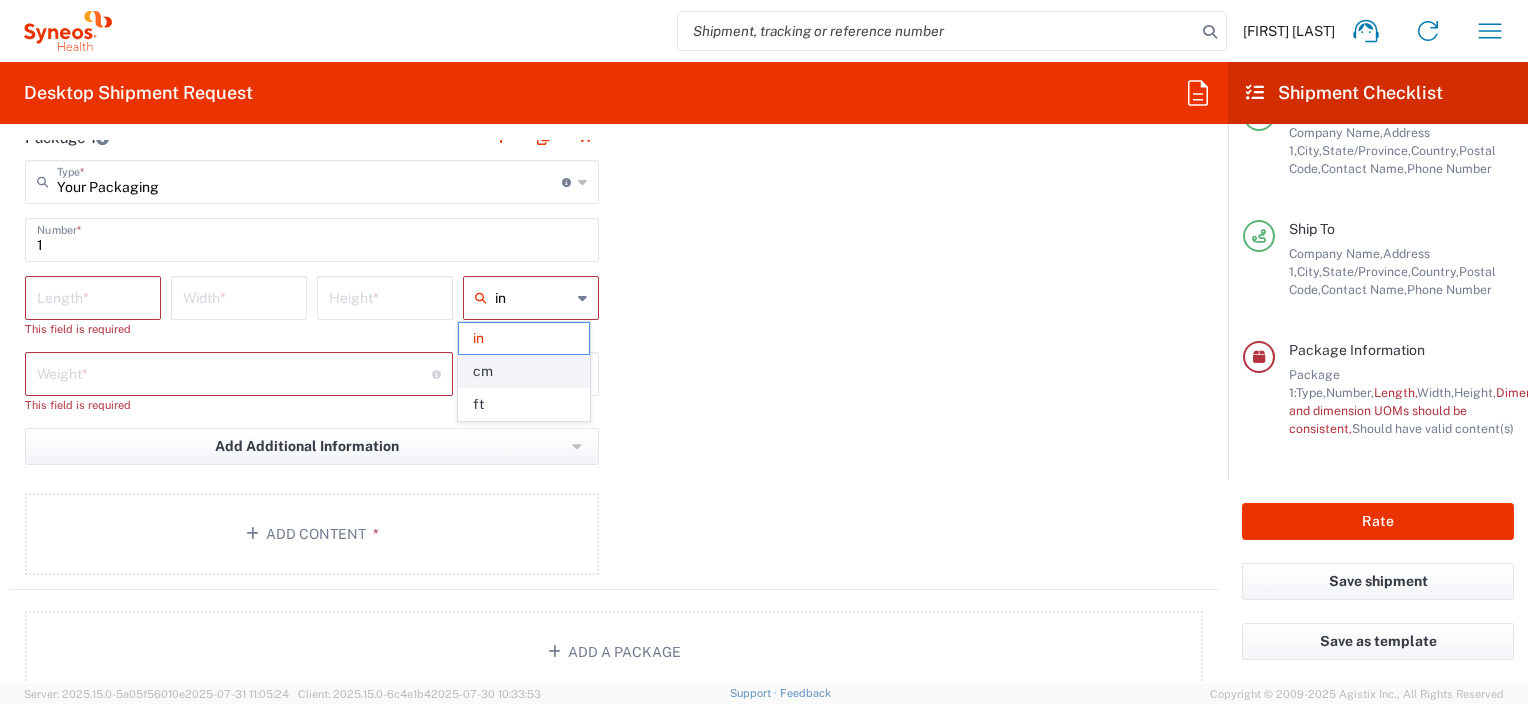 click on "cm" 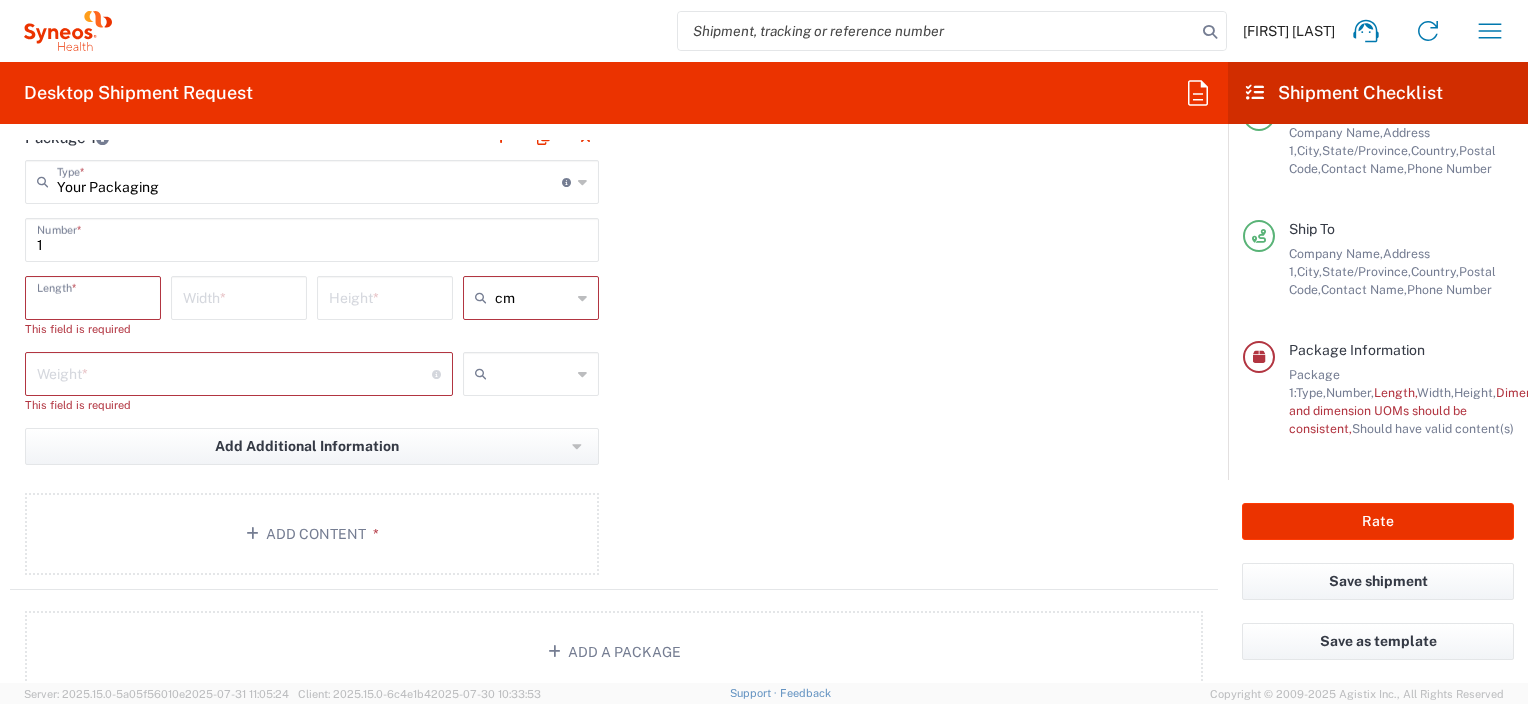 paste on "35" 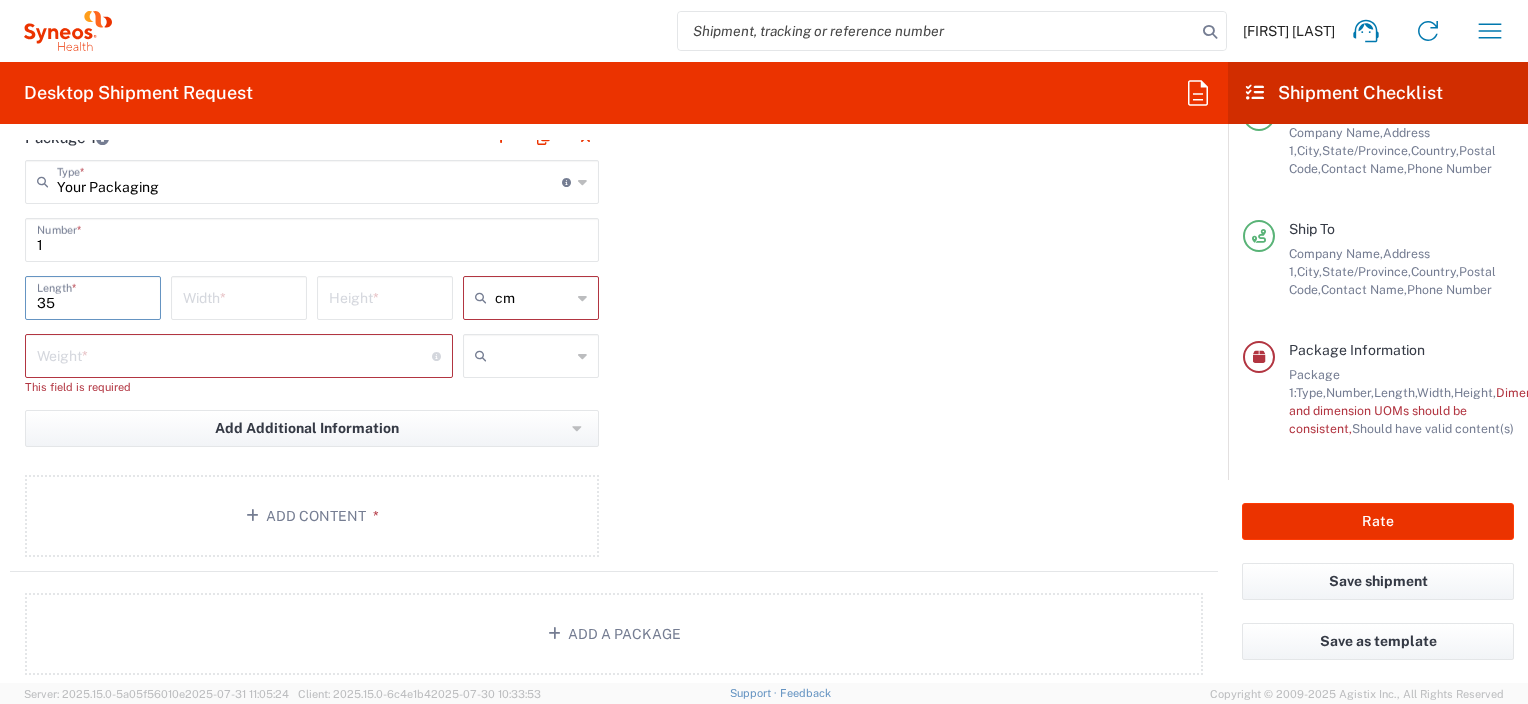 type on "35" 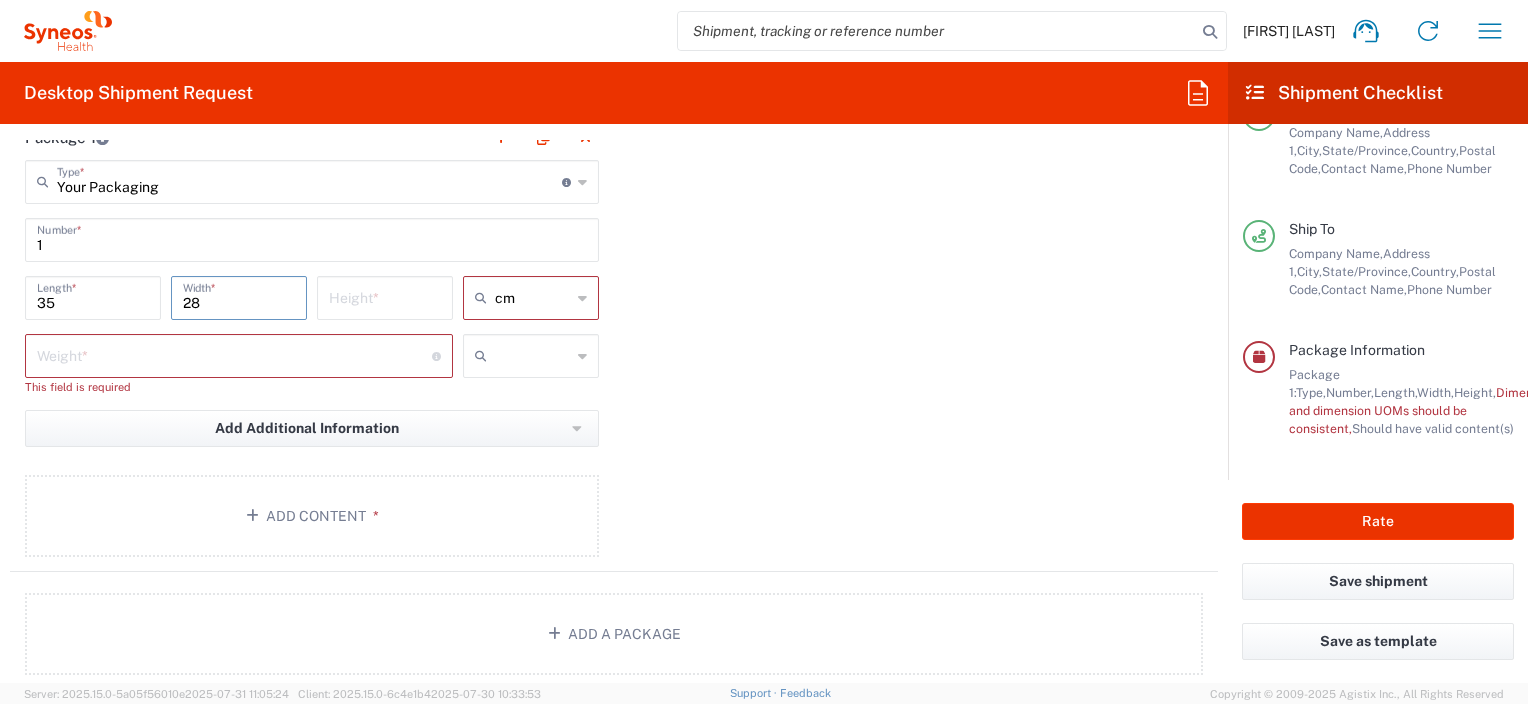 type on "28" 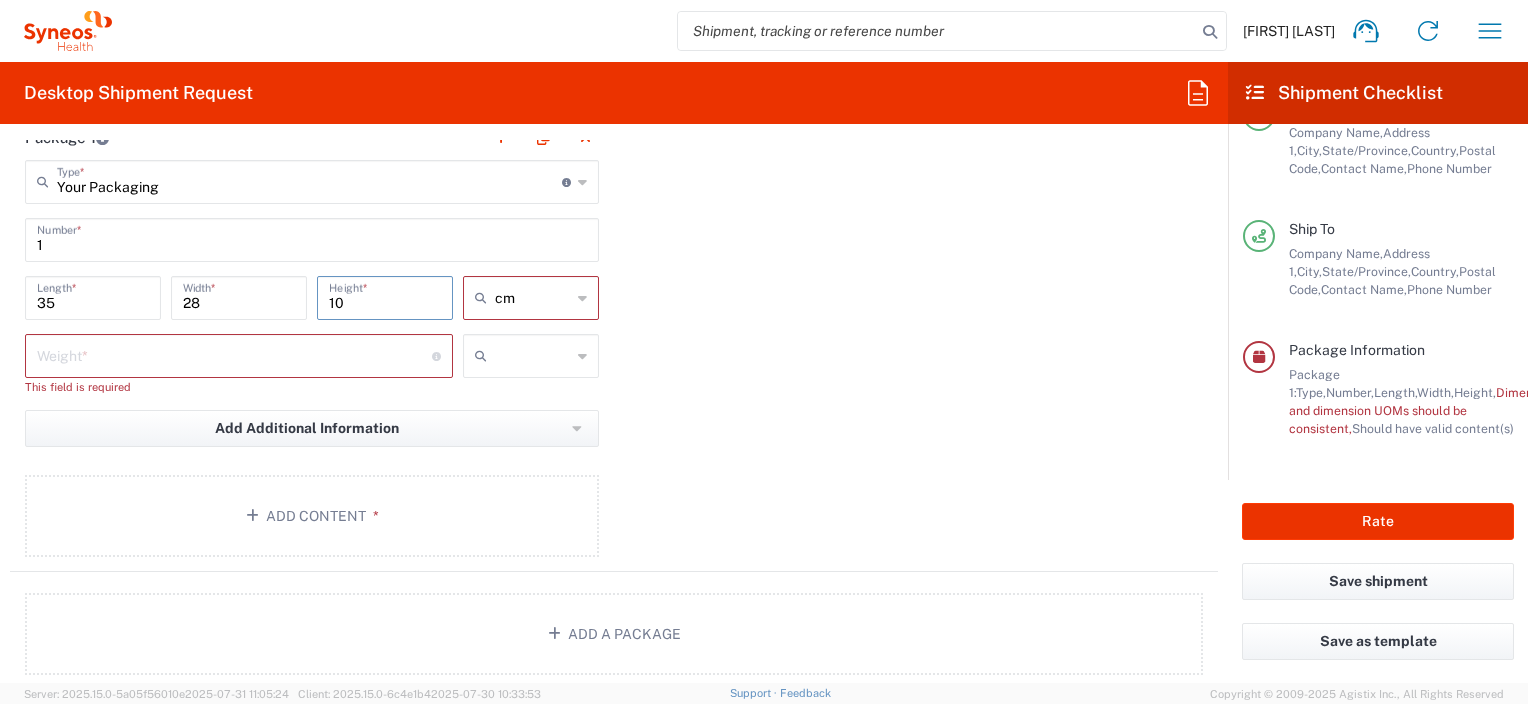 type on "10" 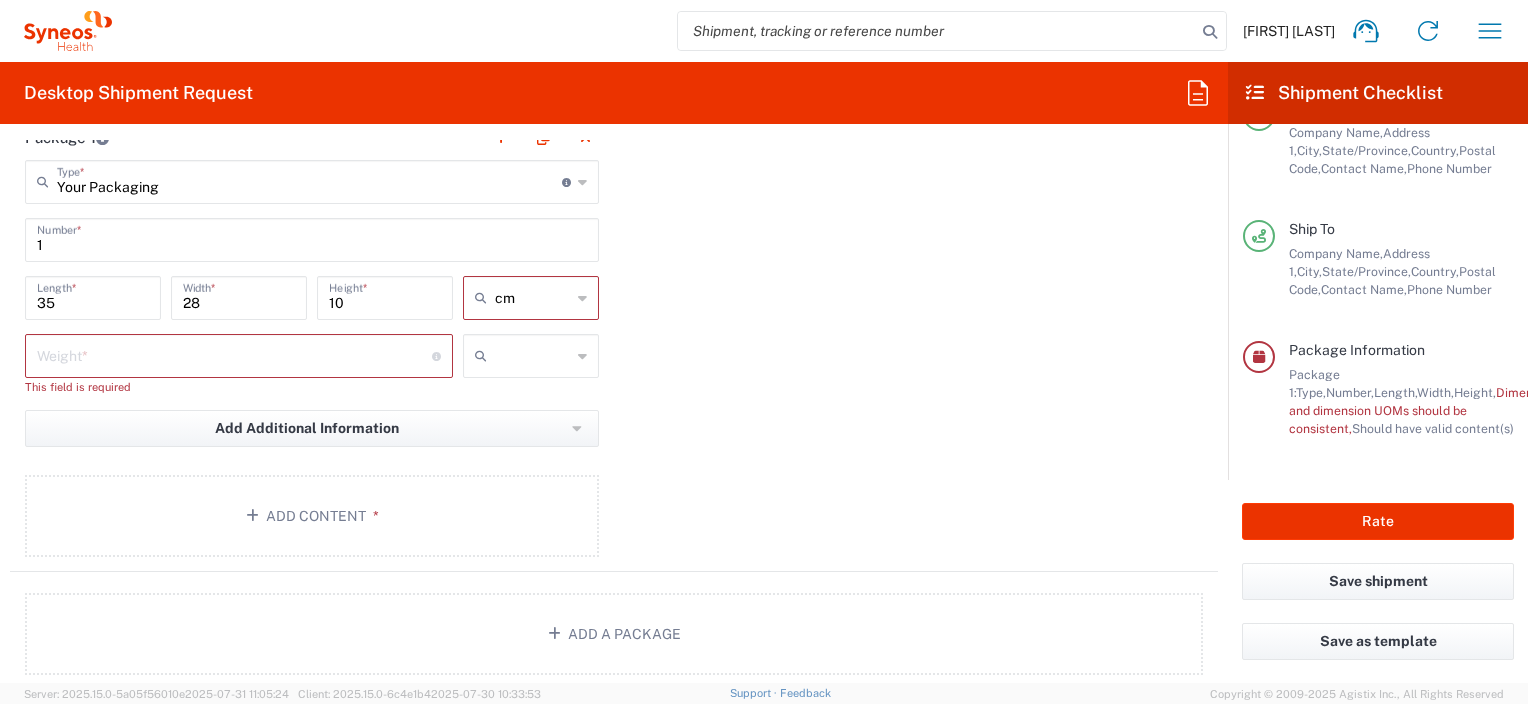 click on "Package 1  Your Packaging  Type  * Material used to package goods Medium Box Envelope Large Box Pallet(s) Oversized (Not Stackable) Pallet(s) Oversized (Stackable) Pallet(s) Standard (Not Stackable) Pallet(s) Standard (Stackable) Small Box Vendor Box - 10kg Vendor Box - 25kg Your Packaging 1  Number  * 35  Length  * 28  Width  * 10  Height  * cm in cm ft  Weight  * Total weight of package(s) in pounds or kilograms This field is required kgs lbs Add Additional Information  Package material   Package temperature   Temperature device  Add Content *" 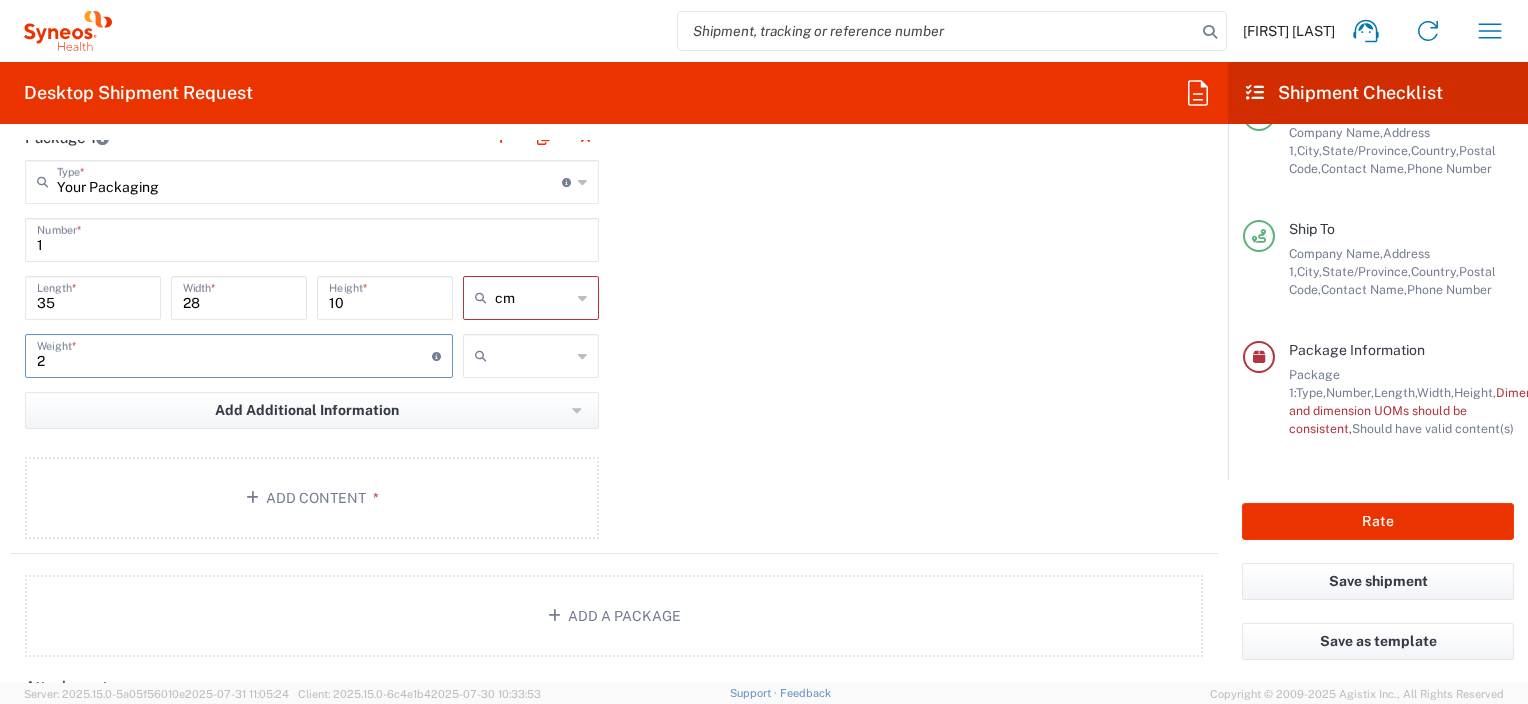 type on "2" 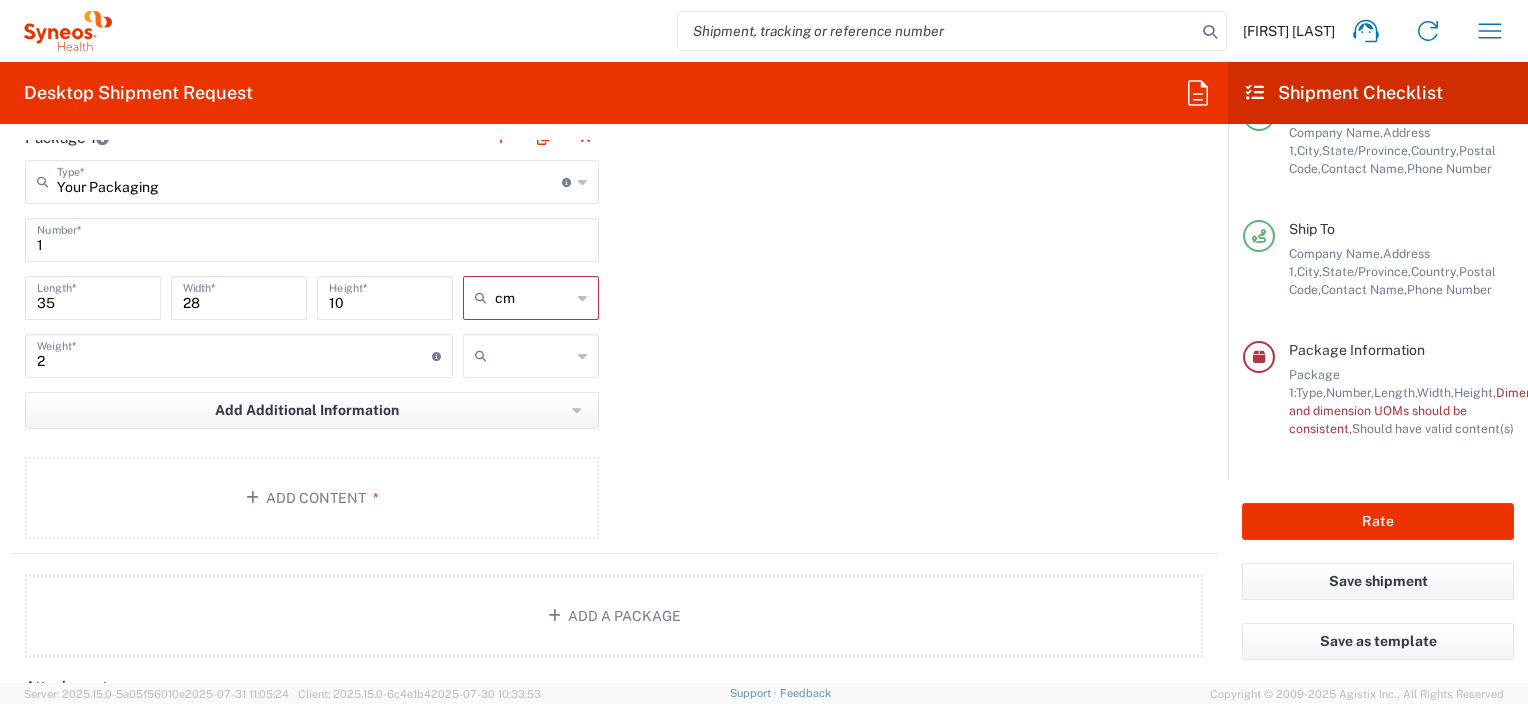 click 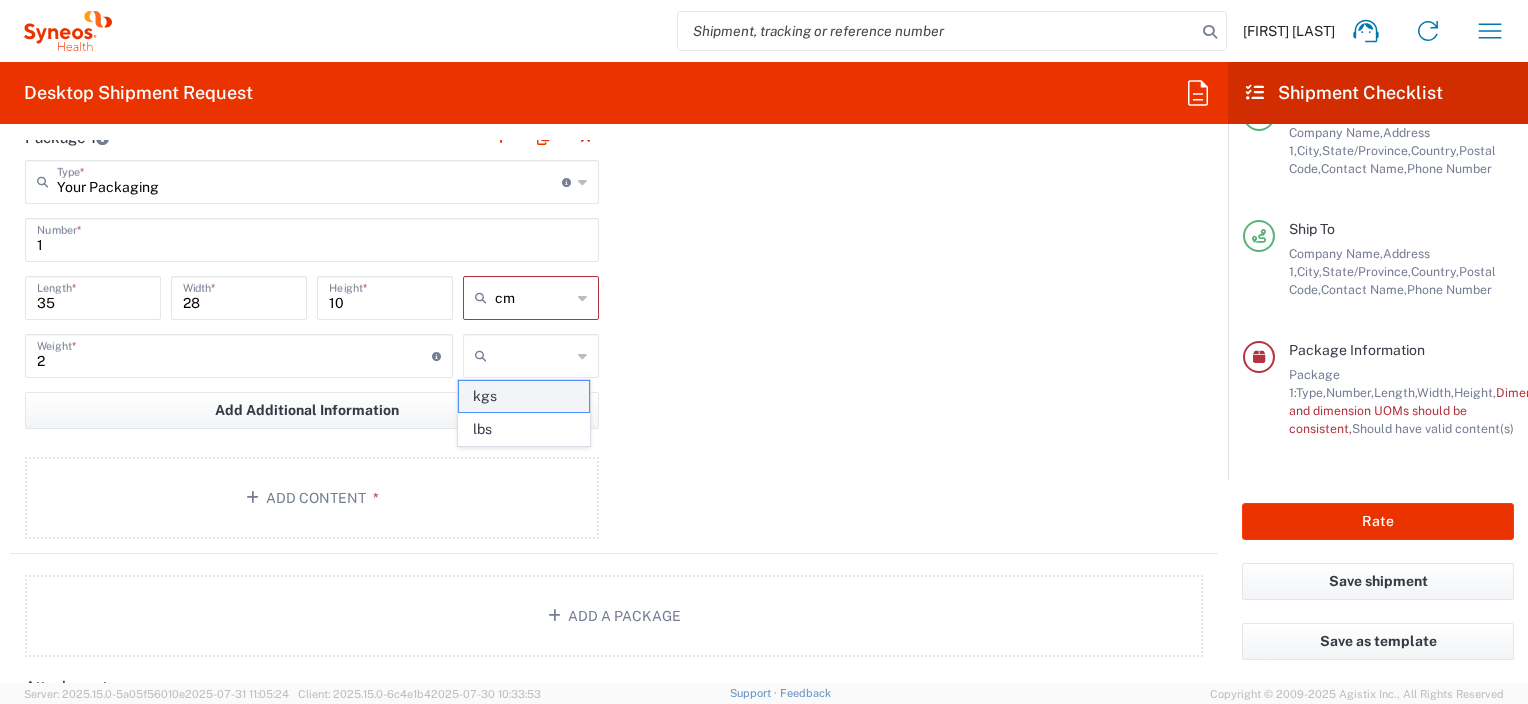 click on "kgs" 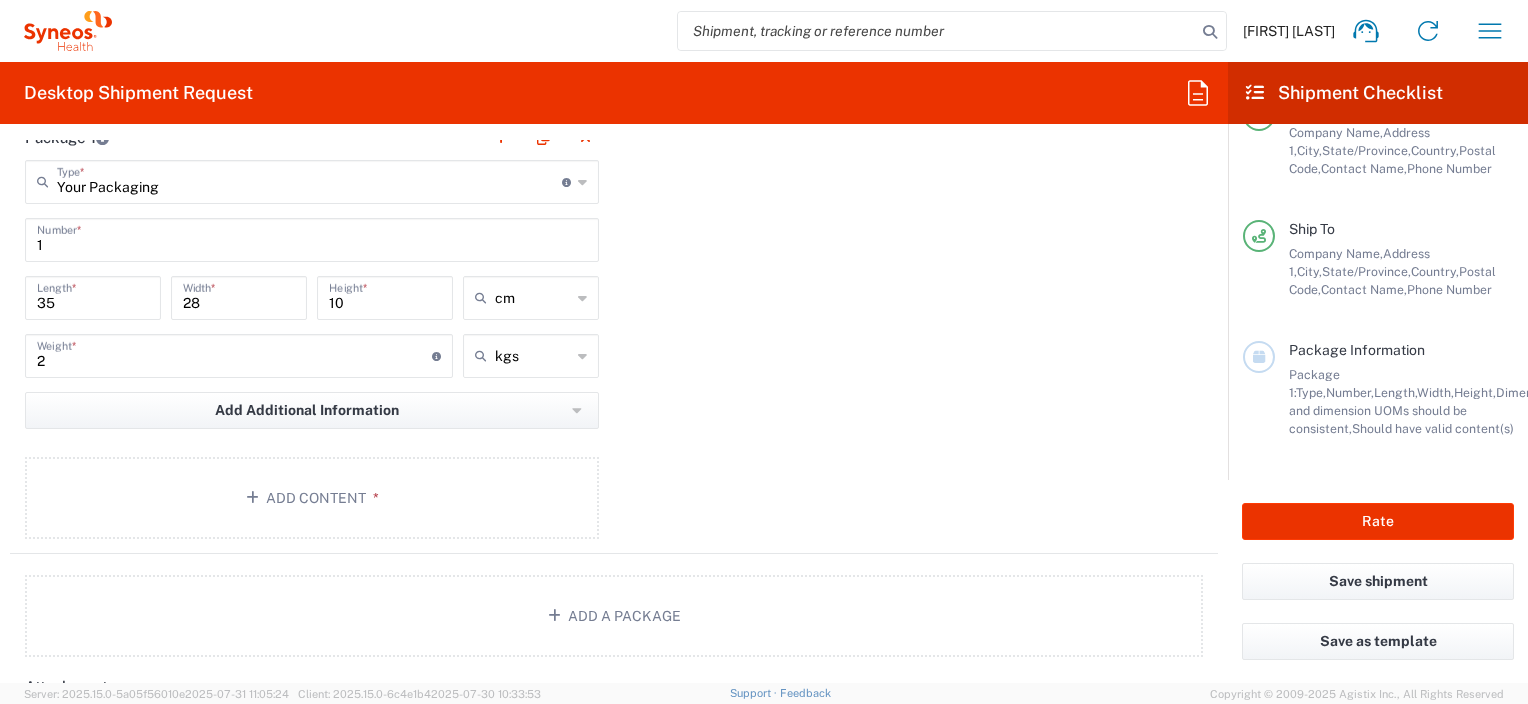click on "Package 1  Your Packaging  Type  * Material used to package goods Medium Box Envelope Large Box Pallet(s) Oversized (Not Stackable) Pallet(s) Oversized (Stackable) Pallet(s) Standard (Not Stackable) Pallet(s) Standard (Stackable) Small Box Vendor Box - 10kg Vendor Box - 25kg Your Packaging 1  Number  * 35  Length  * 28  Width  * 10  Height  * cm in cm ft 2  Weight  * Total weight of package(s) in pounds or kilograms kgs kgs lbs Add Additional Information  Package material   Package temperature   Temperature device  Add Content *" 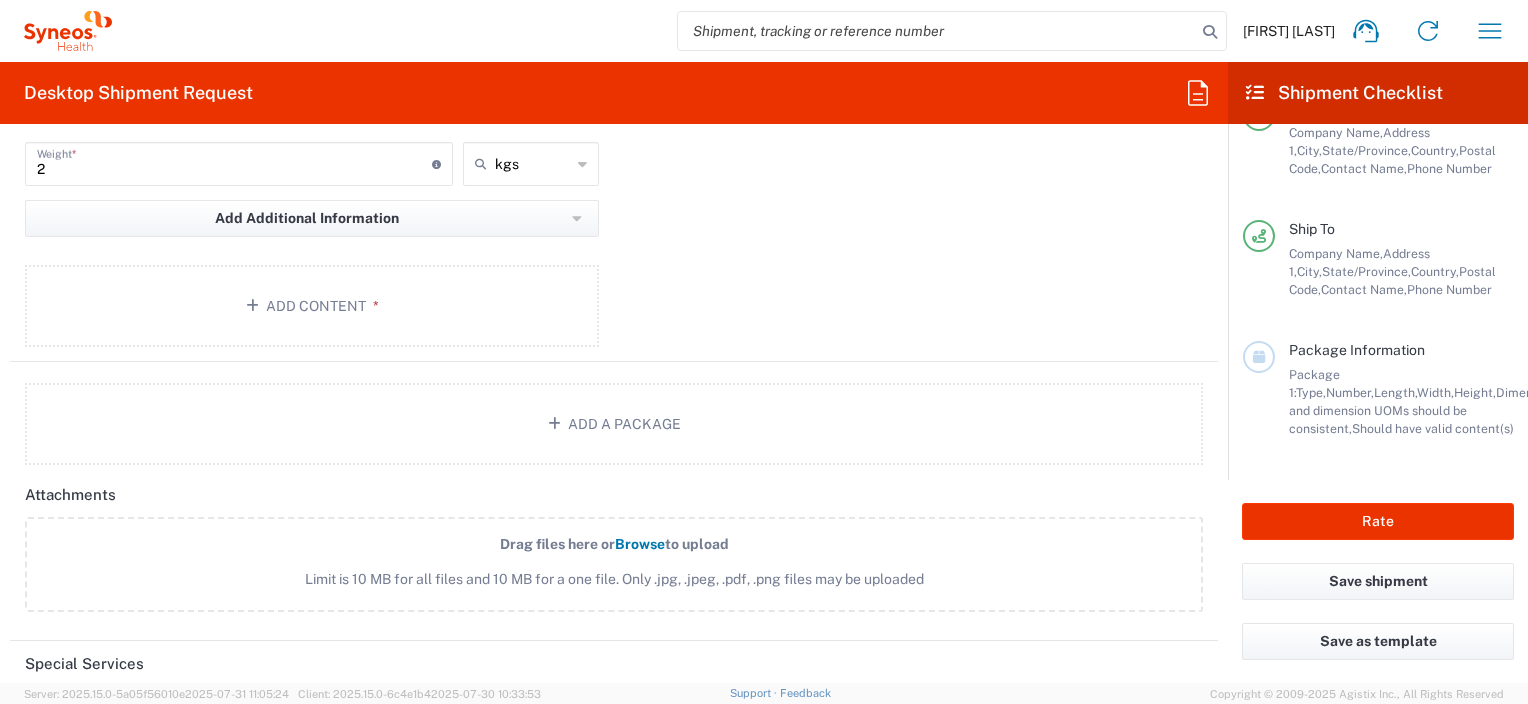 scroll, scrollTop: 2200, scrollLeft: 0, axis: vertical 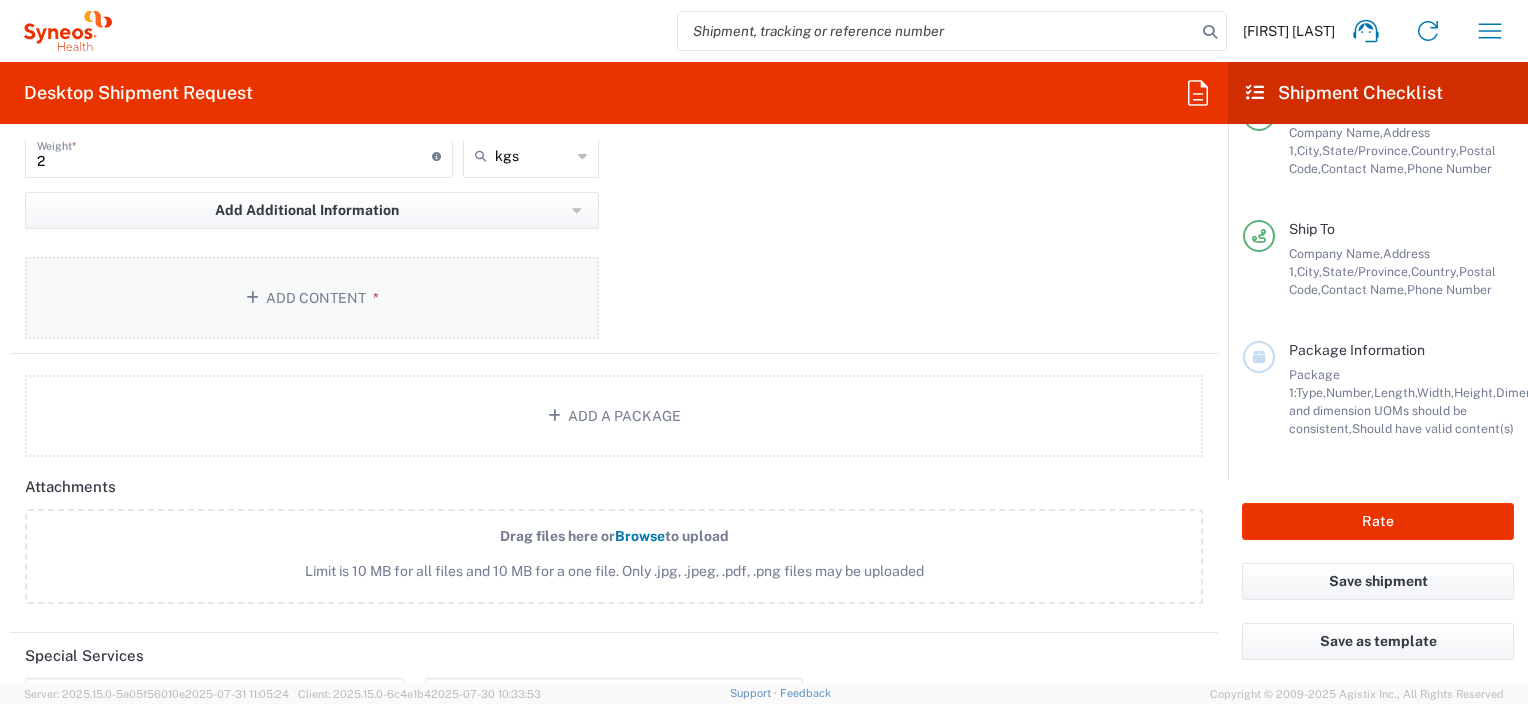 click on "Add Content *" 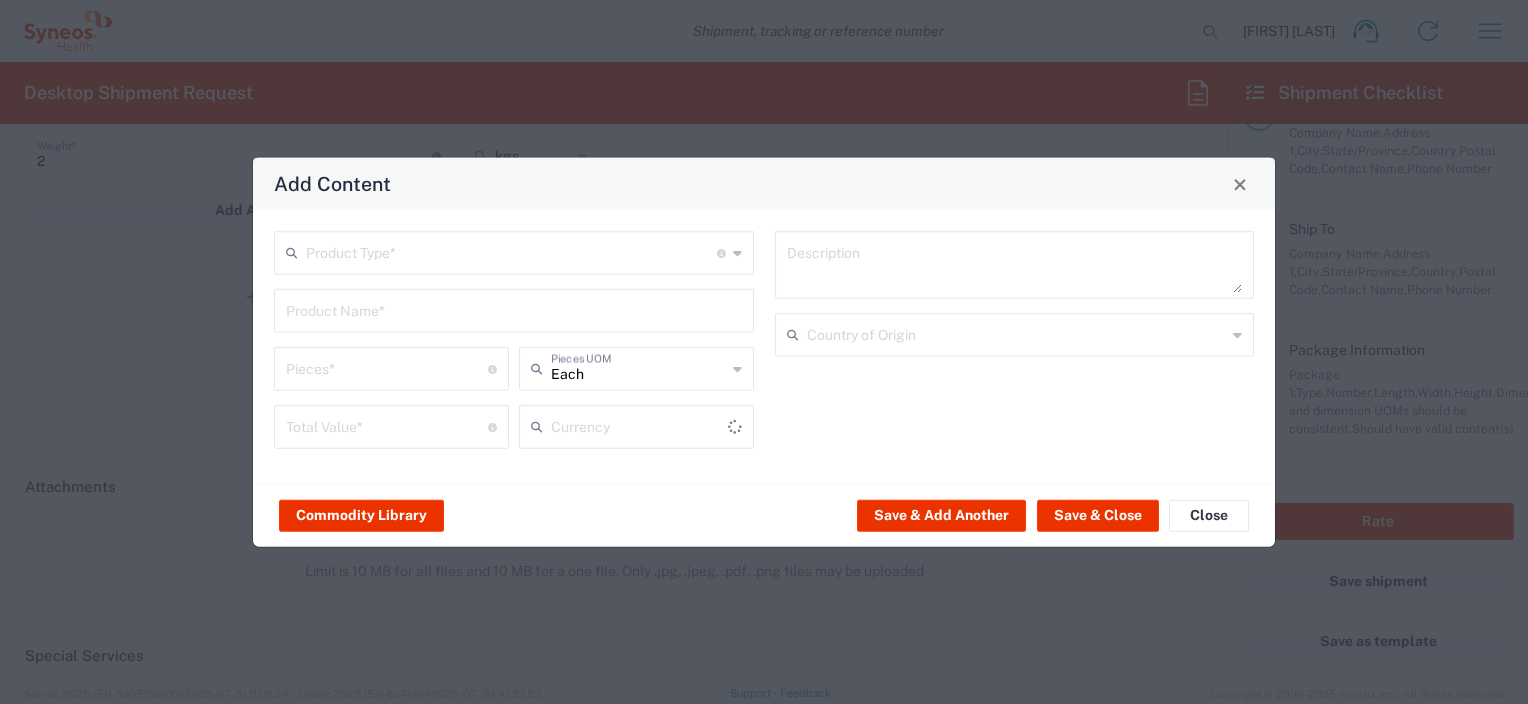 type on "US Dollar" 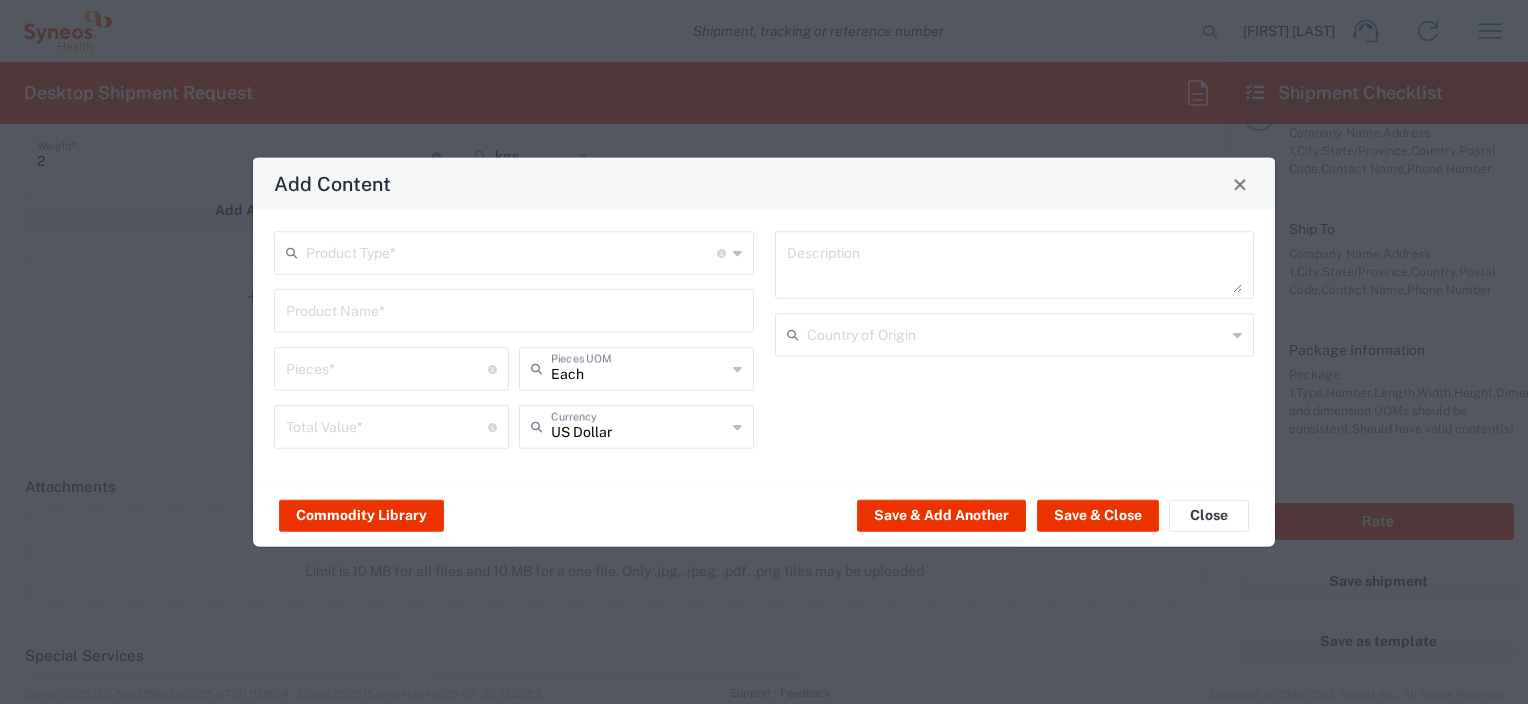 click 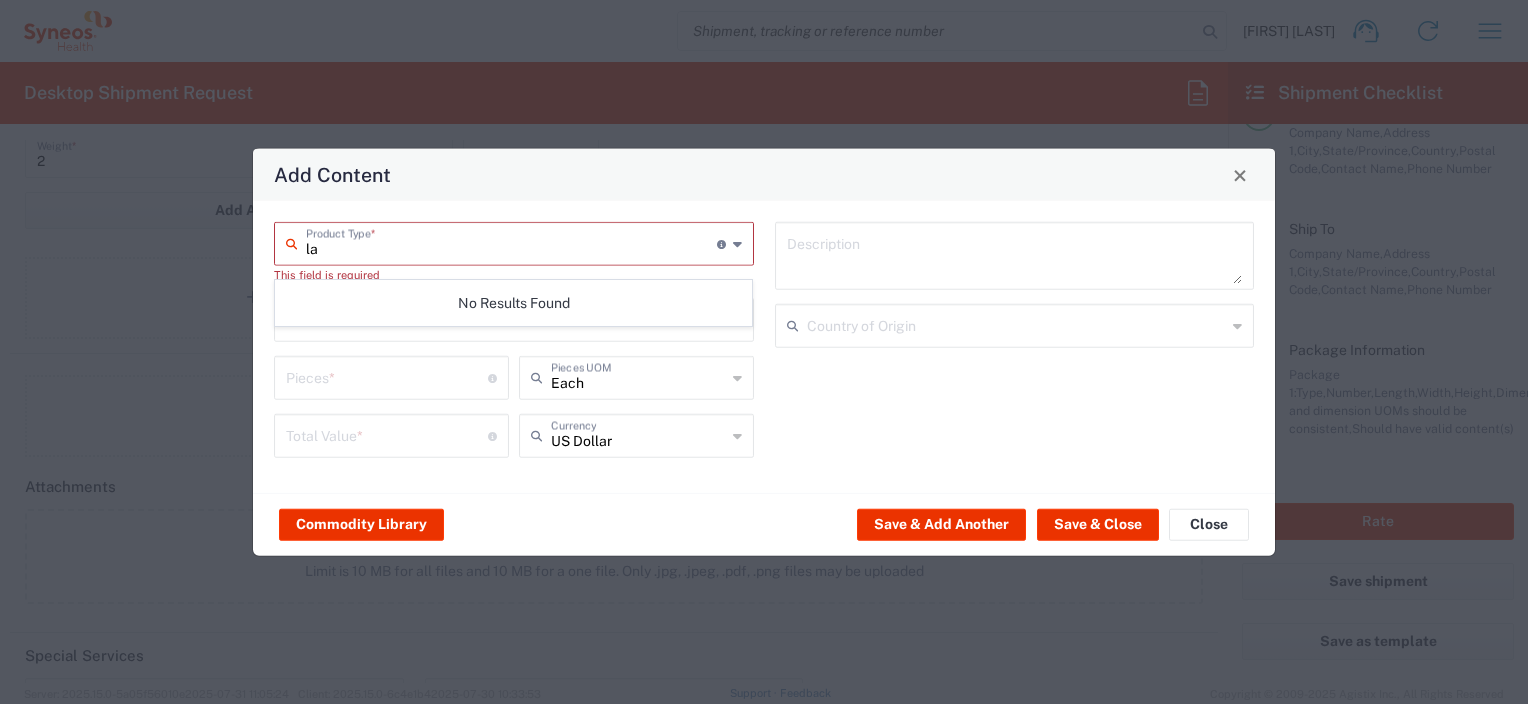 type on "l" 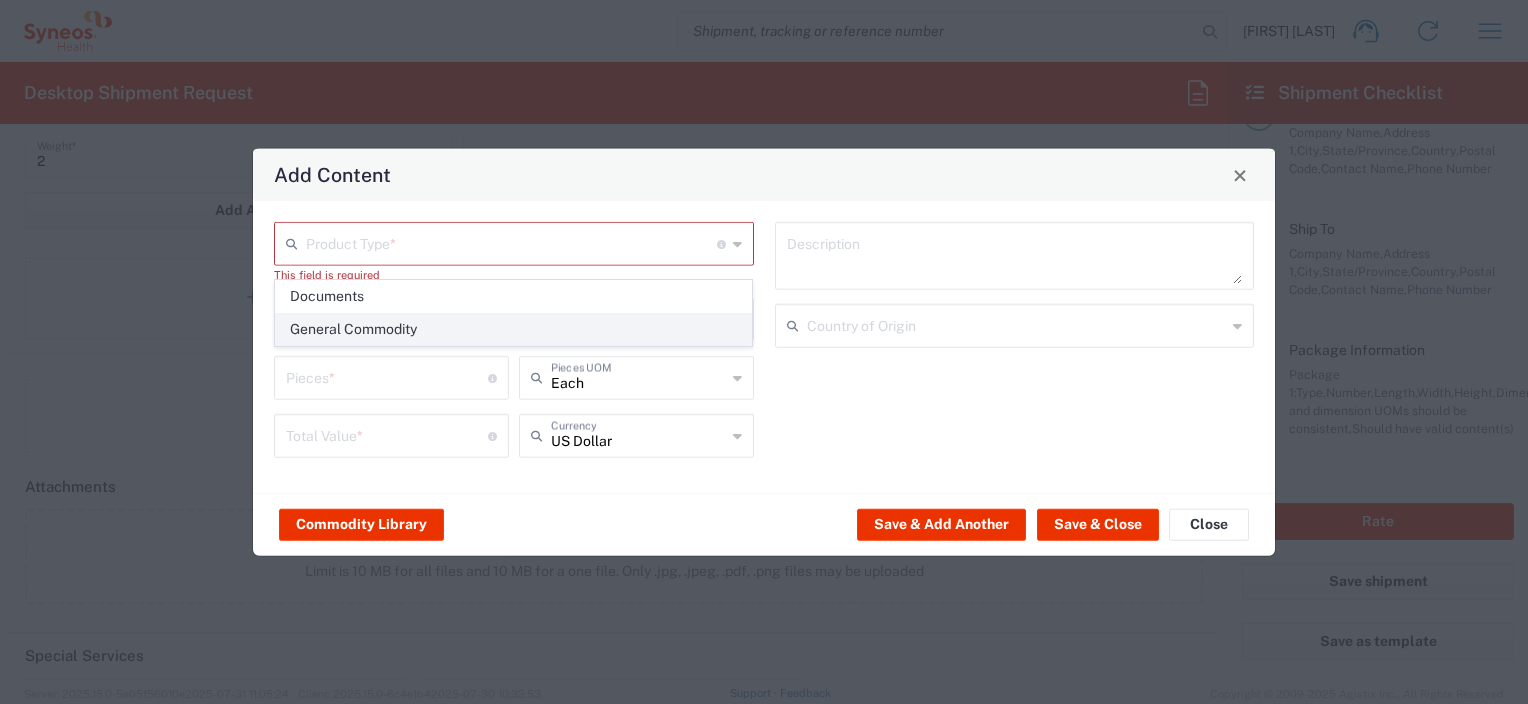 click on "General Commodity" 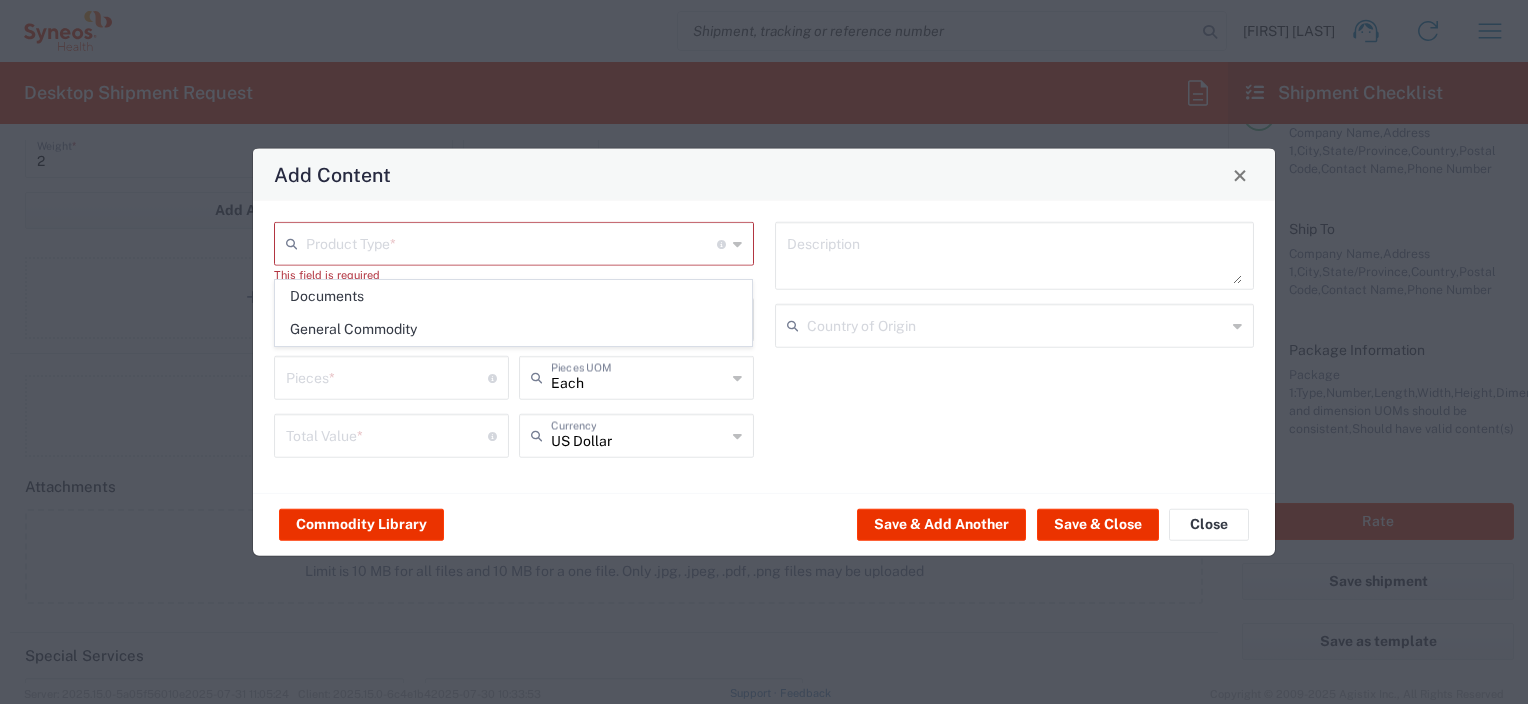 type on "General Commodity" 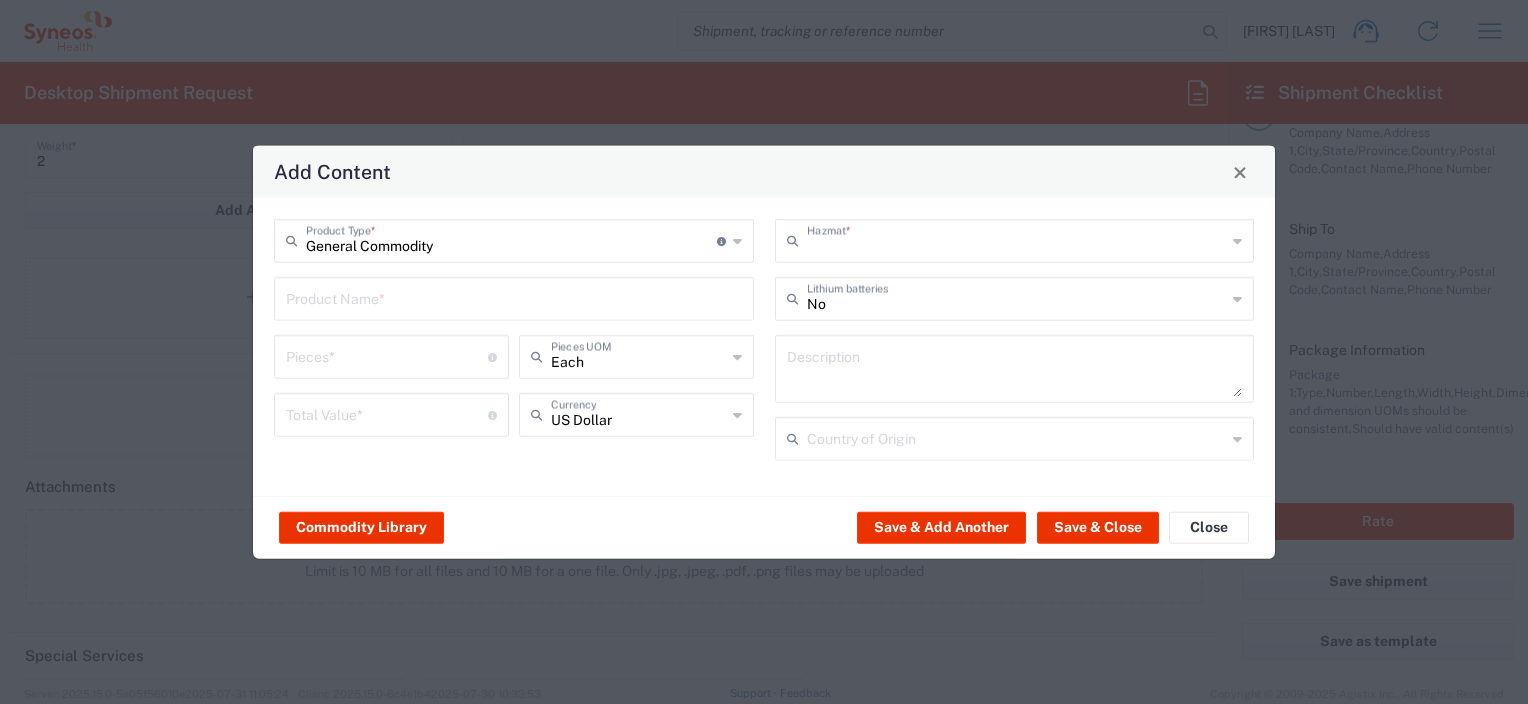 click at bounding box center [1017, 239] 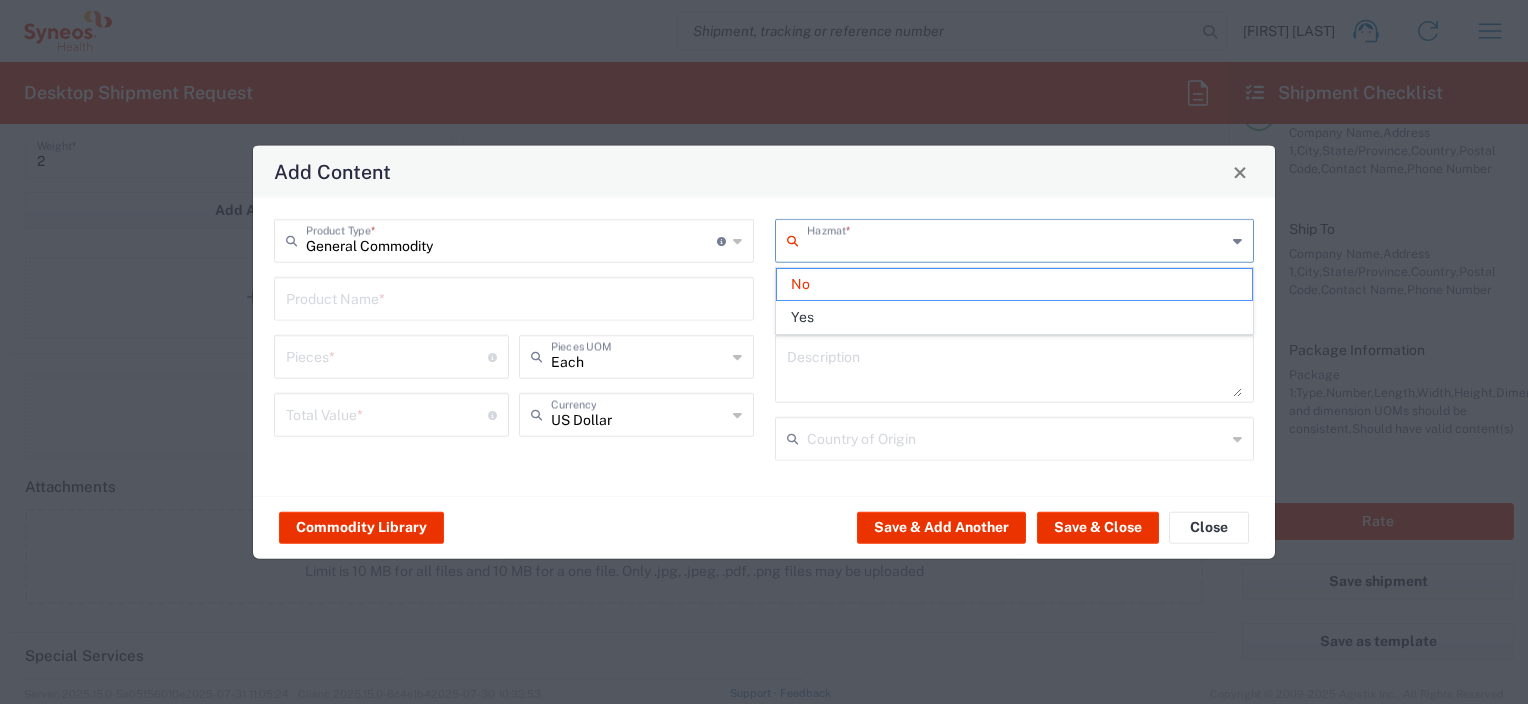 click on "Add Content" 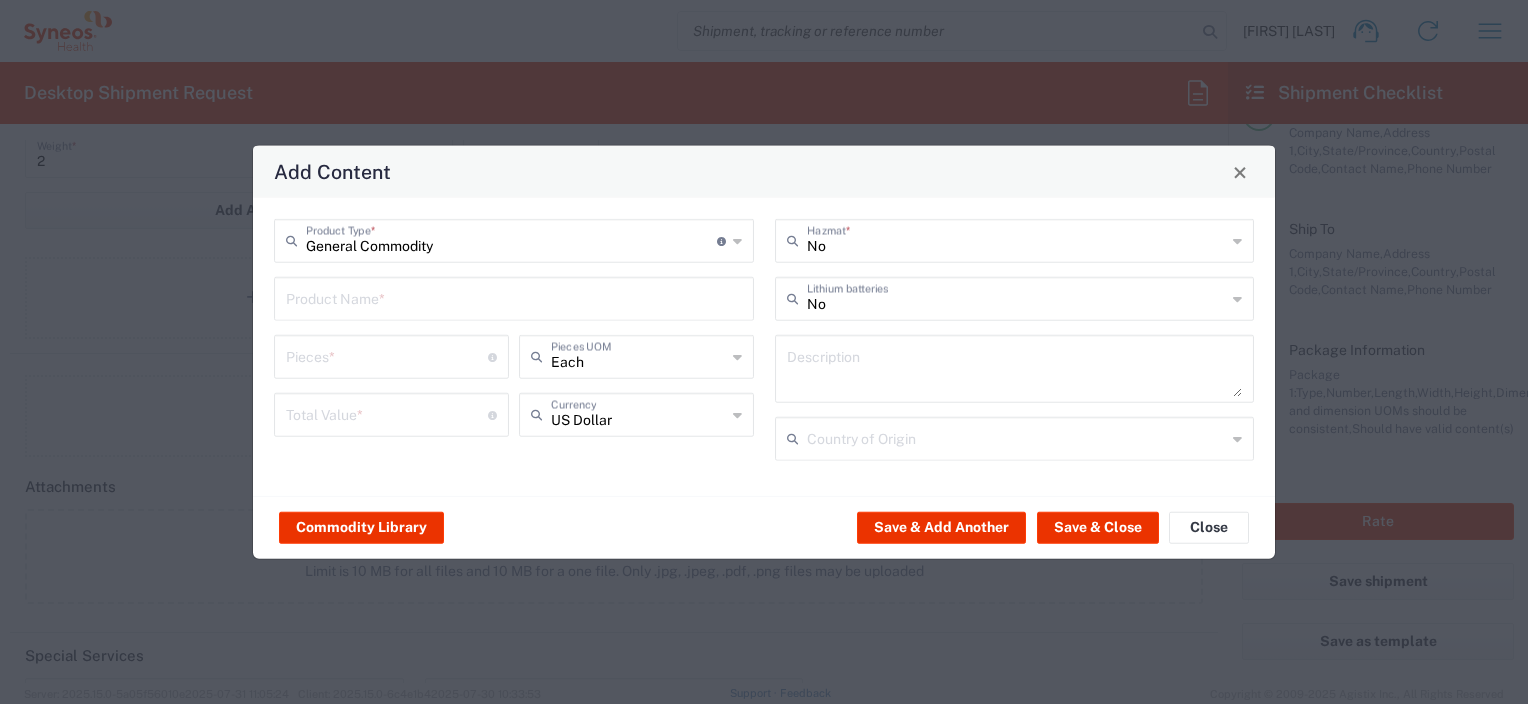type 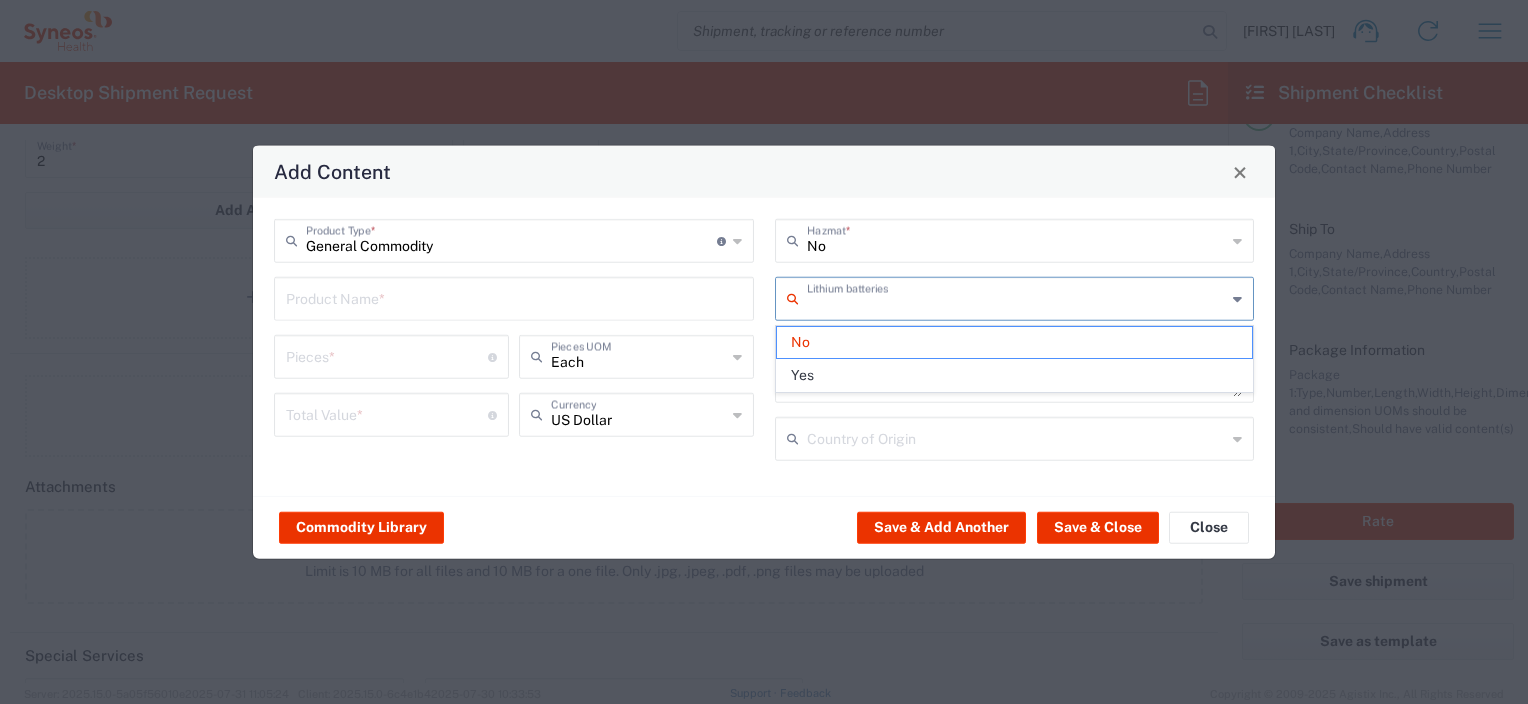 click at bounding box center [1017, 297] 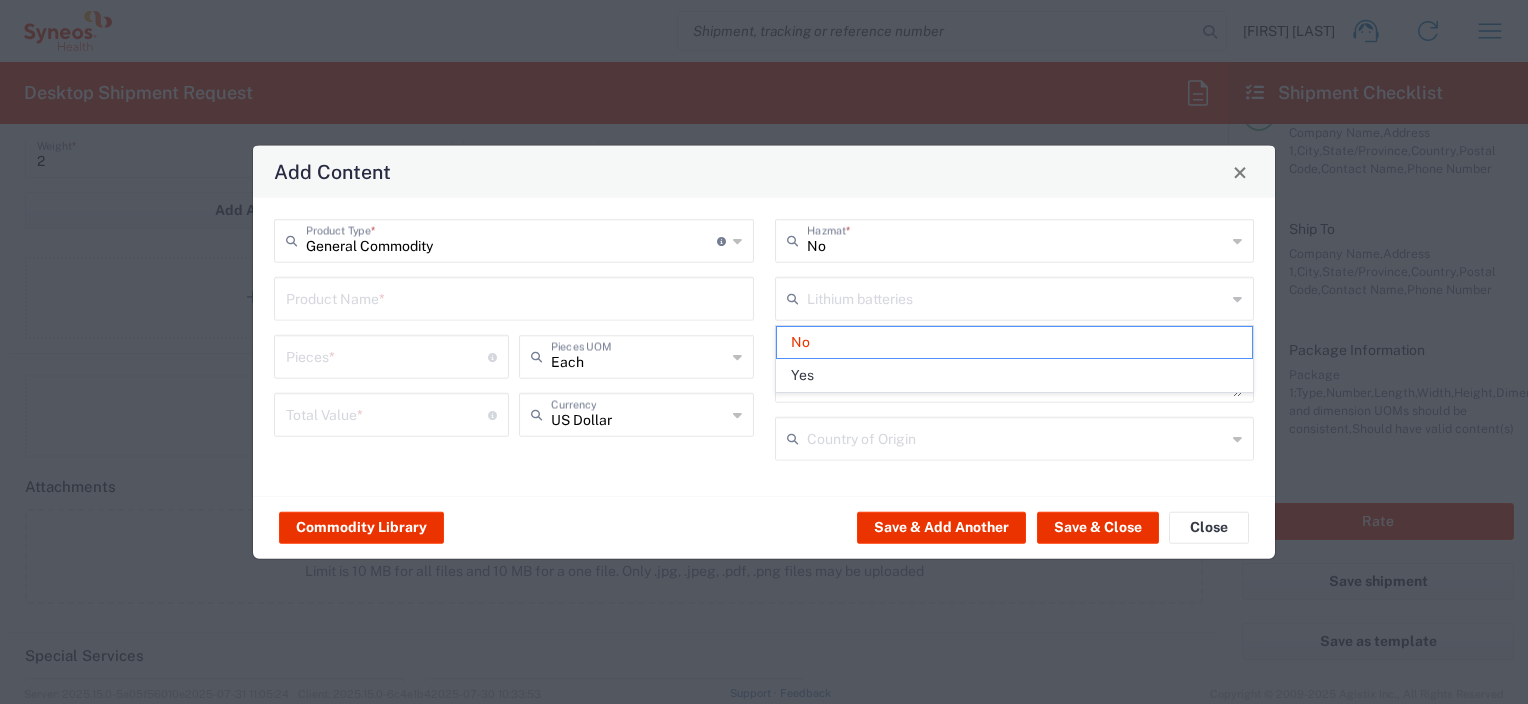 click on "No  Hazmat  *" 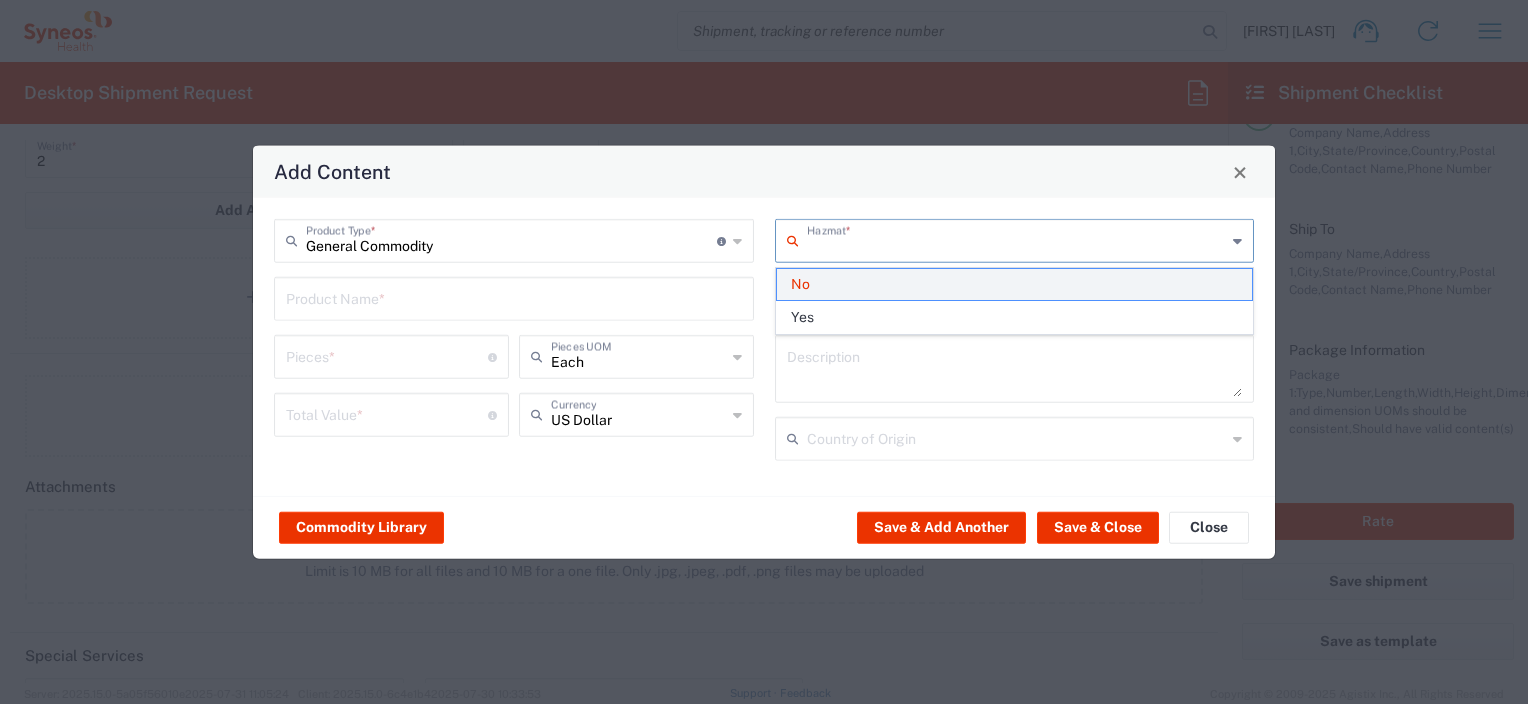 click on "No" 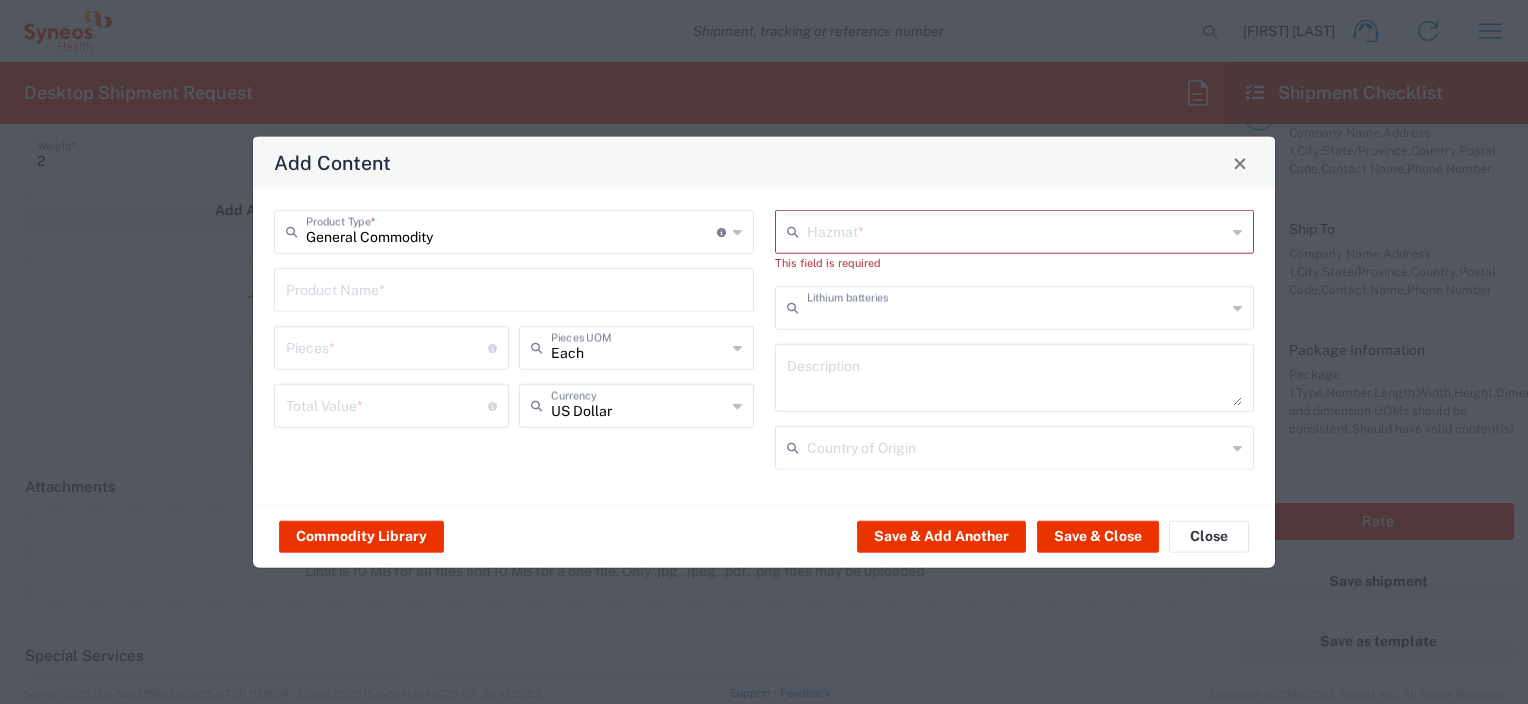 click at bounding box center [1017, 306] 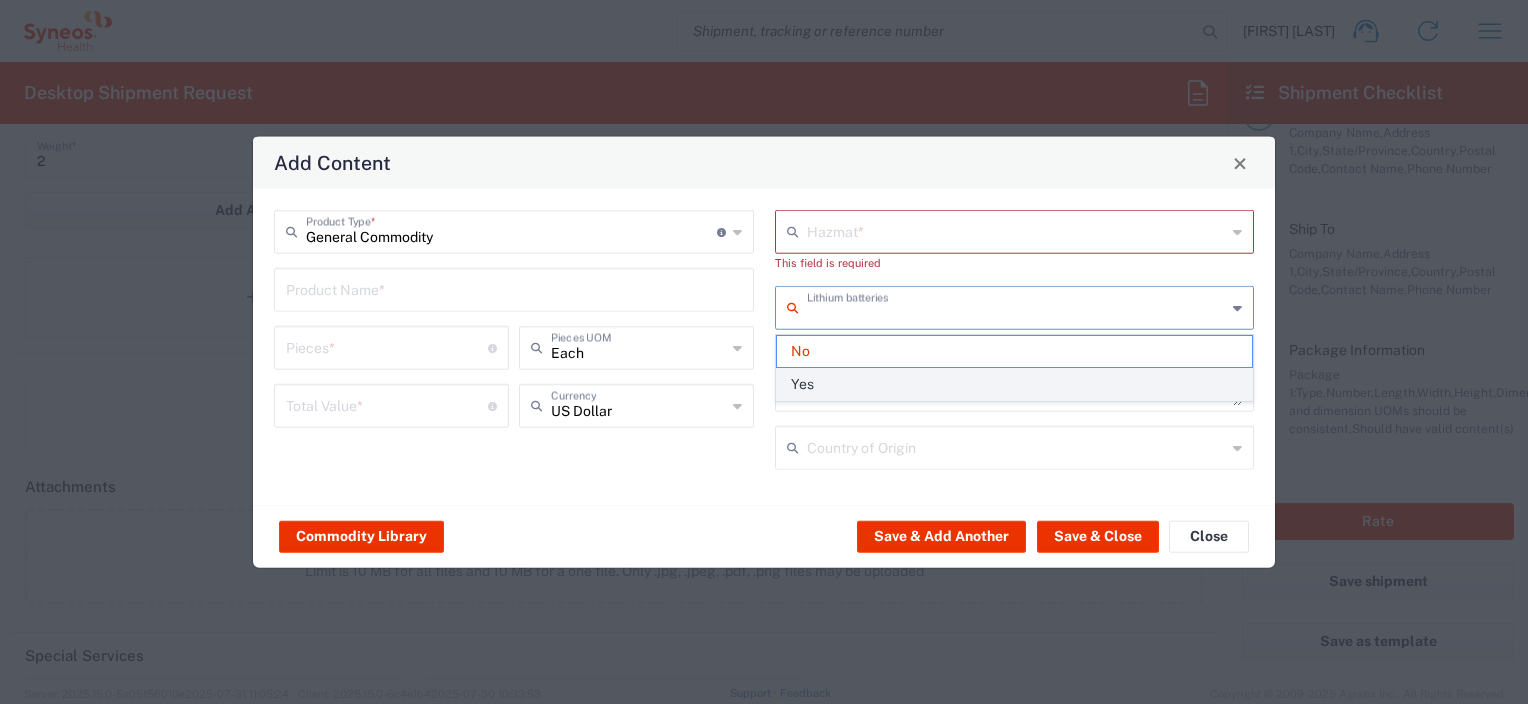 click on "Yes" 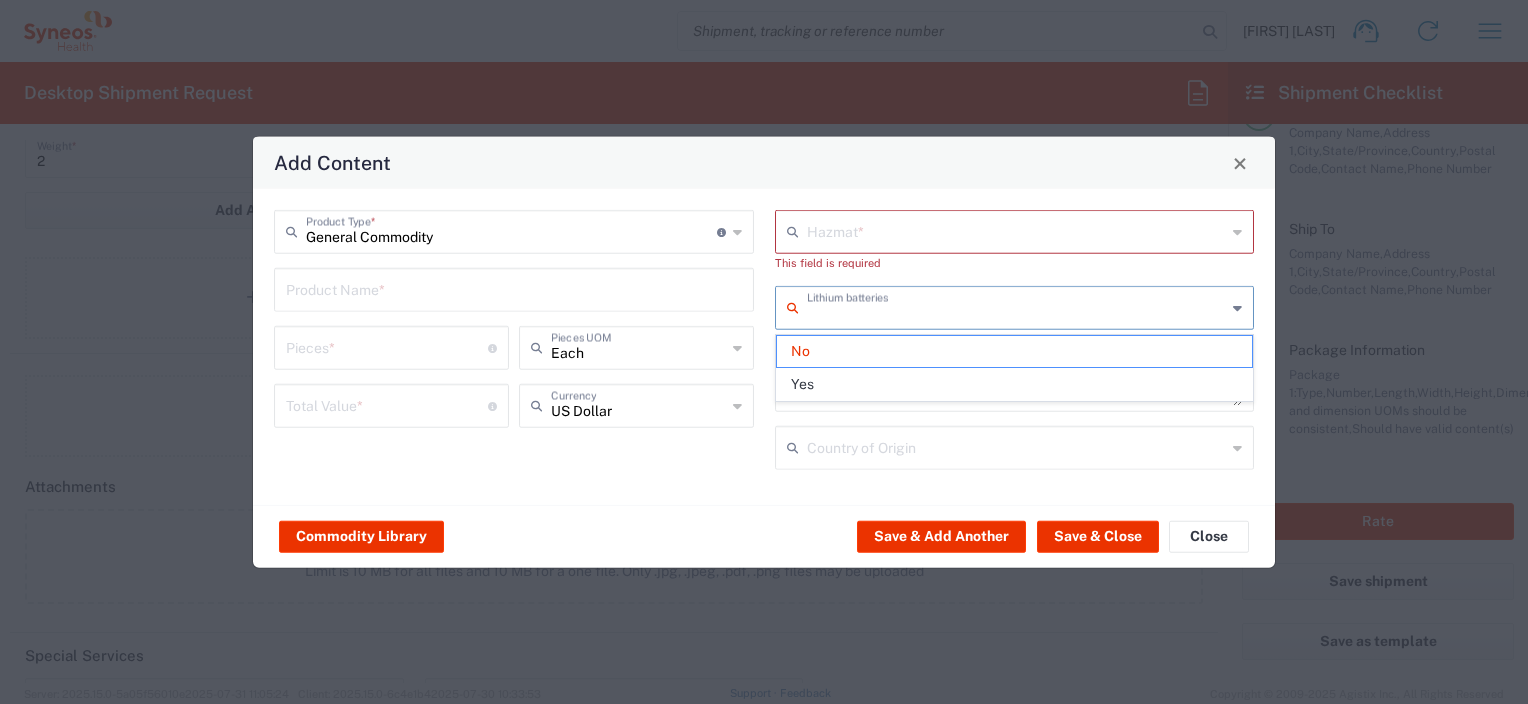 type on "Yes" 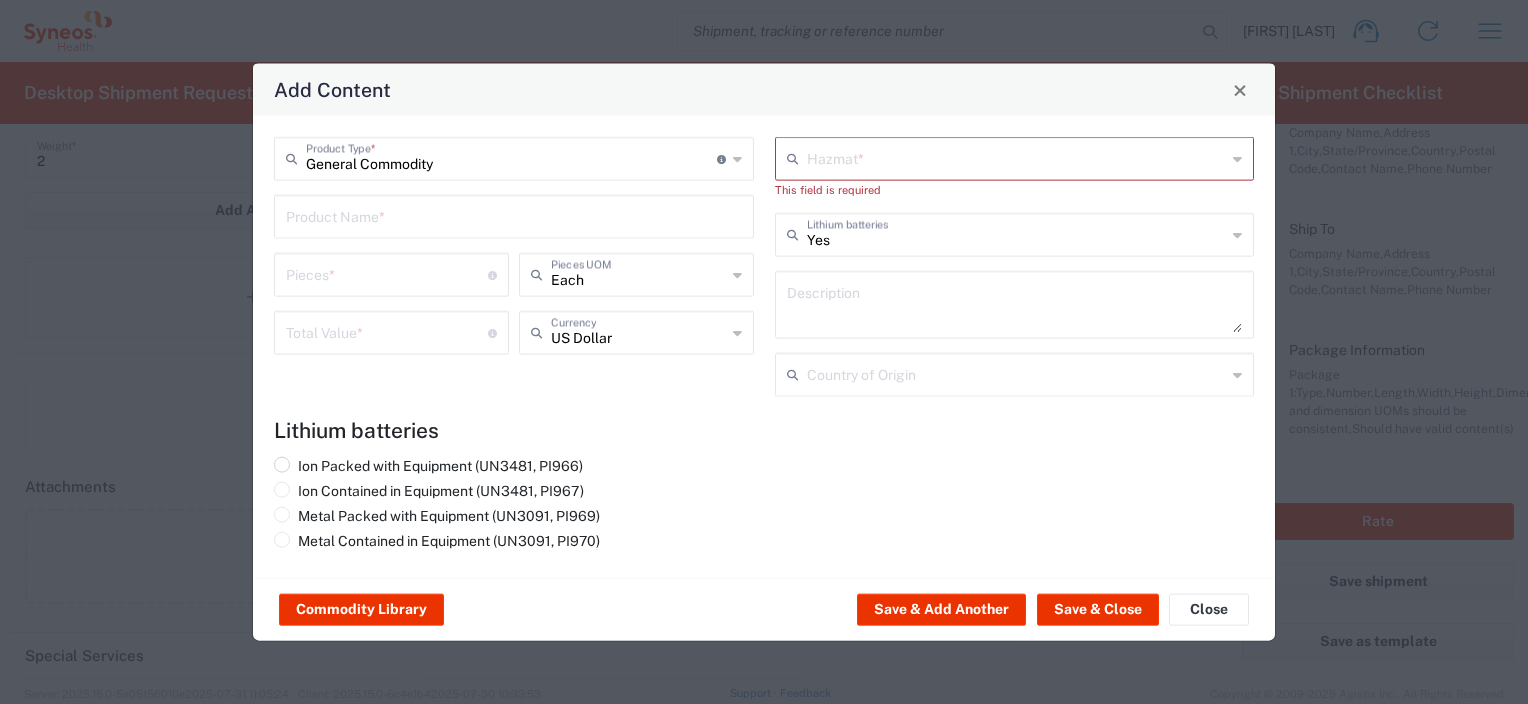 drag, startPoint x: 307, startPoint y: 464, endPoint x: 534, endPoint y: 469, distance: 227.05505 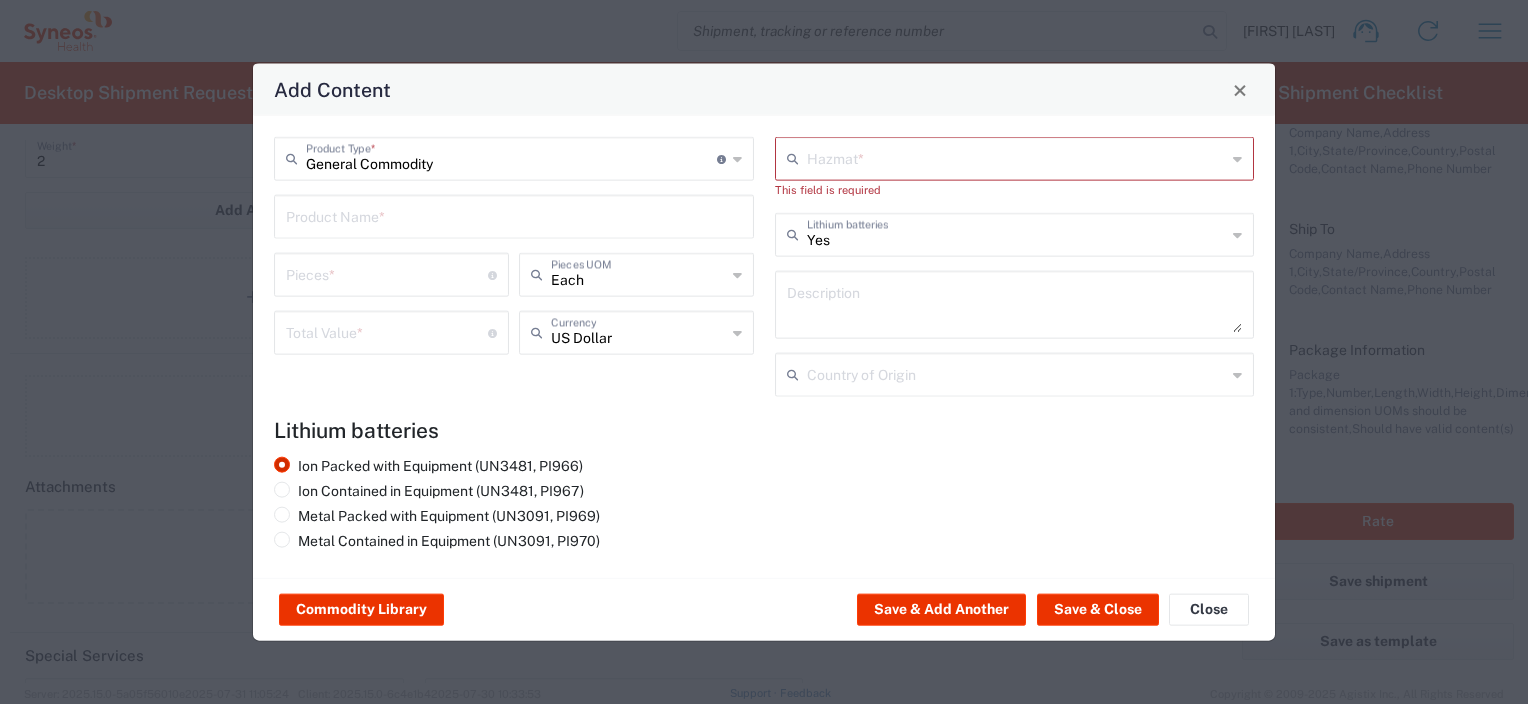drag, startPoint x: 616, startPoint y: 544, endPoint x: 357, endPoint y: 461, distance: 271.97427 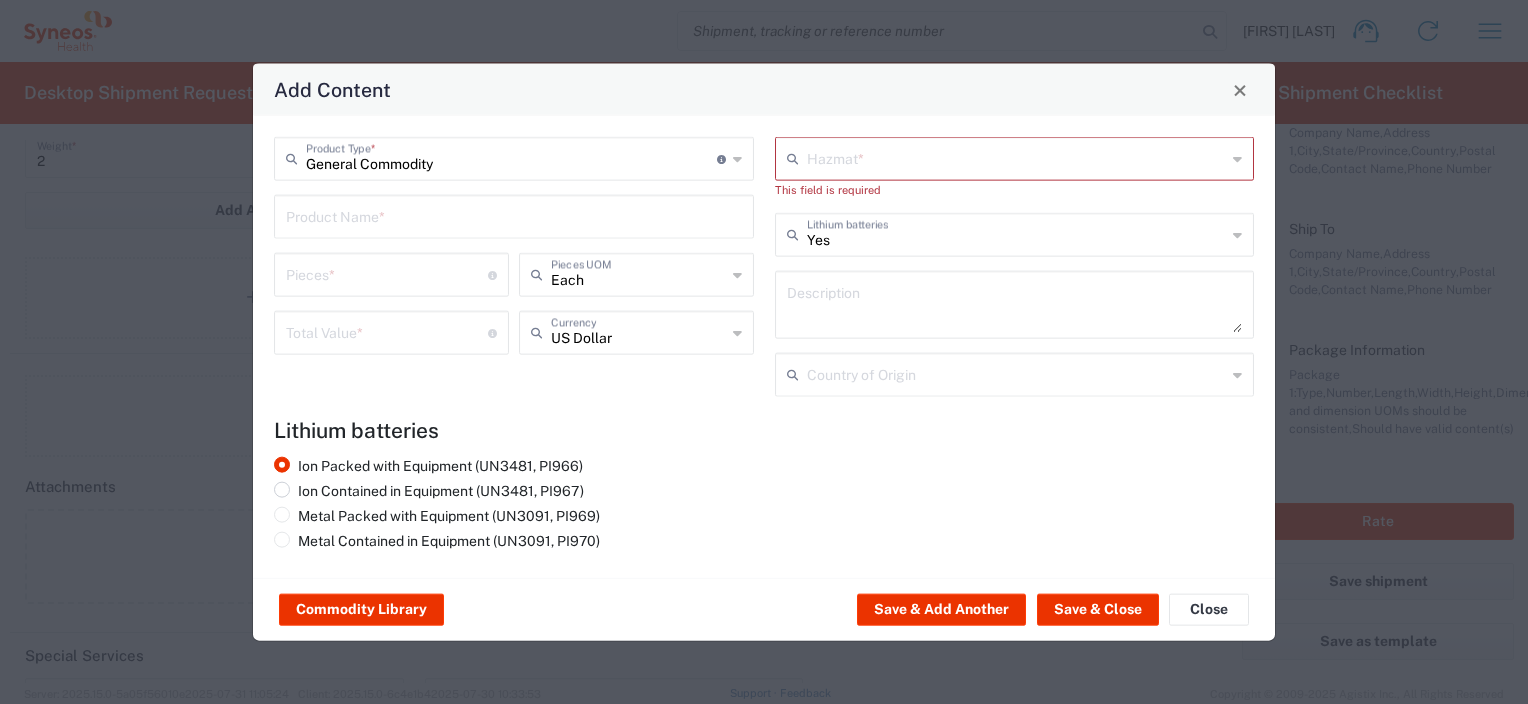 click on "Ion Contained in Equipment (UN3481, PI967)" 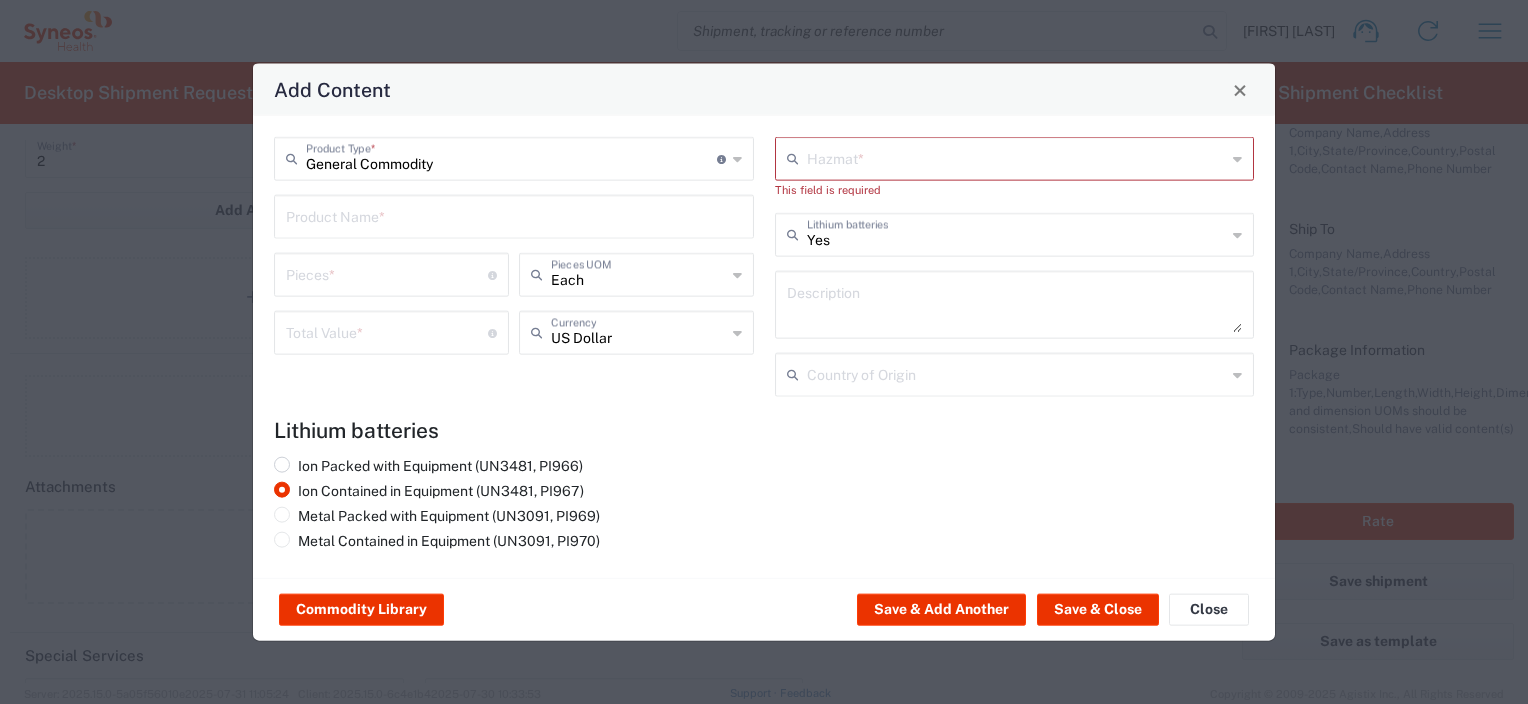 drag, startPoint x: 302, startPoint y: 467, endPoint x: 470, endPoint y: 464, distance: 168.02678 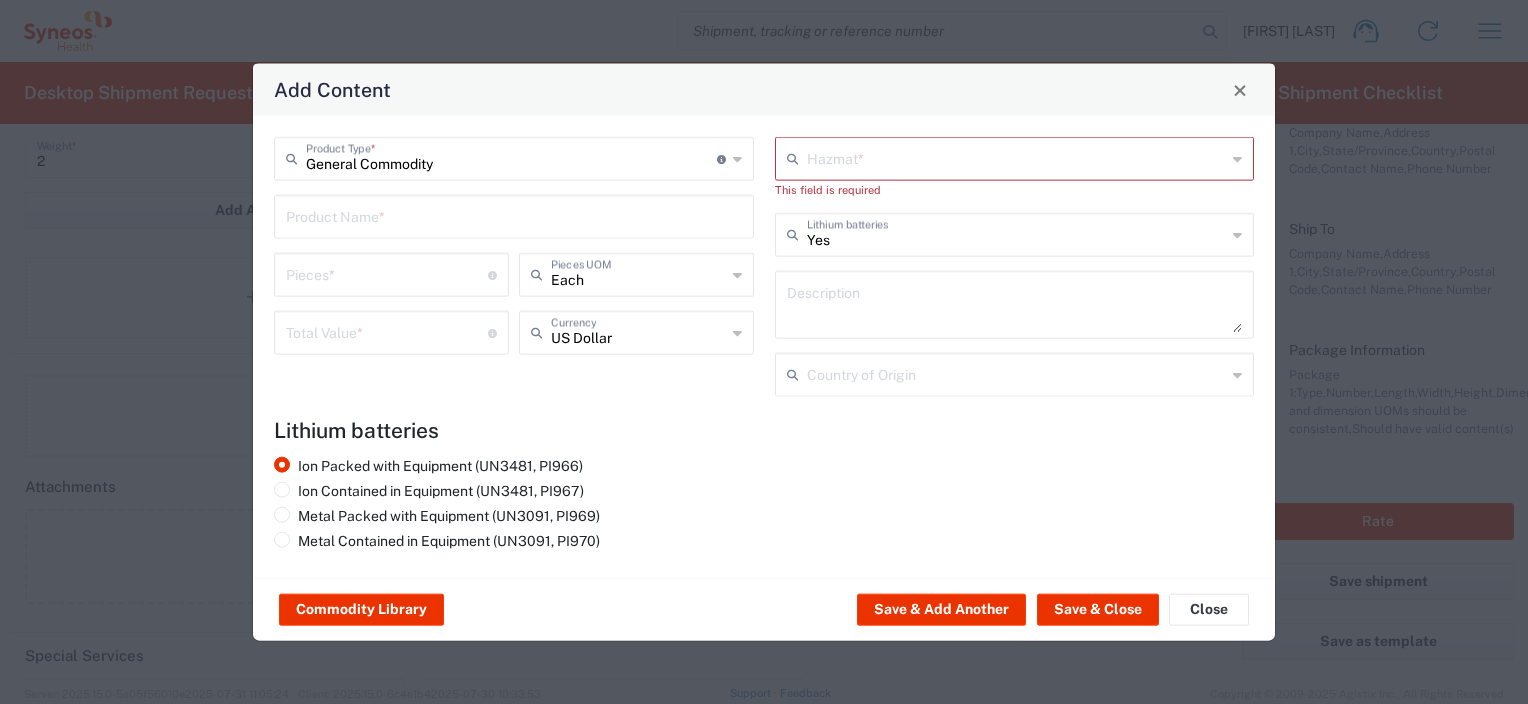 drag, startPoint x: 589, startPoint y: 462, endPoint x: 392, endPoint y: 447, distance: 197.57024 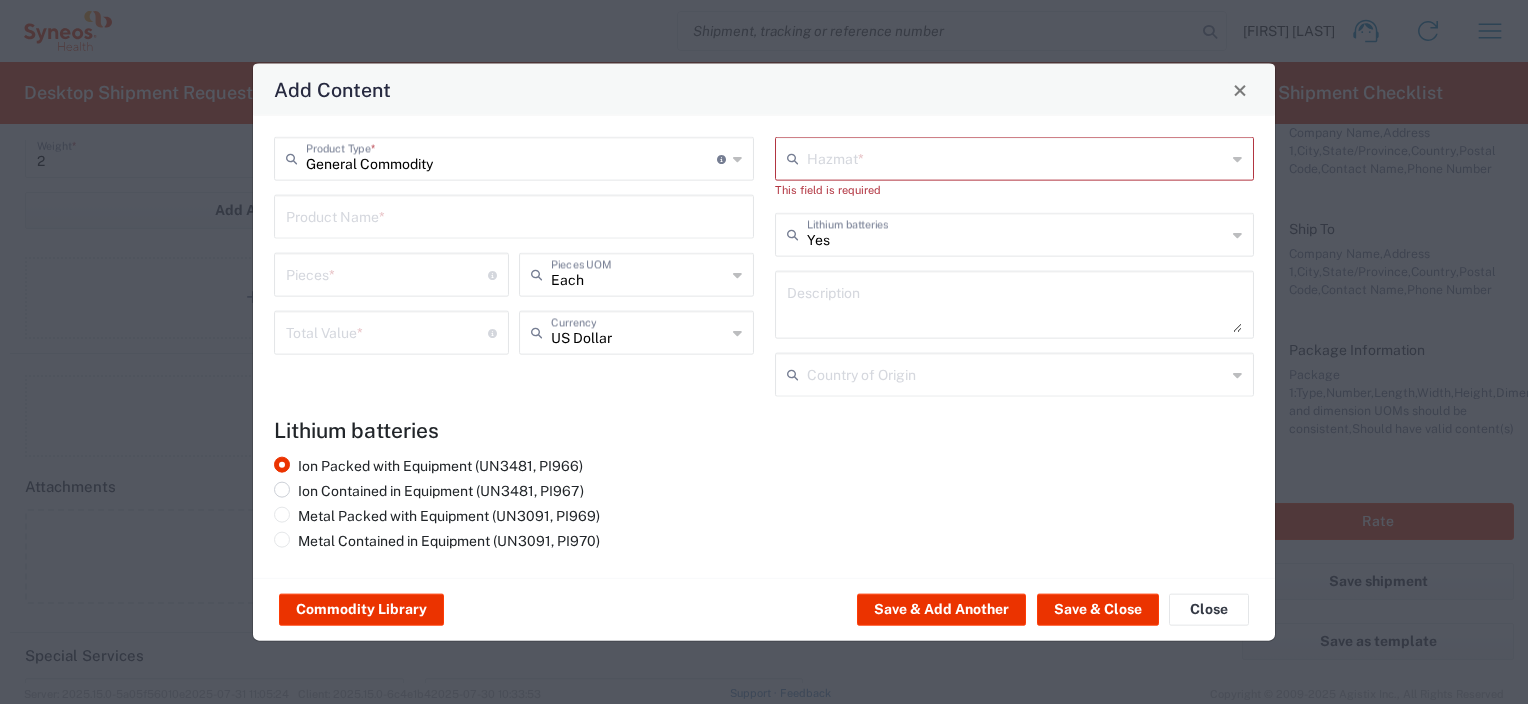 click on "Ion Contained in Equipment (UN3481, PI967)" 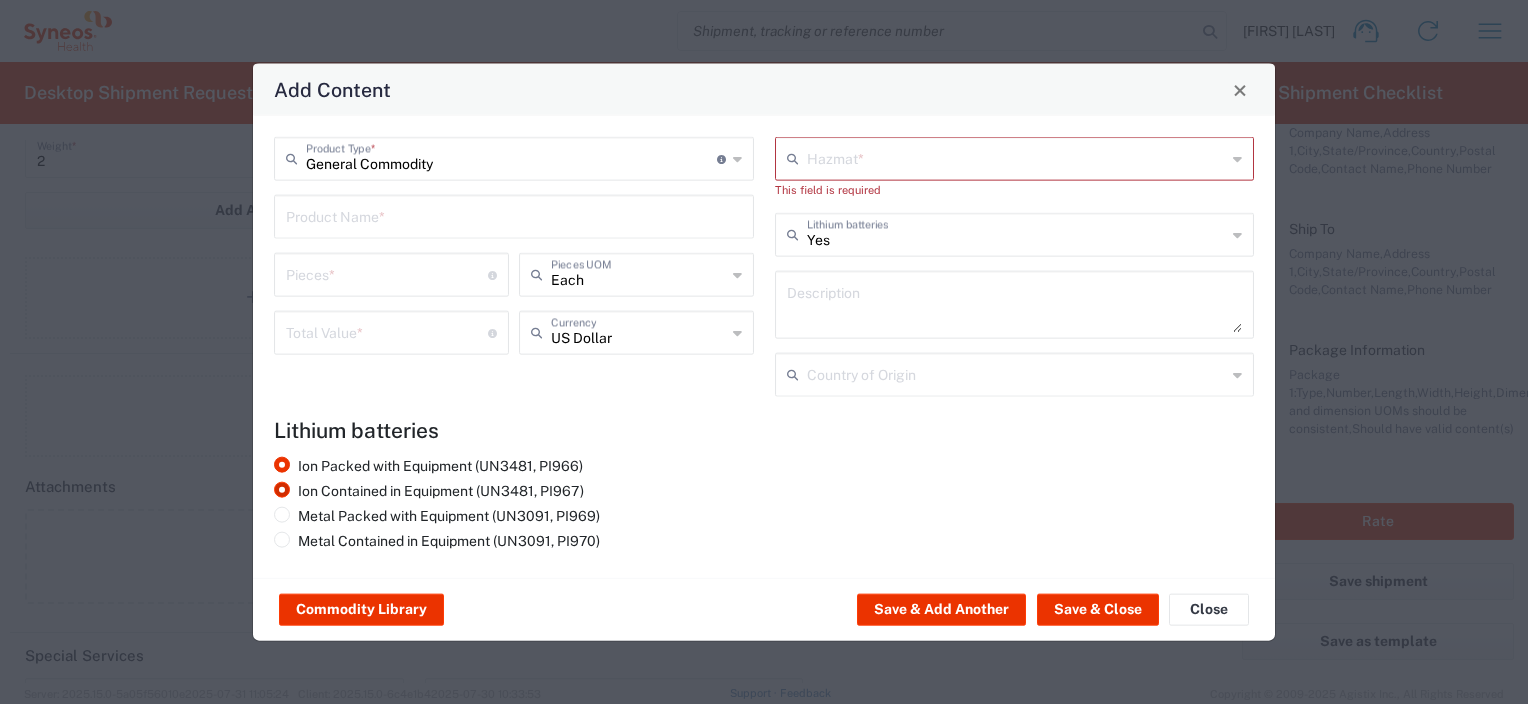 radio on "false" 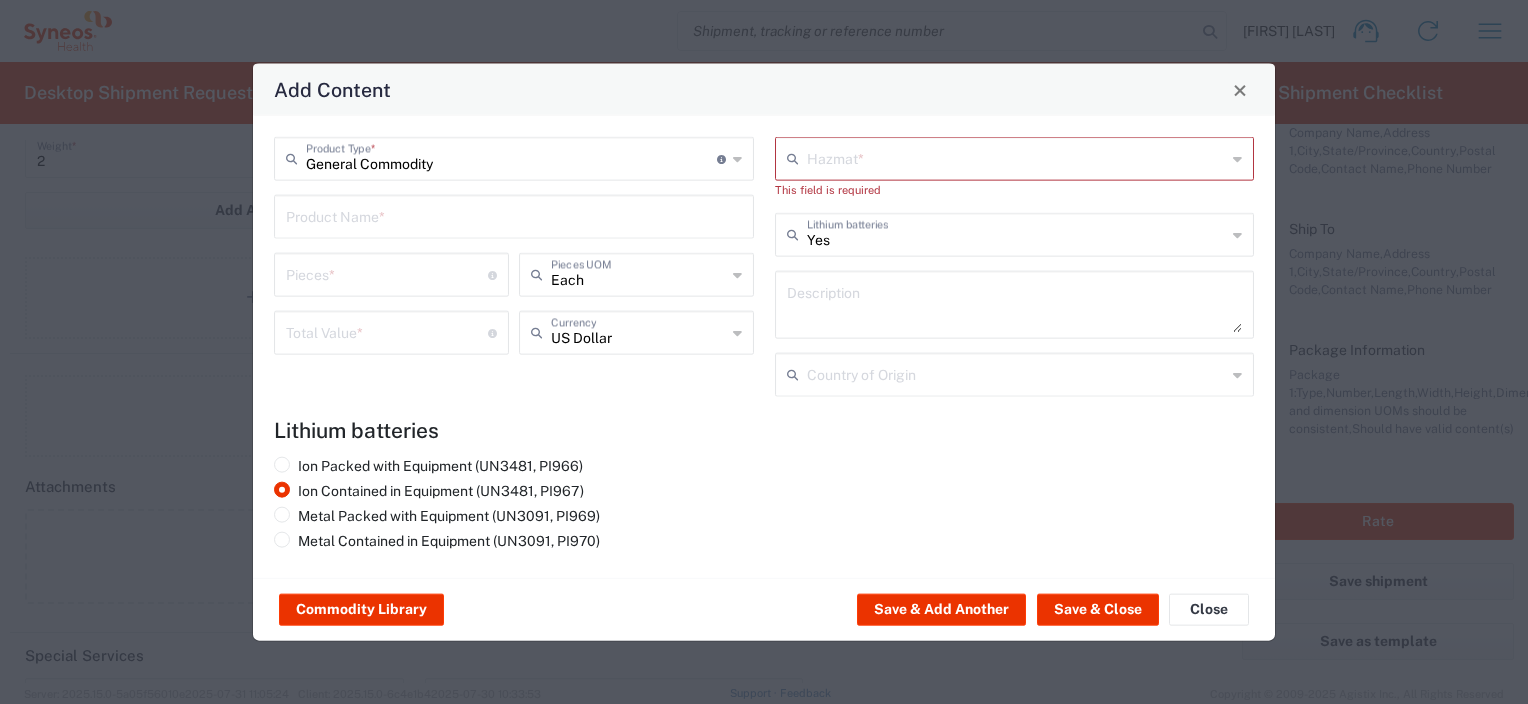 click at bounding box center [514, 215] 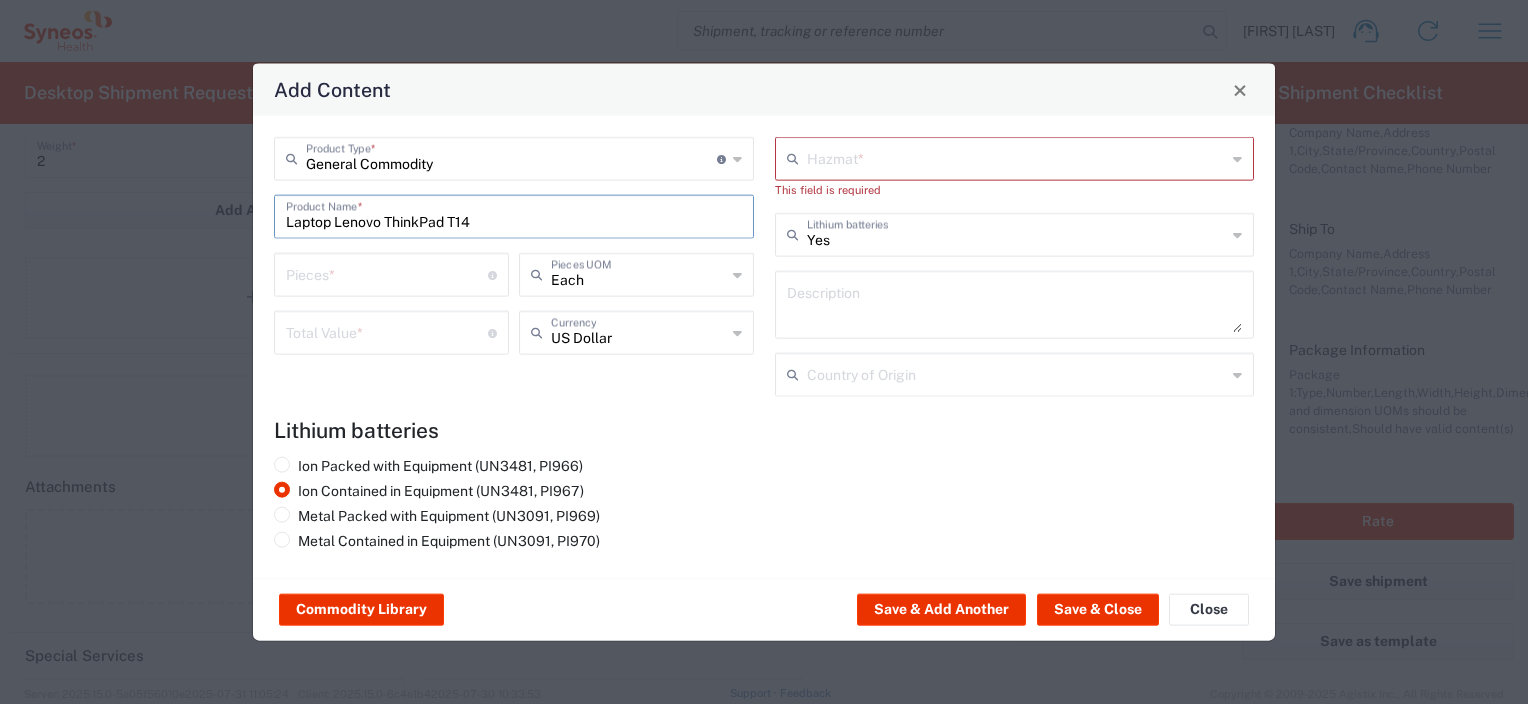 type on "Laptop Lenovo ThinkPad T14" 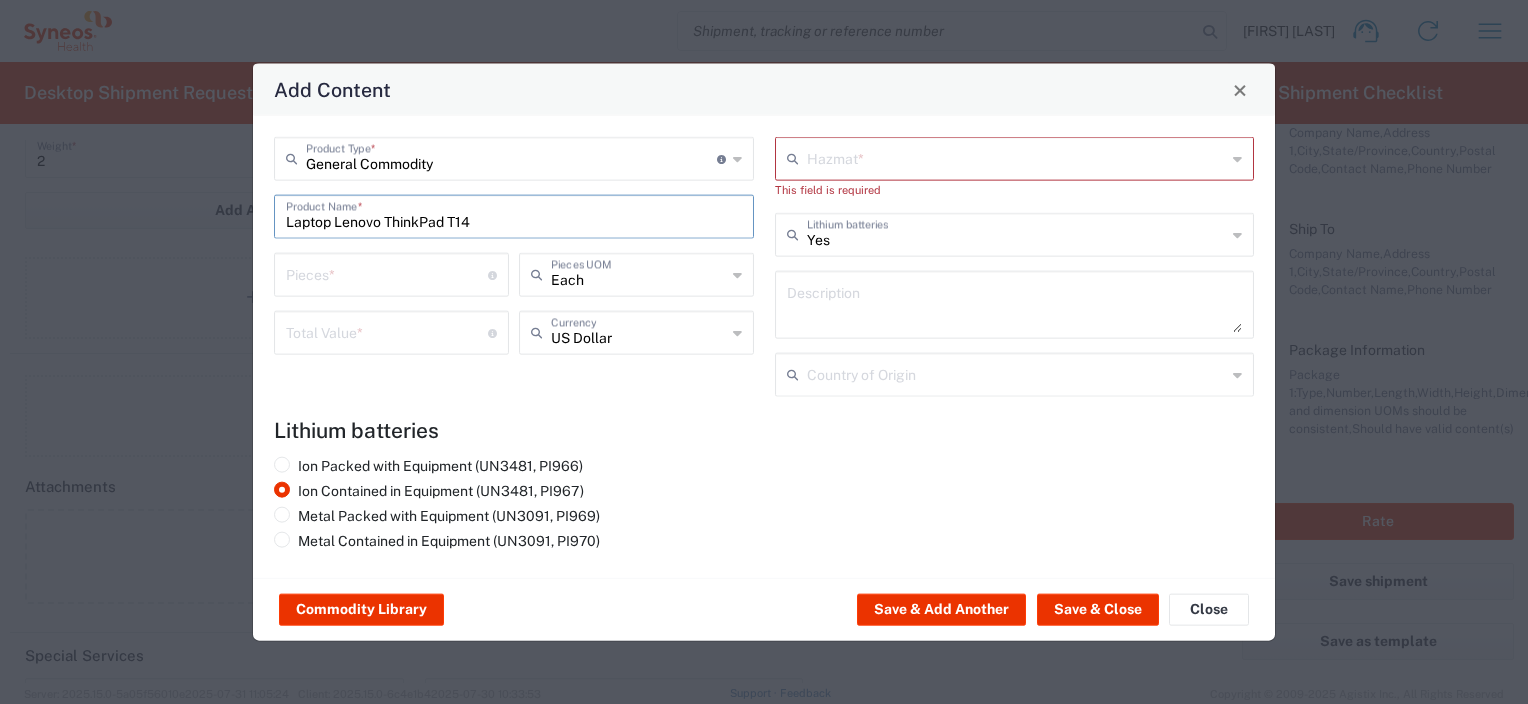 click at bounding box center (387, 273) 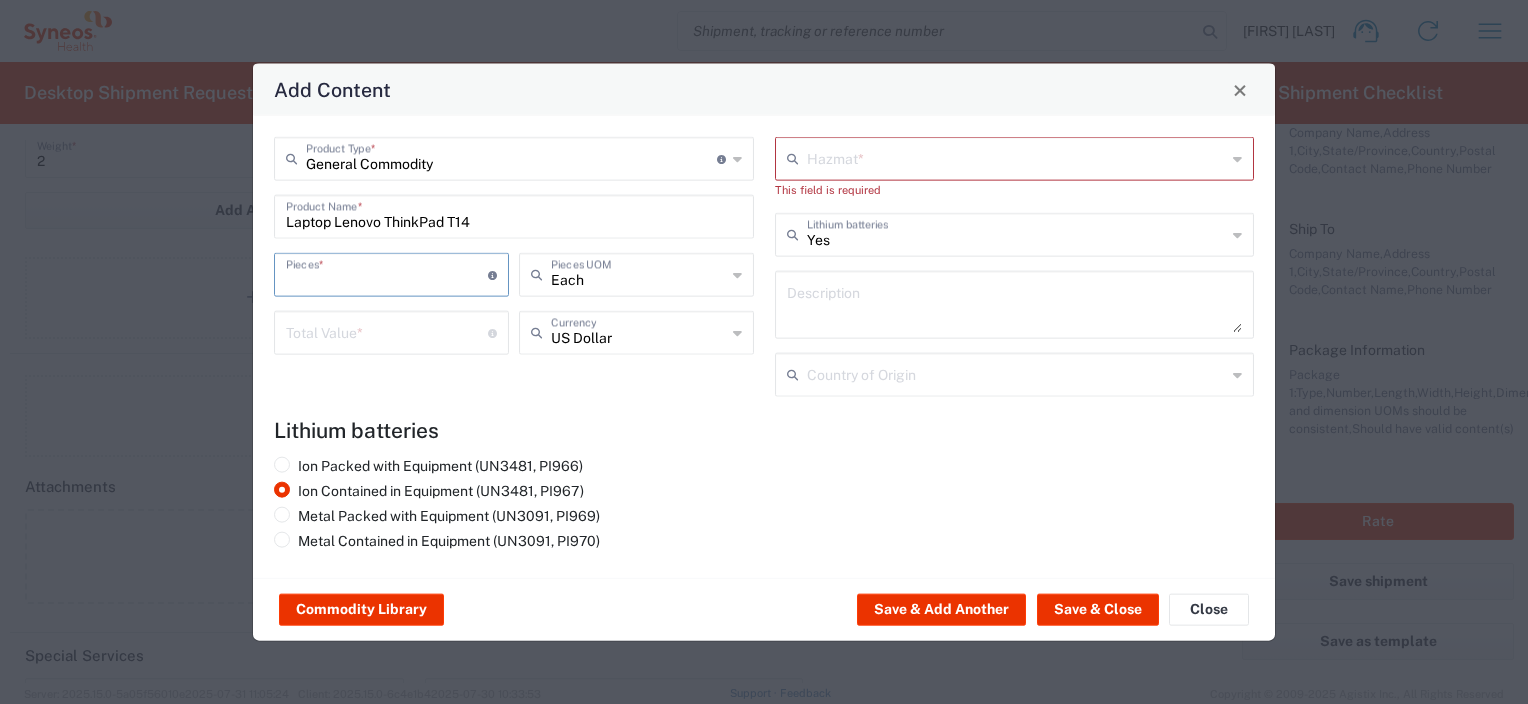 click at bounding box center [387, 273] 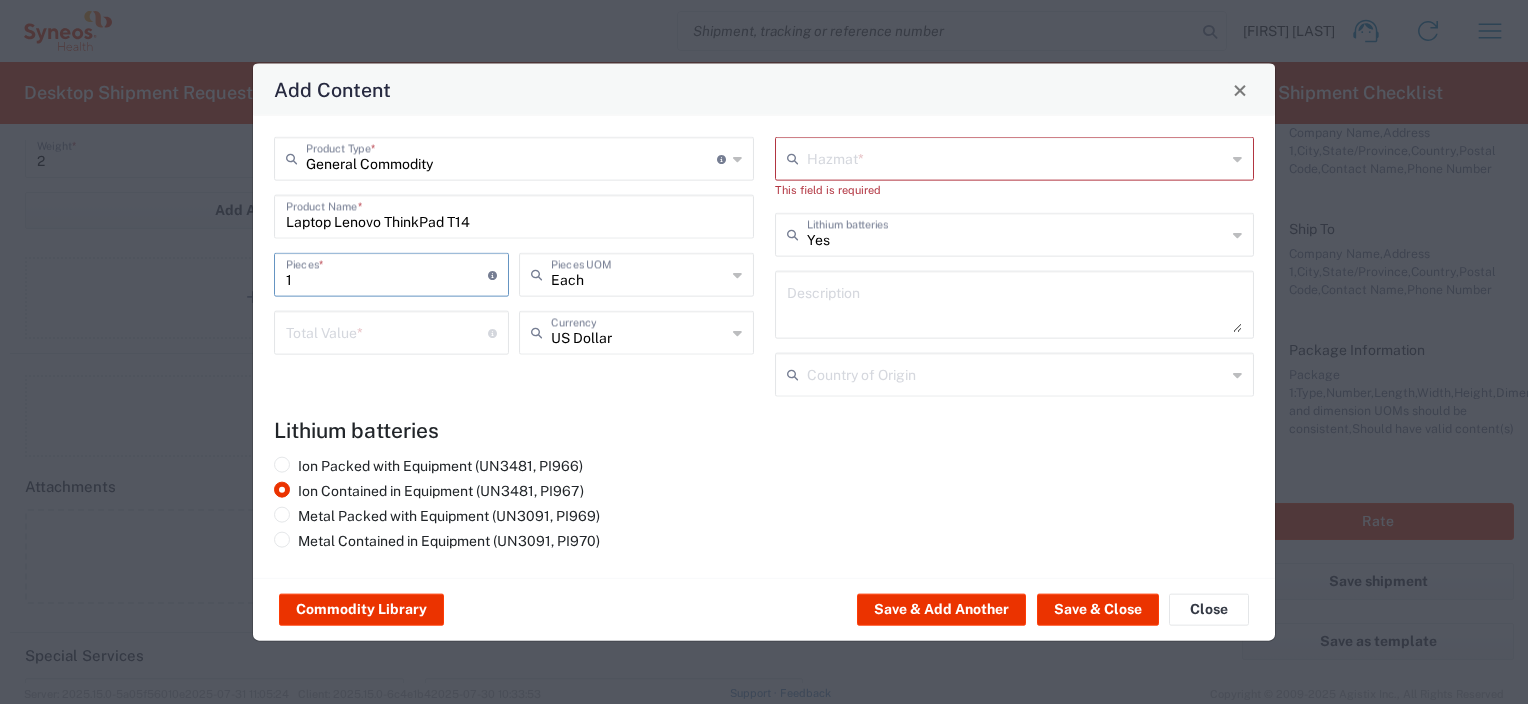 type on "1" 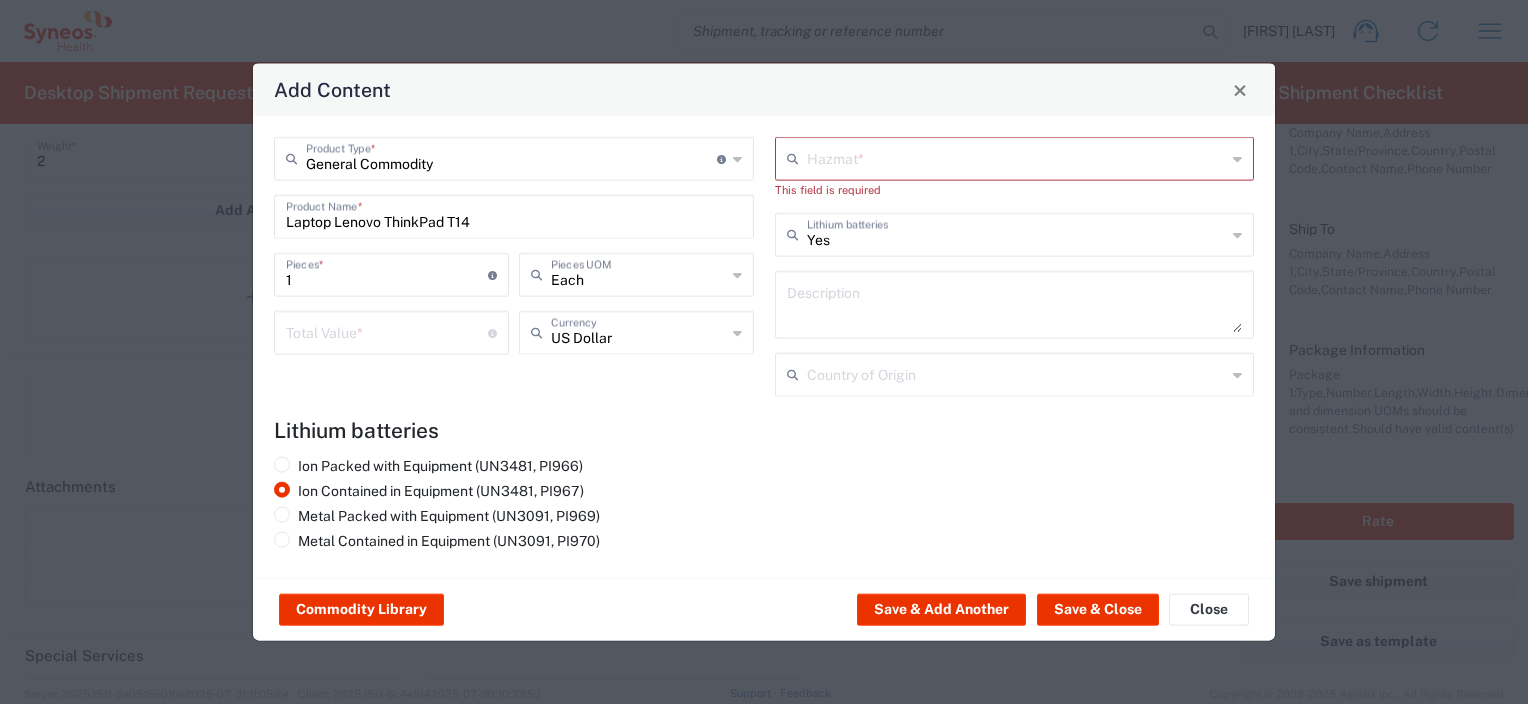 click on "General Commodity  Product Type  * Document: Paper document generated internally by Syneos, a client, or third-party partner for business purposes.  For example, a contract, agreement, procedure, policy, project documentation, legal document, purchase order, invoice, or other documentation or record.  Items such as study leaflets/brochures, posters, instruction booklets, patient guides, flowcharts, checklists, consent cards, reminder cards and other similar printed materials which will be used in a client project/trial are general commodities, not documents. Laptop Lenovo ThinkPad T14  Product Name  * 1  Pieces  * Number of pieces inside all the packages Each  Pieces UOM   Total Value  * Total value of all the pieces US Dollar  Currency" 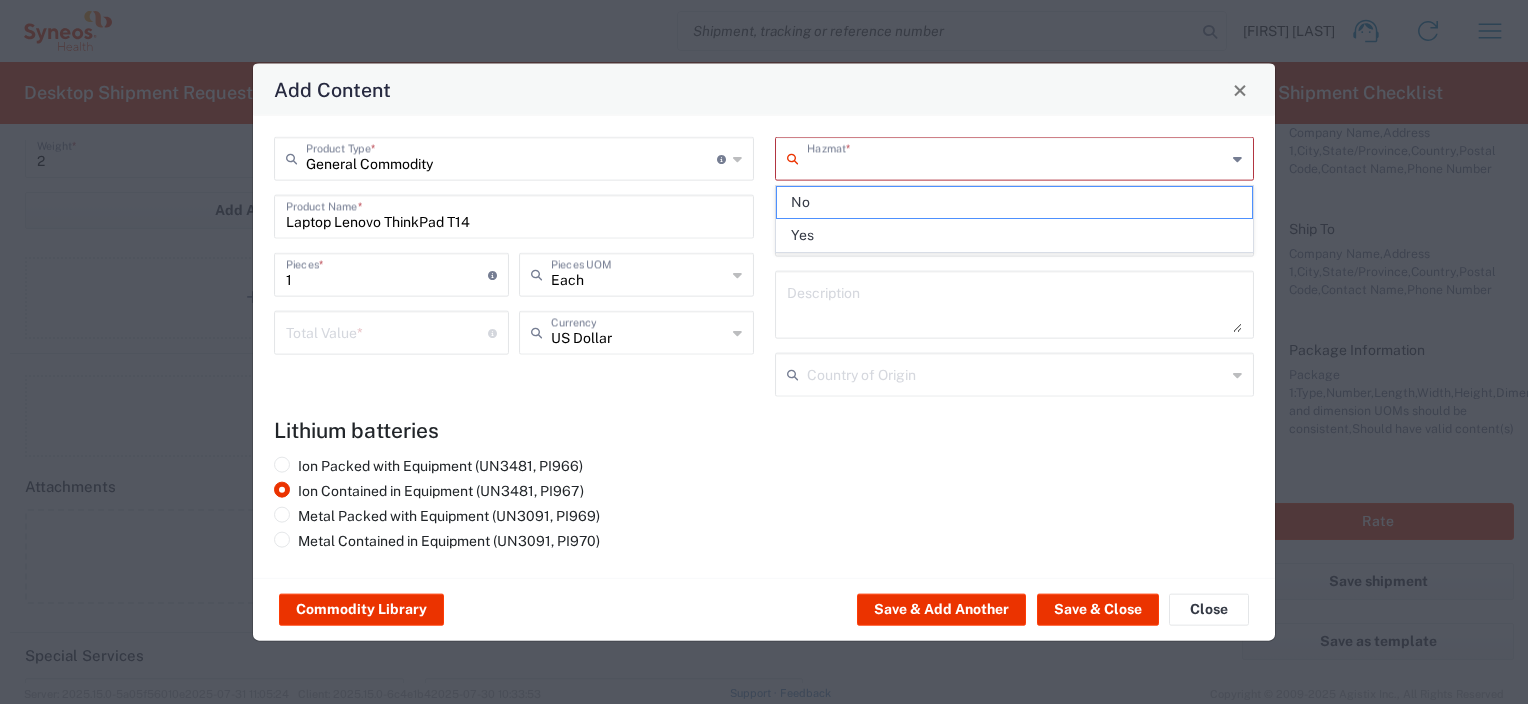 click at bounding box center (1017, 157) 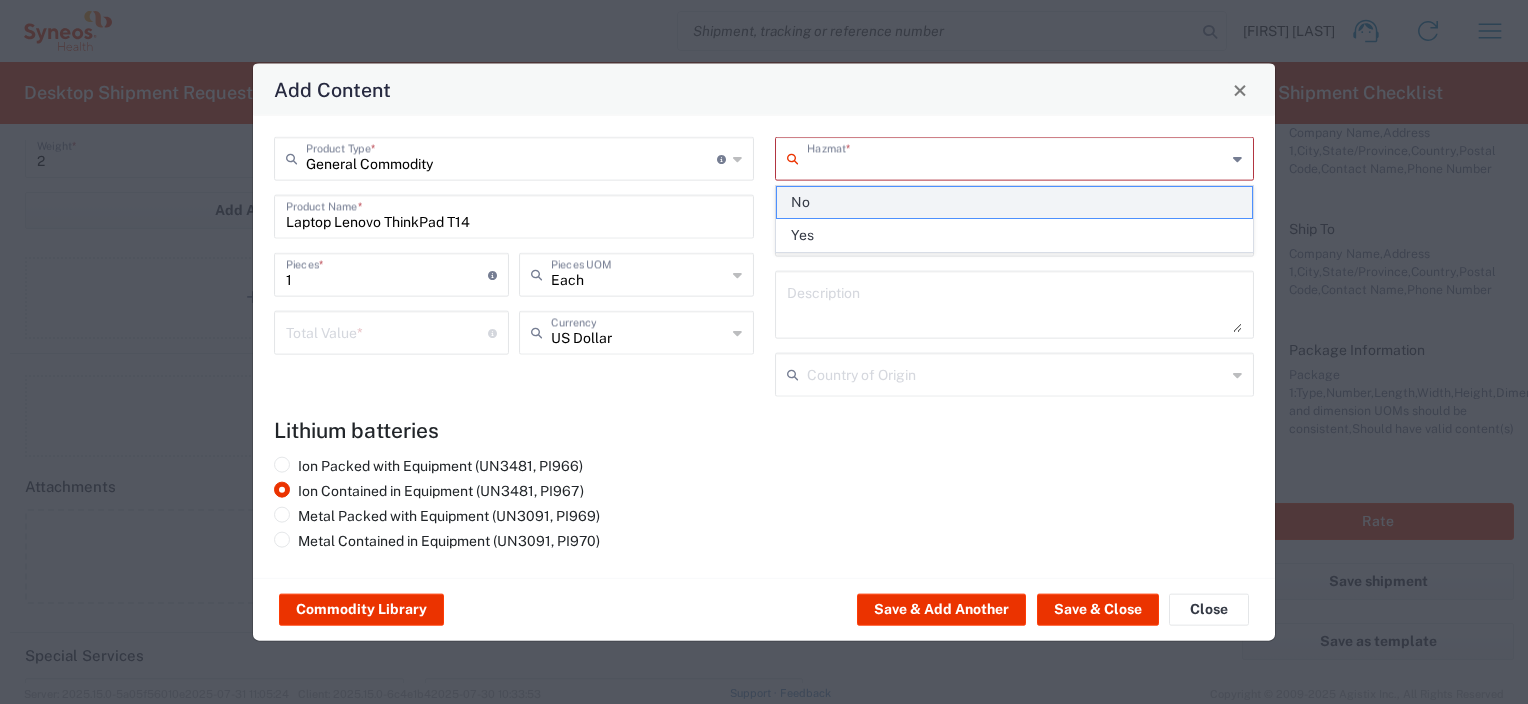click on "No" 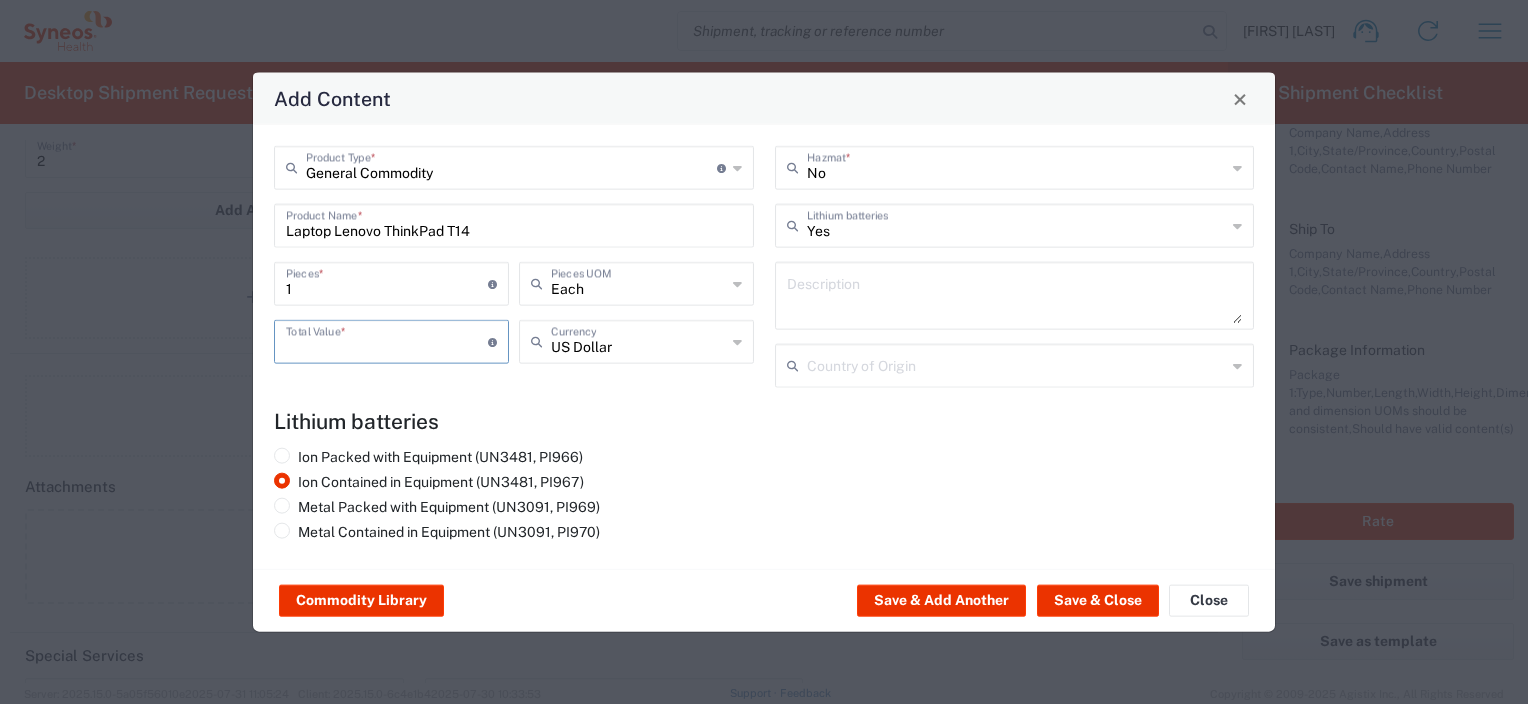 click at bounding box center [387, 340] 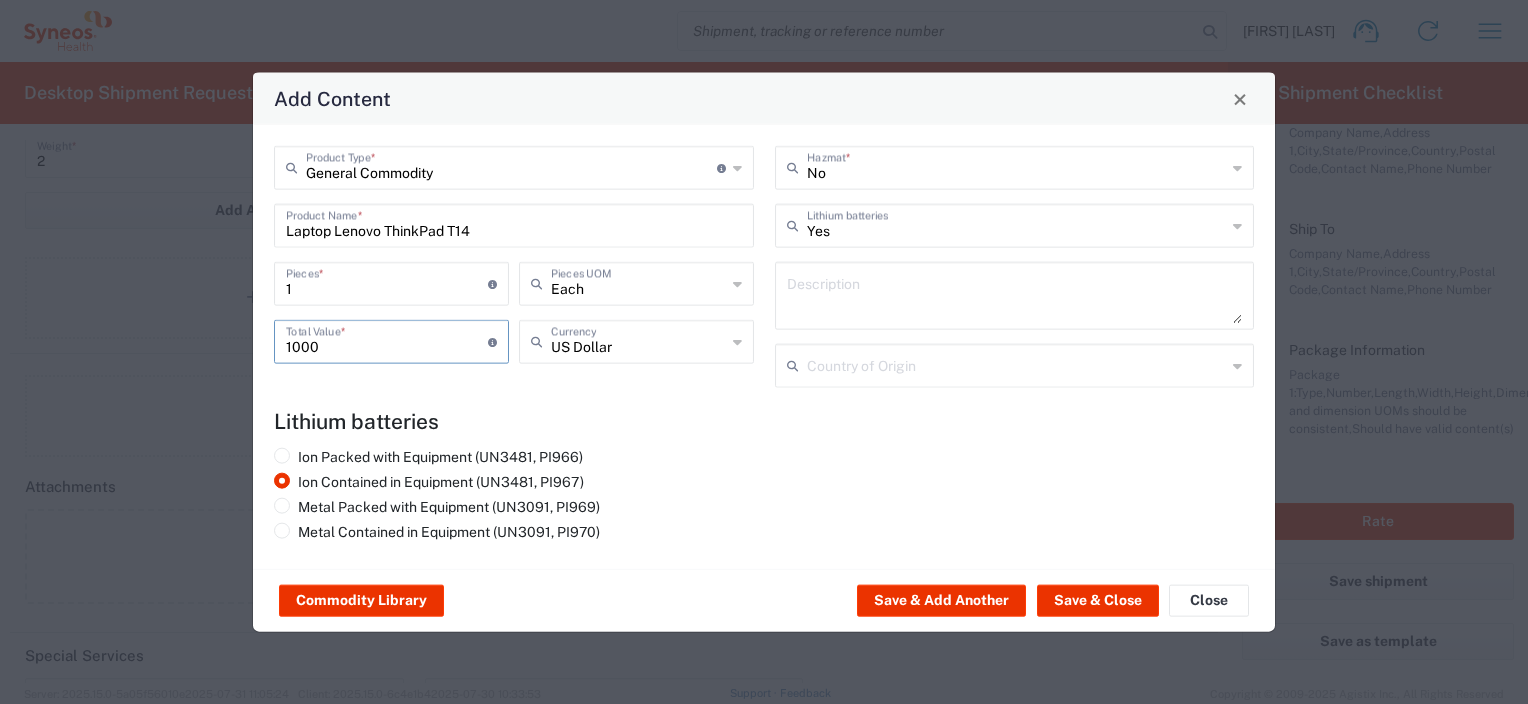 type on "1000" 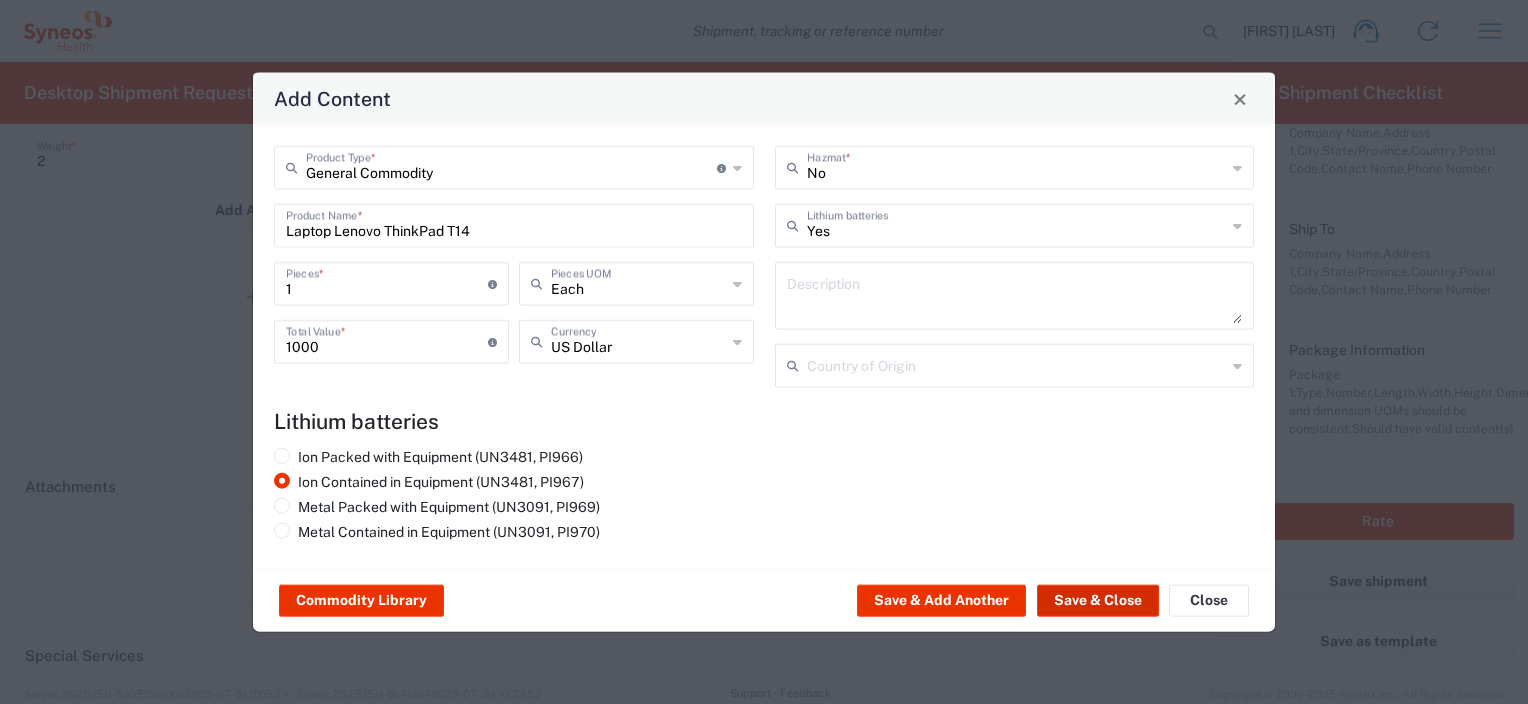 click on "Save & Close" 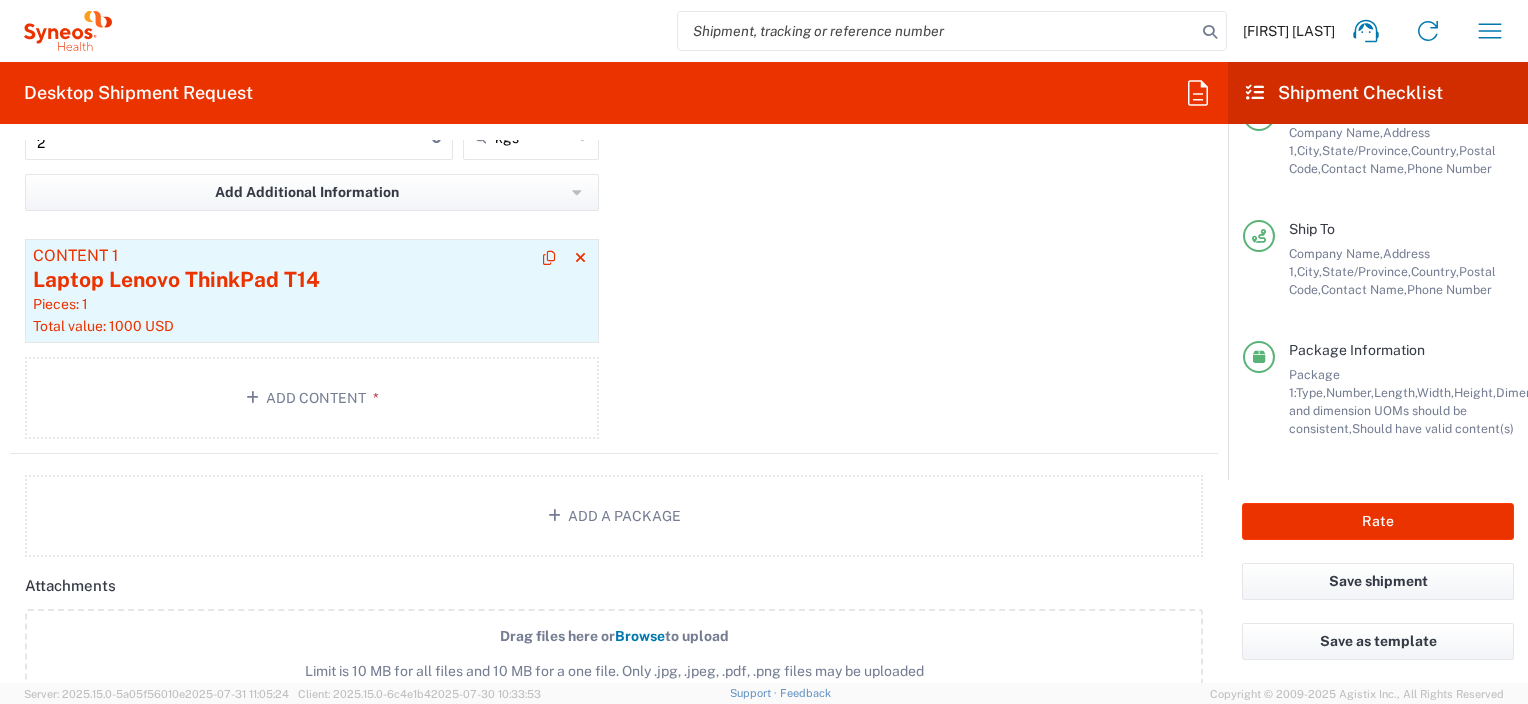 scroll, scrollTop: 2169, scrollLeft: 0, axis: vertical 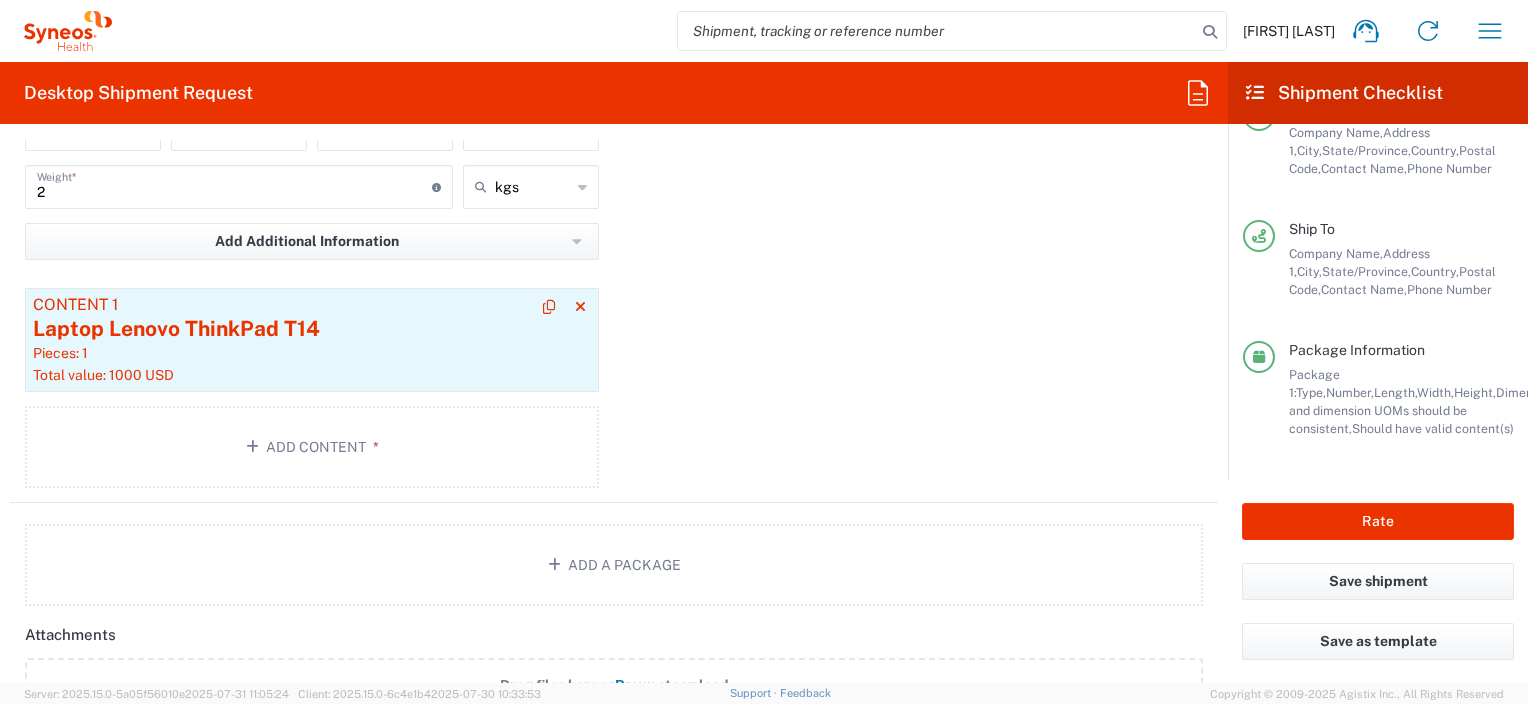 click on "Pieces: 1" 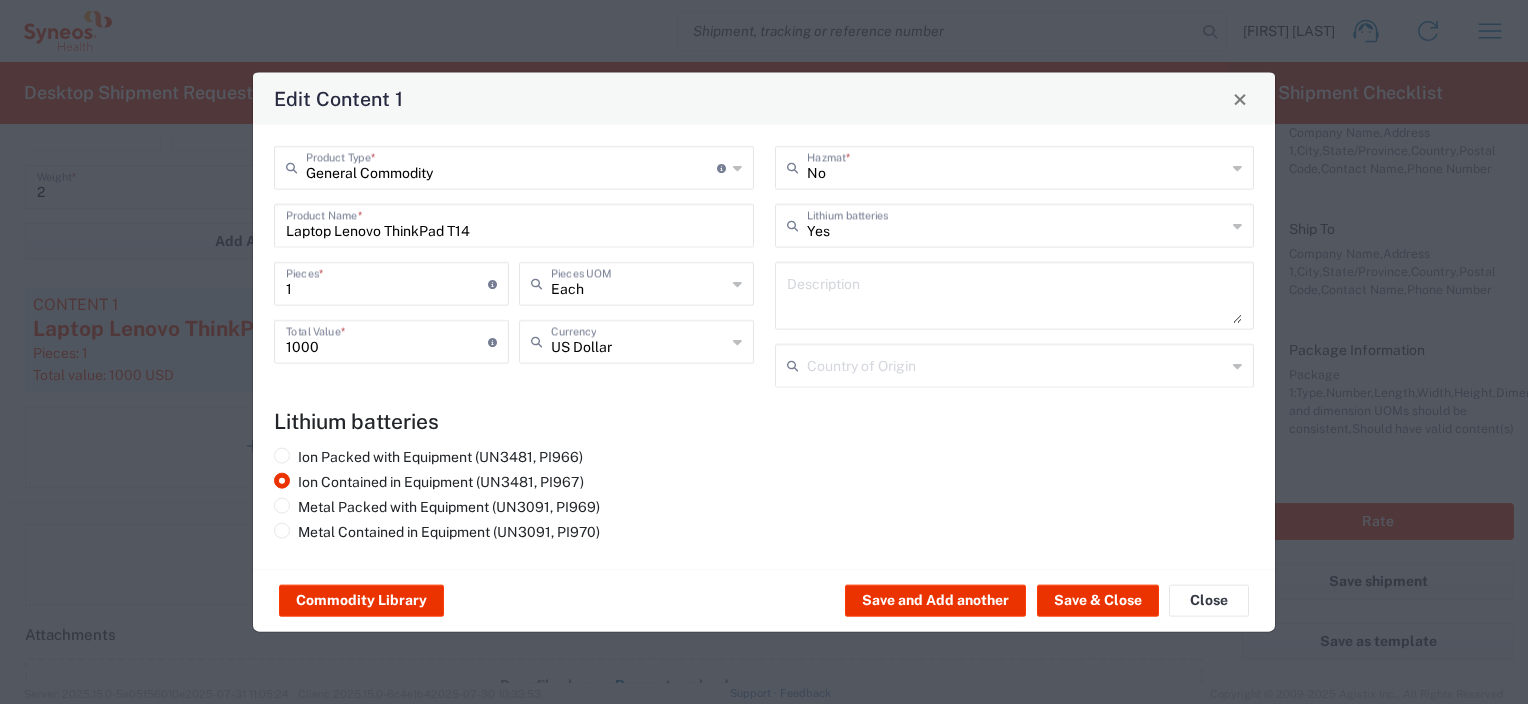 click on "Laptop Lenovo ThinkPad T14" at bounding box center [514, 224] 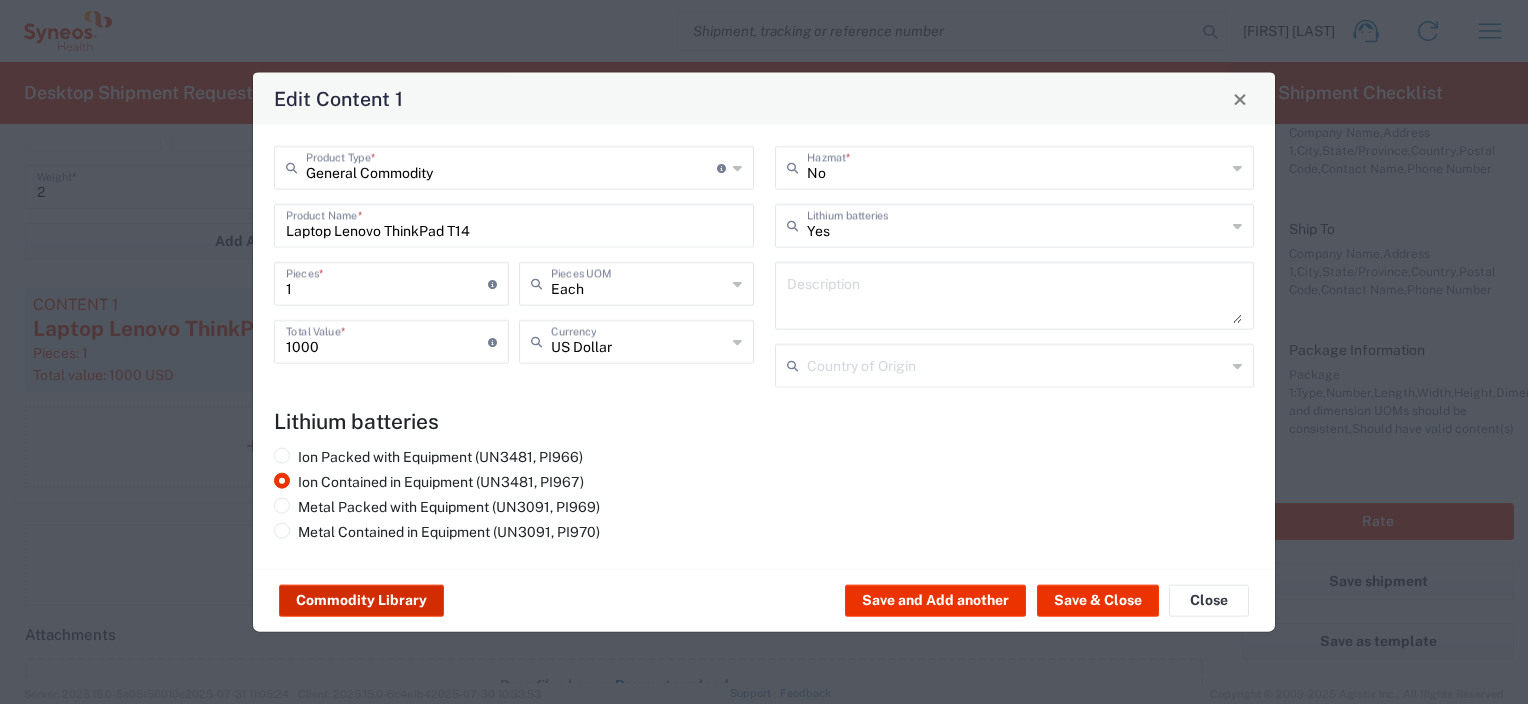 click on "Commodity Library" 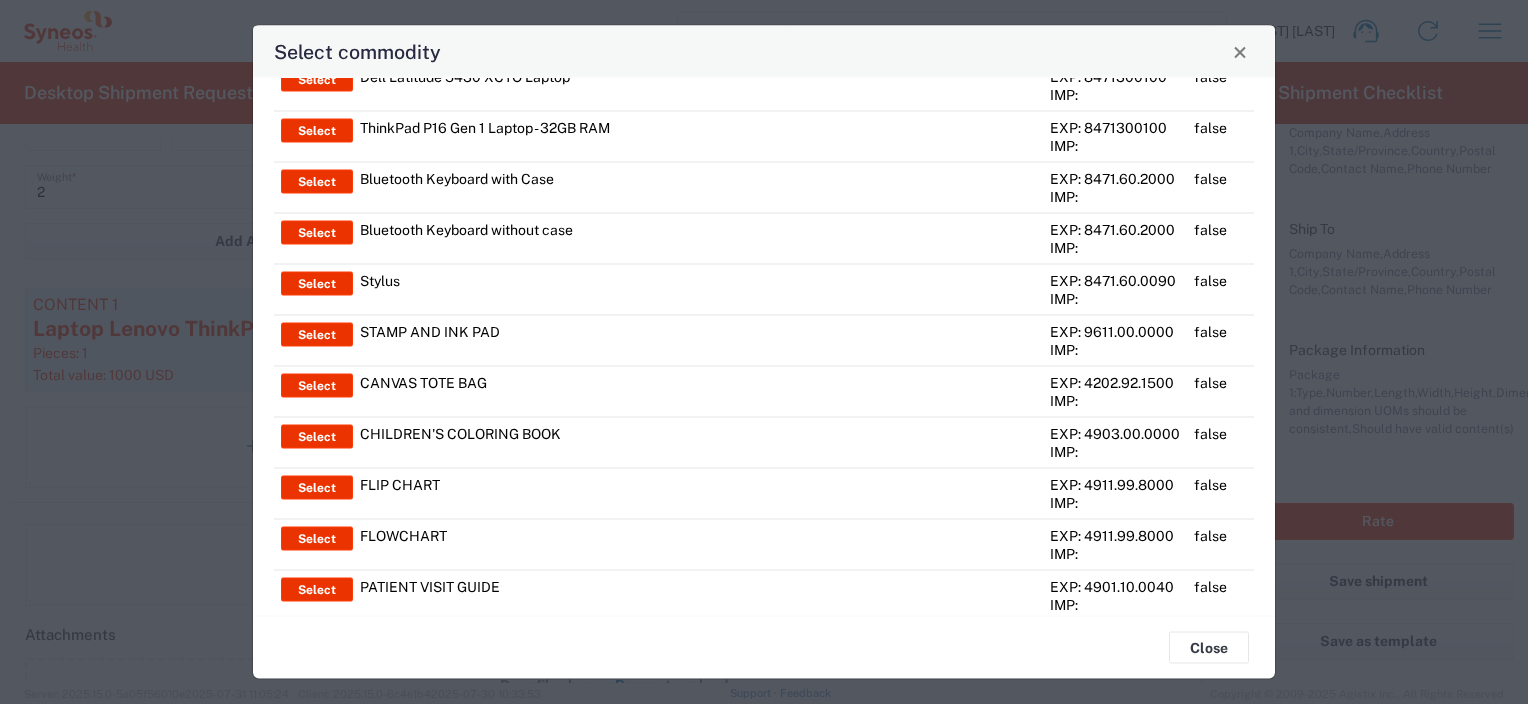 scroll, scrollTop: 0, scrollLeft: 0, axis: both 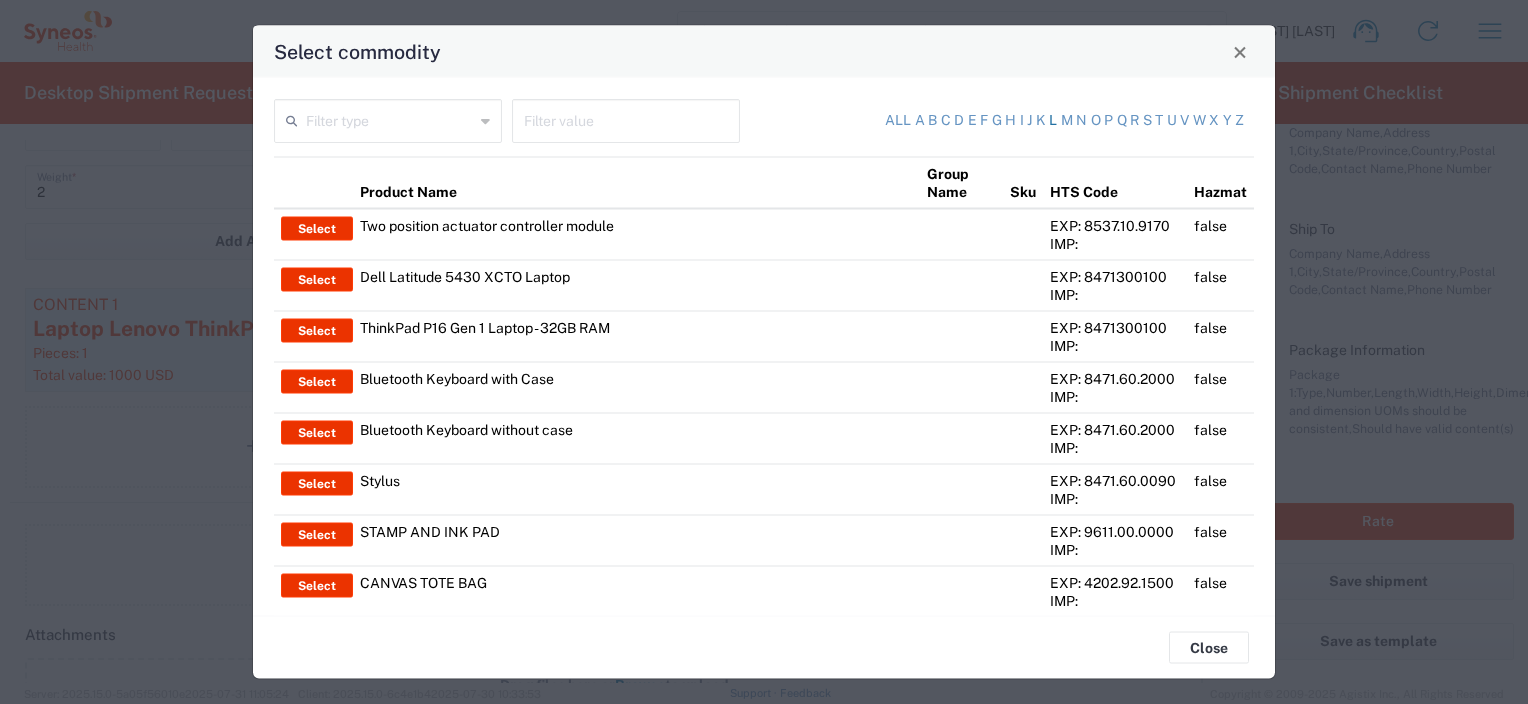 click on "l" 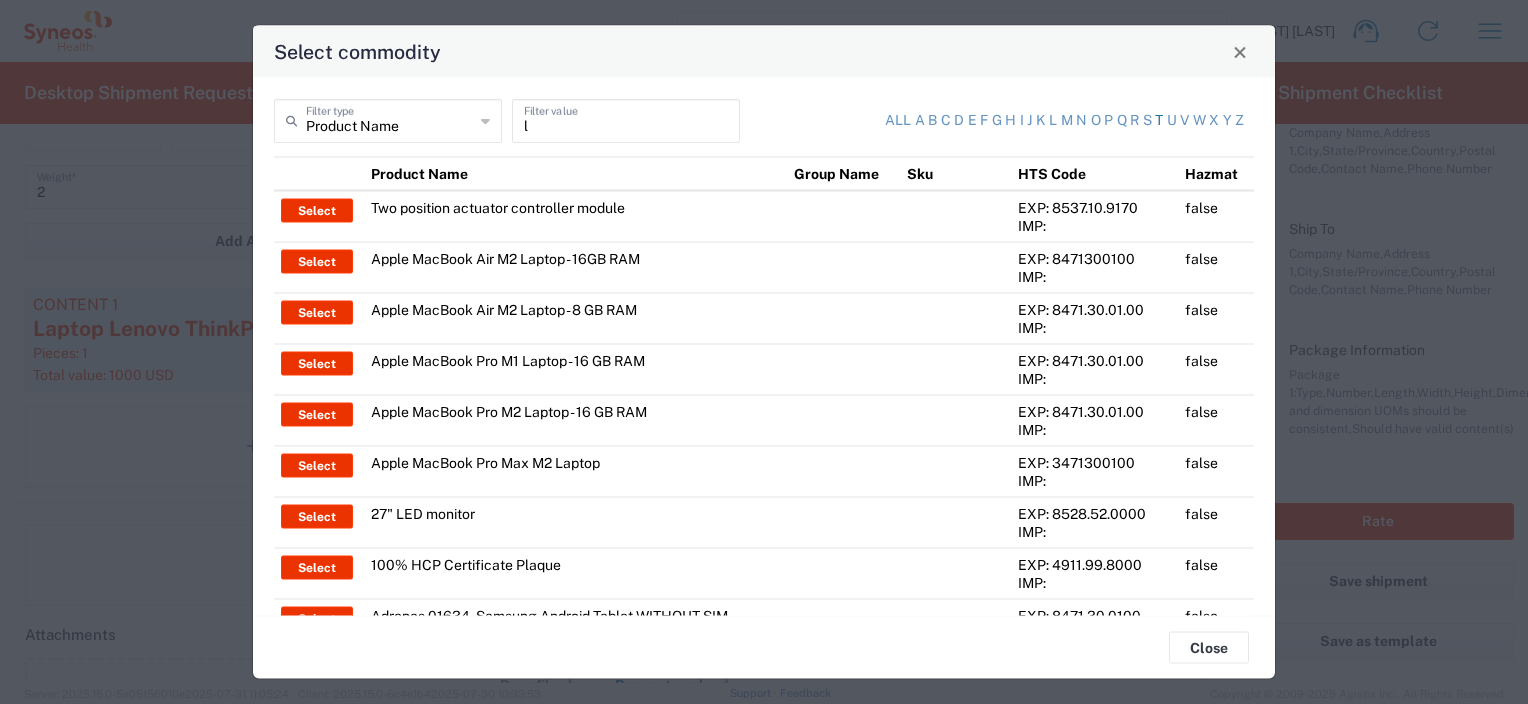 click on "t" 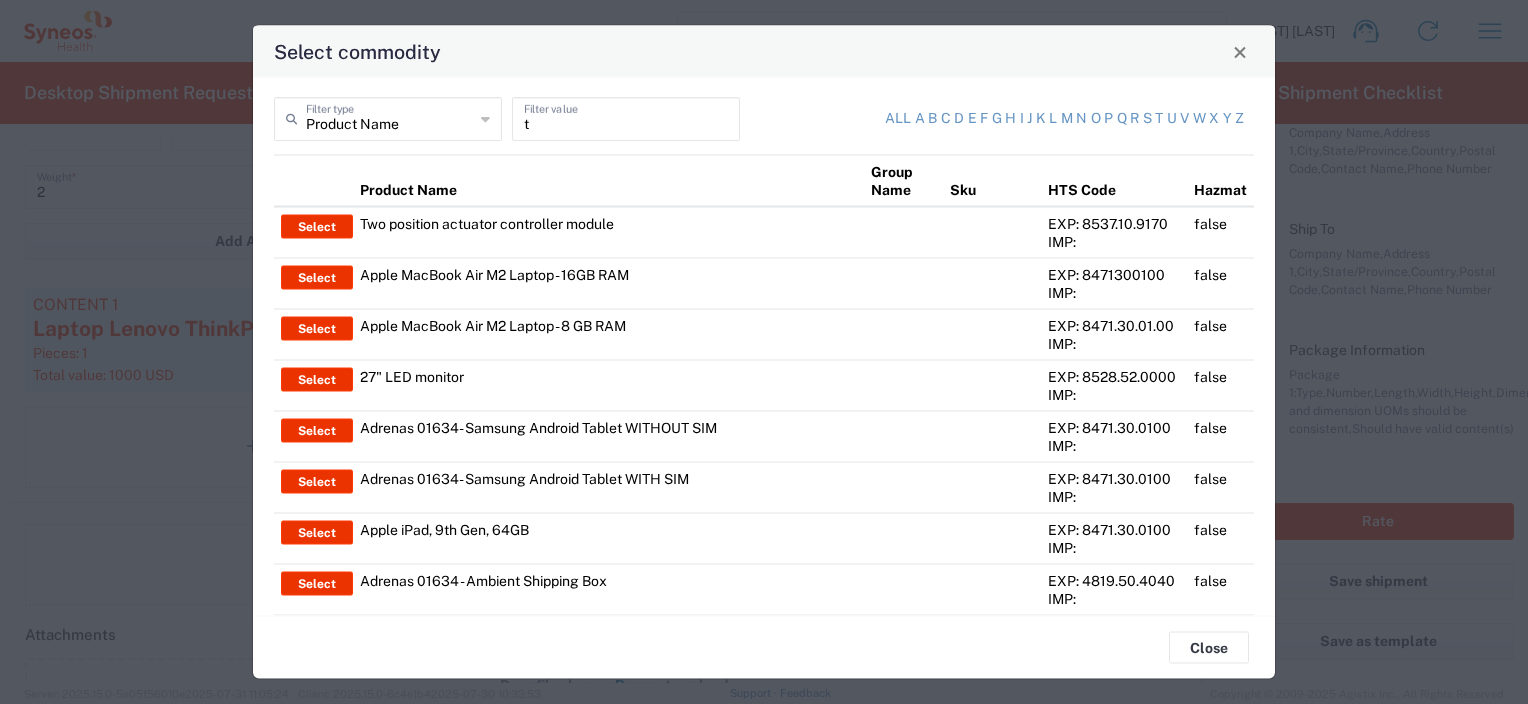scroll, scrollTop: 0, scrollLeft: 0, axis: both 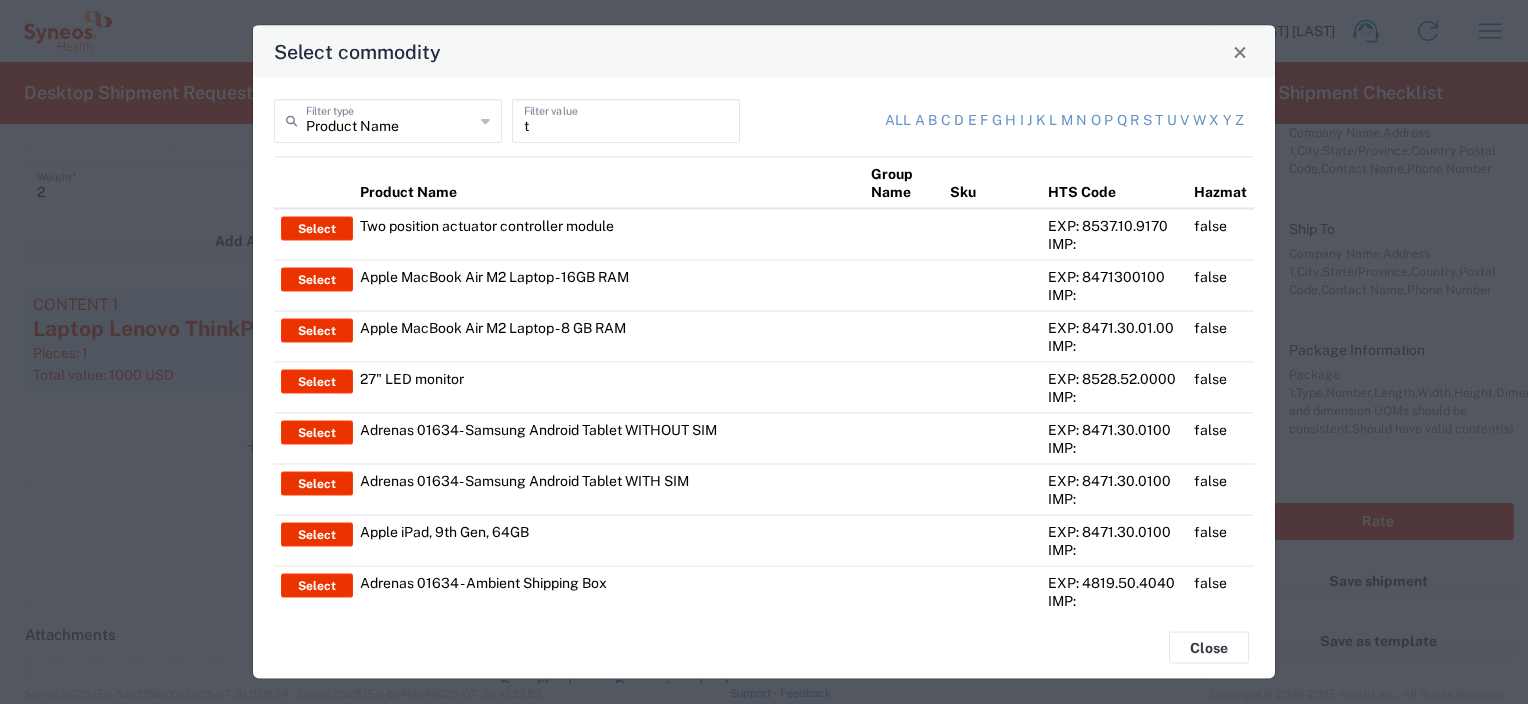 click 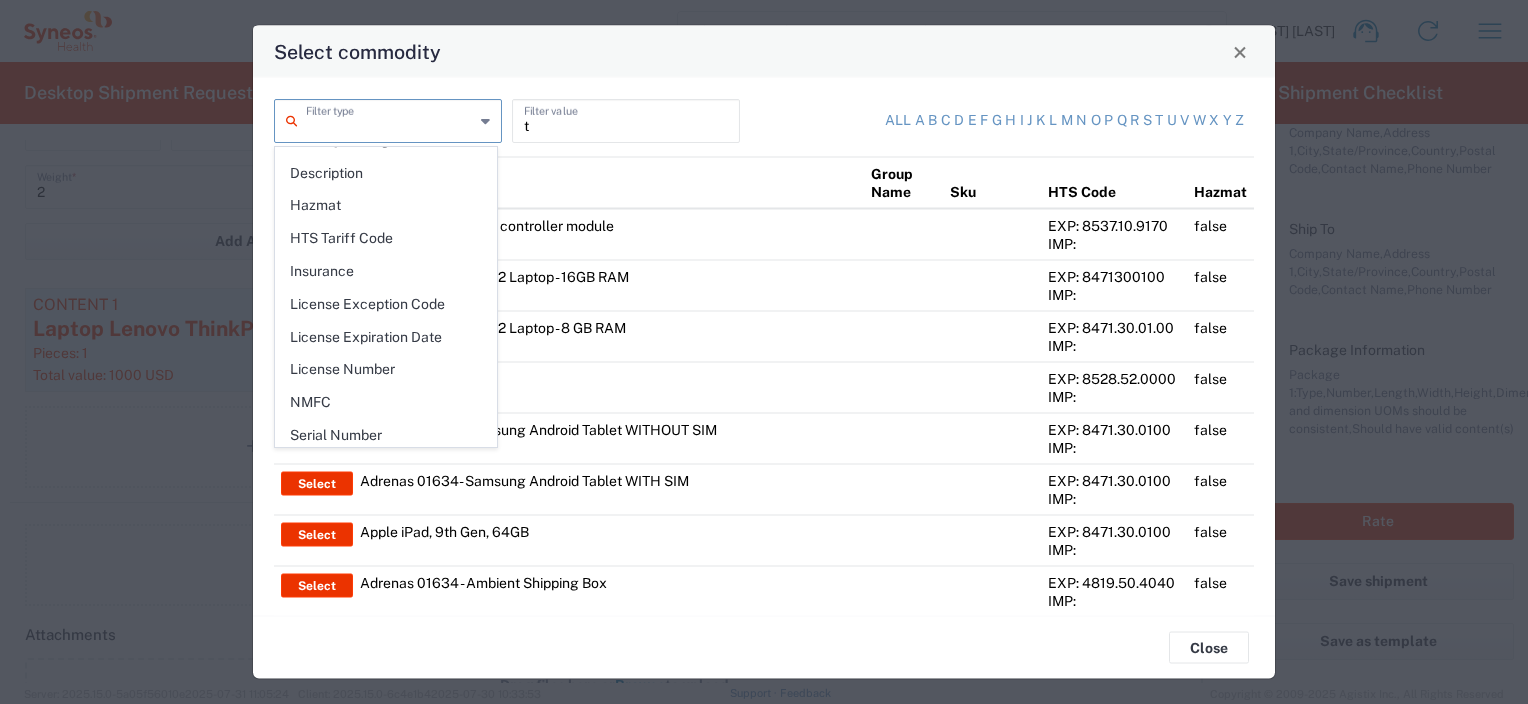 scroll, scrollTop: 283, scrollLeft: 0, axis: vertical 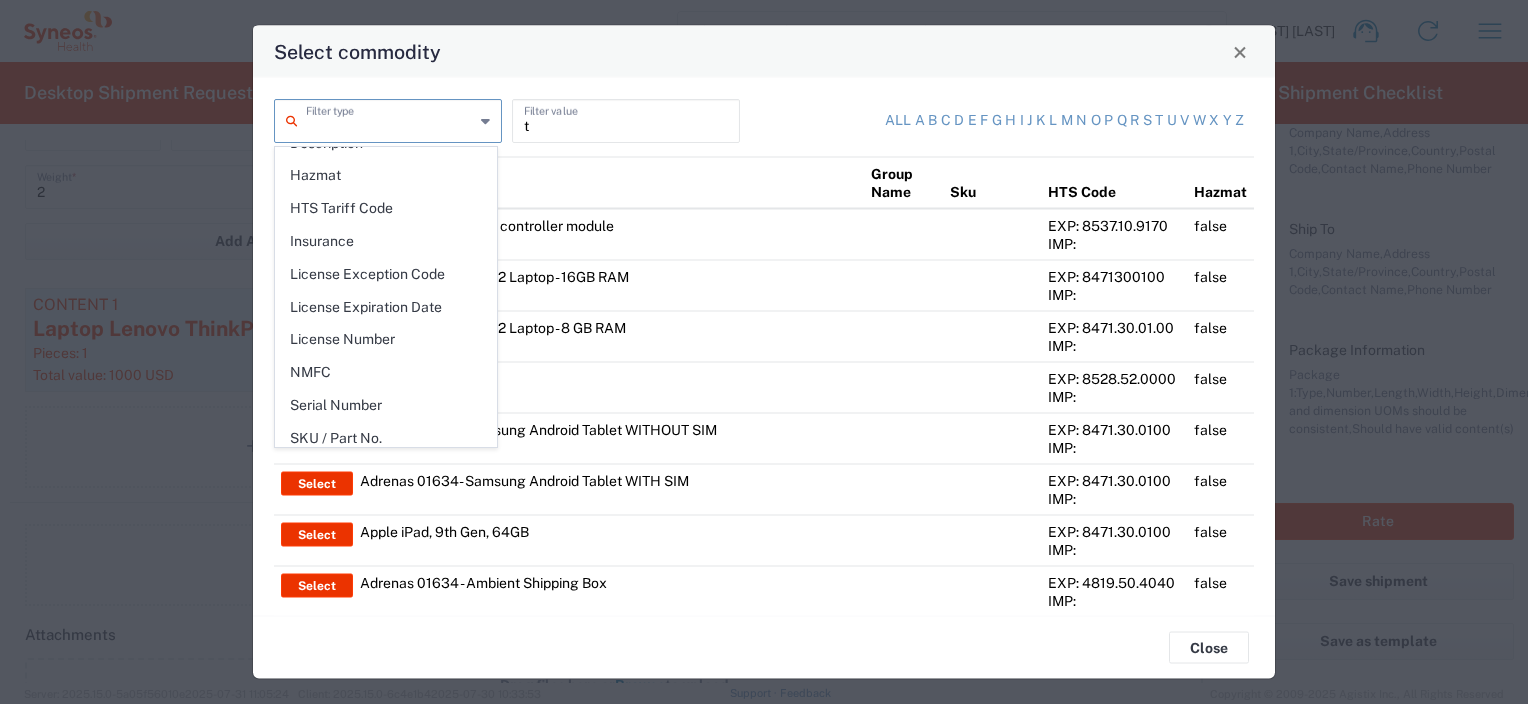 click on "t" at bounding box center (626, 119) 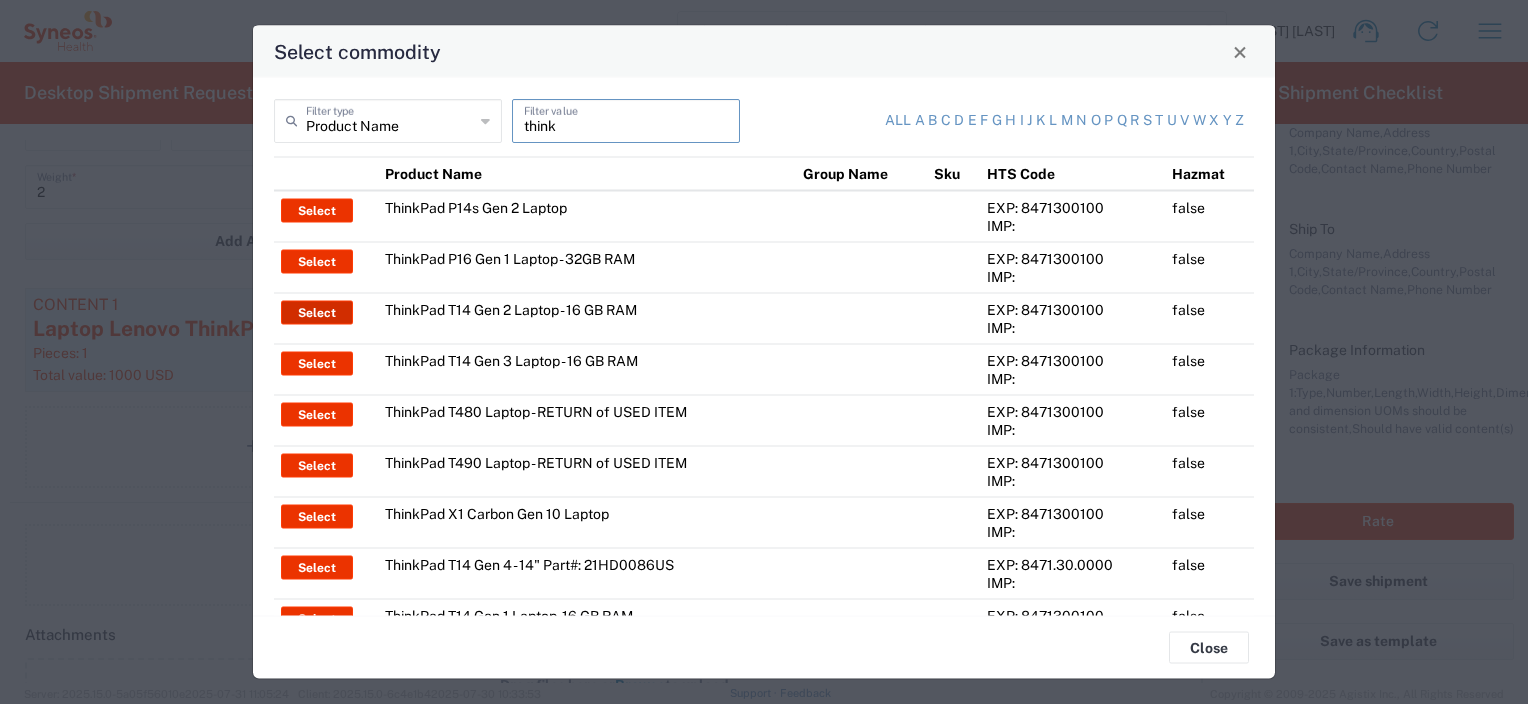type on "think" 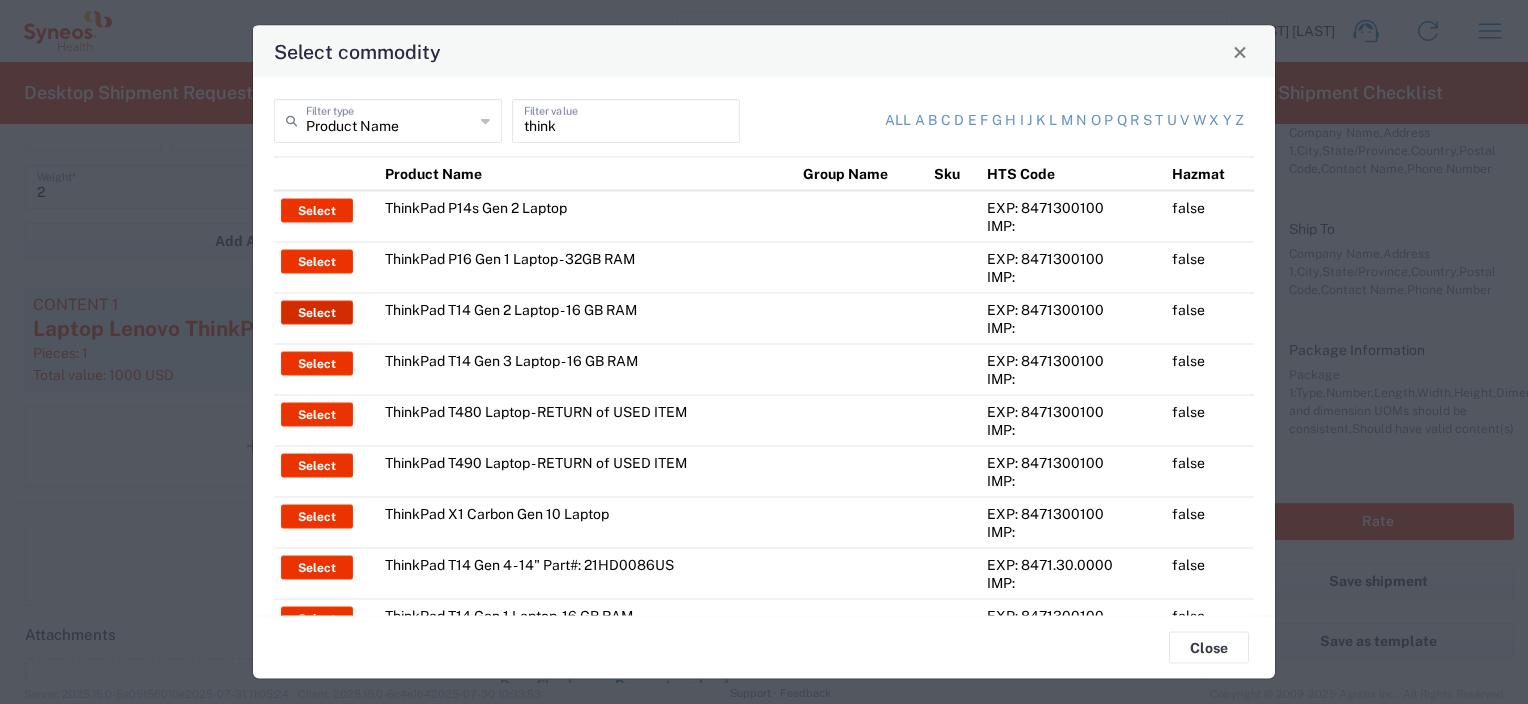 click on "Select" 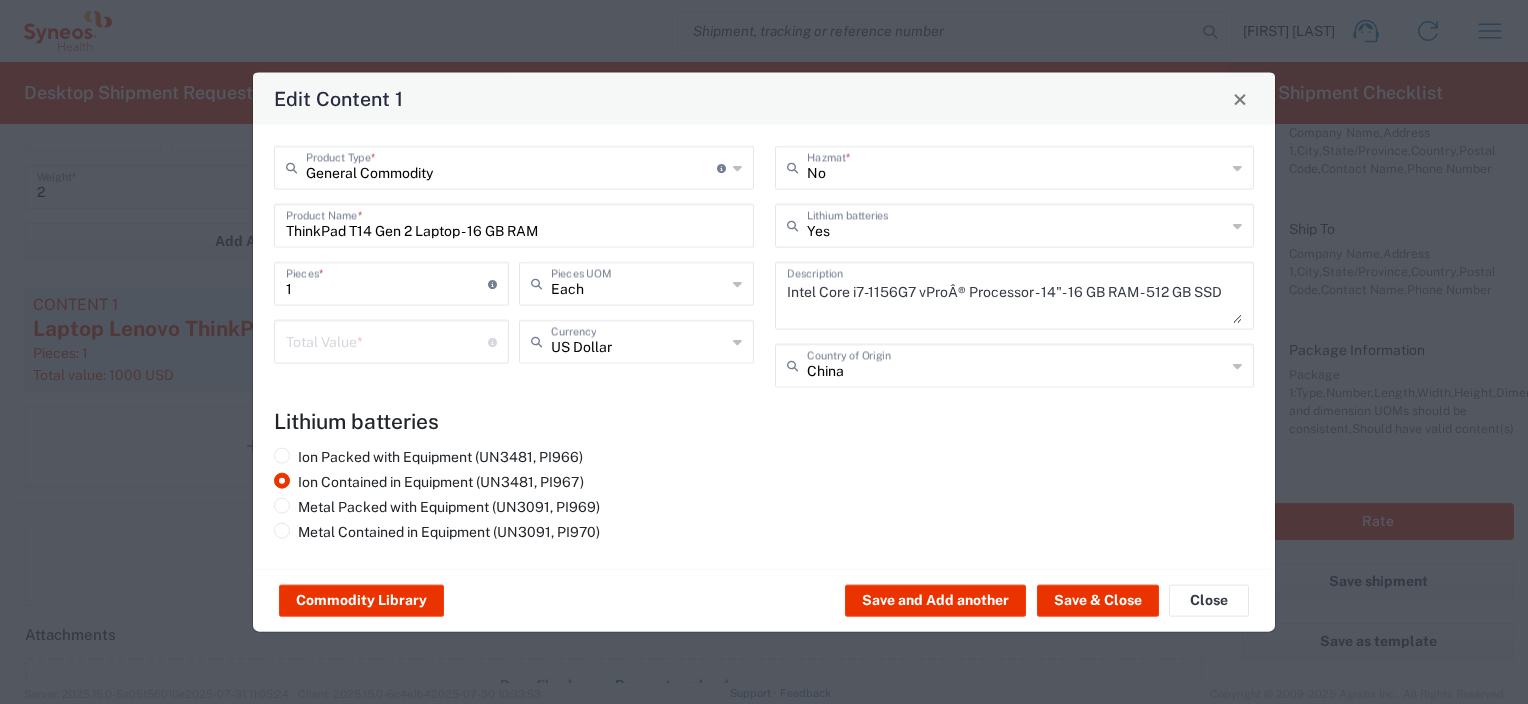 click at bounding box center (387, 340) 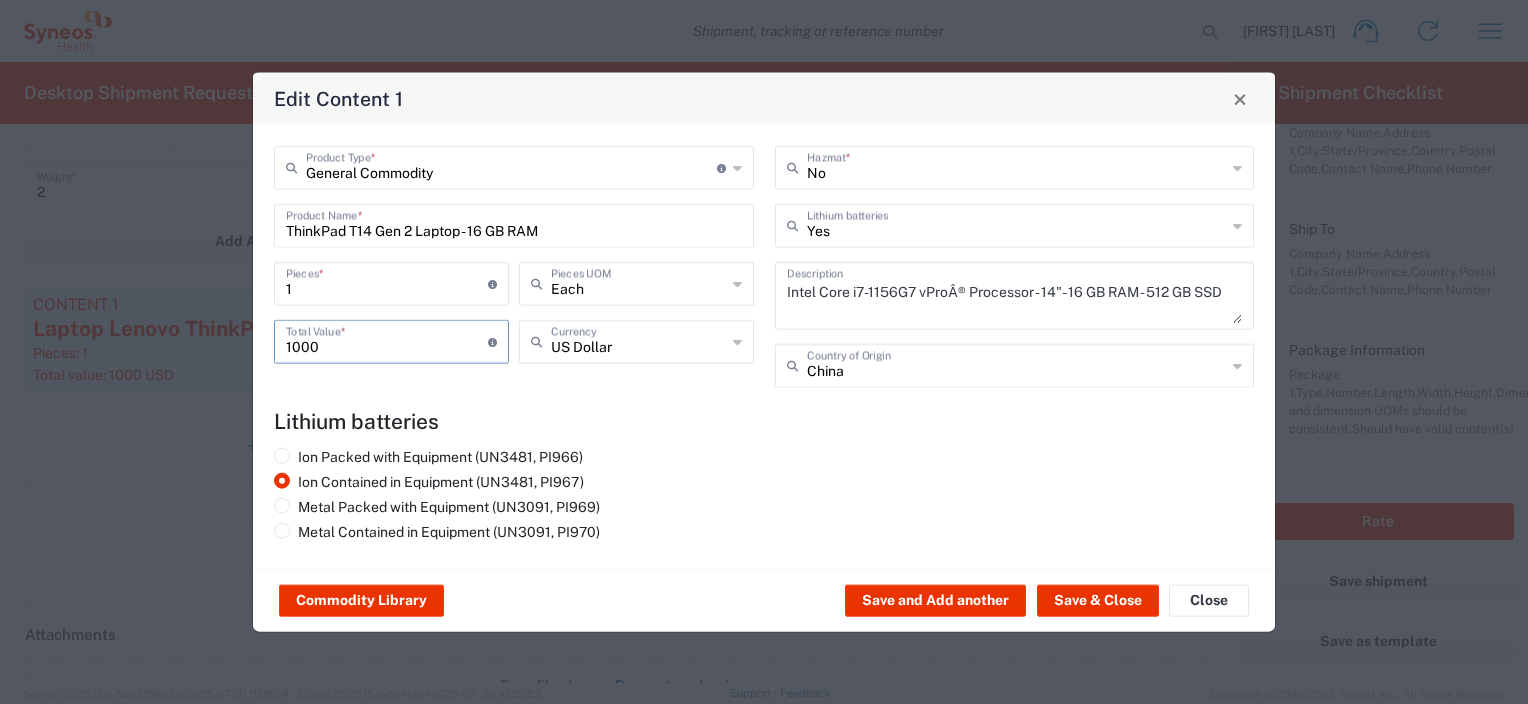 type on "1000" 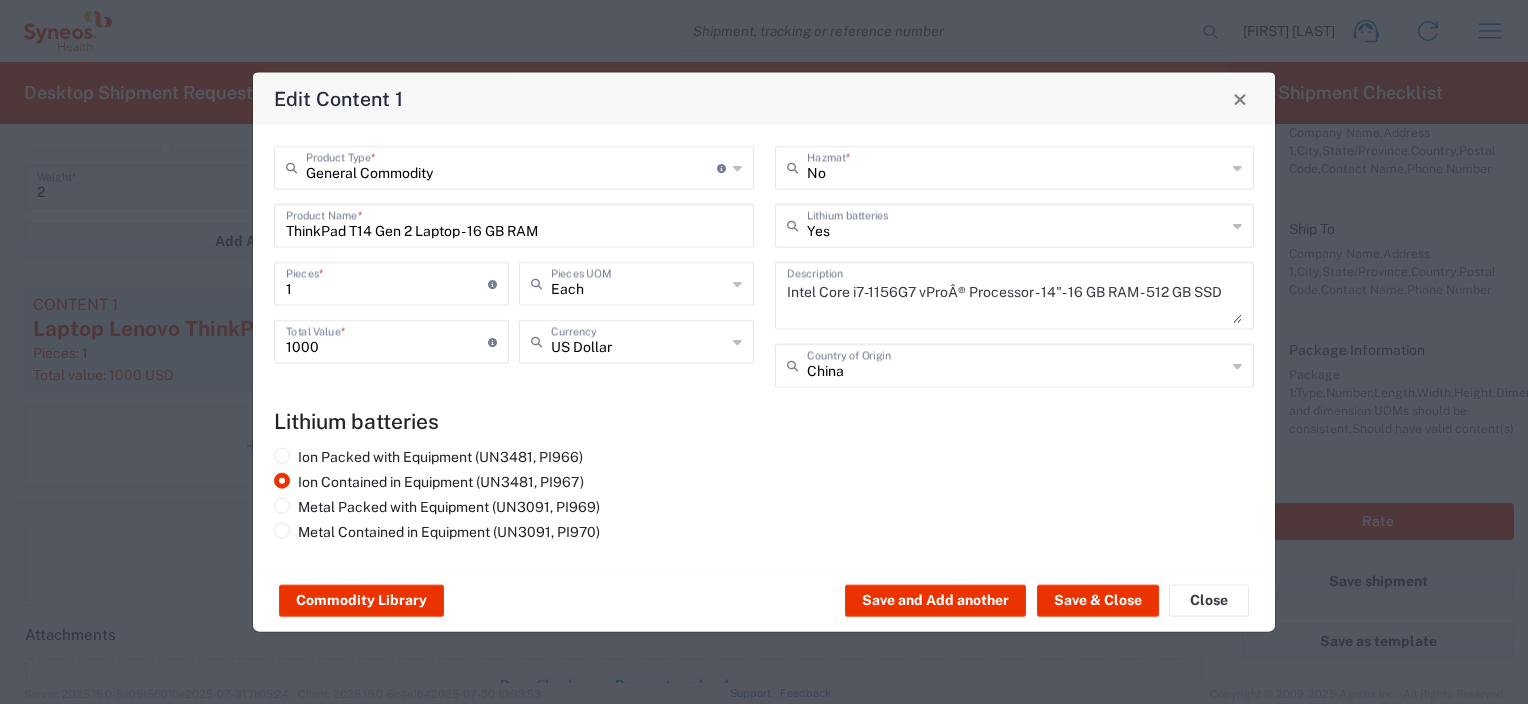 click on "Ion Packed with Equipment (UN3481, PI966)   Ion Contained in Equipment (UN3481, PI967)   Metal Packed with Equipment (UN3091, PI969)   Metal Contained in Equipment (UN3091, PI970)" 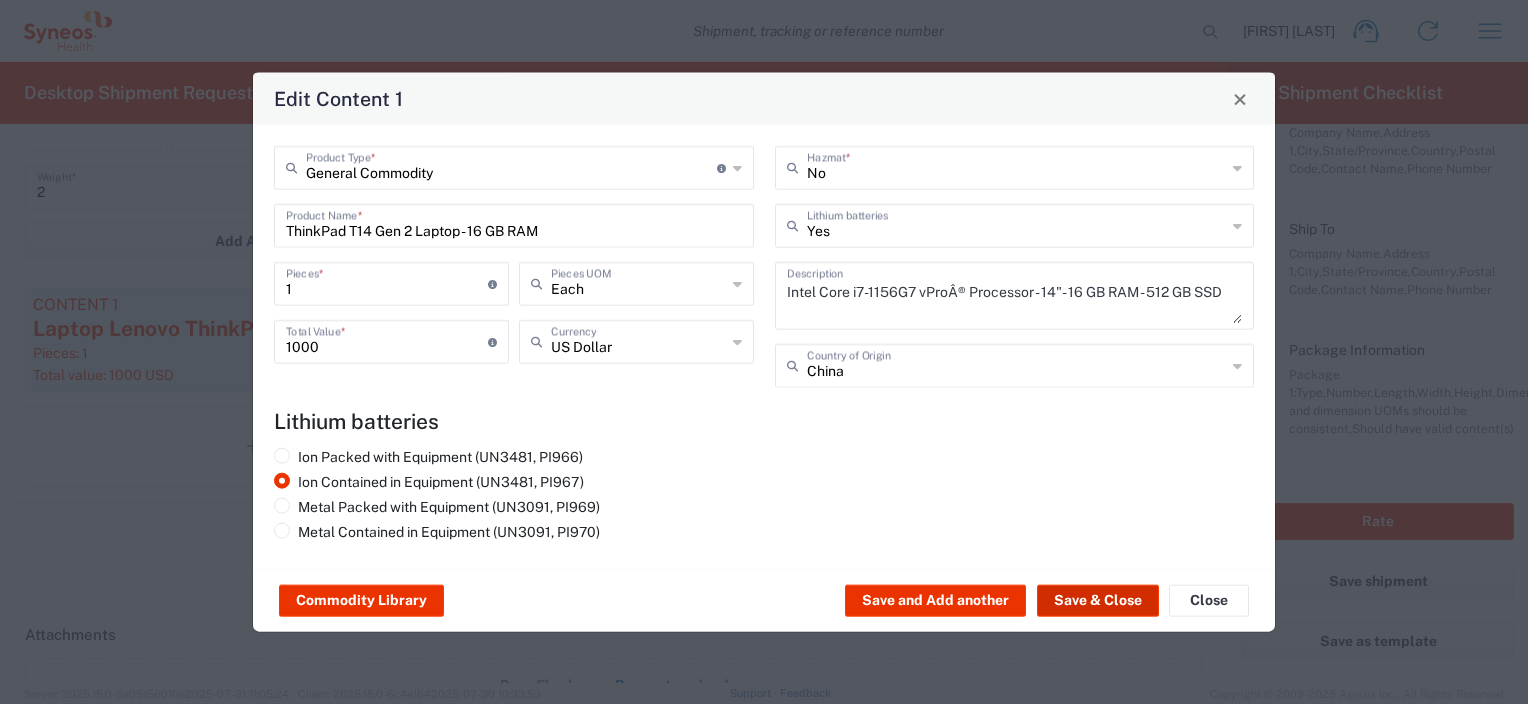 click on "Save & Close" 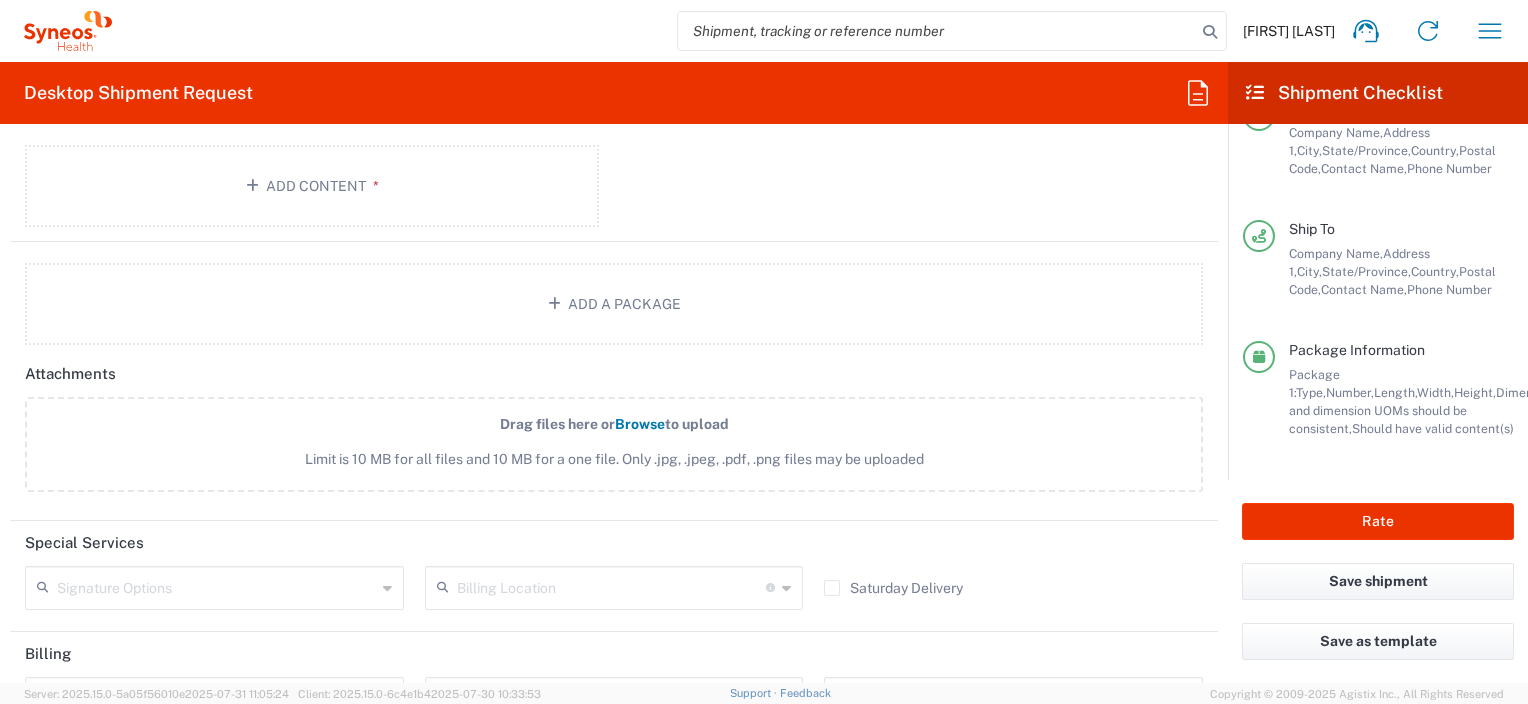 scroll, scrollTop: 2469, scrollLeft: 0, axis: vertical 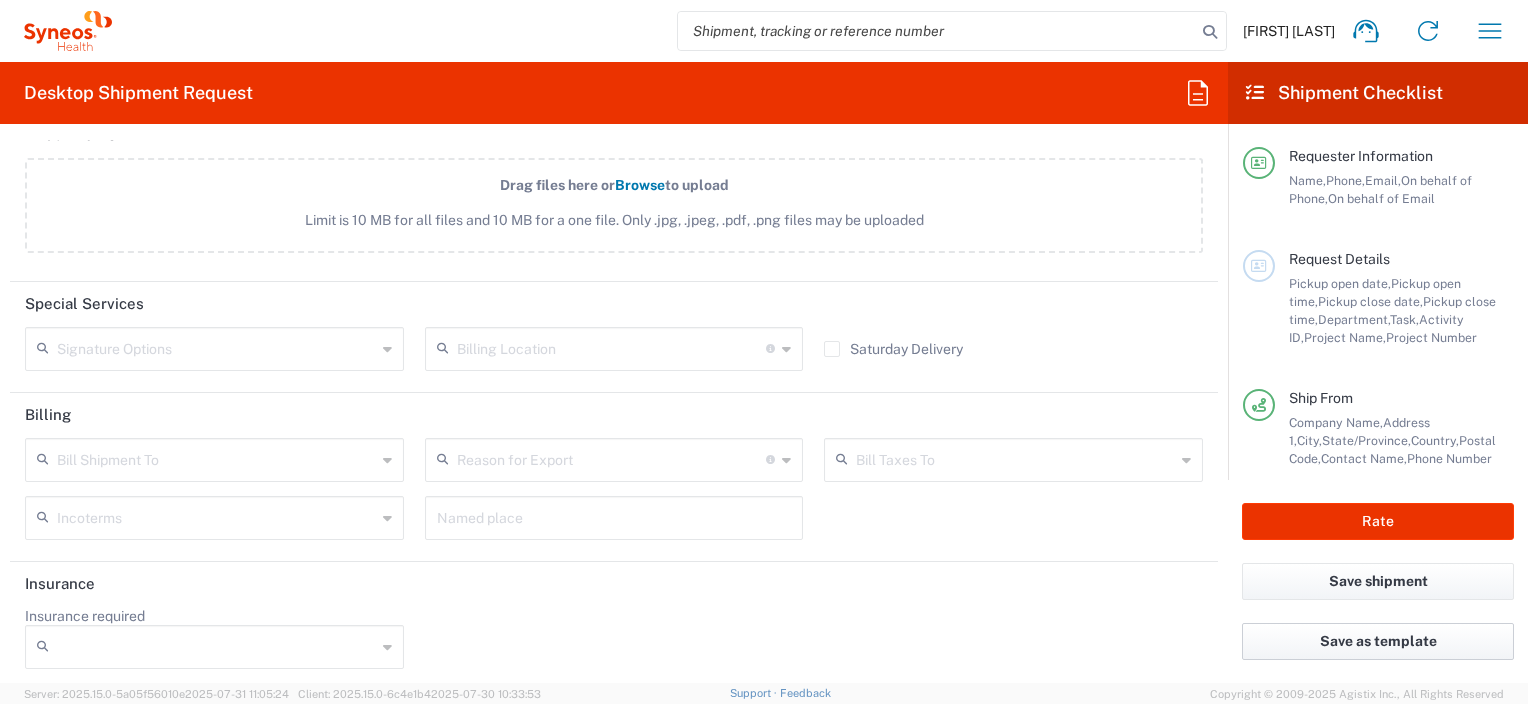 click on "Save as template" 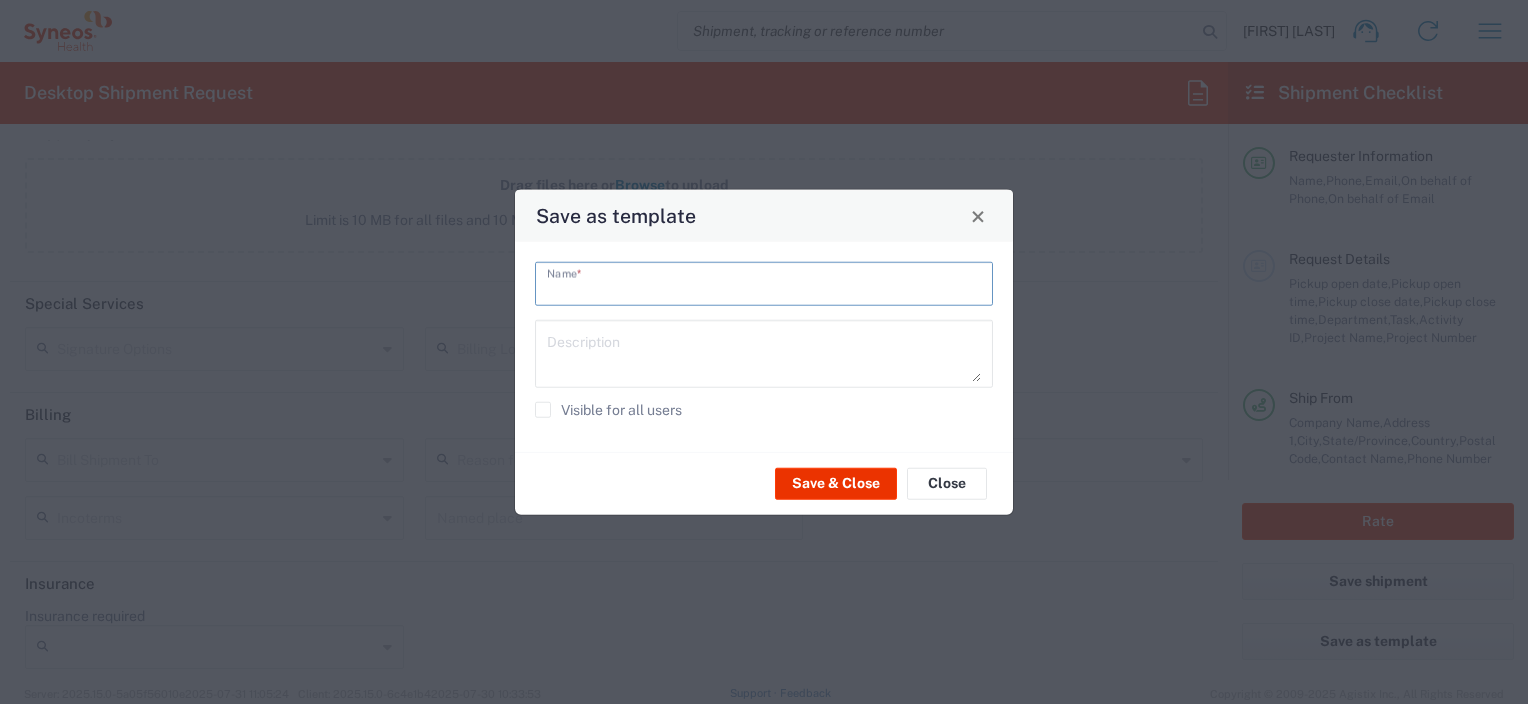 click at bounding box center (764, 282) 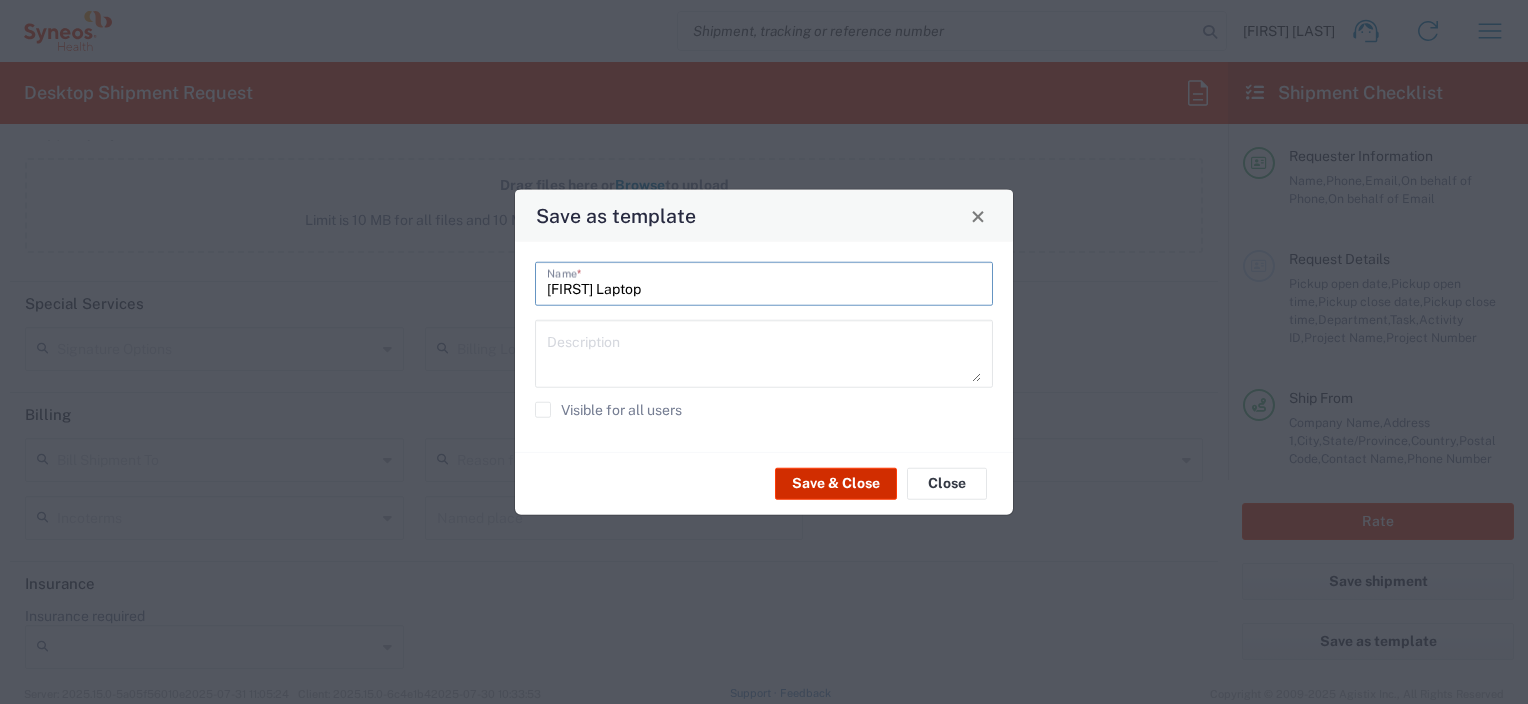 type on "Renata Laptop" 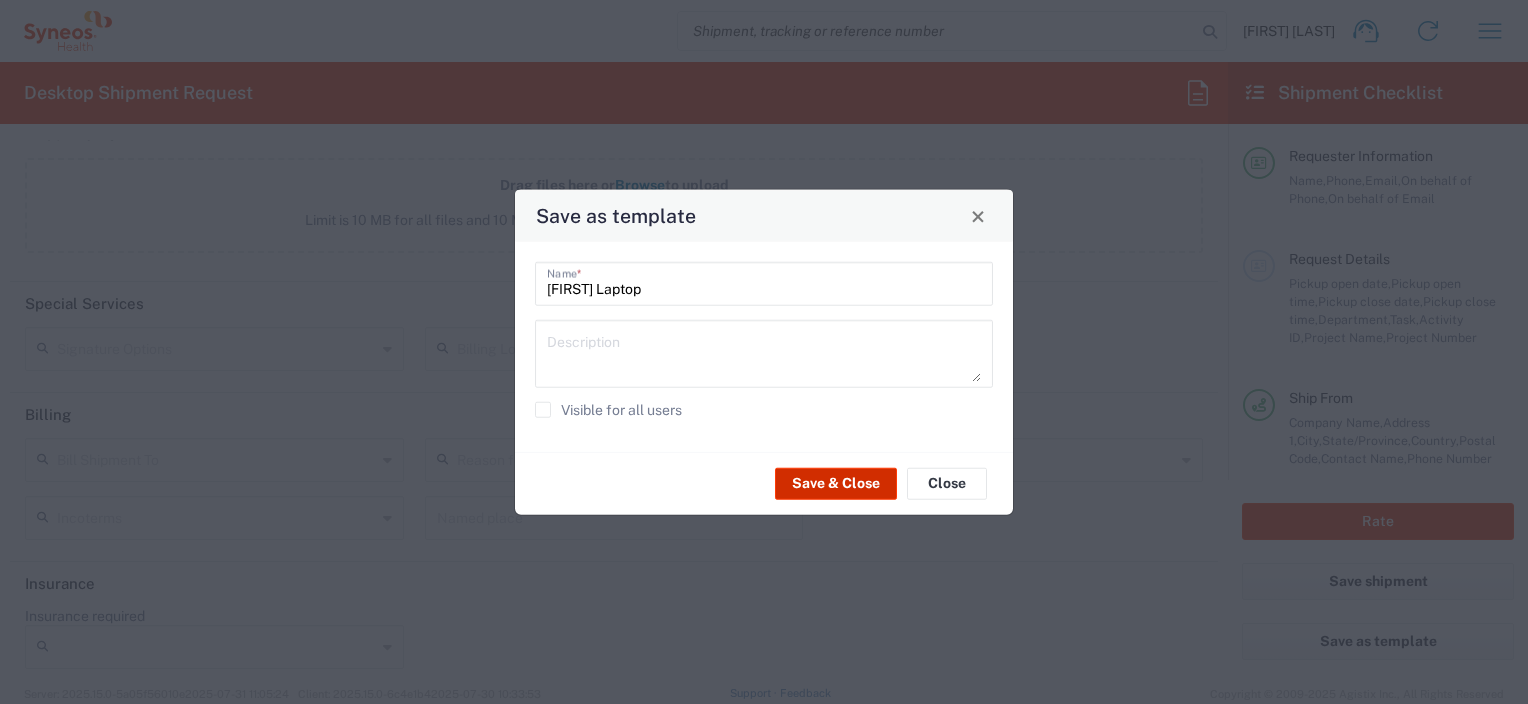 click on "Save & Close" 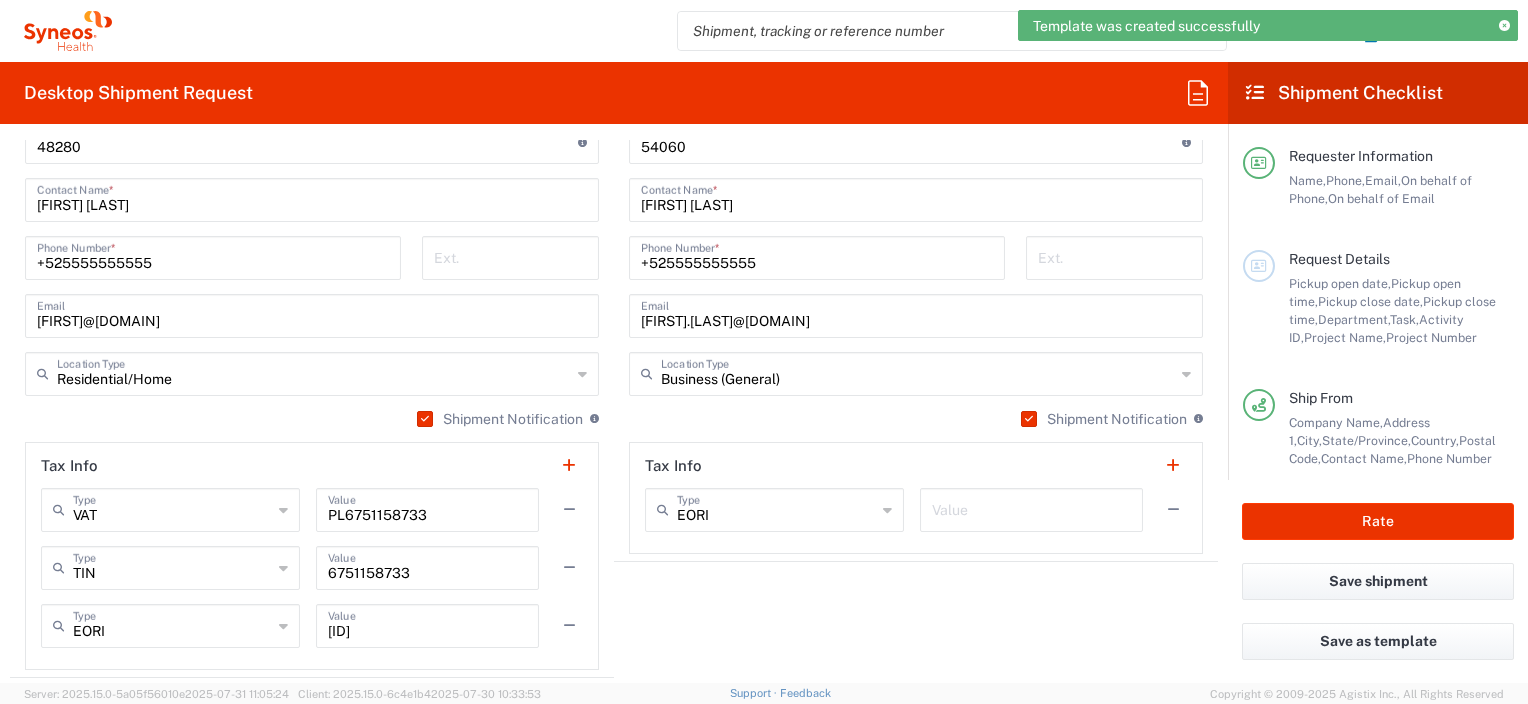 scroll, scrollTop: 1169, scrollLeft: 0, axis: vertical 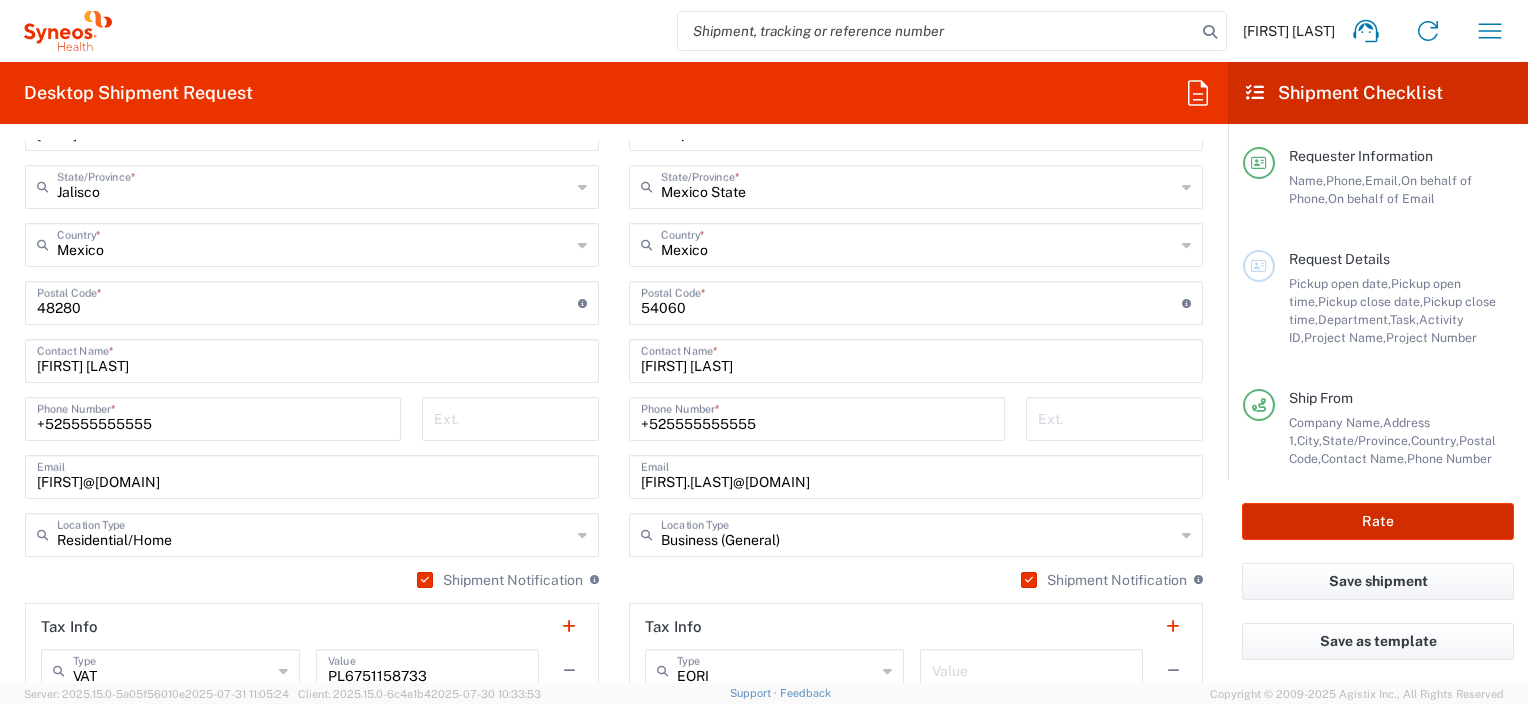 click on "Rate" 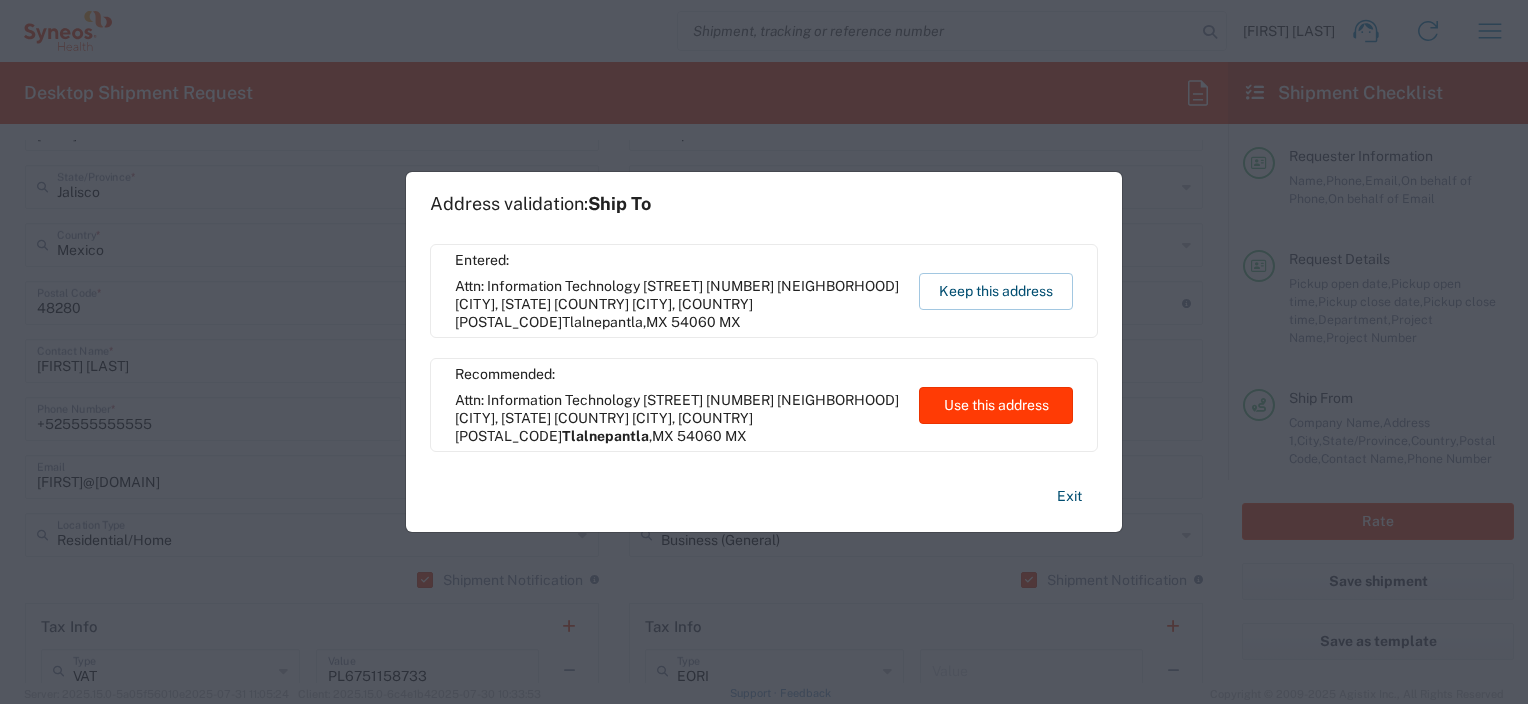 click on "Use this address" 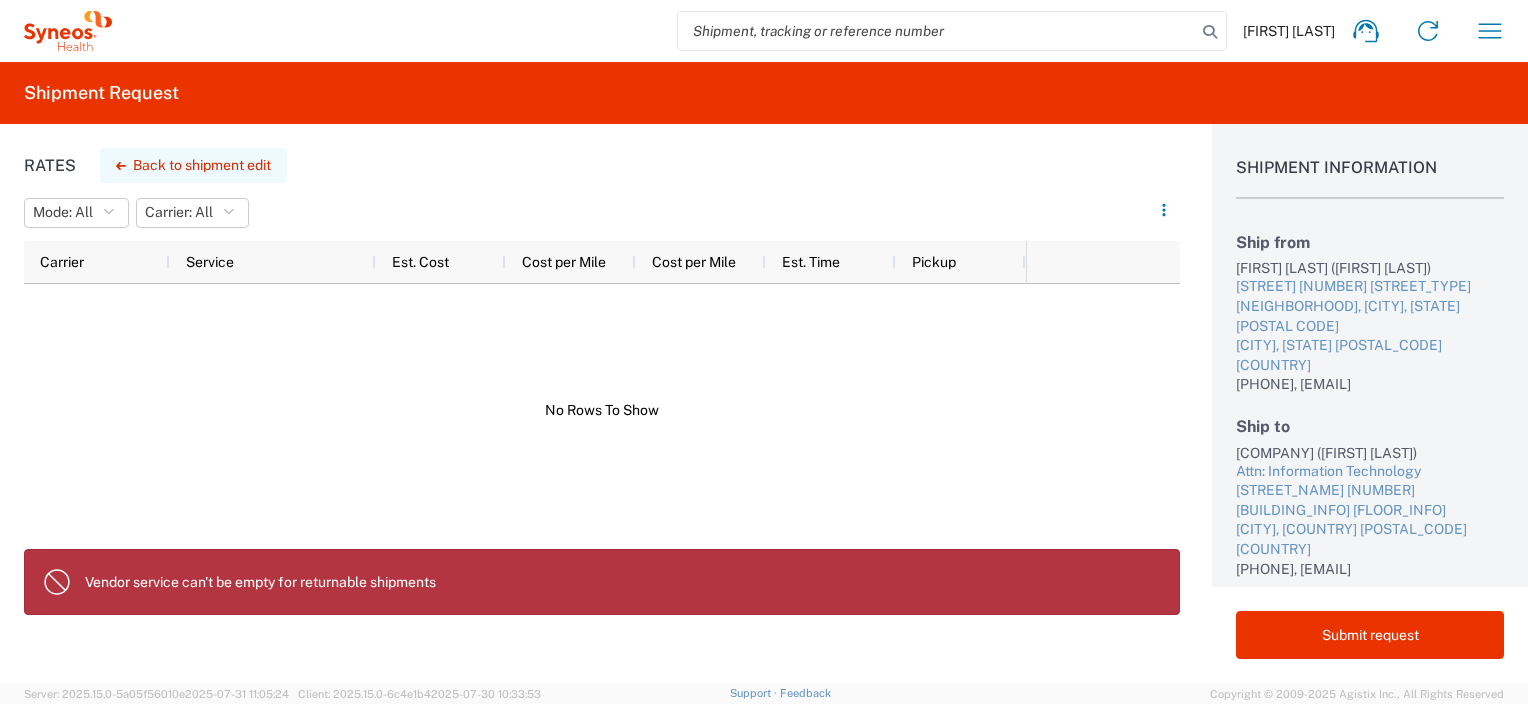 click on "Back to shipment edit" 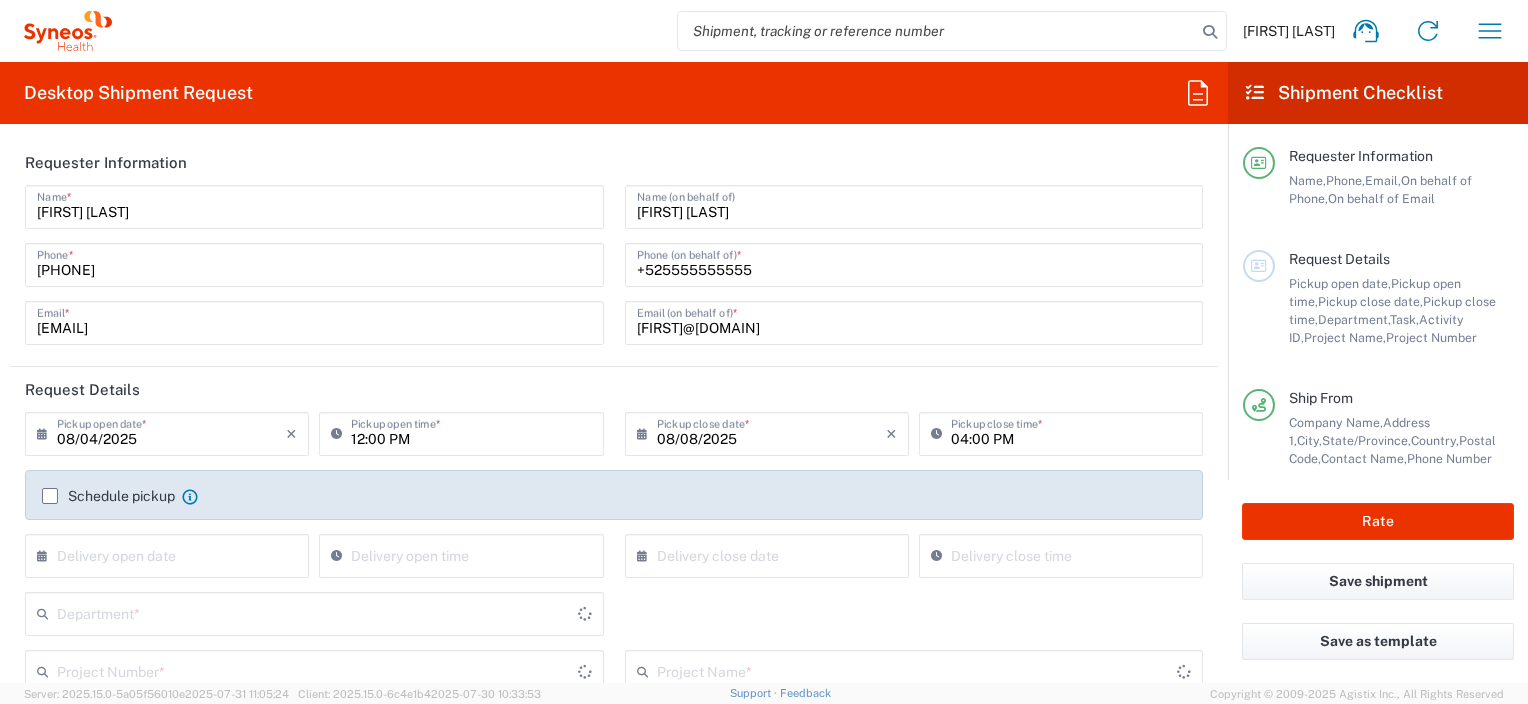 type on "Mexico State" 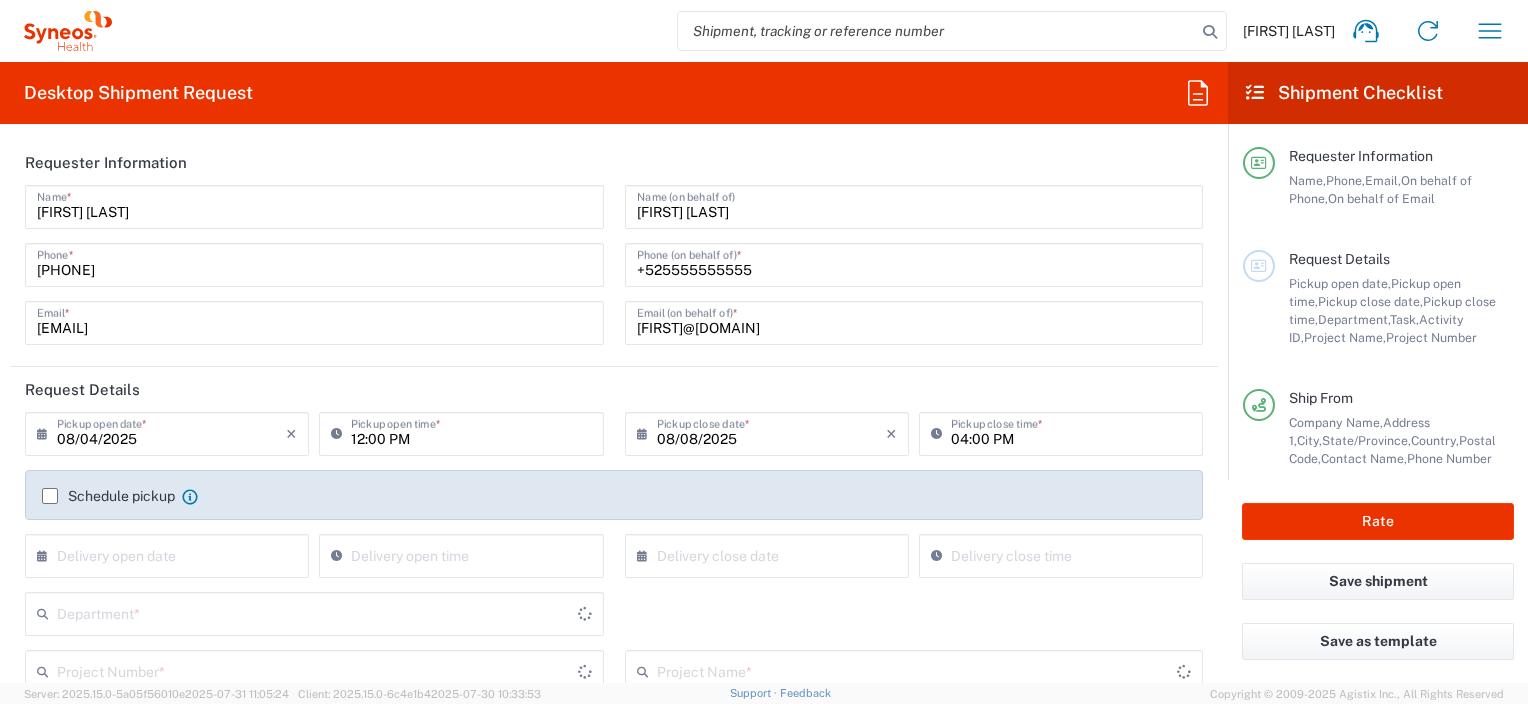 type on "3000 DEPARTMENTAL EXPENSE" 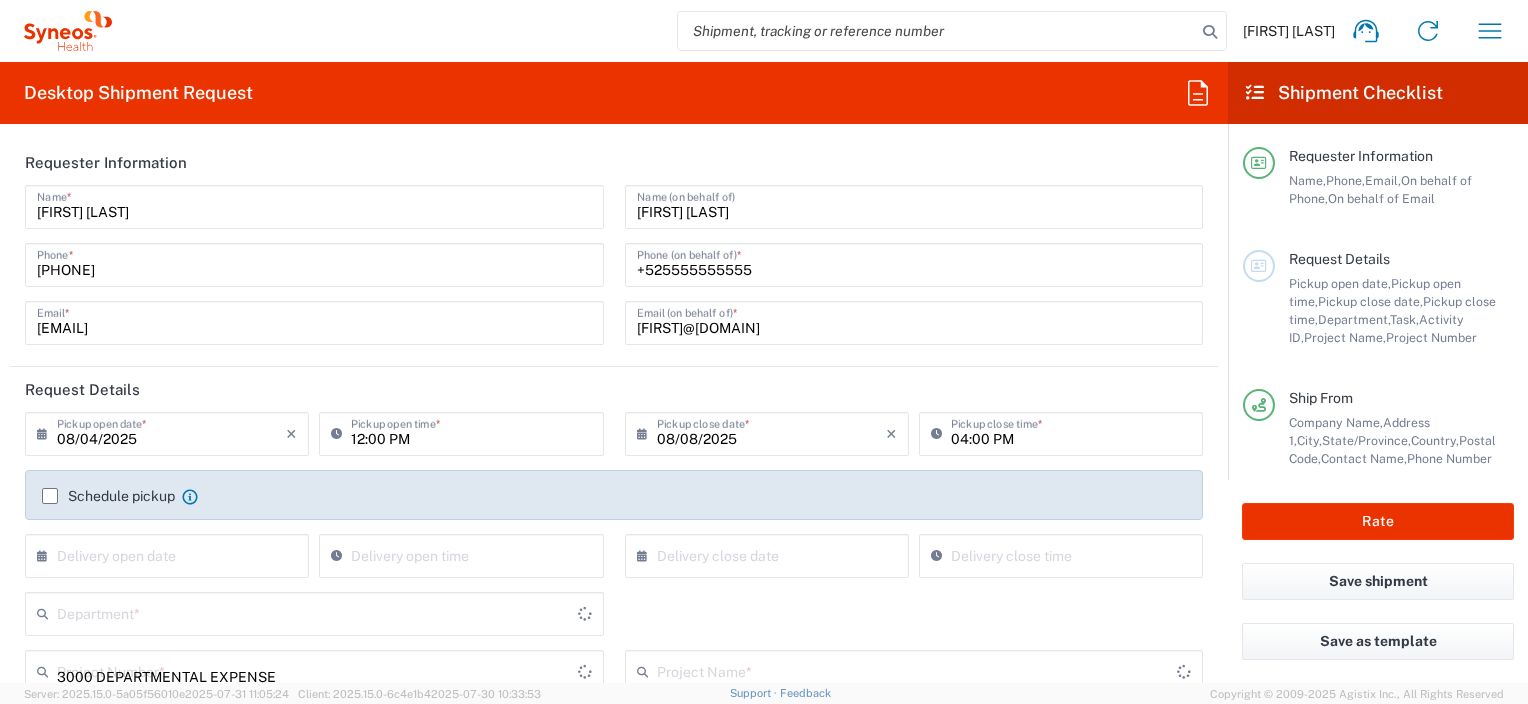 type on "Jalisco" 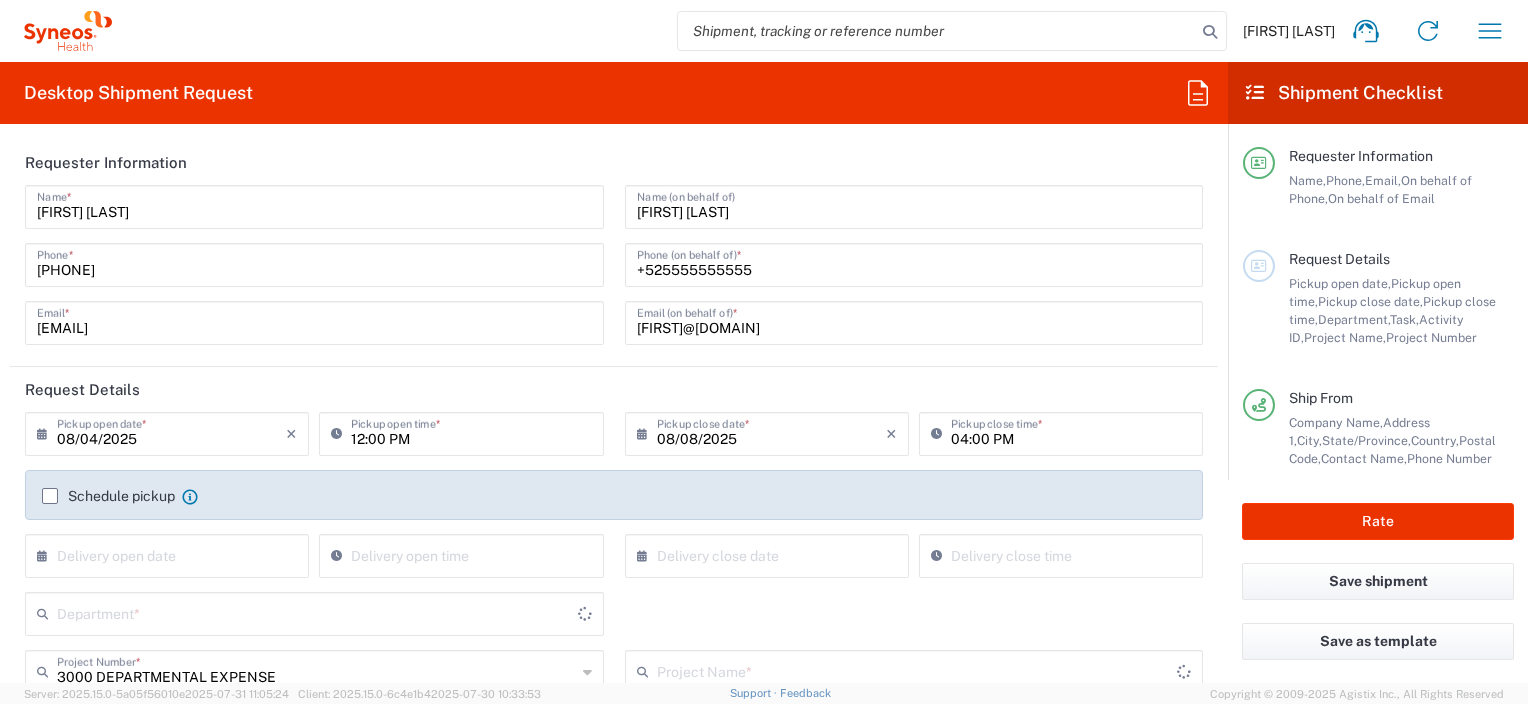 type on "3000 DEPARTMENTAL EXPENSE" 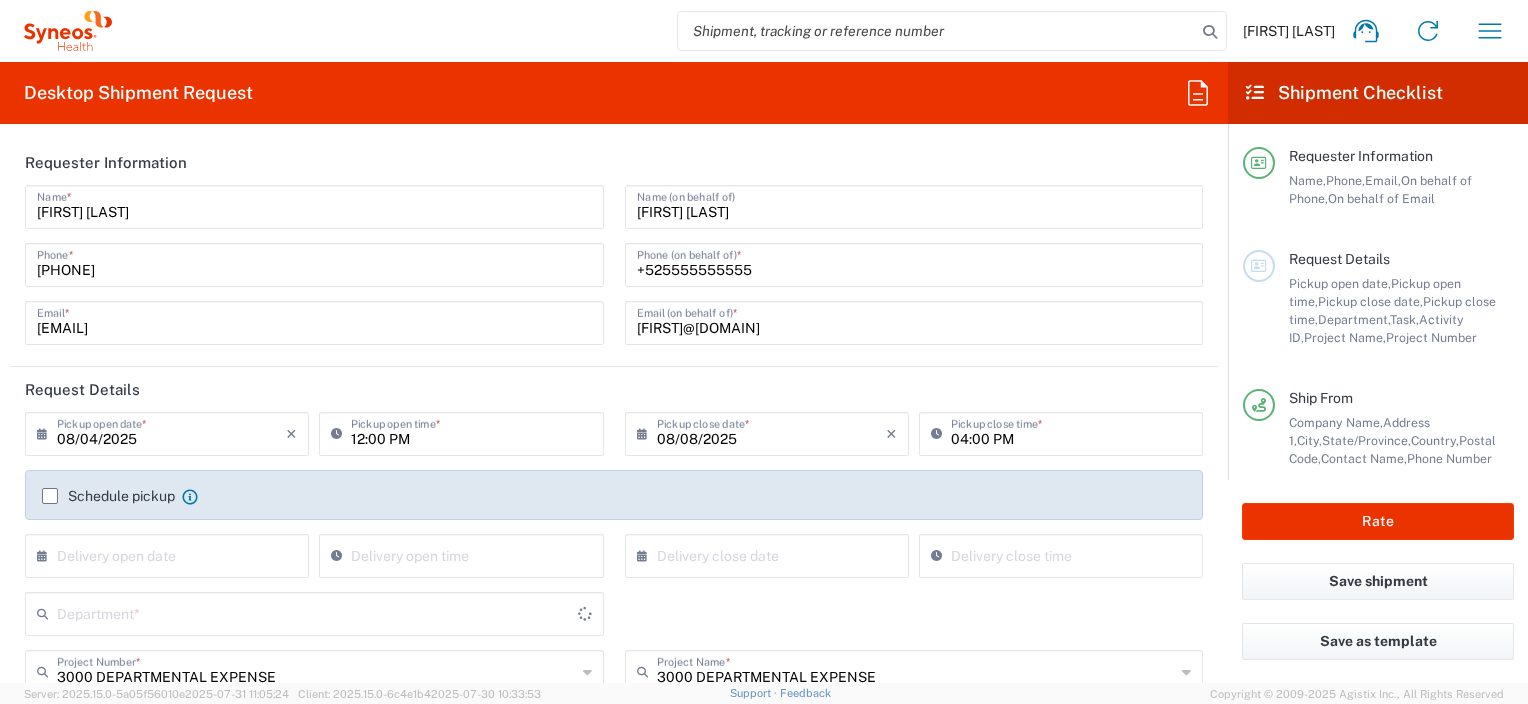 type on "8480" 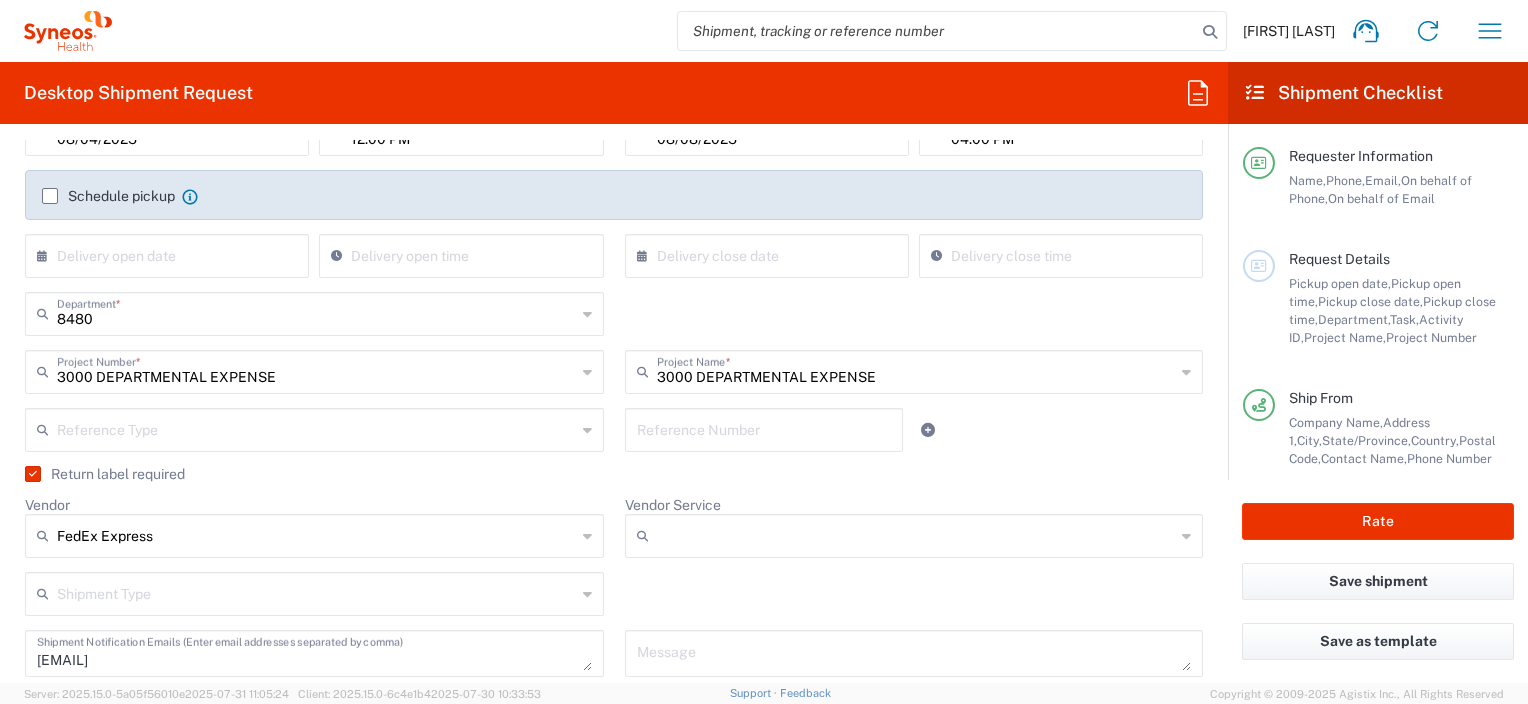 scroll, scrollTop: 500, scrollLeft: 0, axis: vertical 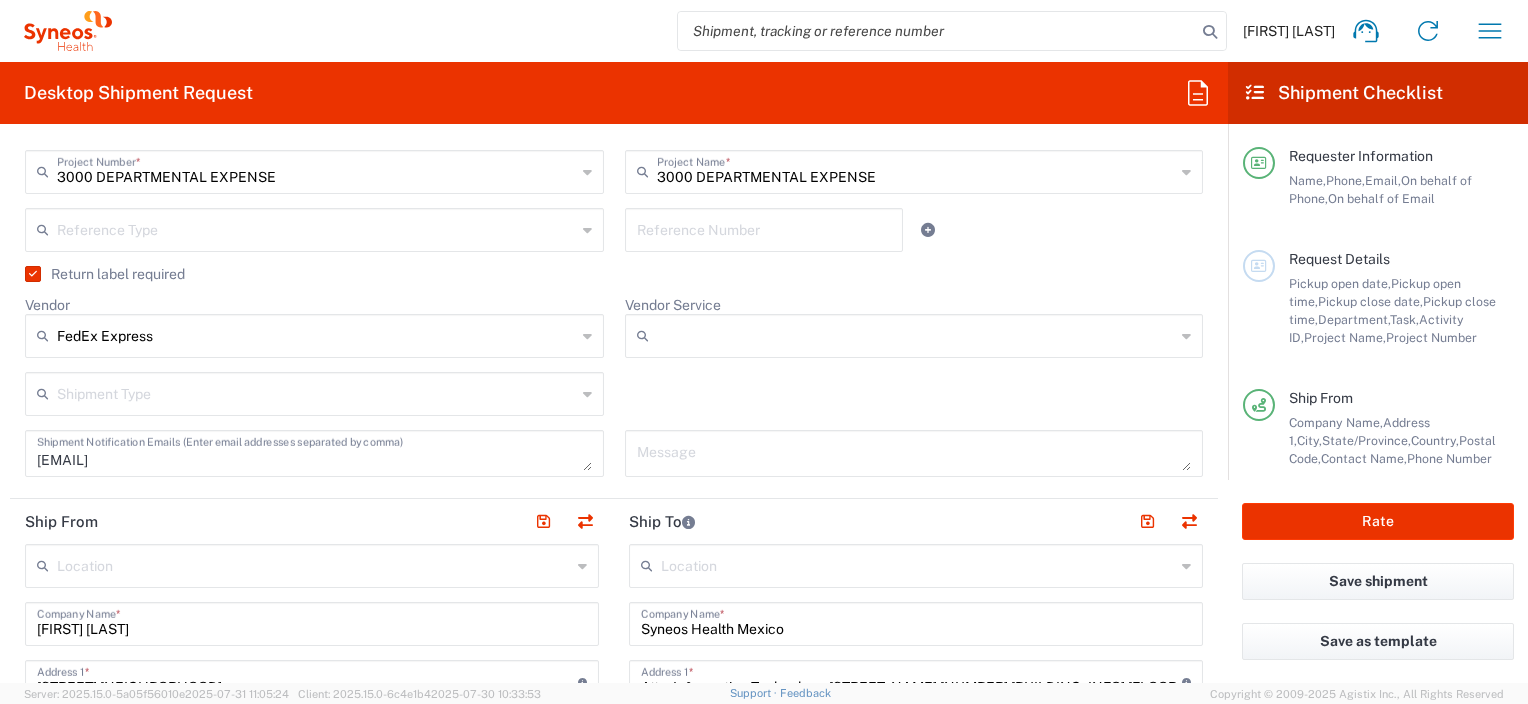 click on "Vendor Service" at bounding box center [916, 336] 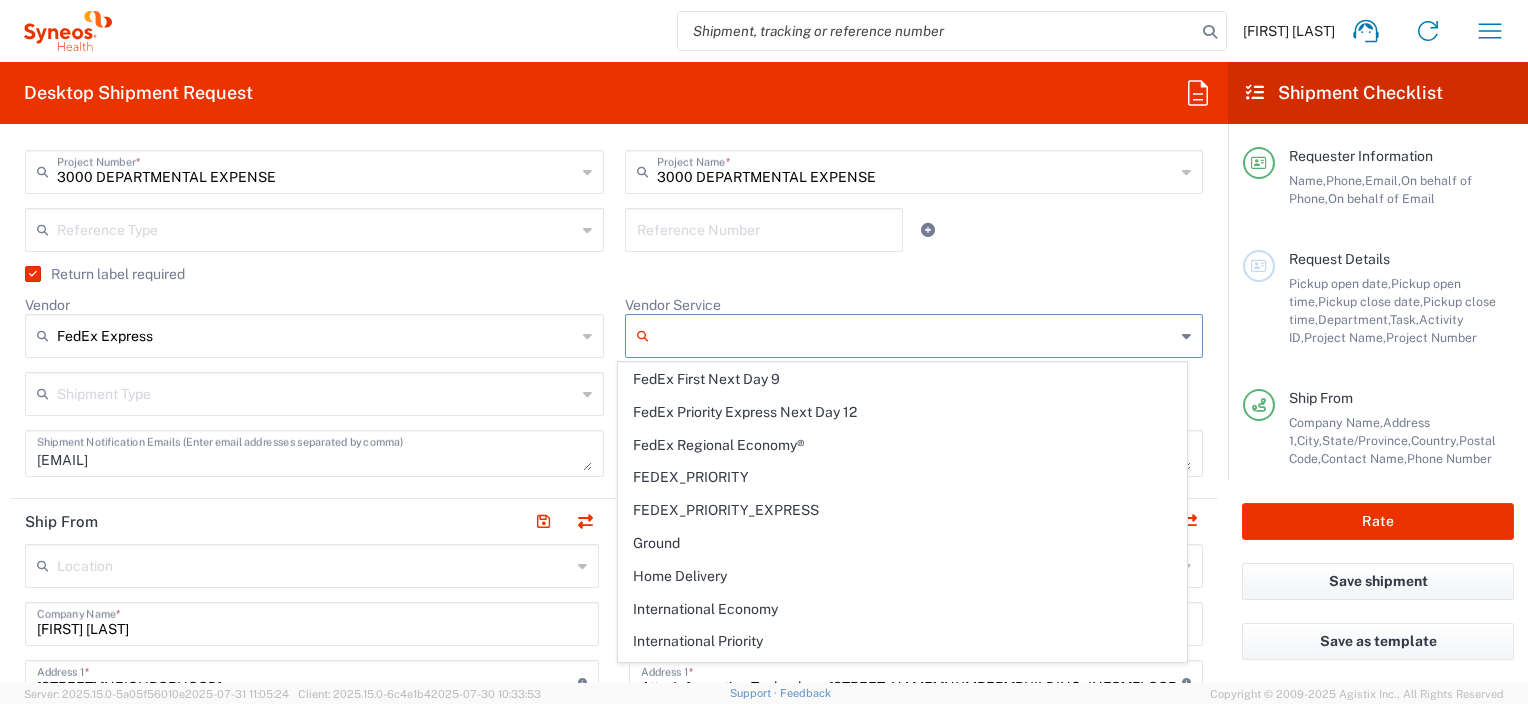 scroll, scrollTop: 100, scrollLeft: 0, axis: vertical 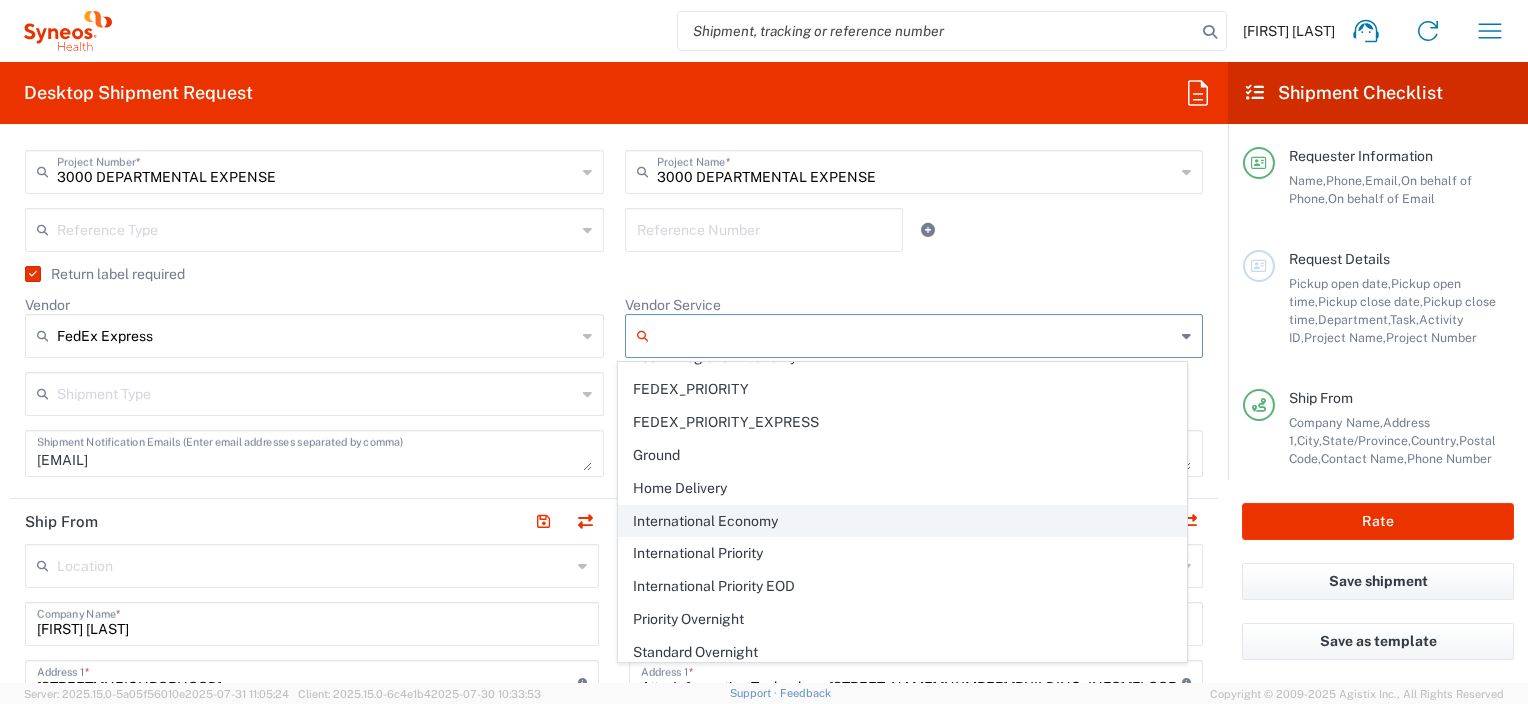 drag, startPoint x: 834, startPoint y: 504, endPoint x: 830, endPoint y: 520, distance: 16.492422 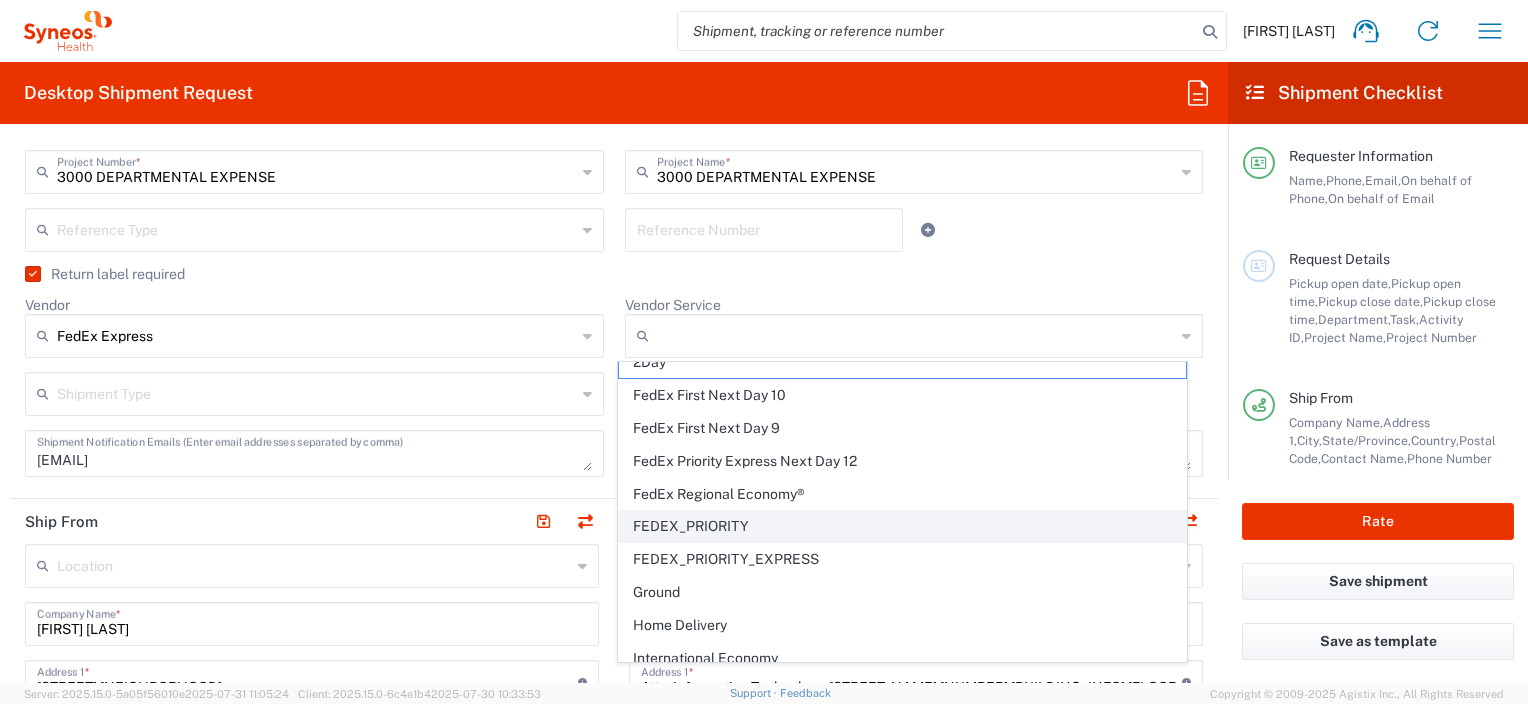 scroll, scrollTop: 0, scrollLeft: 0, axis: both 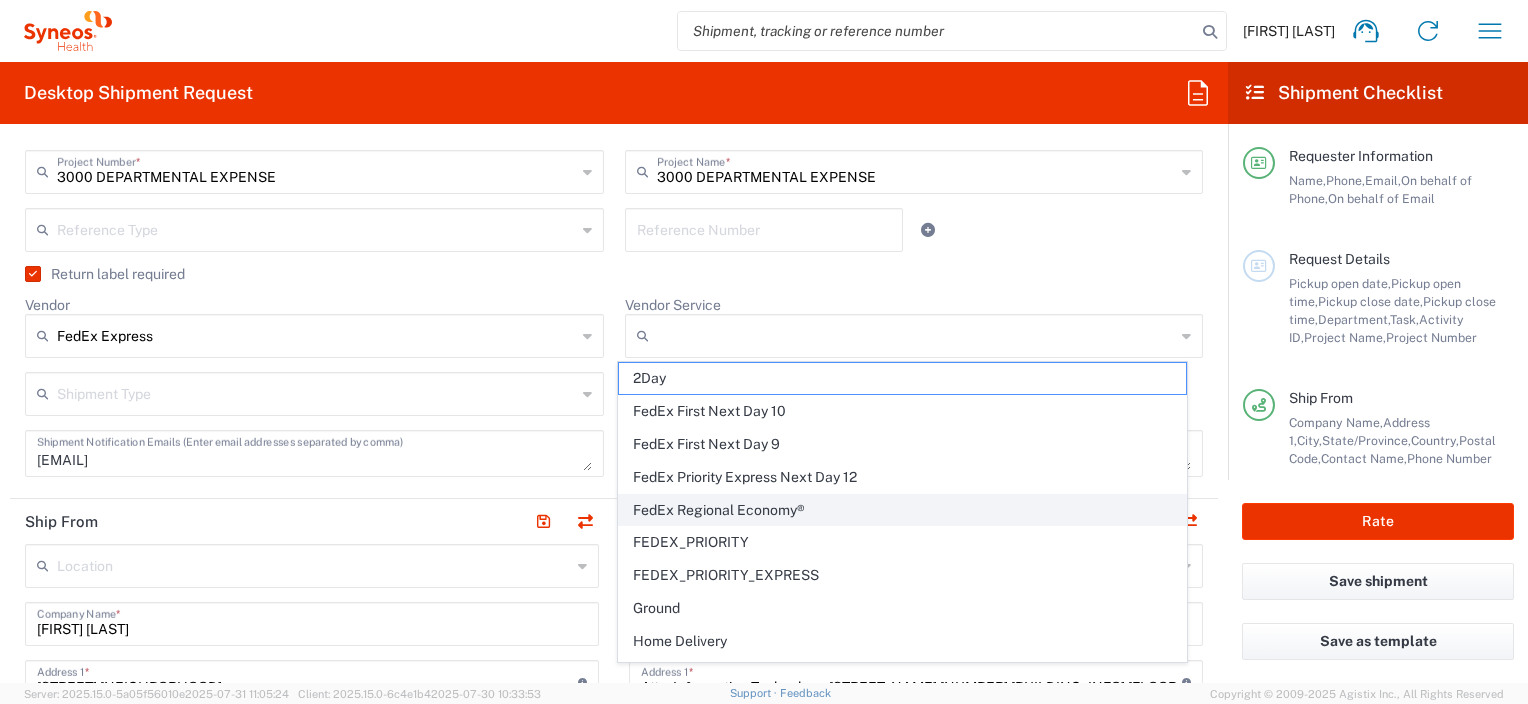 click on "FedEx Regional Economy®" 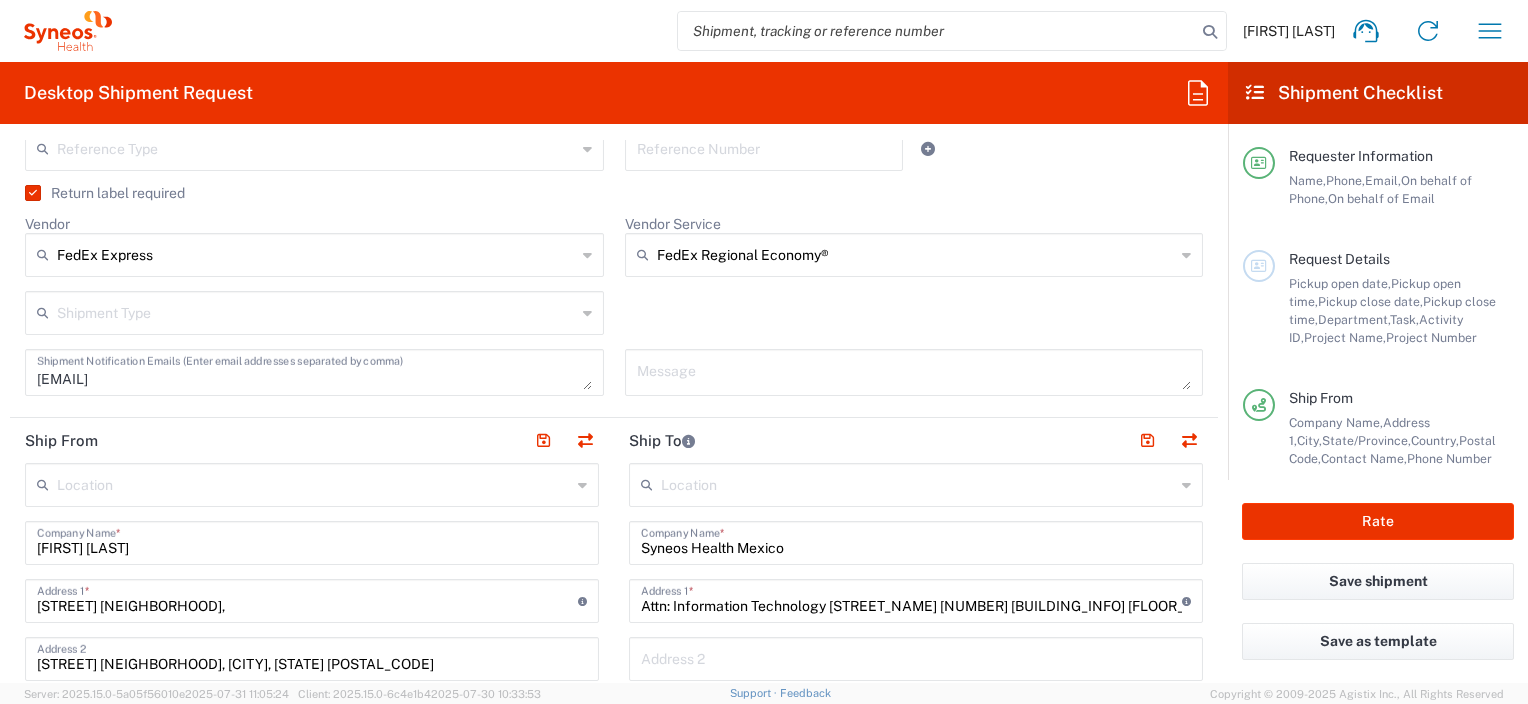 scroll, scrollTop: 700, scrollLeft: 0, axis: vertical 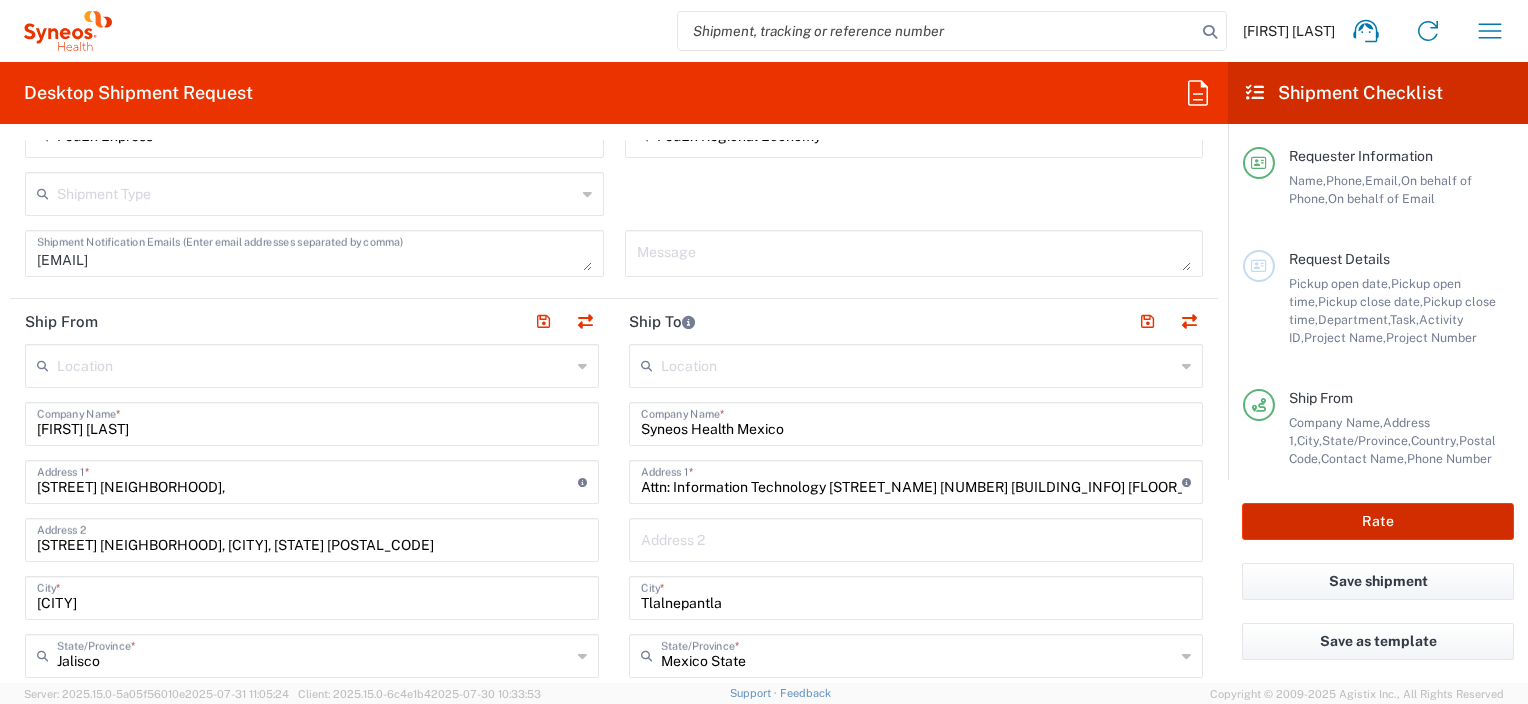 click on "Rate" 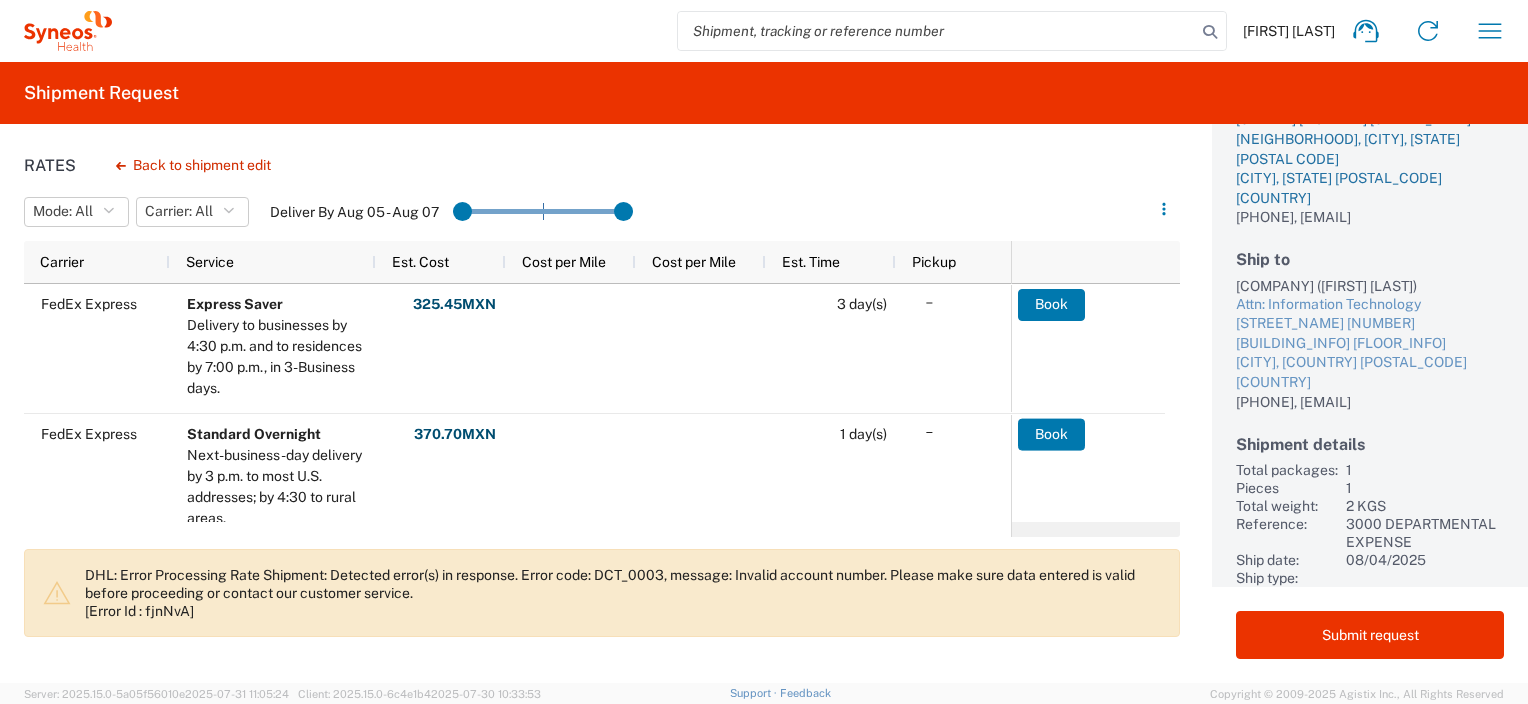 scroll, scrollTop: 0, scrollLeft: 0, axis: both 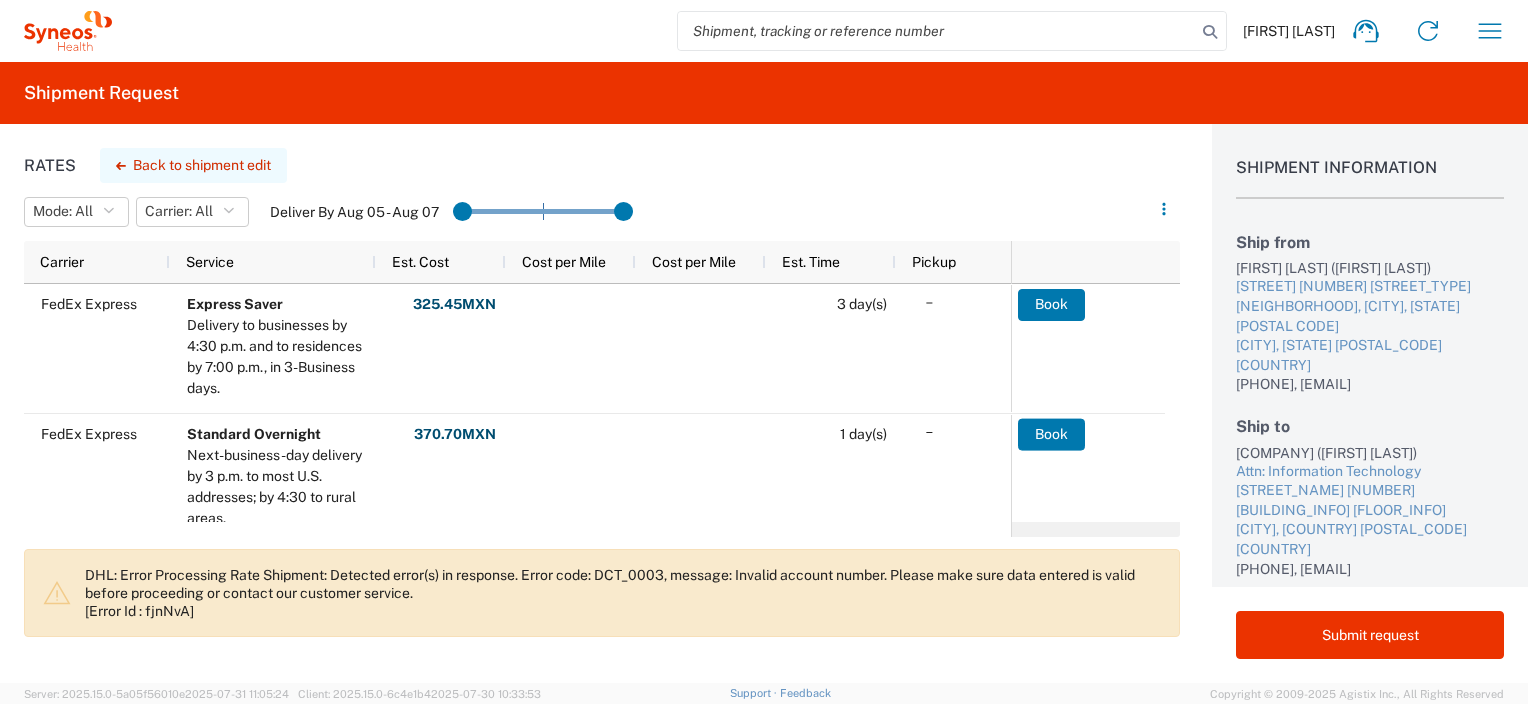 click on "Back to shipment edit" 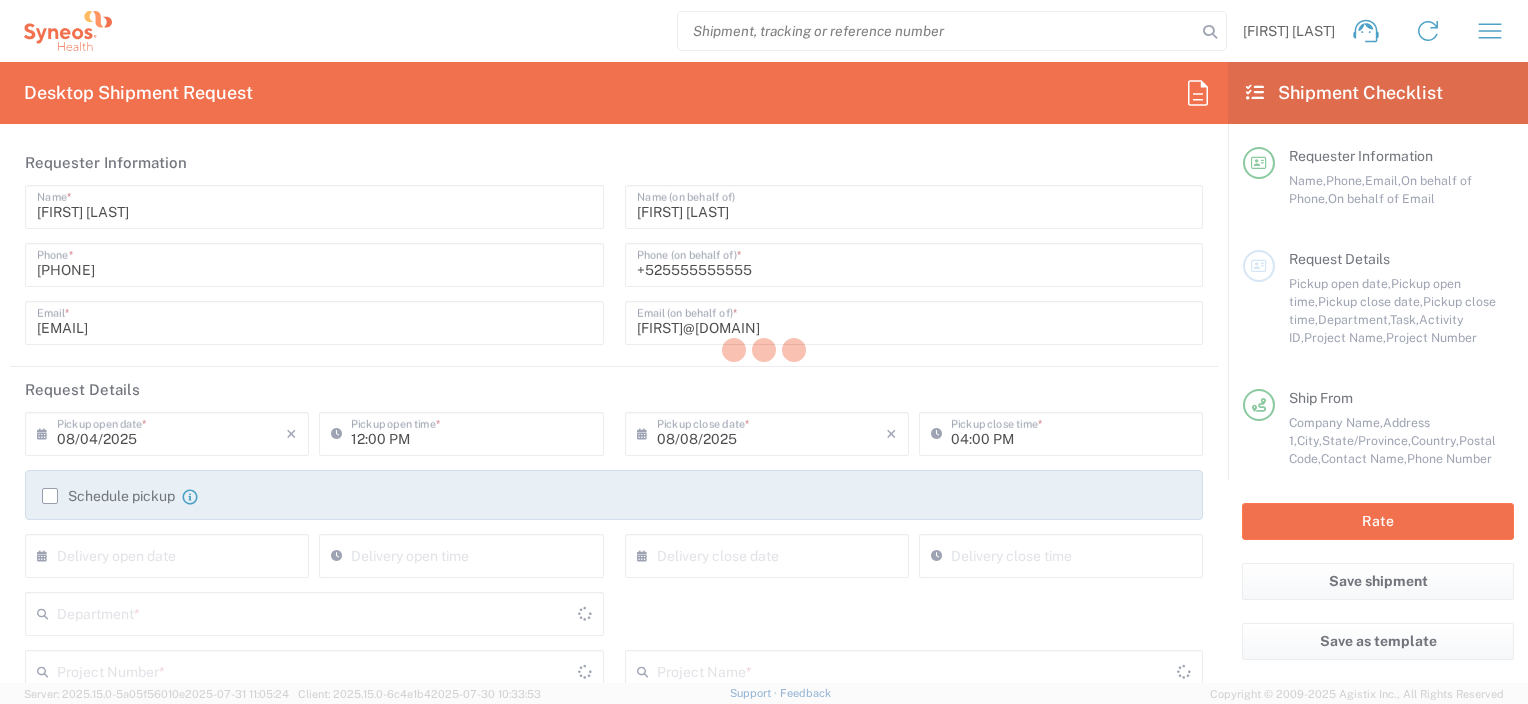 type on "3000 DEPARTMENTAL EXPENSE" 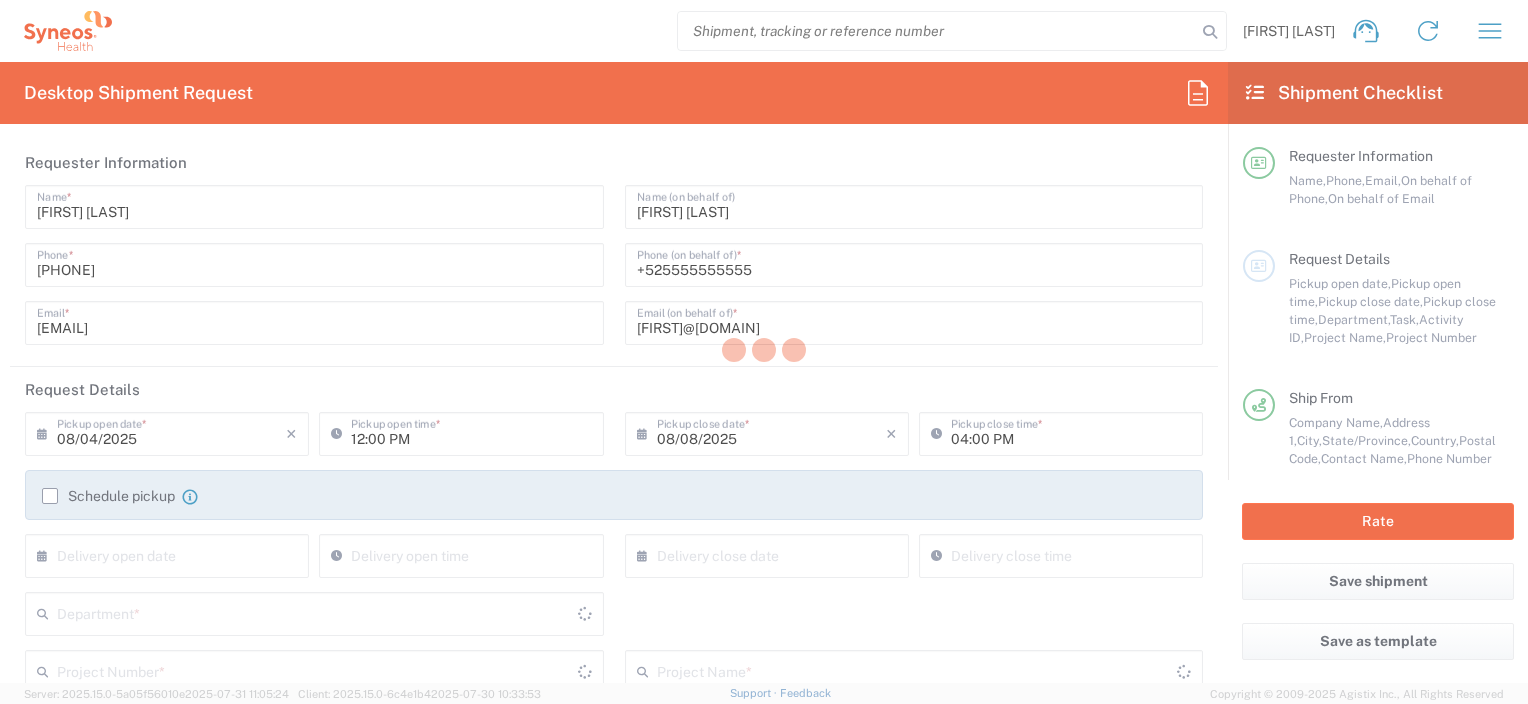 type on "Mexico State" 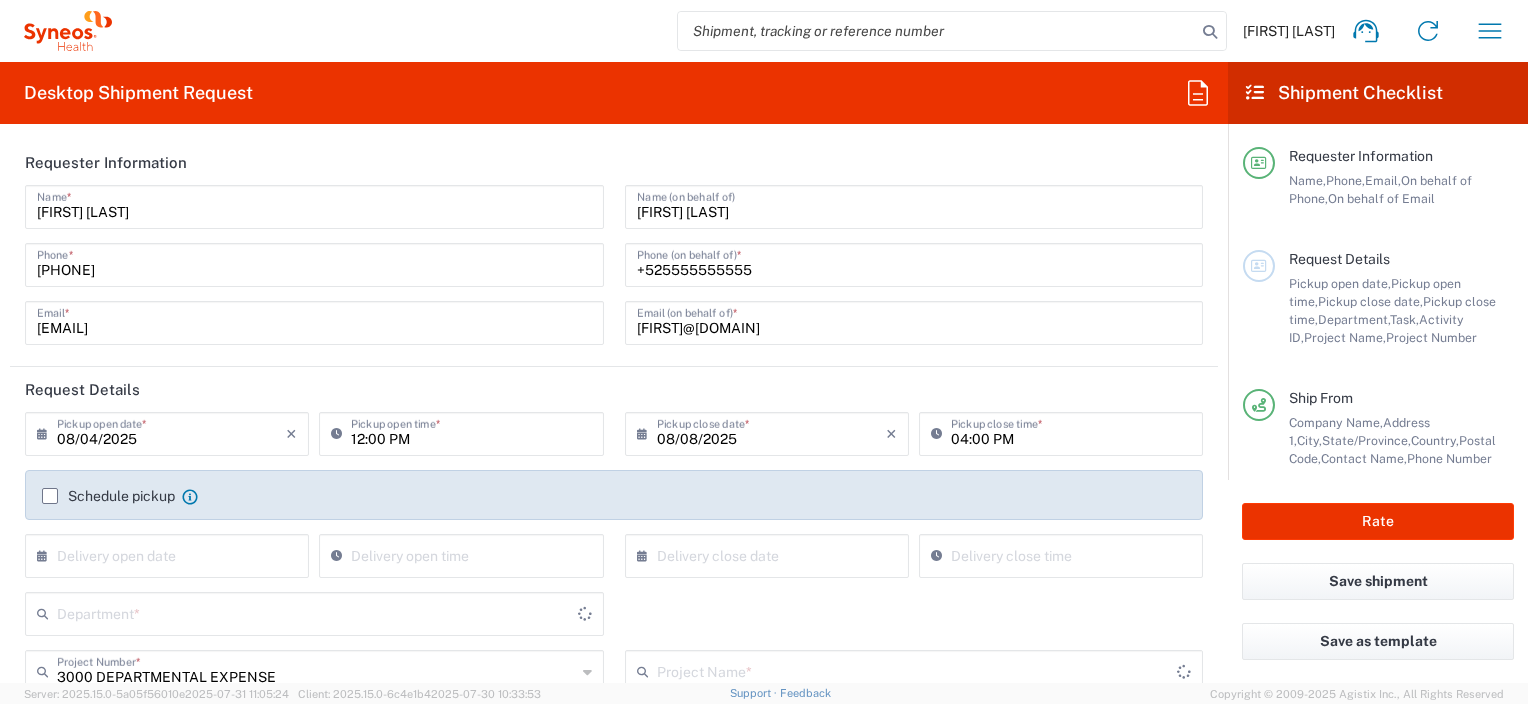 type on "Jalisco" 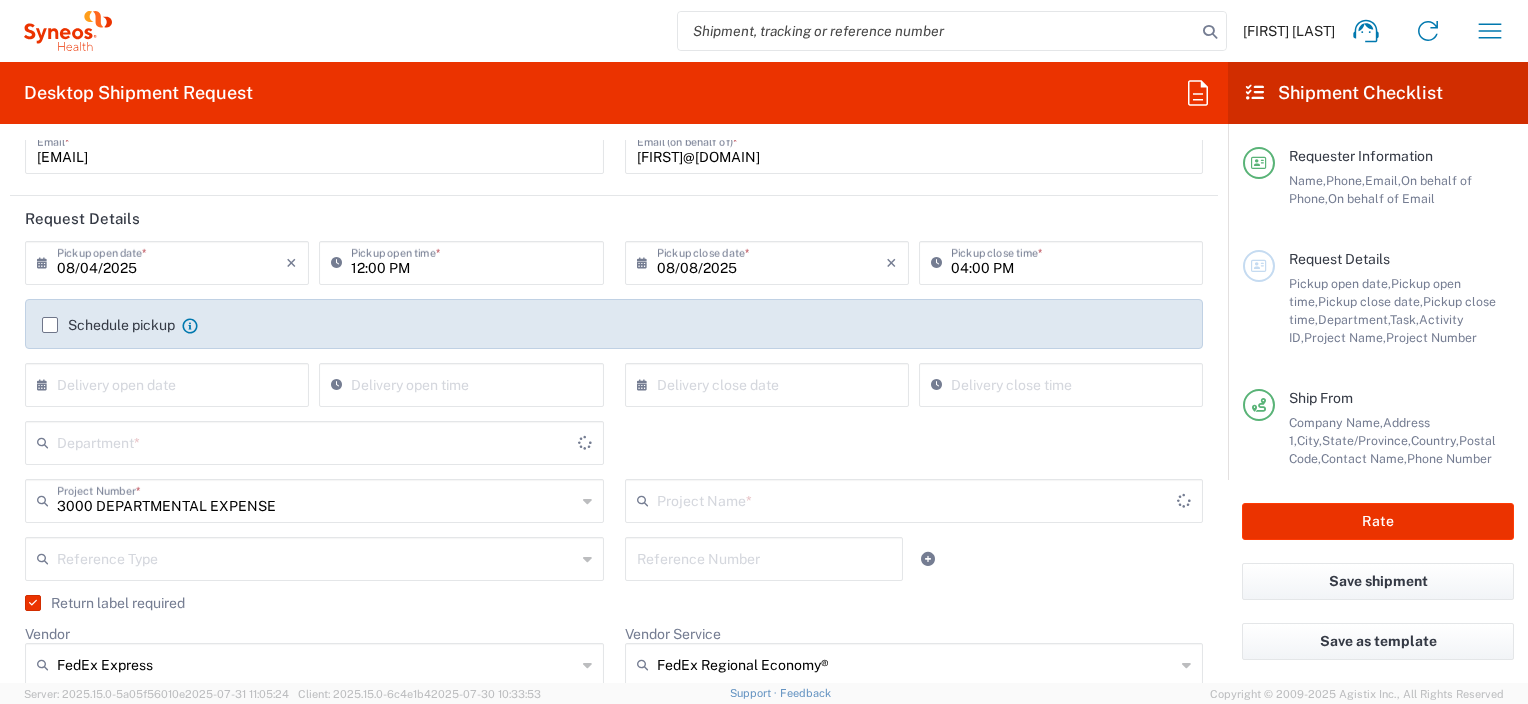 type on "3000 DEPARTMENTAL EXPENSE" 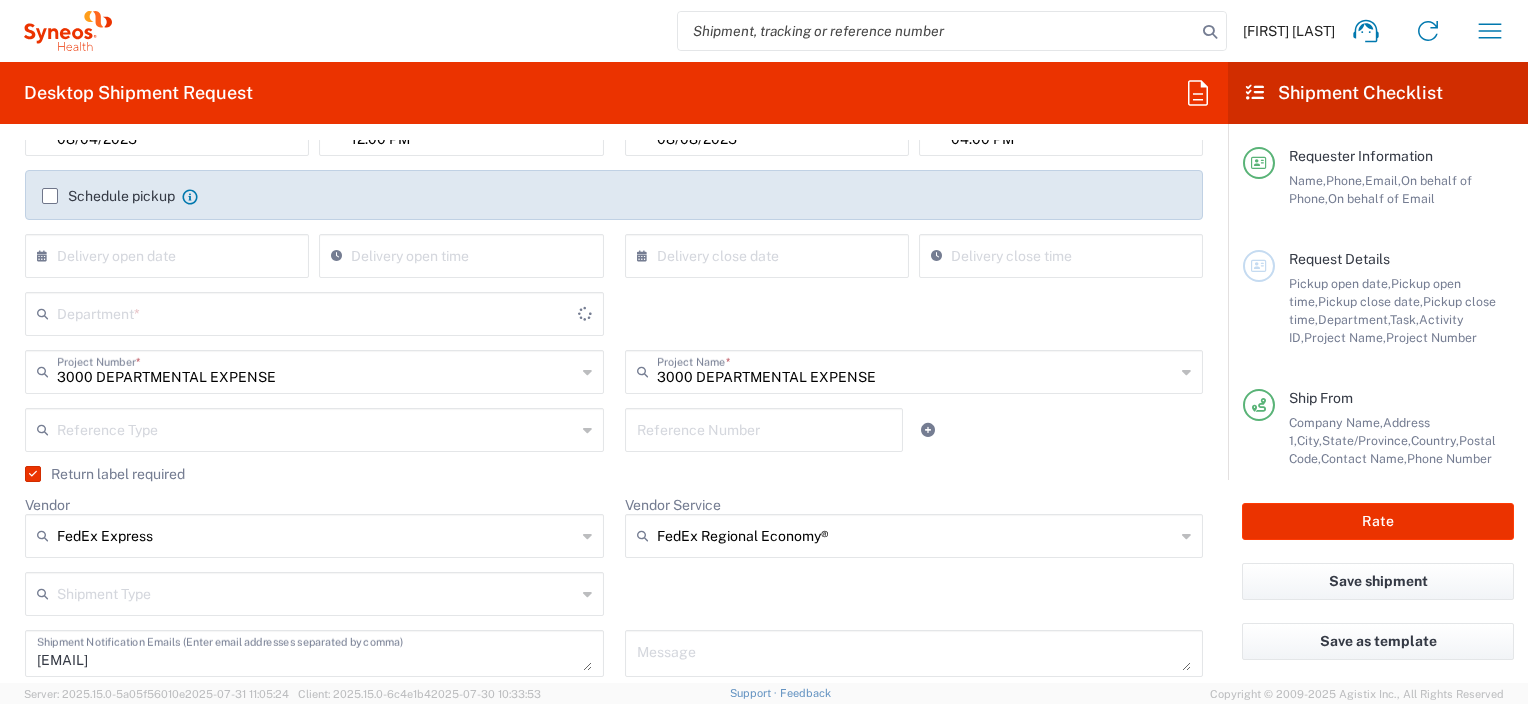 type on "8480" 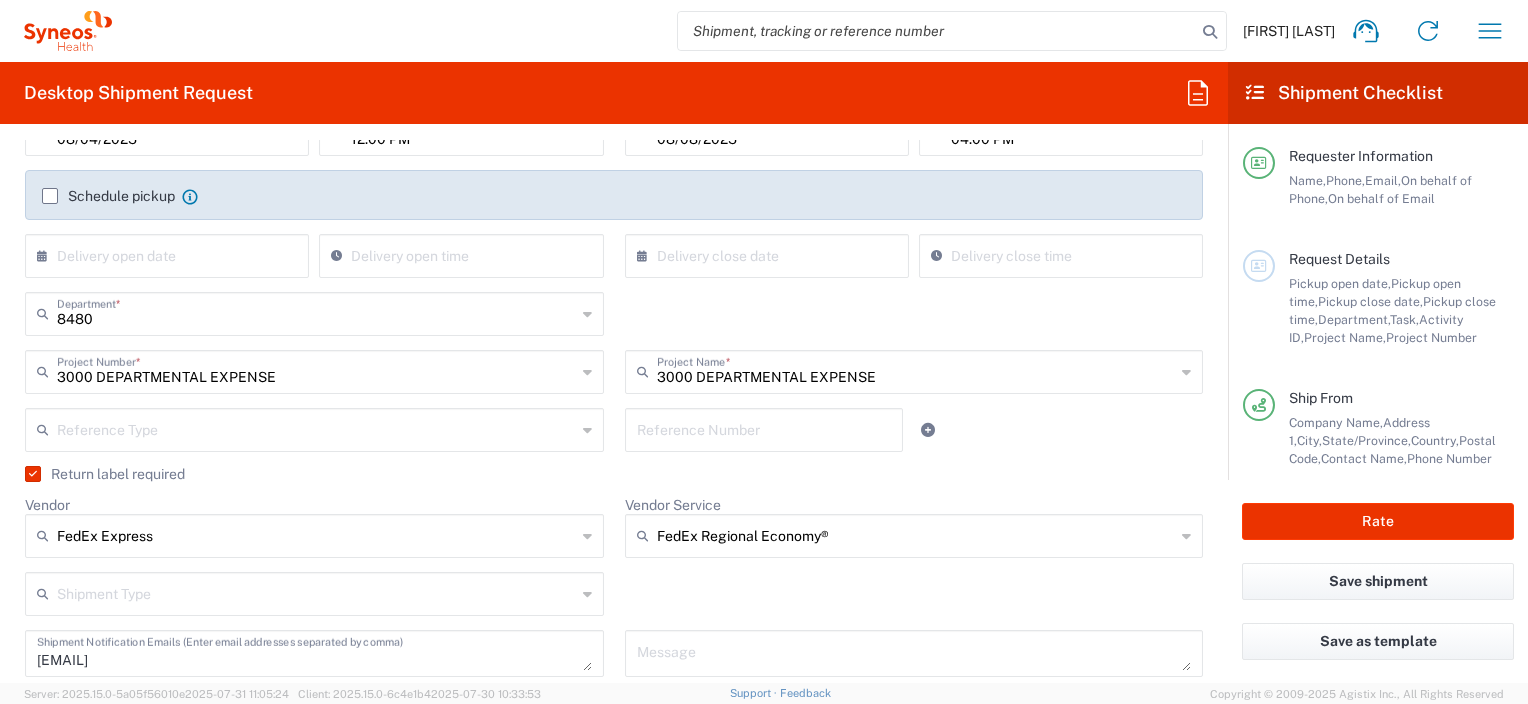 scroll, scrollTop: 600, scrollLeft: 0, axis: vertical 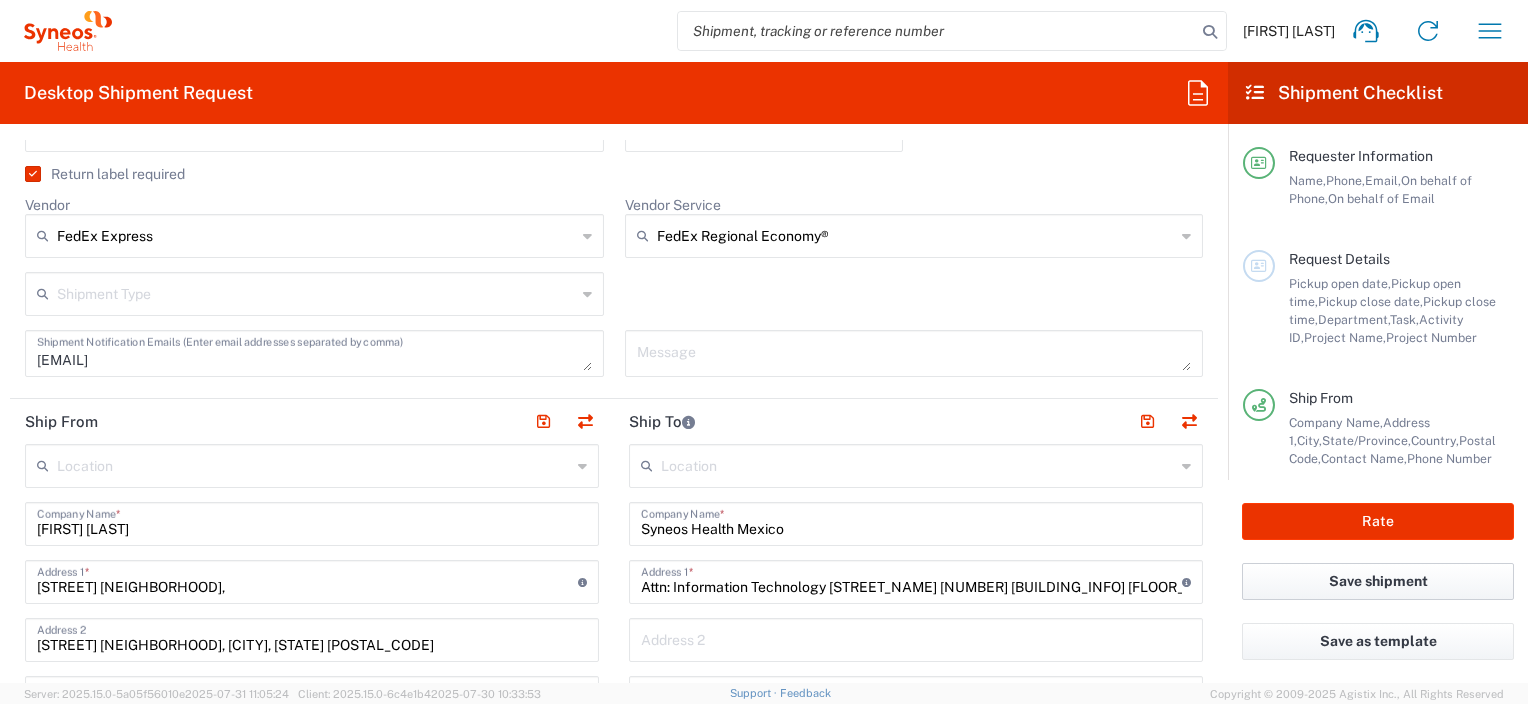 click on "Save shipment" 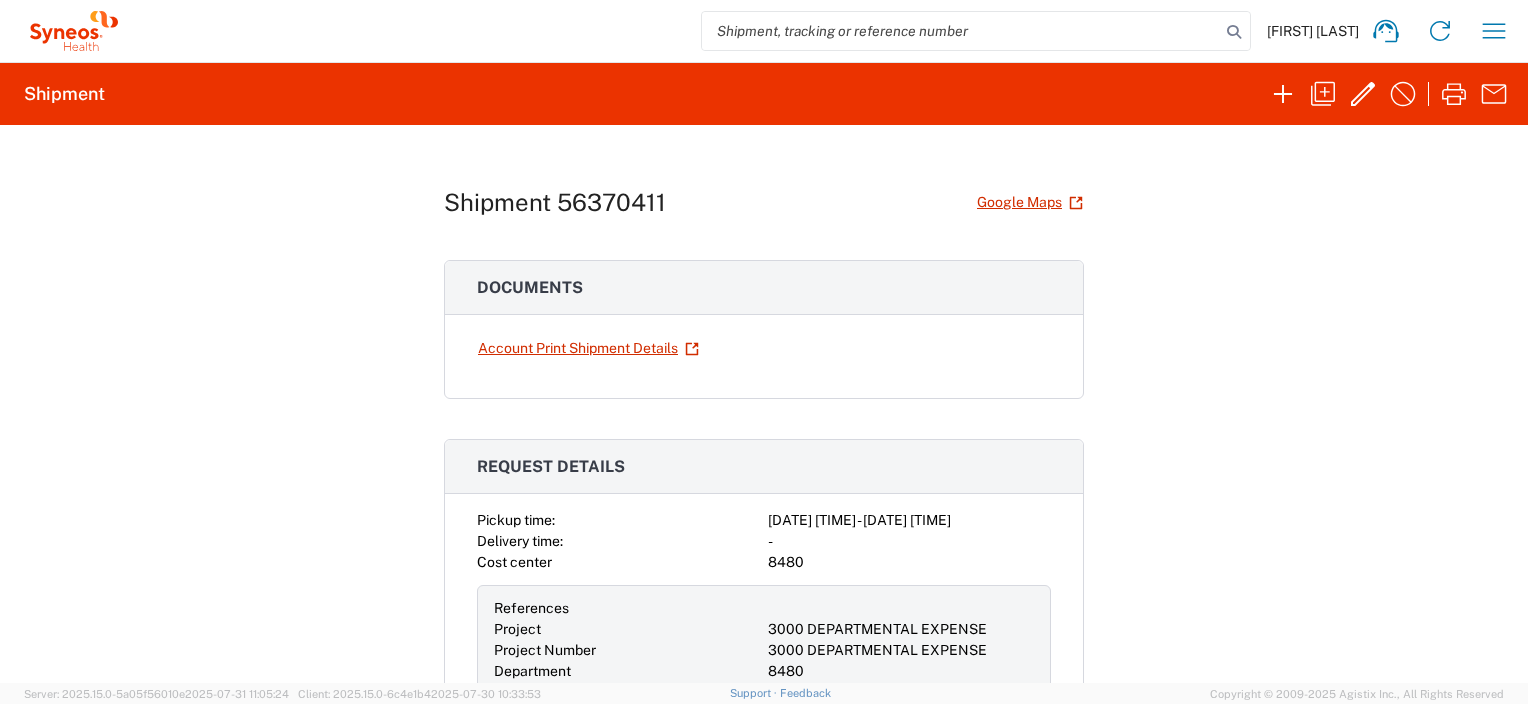 scroll, scrollTop: 0, scrollLeft: 0, axis: both 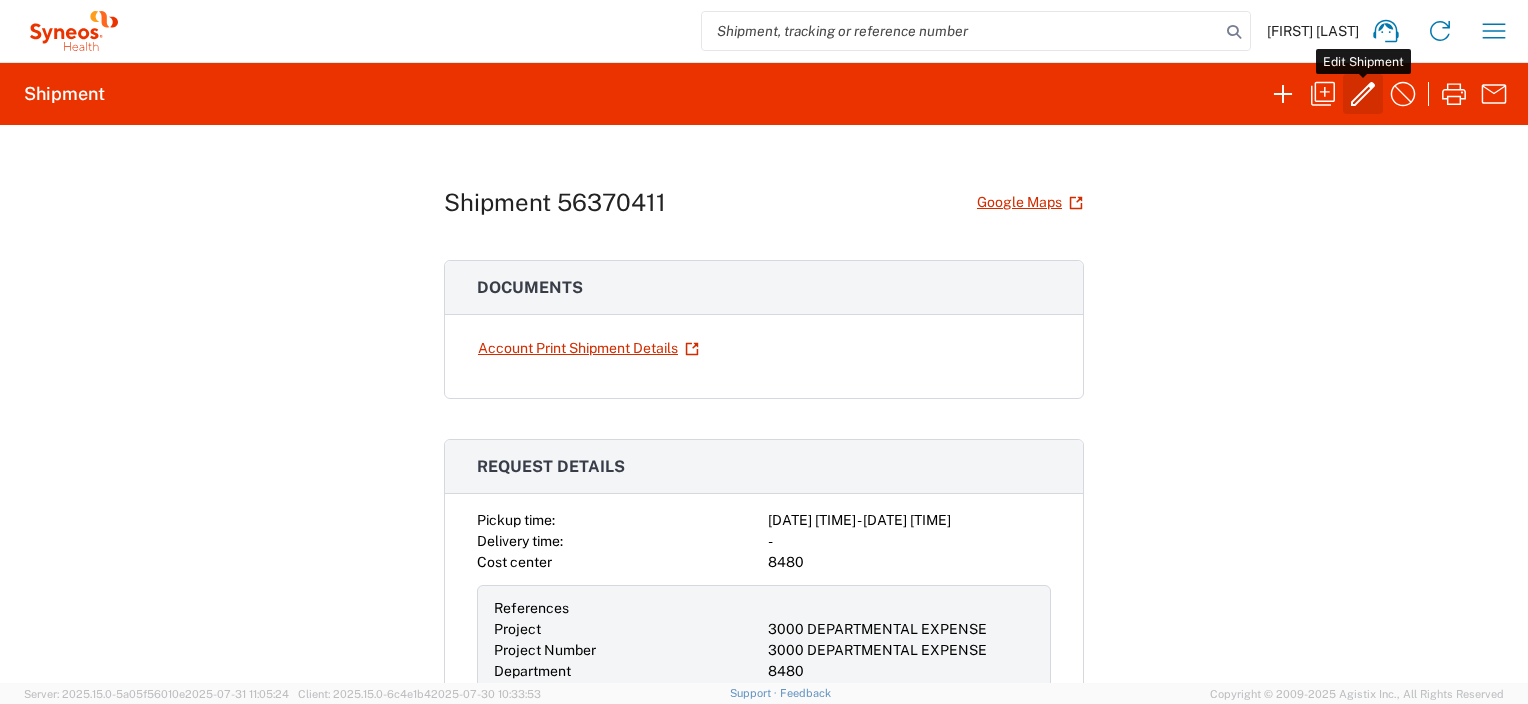 click 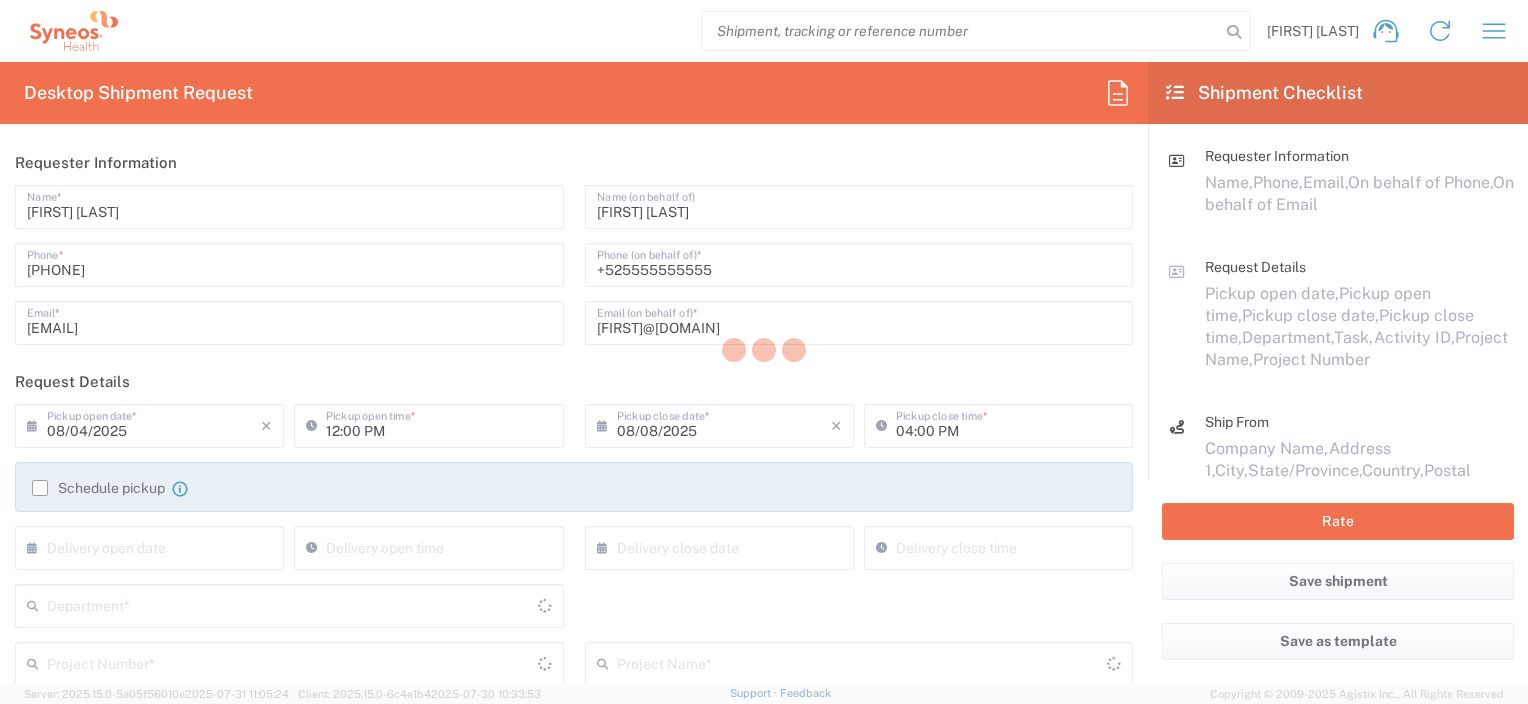 type on "3000 DEPARTMENTAL EXPENSE" 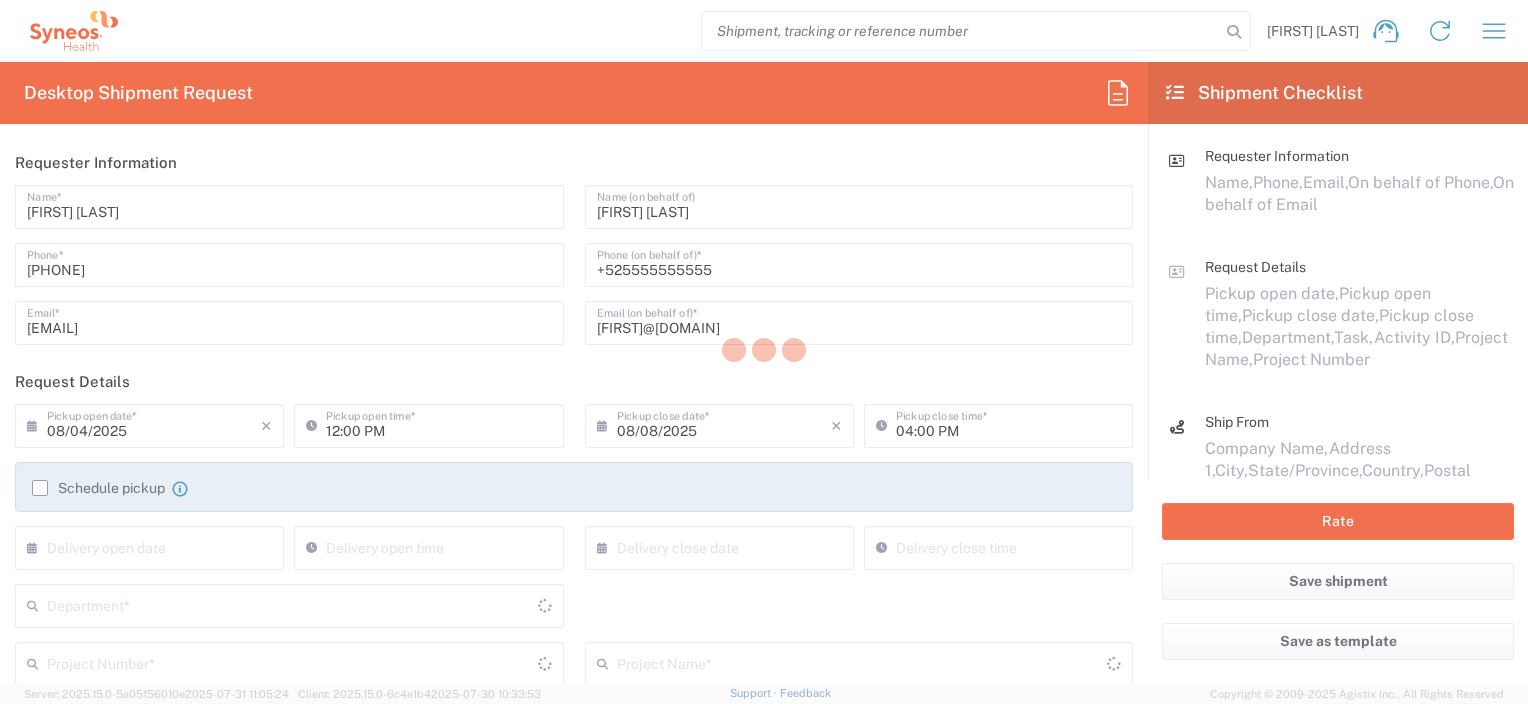 type on "FedEx Regional Economy®" 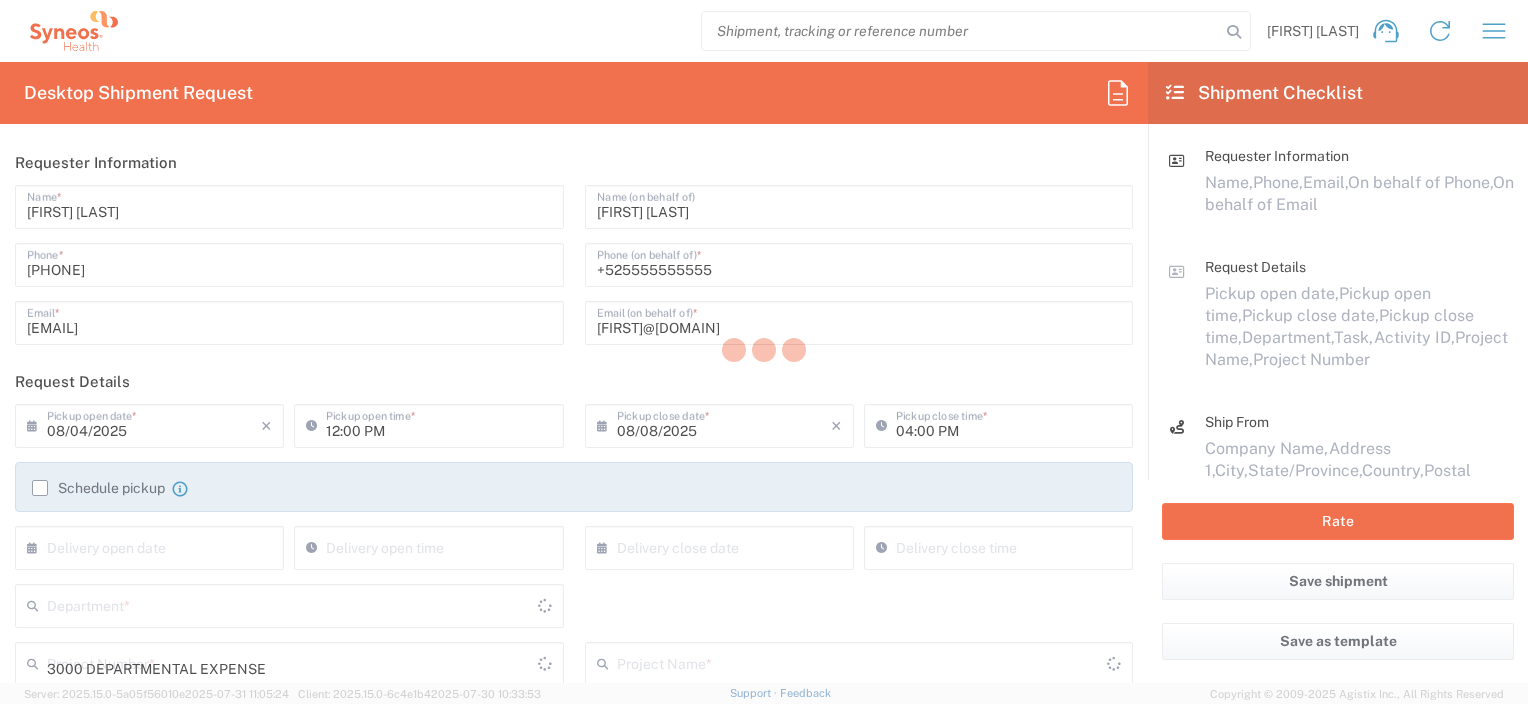 type on "Jalisco" 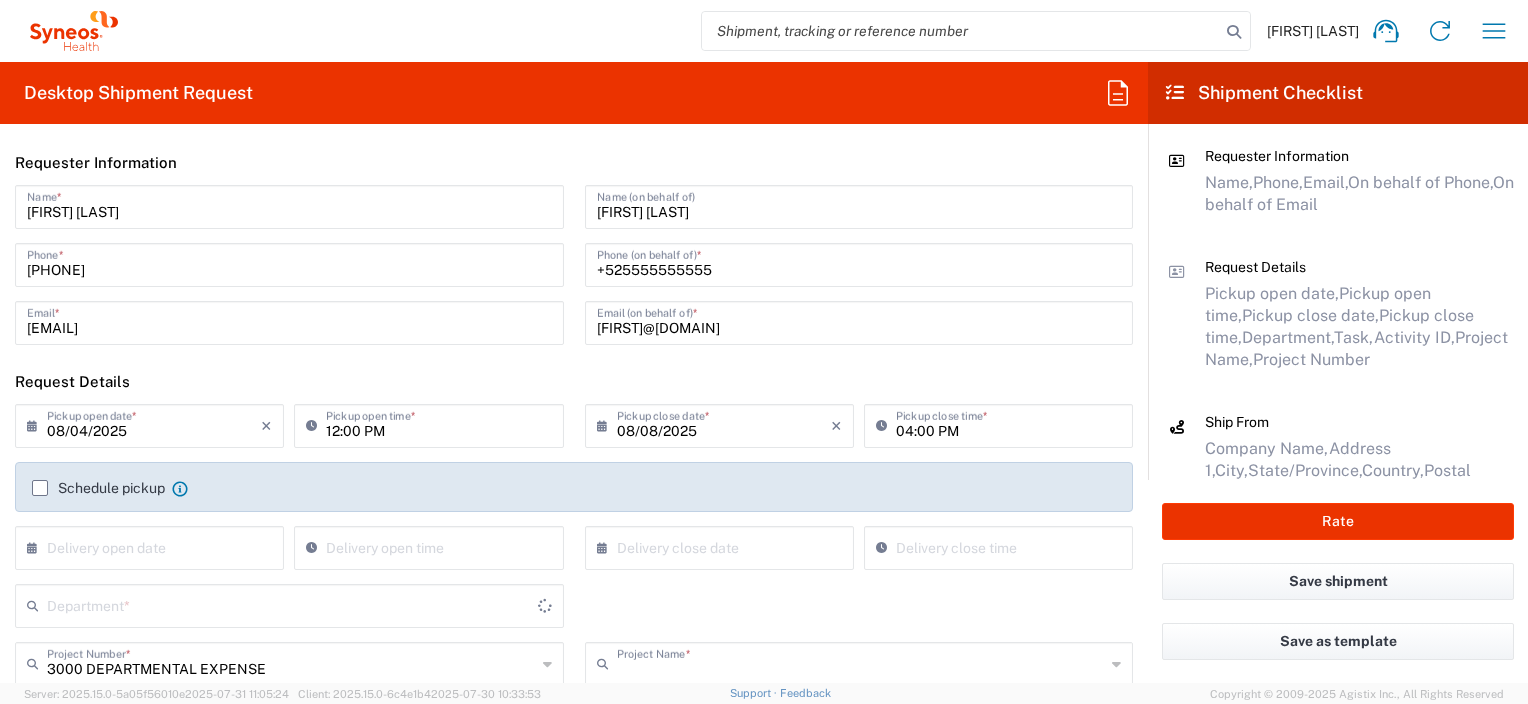 type on "3000 DEPARTMENTAL EXPENSE" 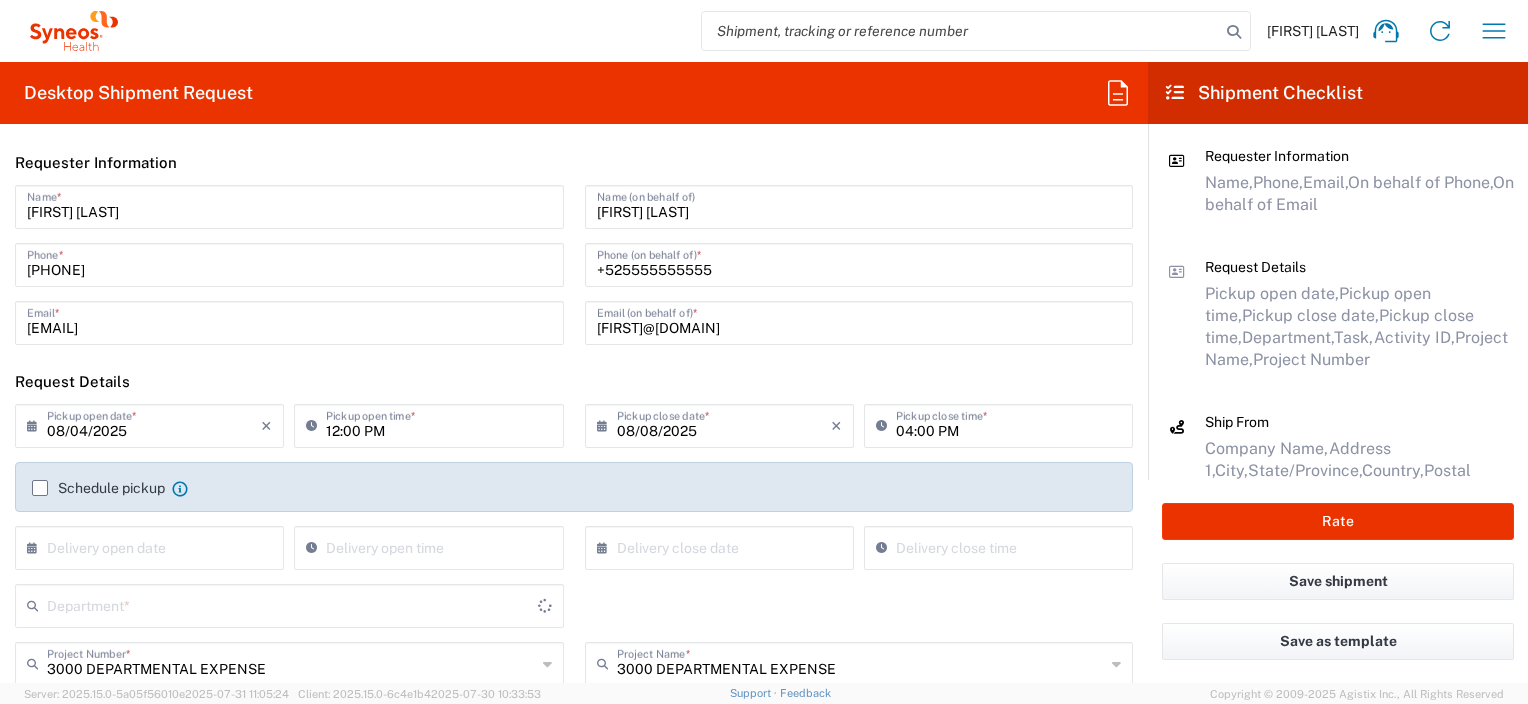 type on "8480" 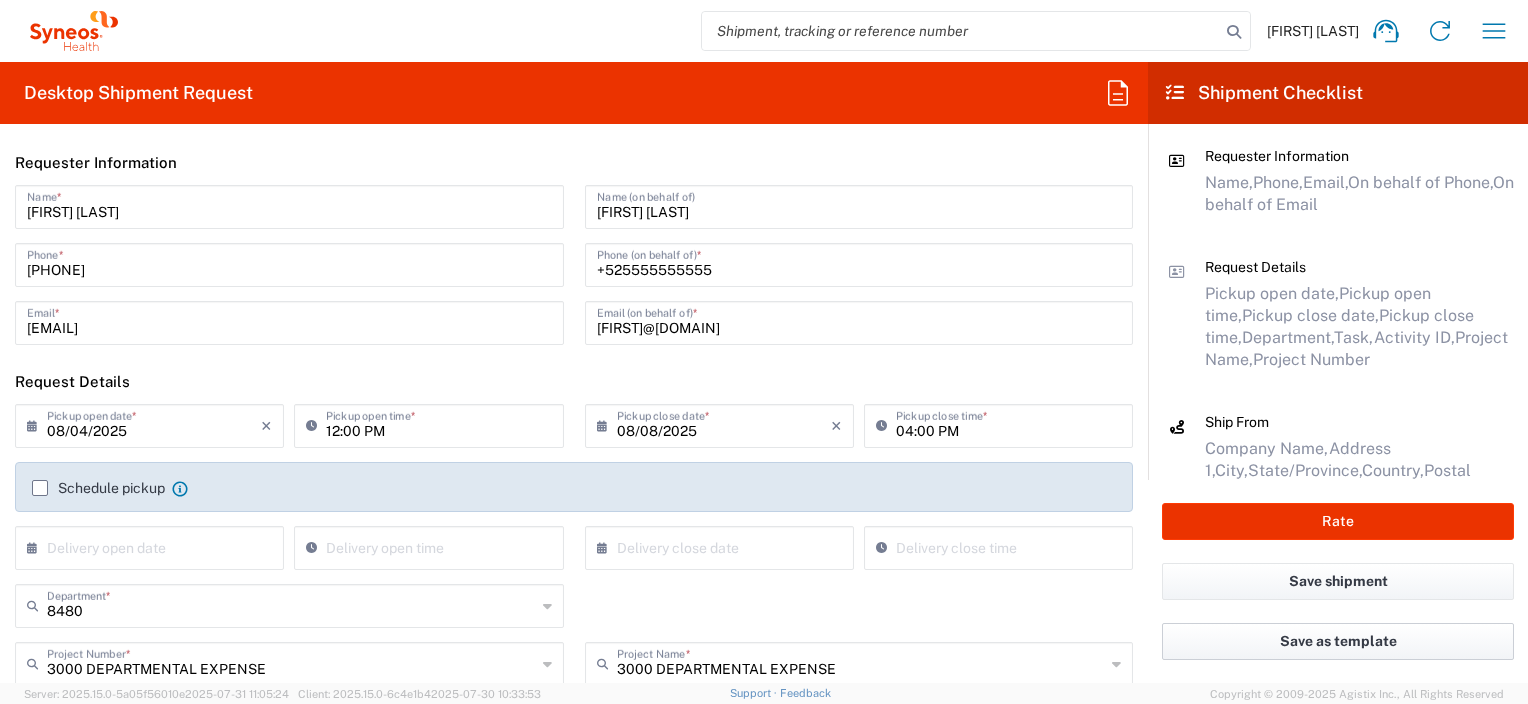 click on "Save as template" 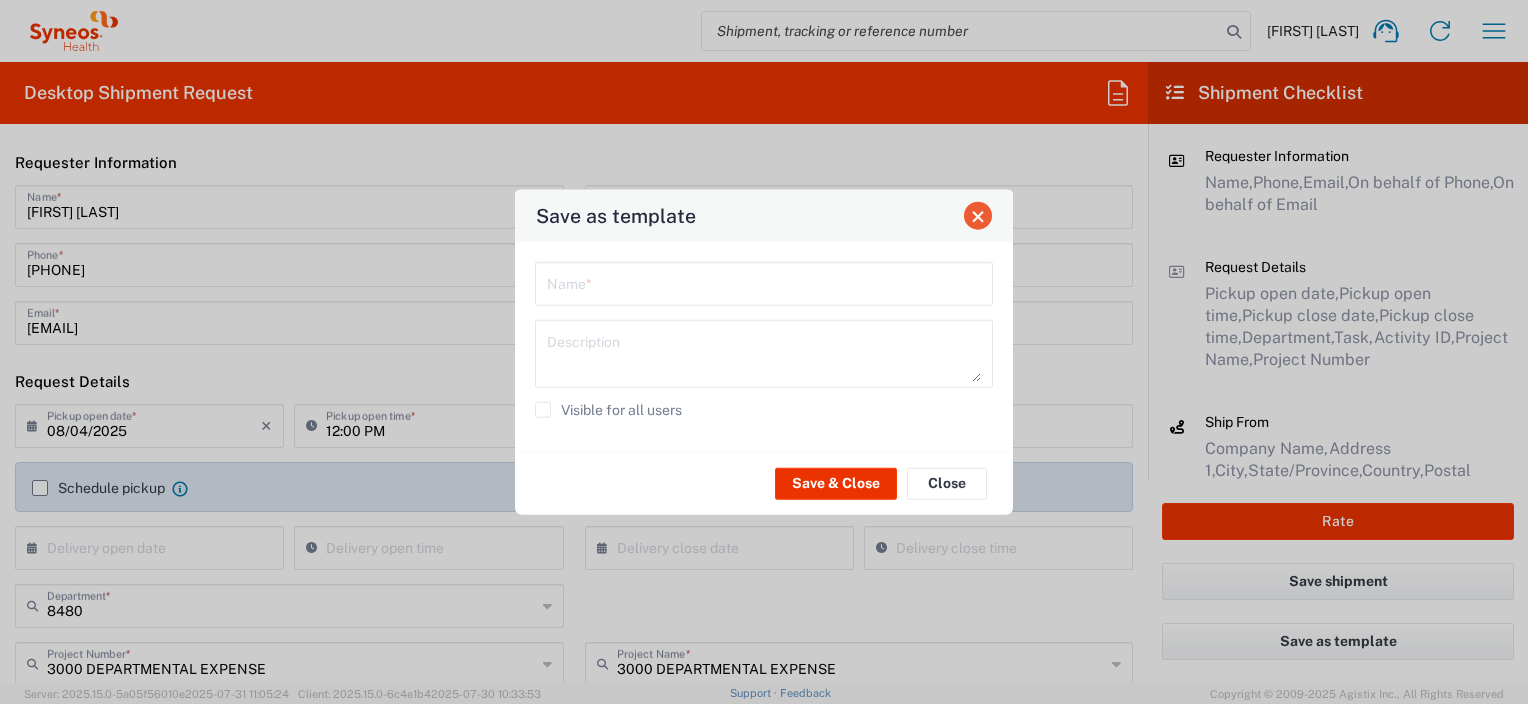 click 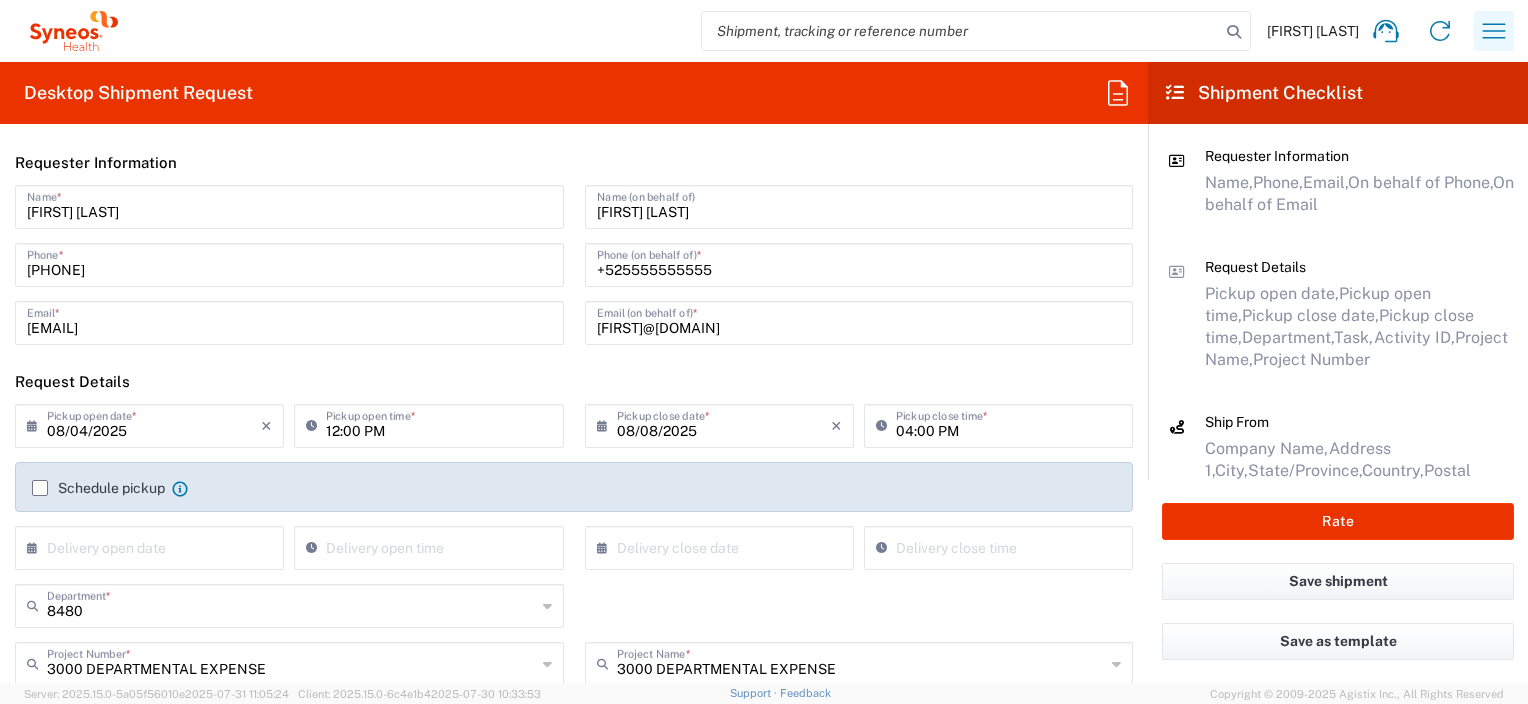 click 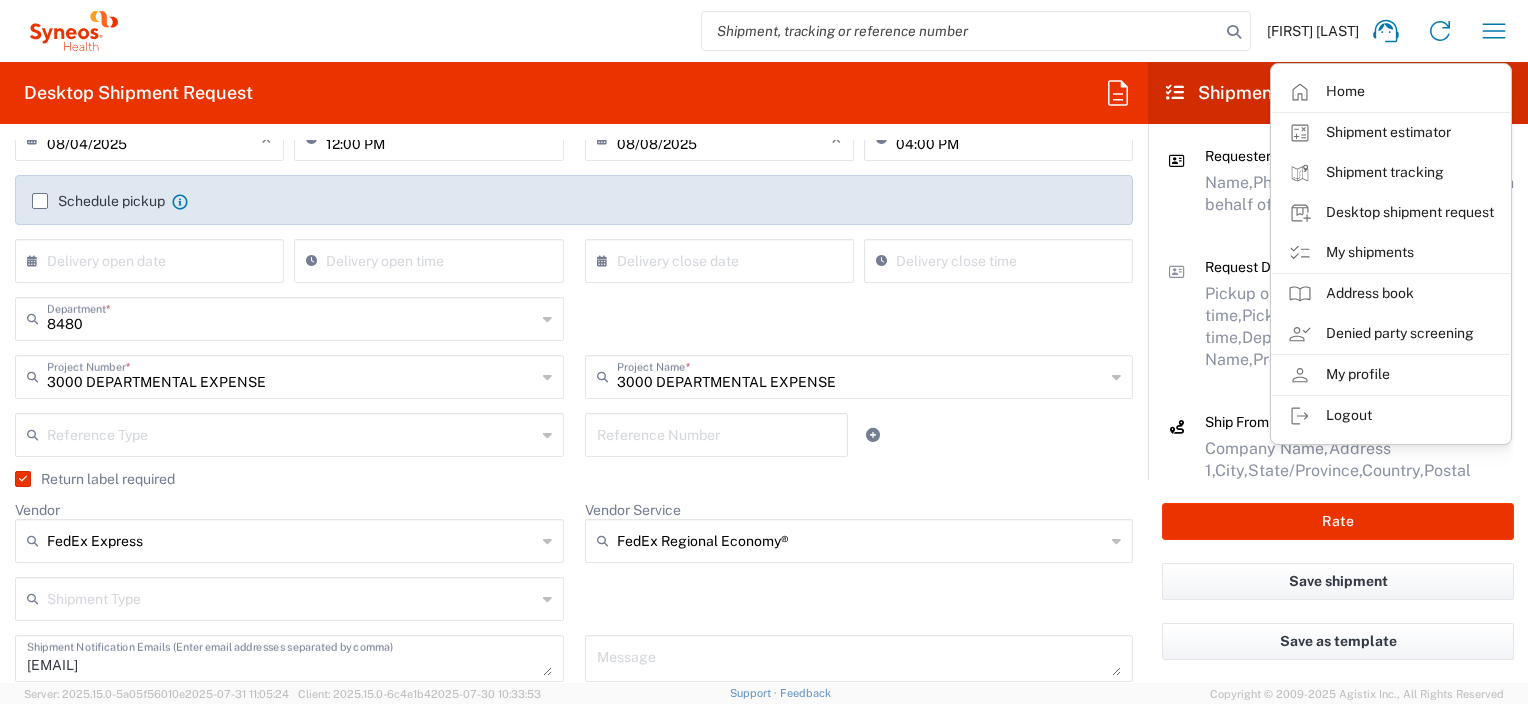 scroll, scrollTop: 300, scrollLeft: 0, axis: vertical 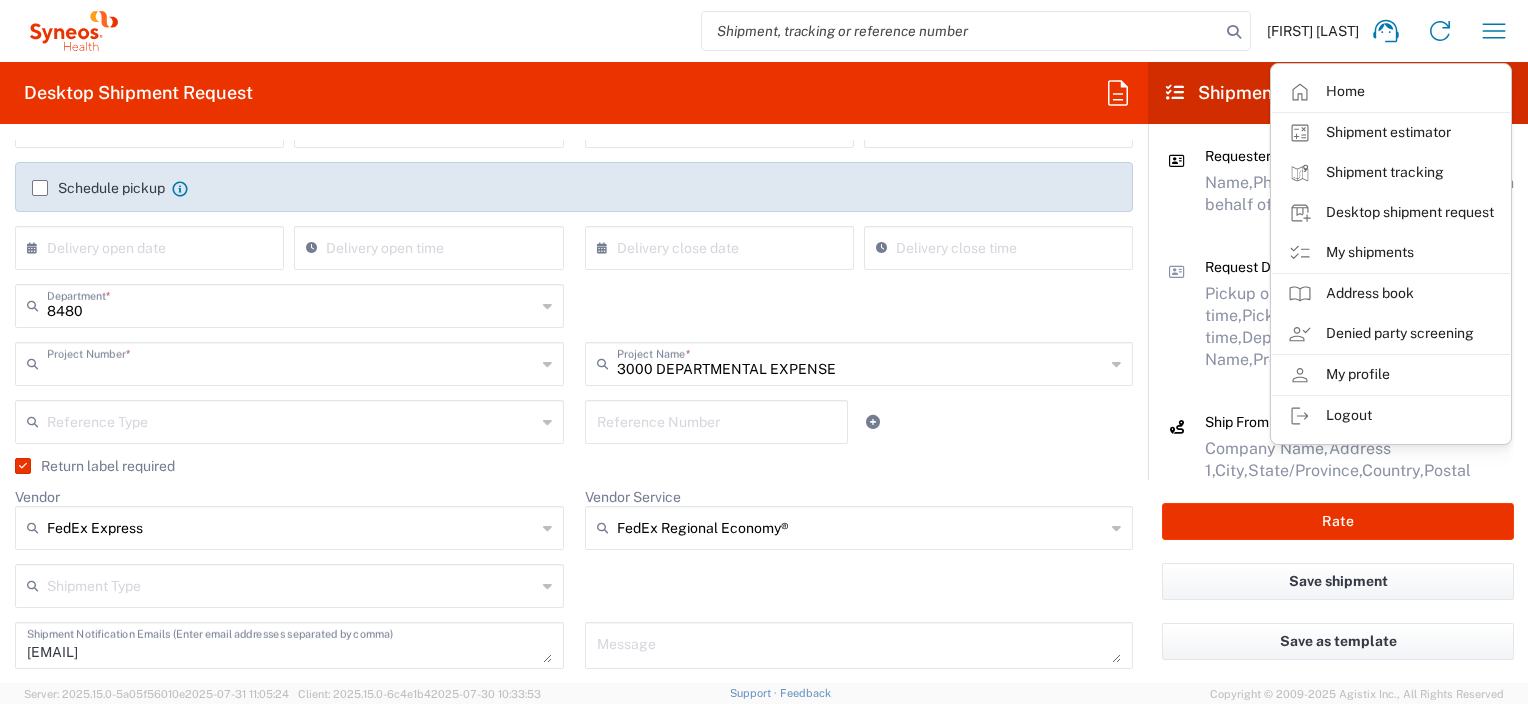 click at bounding box center [291, 362] 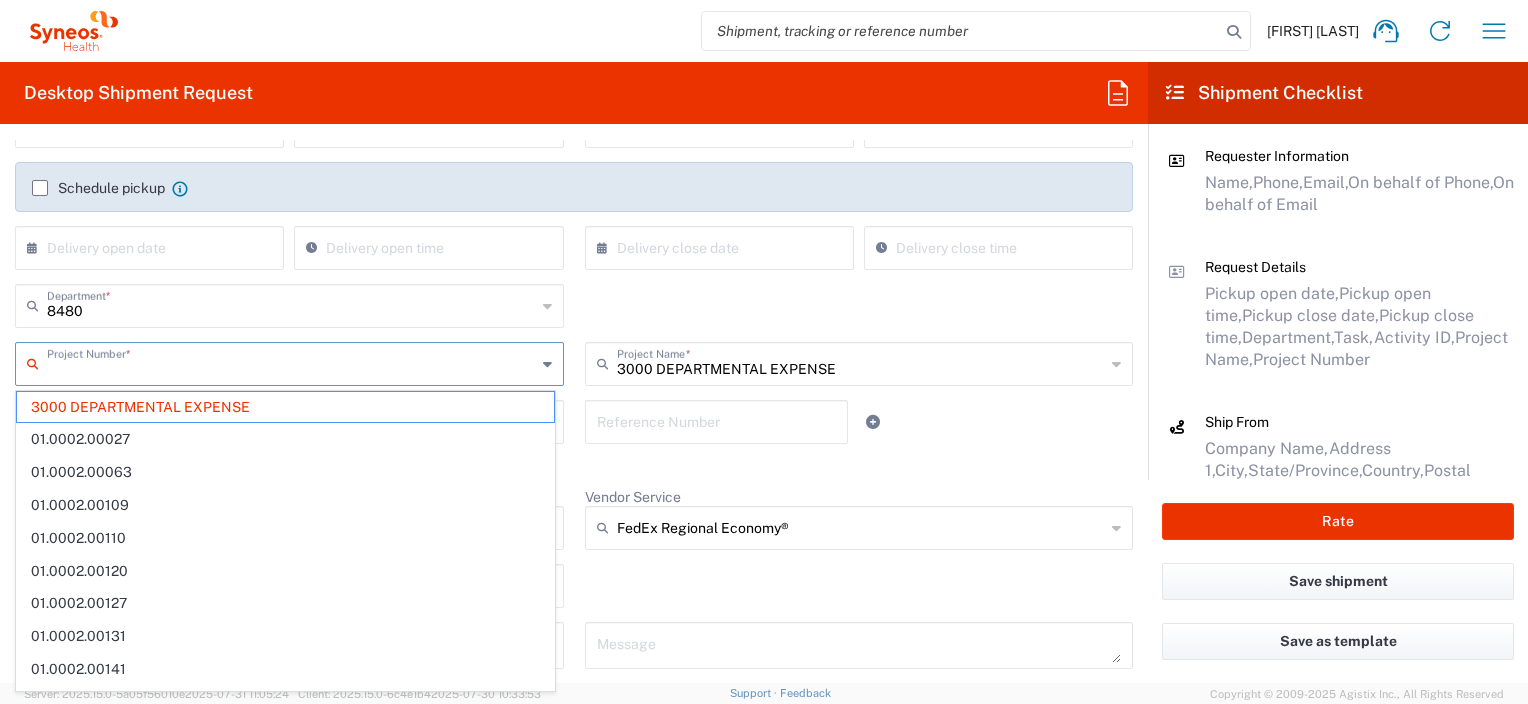 paste on "828480" 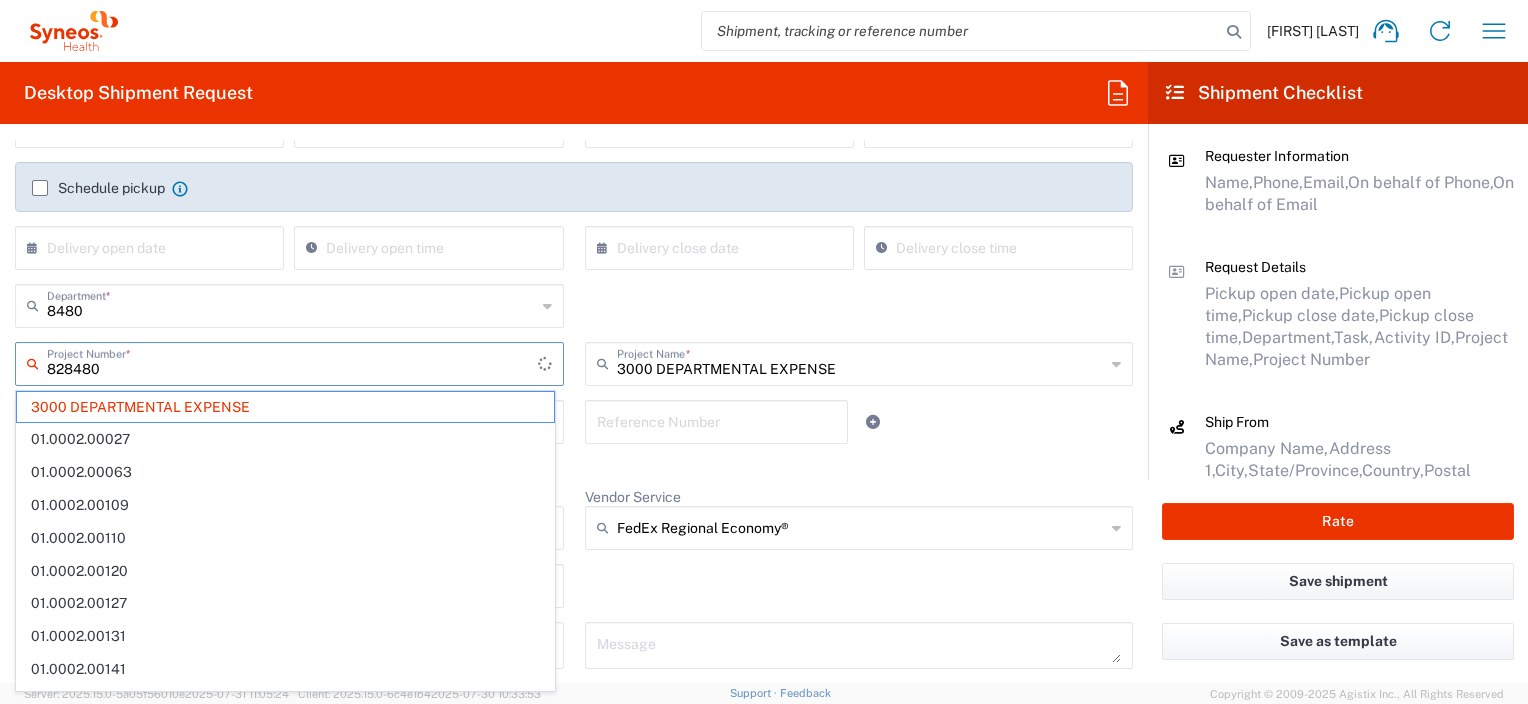 type 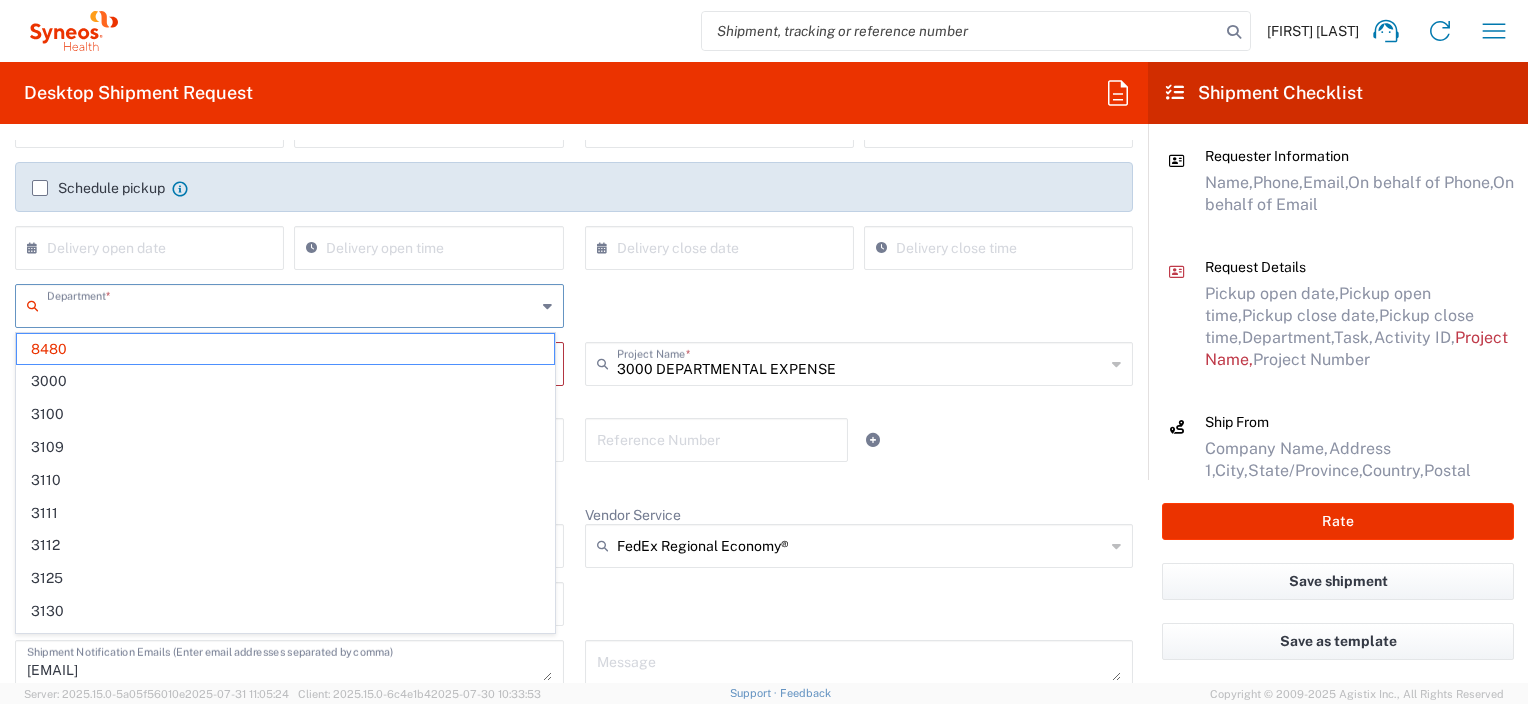 click at bounding box center (291, 304) 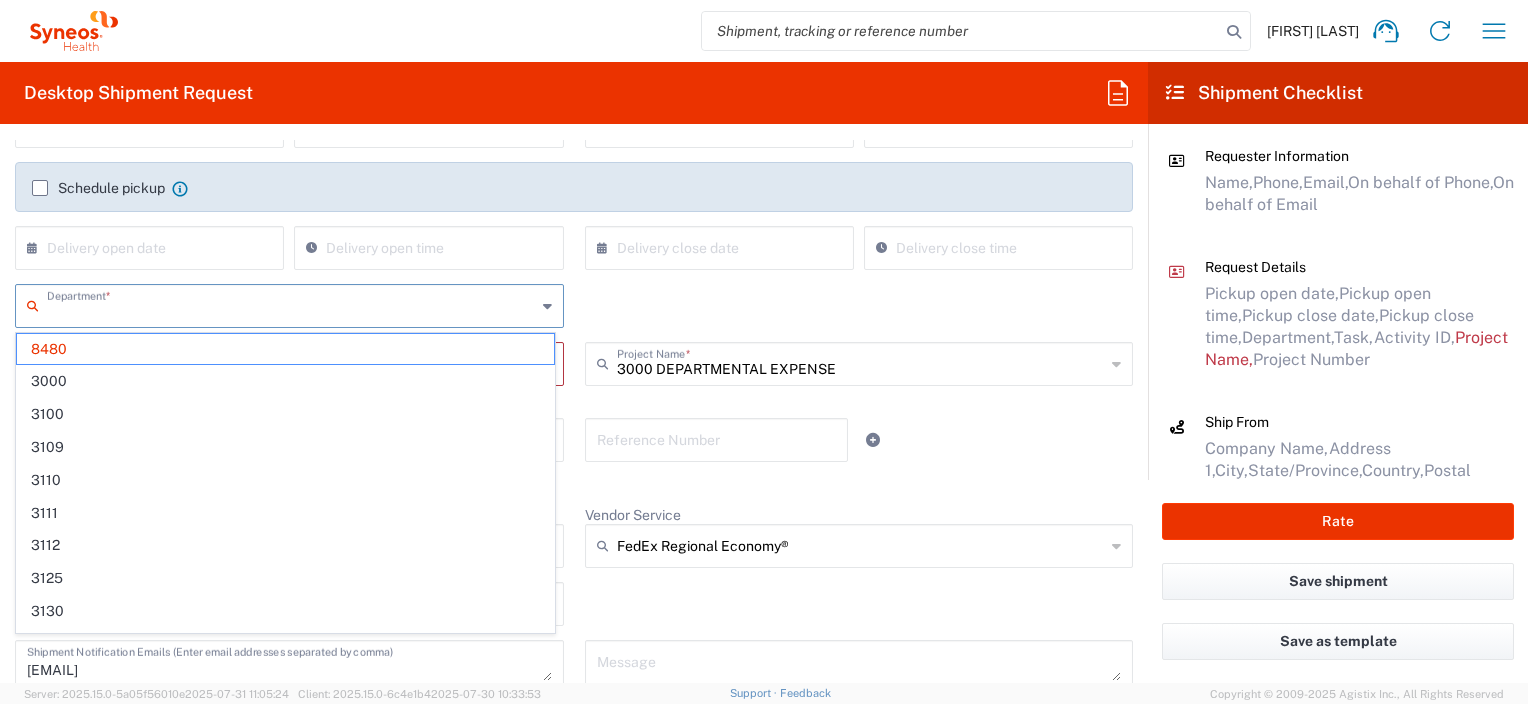 paste on "828480" 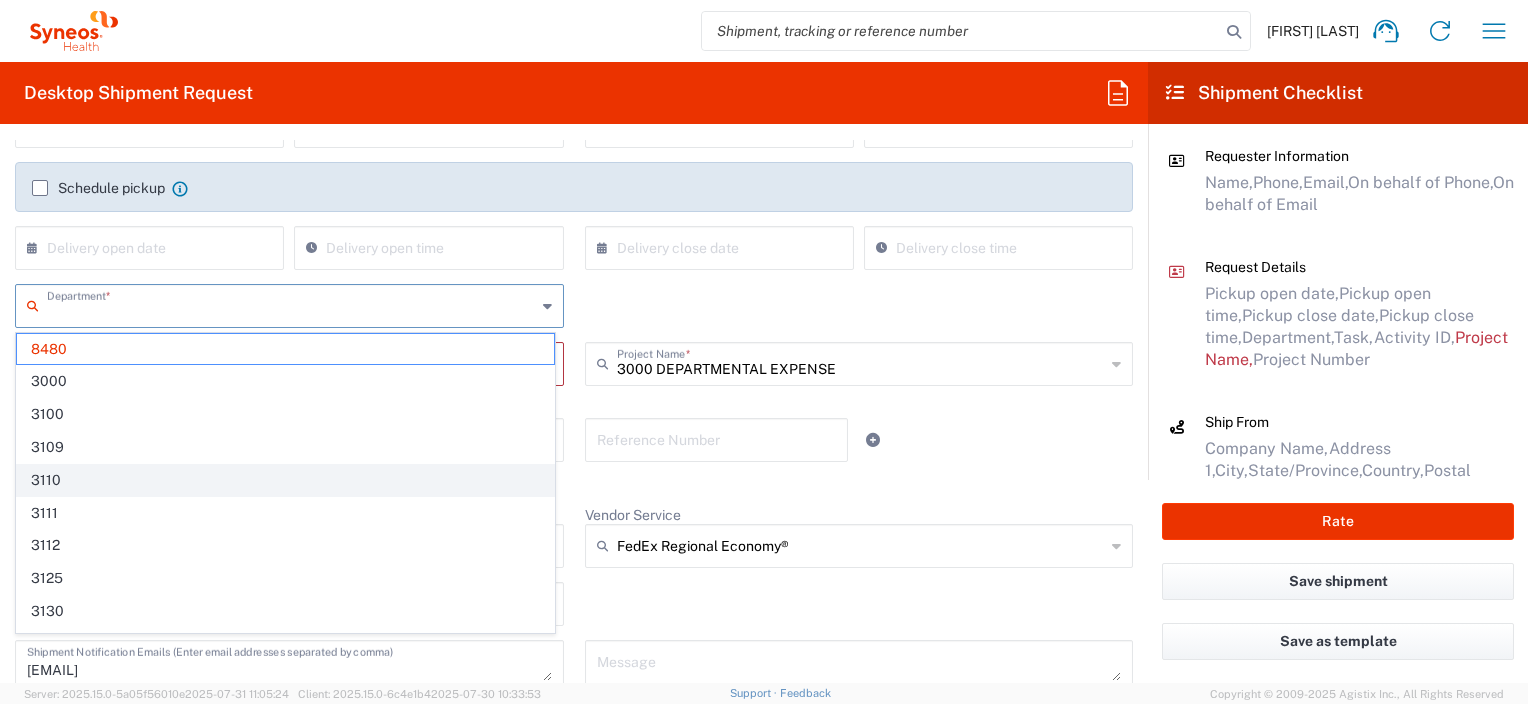 type on "828480" 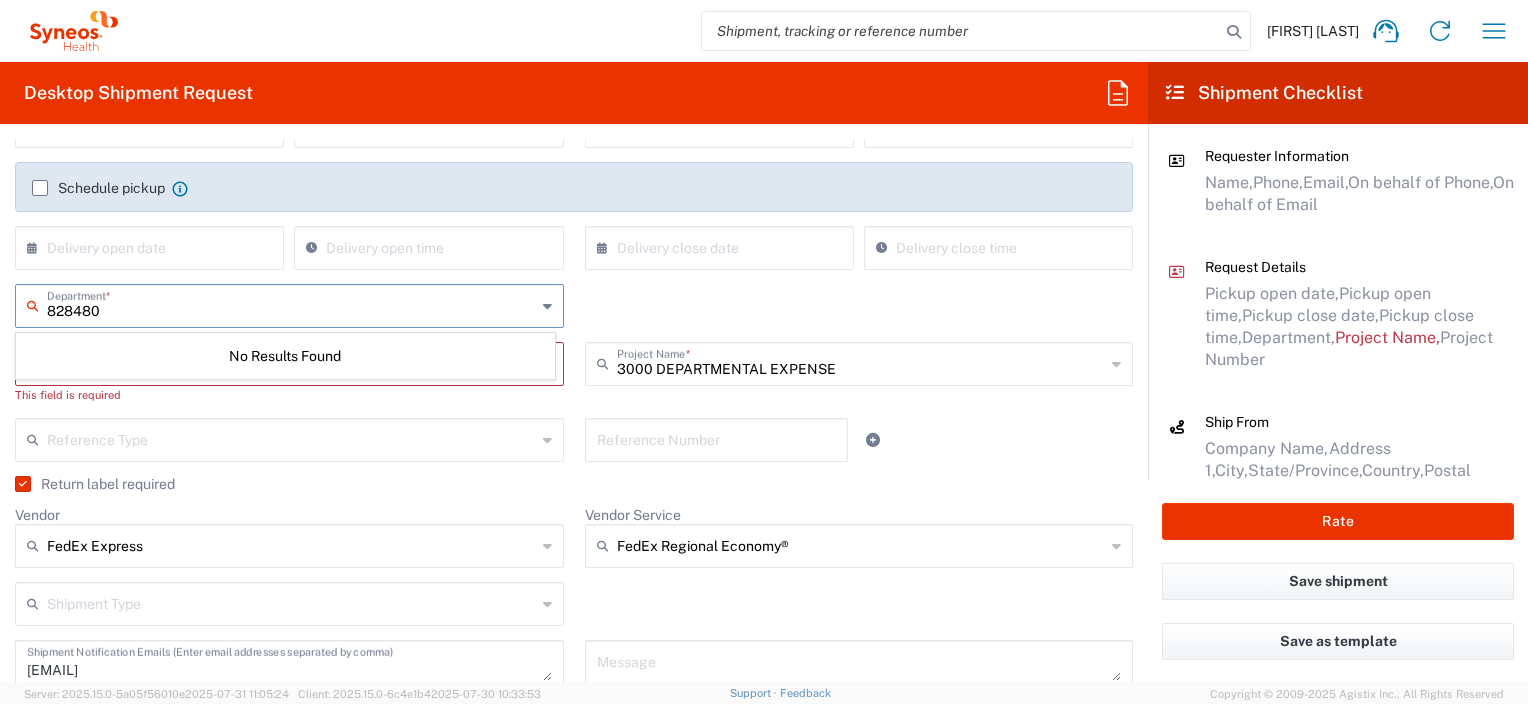 drag, startPoint x: 147, startPoint y: 312, endPoint x: 12, endPoint y: 307, distance: 135.09256 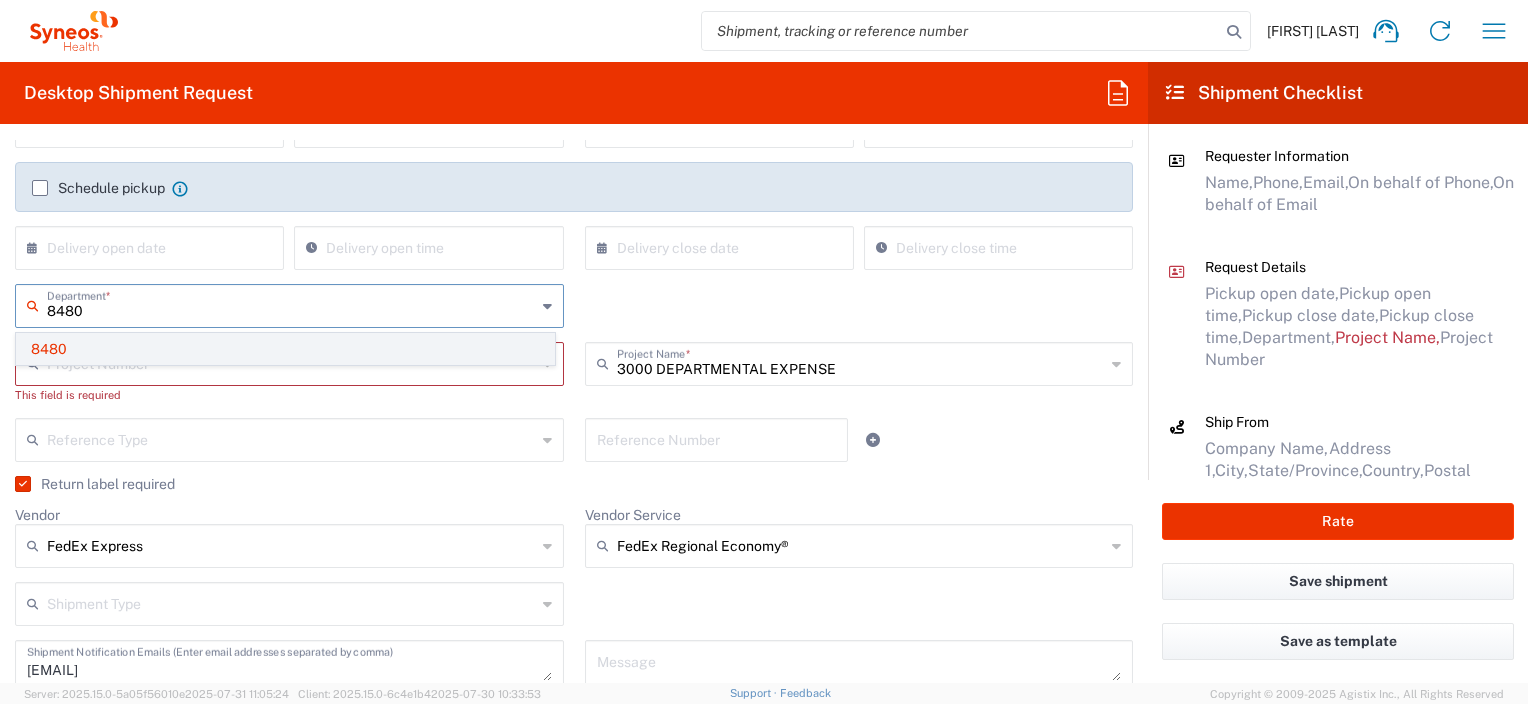 type on "8480" 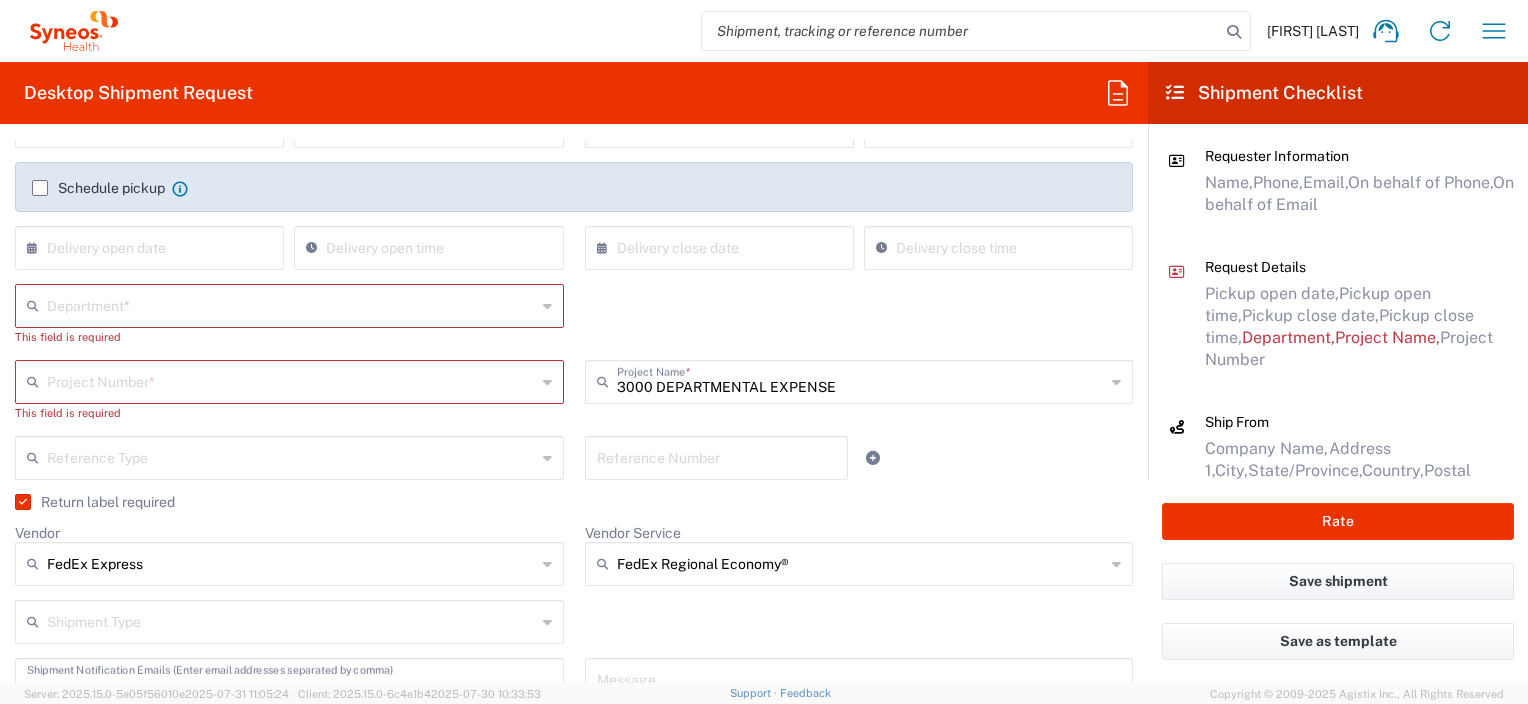 click on "3000 DEPARTMENTAL EXPENSE  Project Name  *" 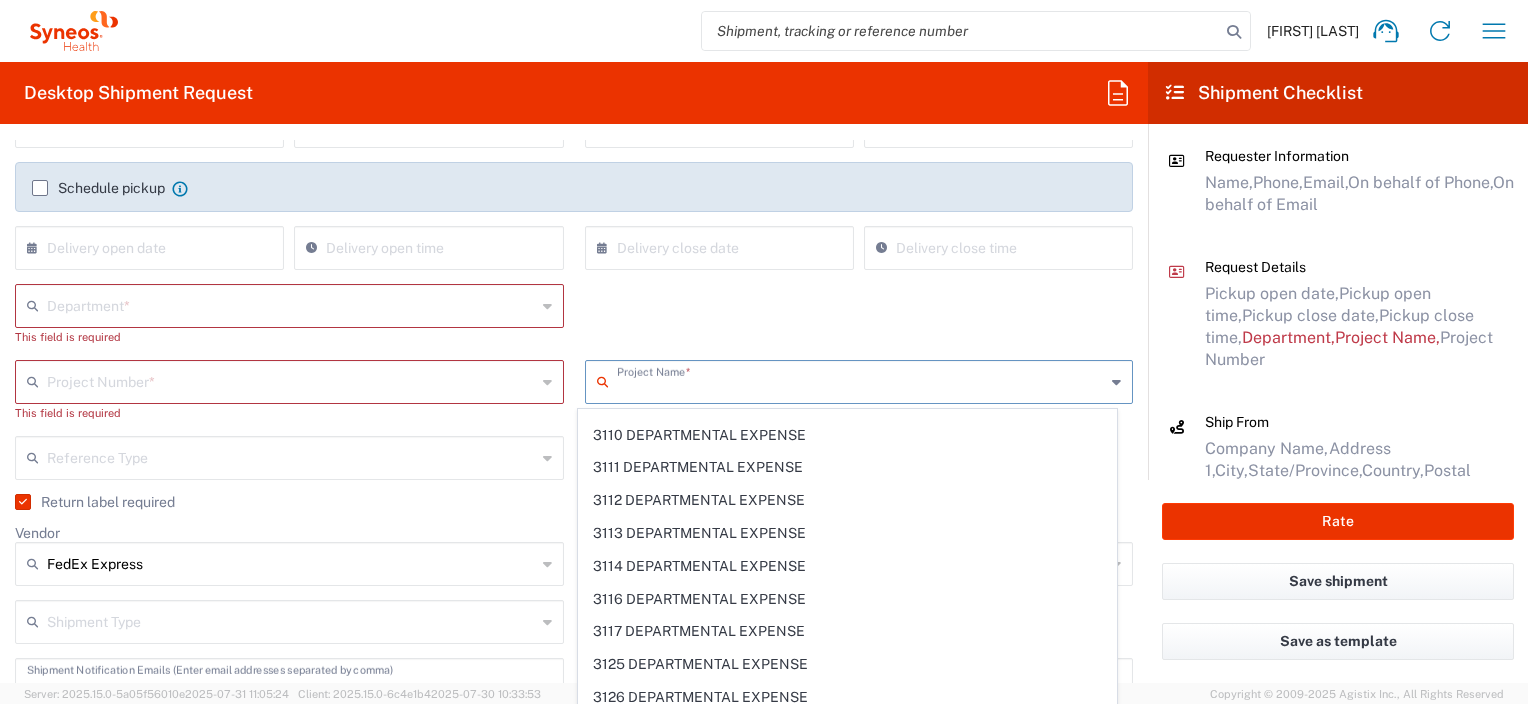 scroll, scrollTop: 4152, scrollLeft: 0, axis: vertical 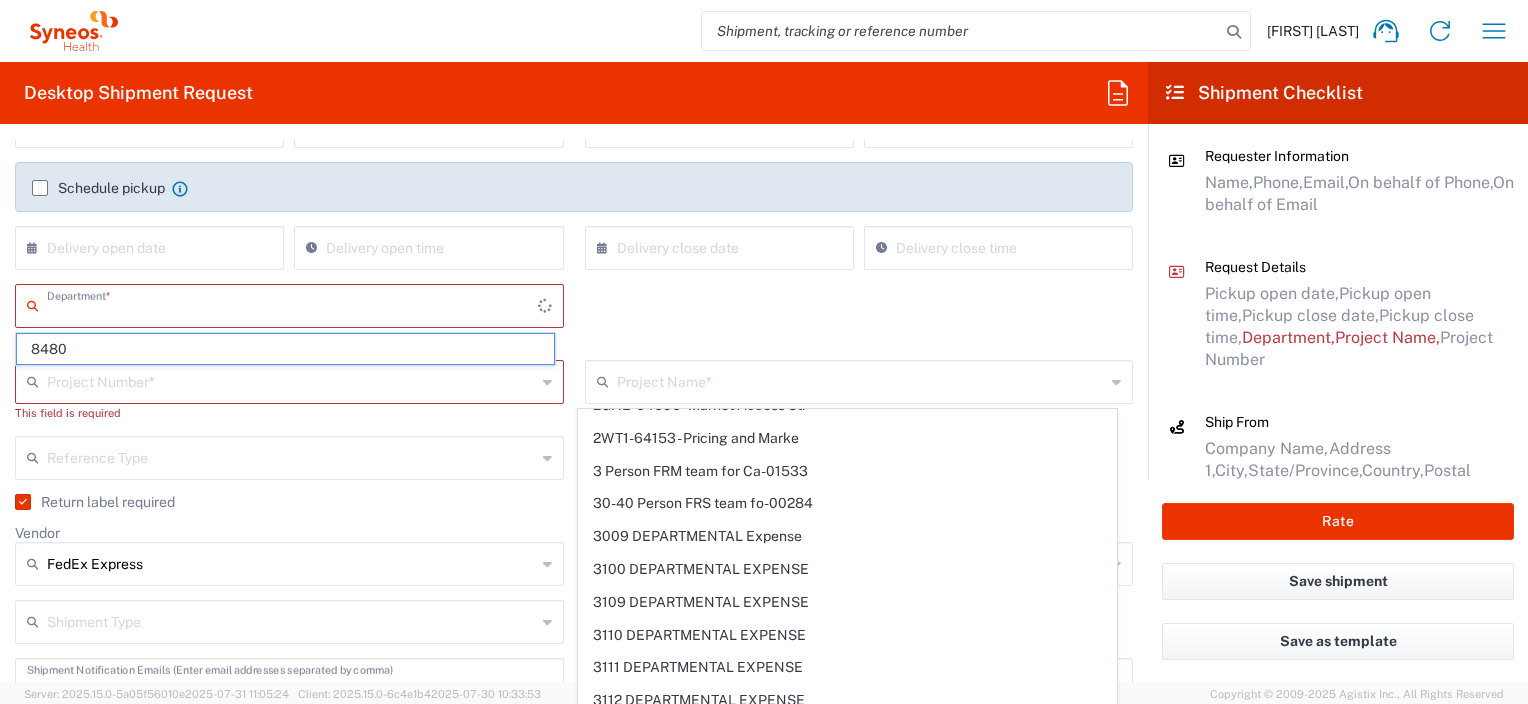 click at bounding box center (292, 304) 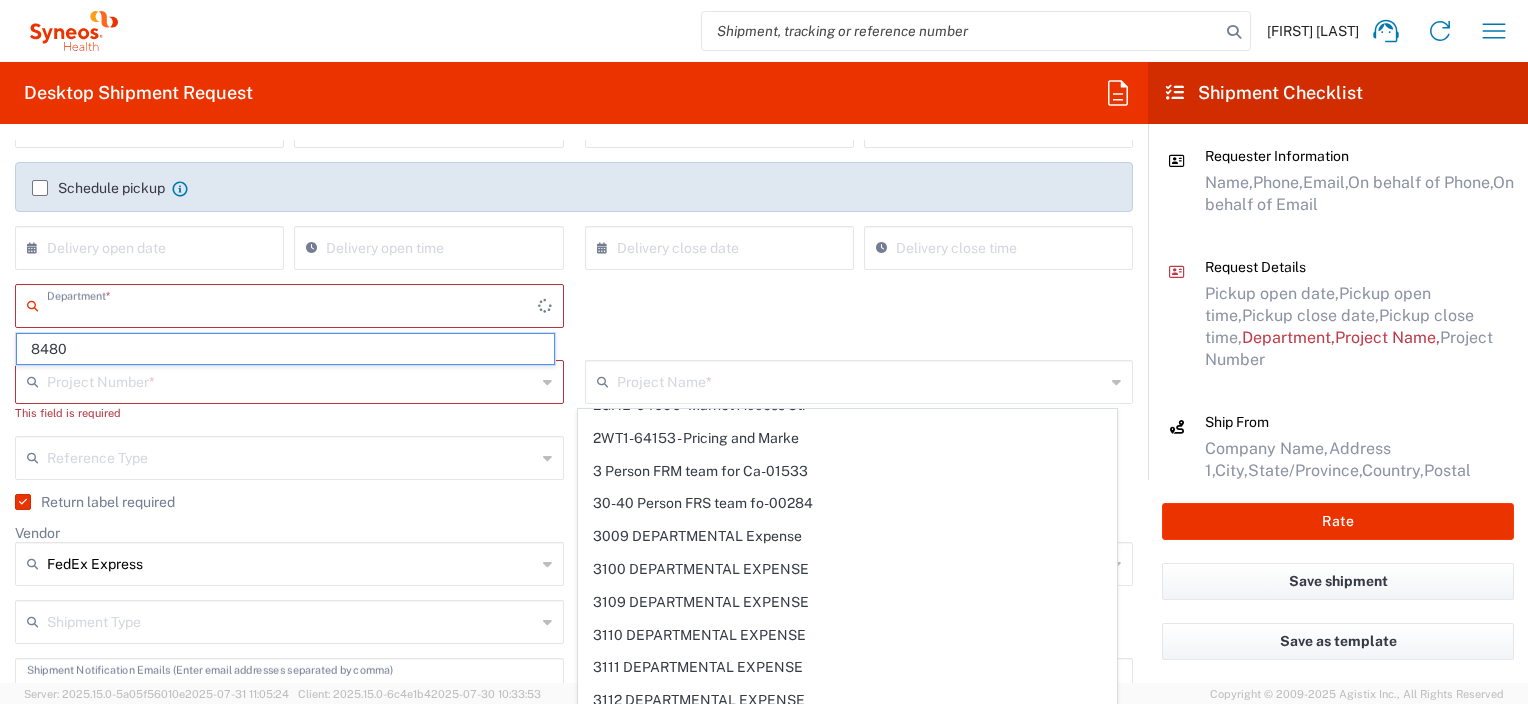 type on "3000 DEPARTMENTAL EXPENSE" 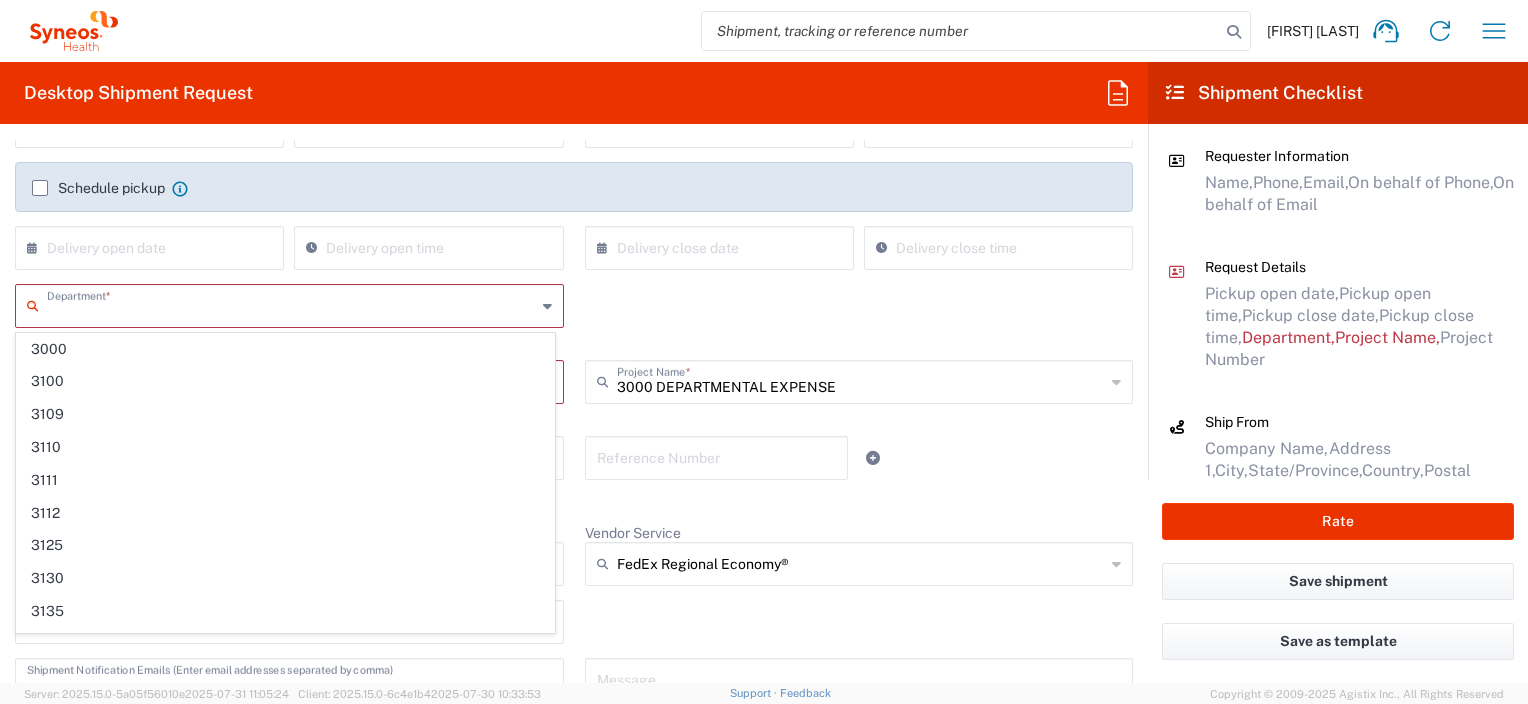 click at bounding box center (291, 304) 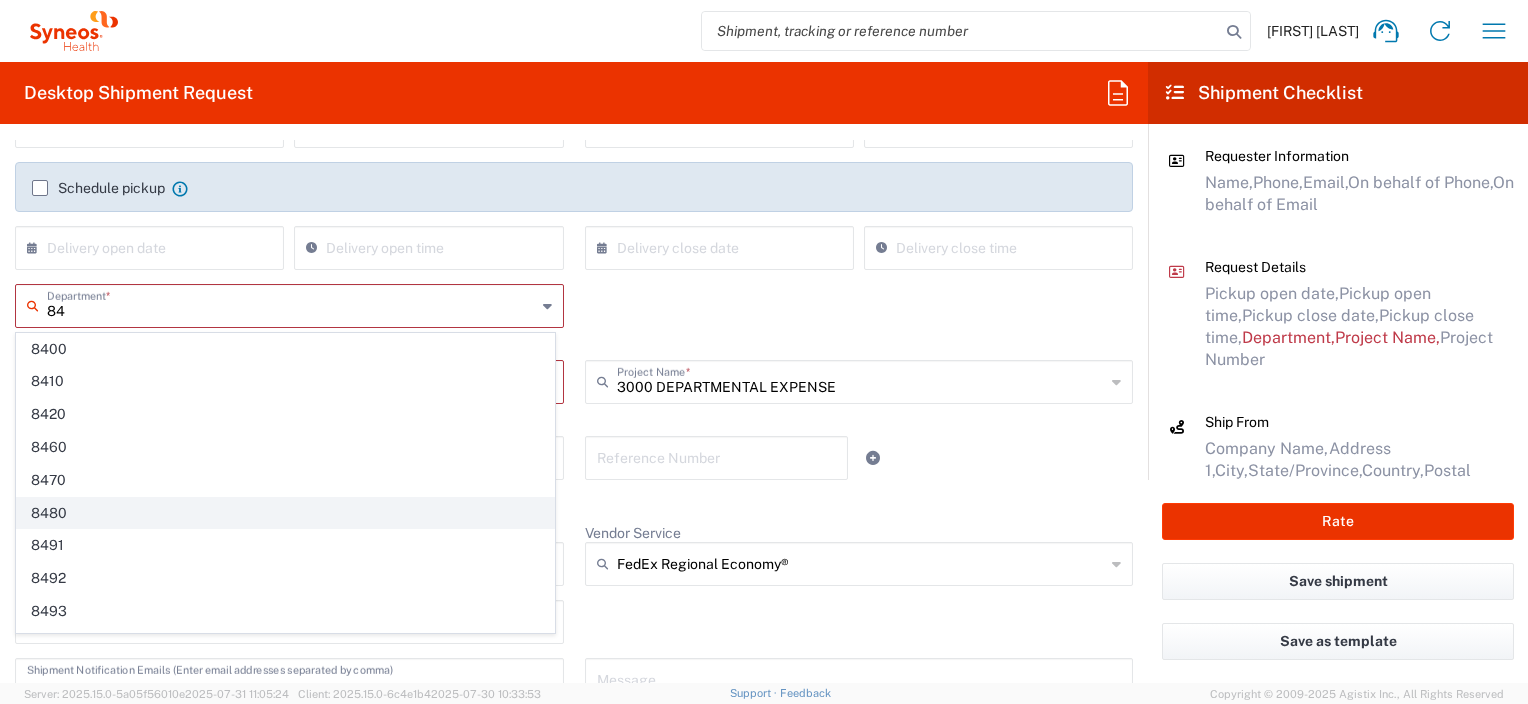 click on "8480" 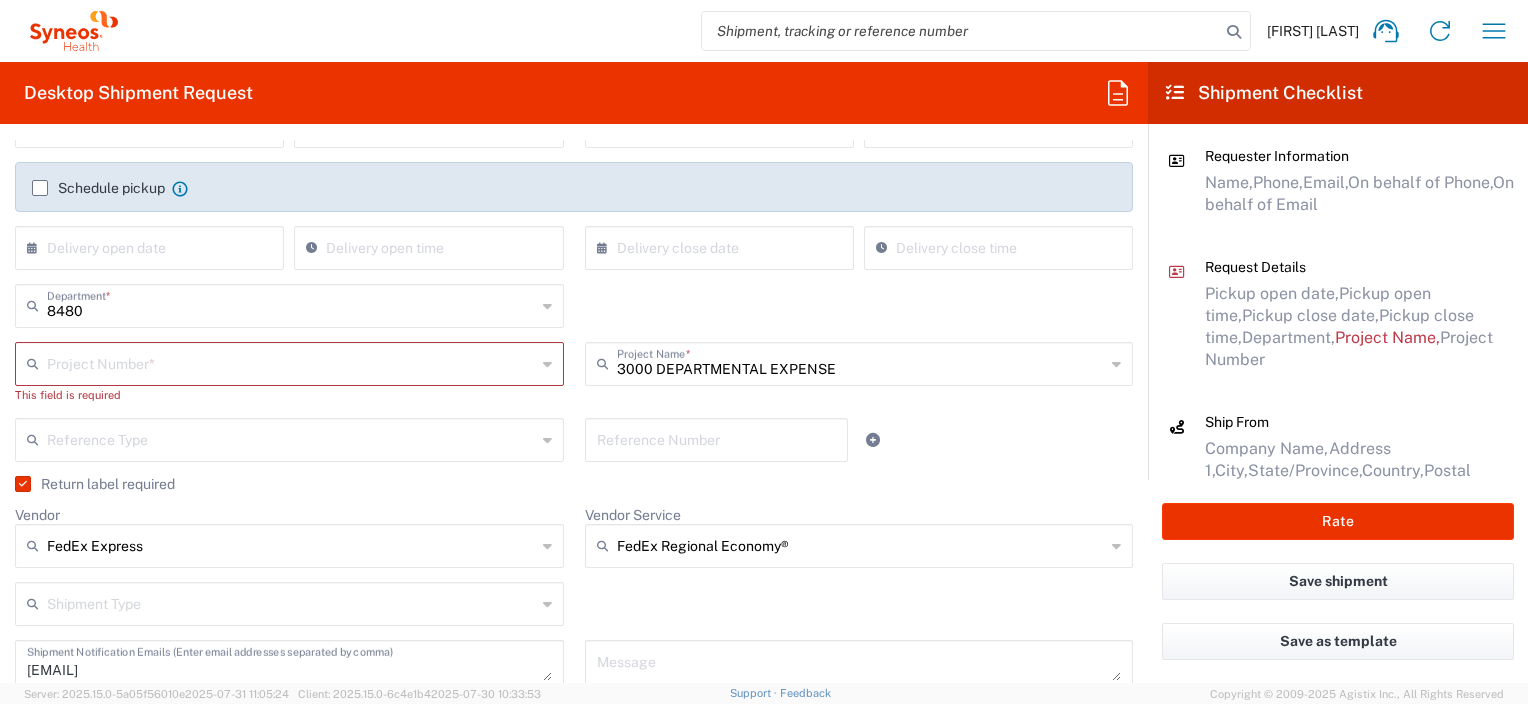 click on "8480  Department  * 8400 8410 8420 8460 8470 8480 8491 8492 8493 8494 8495 8496" 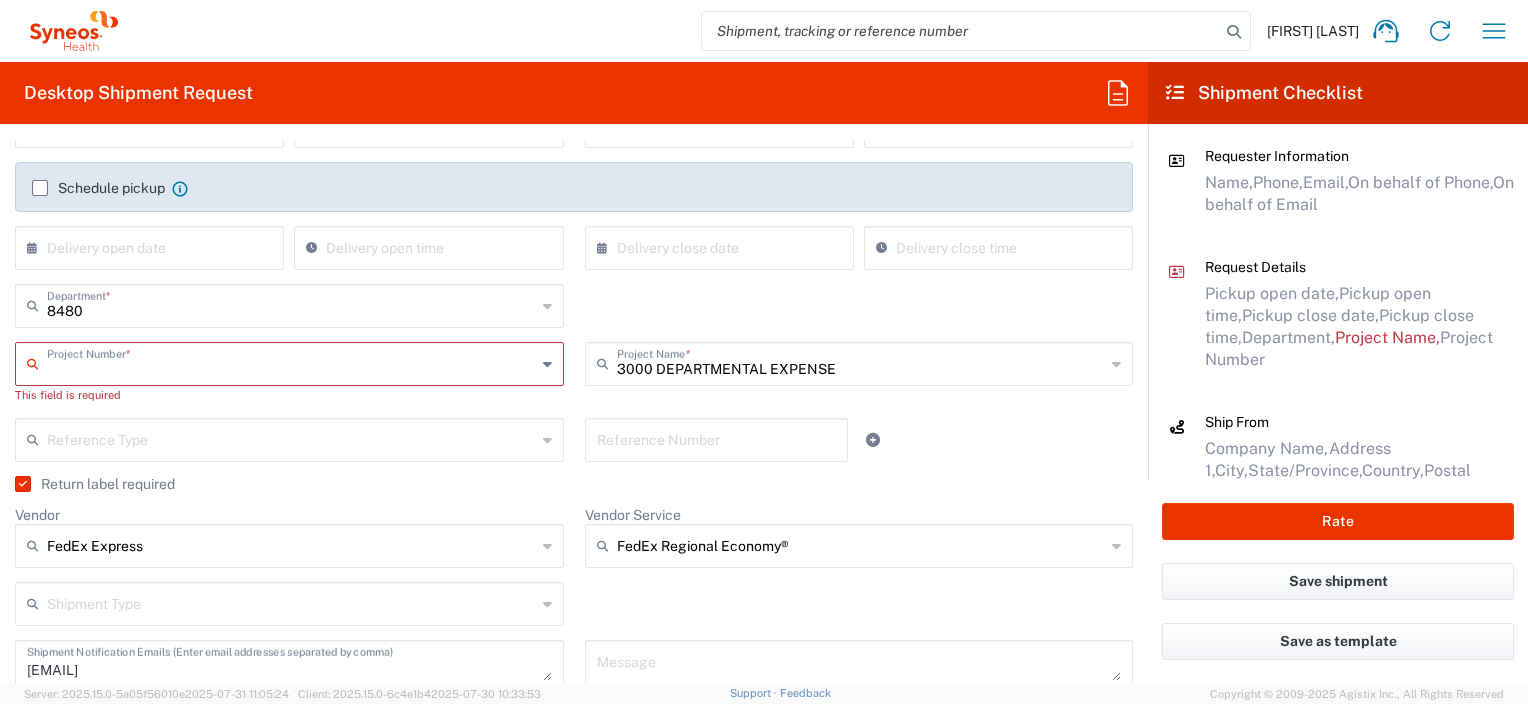 click 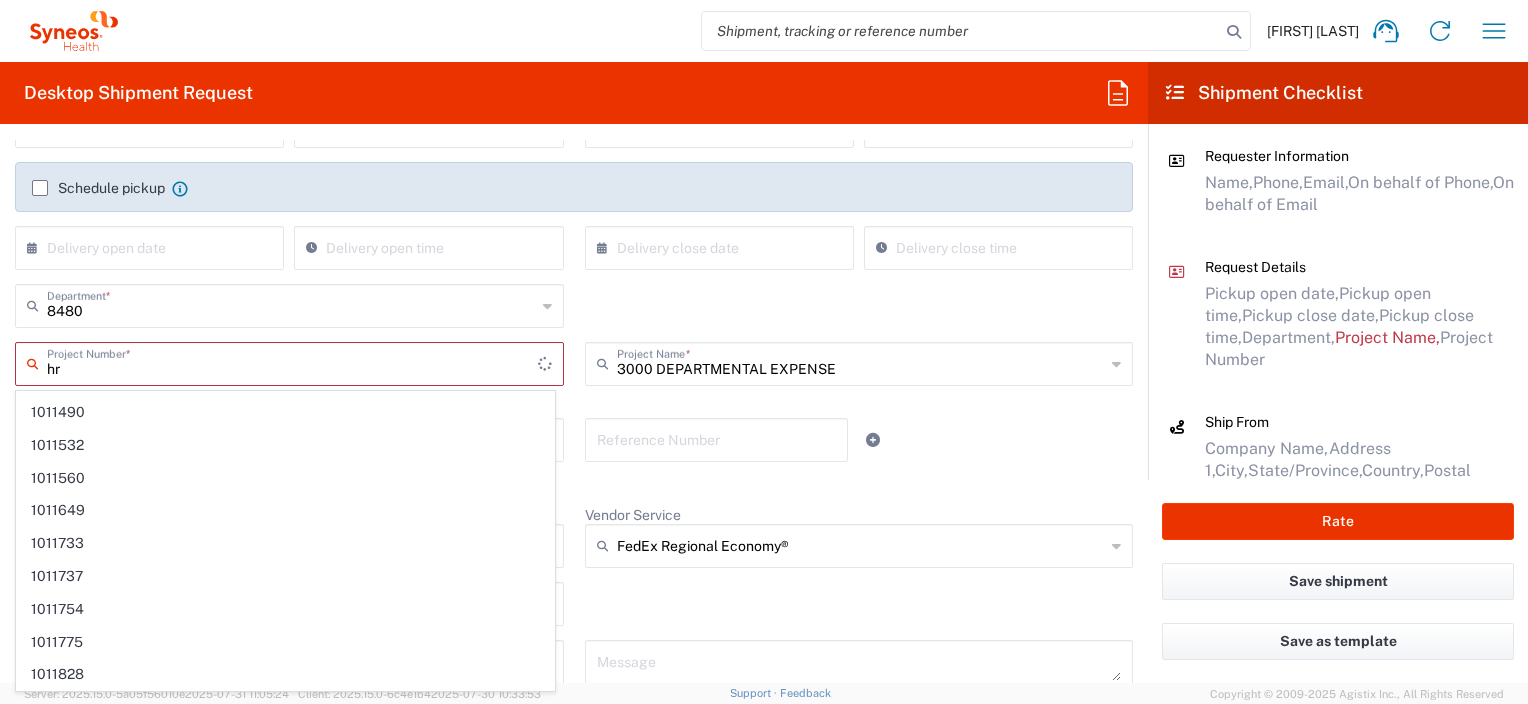 scroll, scrollTop: 1320, scrollLeft: 0, axis: vertical 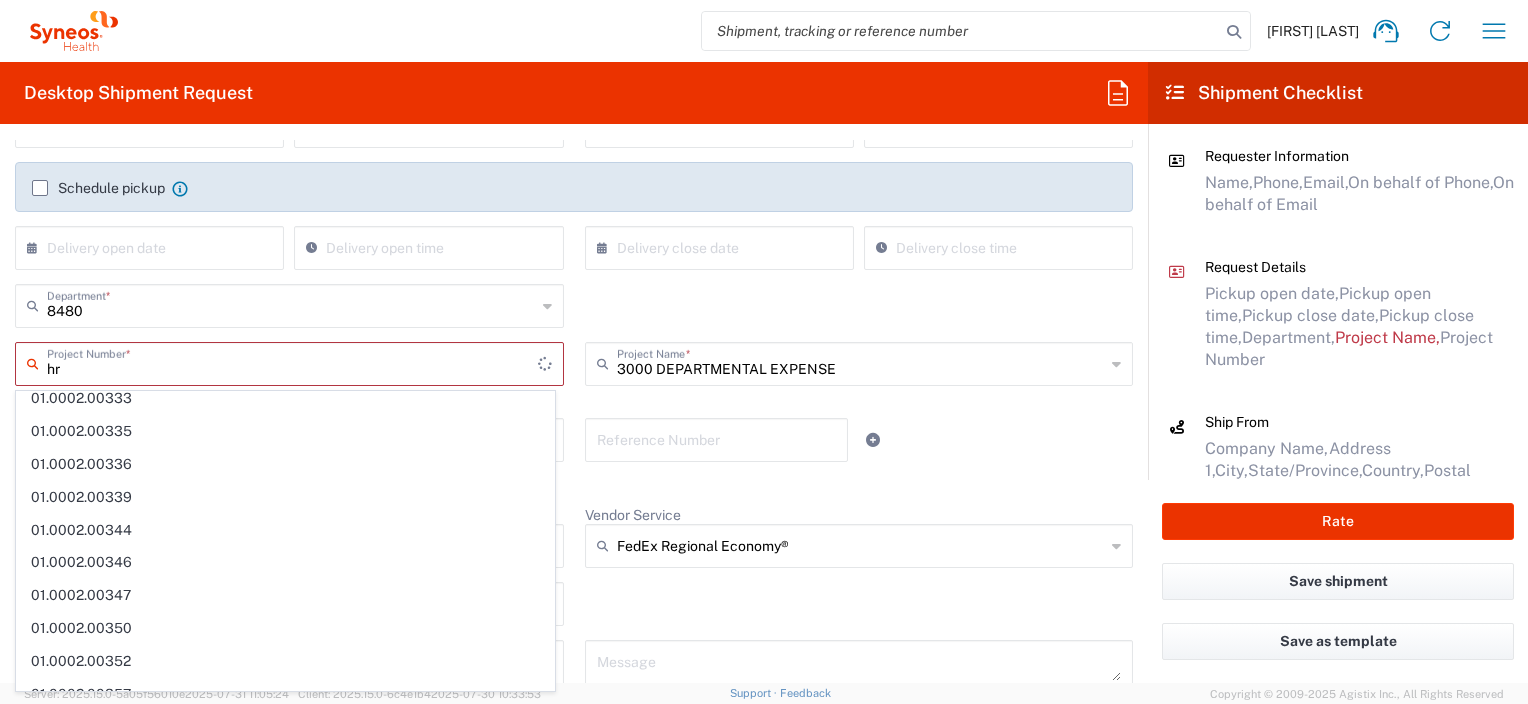 type on "BMS-18094 - 2019 EHR Strategy" 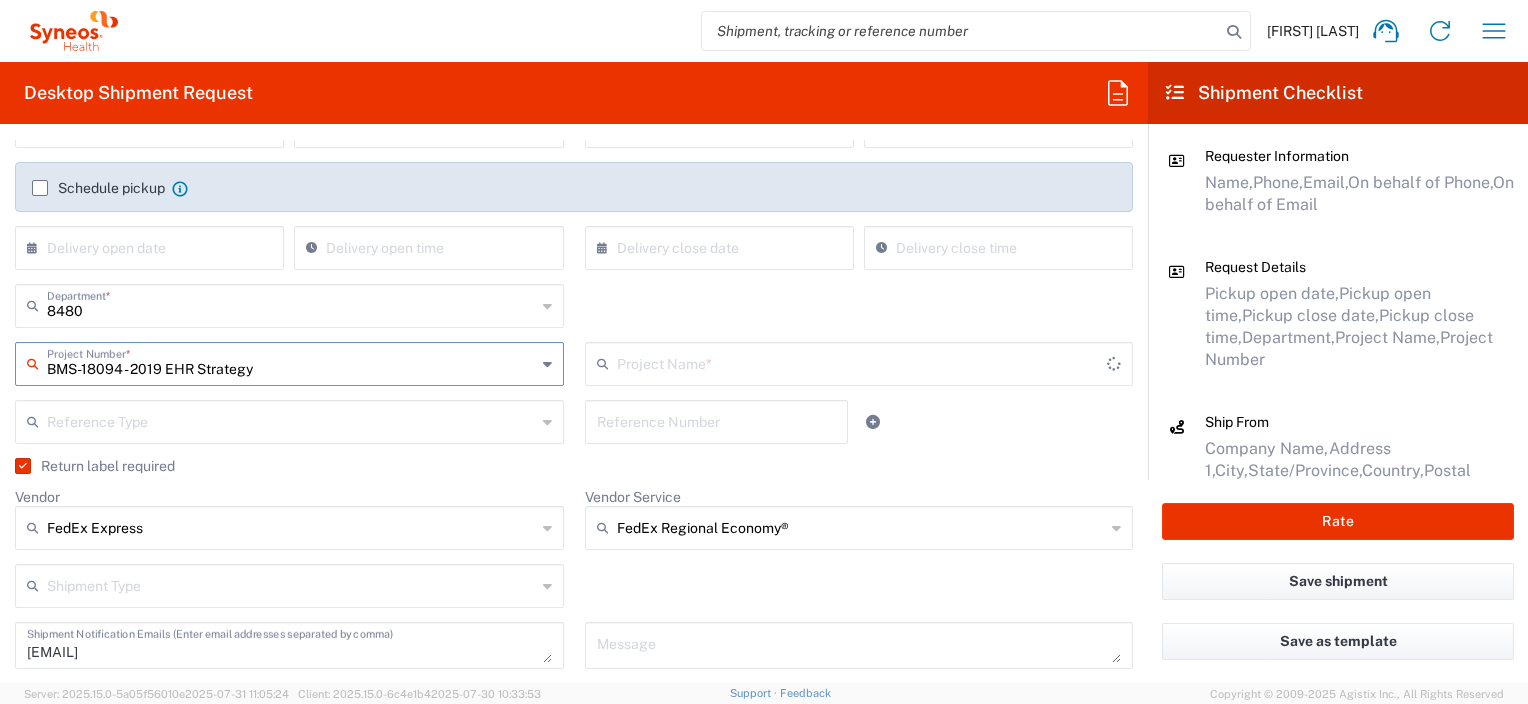 type on "BMS-18094 - 2019 EHR Strategy" 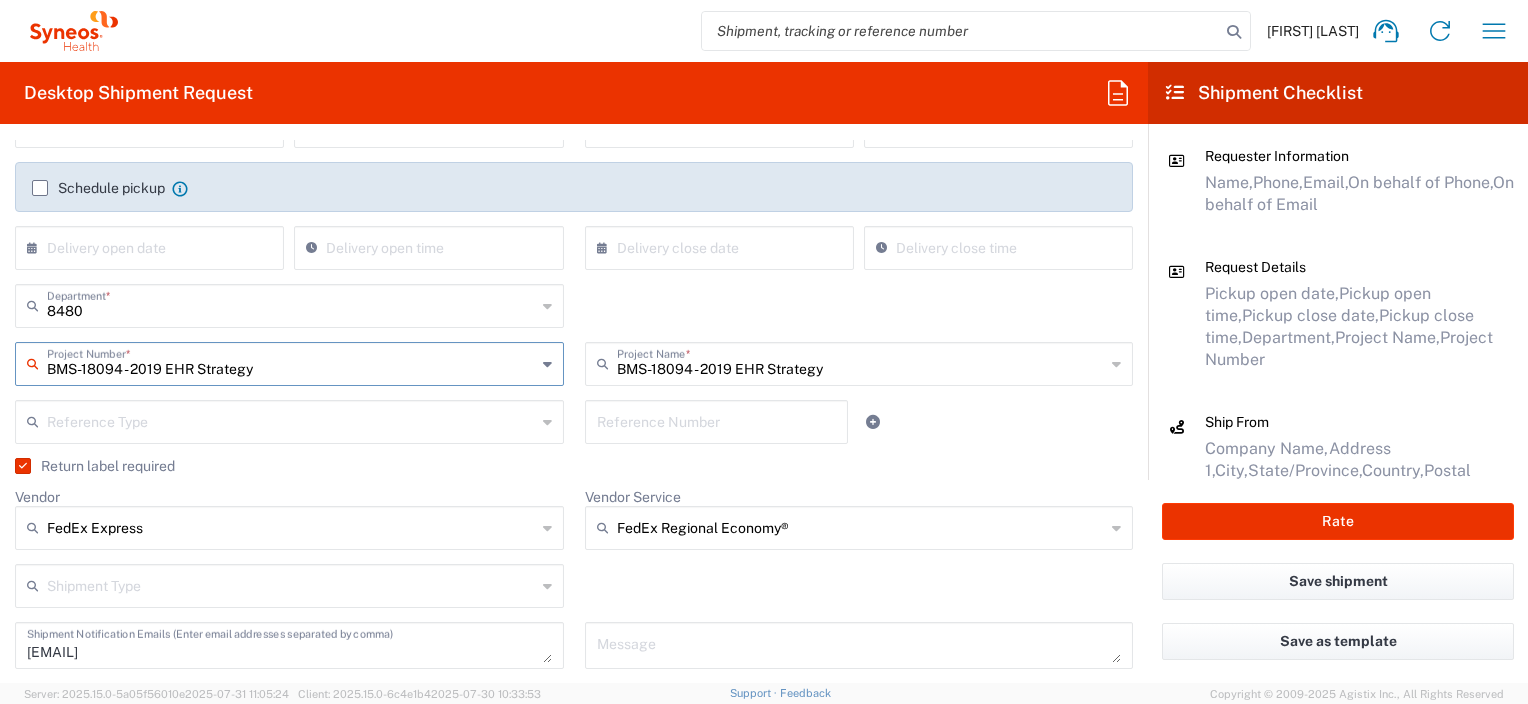 drag, startPoint x: 276, startPoint y: 376, endPoint x: 31, endPoint y: 381, distance: 245.05101 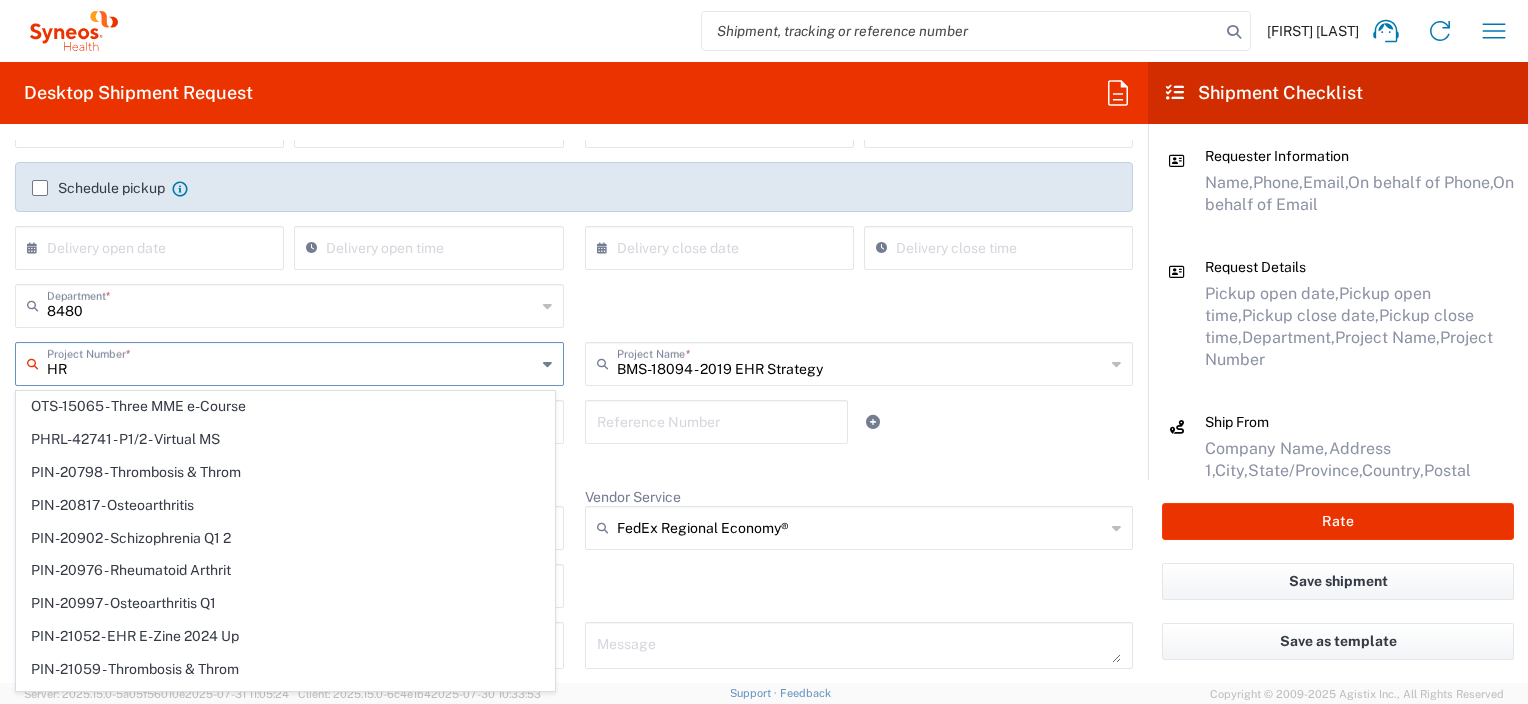 scroll, scrollTop: 1212, scrollLeft: 0, axis: vertical 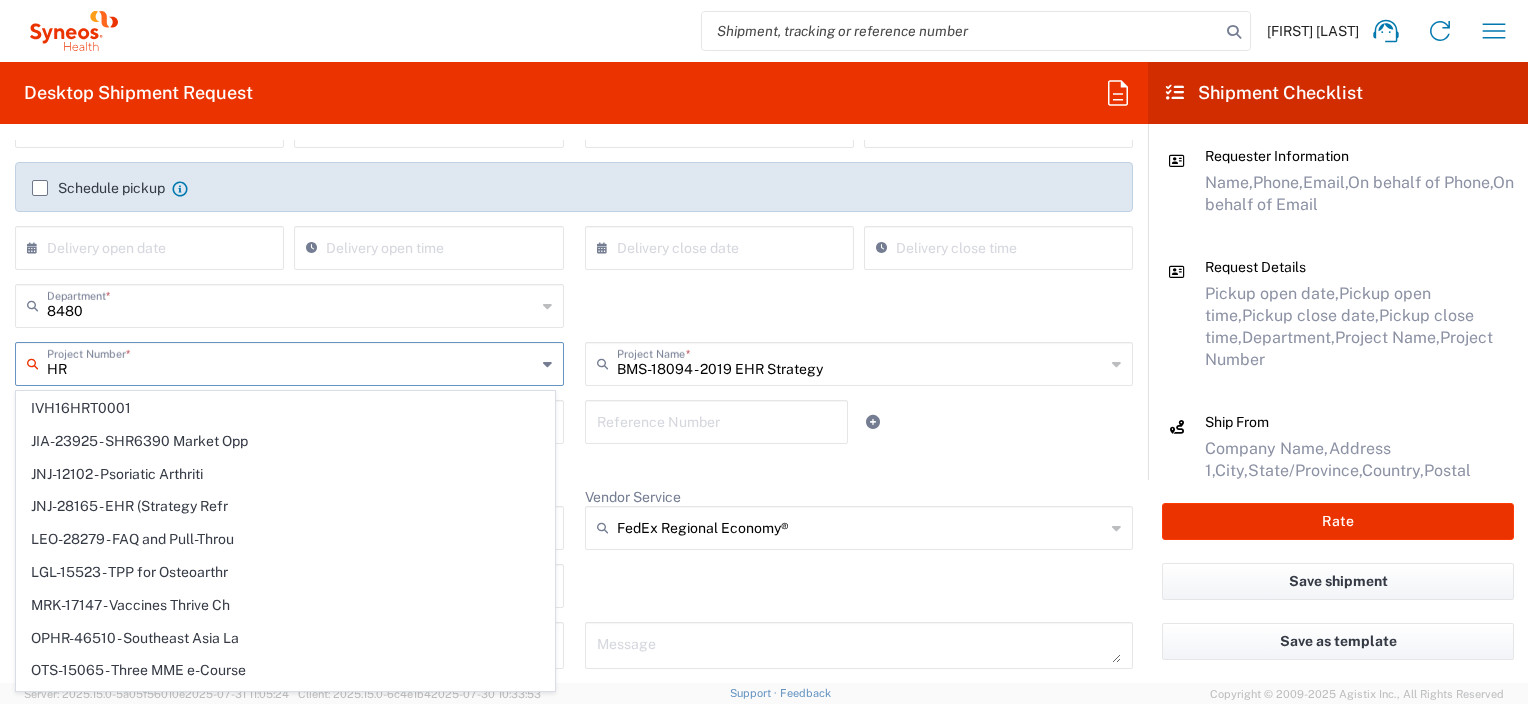 drag, startPoint x: 82, startPoint y: 372, endPoint x: 12, endPoint y: 371, distance: 70.00714 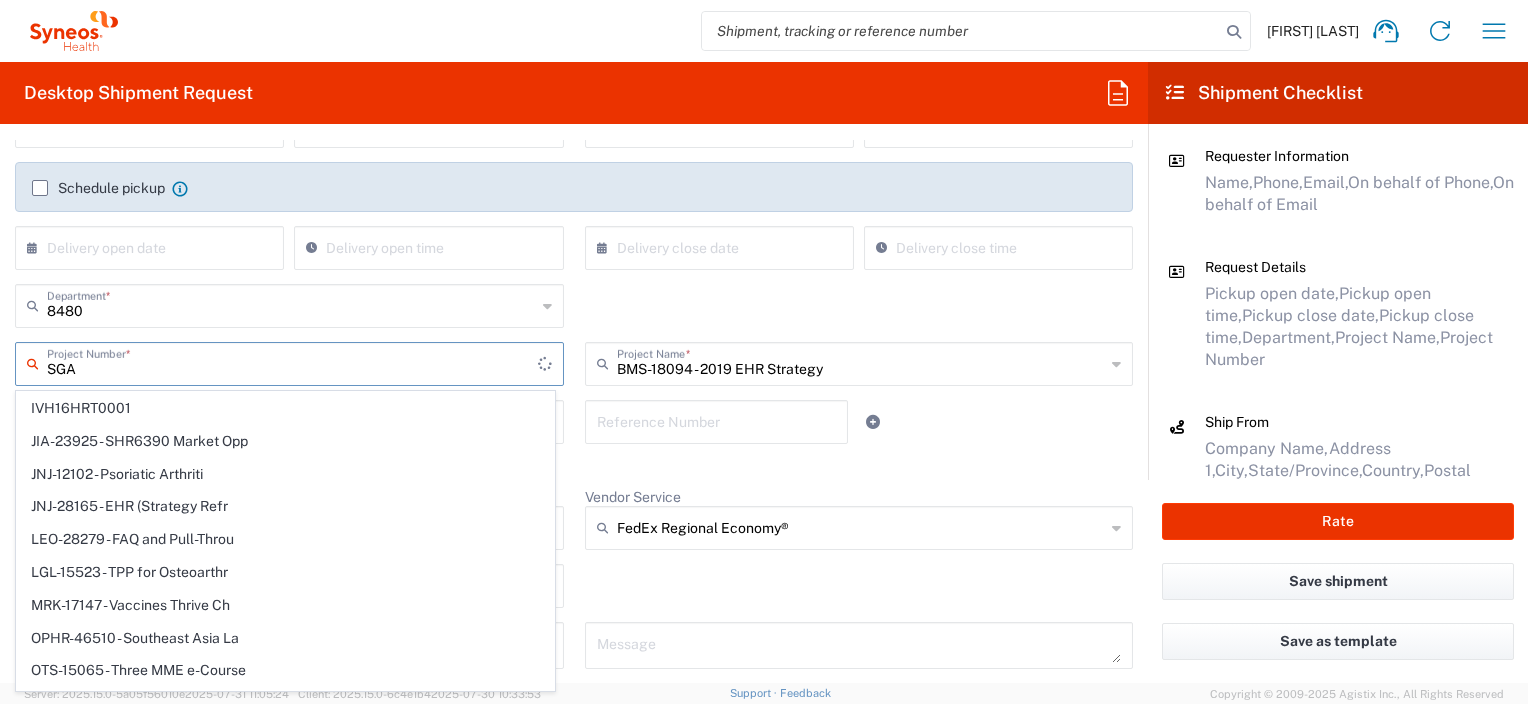 scroll, scrollTop: 0, scrollLeft: 0, axis: both 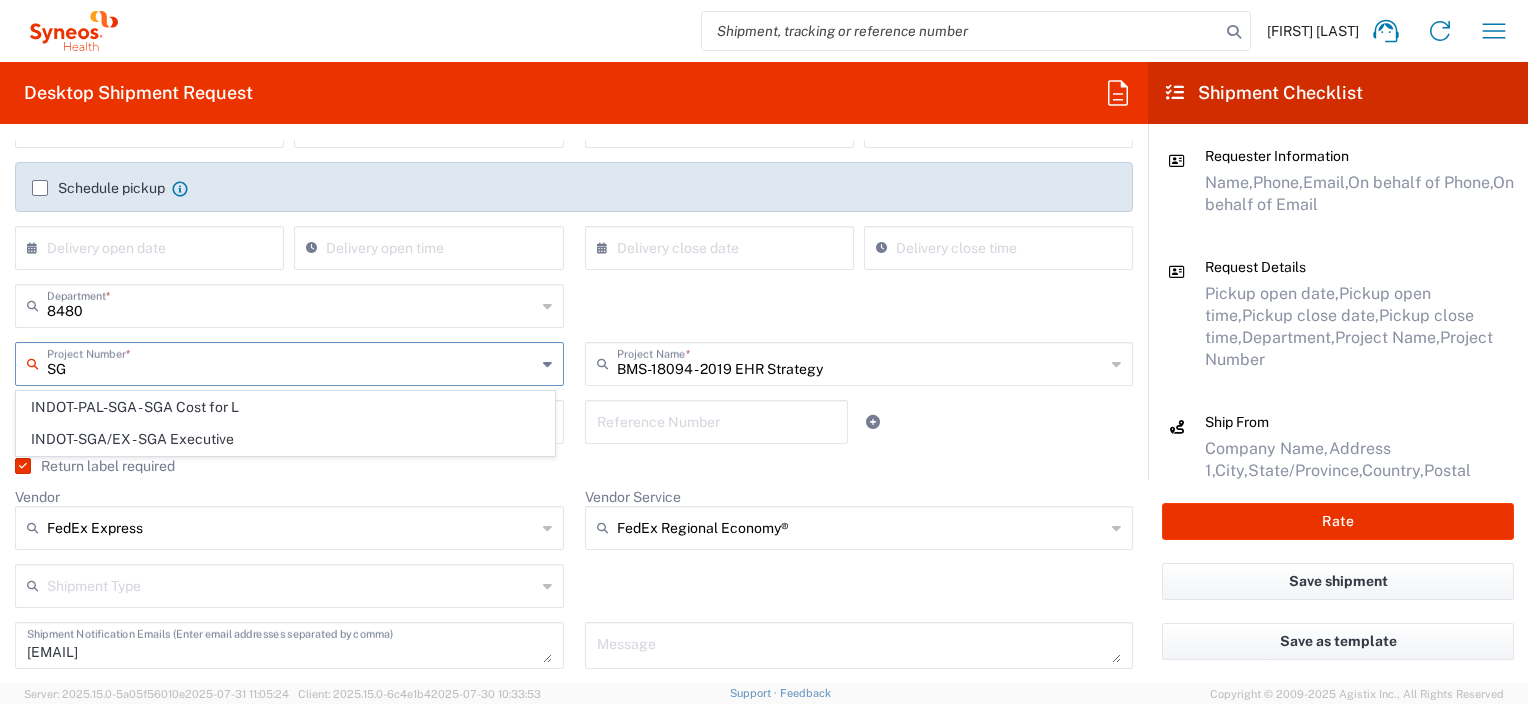 type on "S" 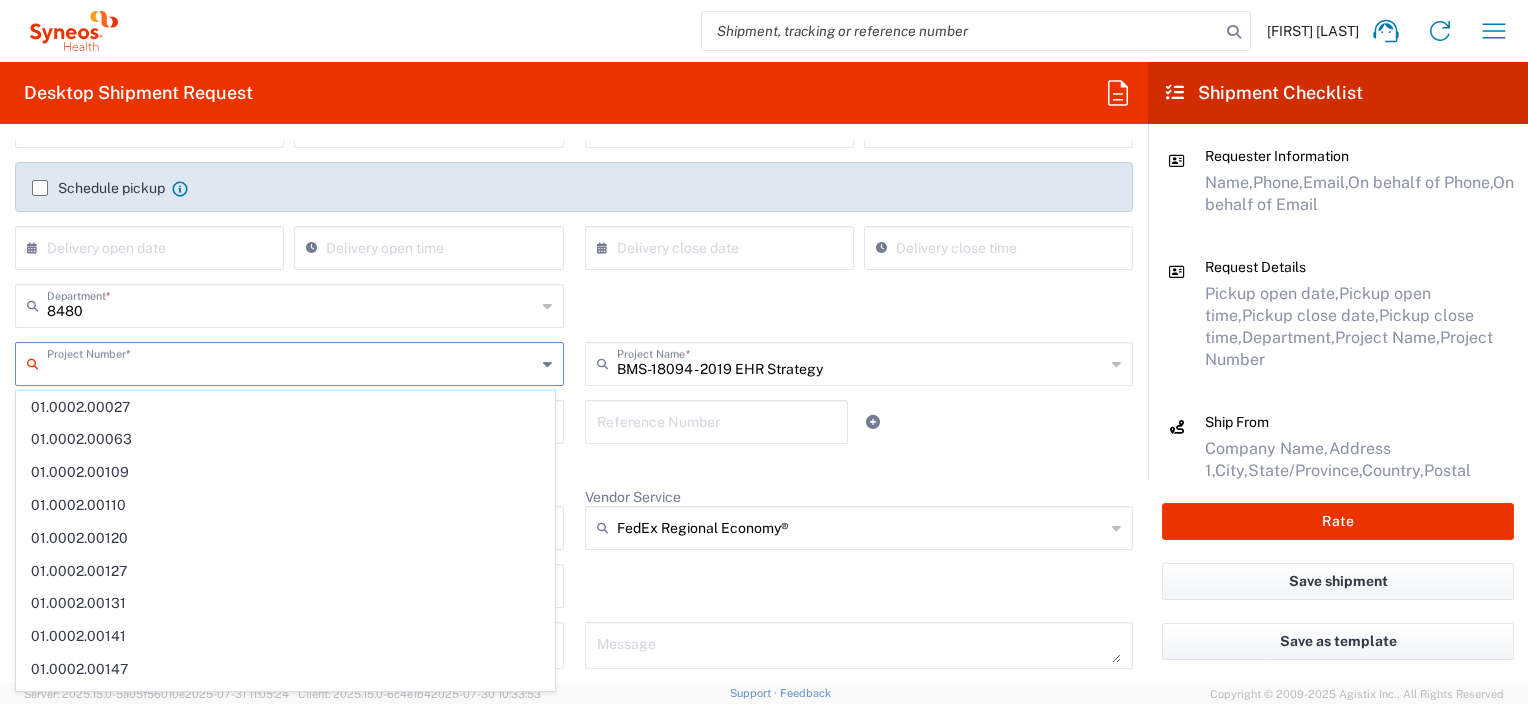 type 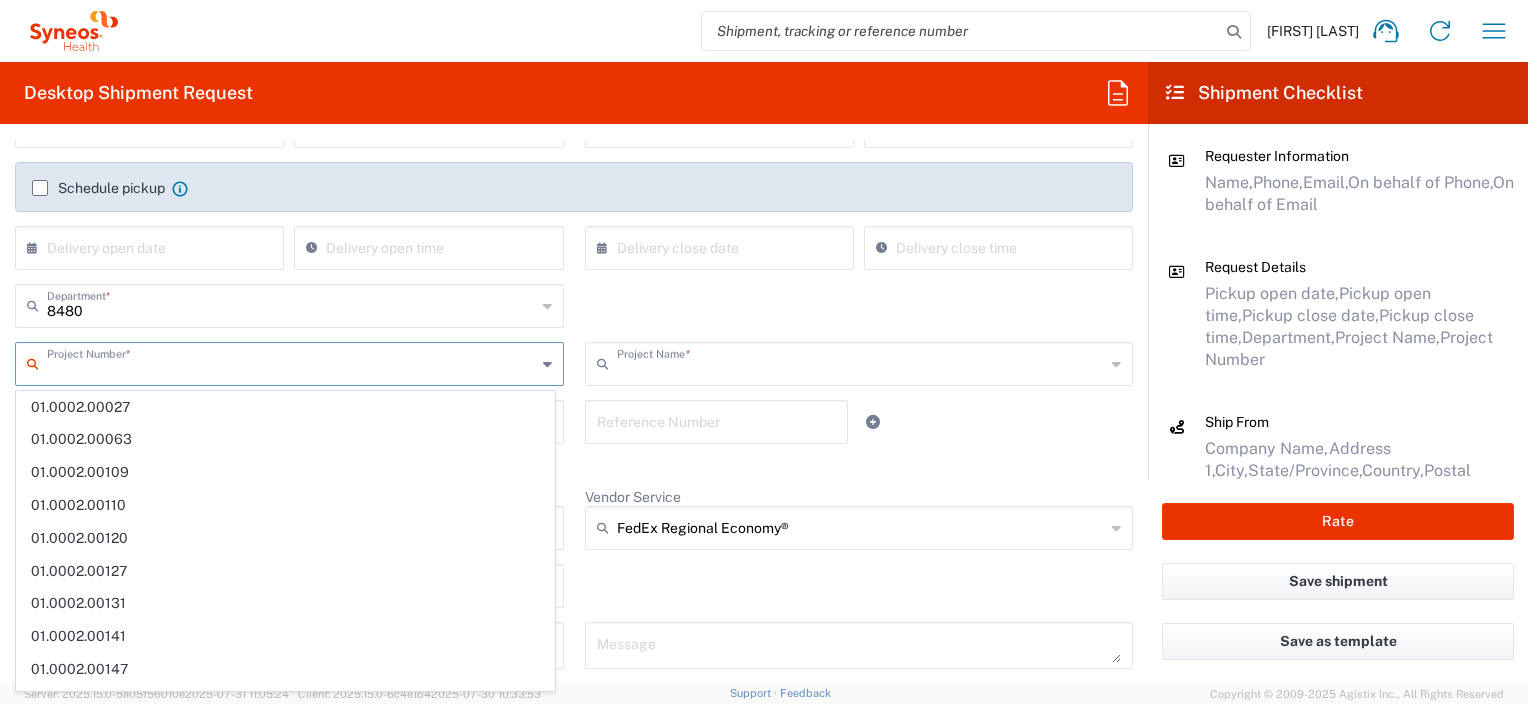 click at bounding box center (861, 362) 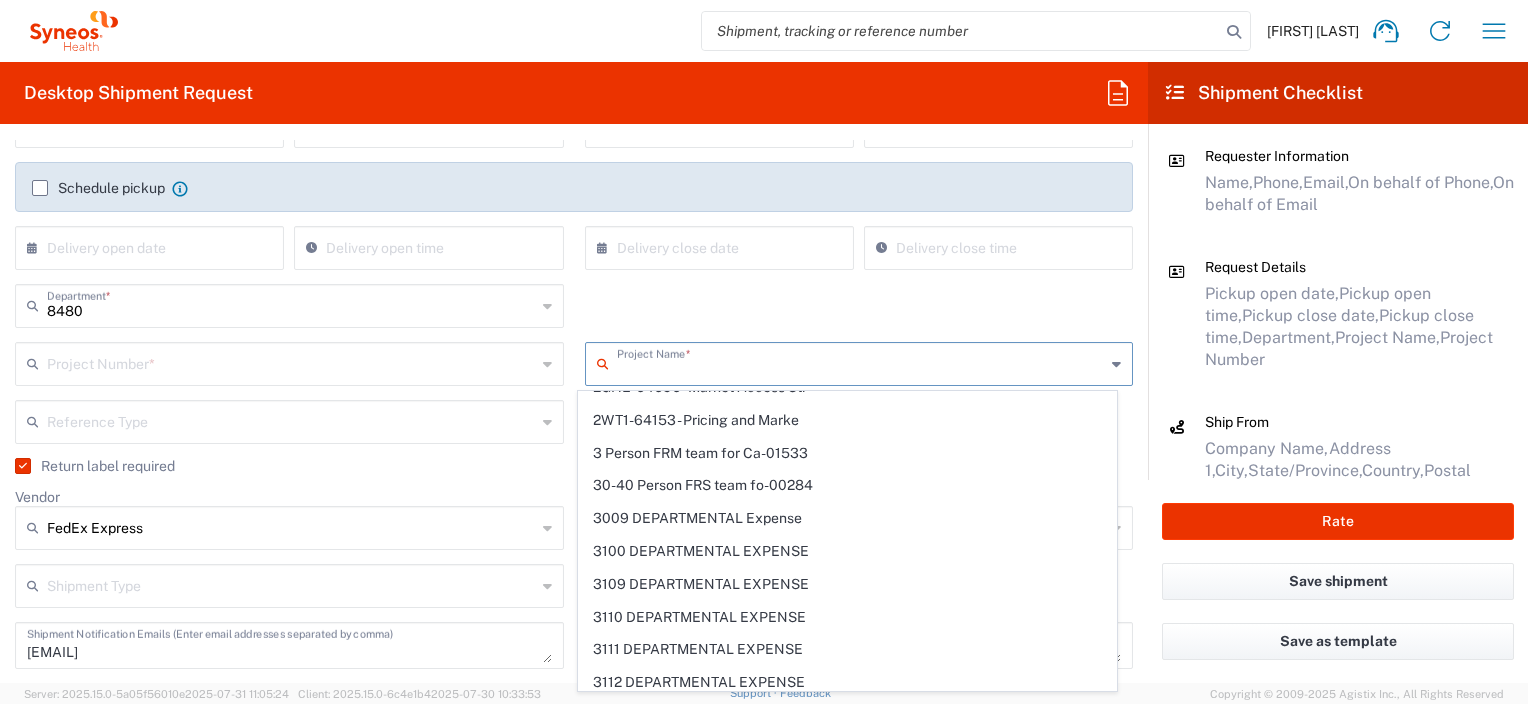 scroll, scrollTop: 0, scrollLeft: 0, axis: both 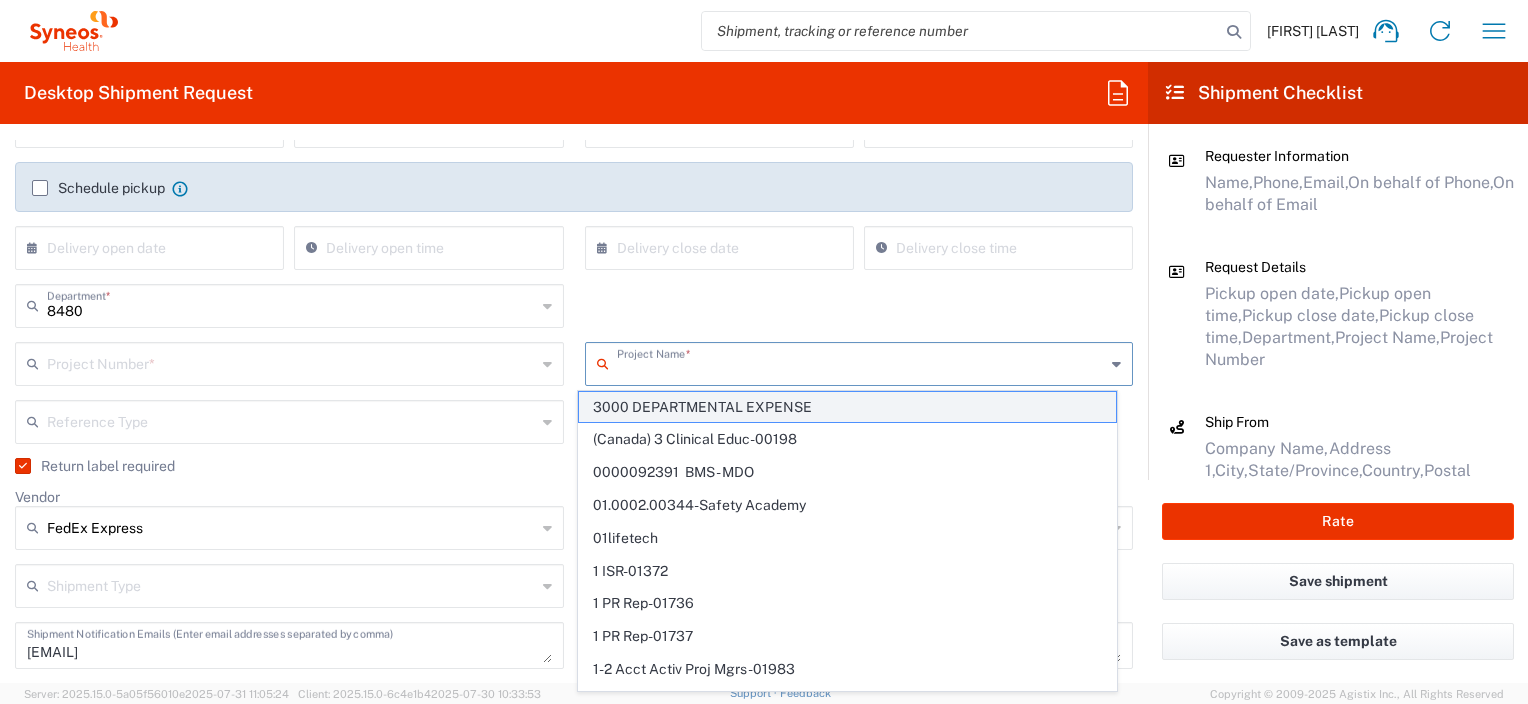 click on "3000 DEPARTMENTAL EXPENSE" 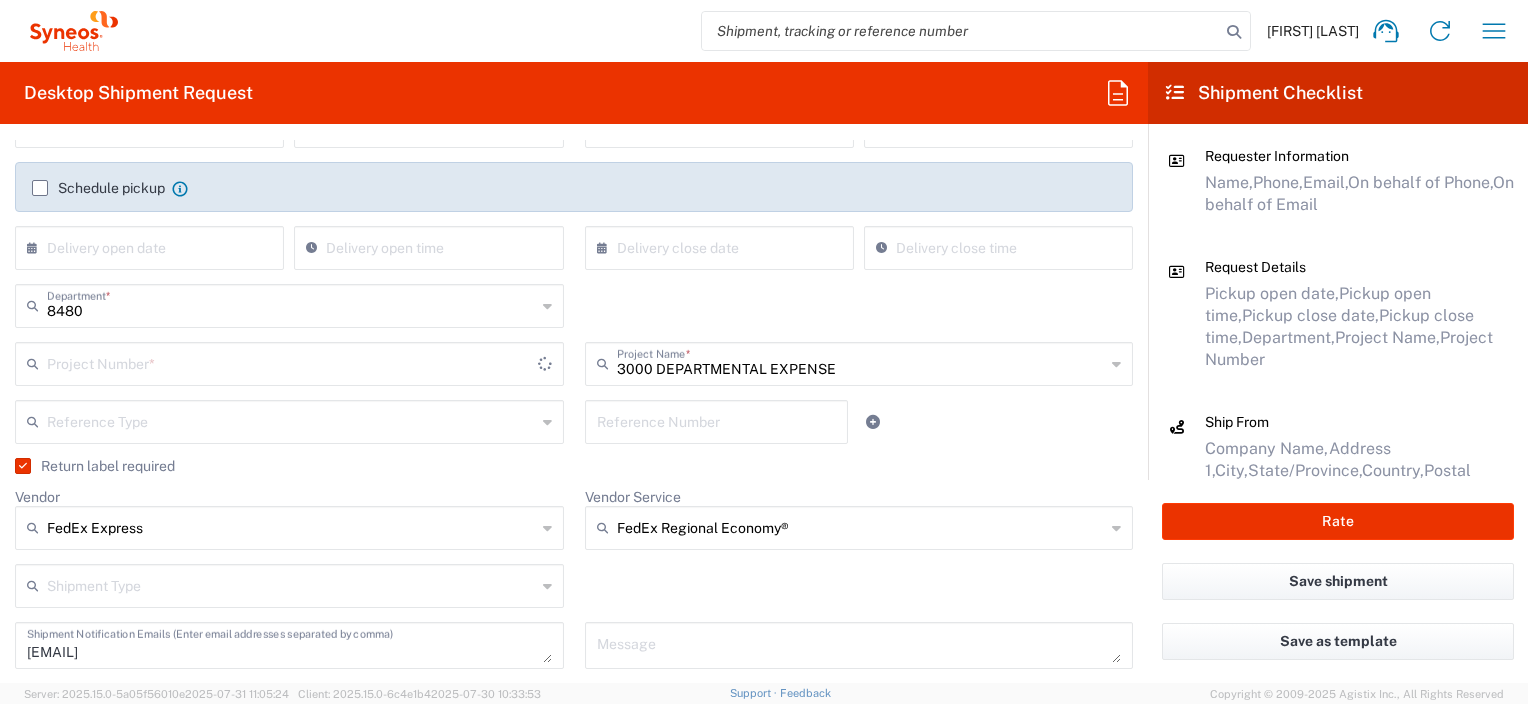 type on "3000 DEPARTMENTAL EXPENSE" 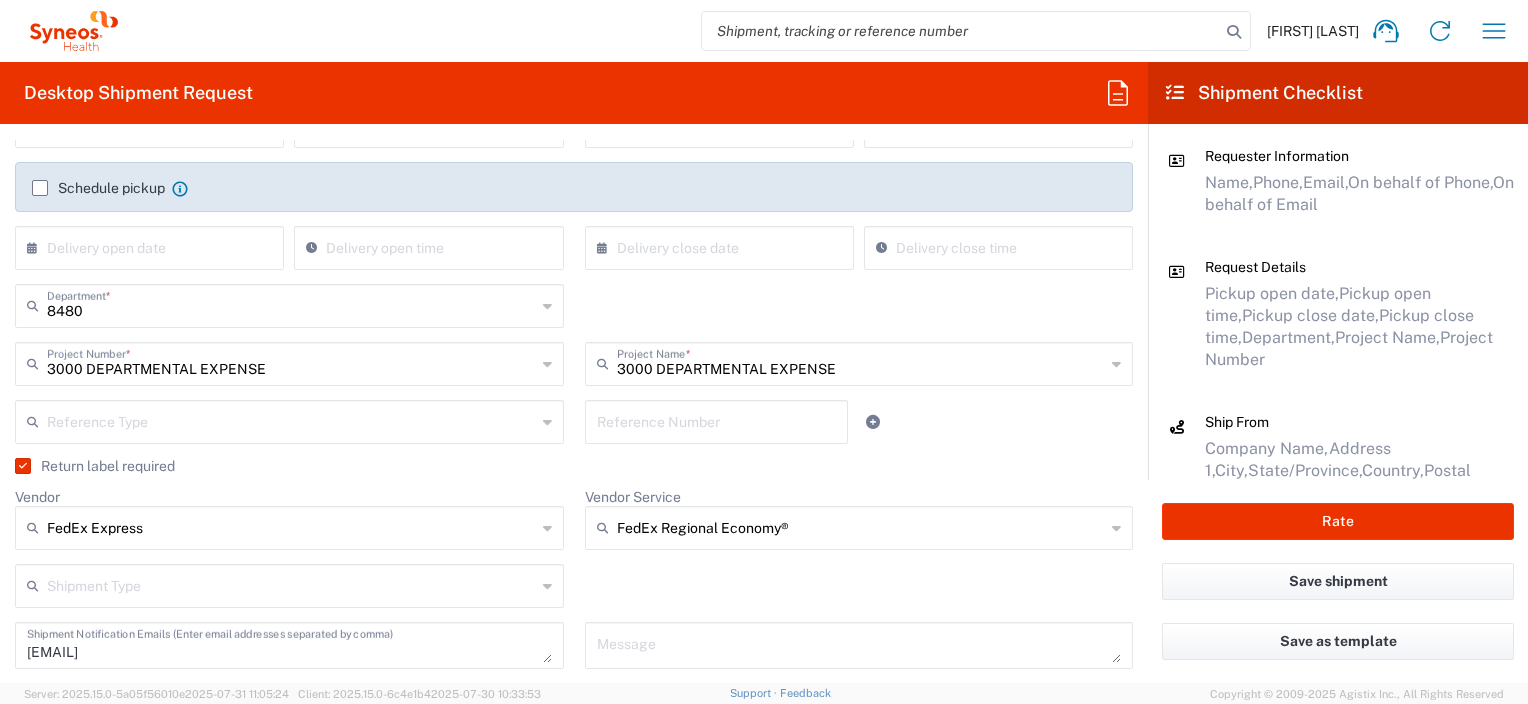 click on "8480  Department  * 8400 8410 8420 8460 8470 8480 8491 8492 8493 8494 8495 8496" 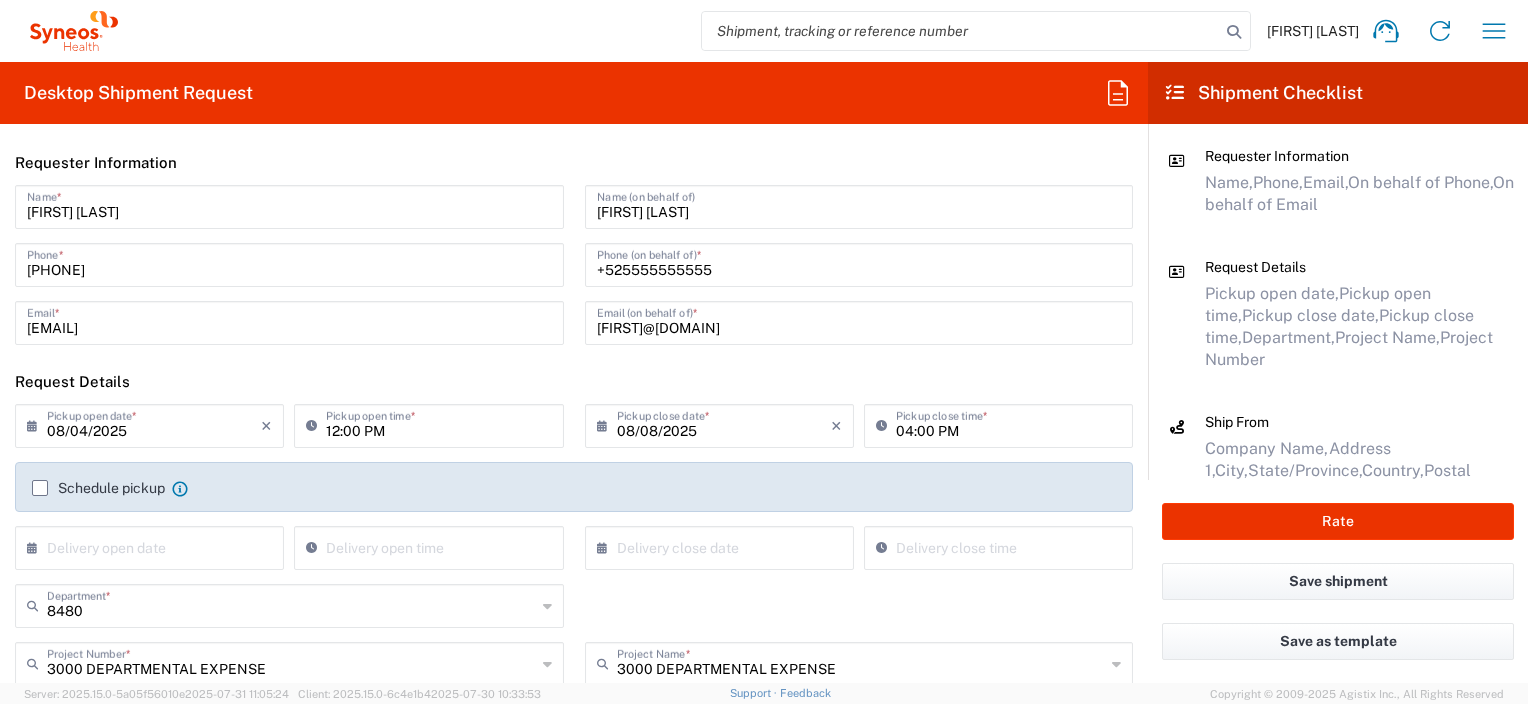 scroll, scrollTop: 300, scrollLeft: 0, axis: vertical 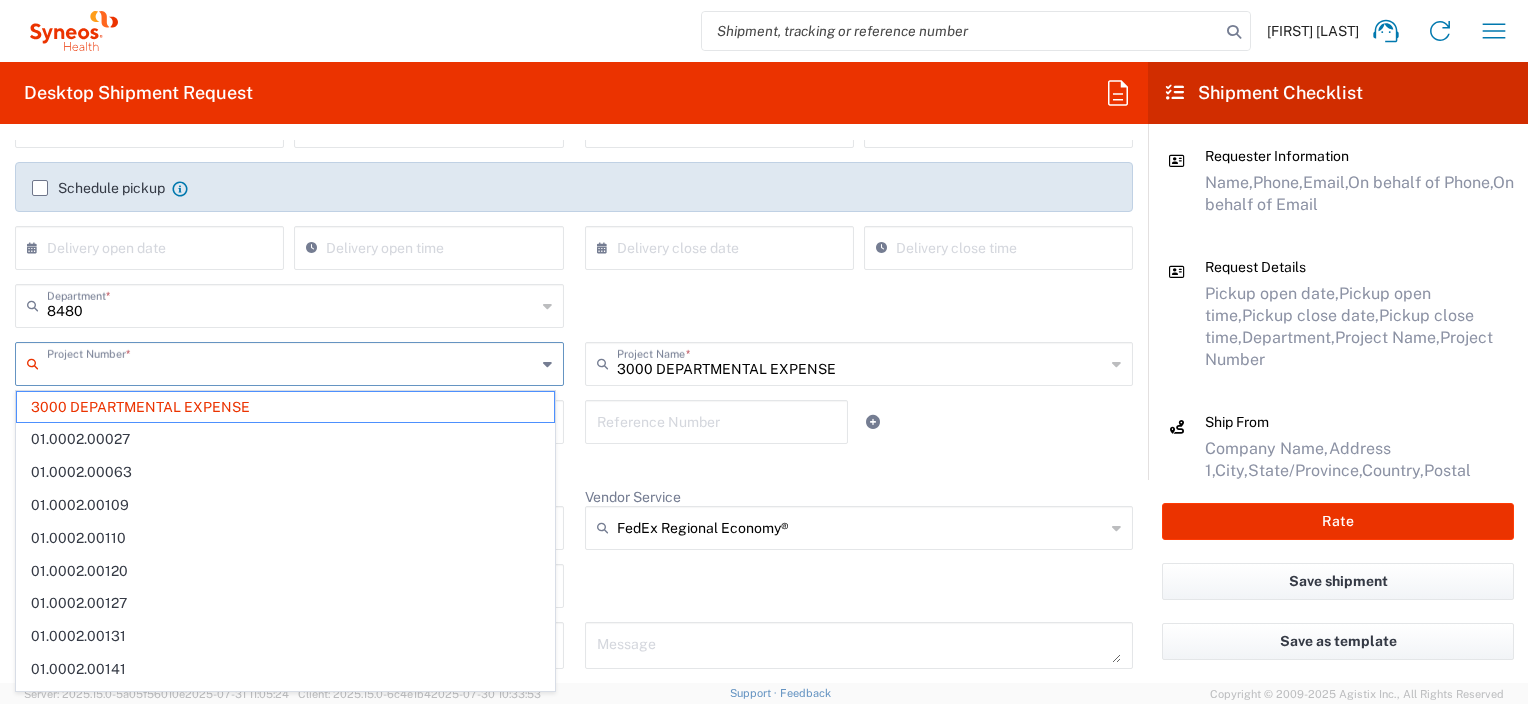 click at bounding box center [291, 362] 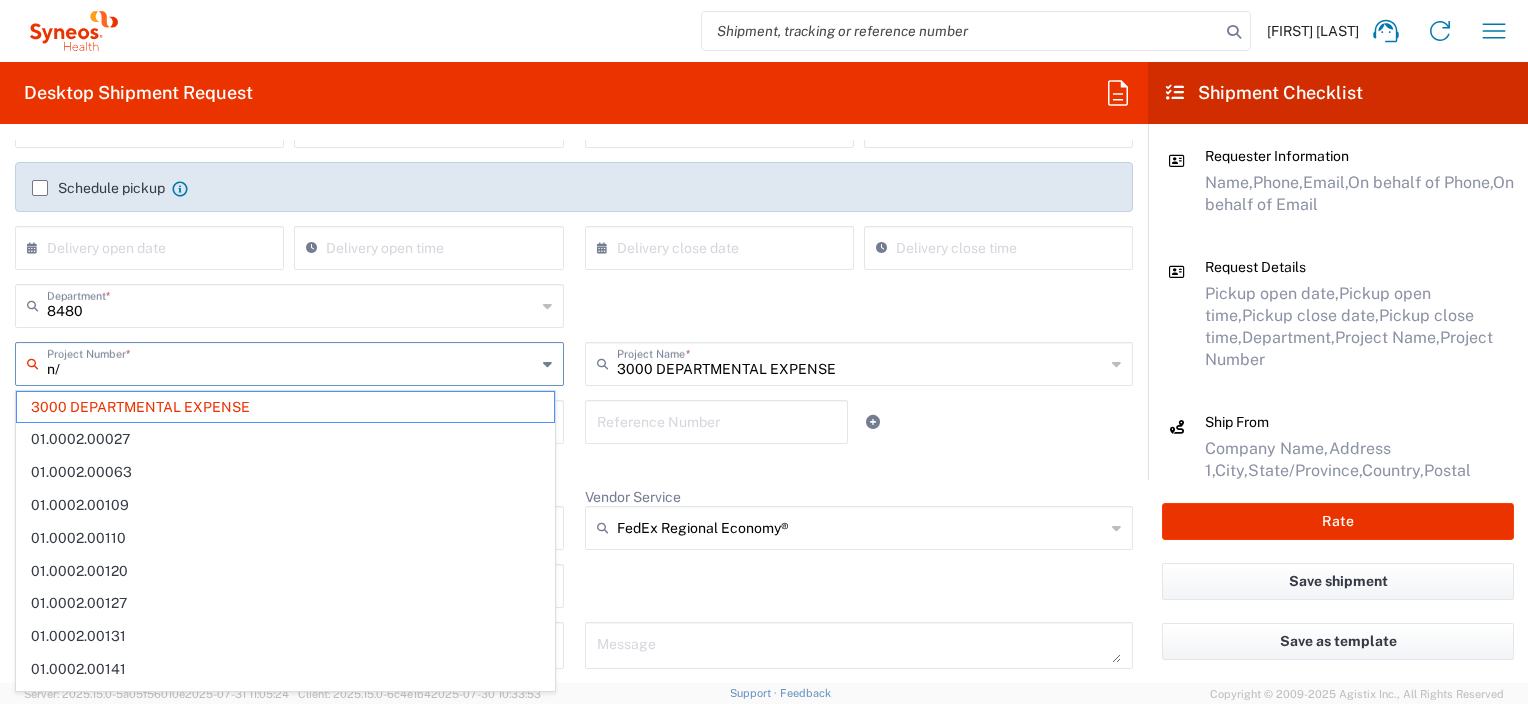 type on "n/a" 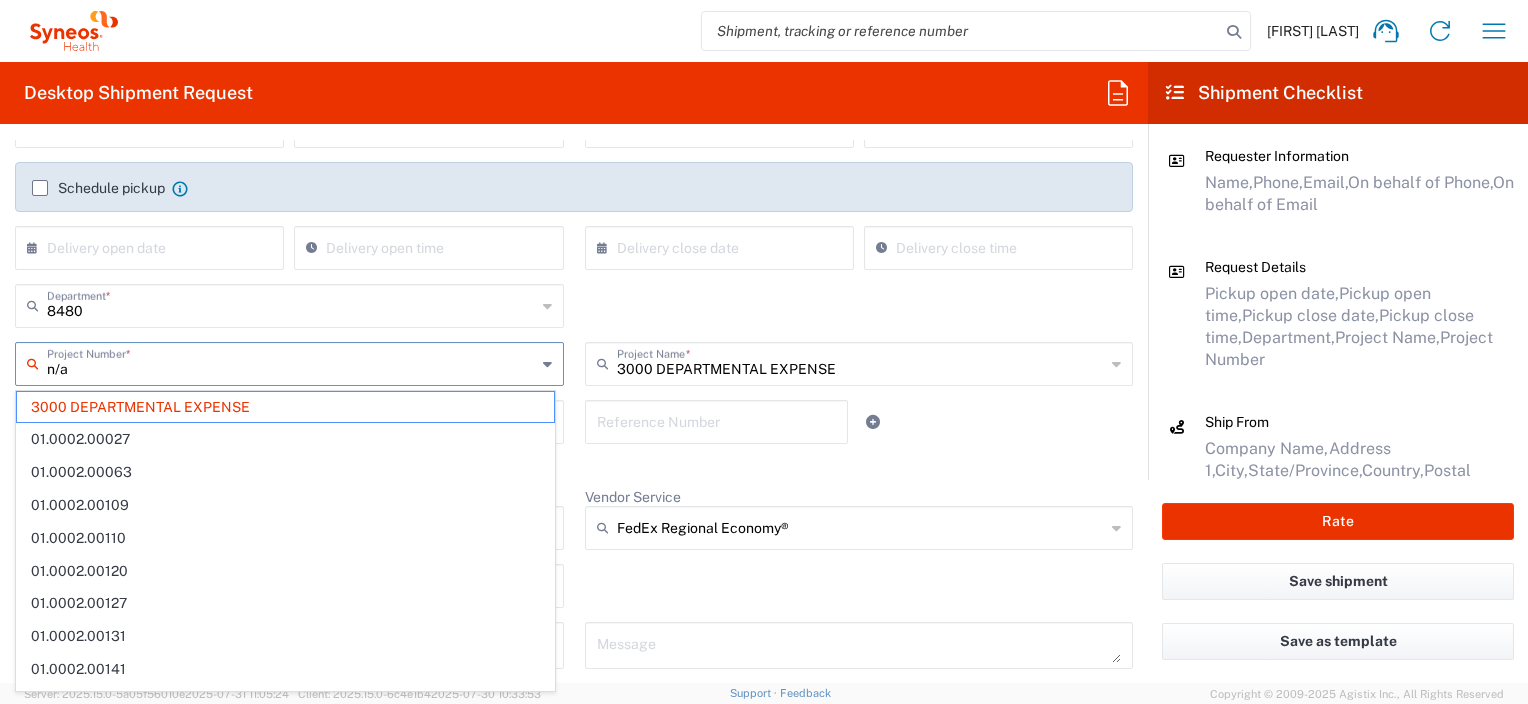 type on "3000 DEPARTMENTAL EXPENSE" 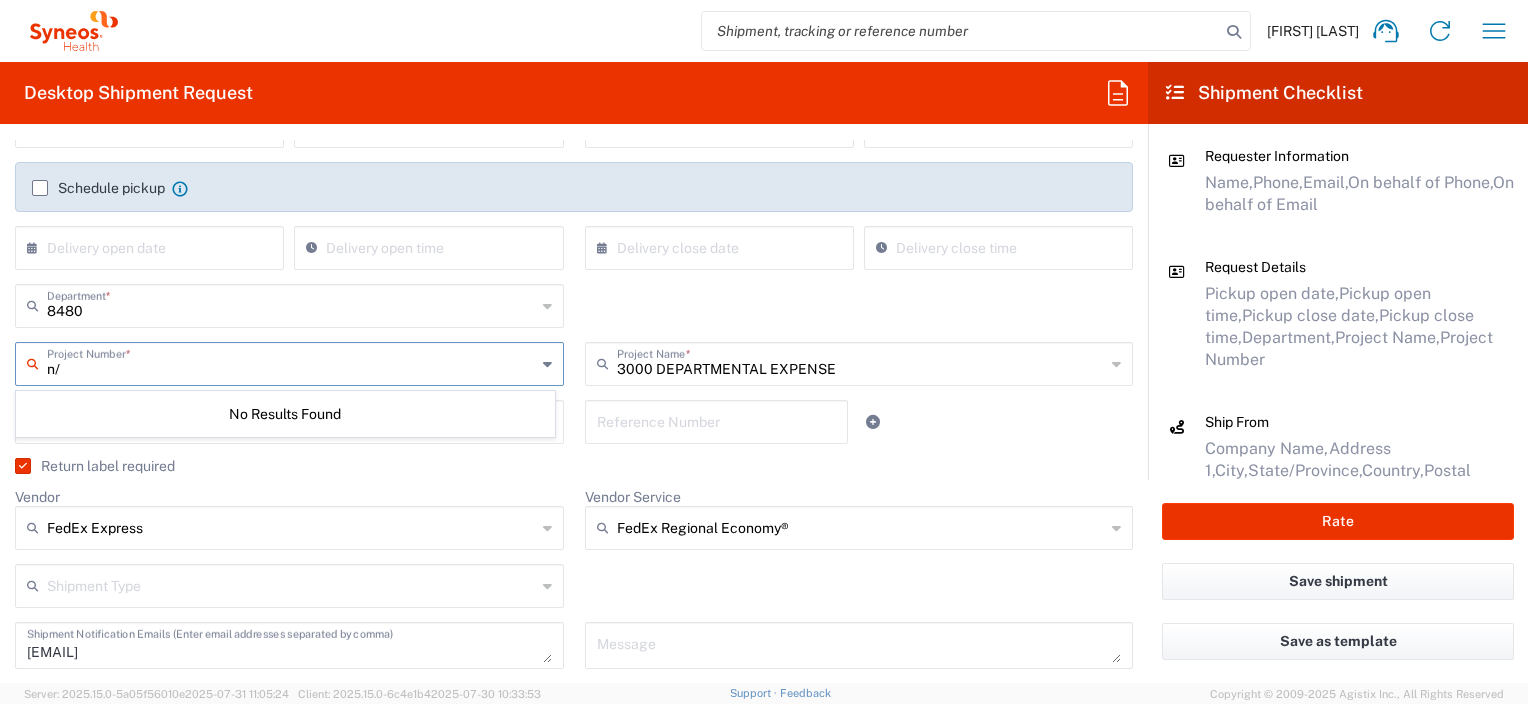 type on "n" 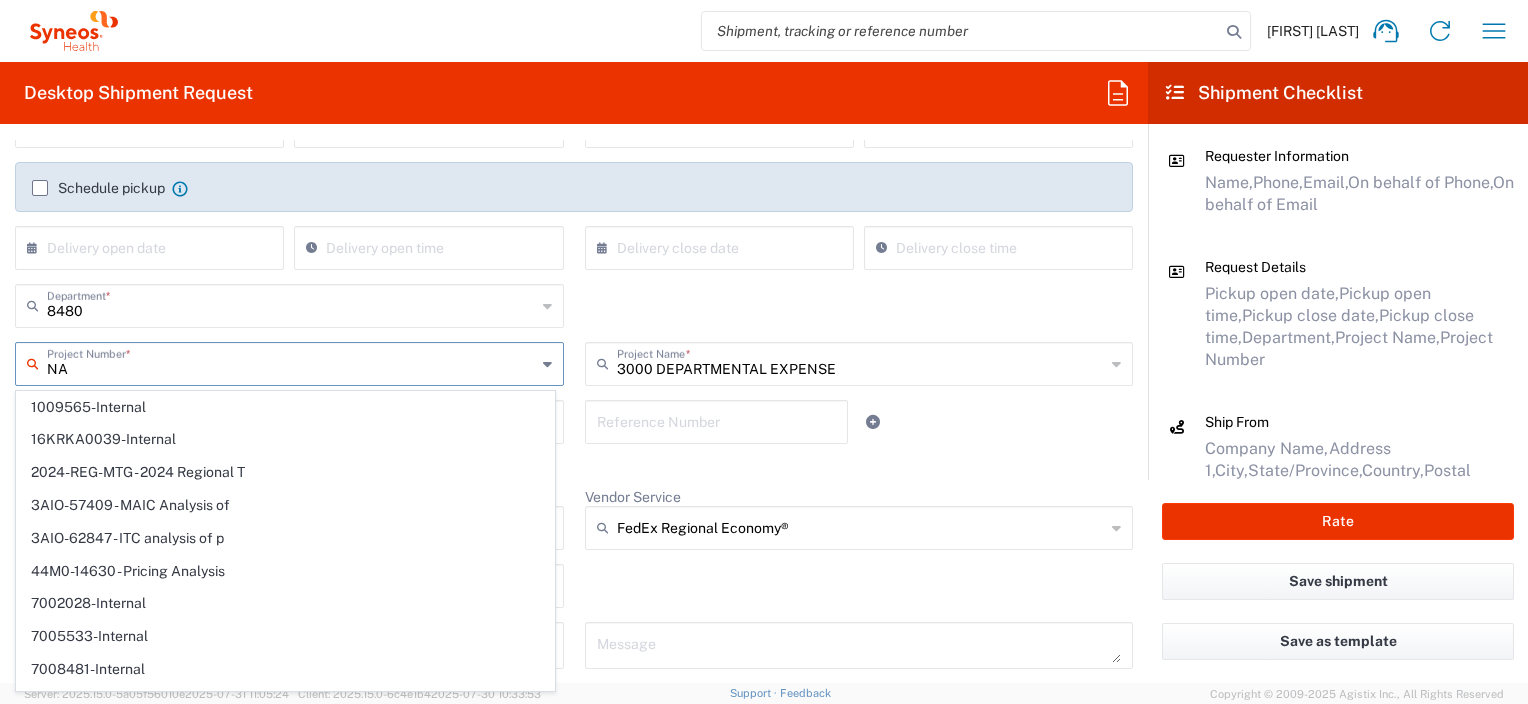 type on "NA" 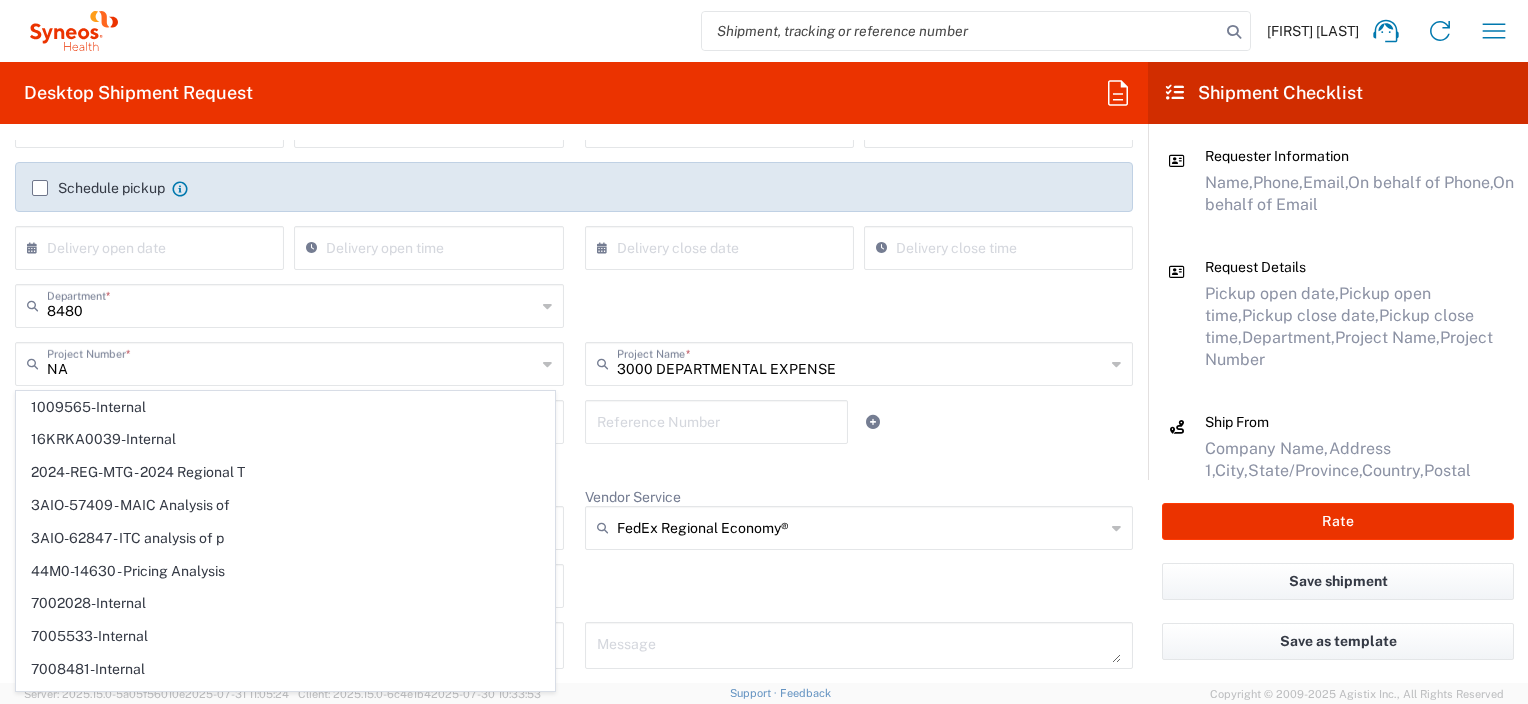 click on "8480  Department  * 8400 8410 8420 8460 8470 8480 8491 8492 8493 8494 8495 8496" 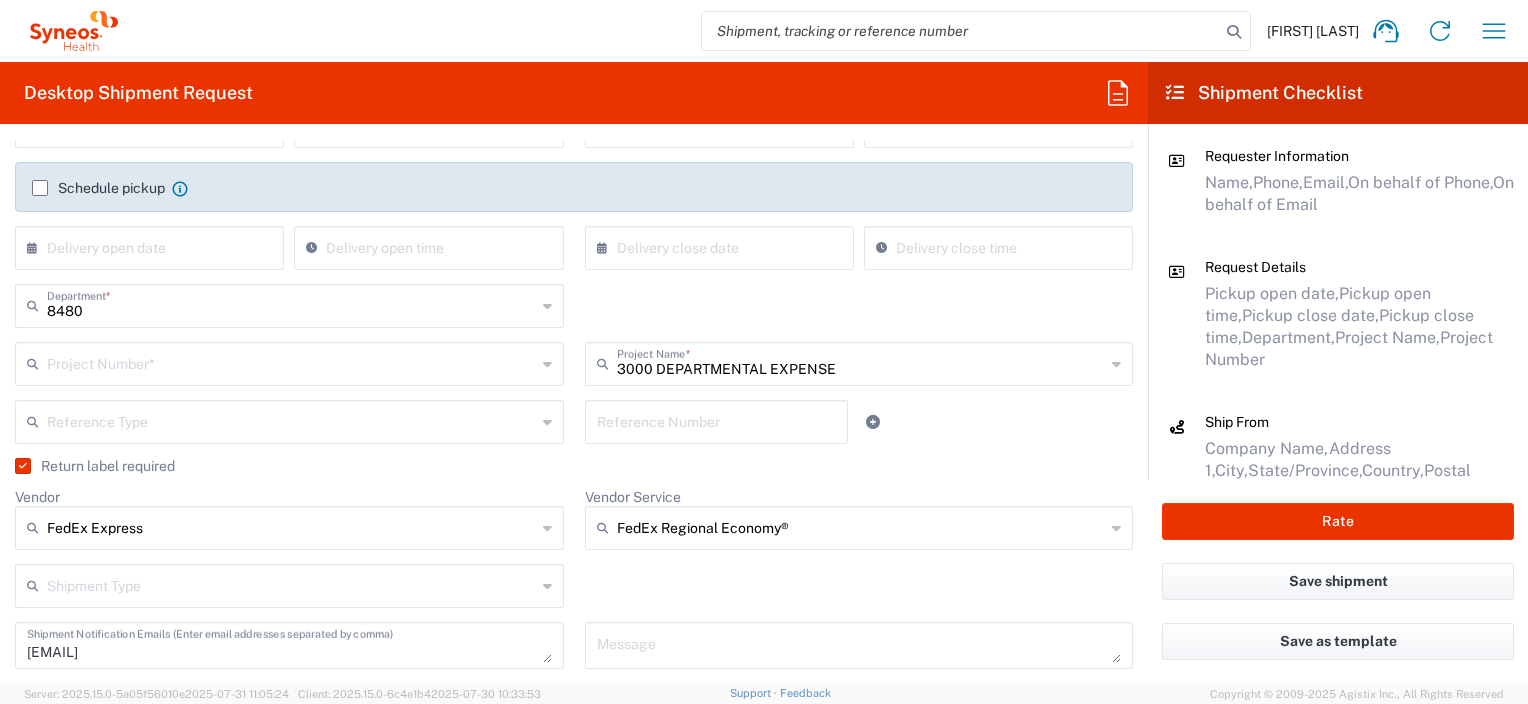 click 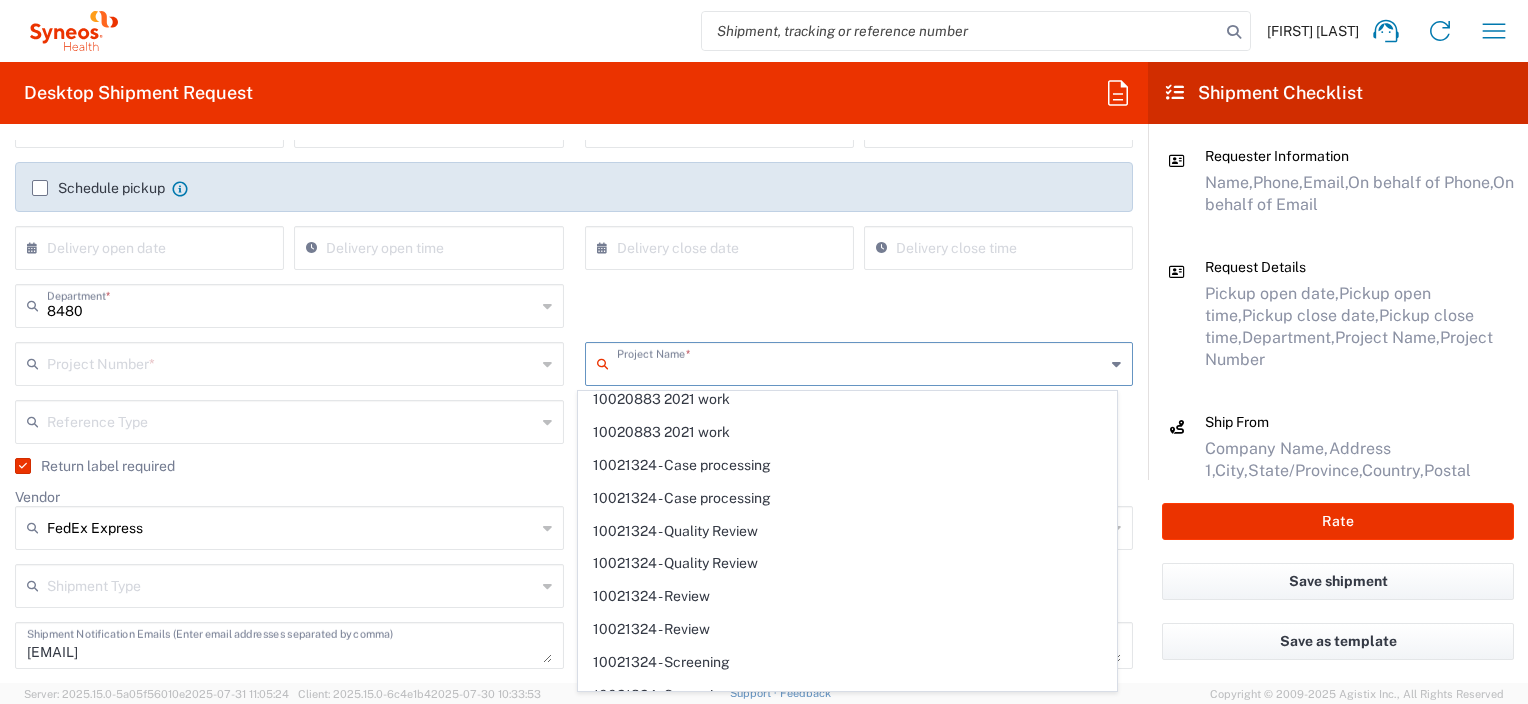 scroll, scrollTop: 700, scrollLeft: 0, axis: vertical 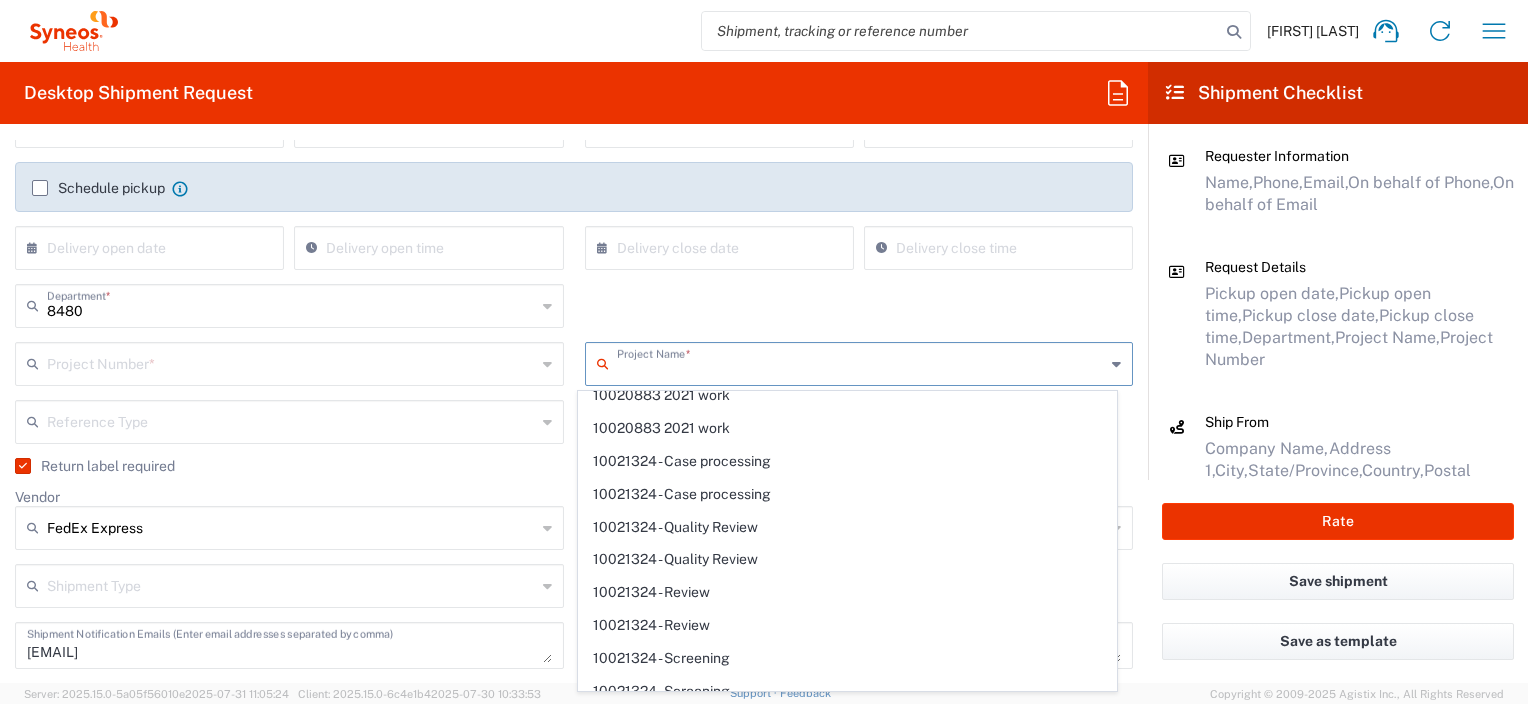 click at bounding box center (861, 362) 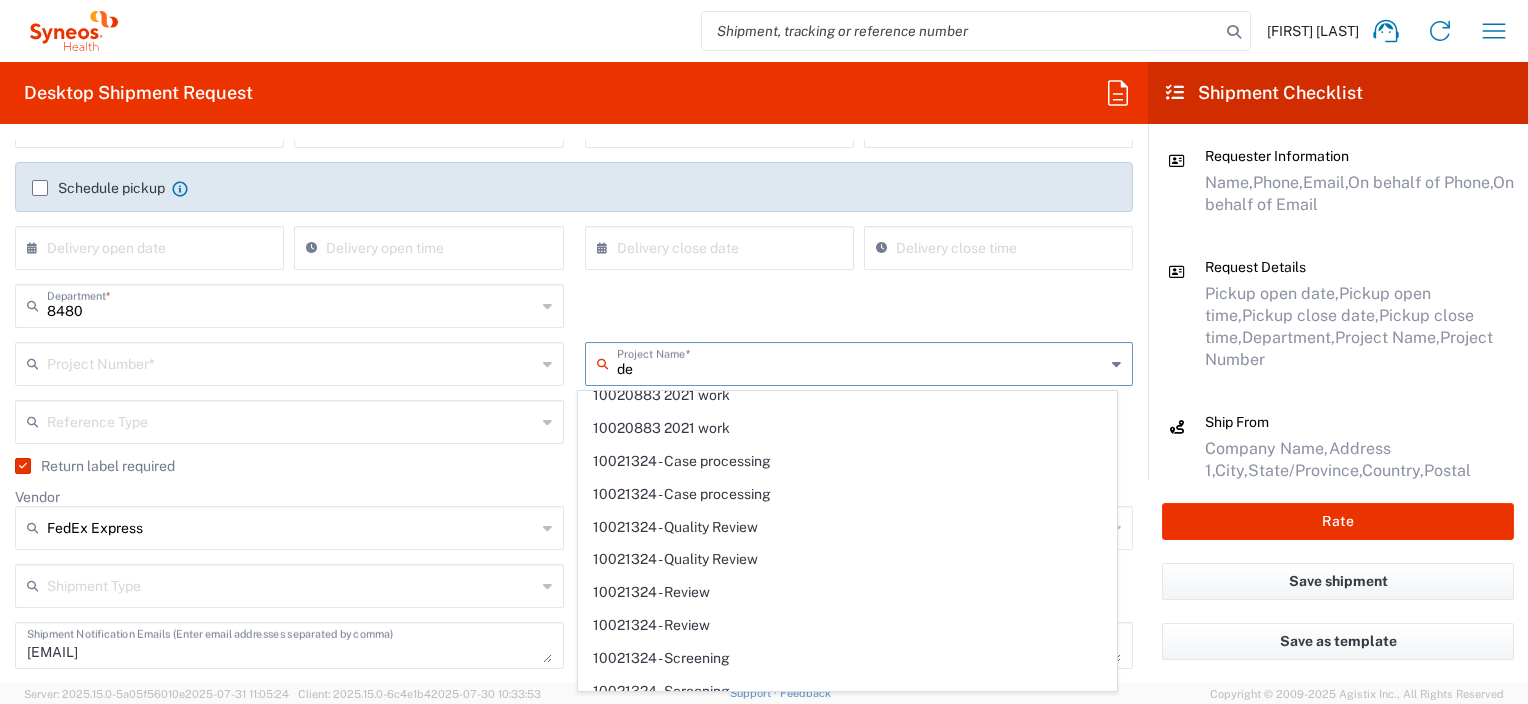 type on "dep" 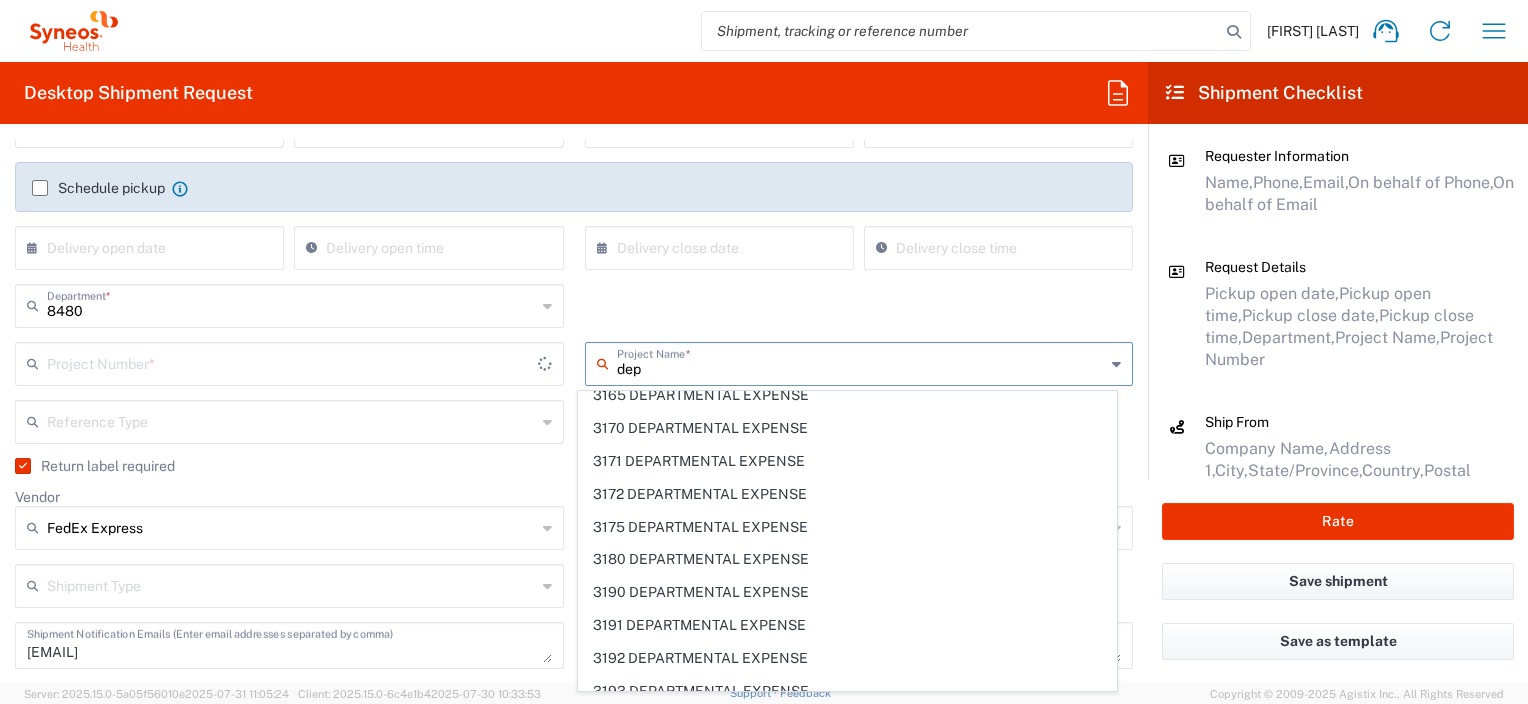 type on "3000 DEPARTMENTAL EXPENSE" 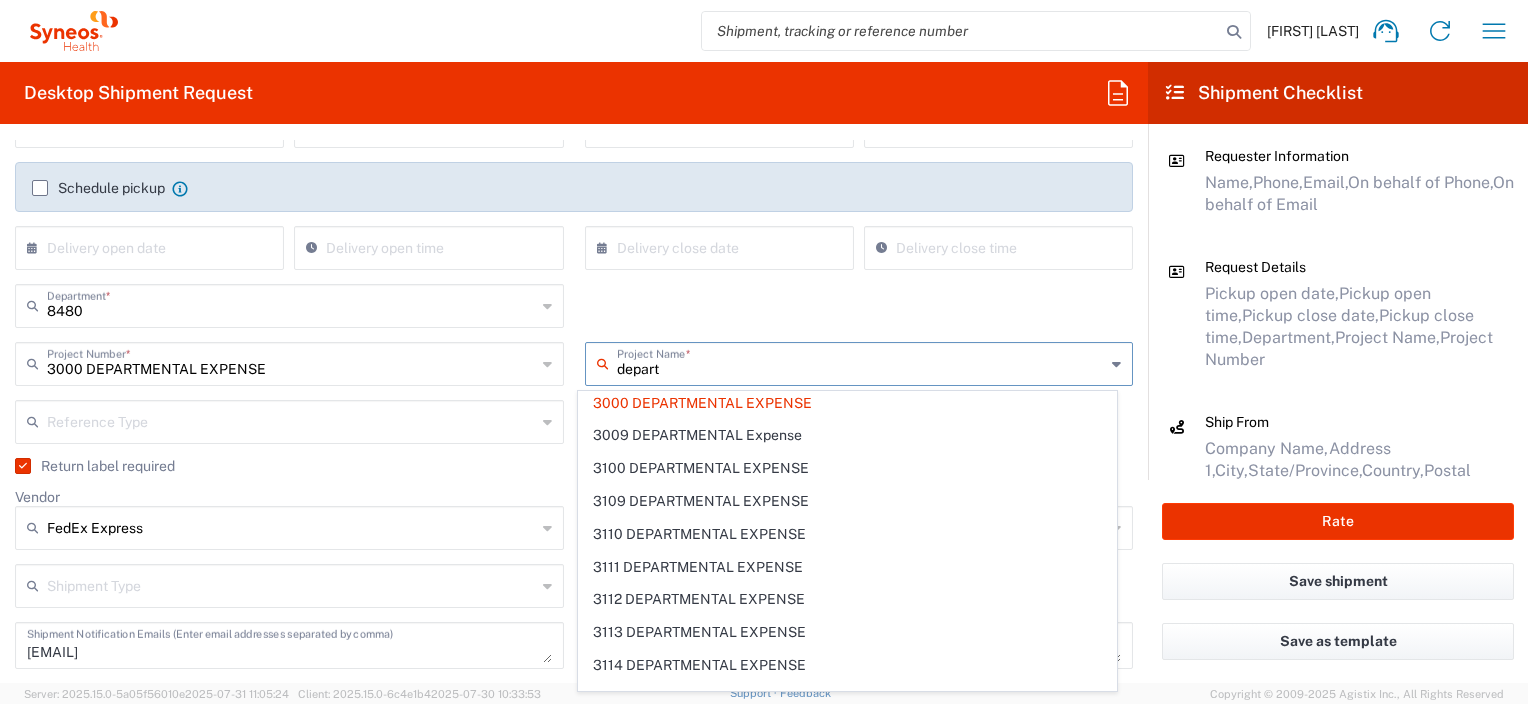 scroll, scrollTop: 0, scrollLeft: 0, axis: both 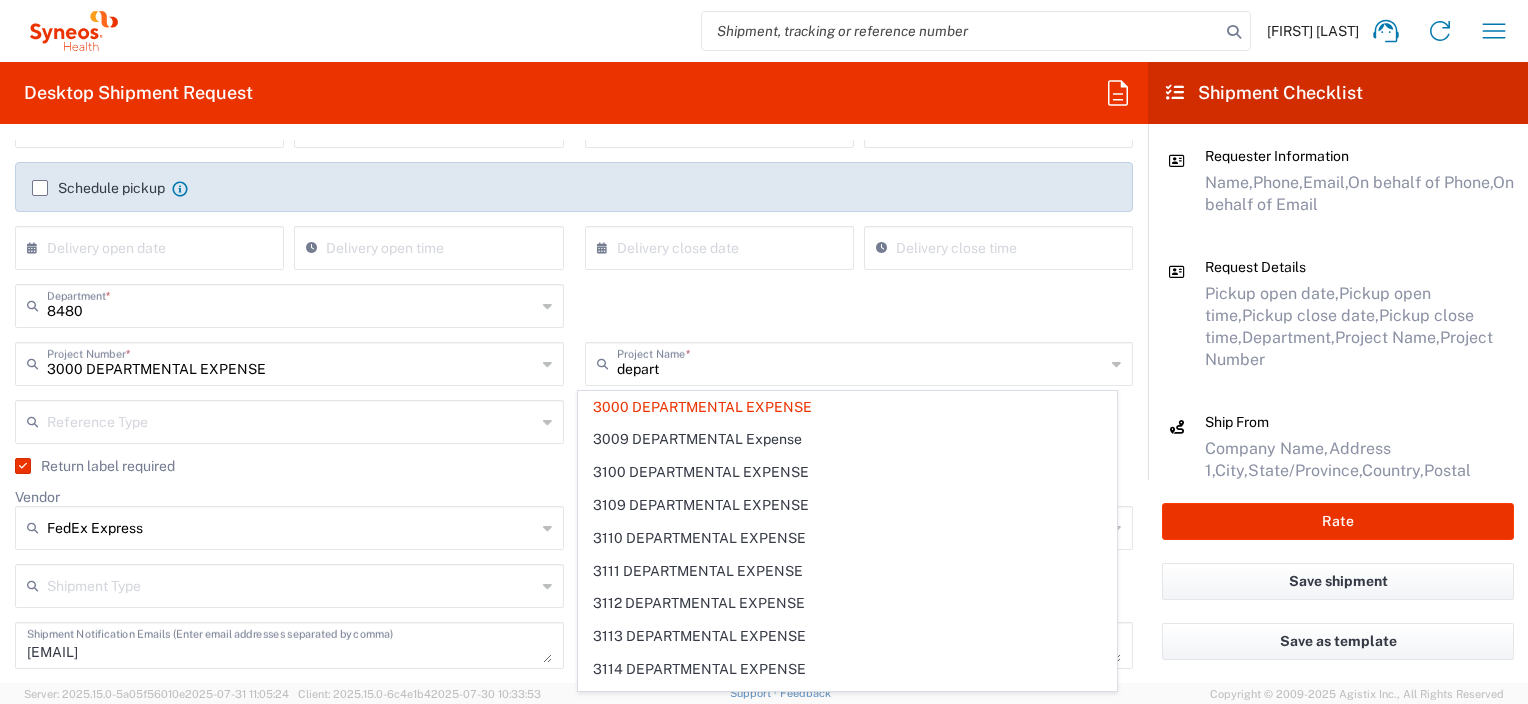click on "Anna Smakowska
Home
Shipment estimator
Shipment tracking
Desktop shipment request
My shipments
Address book
Denied party screening
My profile
Logout" 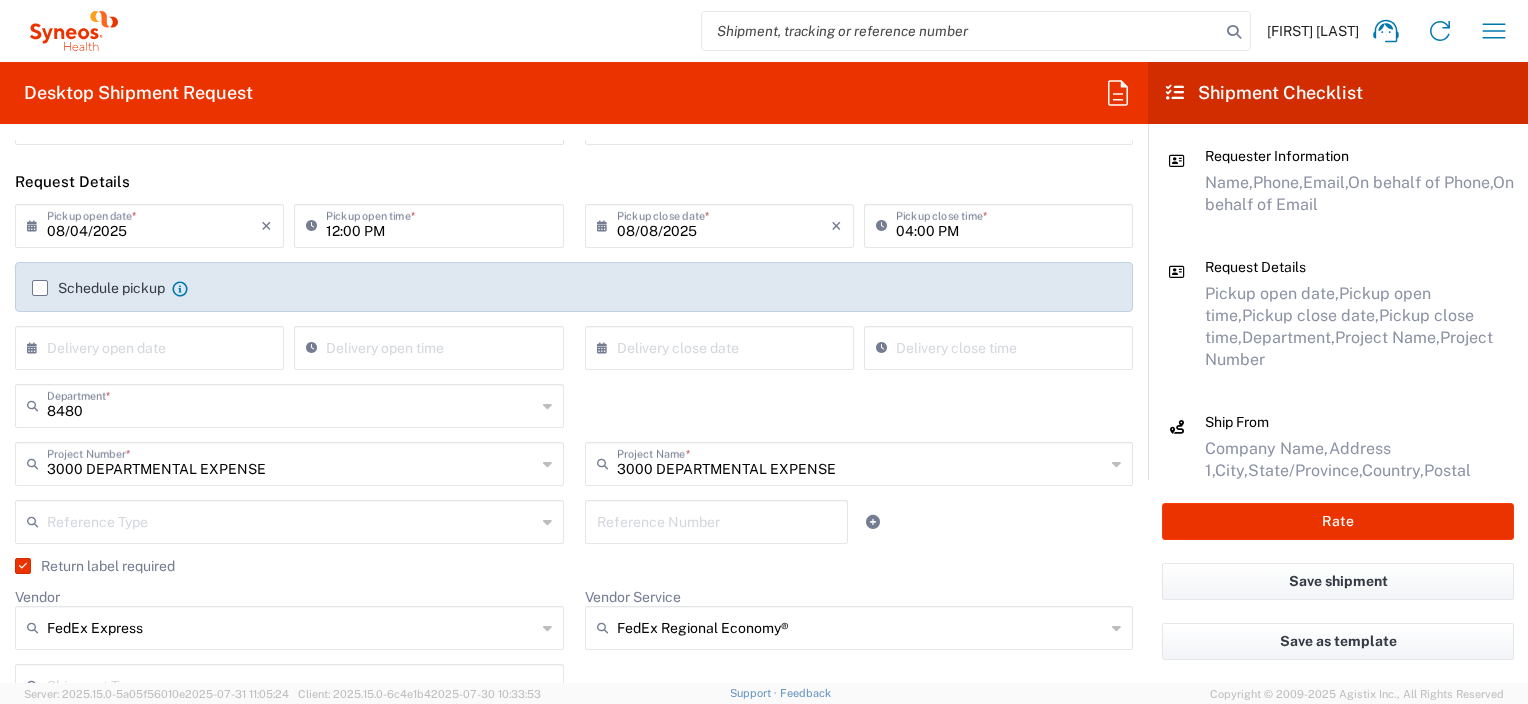 scroll, scrollTop: 400, scrollLeft: 0, axis: vertical 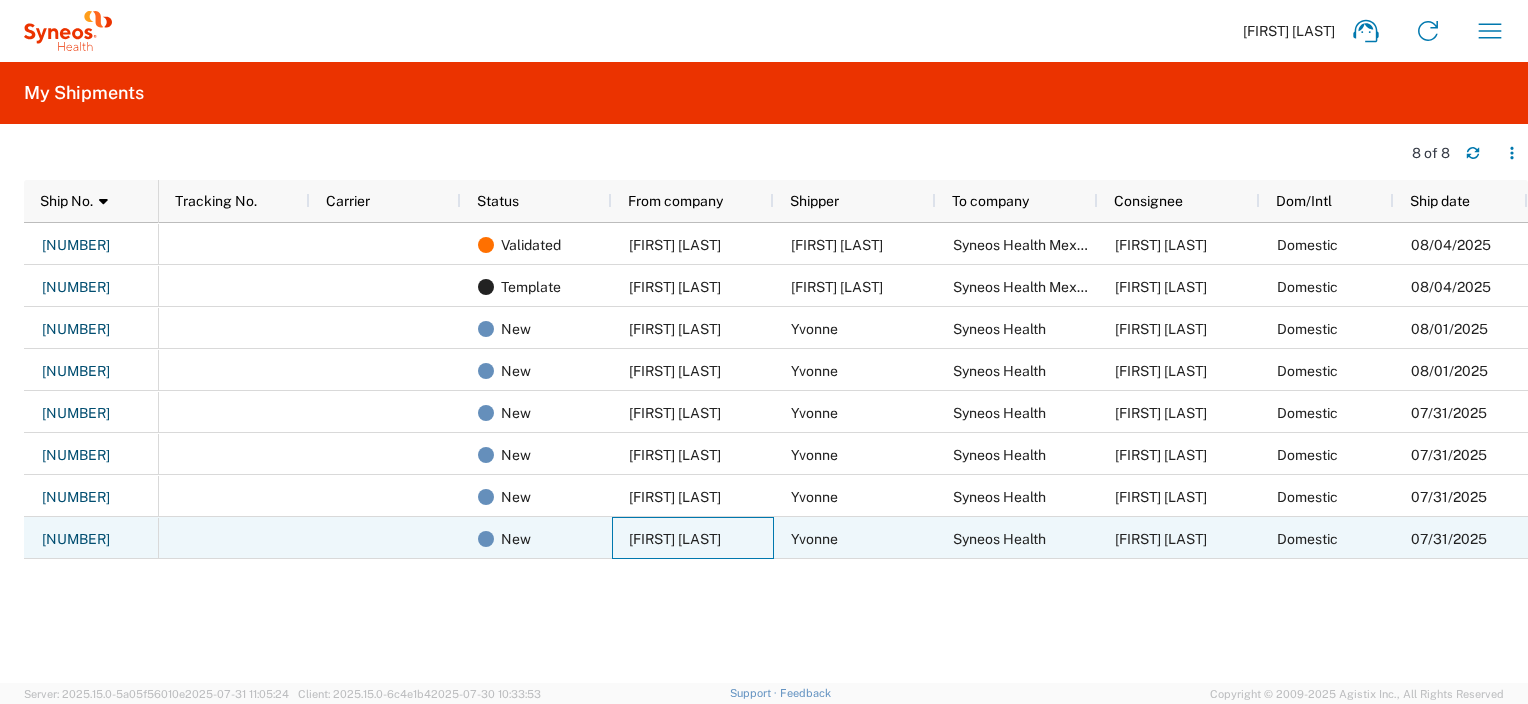 drag, startPoint x: 704, startPoint y: 532, endPoint x: 586, endPoint y: 620, distance: 147.20055 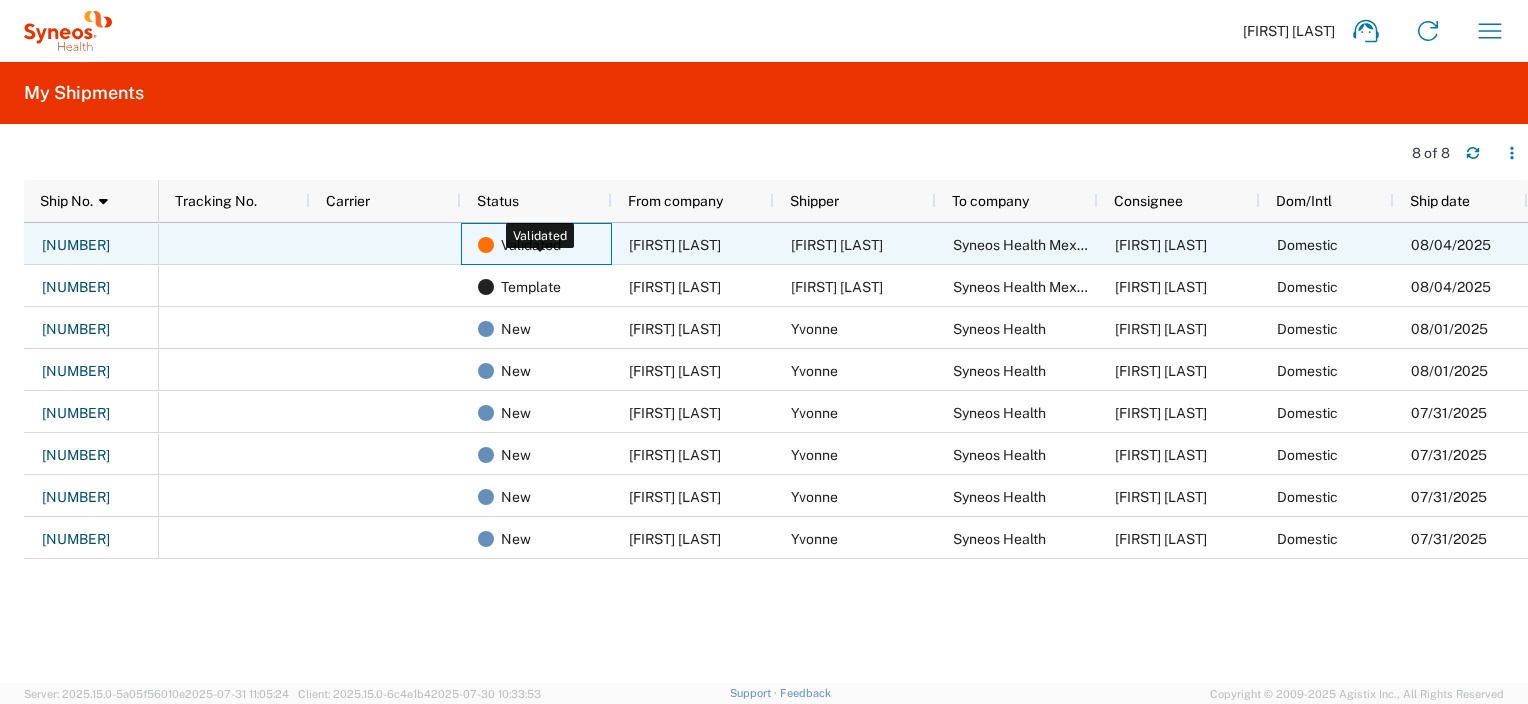 click on "Validated" 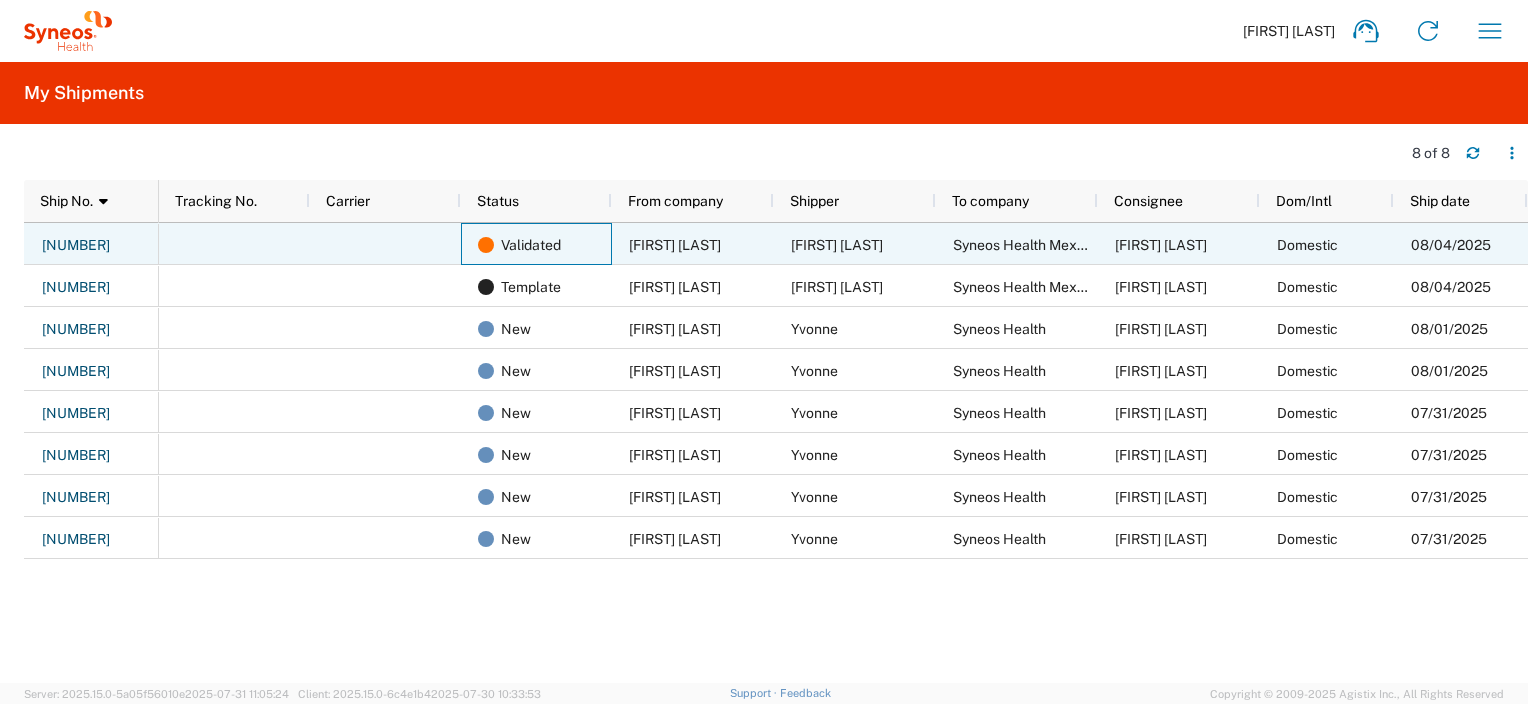 click on "[FIRST] [LAST]" 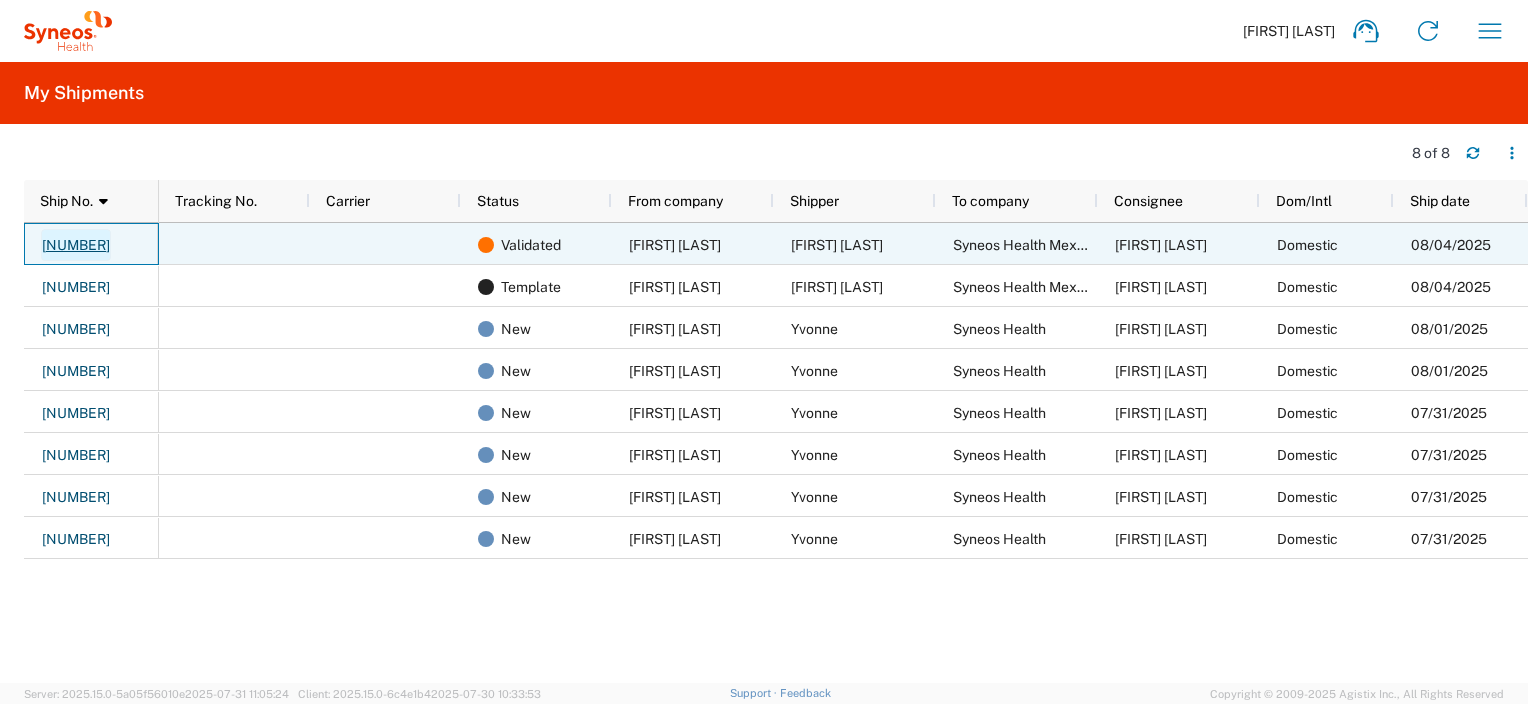 click on "[NUMBER]" 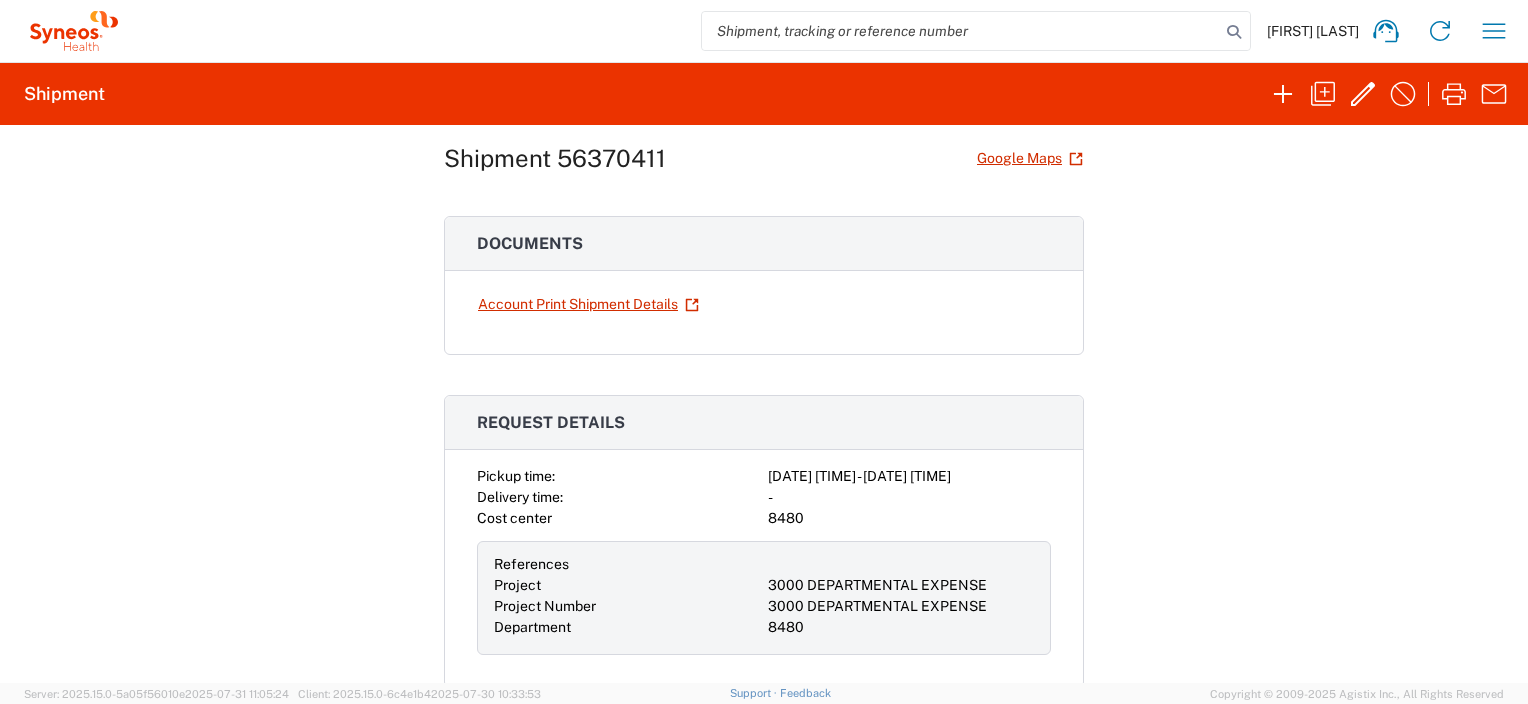 scroll, scrollTop: 0, scrollLeft: 0, axis: both 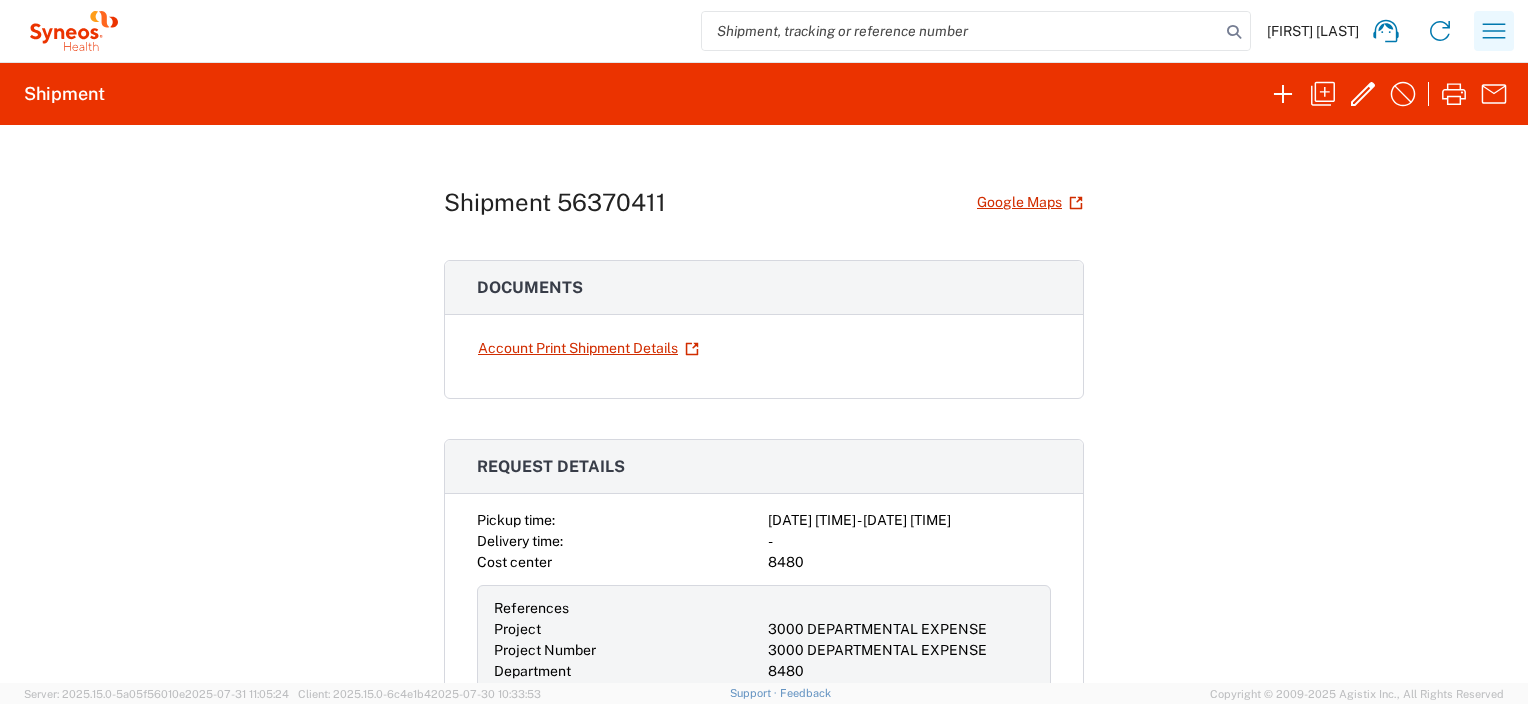 click 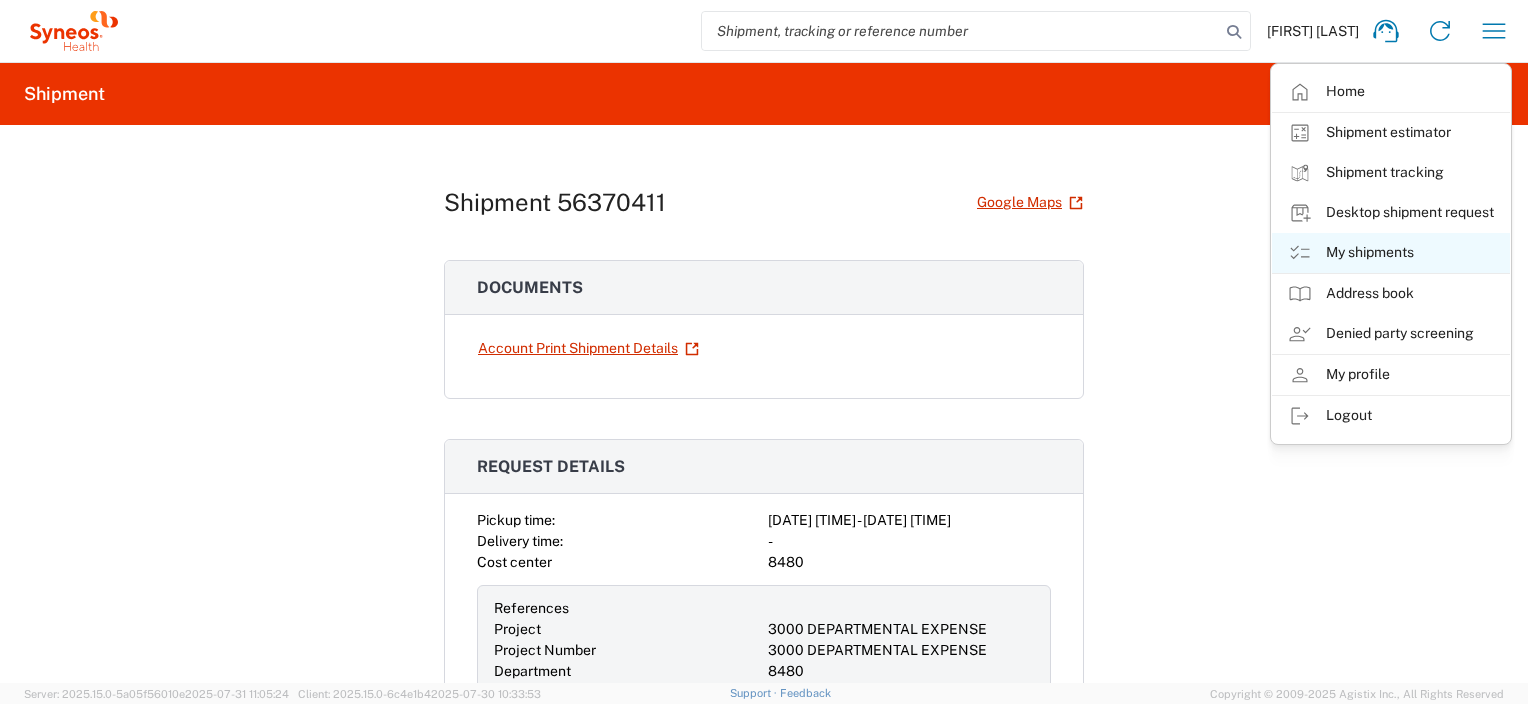 click on "My shipments" 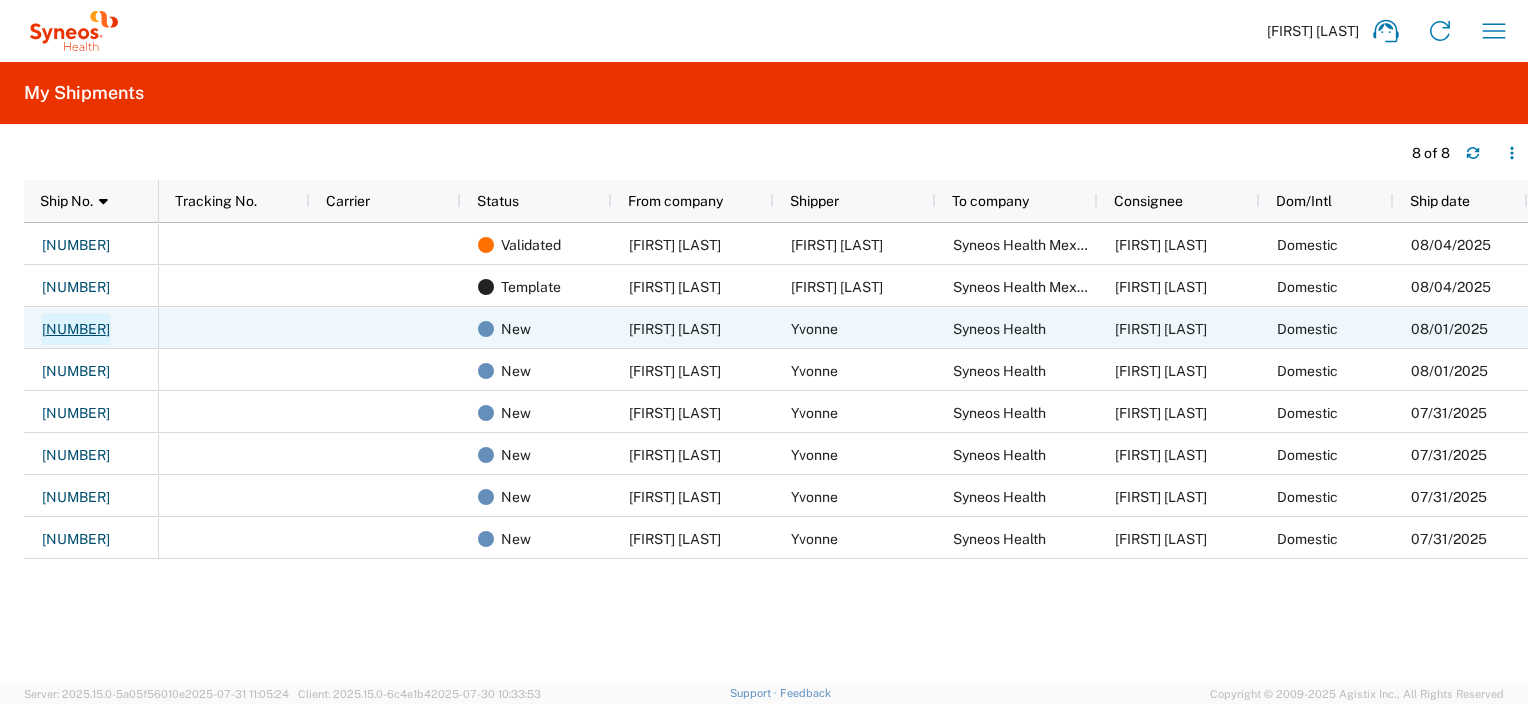 click on "[NUMBER]" 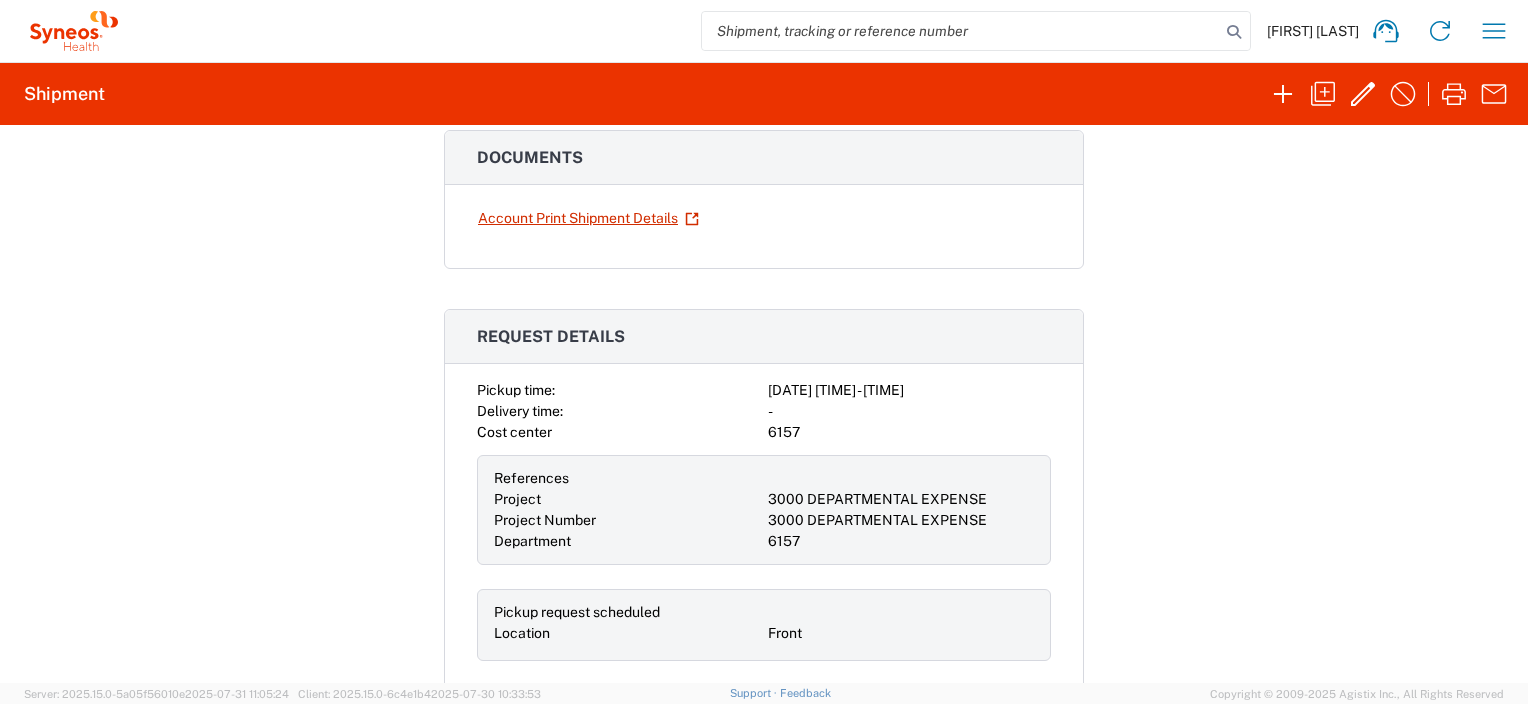 scroll, scrollTop: 0, scrollLeft: 0, axis: both 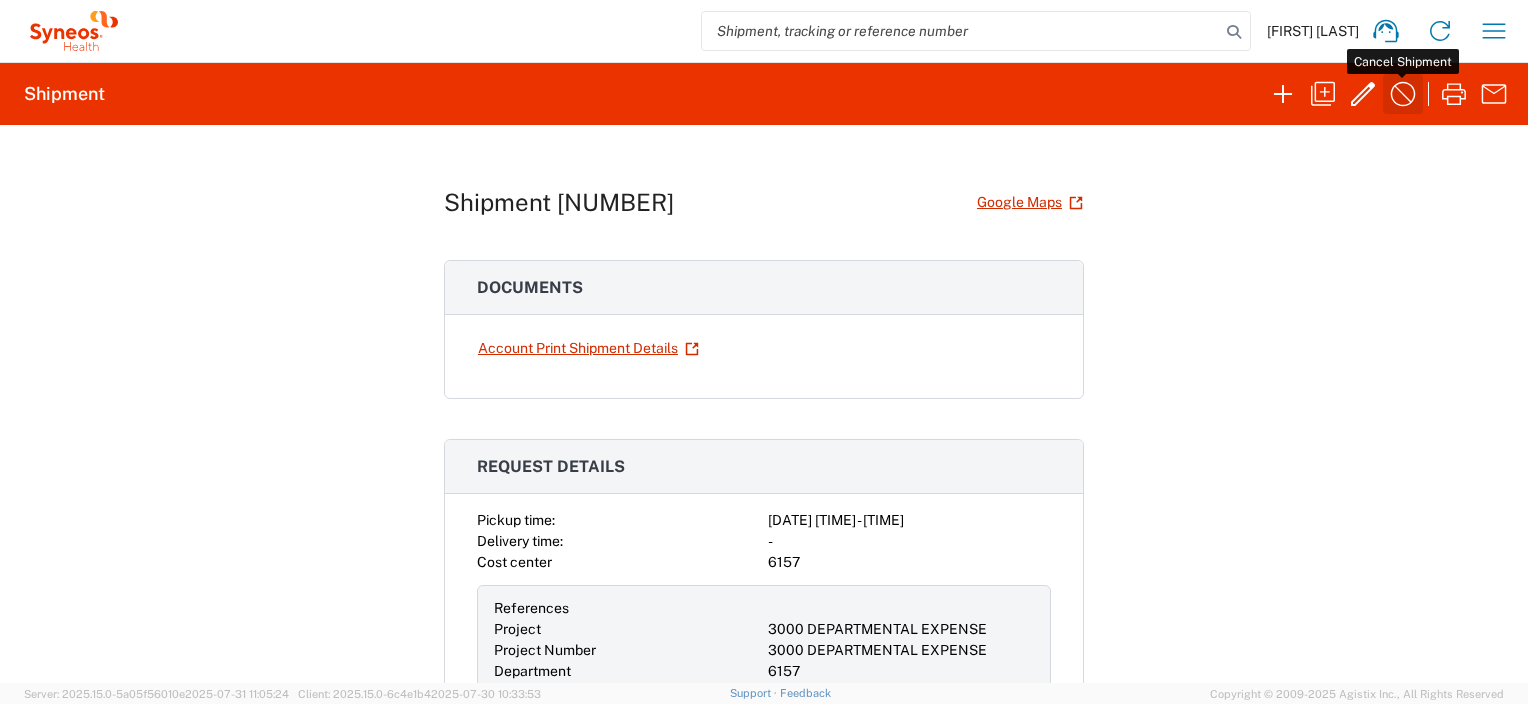 click 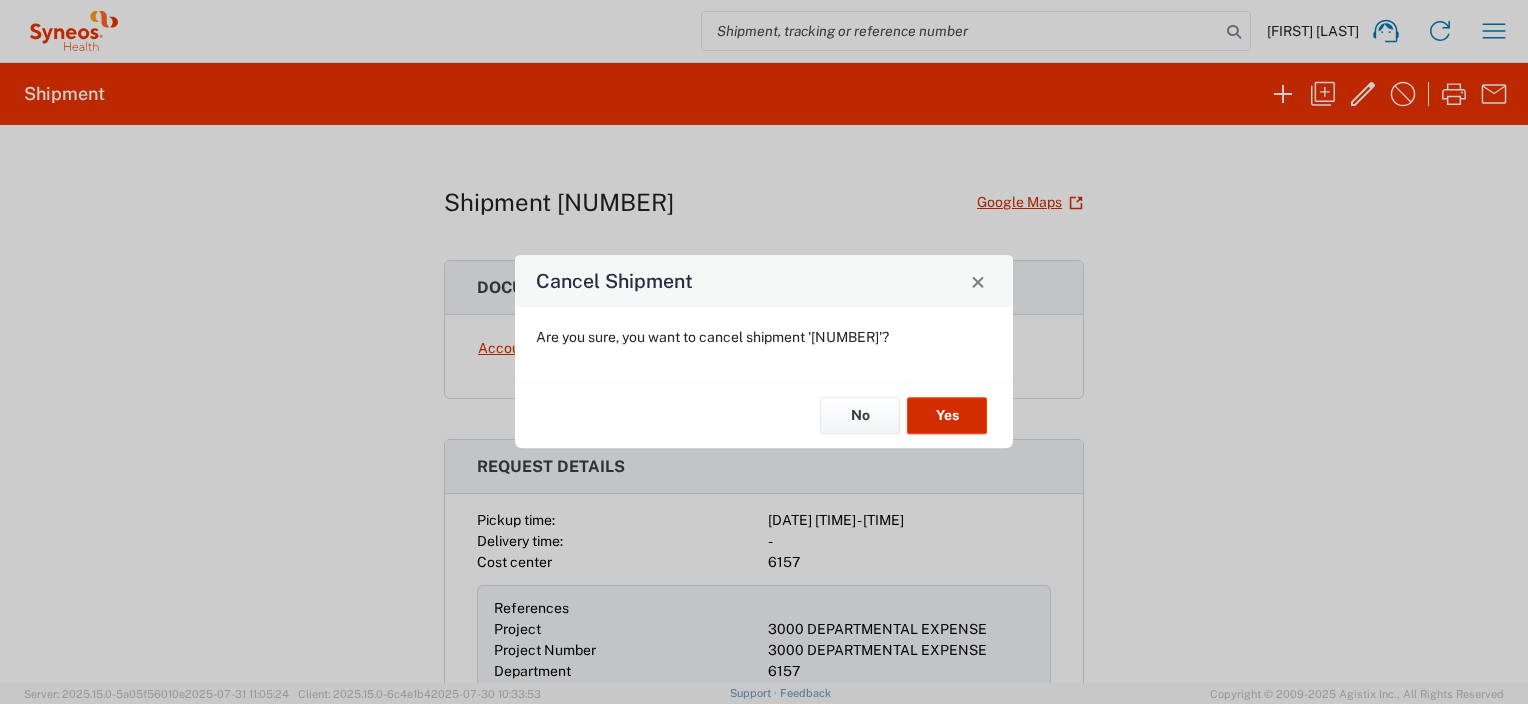 click on "Yes" 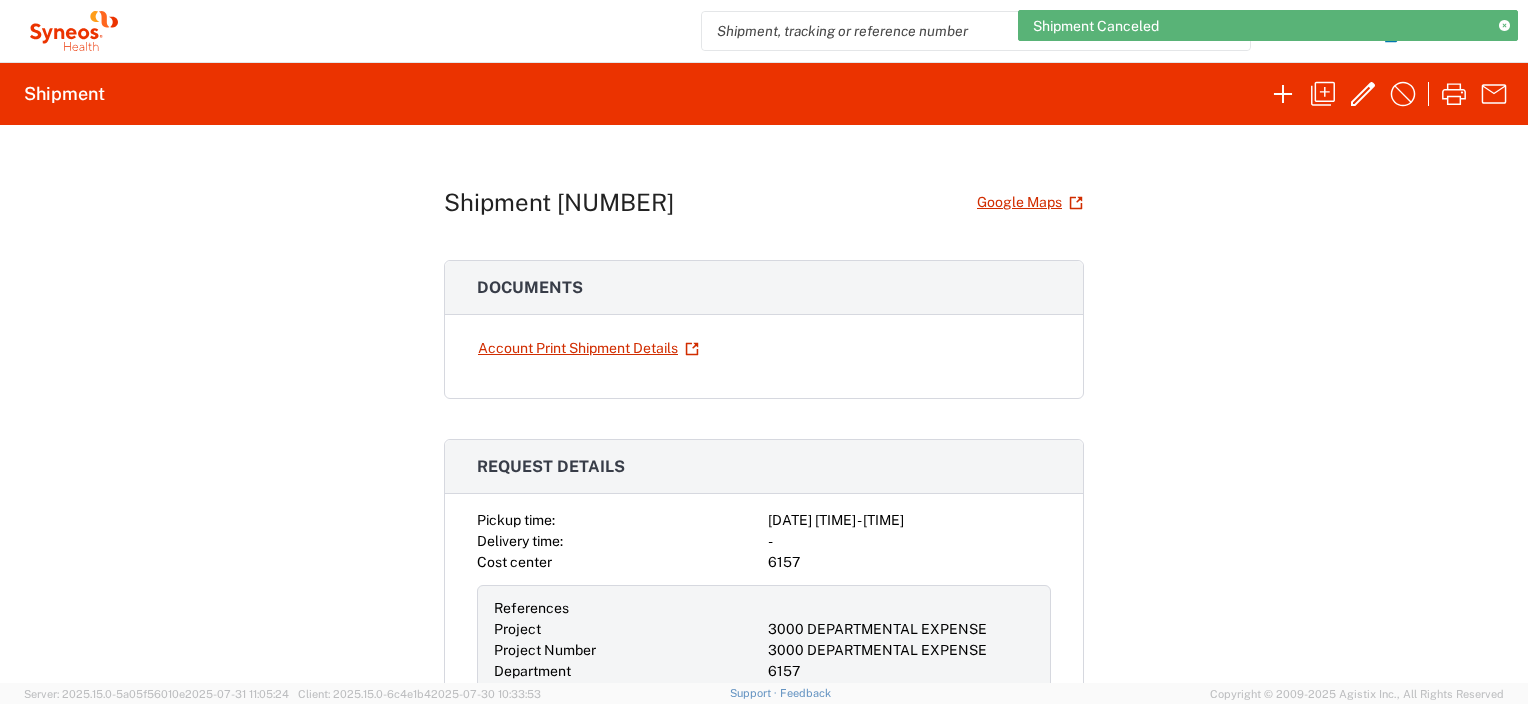 click 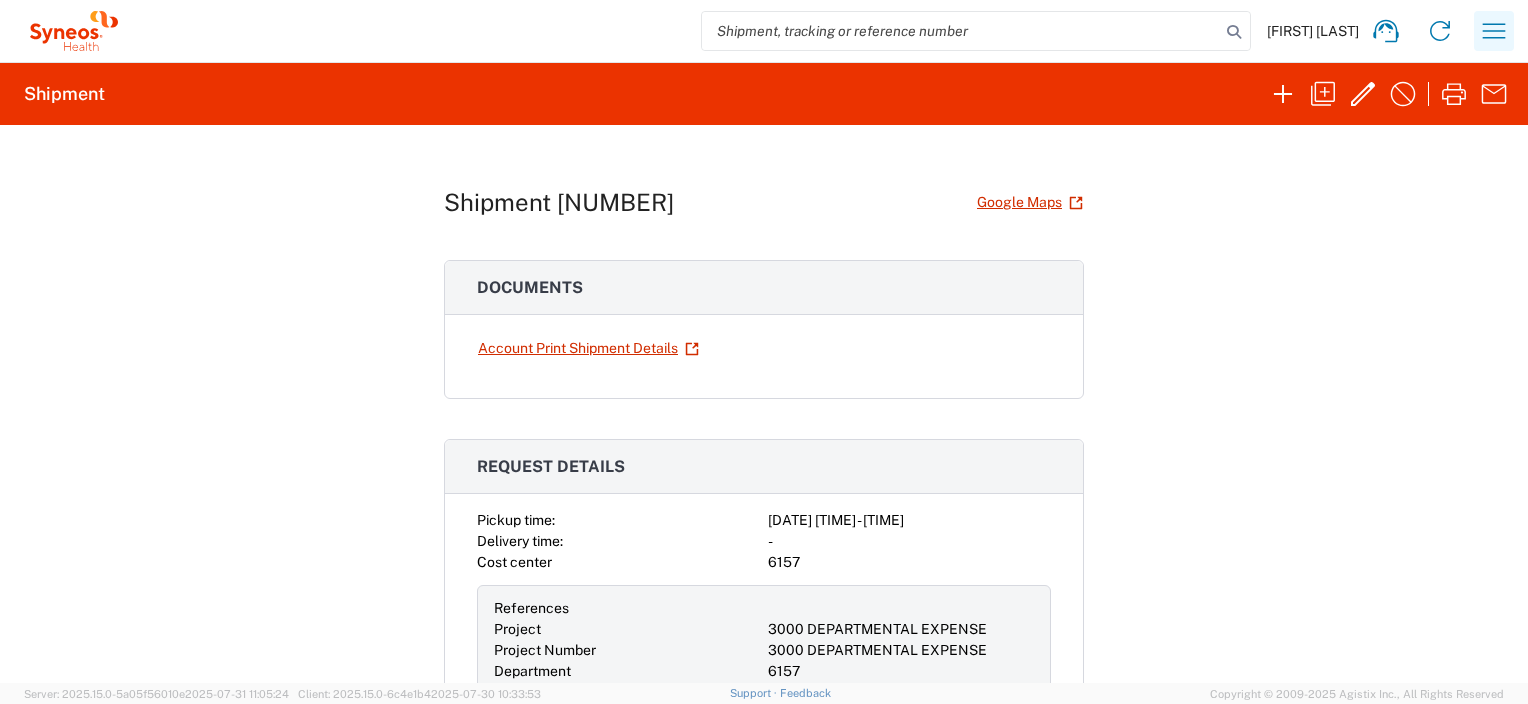 click 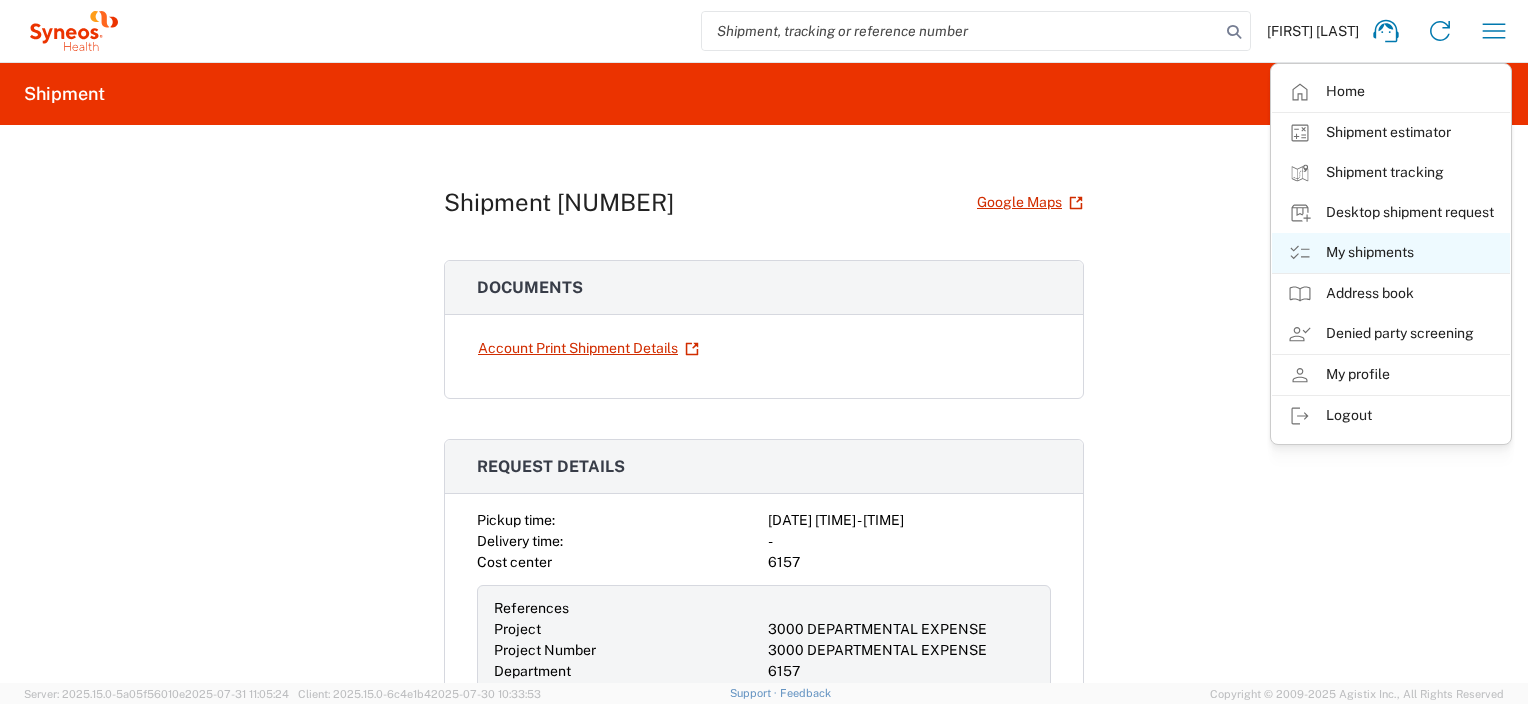 click on "My shipments" 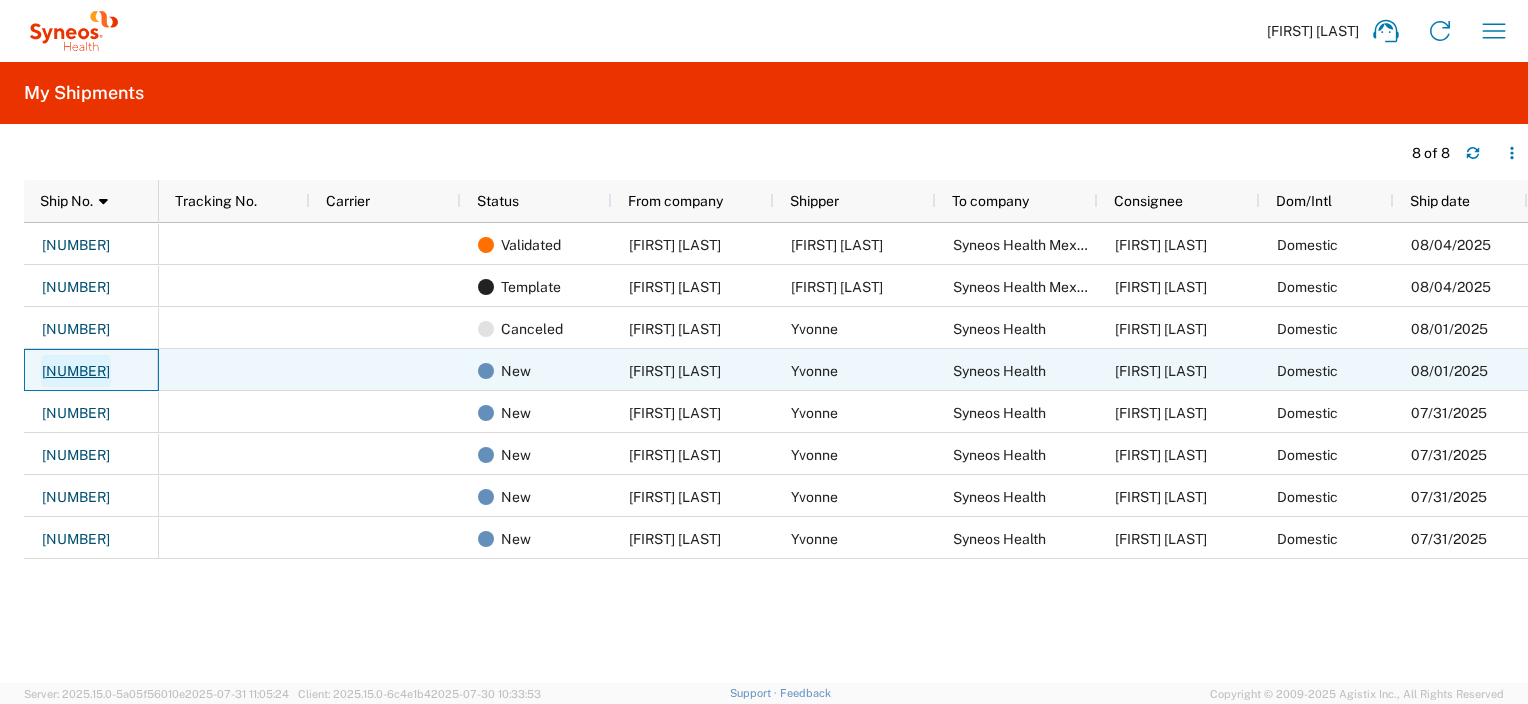 click on "[NUMBER]" 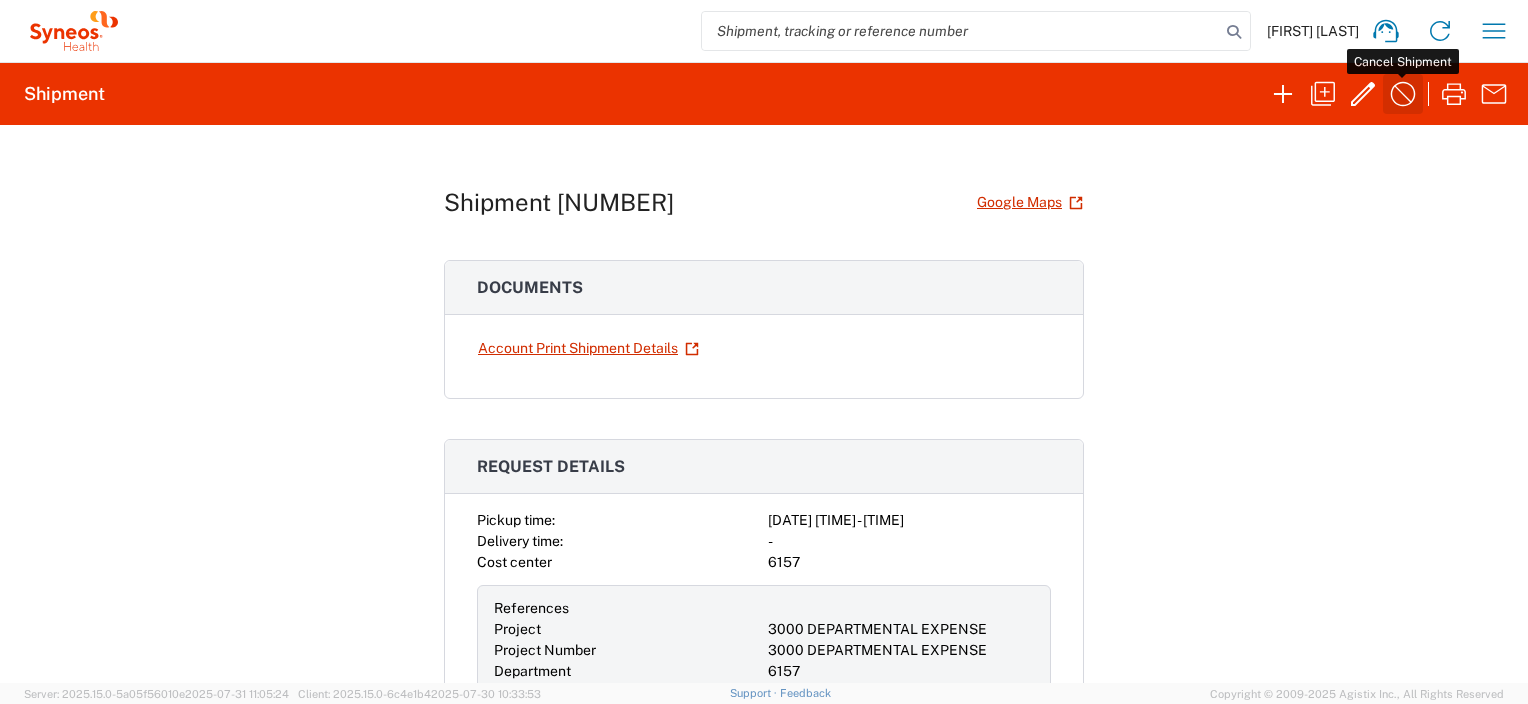click 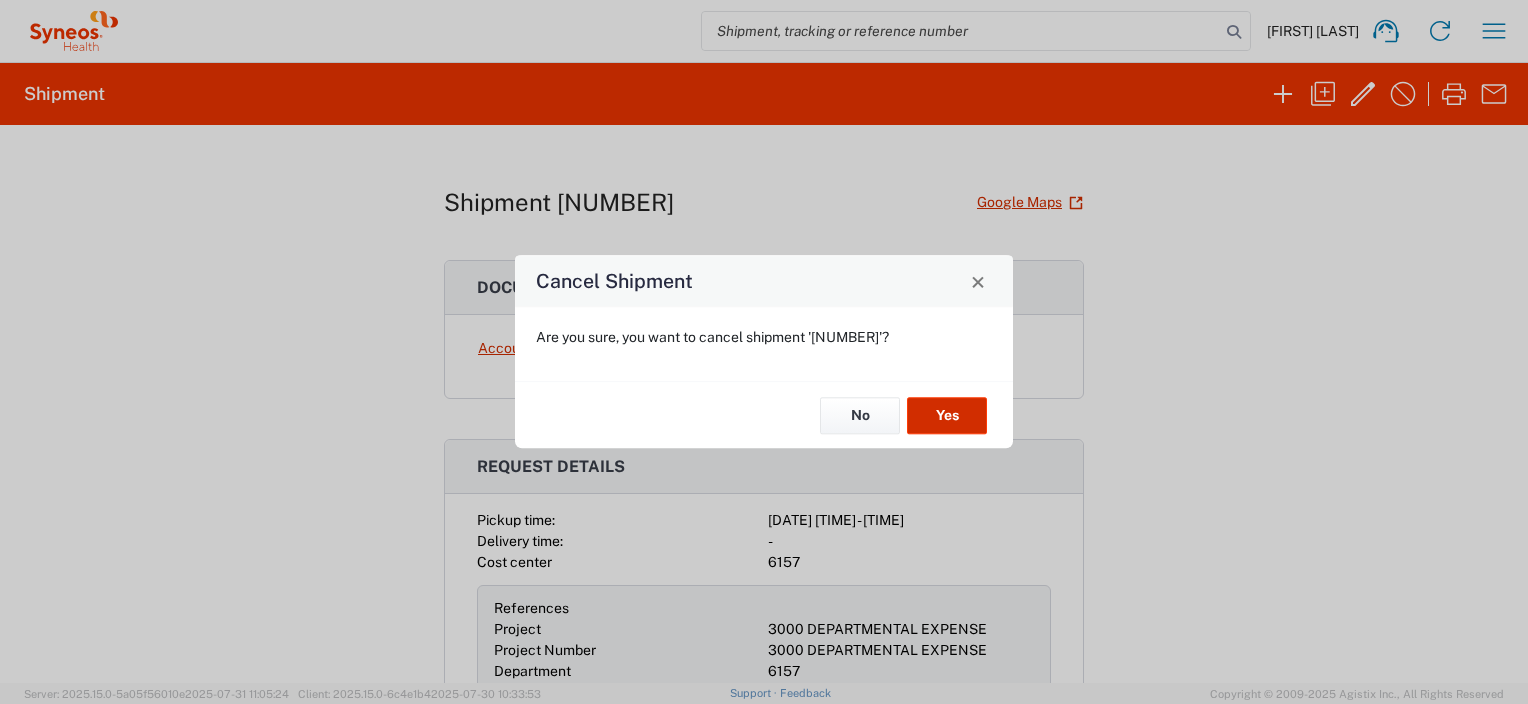 click on "Yes" 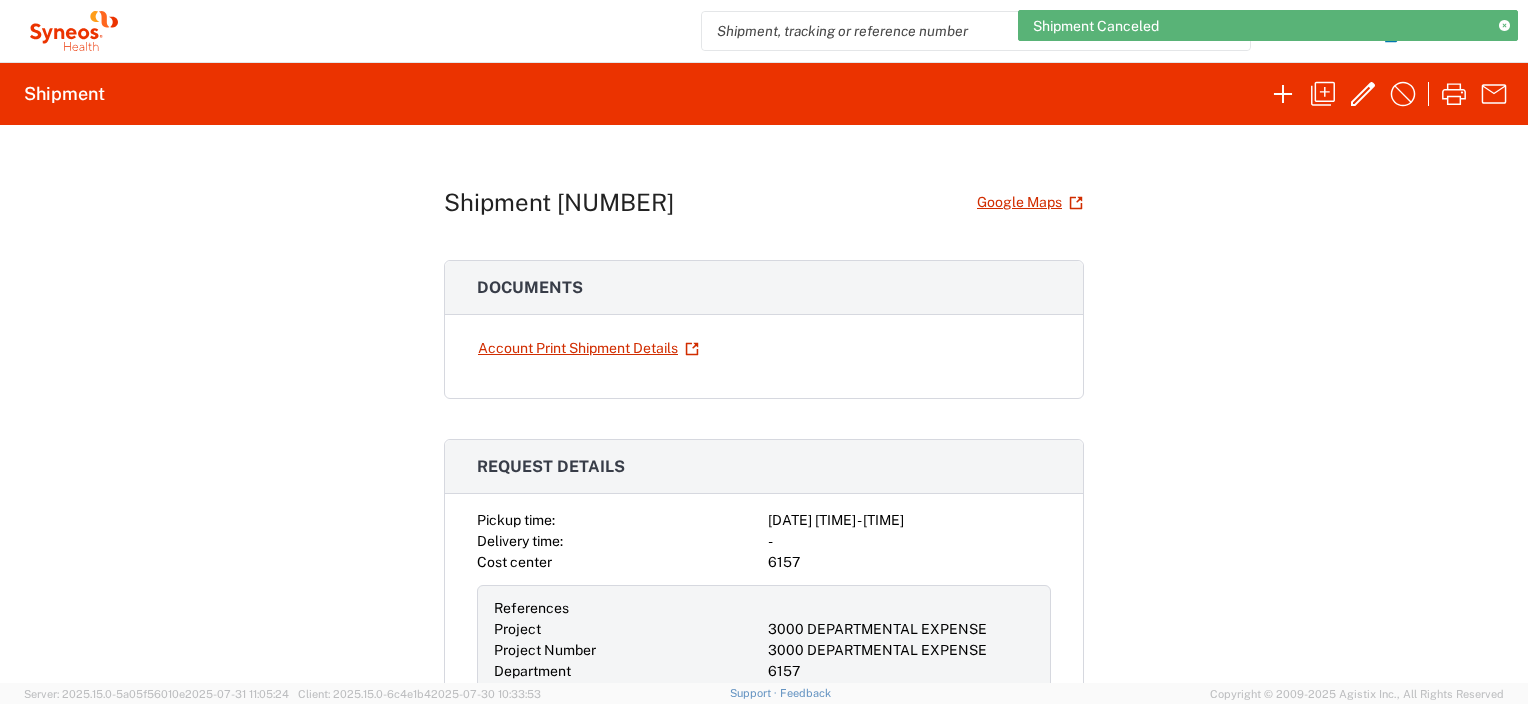 click 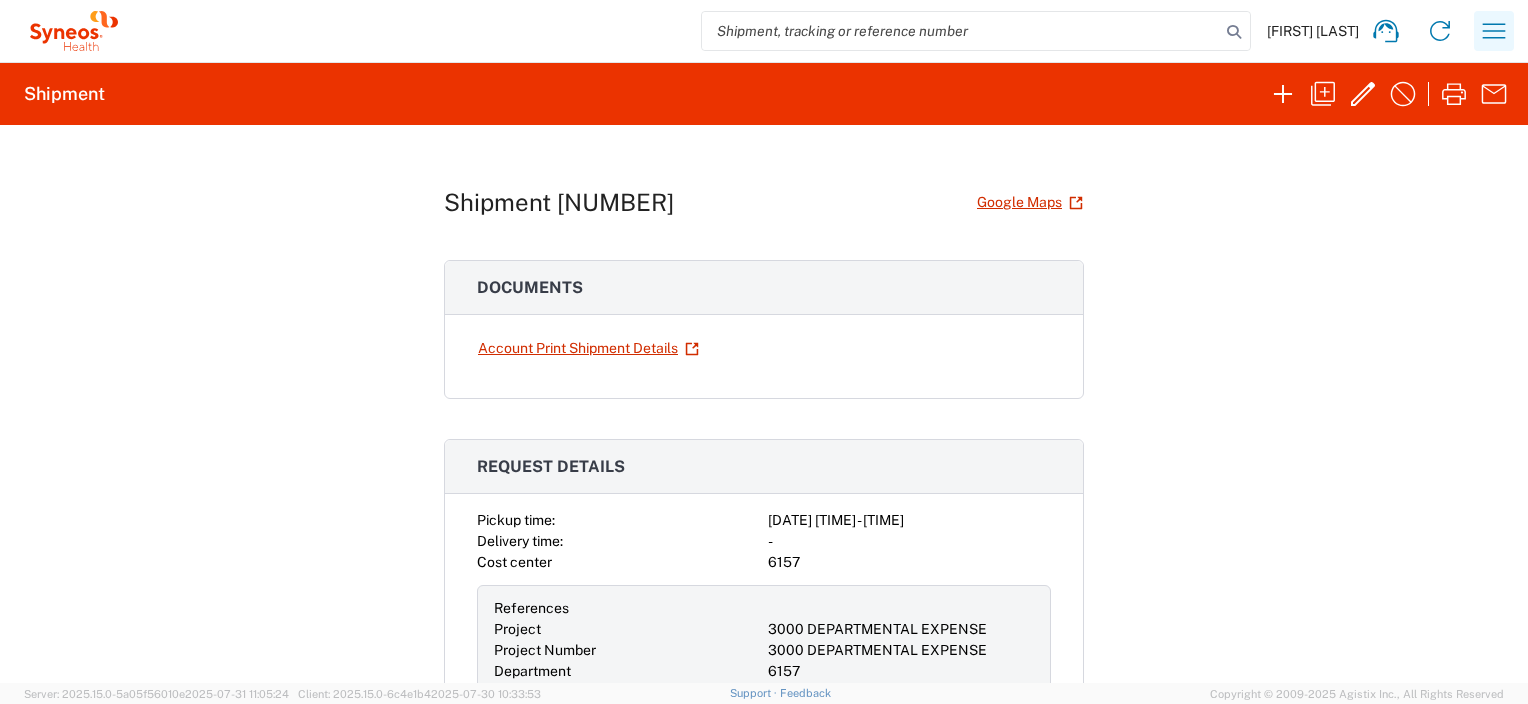 click 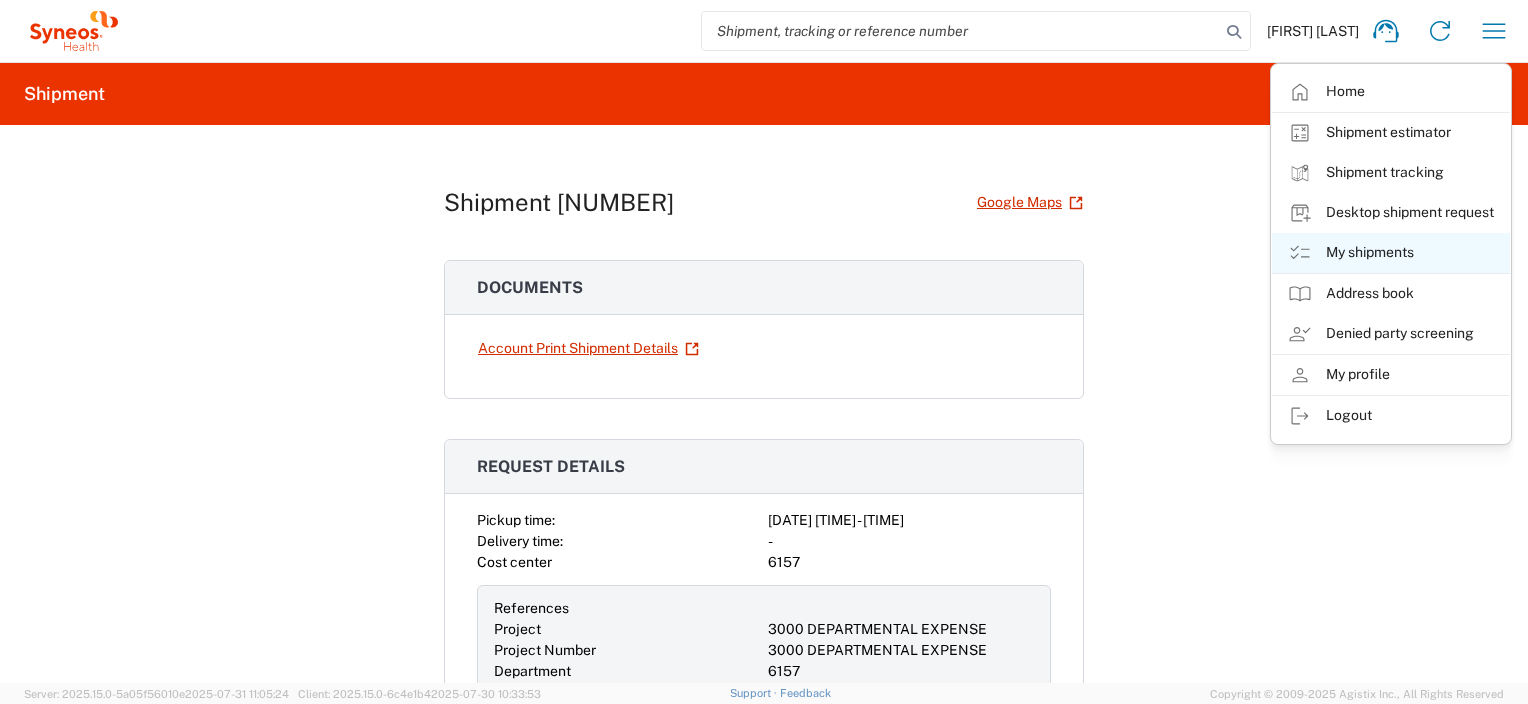 click on "My shipments" 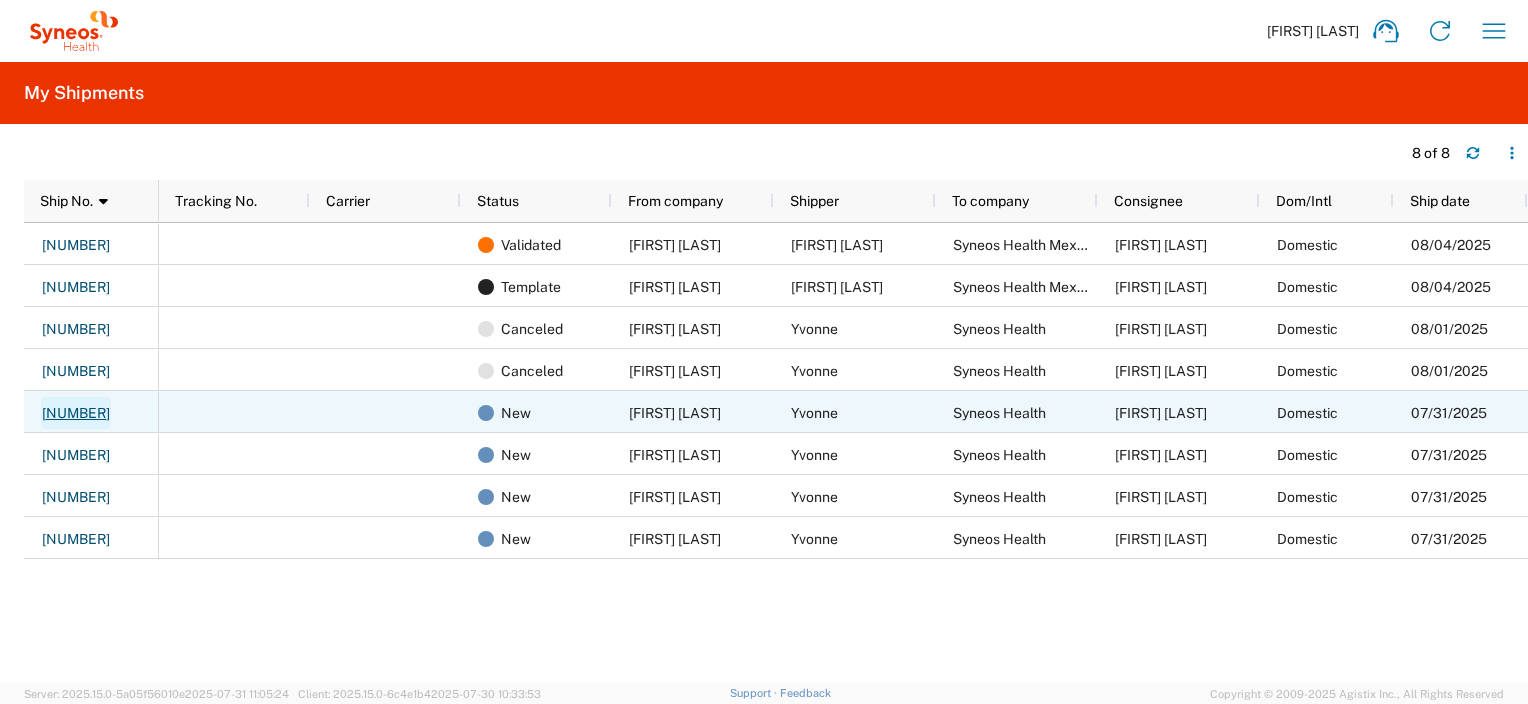 click on "[NUMBER]" 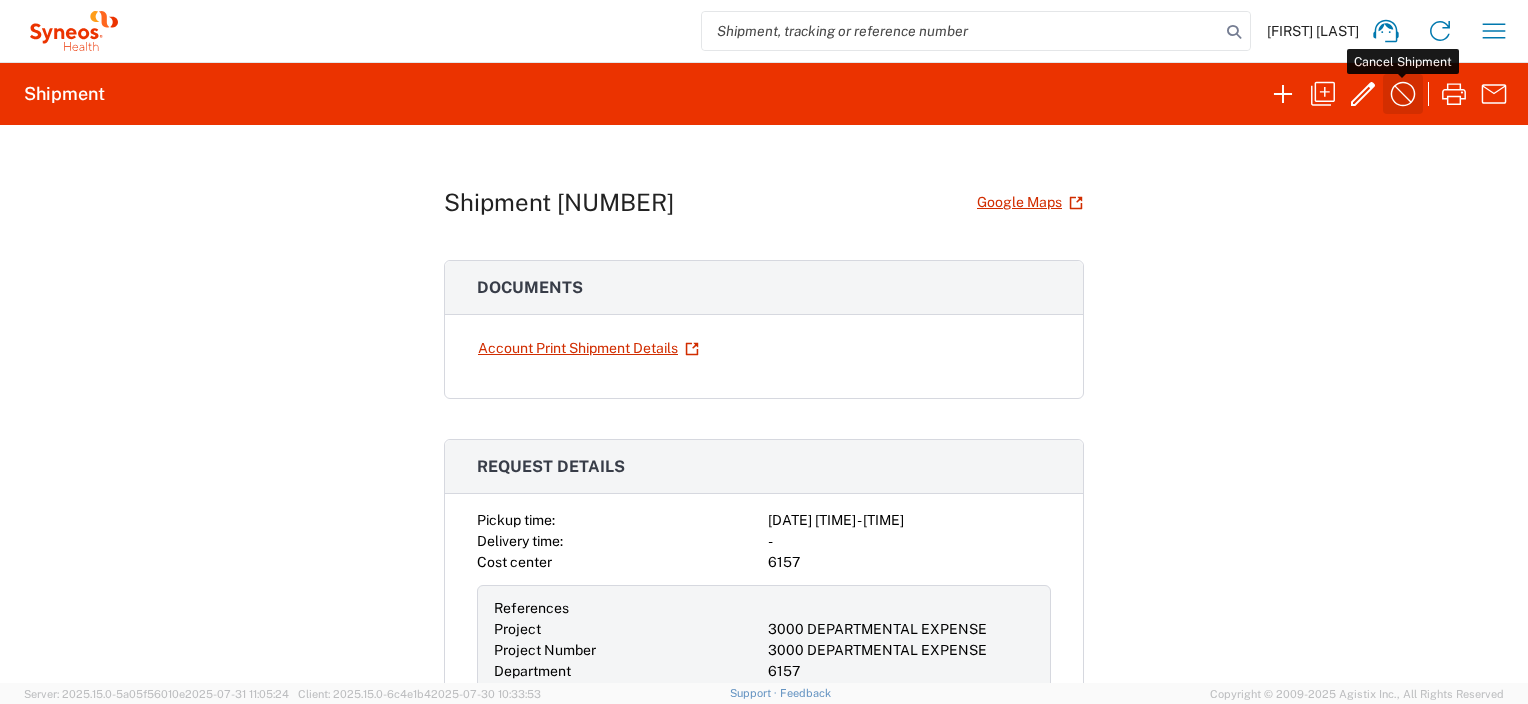 click 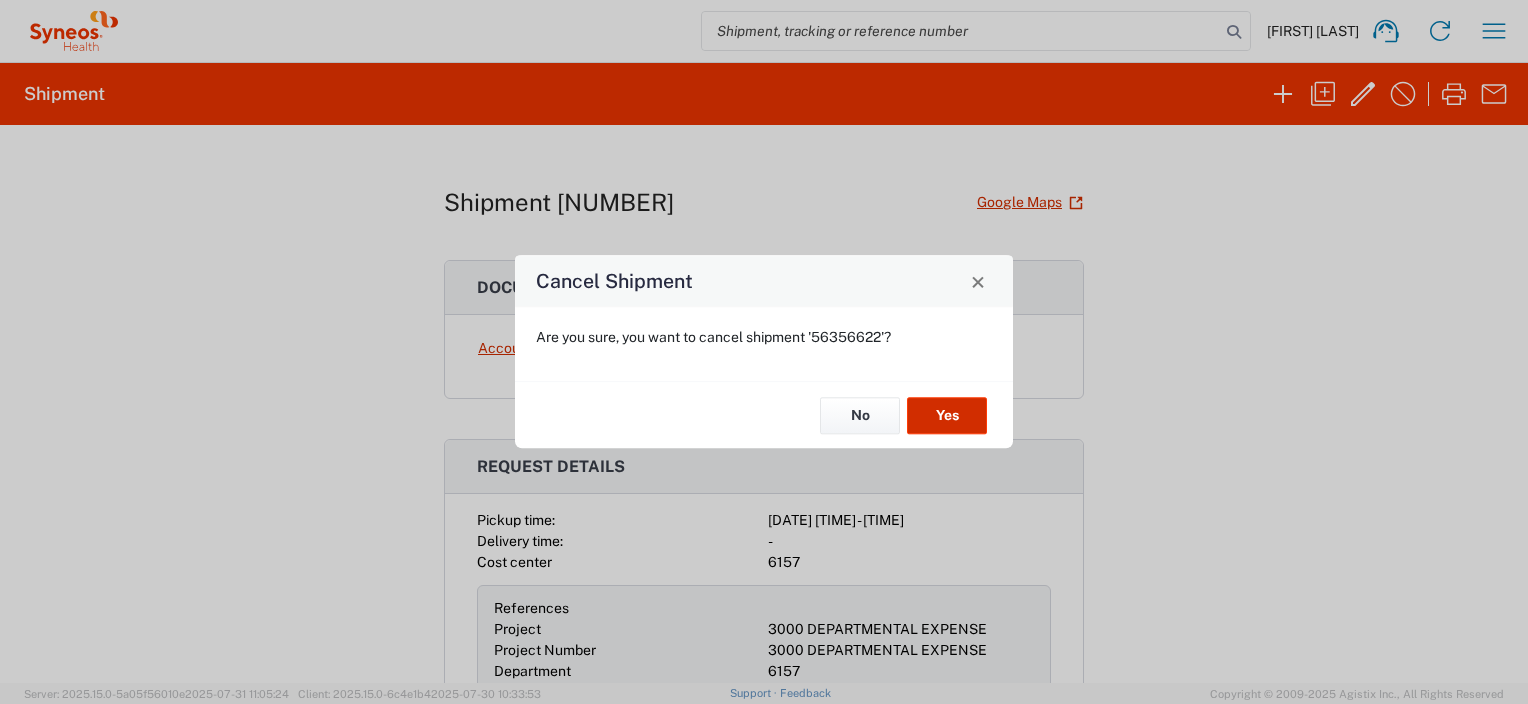 click on "Yes" 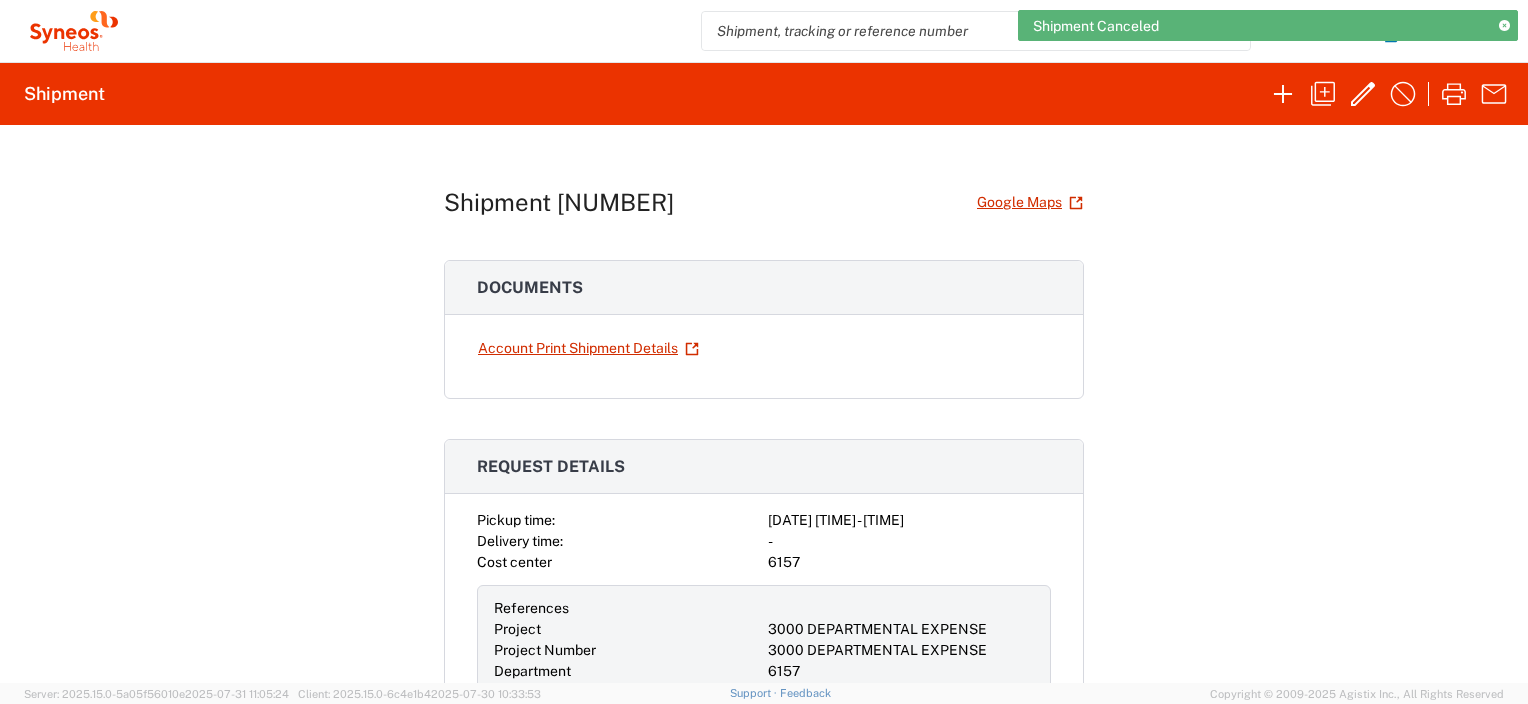 click 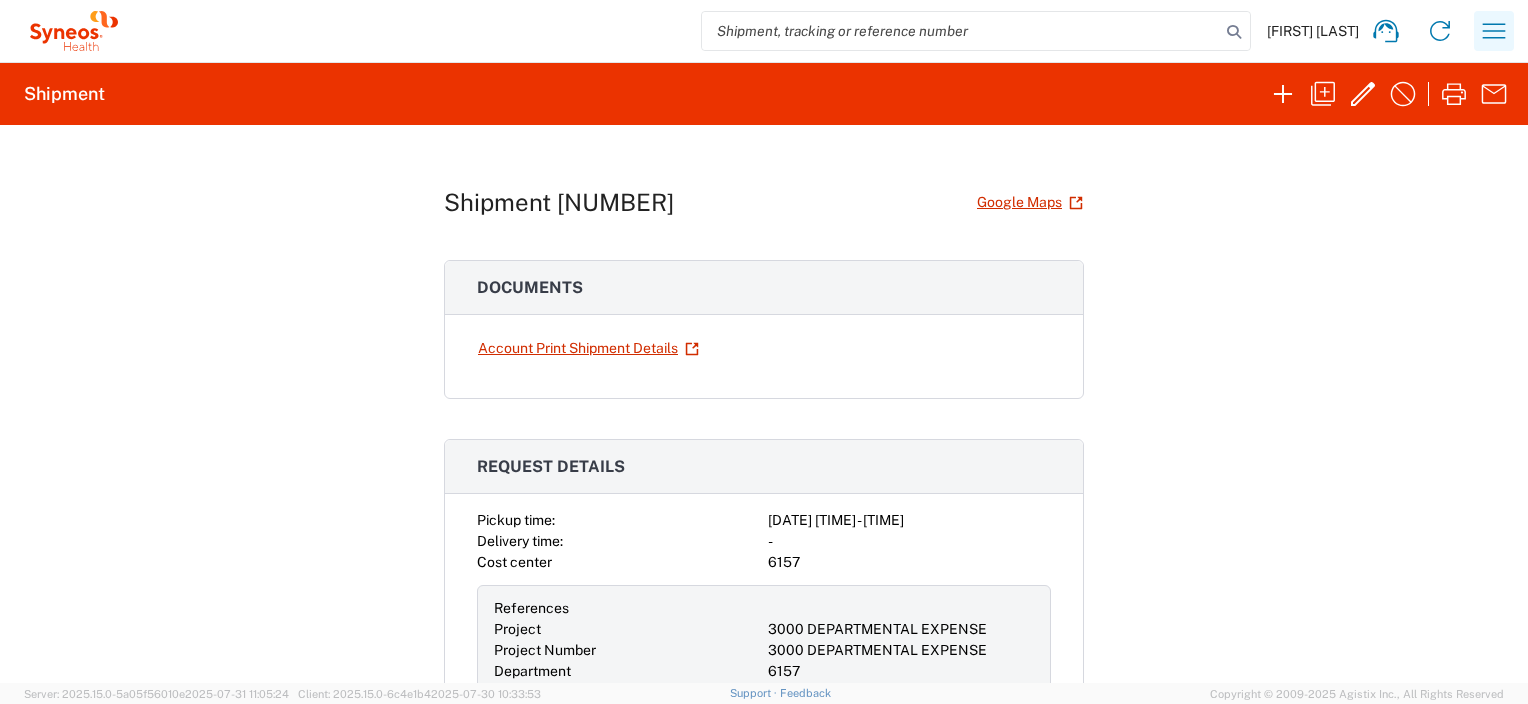 click 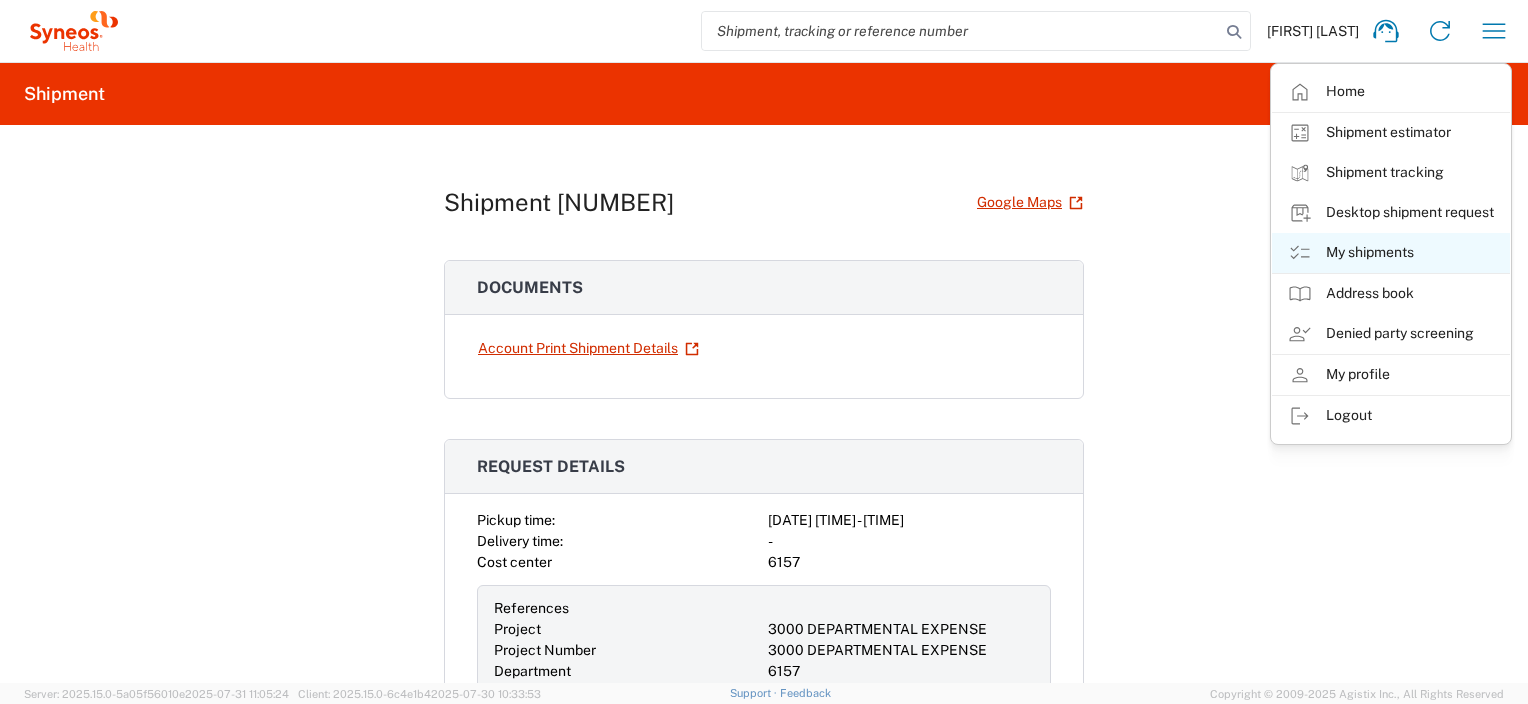 click on "My shipments" 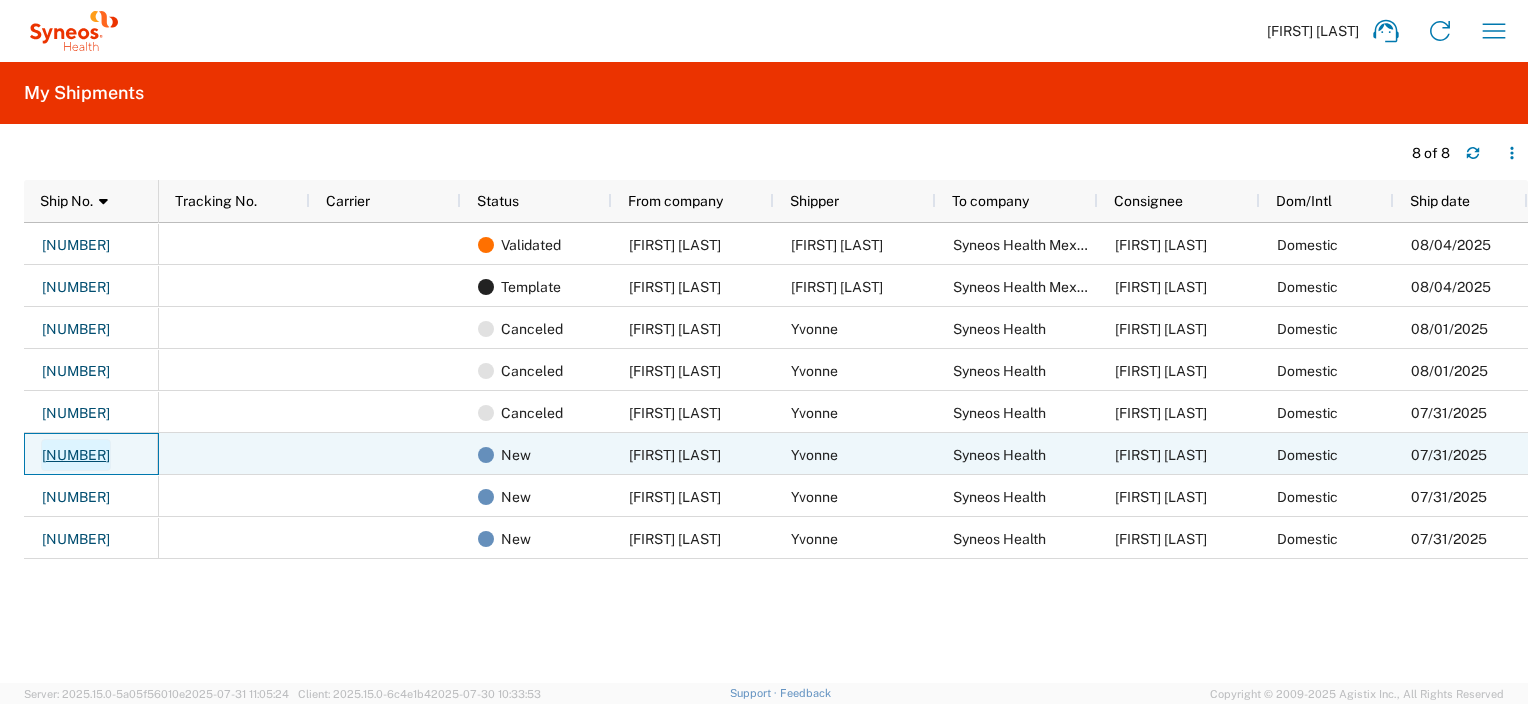 click on "[NUMBER]" 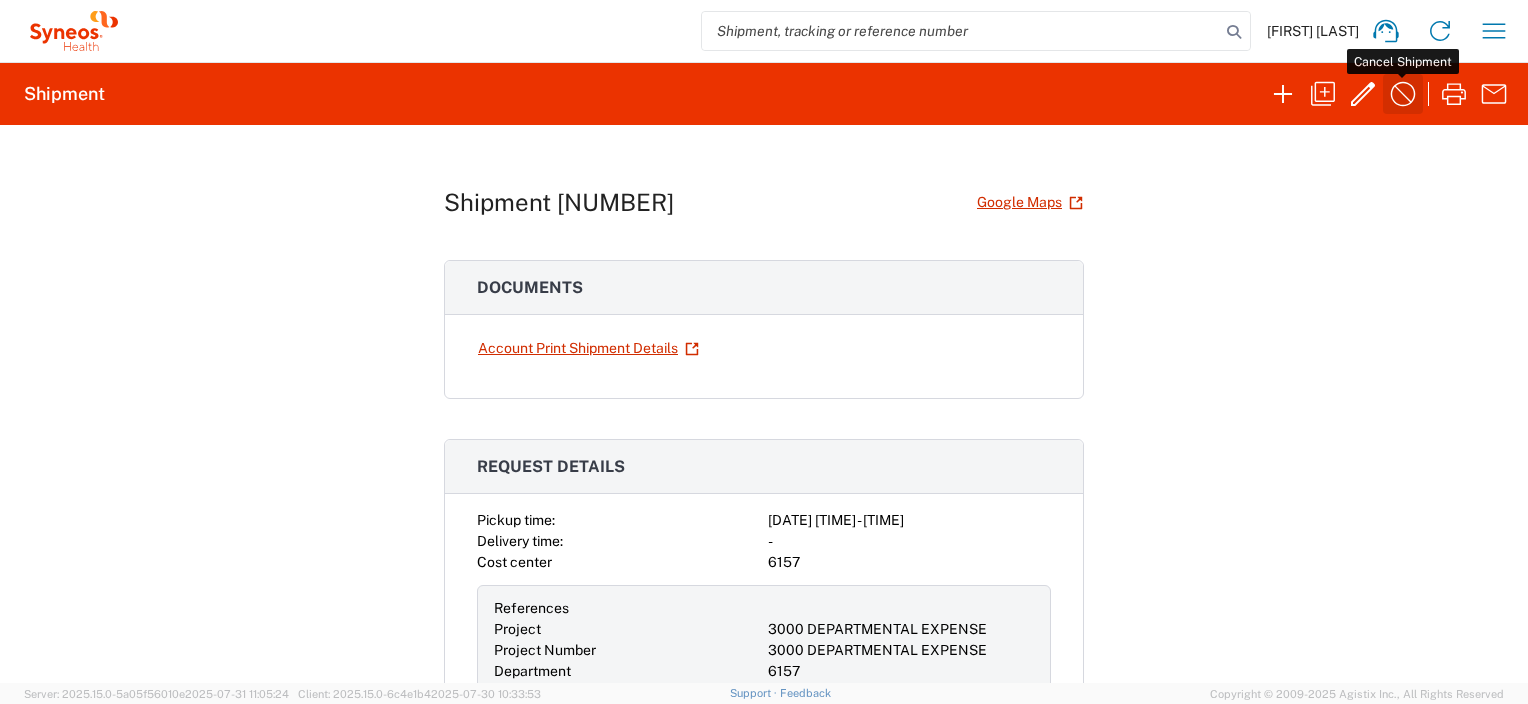 click 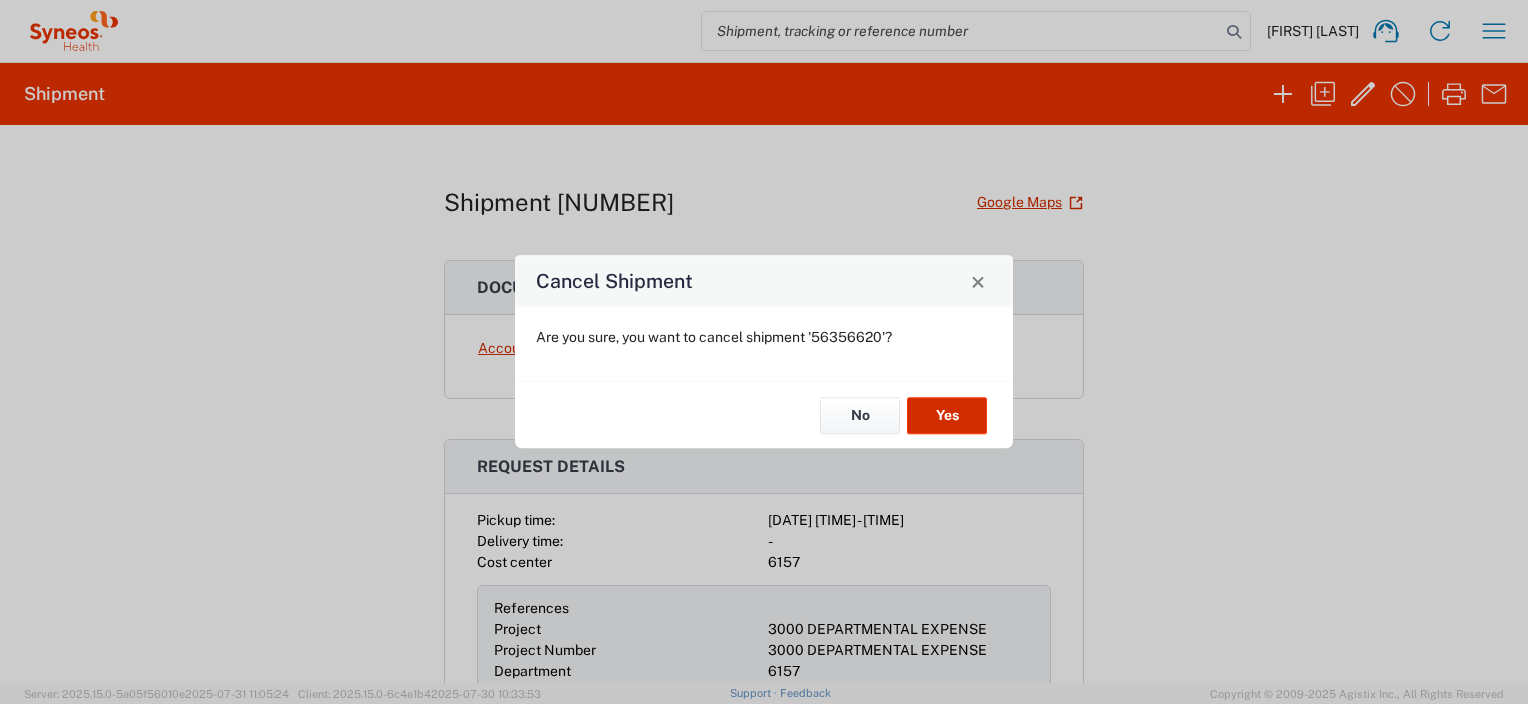 click on "Yes" 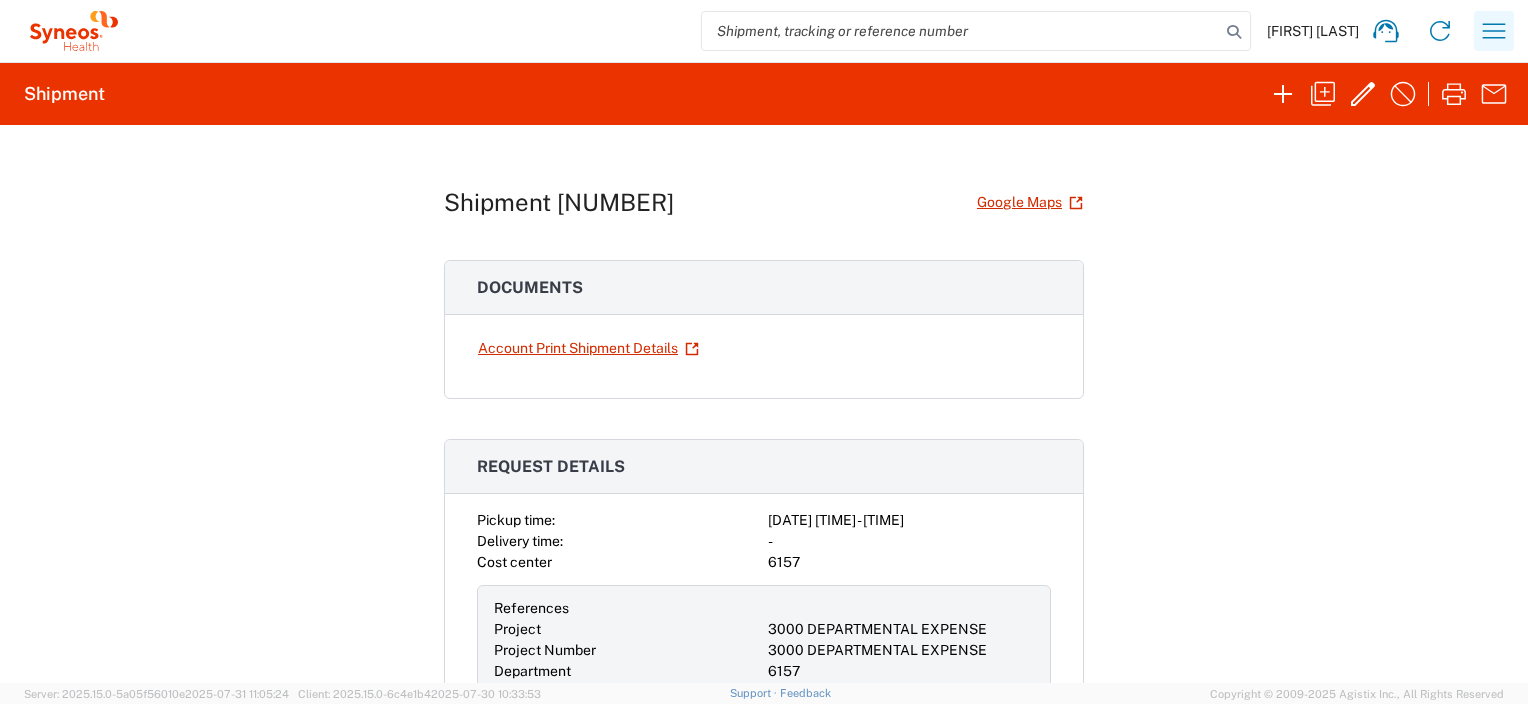 click 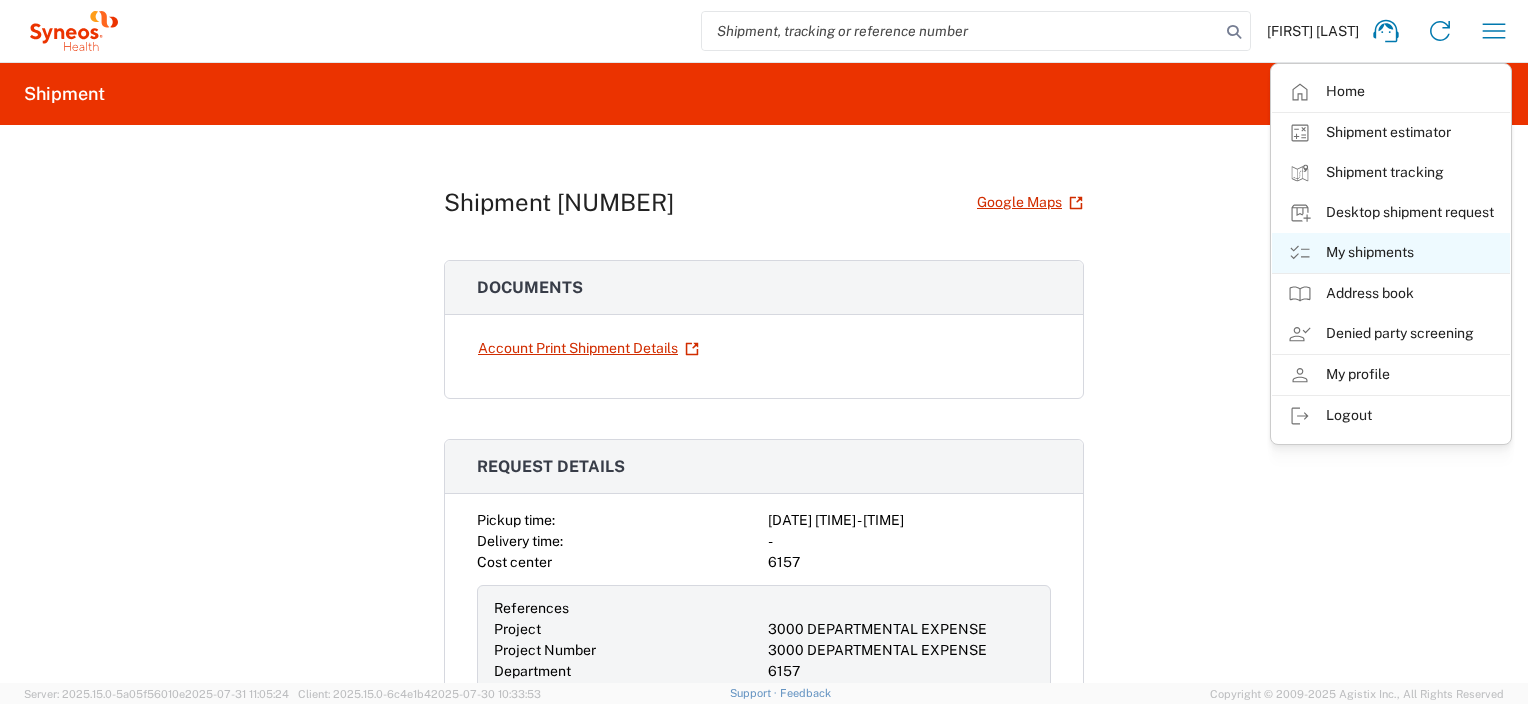 click on "My shipments" 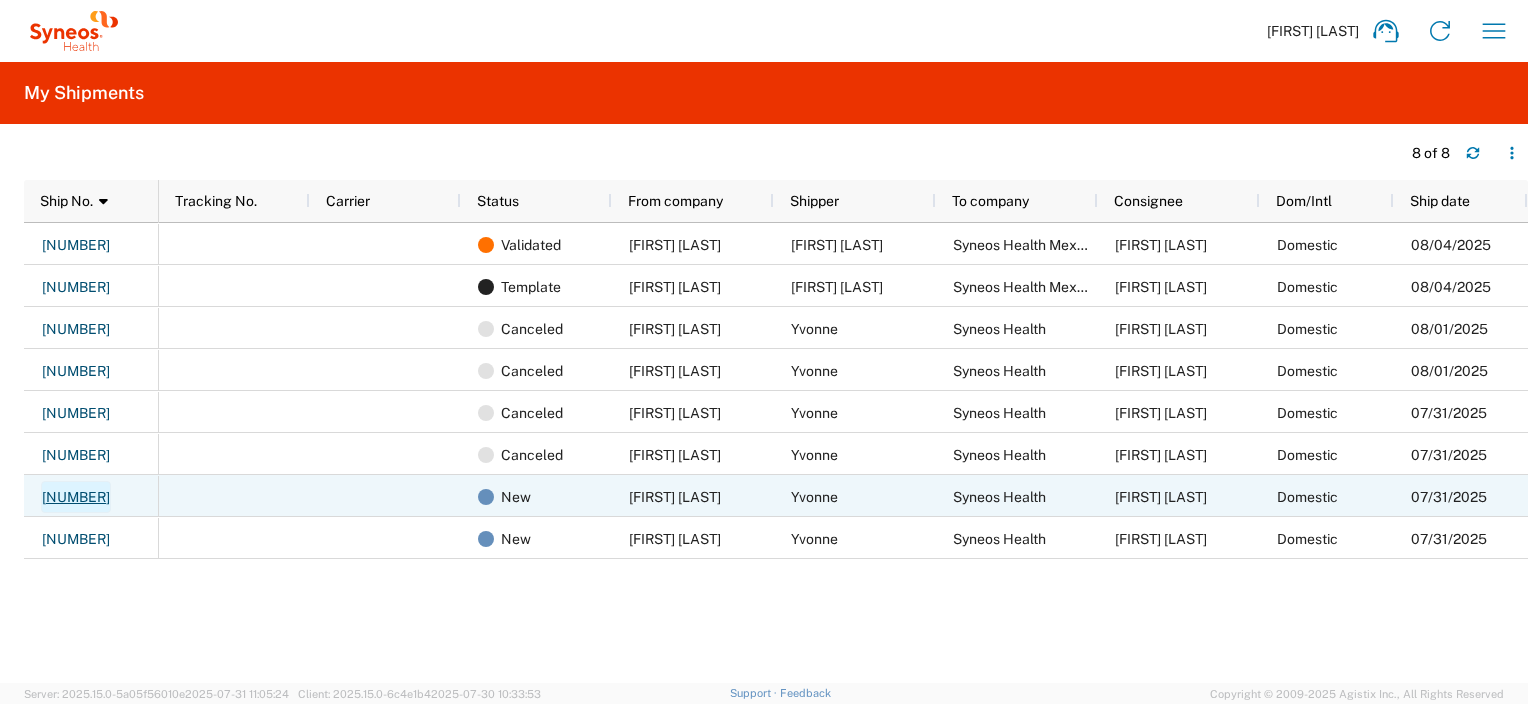 click on "[NUMBER]" 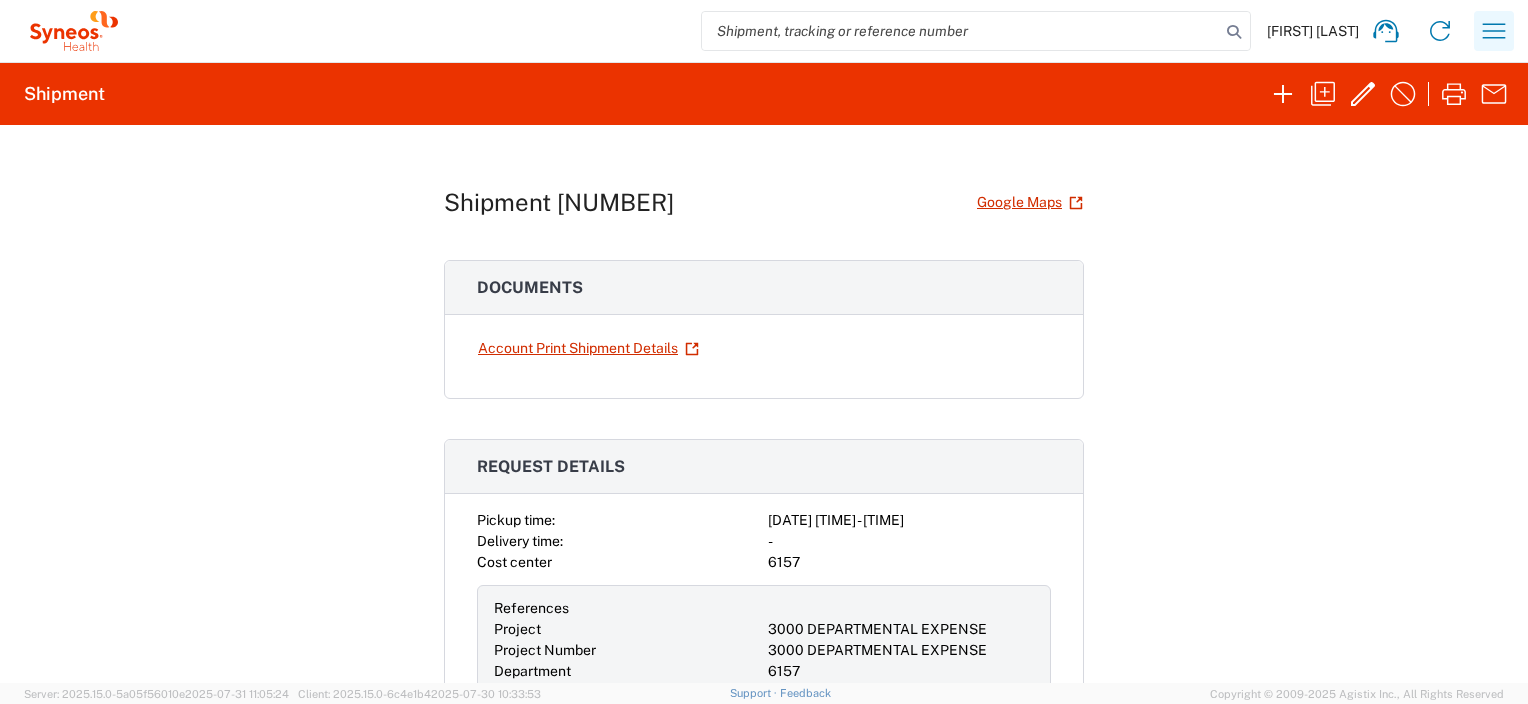 click 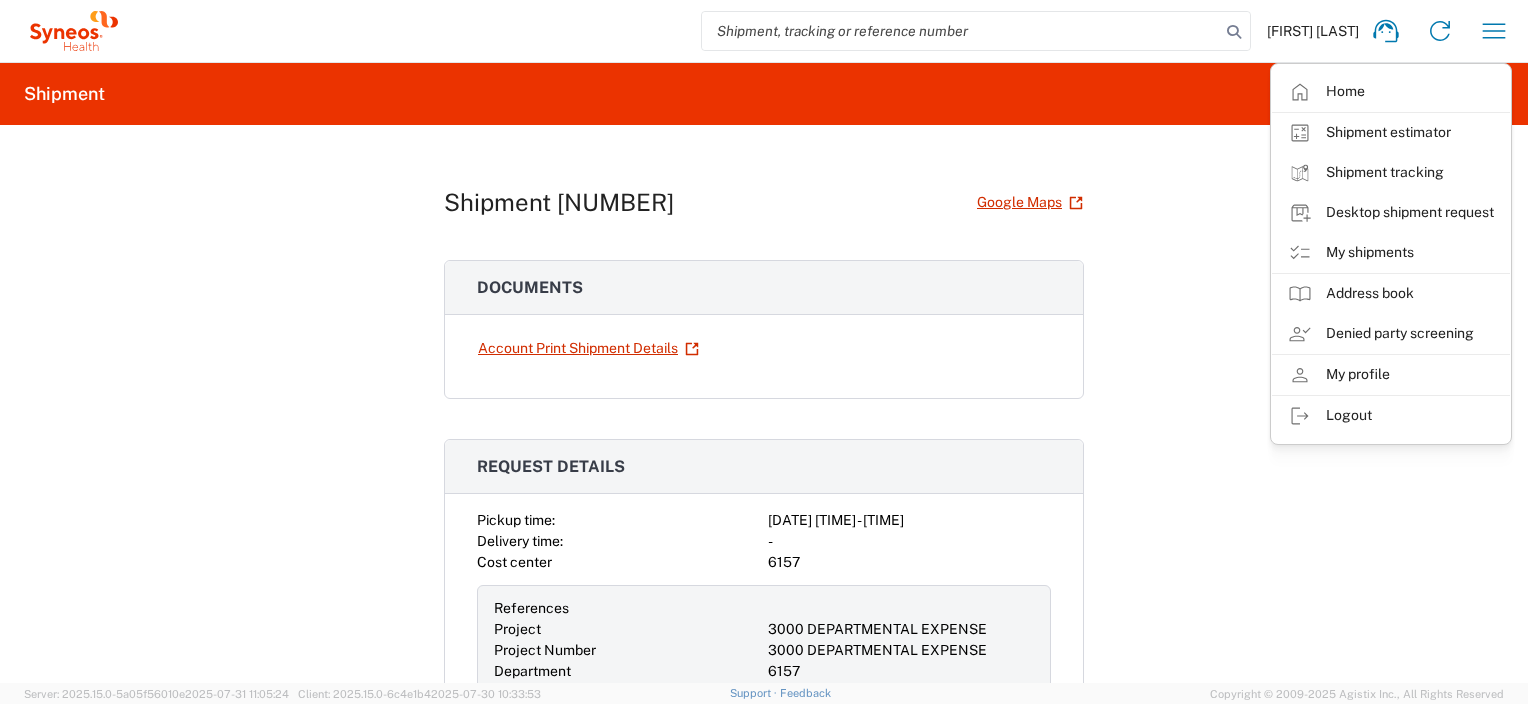 click on "Shipment [SHIPMENT_ID]  Google Maps
Documents  Account Print Shipment Details
Request details Pickup time: [DATE] [TIME] - [TIME] Delivery time: - Cost center [NUMBER] References Project [NUMBER] DEPARTMENTAL EXPENSE Project Number [NUMBER] DEPARTMENTAL EXPENSE Department [NUMBER] Pickup request scheduled Location Front Requester information [FIRST] [LAST] [PHONE] [EMAIL] Ship from/to From: To: [FIRST] [LAST] Syneos Health [NUMBER] [STREET], [NUMBER] [STREET] Attn: IT Asset Management [CITY] ,  [STATE] [POSTAL_CODE] ,  [COUNTRY] [POSTAL_CODE] ,  [COUNTRY] Phone:   [PHONE] Phone:   [PHONE] Tax info: Tax info: TIN   [NUMBER] Package info & contents Small Box Number: [NUMBER] Weight: [NUMBER] LBS Dimensions: [DIMENSIONS] IN Handling Info Pickup Instructions: Delivery Instructions: Package Location Front Notes On Behalf Of Notes" 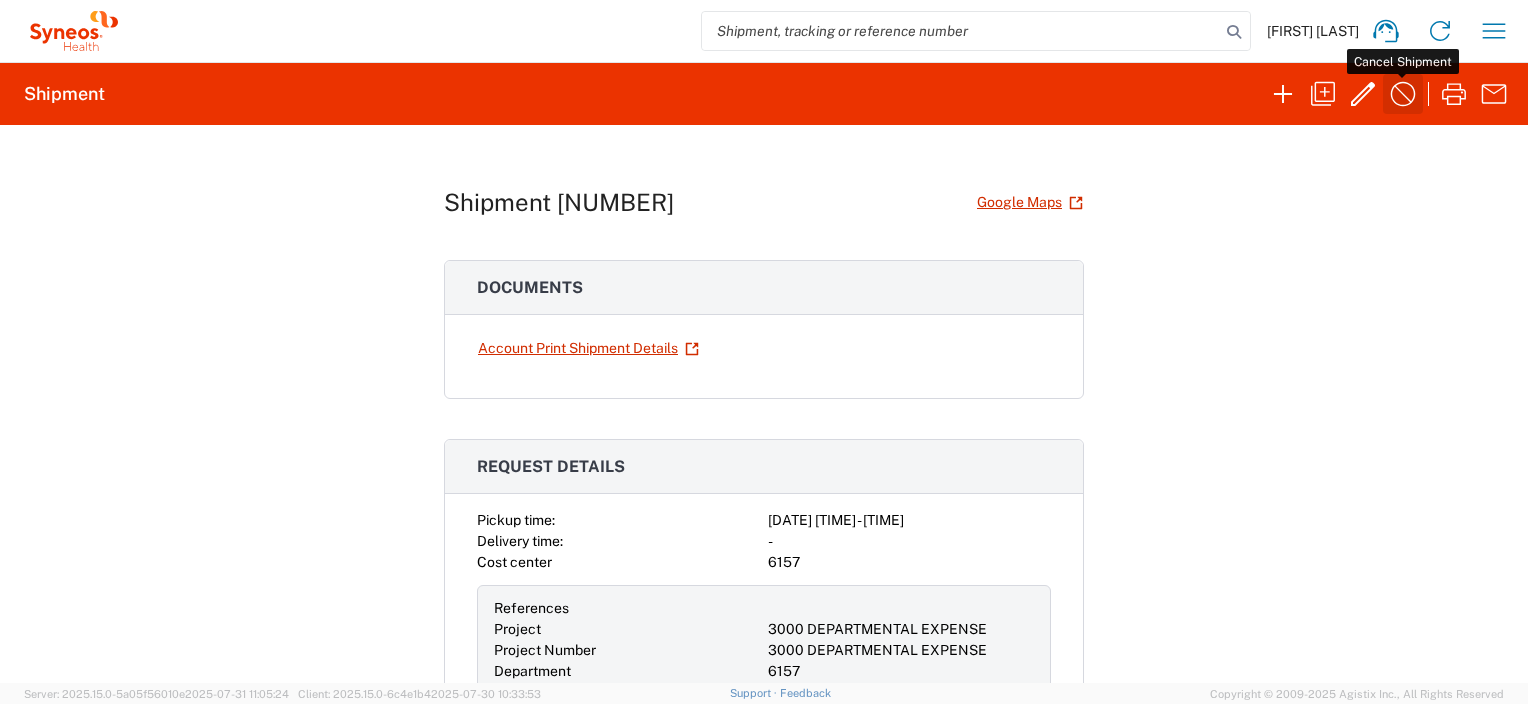 click 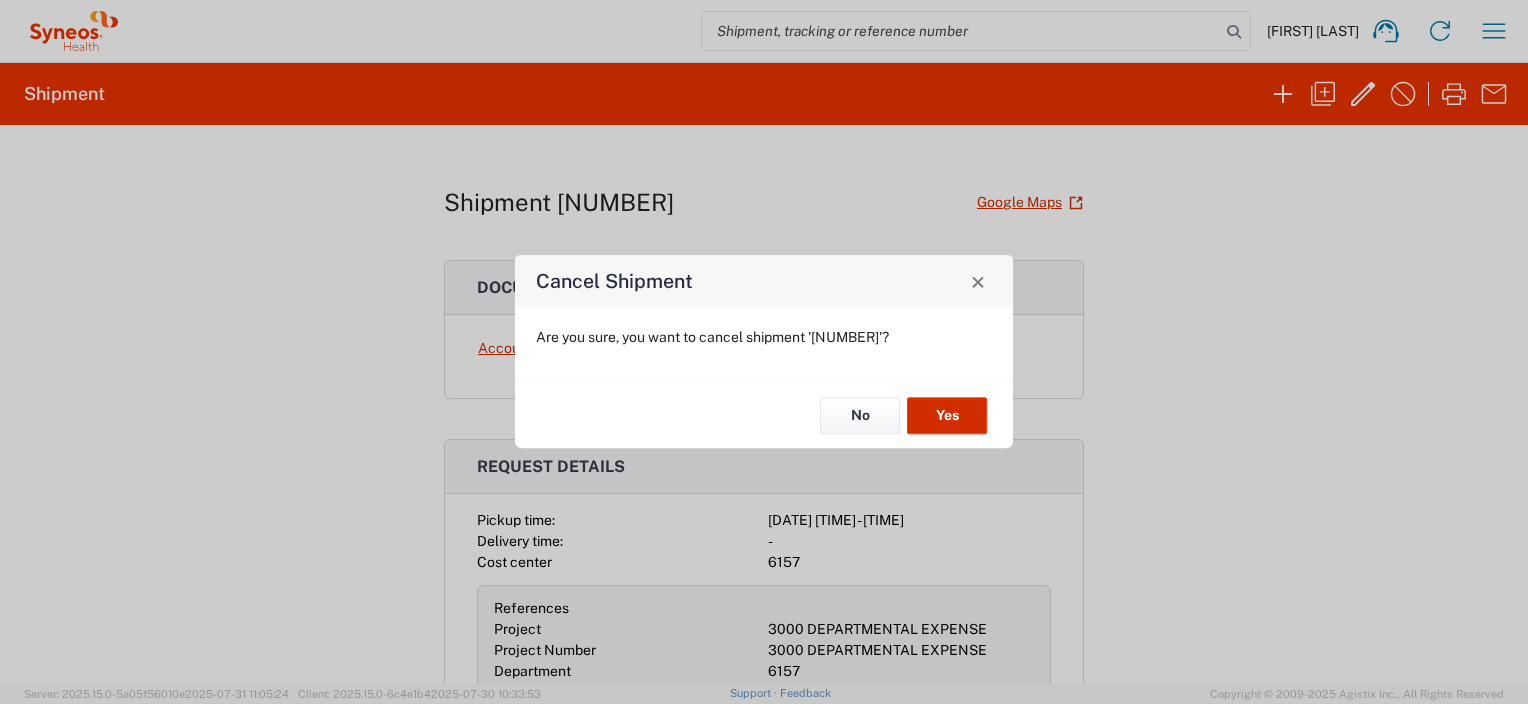 click on "Yes" 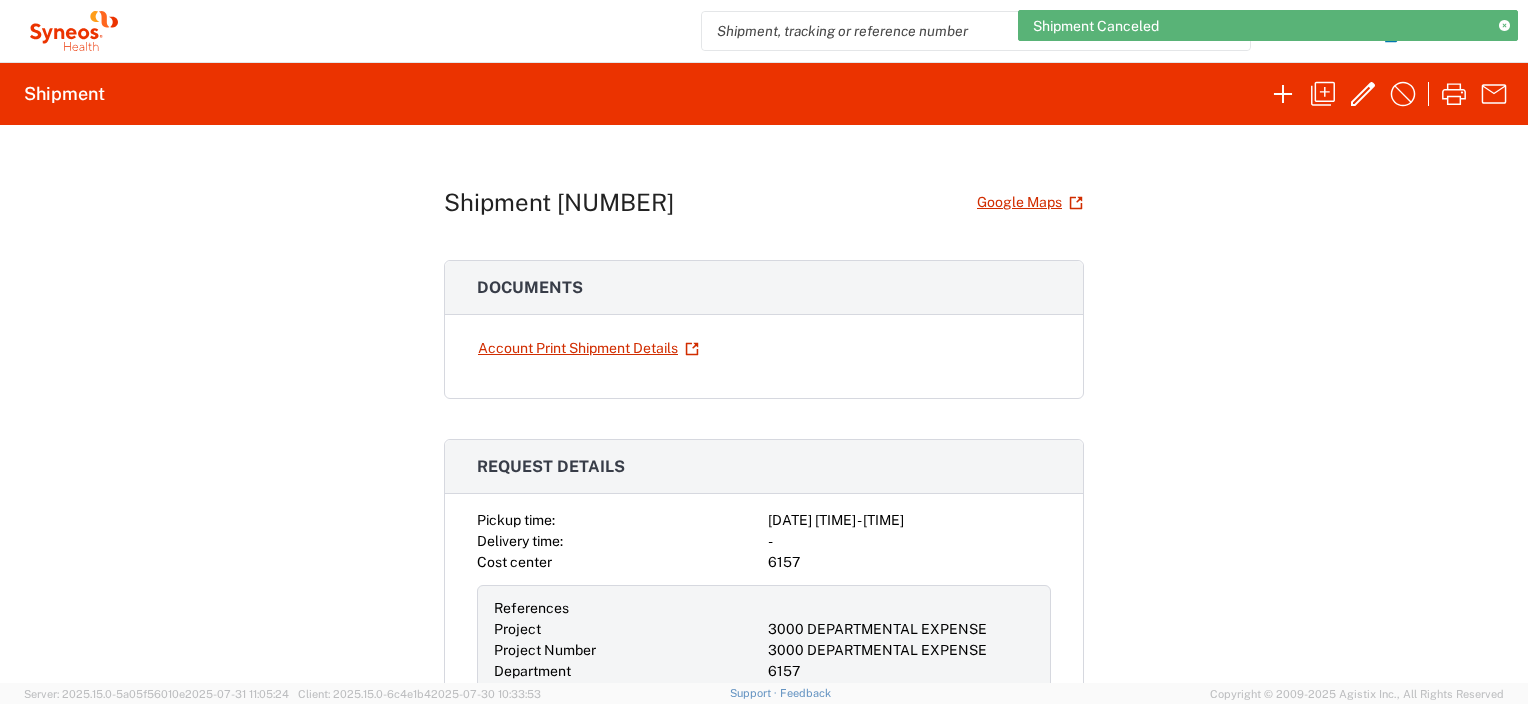 click 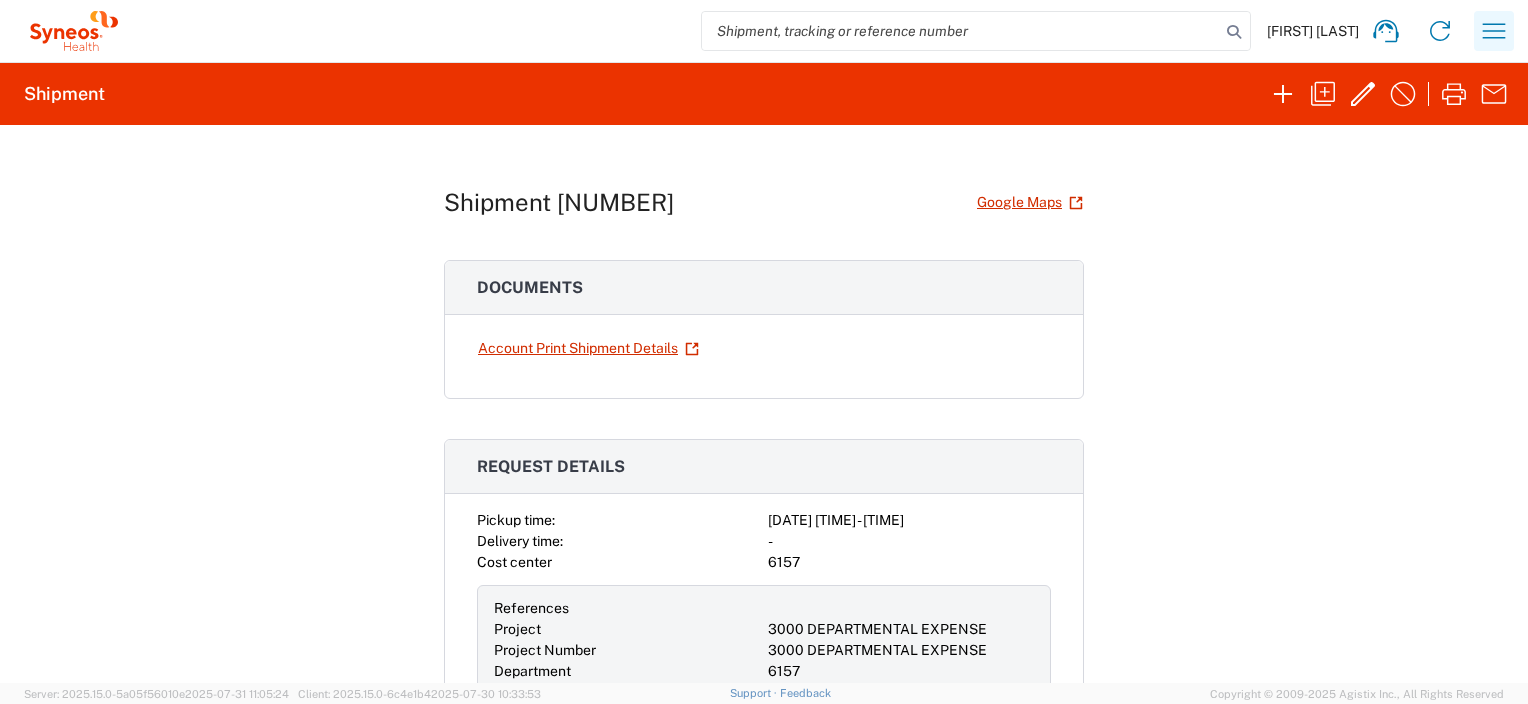 click 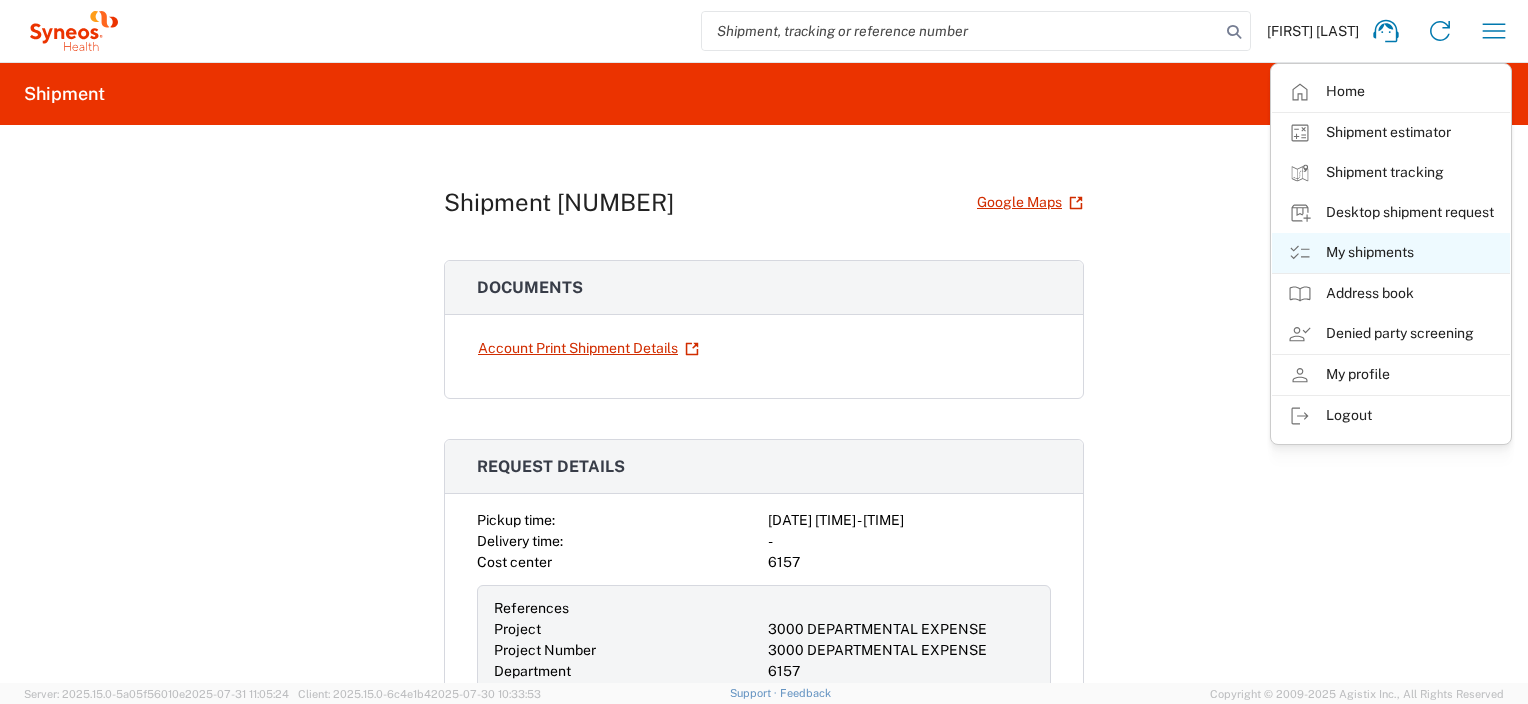 click on "My shipments" 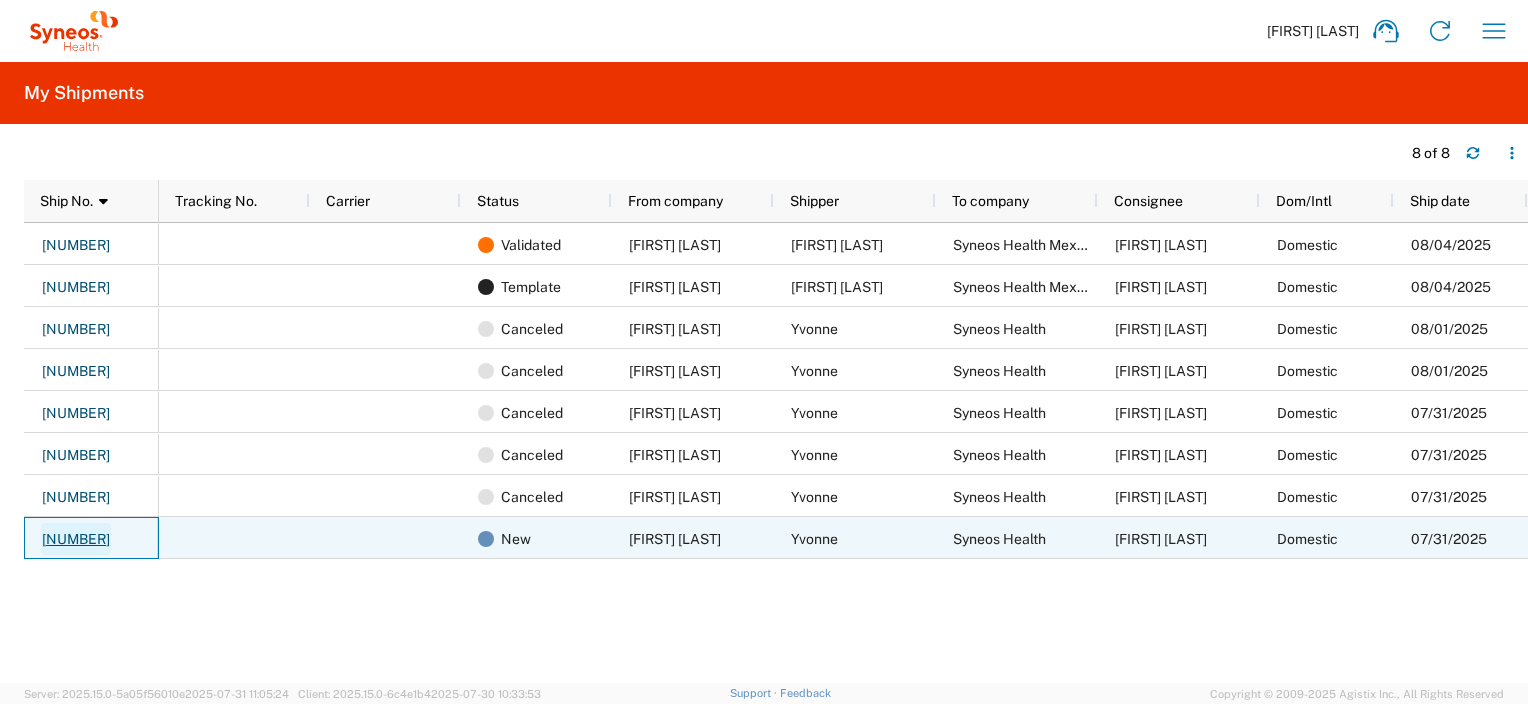 click on "[NUMBER]" 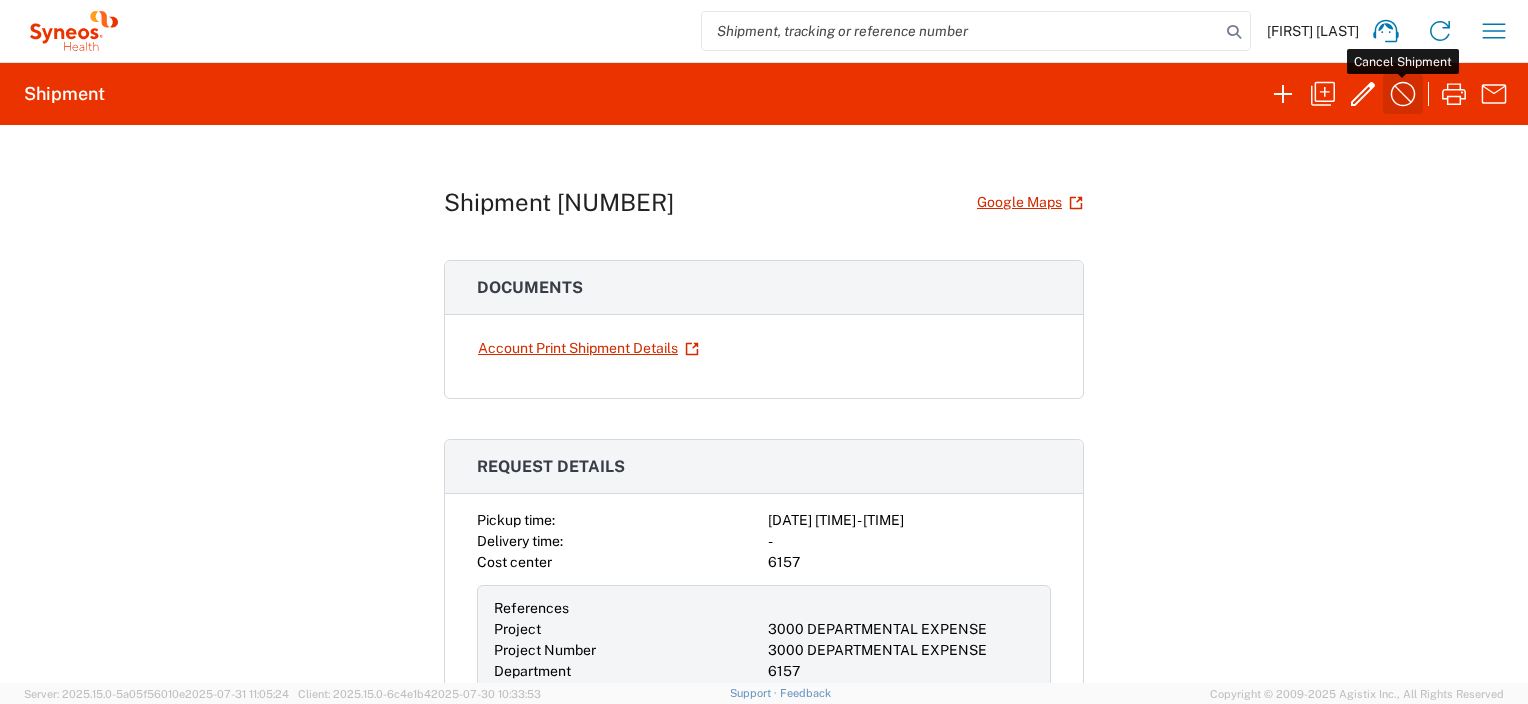 click 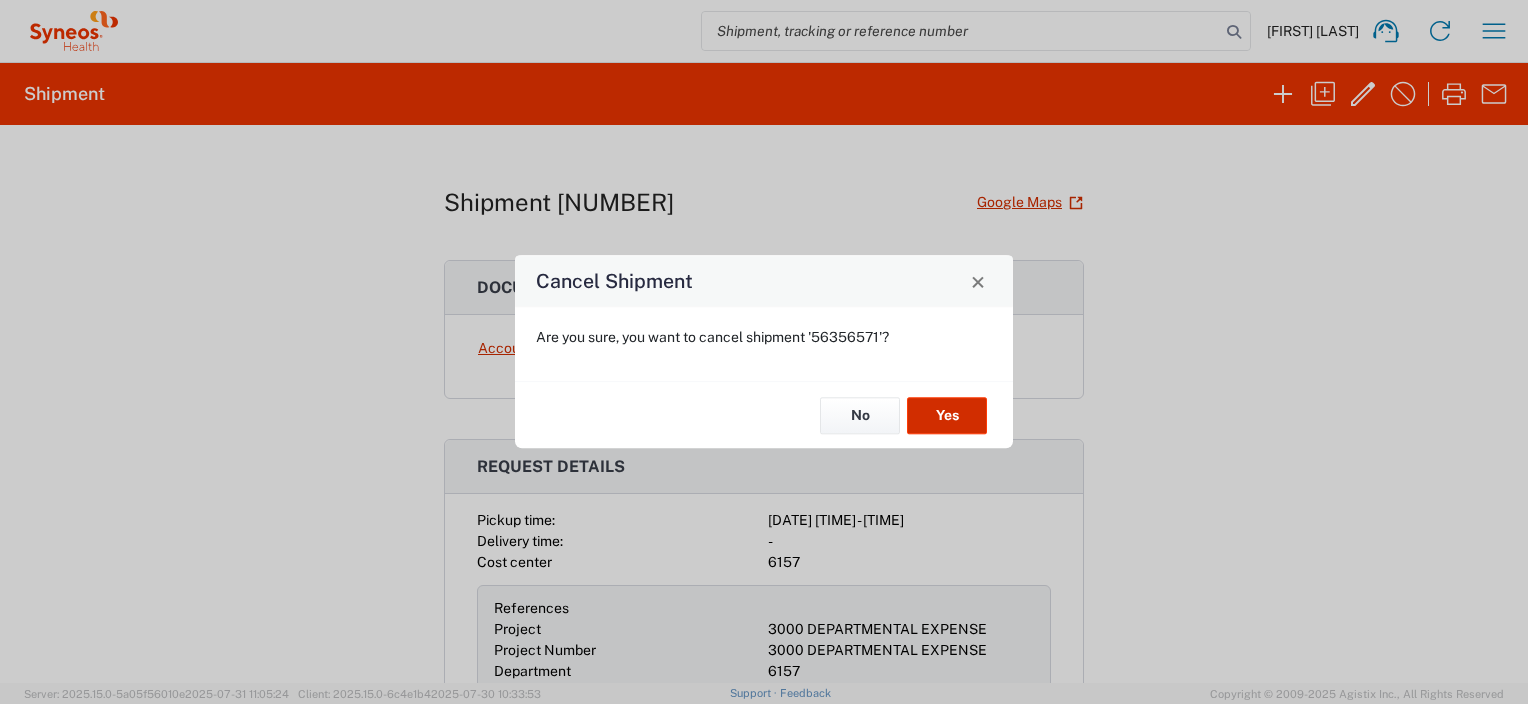 click on "Yes" 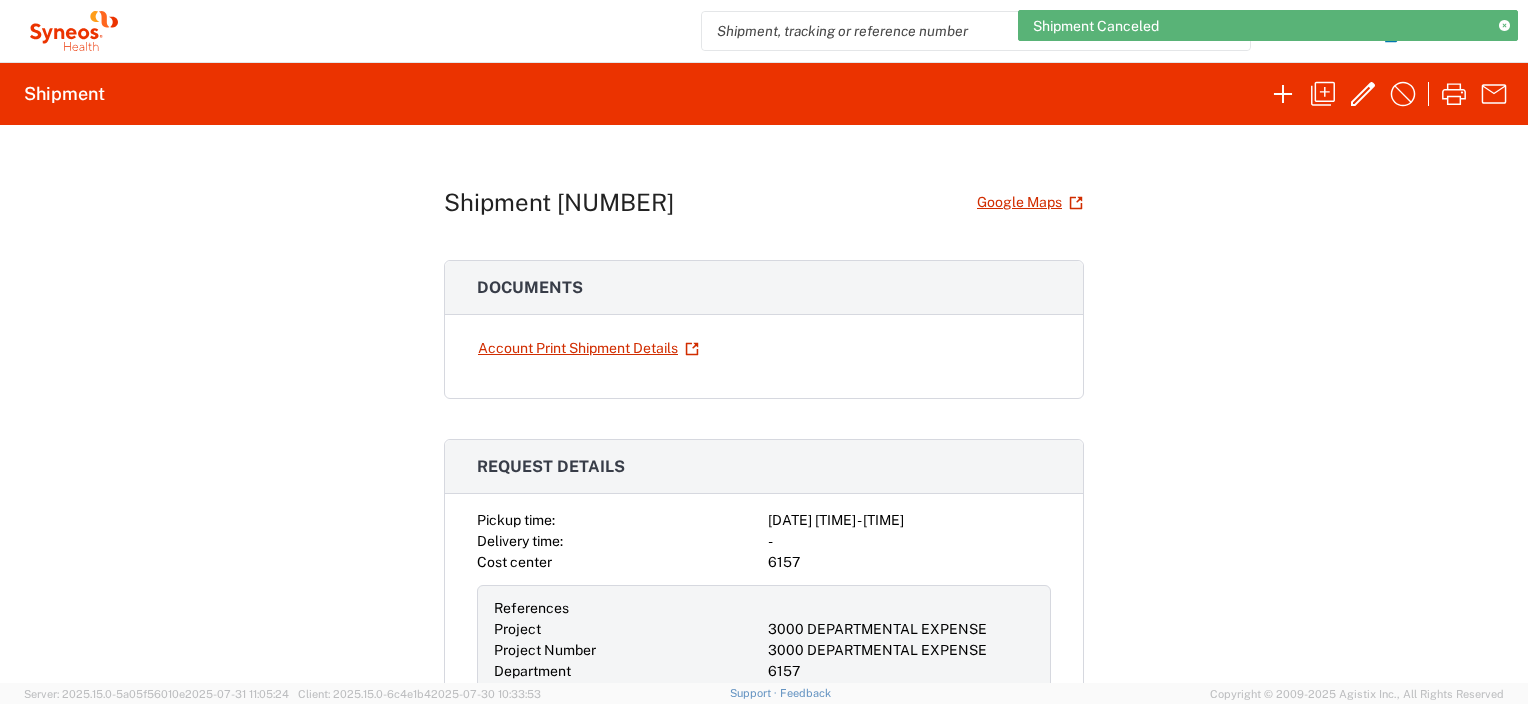 click 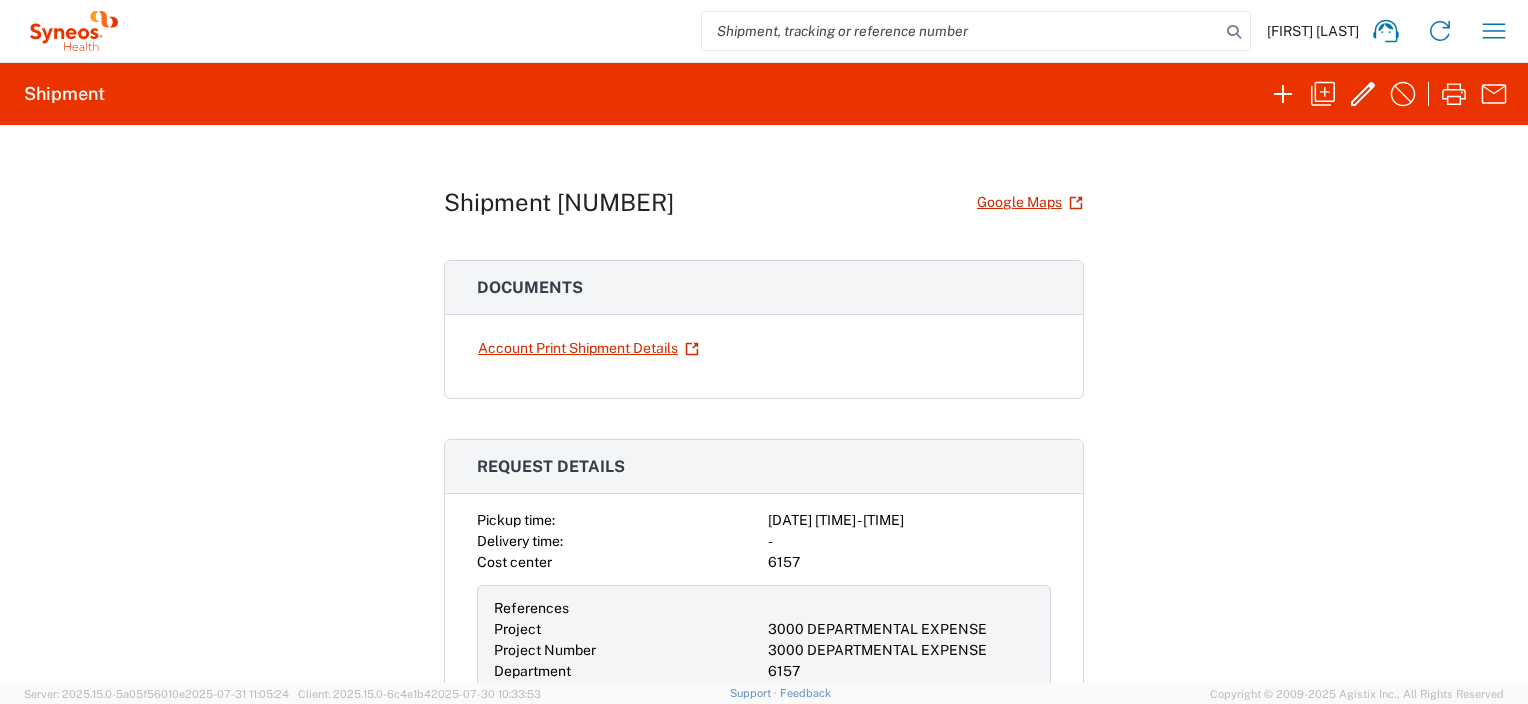 click 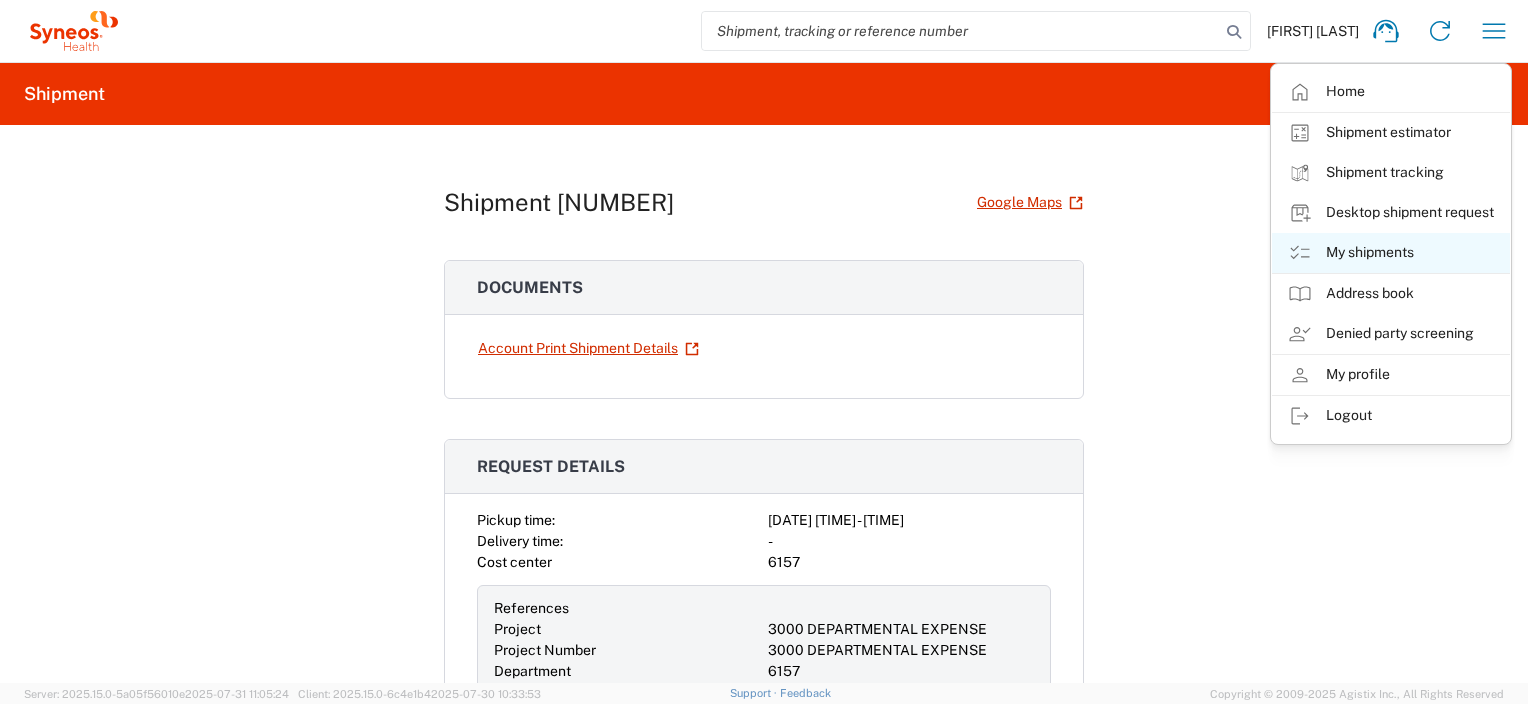 click on "My shipments" 